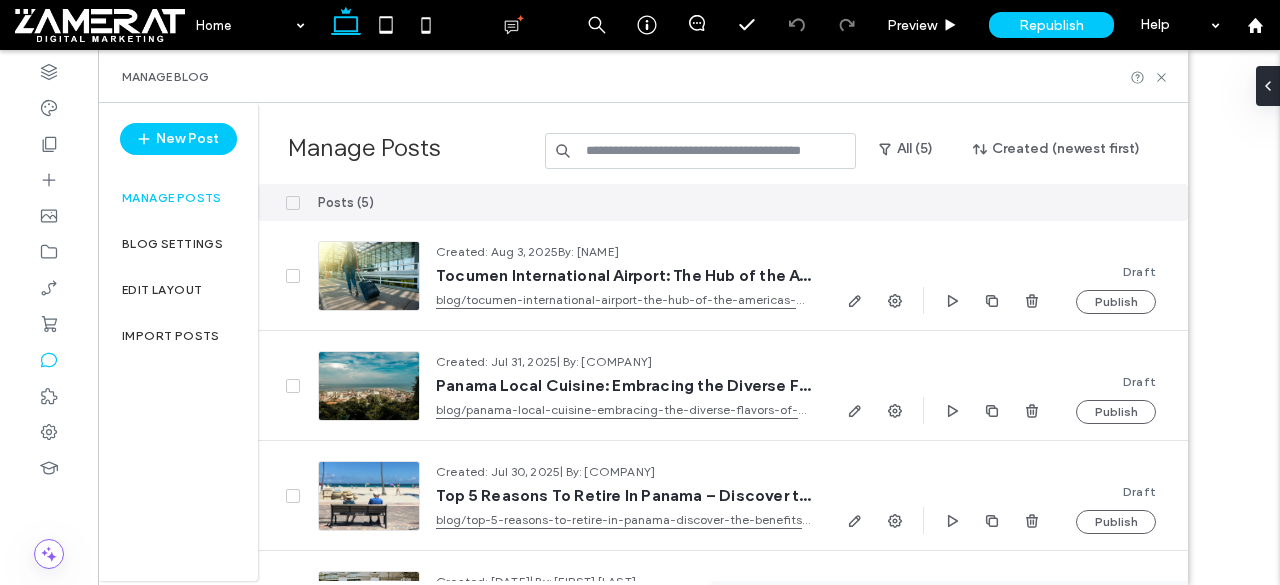 scroll, scrollTop: 0, scrollLeft: 0, axis: both 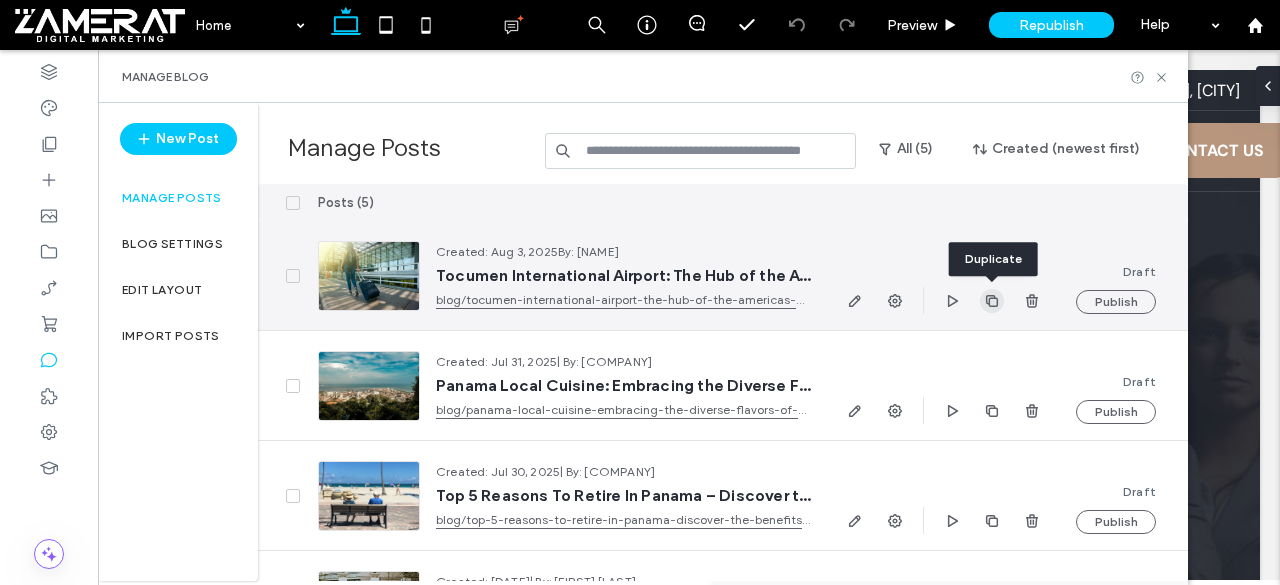 click 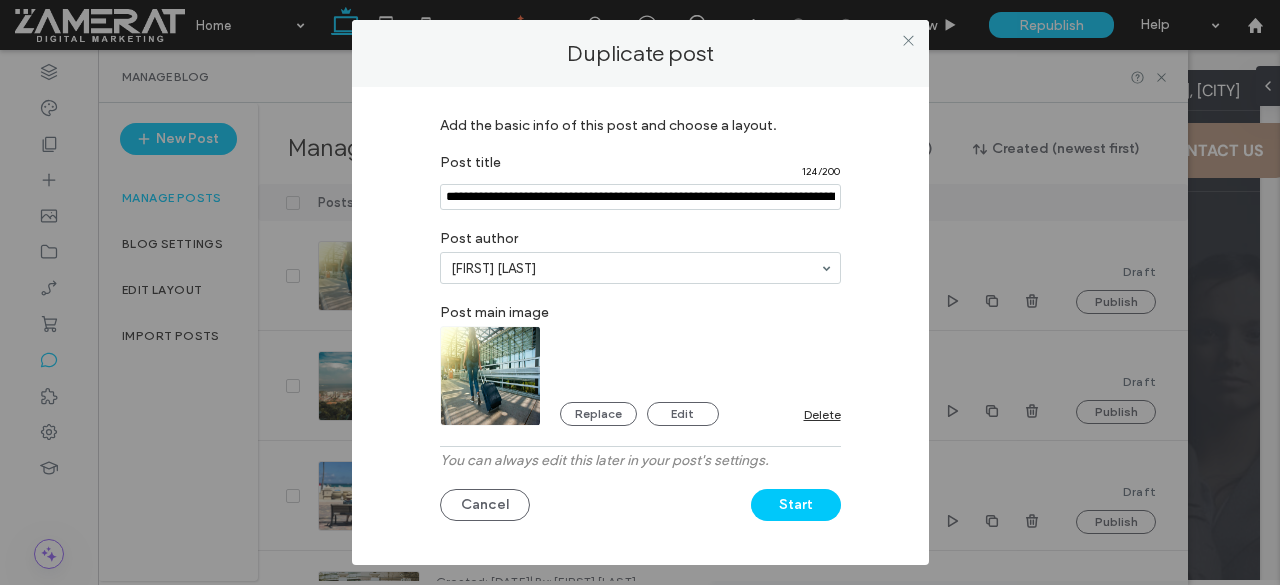 click at bounding box center [640, 197] 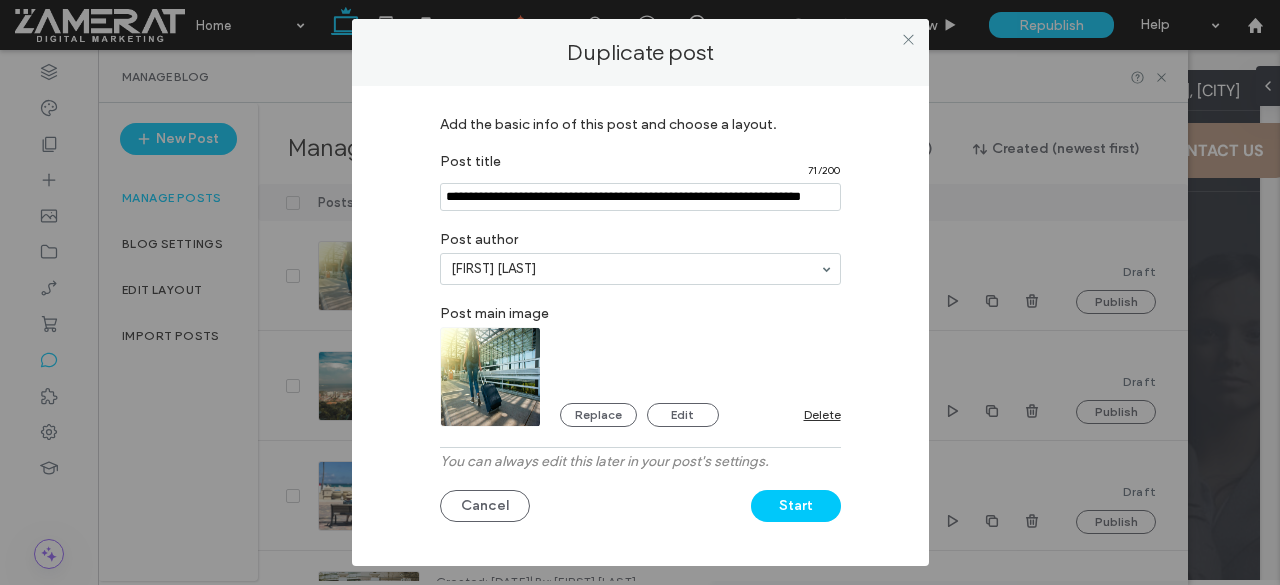 scroll, scrollTop: 0, scrollLeft: 0, axis: both 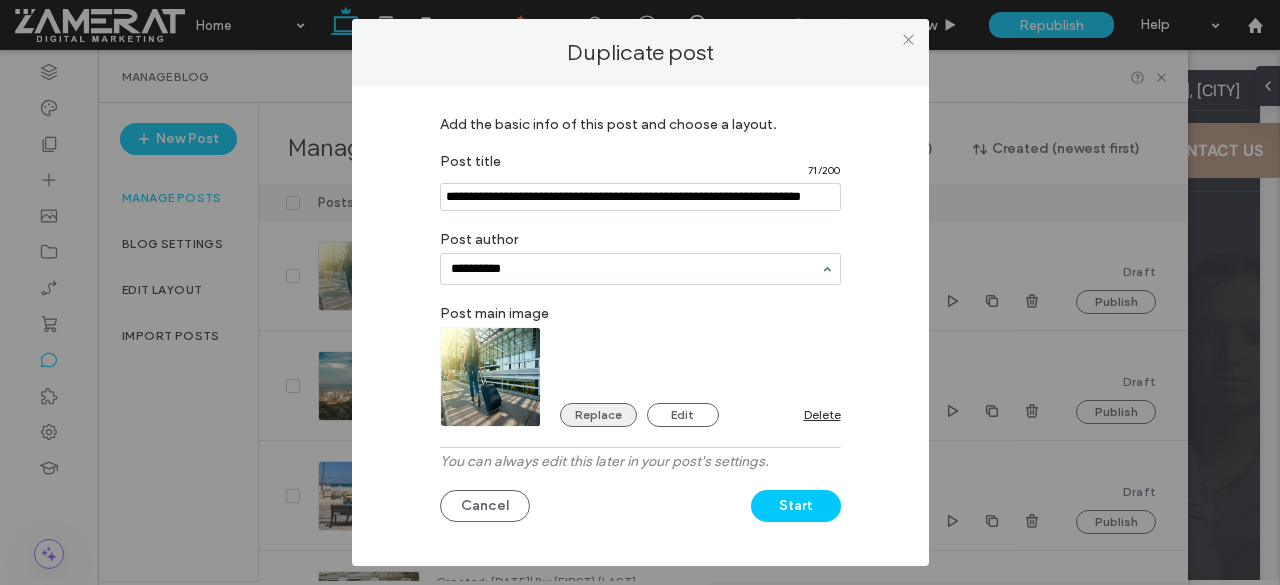type on "**********" 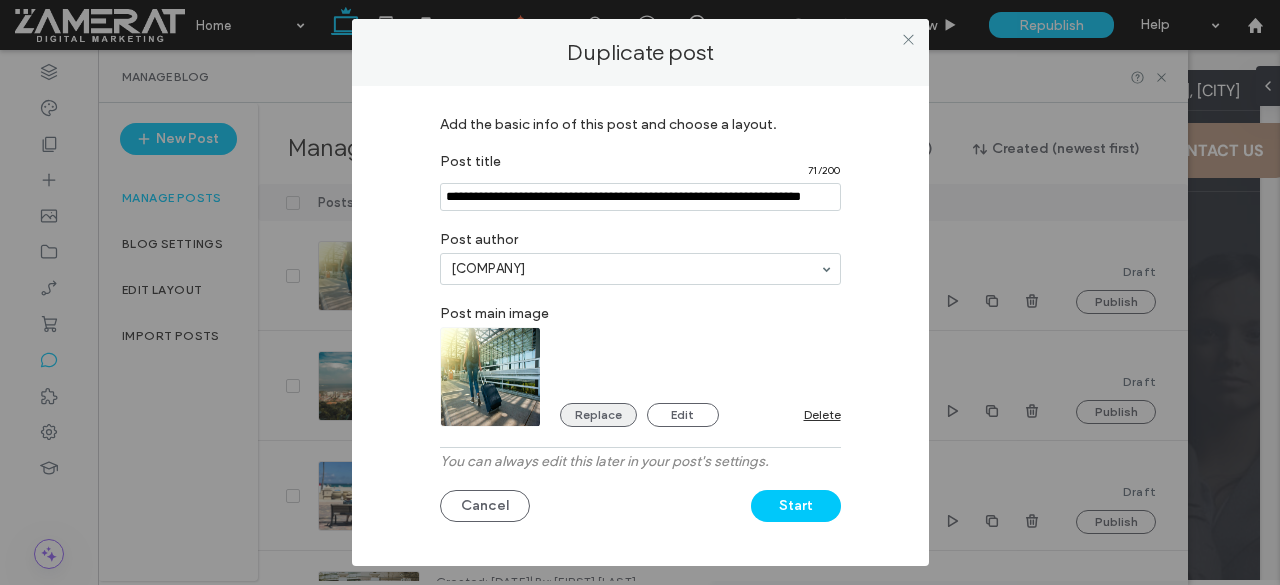 click on "Replace" at bounding box center [598, 415] 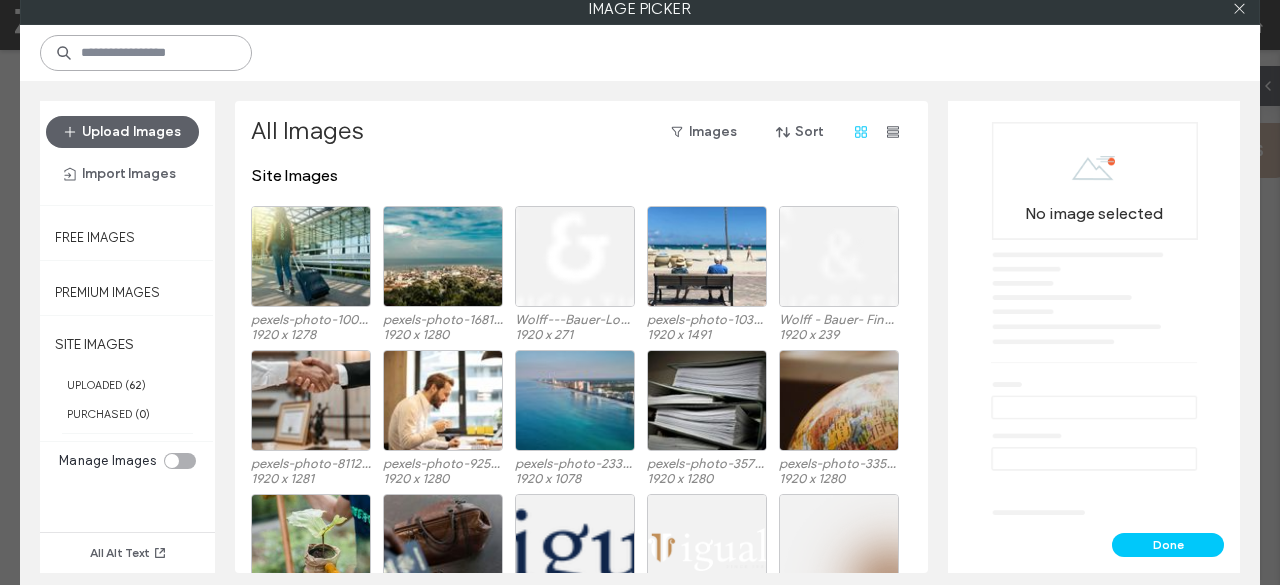 click at bounding box center [146, 53] 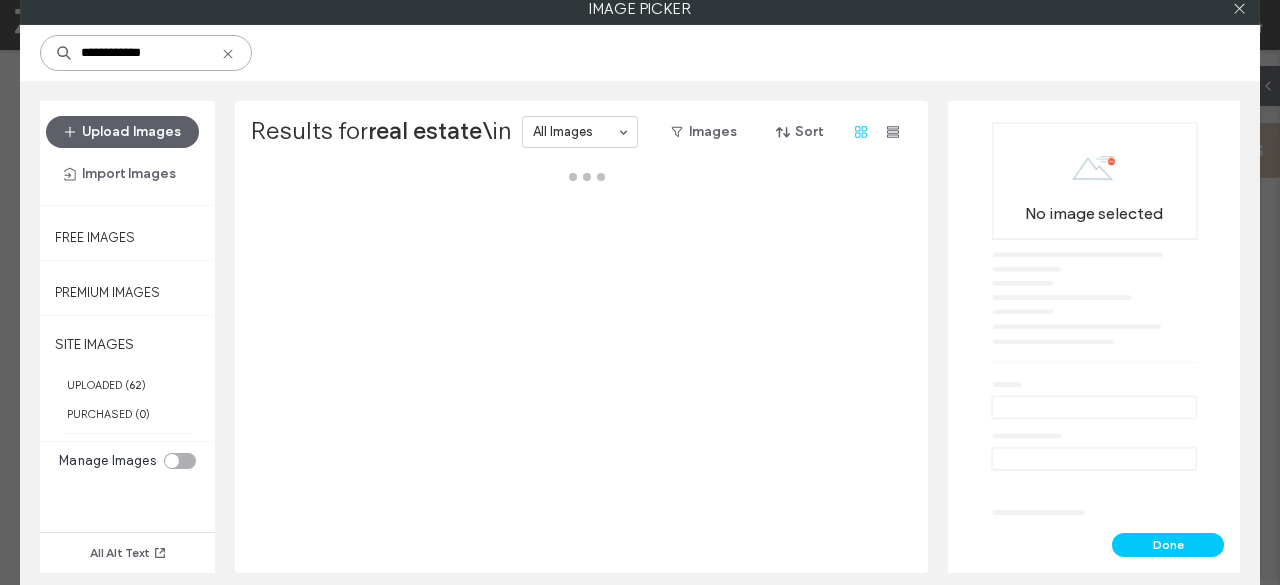 type on "**********" 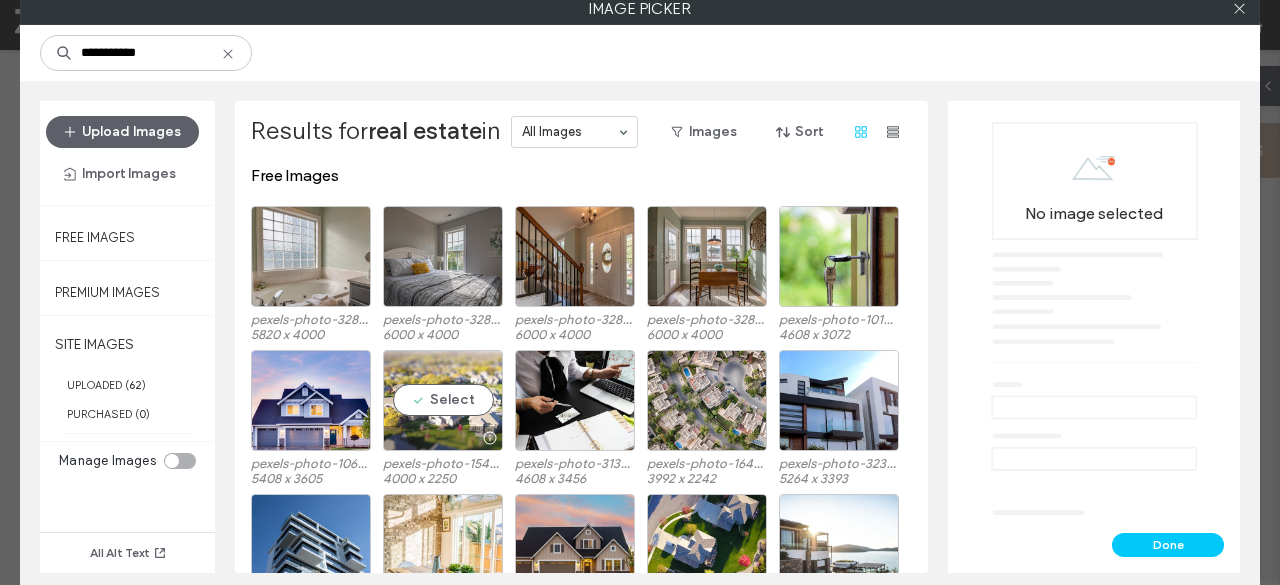 click on "Select" at bounding box center (443, 400) 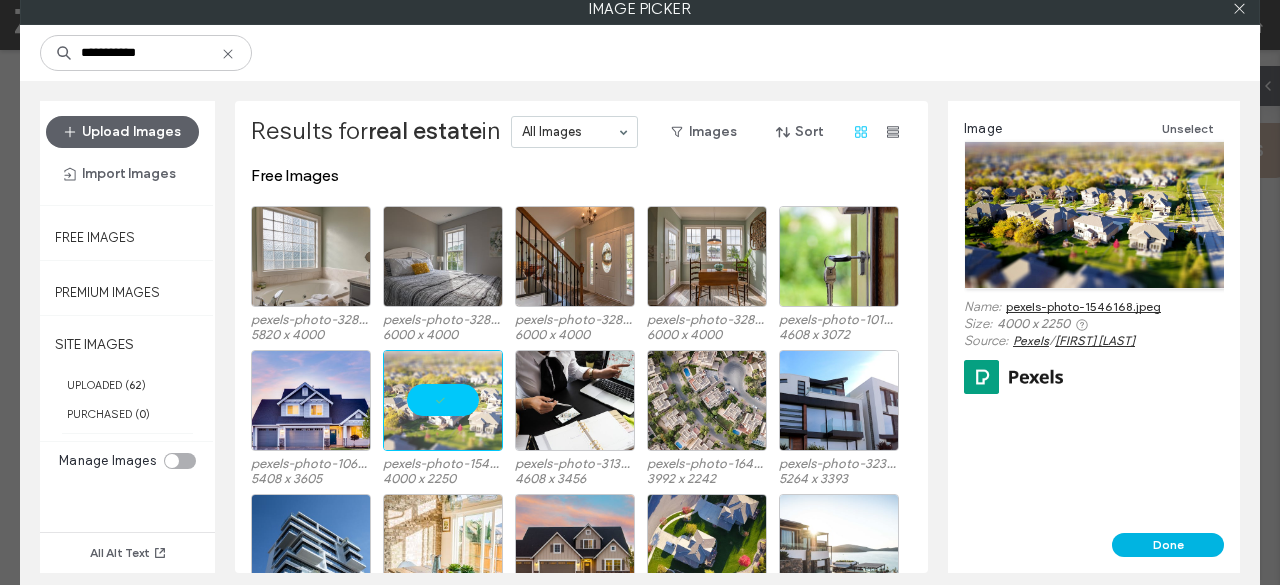 click on "Done" at bounding box center (1168, 545) 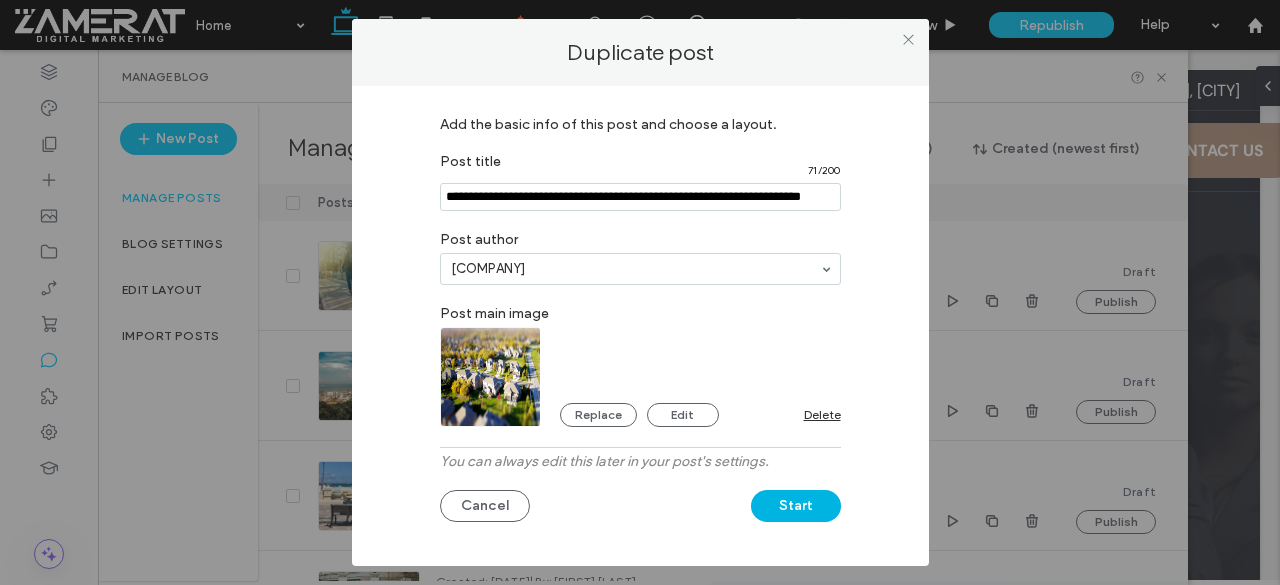 click on "Start" at bounding box center [796, 506] 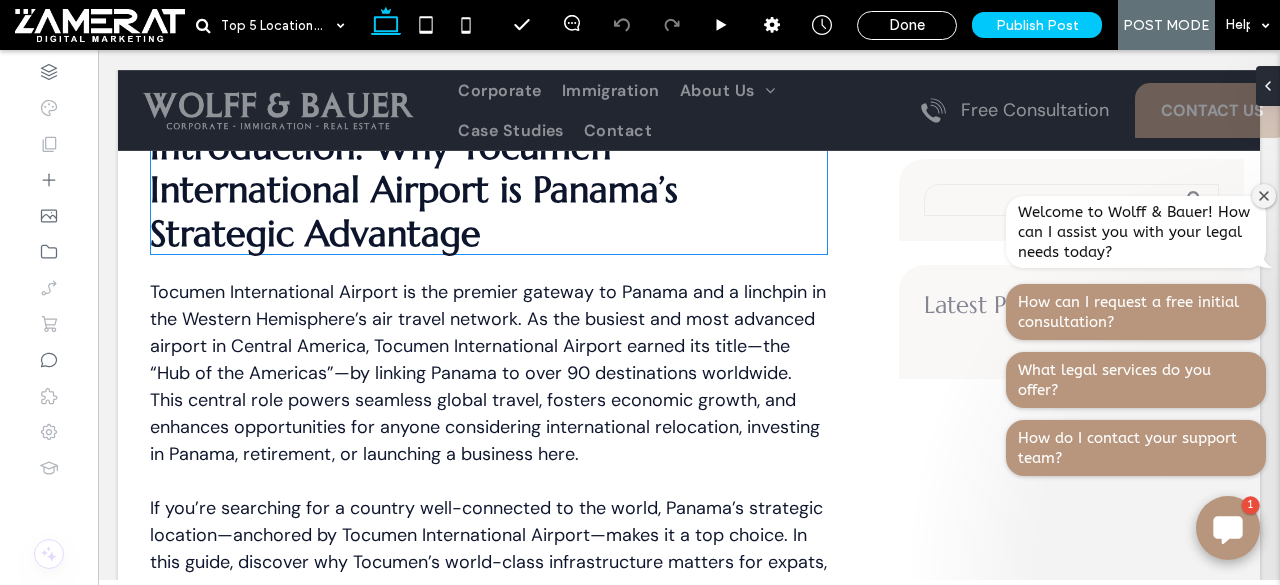 scroll, scrollTop: 957, scrollLeft: 0, axis: vertical 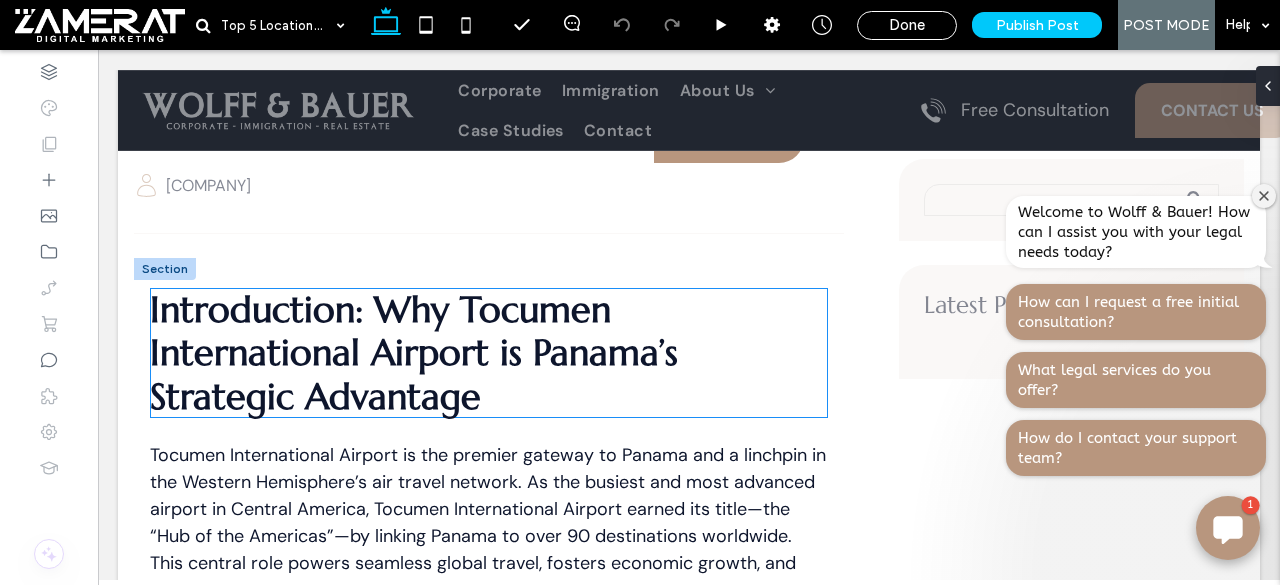 click on "Introduction: Why Tocumen International Airport is Panama’s Strategic Advantage" at bounding box center (414, 352) 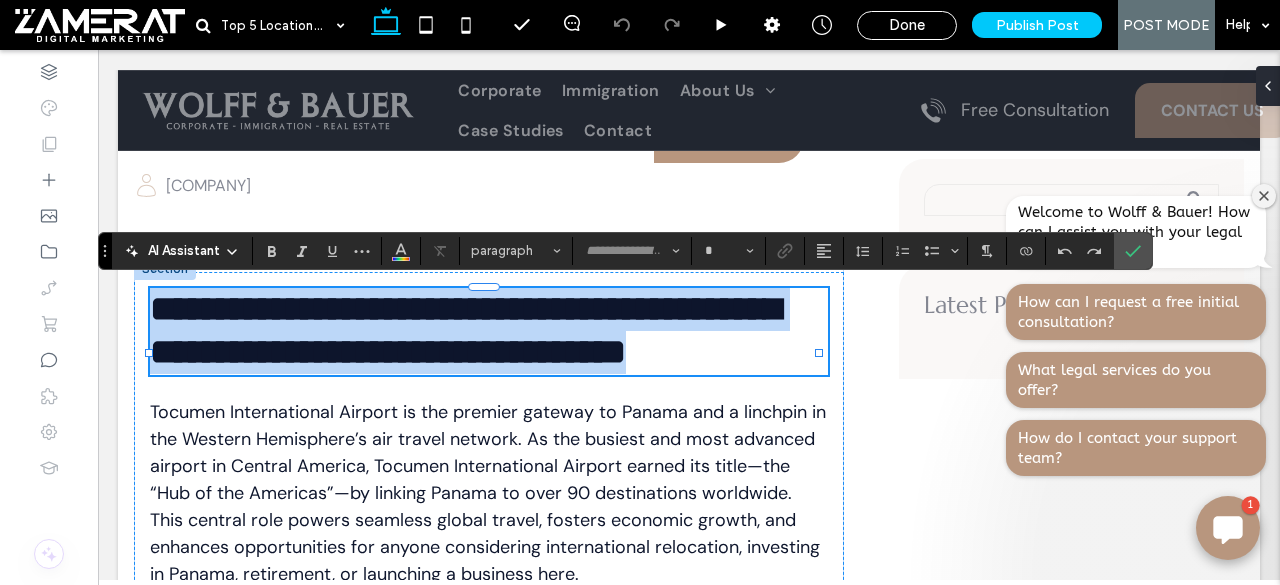 type on "*********" 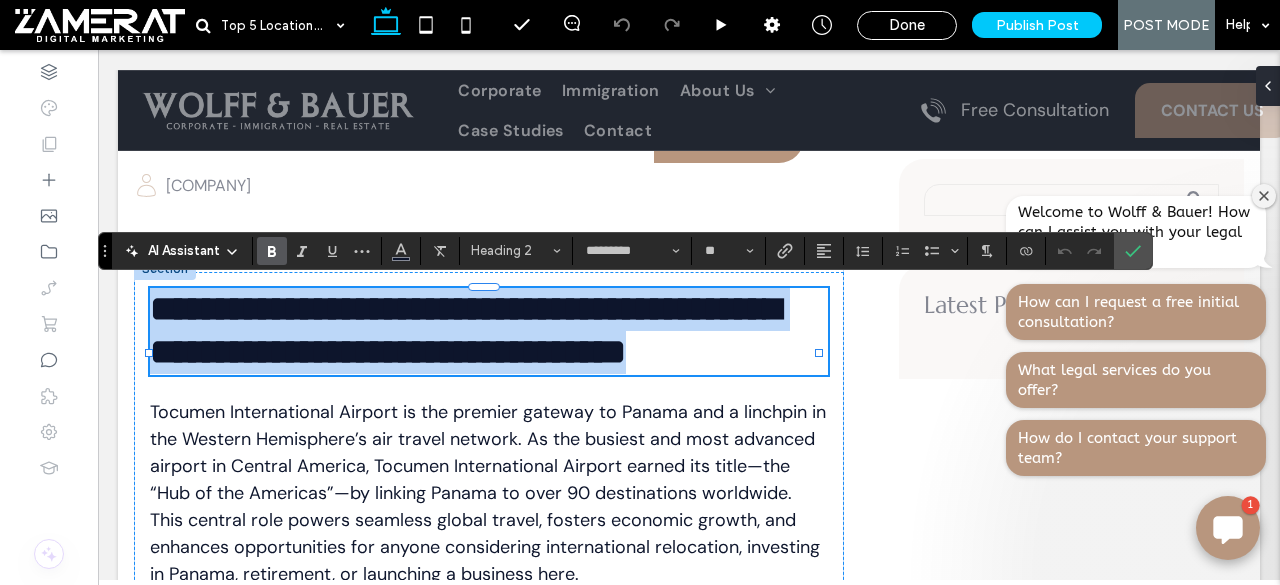 click on "**********" at bounding box center (489, 331) 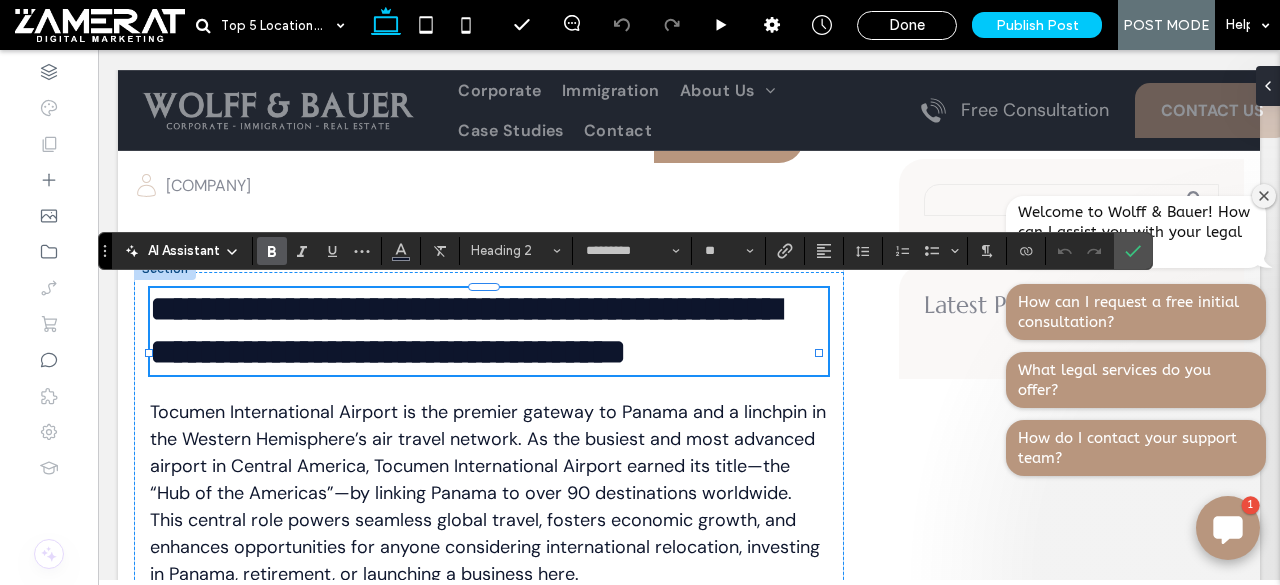 scroll, scrollTop: 0, scrollLeft: 0, axis: both 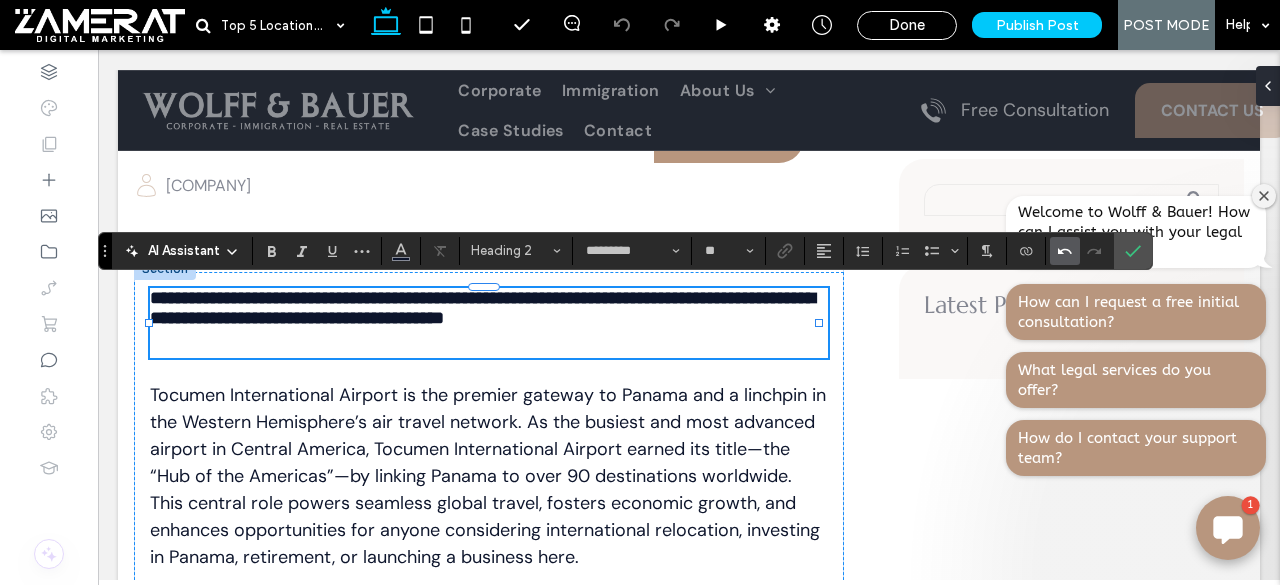 click 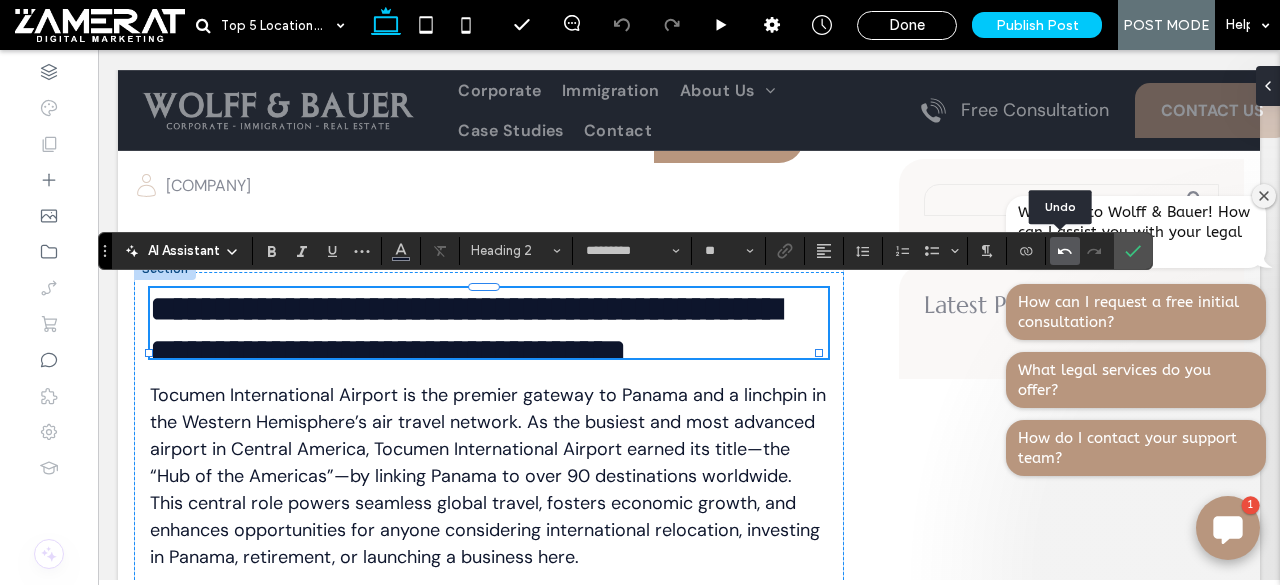 scroll, scrollTop: 0, scrollLeft: 0, axis: both 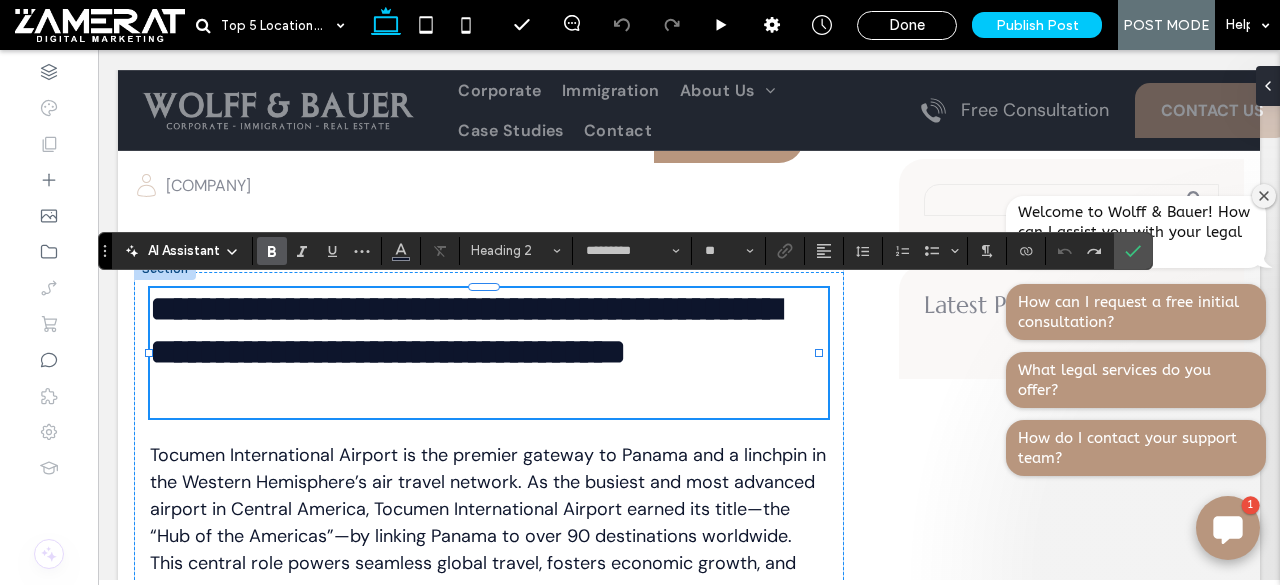 click on "**********" at bounding box center [484, 331] 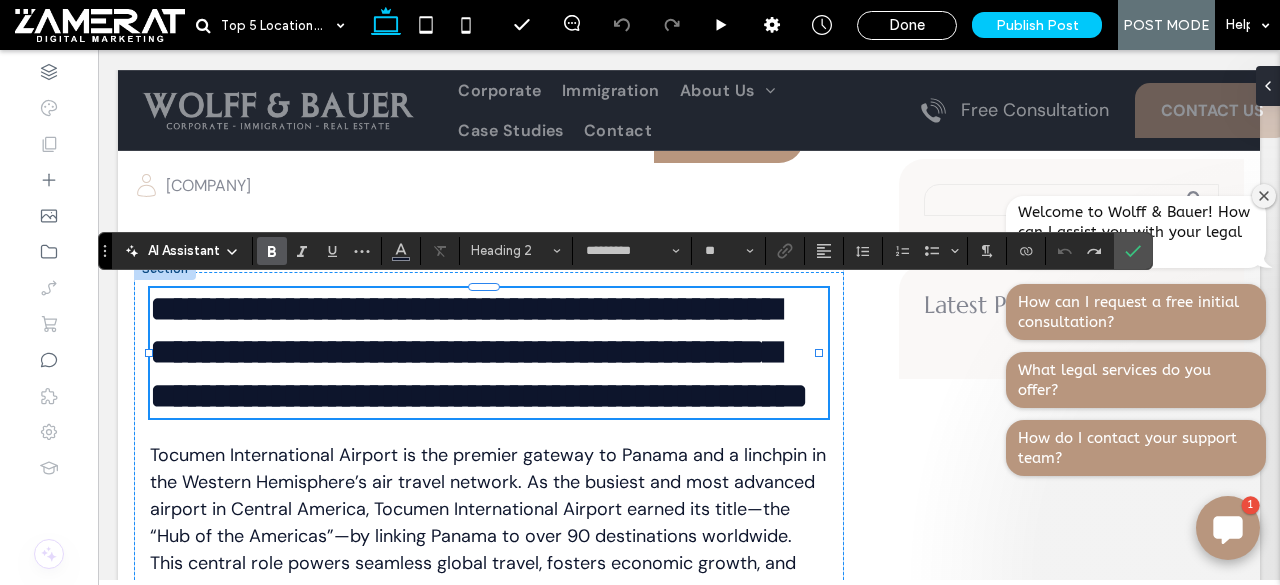 type on "*******" 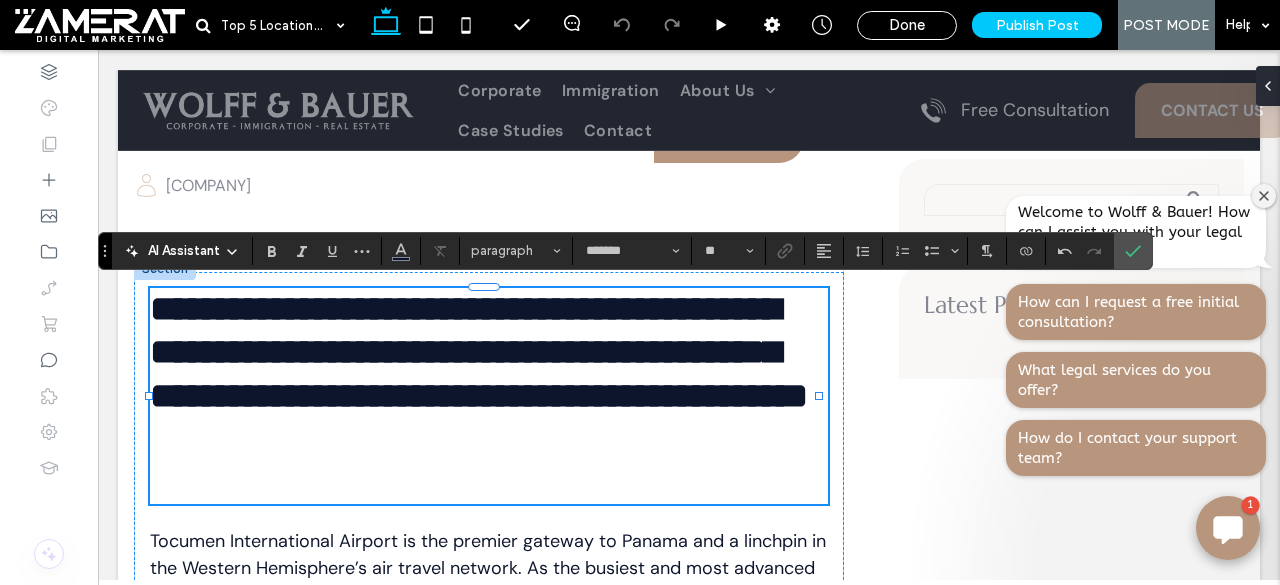 scroll, scrollTop: 0, scrollLeft: 0, axis: both 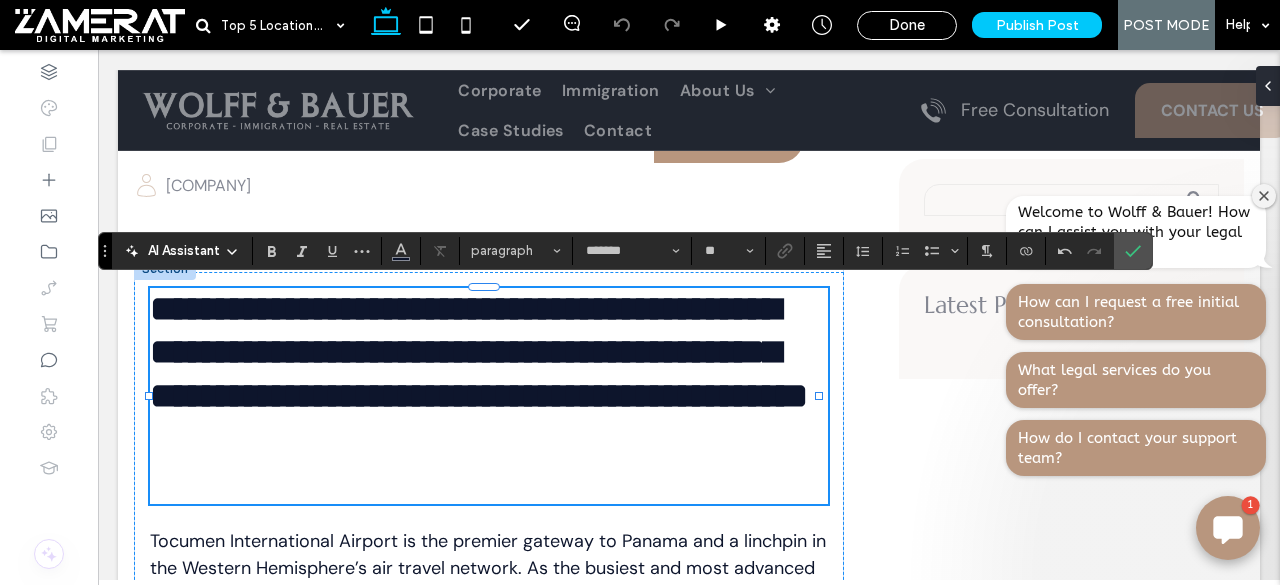 type on "*********" 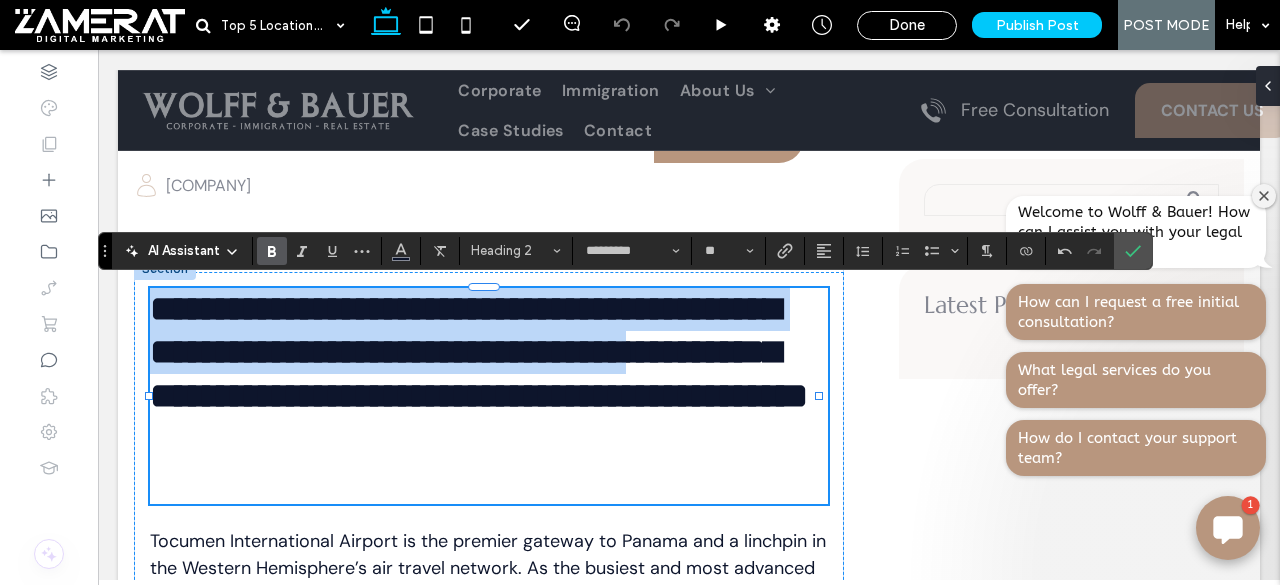 scroll, scrollTop: 0, scrollLeft: 0, axis: both 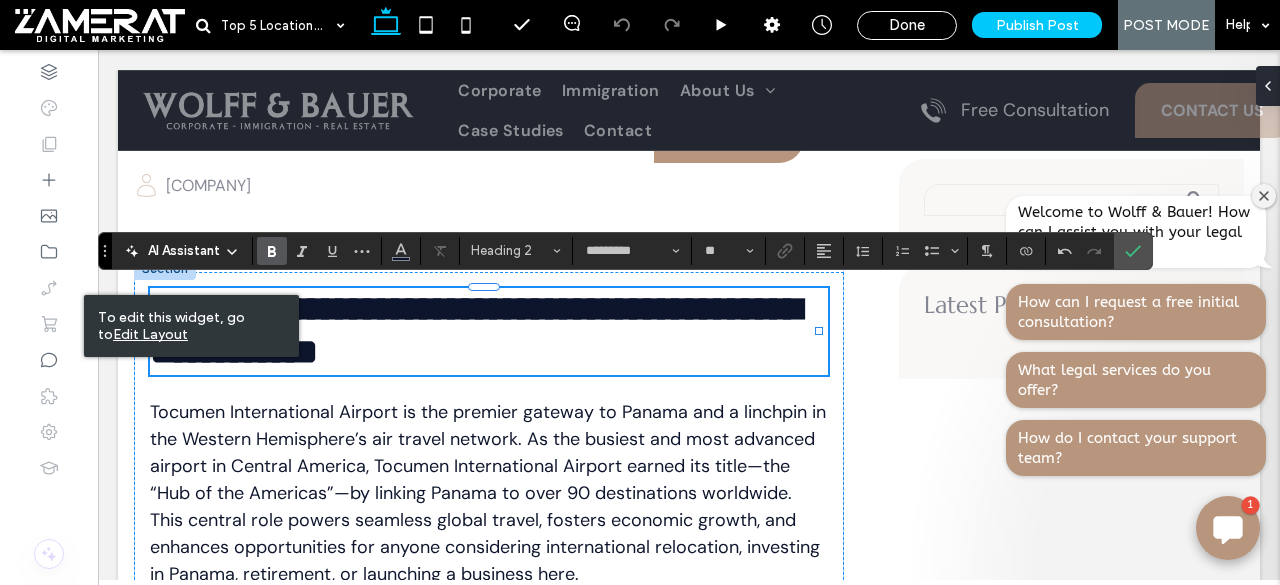 click on "**********" at bounding box center (484, 331) 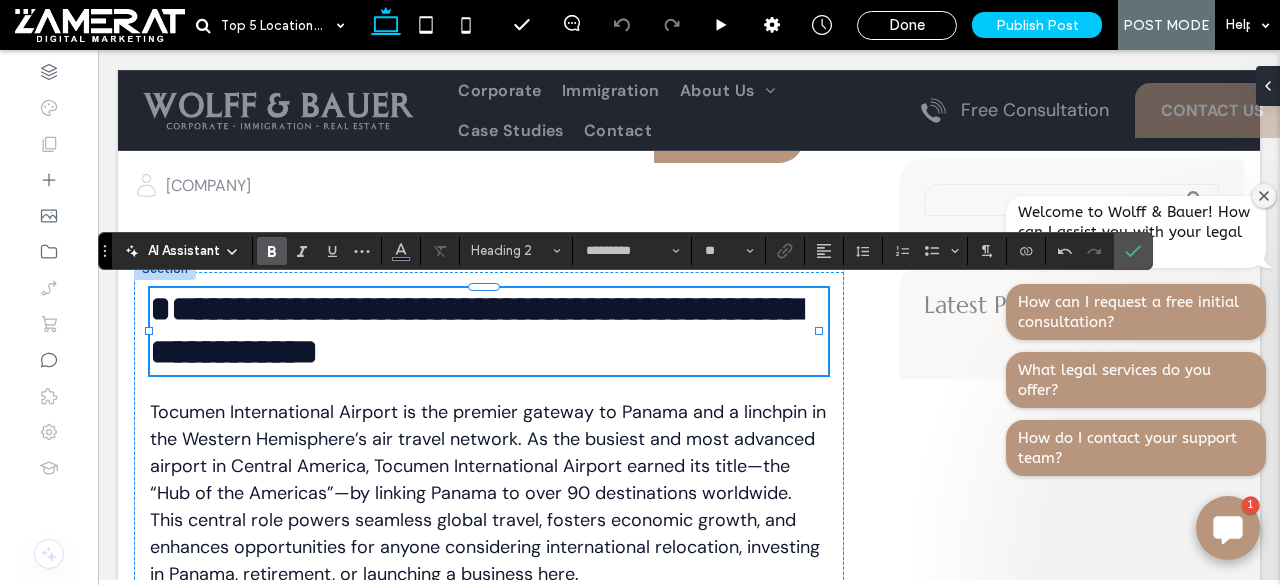 scroll, scrollTop: 0, scrollLeft: 0, axis: both 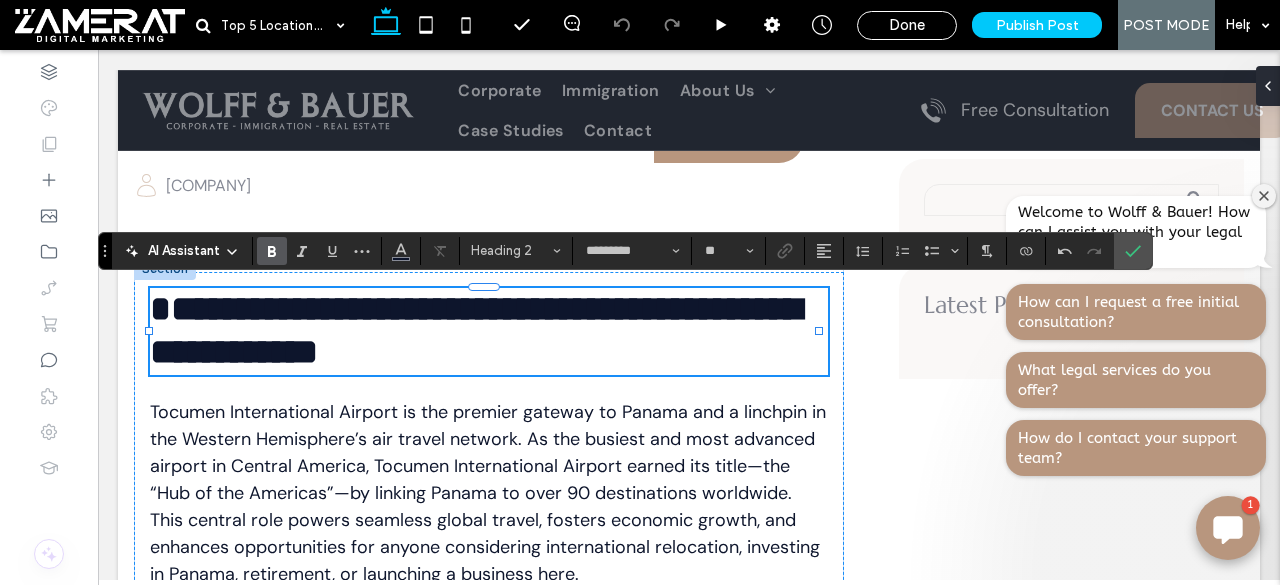 click on "**********" at bounding box center (475, 330) 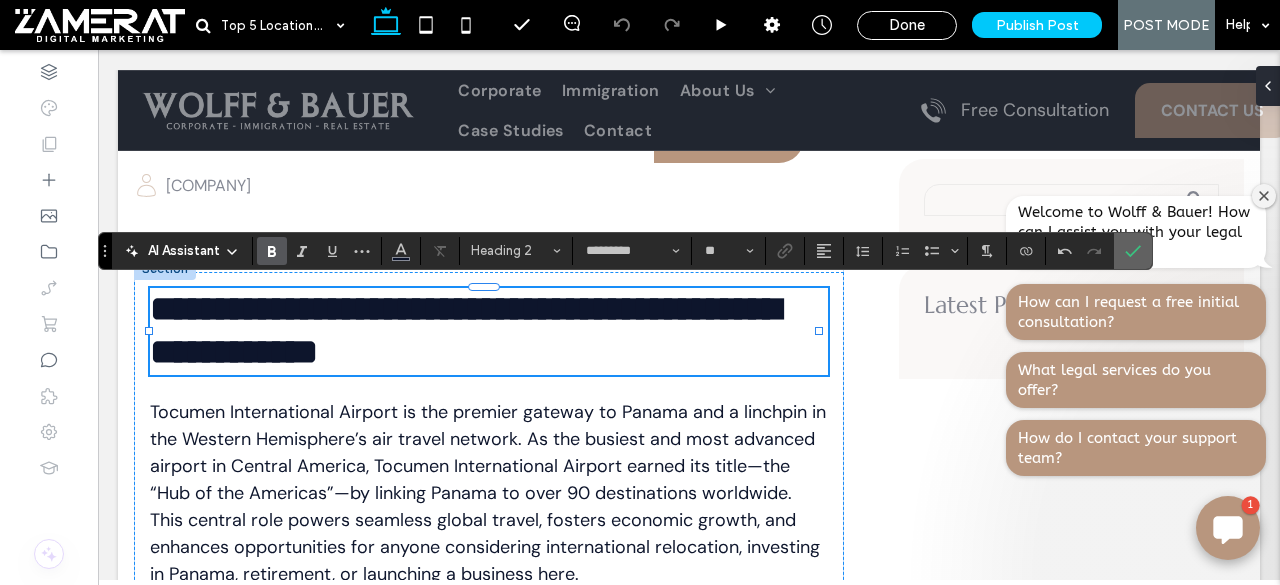 drag, startPoint x: 1129, startPoint y: 239, endPoint x: 812, endPoint y: 73, distance: 357.83377 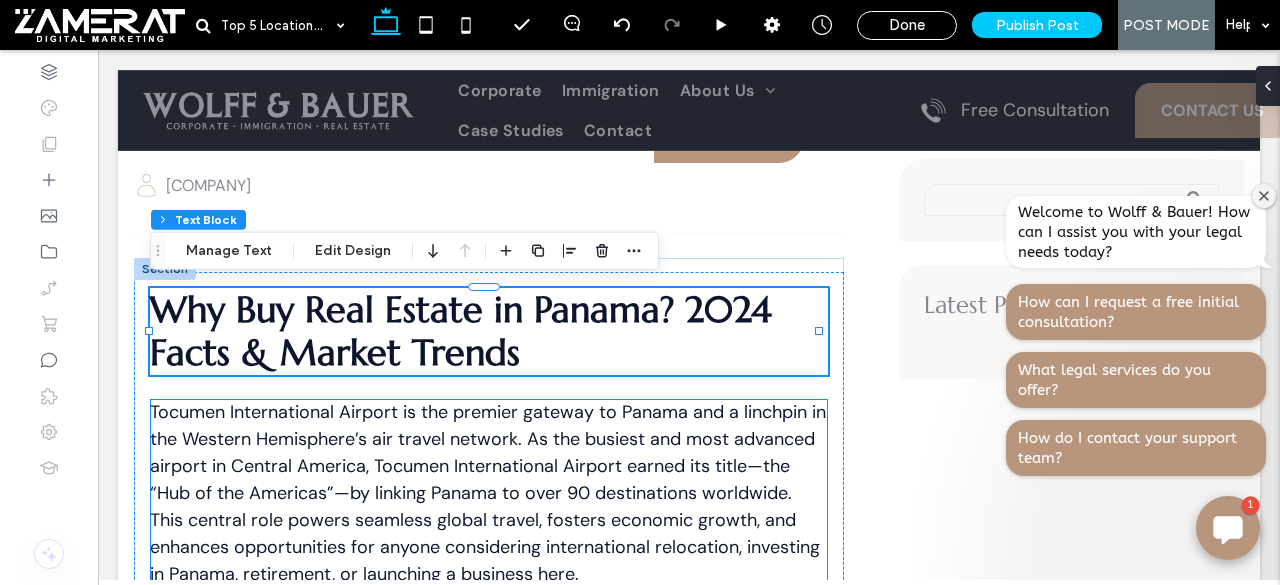 scroll, scrollTop: 1203, scrollLeft: 0, axis: vertical 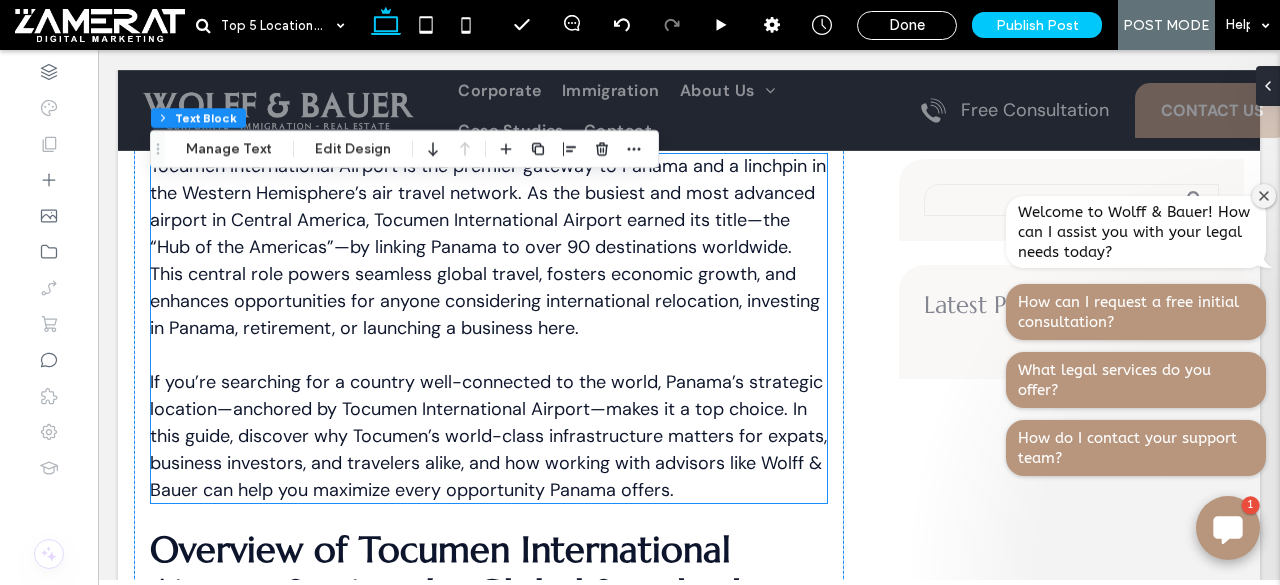 click on "If you’re searching for a country well-connected to the world, Panama’s strategic location—anchored by Tocumen International Airport—makes it a top choice. In this guide, discover why Tocumen’s world-class infrastructure matters for expats, business investors, and travelers alike, and how working with advisors like Wolff & Bauer can help you maximize every opportunity Panama offers." at bounding box center [489, 423] 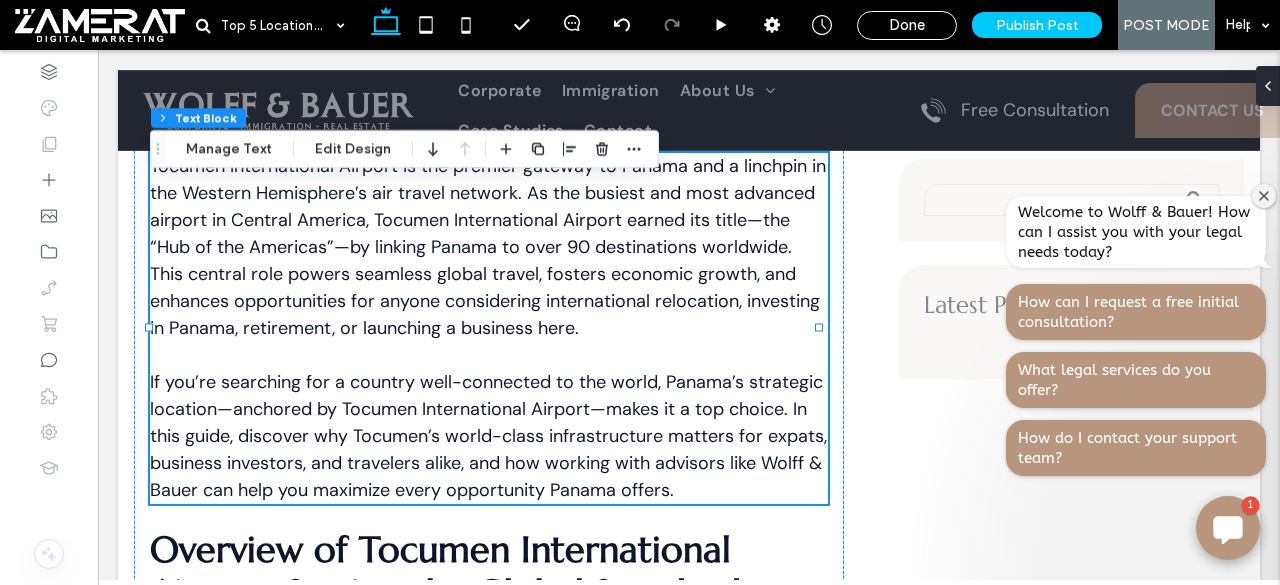 click on "Tocumen International Airport is the premier gateway to Panama and a linchpin in the Western Hemisphere’s air travel network. As the busiest and most advanced airport in Central America, Tocumen International Airport earned its title—the “Hub of the Americas”—by linking Panama to over 90 destinations worldwide. This central role powers seamless global travel, fosters economic growth, and enhances opportunities for anyone considering international relocation, investing in Panama, retirement, or launching a business here. If you’re searching for a country well-connected to the world, Panama’s strategic location—anchored by Tocumen International Airport—makes it a top choice. In this guide, discover why Tocumen’s world-class infrastructure matters for expats, business investors, and travelers alike, and how working with advisors like Wolff & Bauer can help you maximize every opportunity Panama offers." at bounding box center (489, 328) 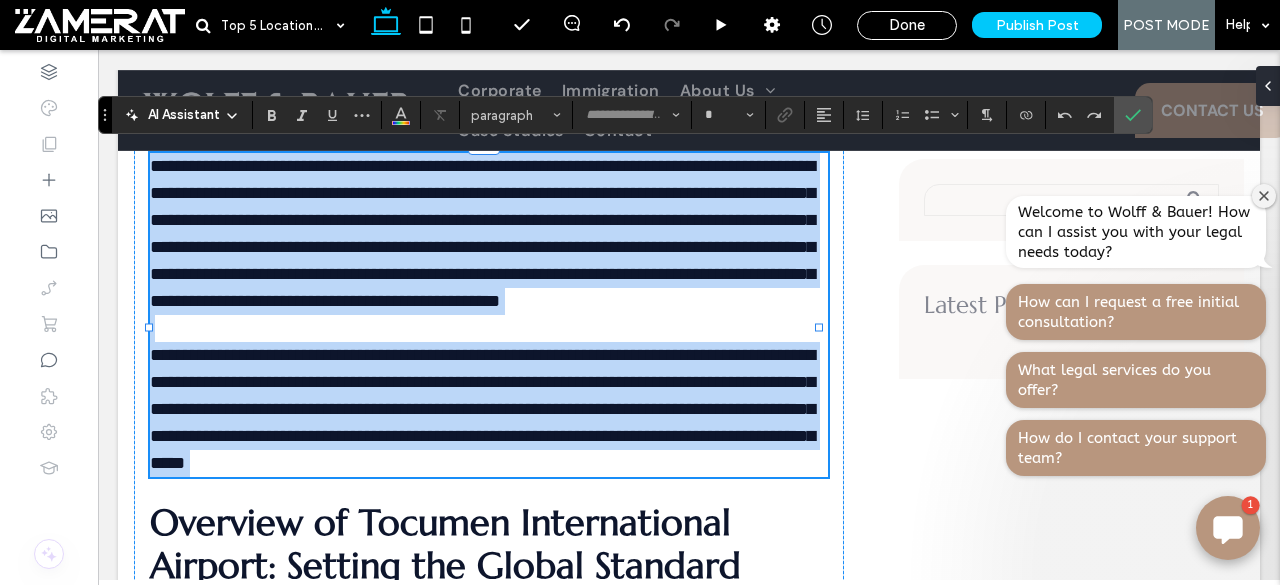 type on "*******" 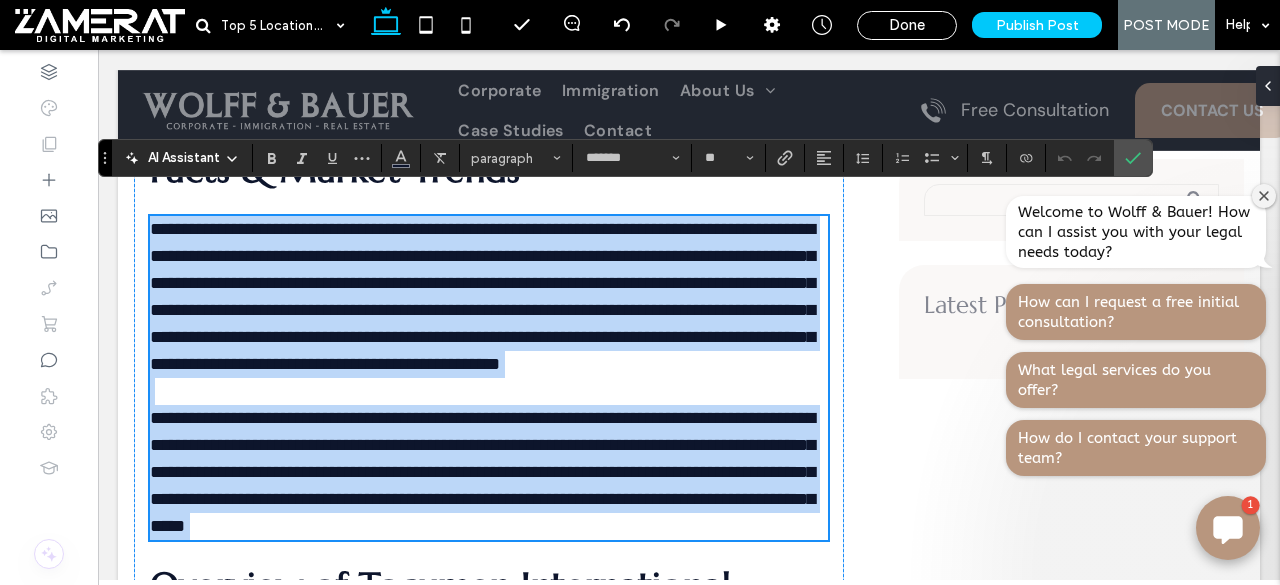 scroll, scrollTop: 1164, scrollLeft: 0, axis: vertical 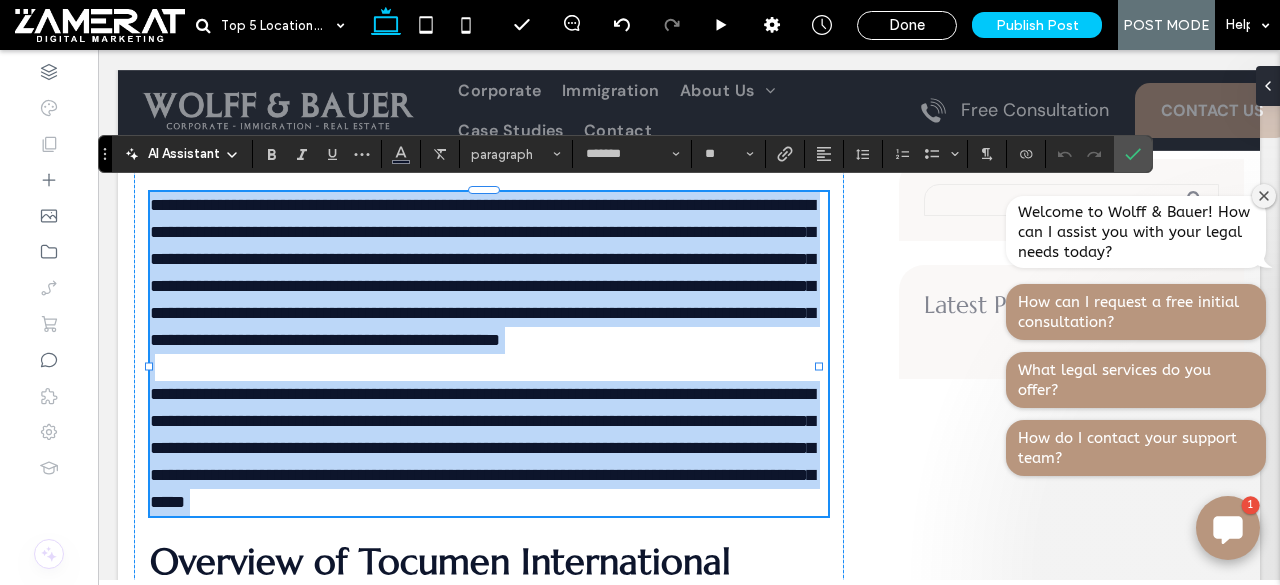 click on "**********" at bounding box center [482, 272] 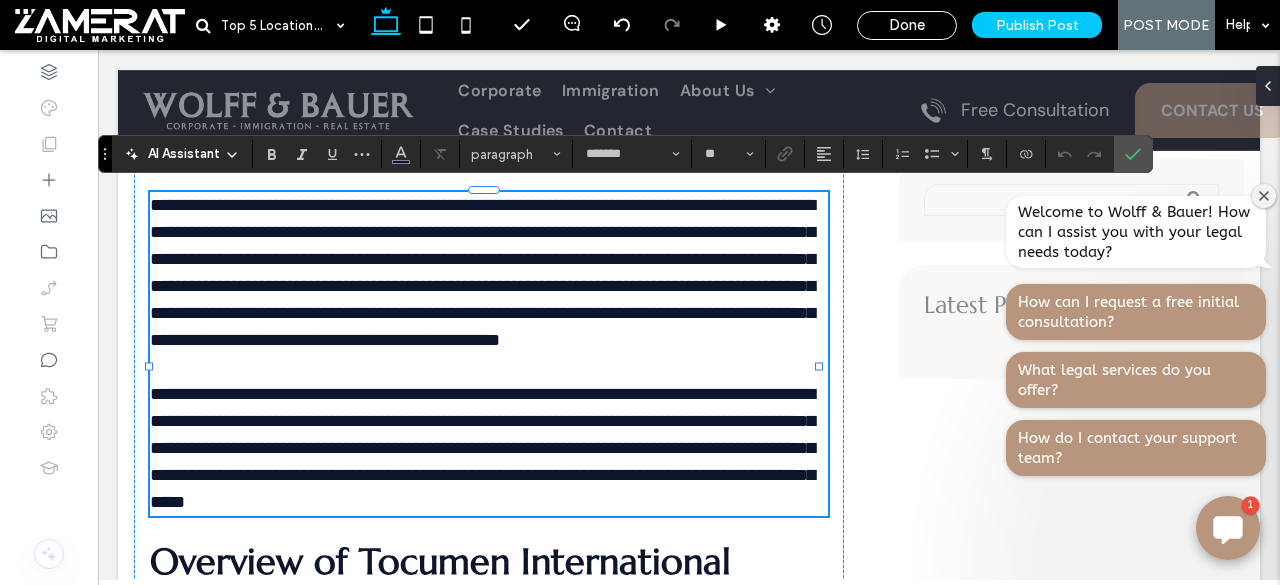 click on "**********" at bounding box center (482, 272) 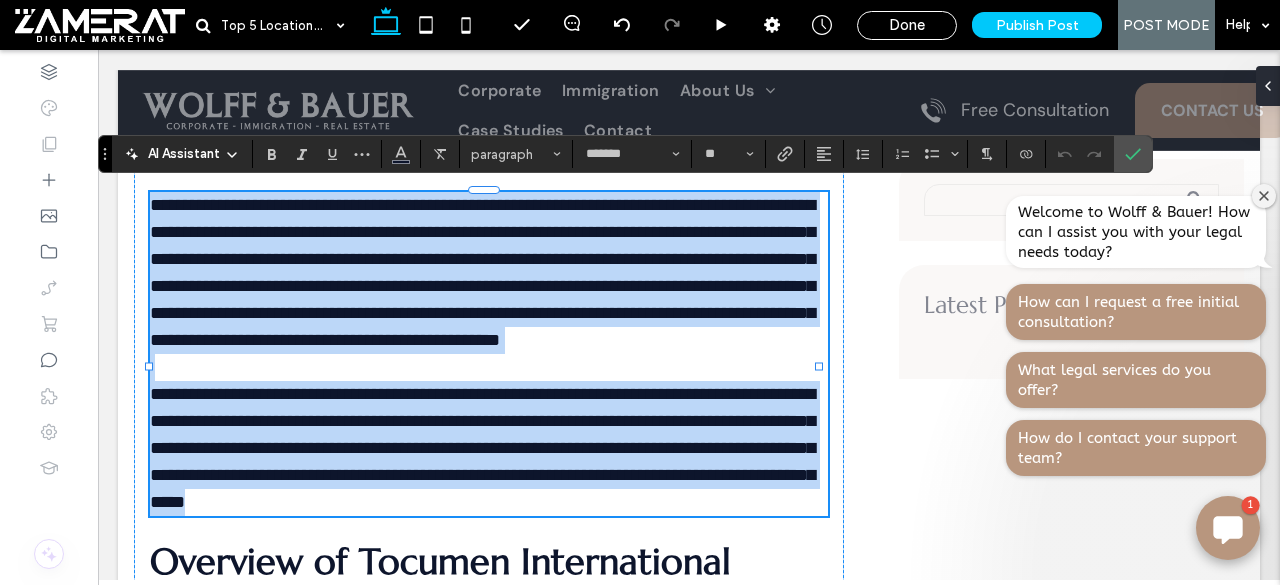 drag, startPoint x: 154, startPoint y: 199, endPoint x: 785, endPoint y: 526, distance: 710.69684 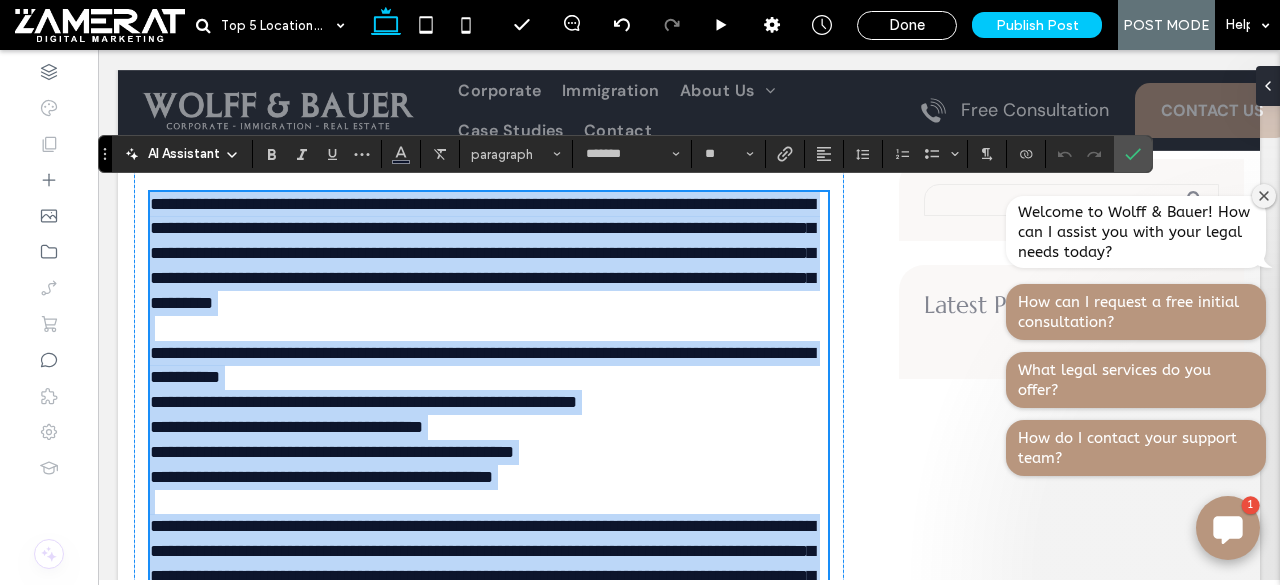 scroll, scrollTop: 0, scrollLeft: 0, axis: both 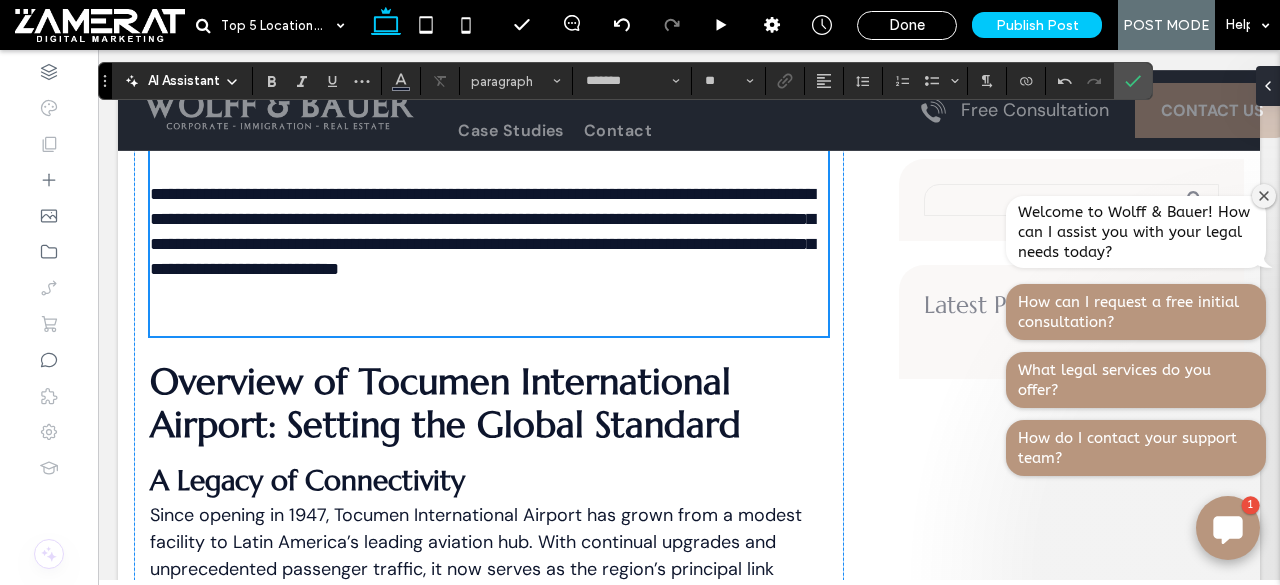 click at bounding box center (489, 309) 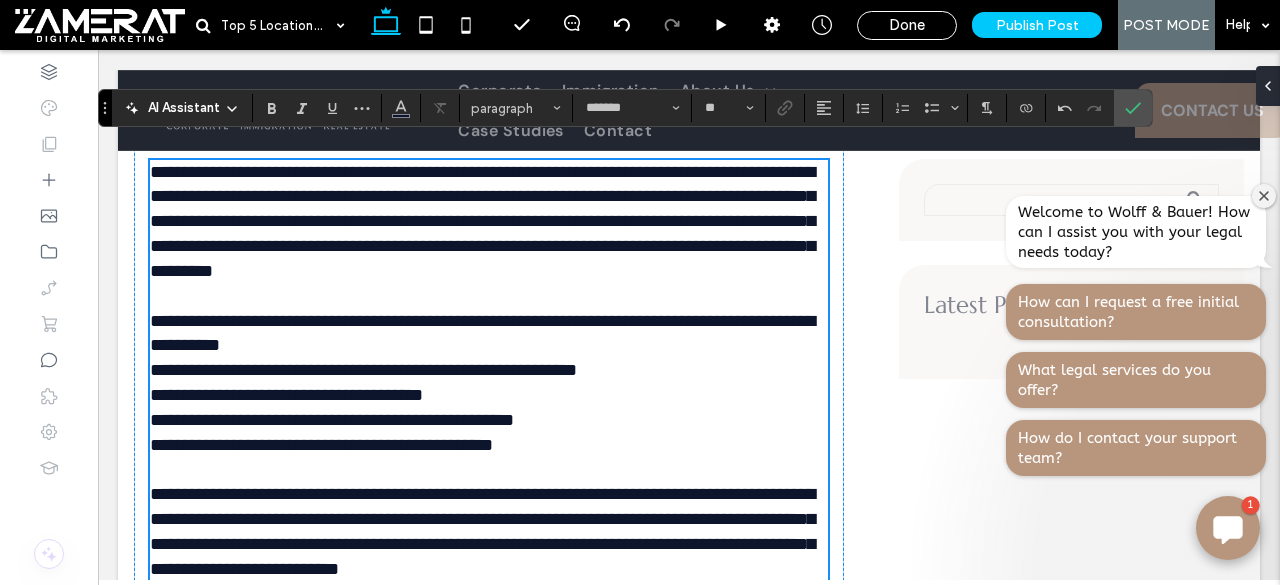 scroll, scrollTop: 1194, scrollLeft: 0, axis: vertical 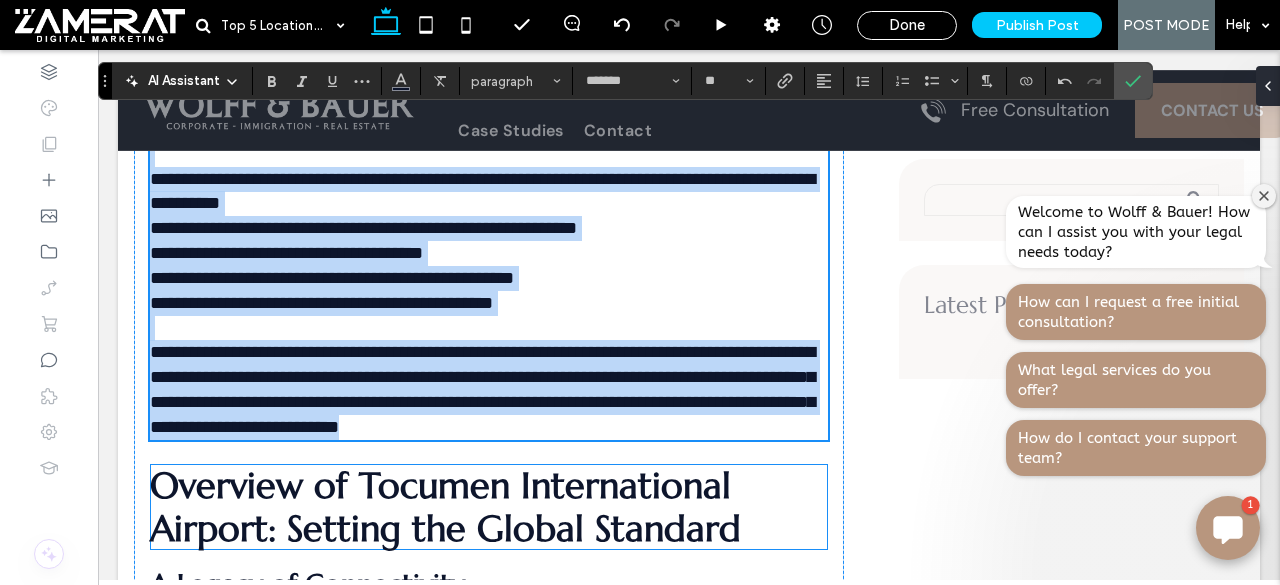 drag, startPoint x: 151, startPoint y: 167, endPoint x: 492, endPoint y: 492, distance: 471.069 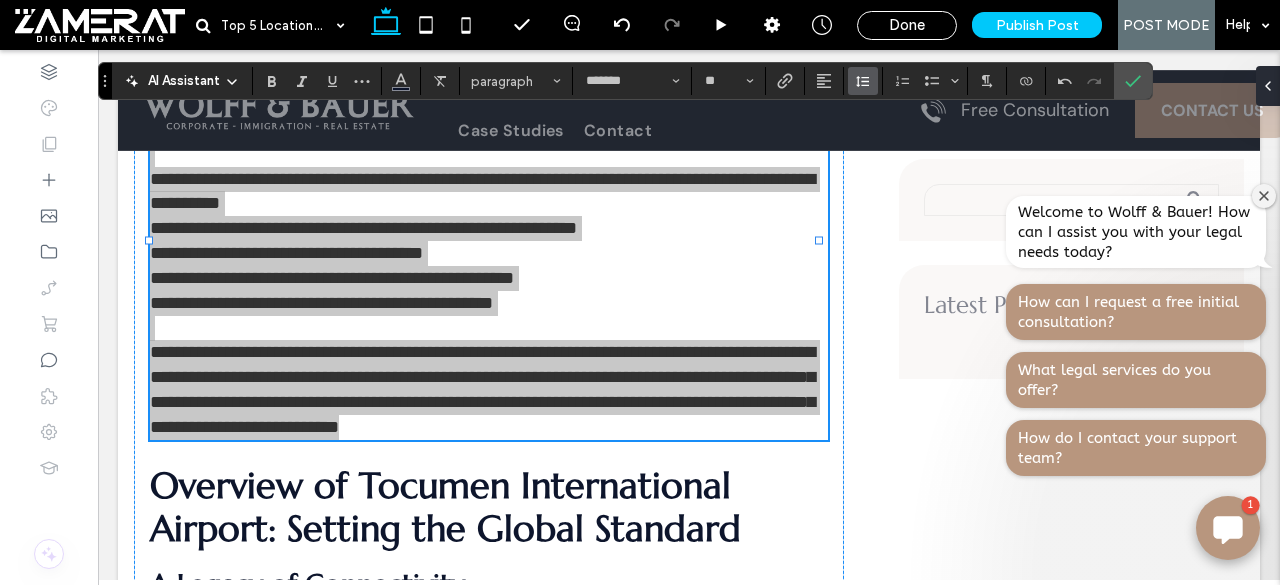 click 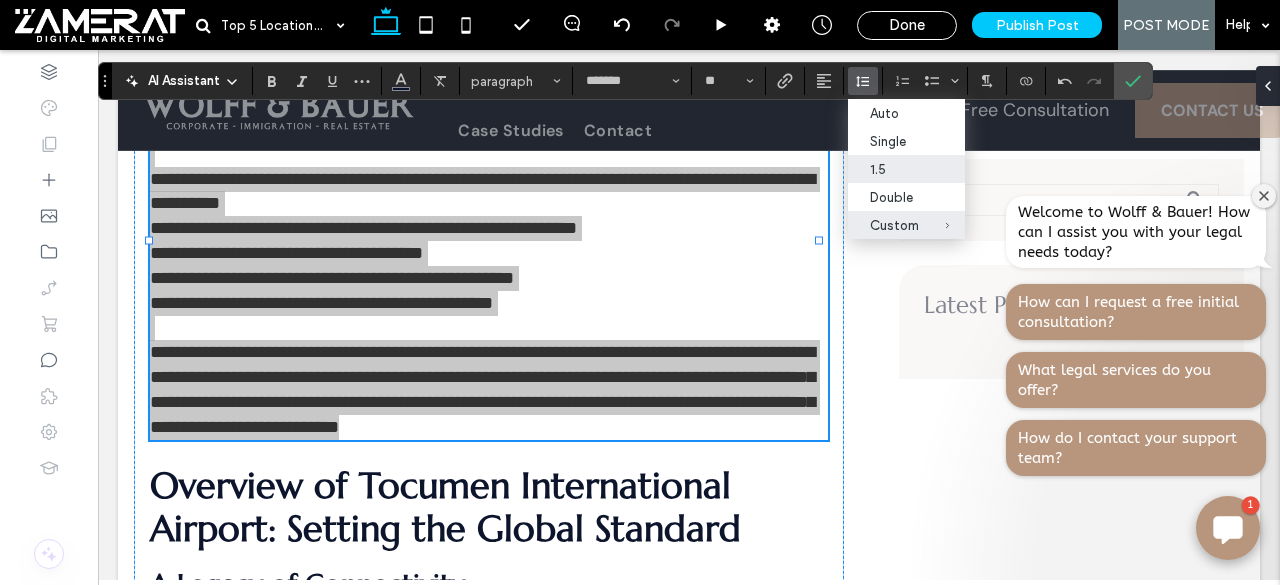 click on "1.5" at bounding box center [894, 169] 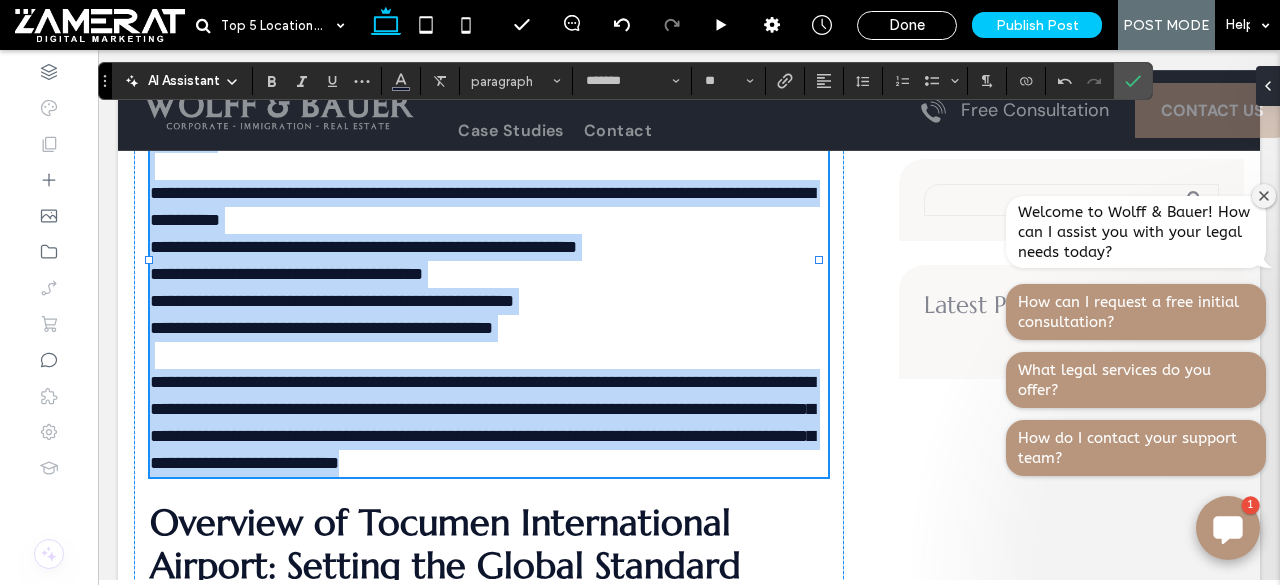 click on "**********" at bounding box center (363, 247) 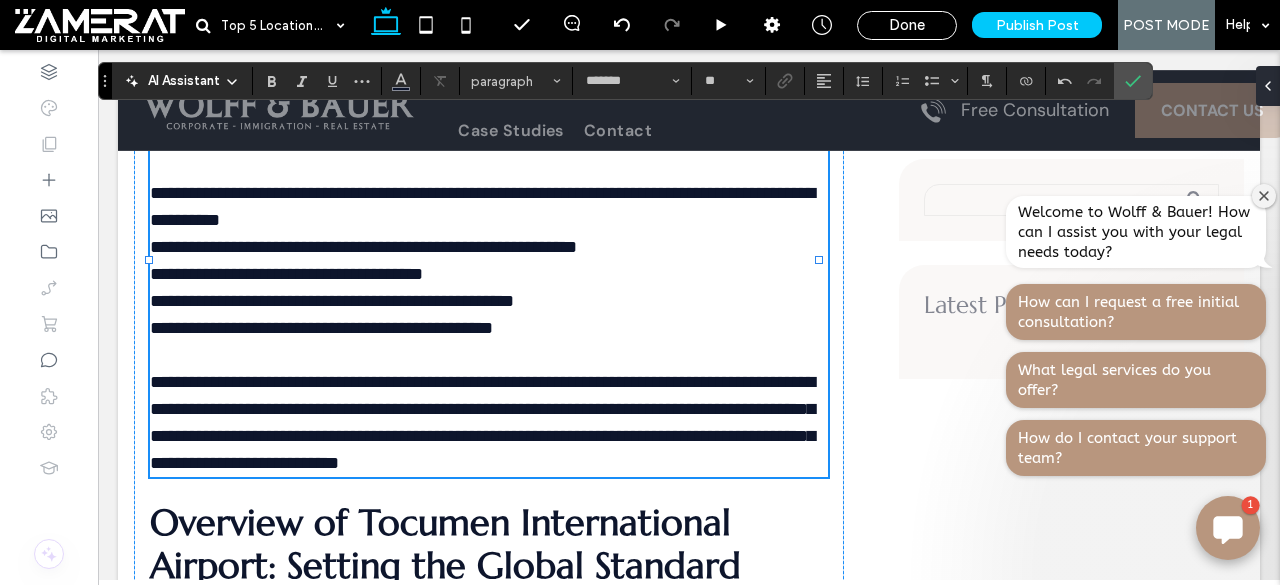 click on "**********" at bounding box center [363, 247] 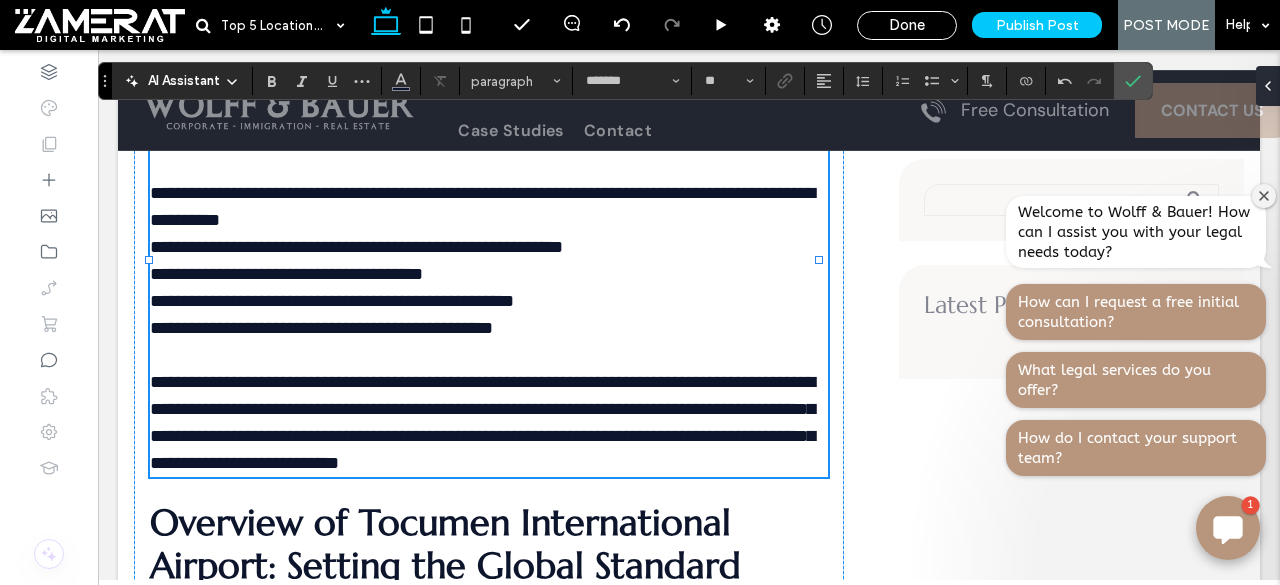 click on "**********" at bounding box center (286, 274) 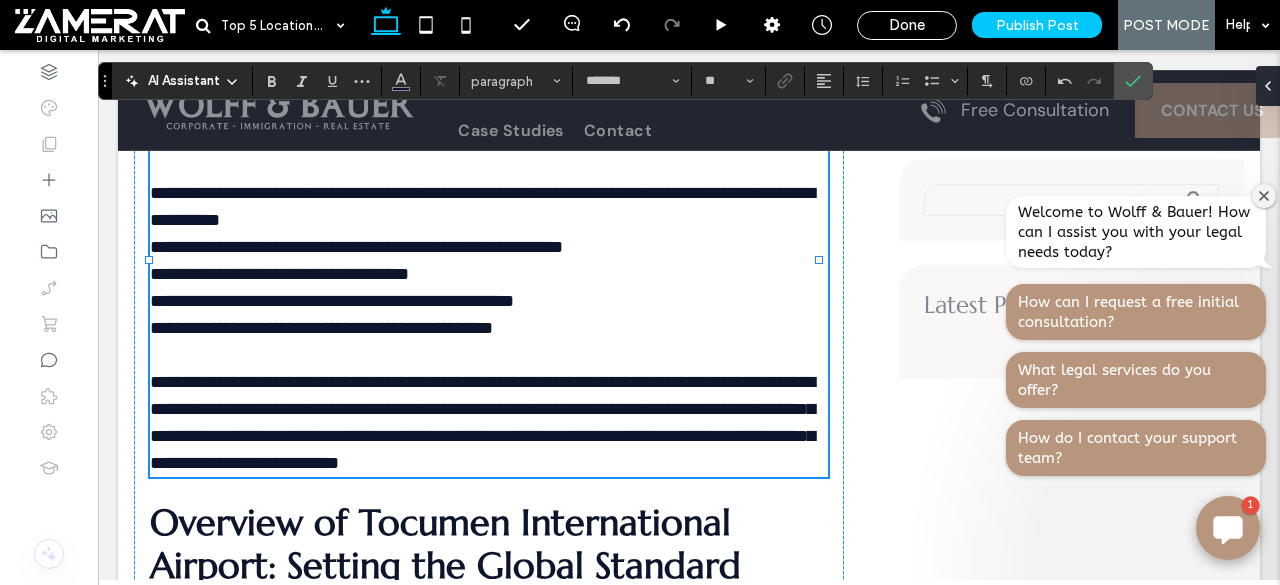 click on "**********" at bounding box center (332, 301) 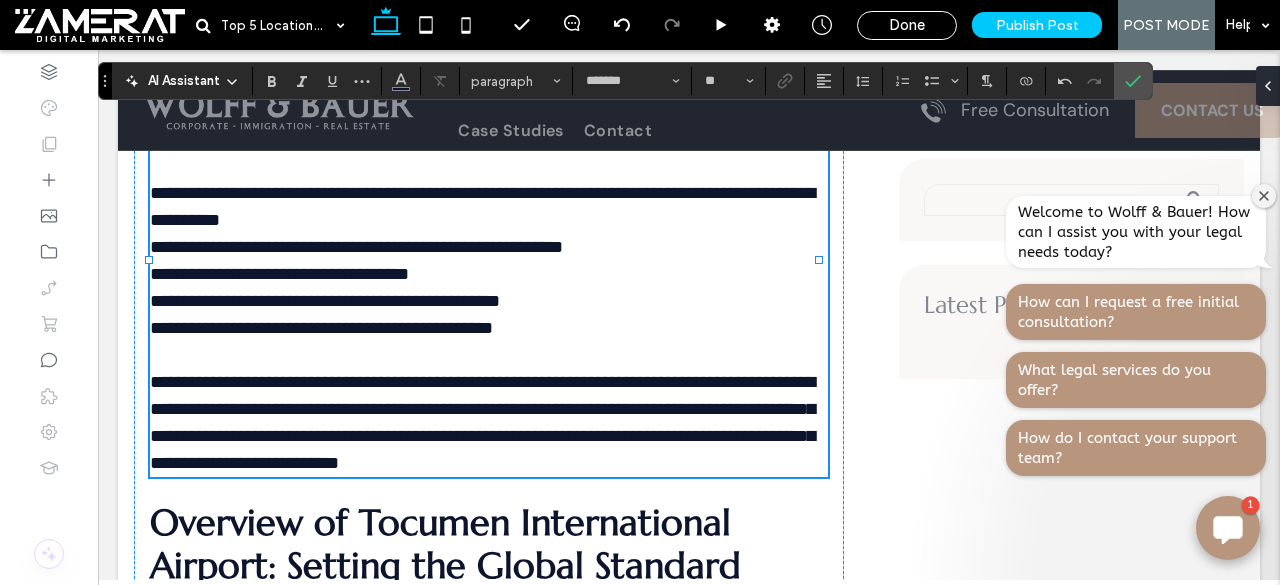 click on "**********" at bounding box center [321, 328] 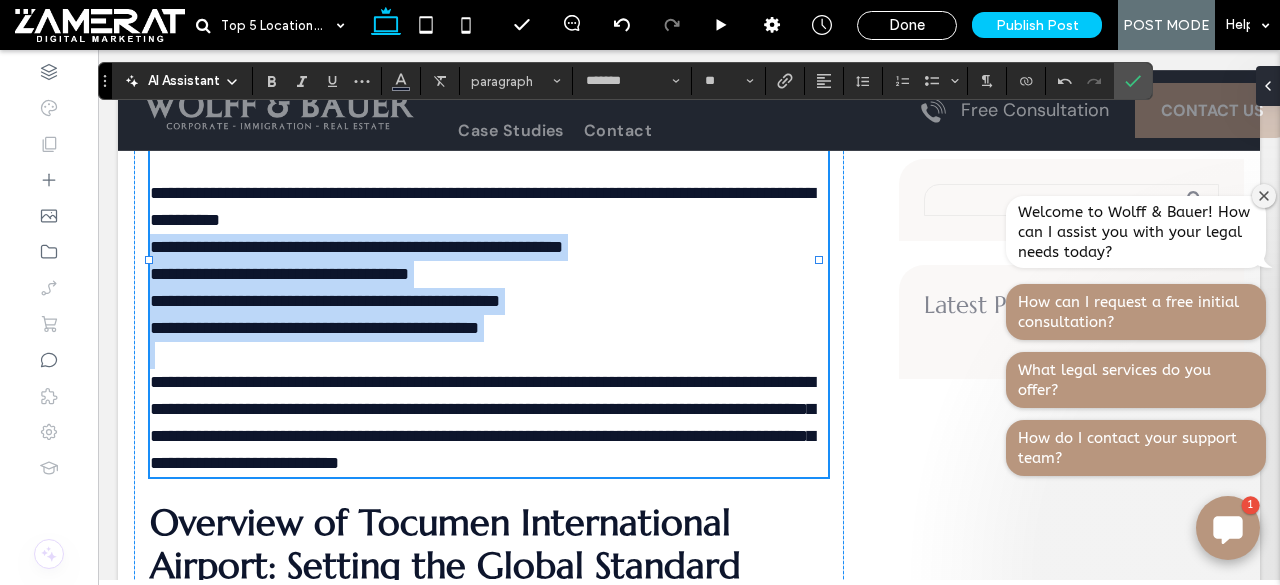 drag, startPoint x: 154, startPoint y: 246, endPoint x: 654, endPoint y: 355, distance: 511.7431 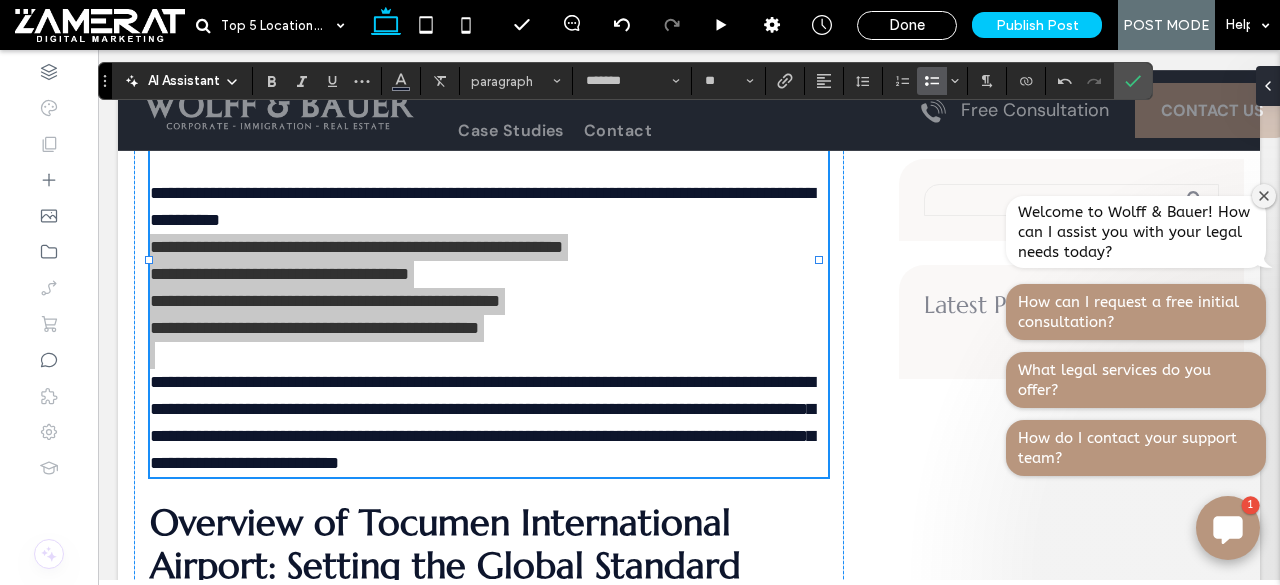 click 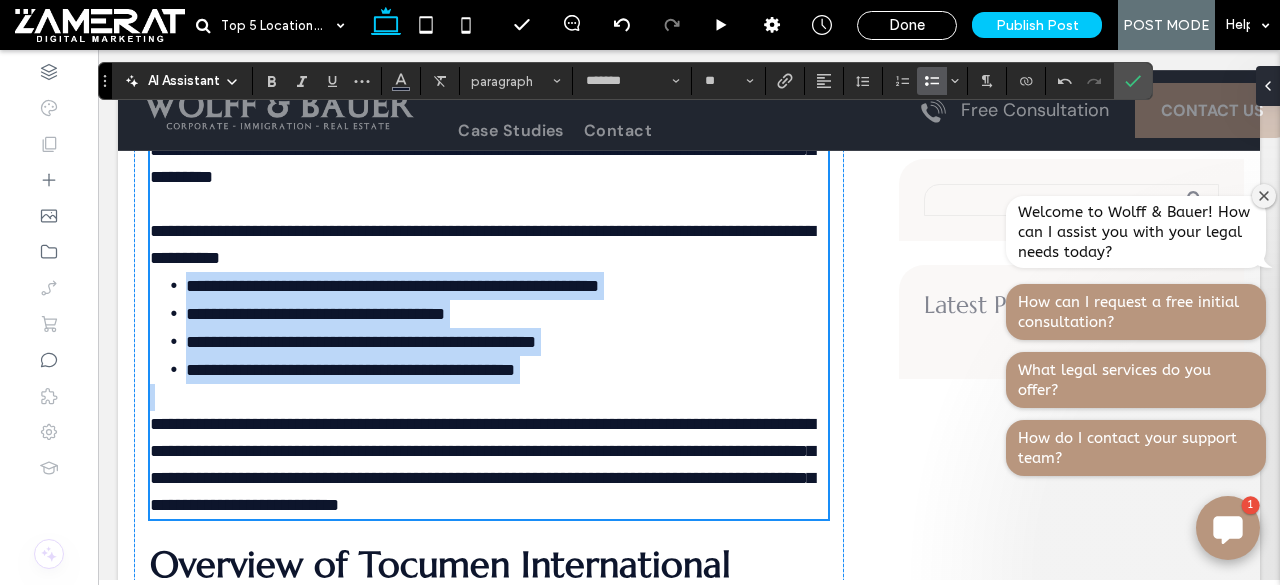 scroll, scrollTop: 1302, scrollLeft: 0, axis: vertical 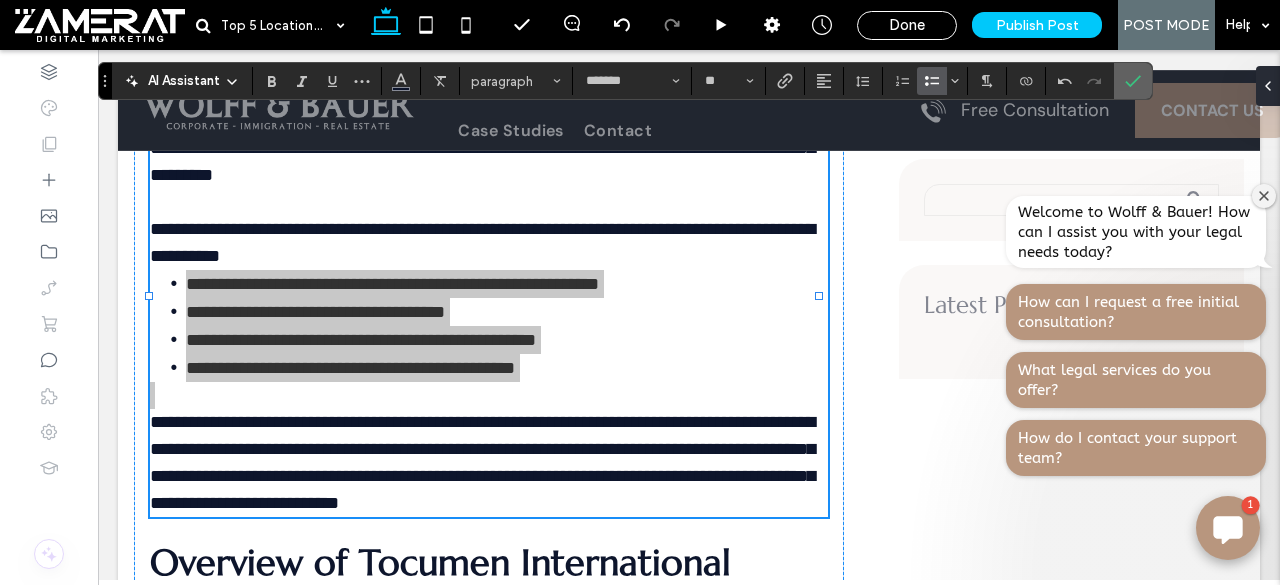 click at bounding box center [1133, 81] 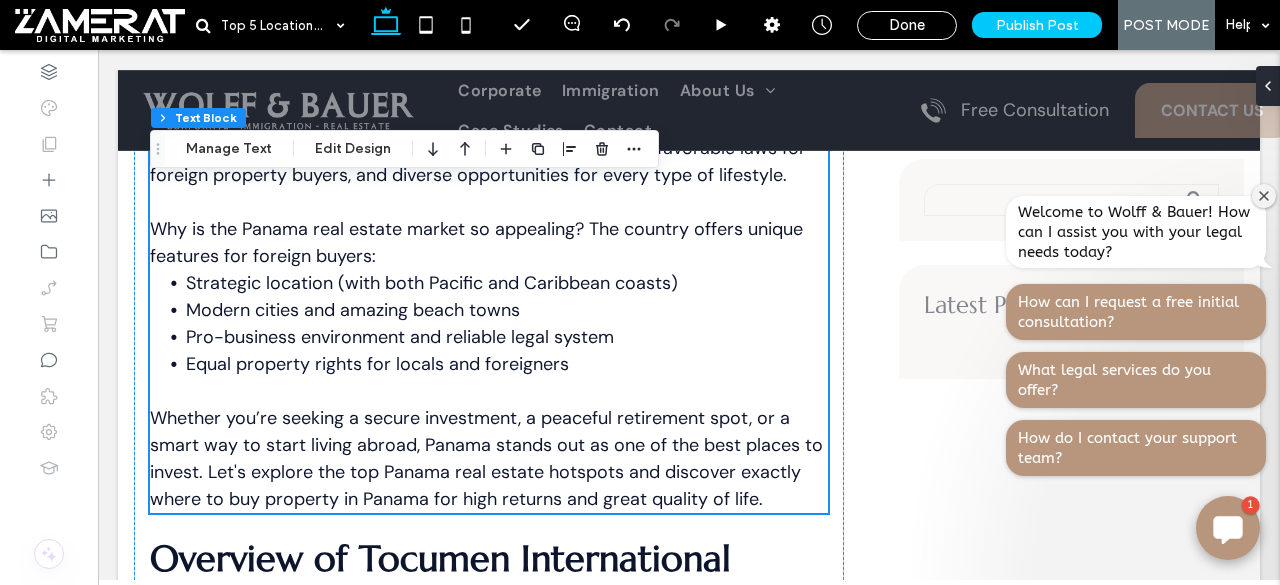 scroll, scrollTop: 1558, scrollLeft: 0, axis: vertical 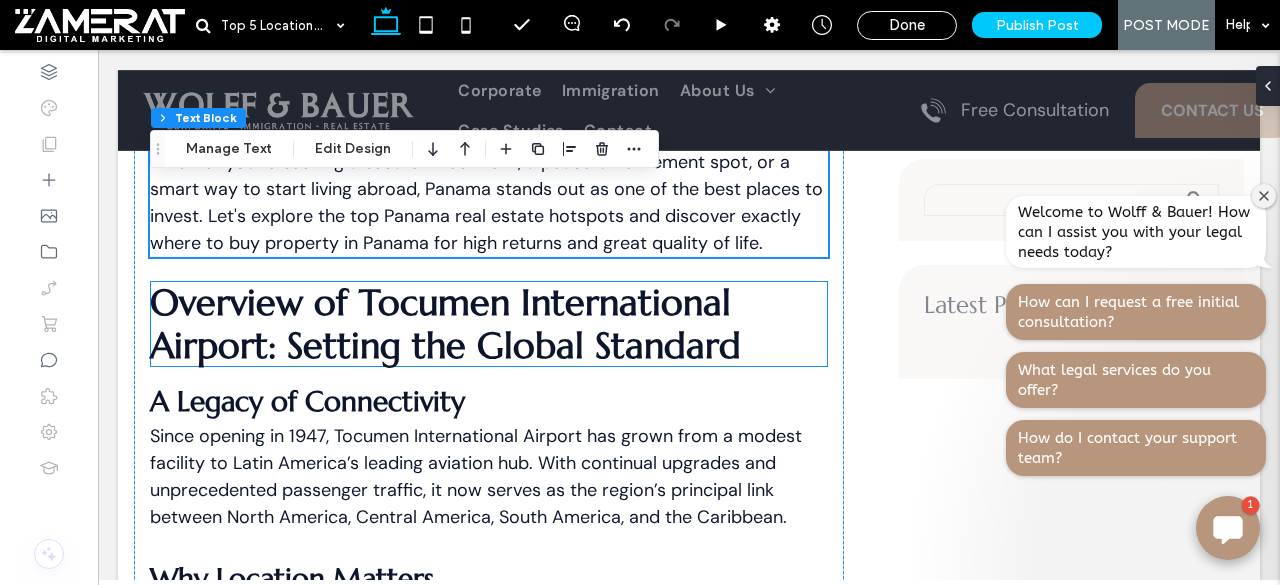 click on "Overview of Tocumen International Airport: Setting the Global Standard" at bounding box center (445, 324) 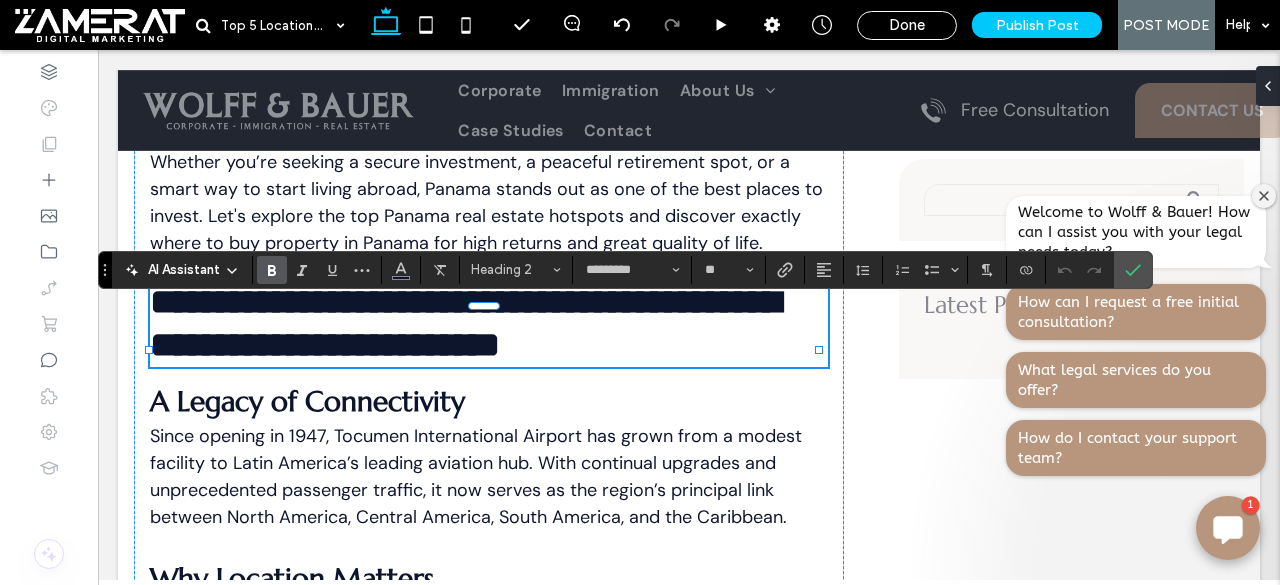 click on "**********" at bounding box center [489, 324] 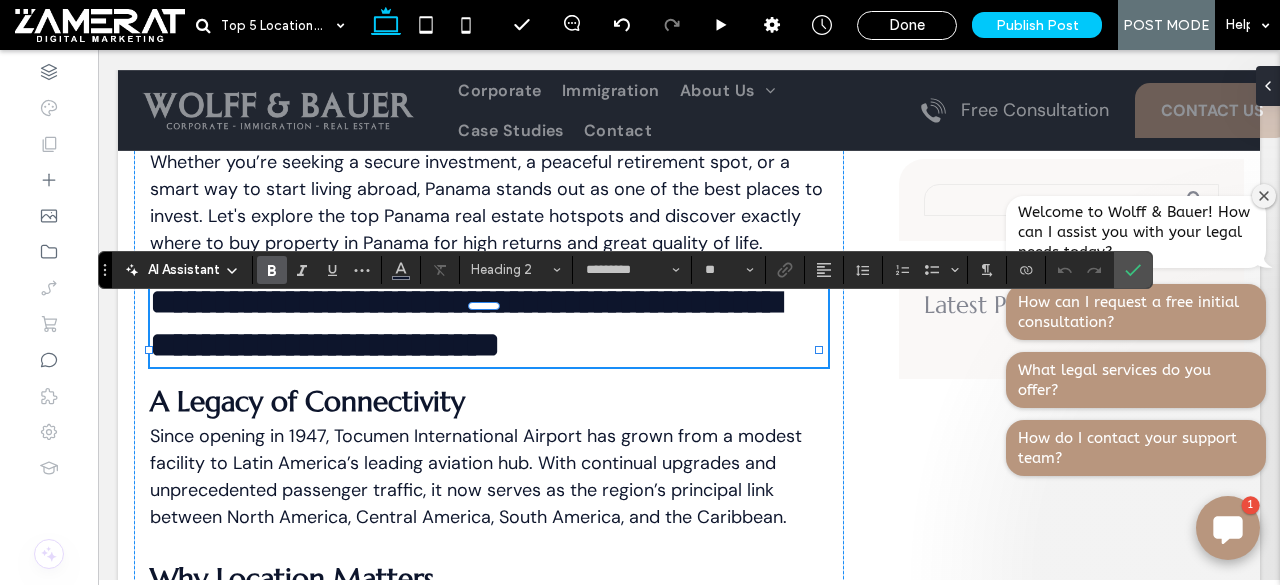 scroll, scrollTop: 0, scrollLeft: 0, axis: both 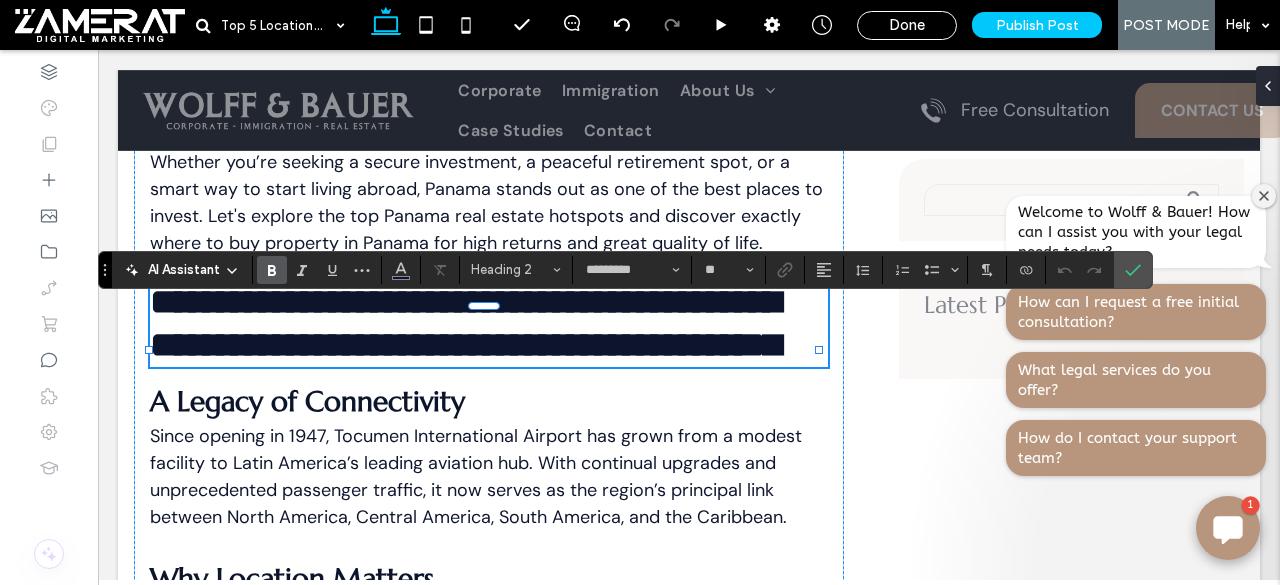 type on "*******" 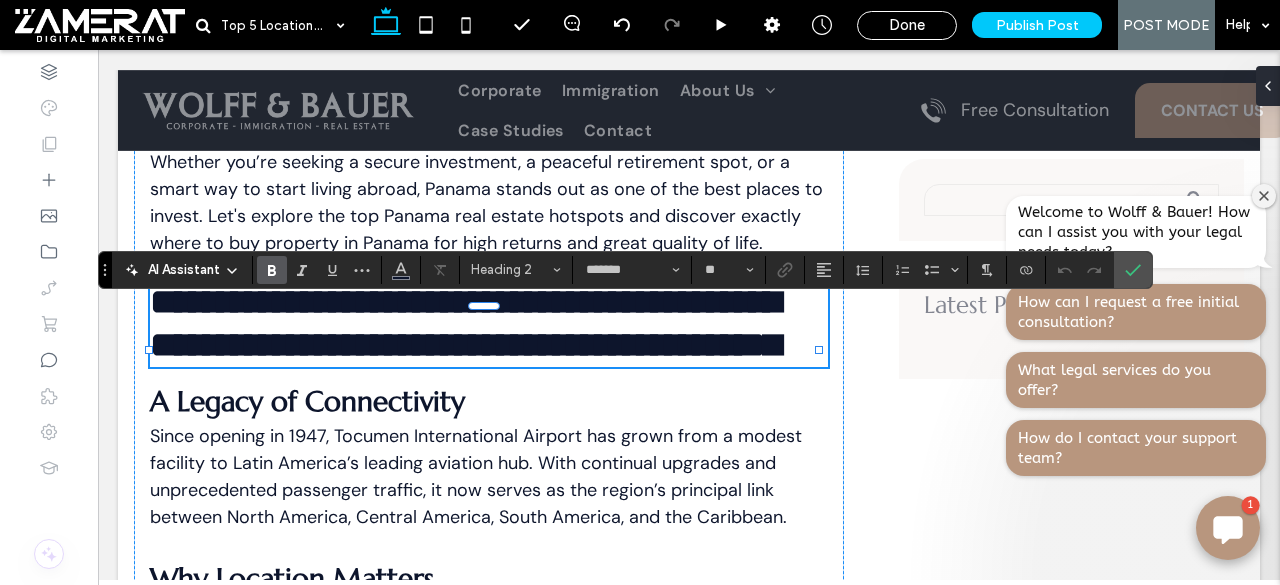 scroll, scrollTop: 0, scrollLeft: 0, axis: both 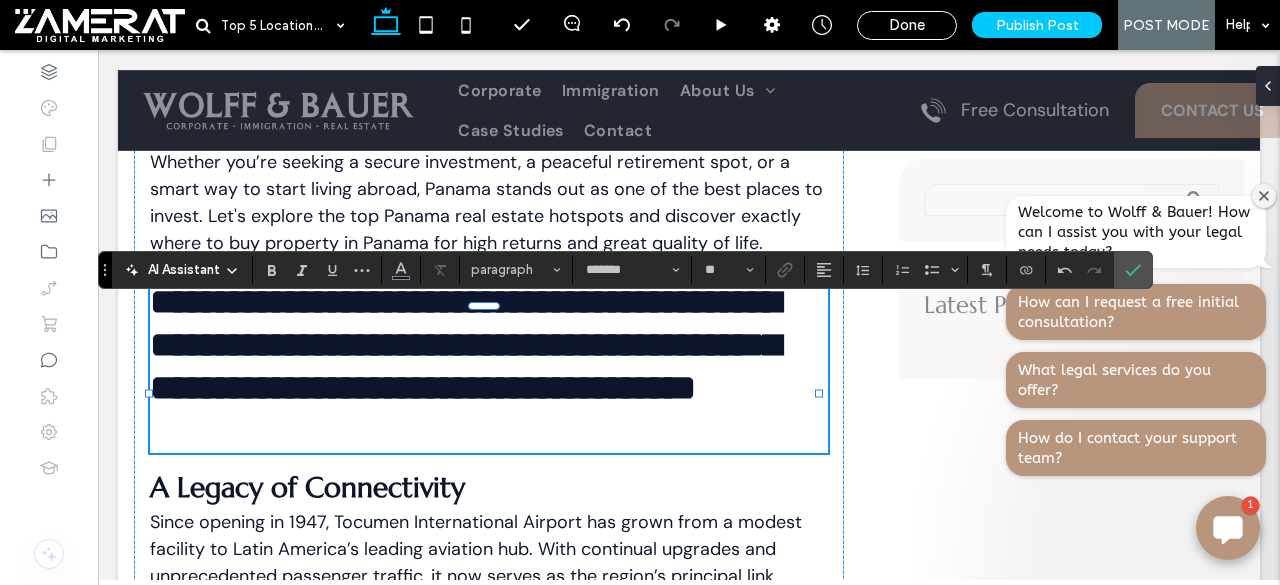 type on "*********" 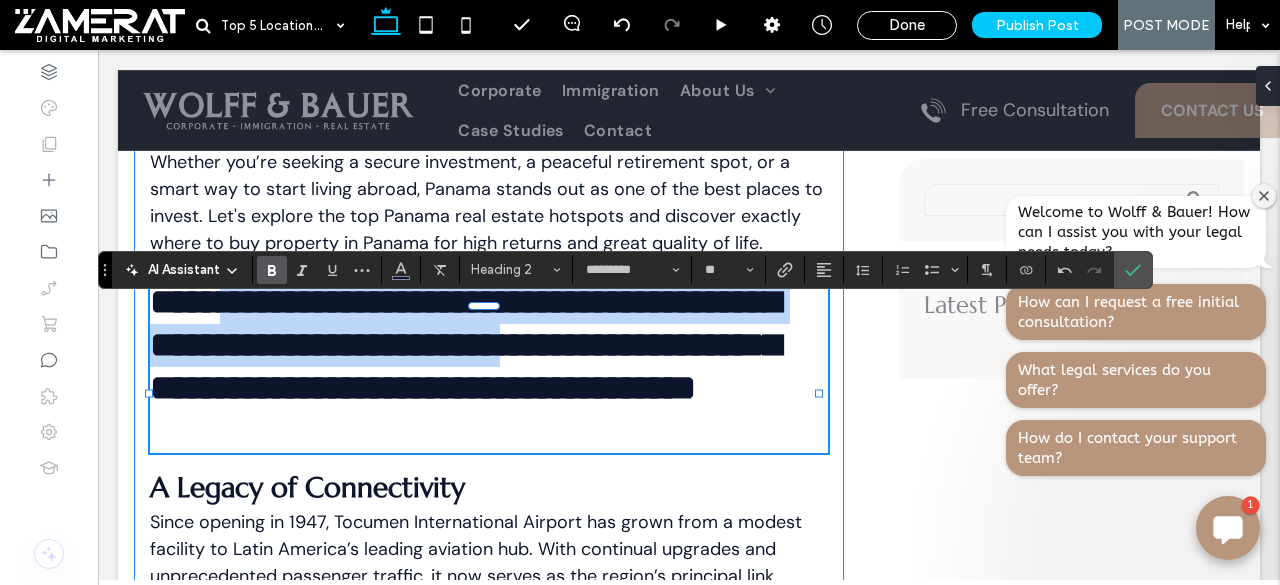 scroll, scrollTop: 0, scrollLeft: 0, axis: both 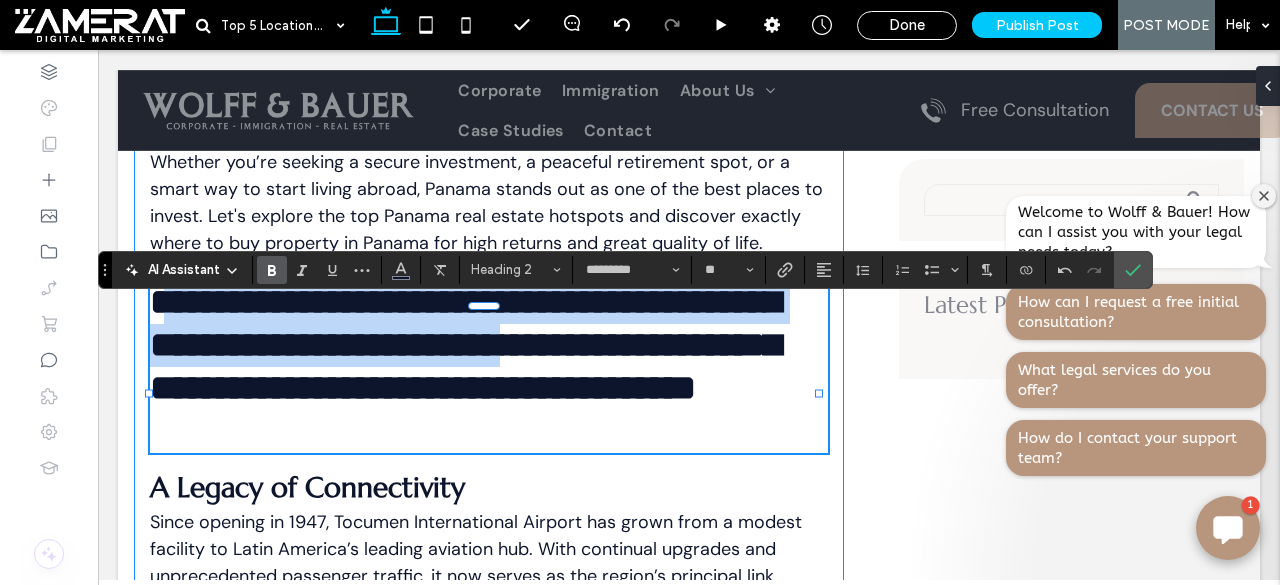 drag, startPoint x: 742, startPoint y: 361, endPoint x: 183, endPoint y: 290, distance: 563.4909 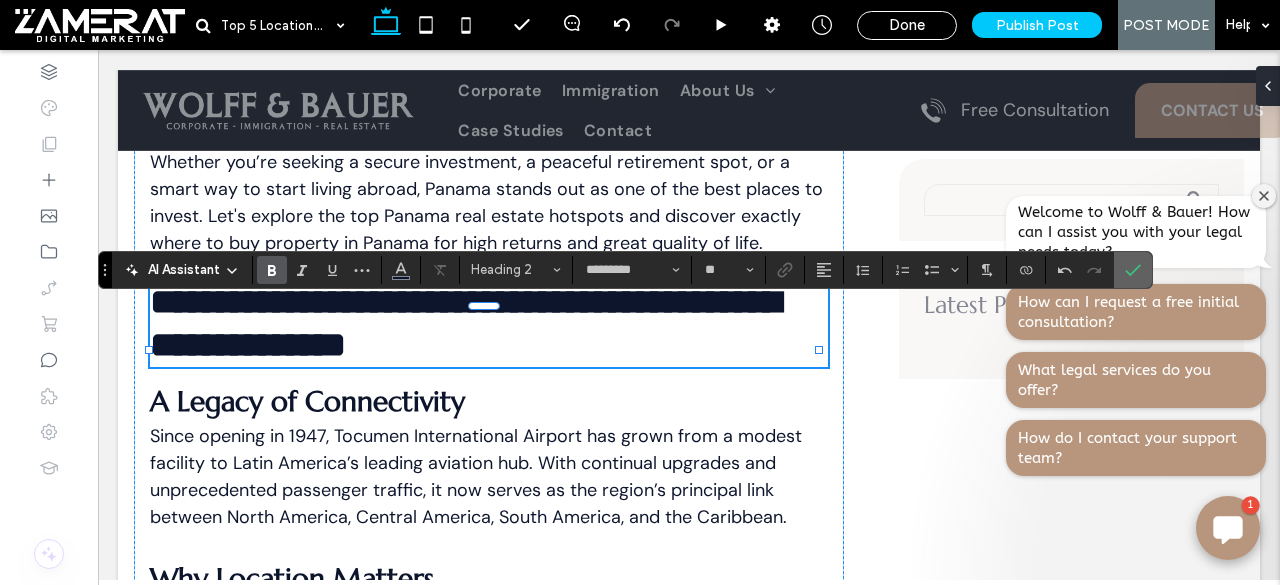 click 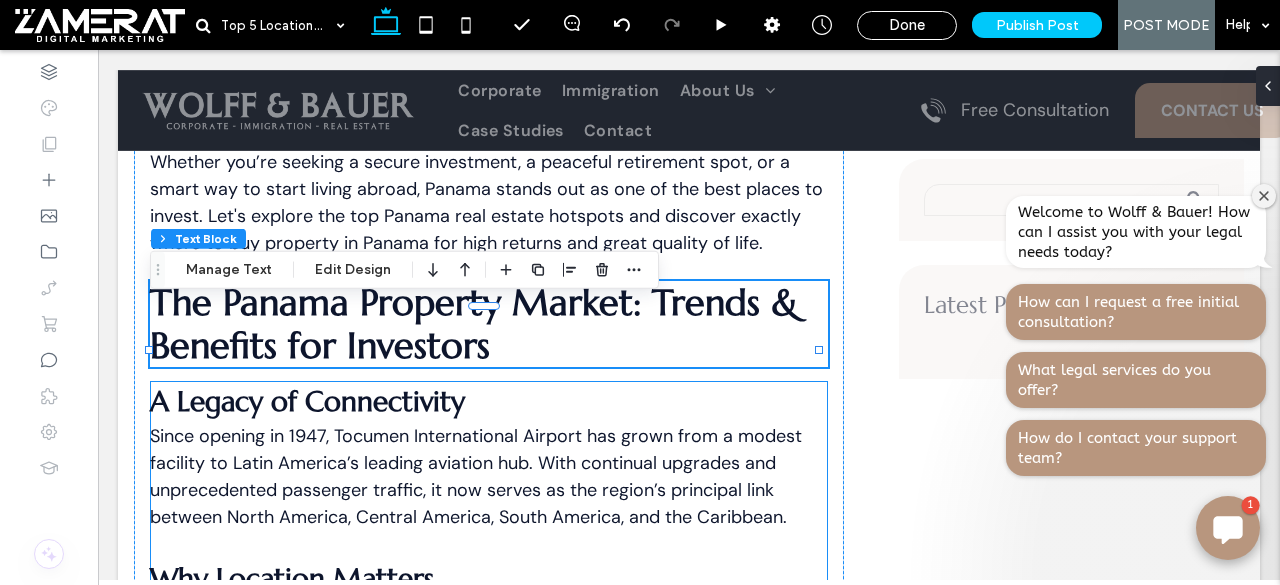 click on "Since opening in 1947, Tocumen International Airport has grown from a modest facility to Latin America’s leading aviation hub. With continual upgrades and unprecedented passenger traffic, it now serves as the region’s principal link between North America, Central America, South America, and the Caribbean." at bounding box center (476, 476) 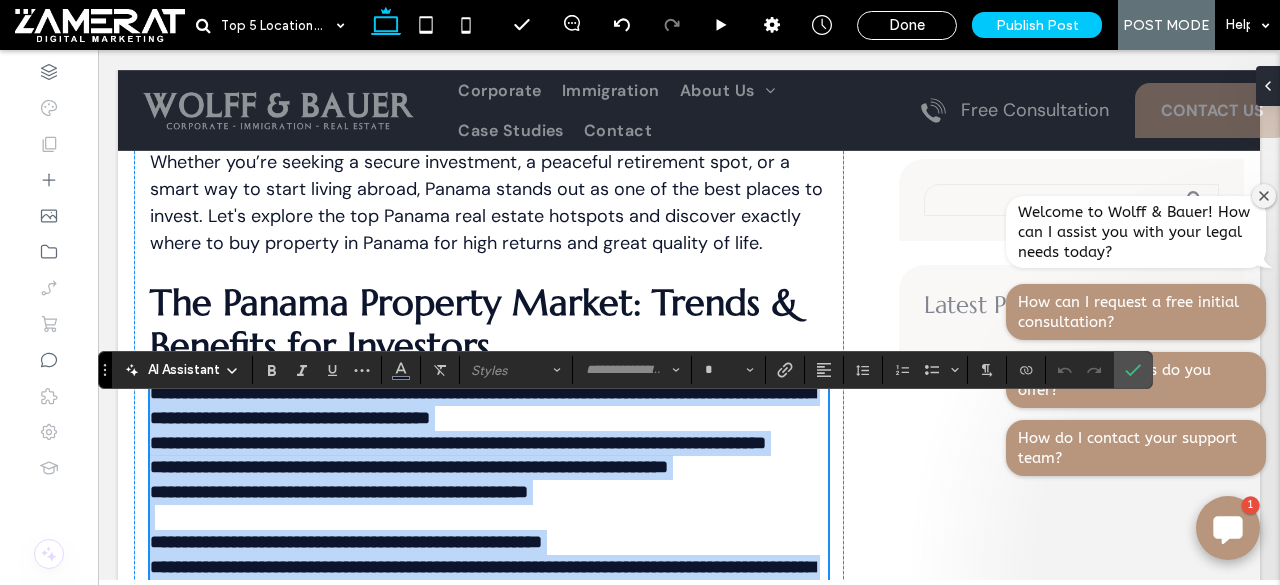 type on "*******" 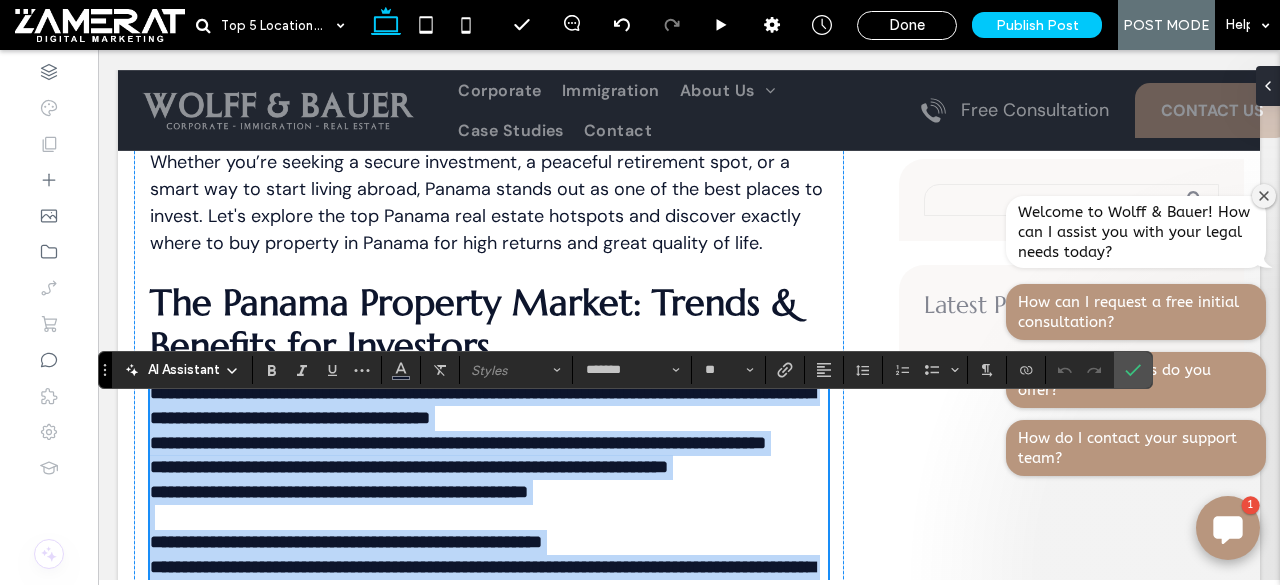 scroll, scrollTop: 2182, scrollLeft: 0, axis: vertical 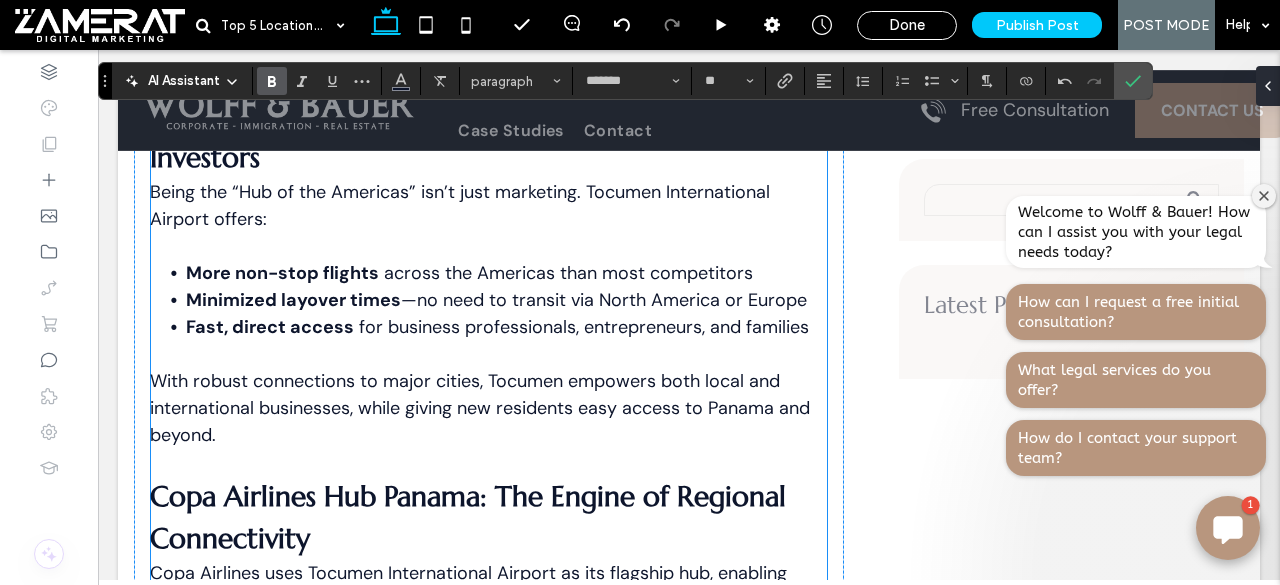 drag, startPoint x: 152, startPoint y: 229, endPoint x: 767, endPoint y: 577, distance: 706.63214 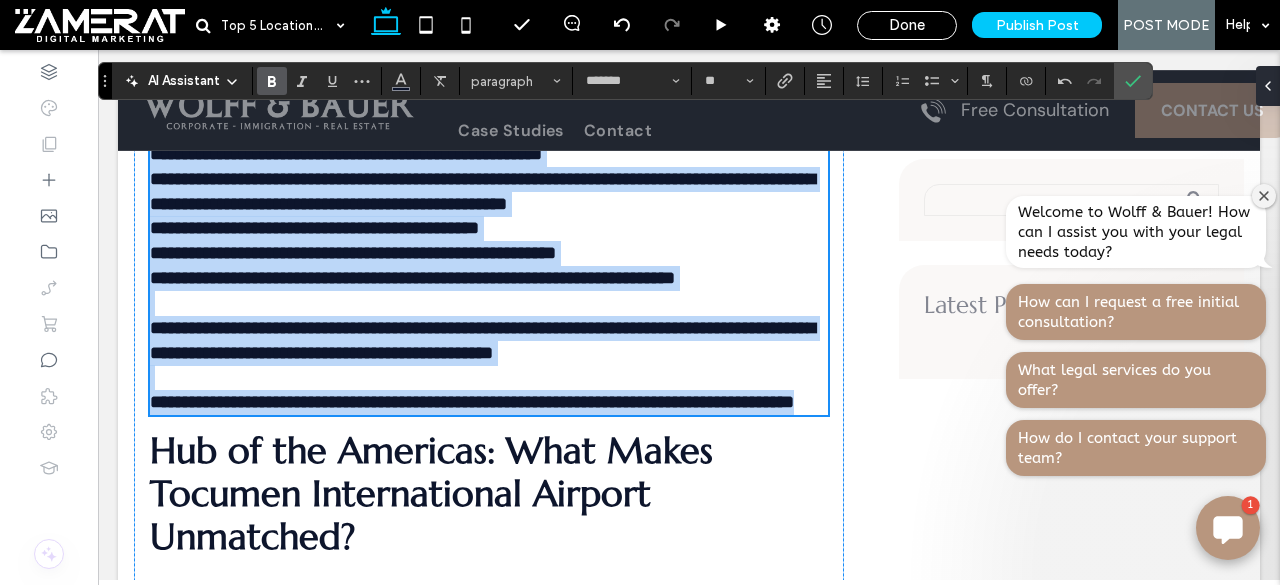 scroll, scrollTop: 1930, scrollLeft: 0, axis: vertical 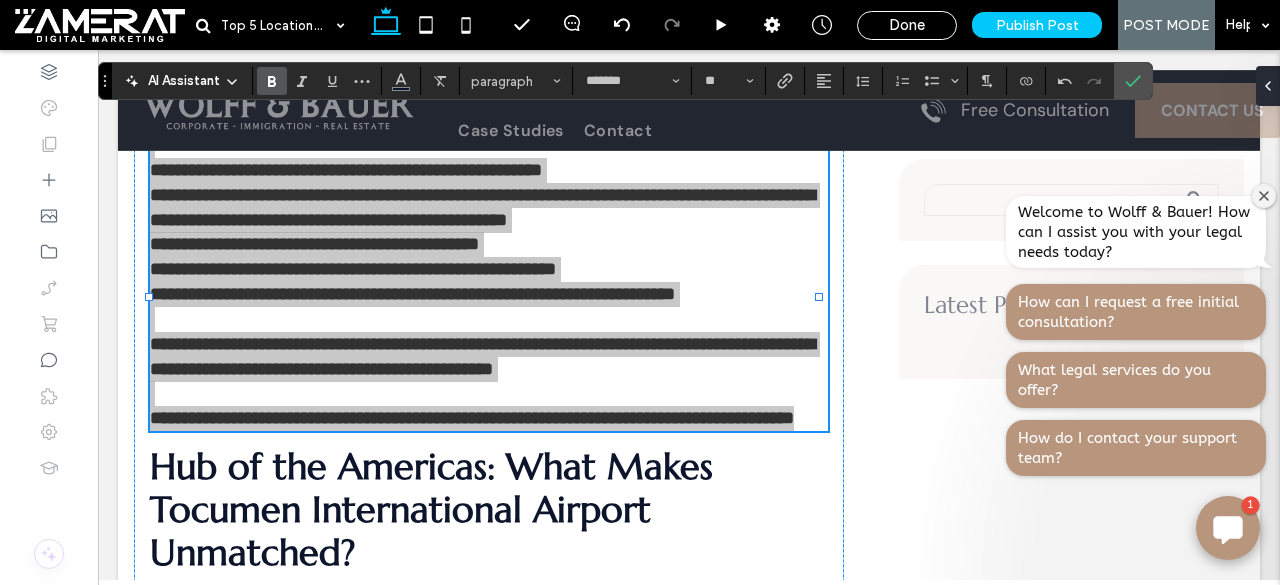 click 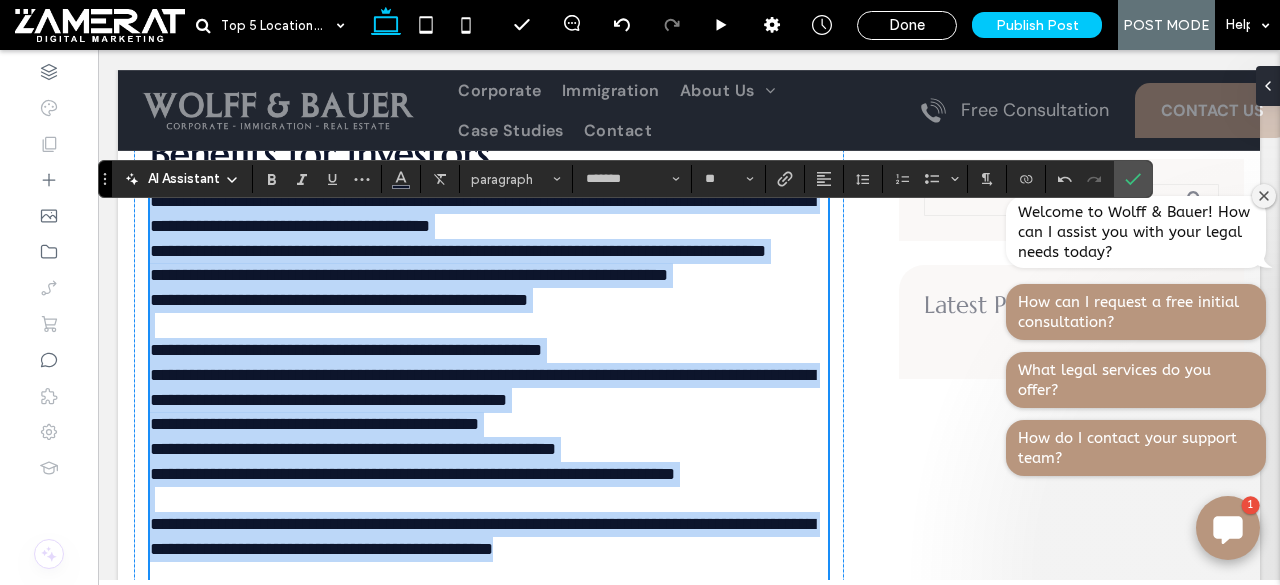 scroll, scrollTop: 1749, scrollLeft: 0, axis: vertical 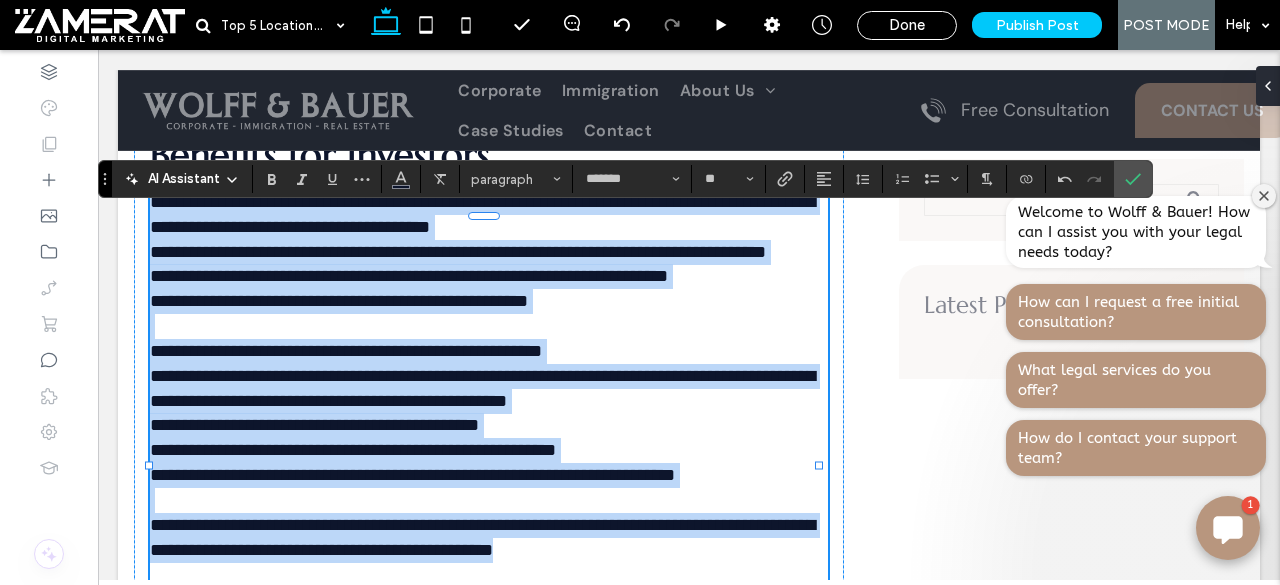 click on "**********" at bounding box center [482, 214] 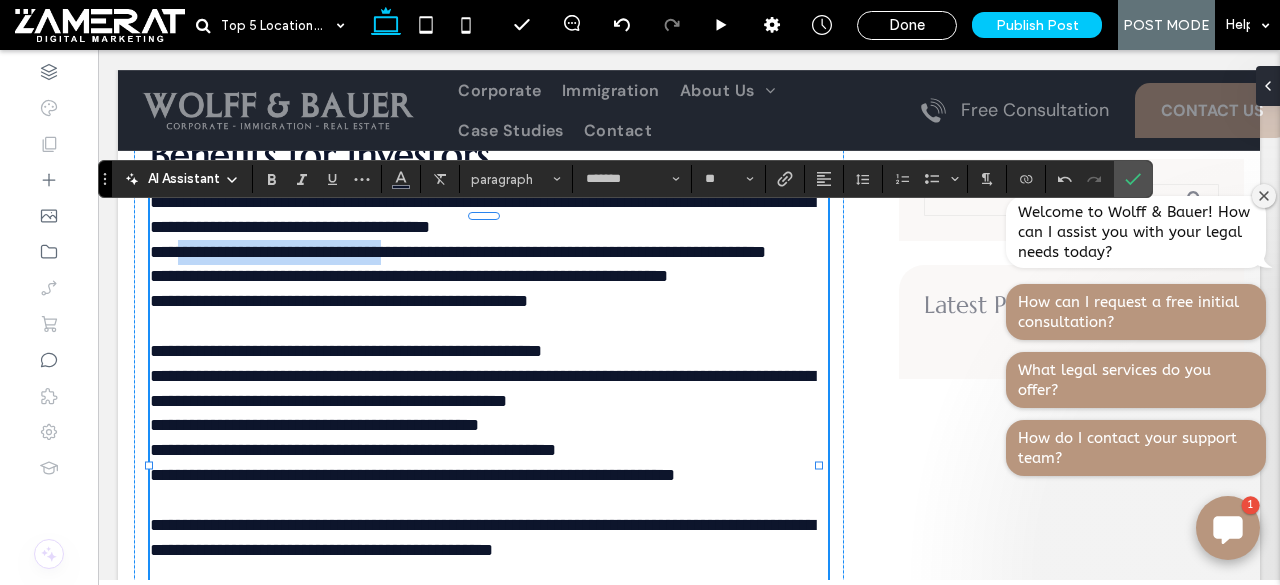 drag, startPoint x: 428, startPoint y: 273, endPoint x: 182, endPoint y: 268, distance: 246.05081 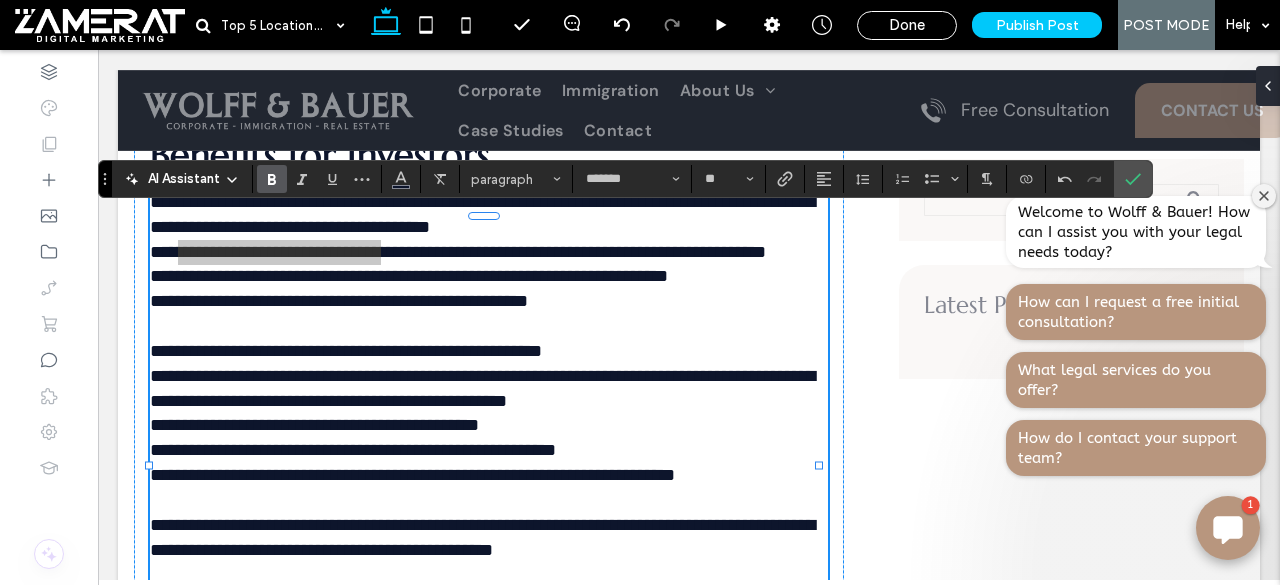 drag, startPoint x: 270, startPoint y: 175, endPoint x: 141, endPoint y: 179, distance: 129.062 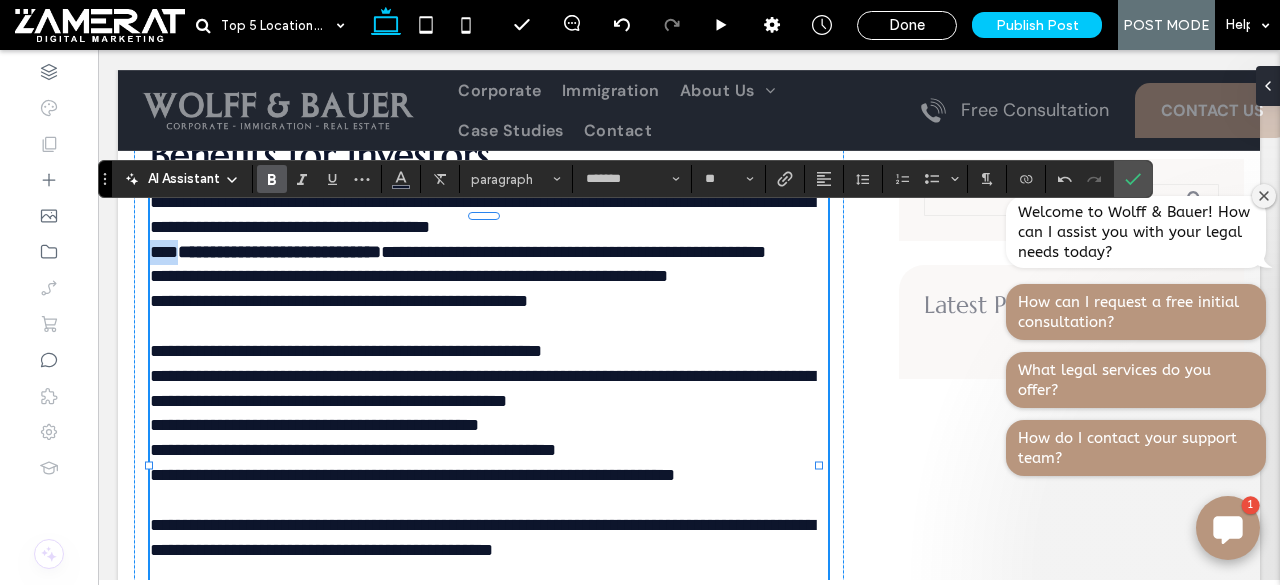click on "****" at bounding box center [164, 252] 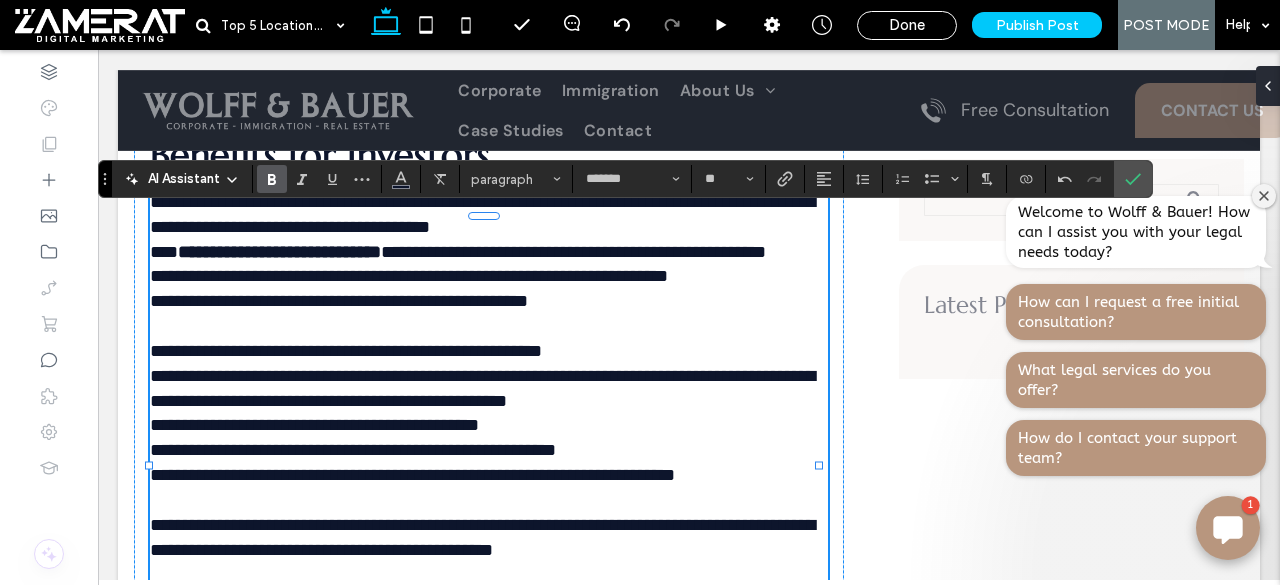 type 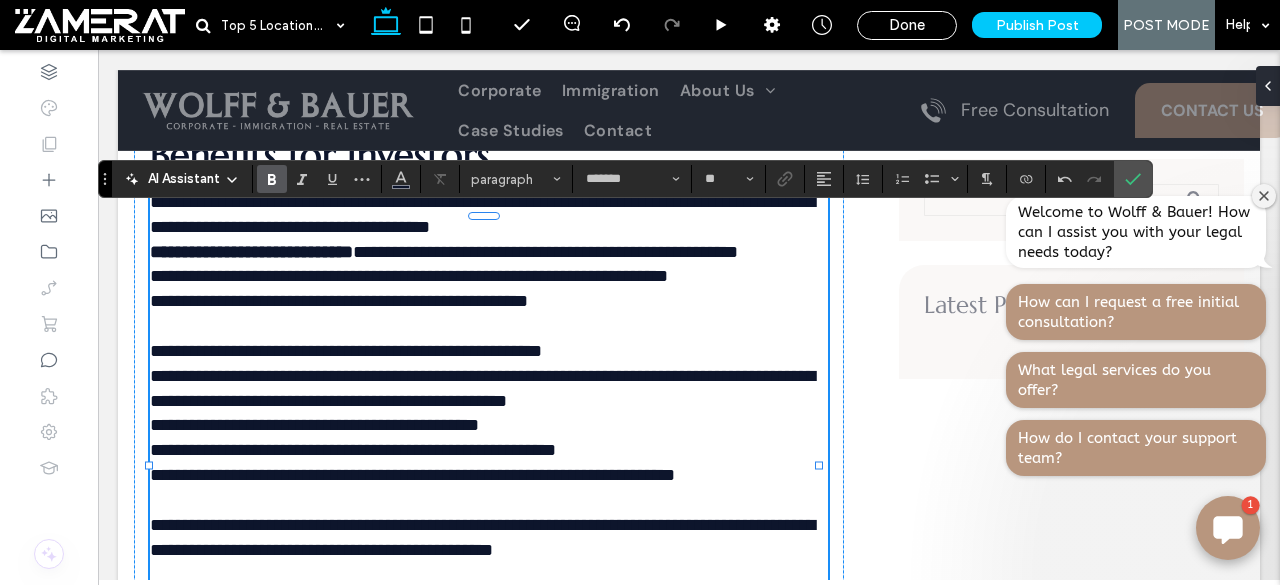 click on "**********" at bounding box center [251, 252] 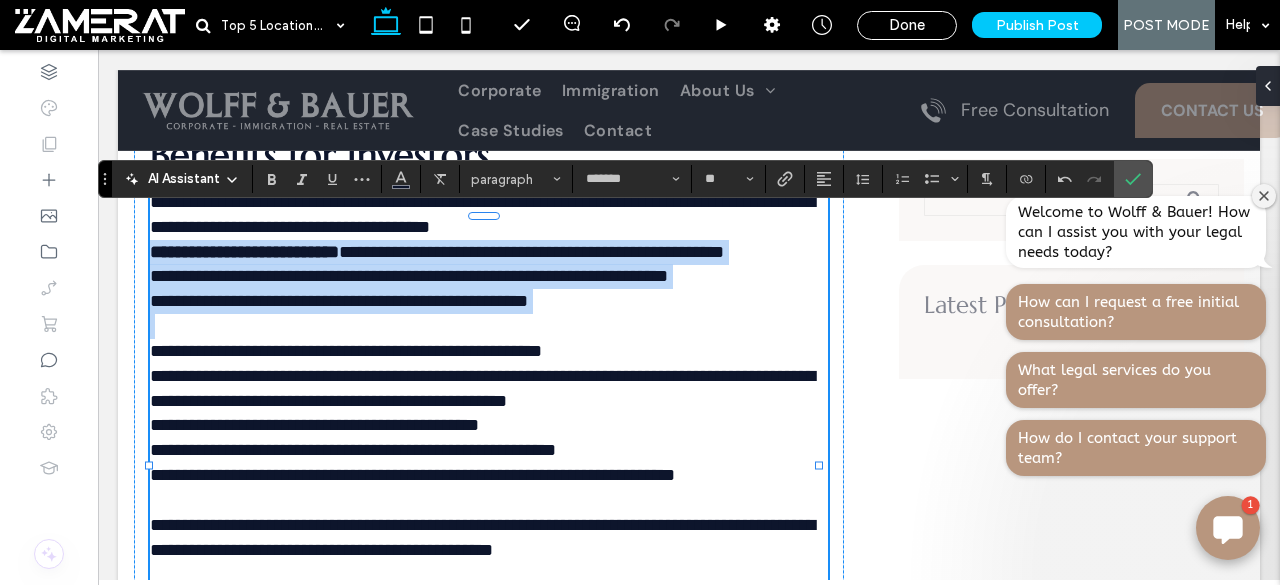 drag, startPoint x: 153, startPoint y: 275, endPoint x: 645, endPoint y: 362, distance: 499.63287 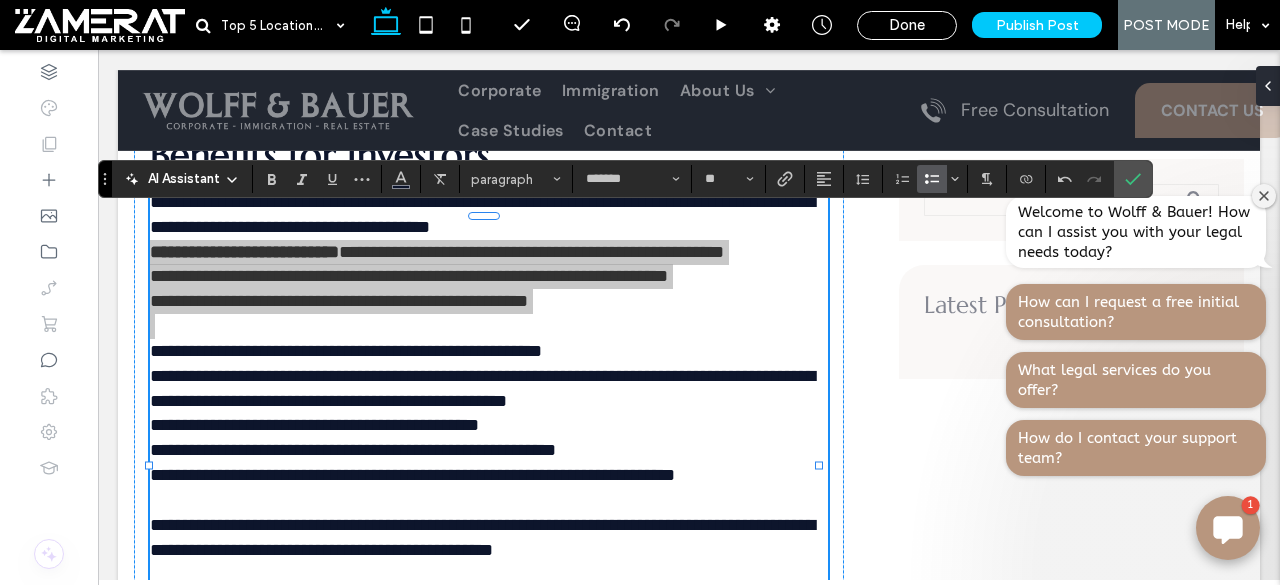 click 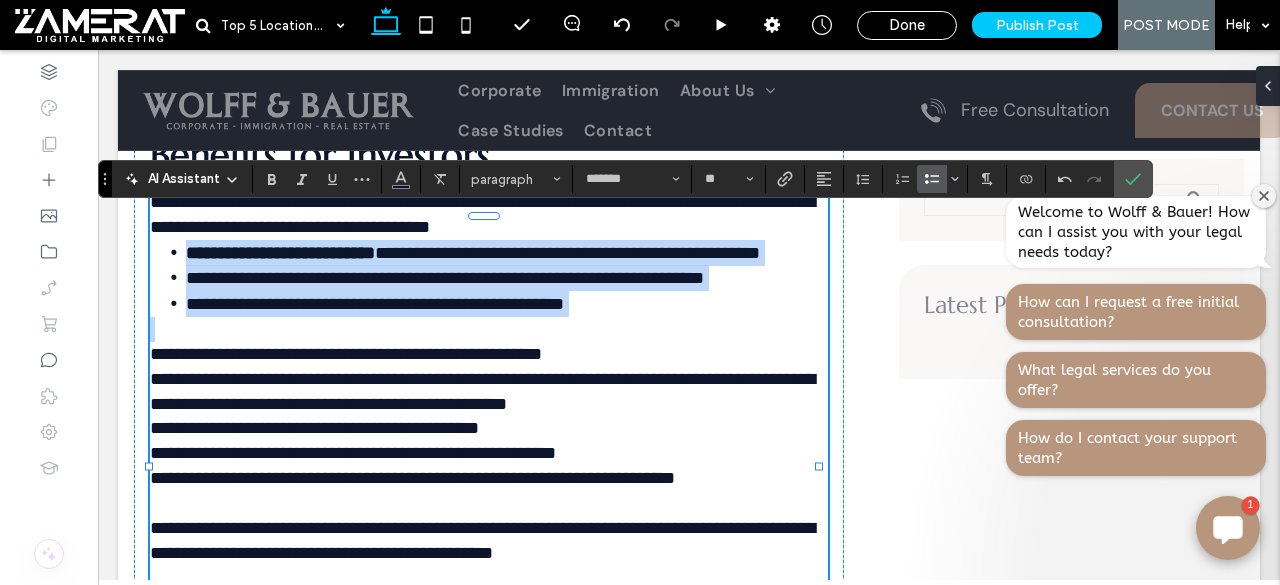 click on "**********" at bounding box center [445, 278] 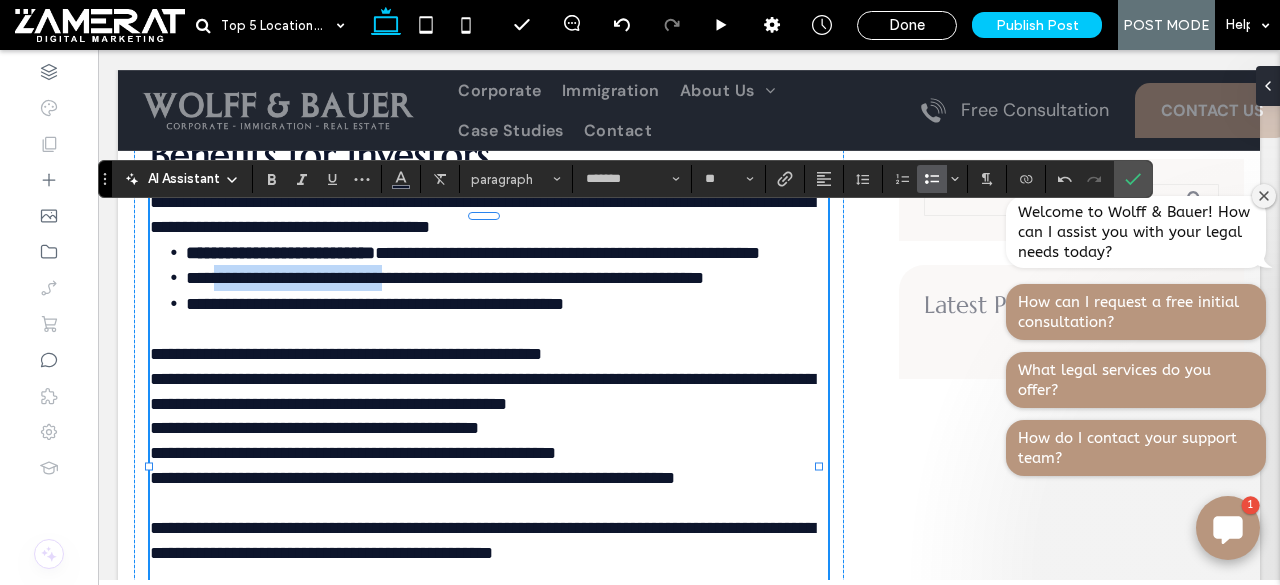 drag, startPoint x: 218, startPoint y: 323, endPoint x: 409, endPoint y: 323, distance: 191 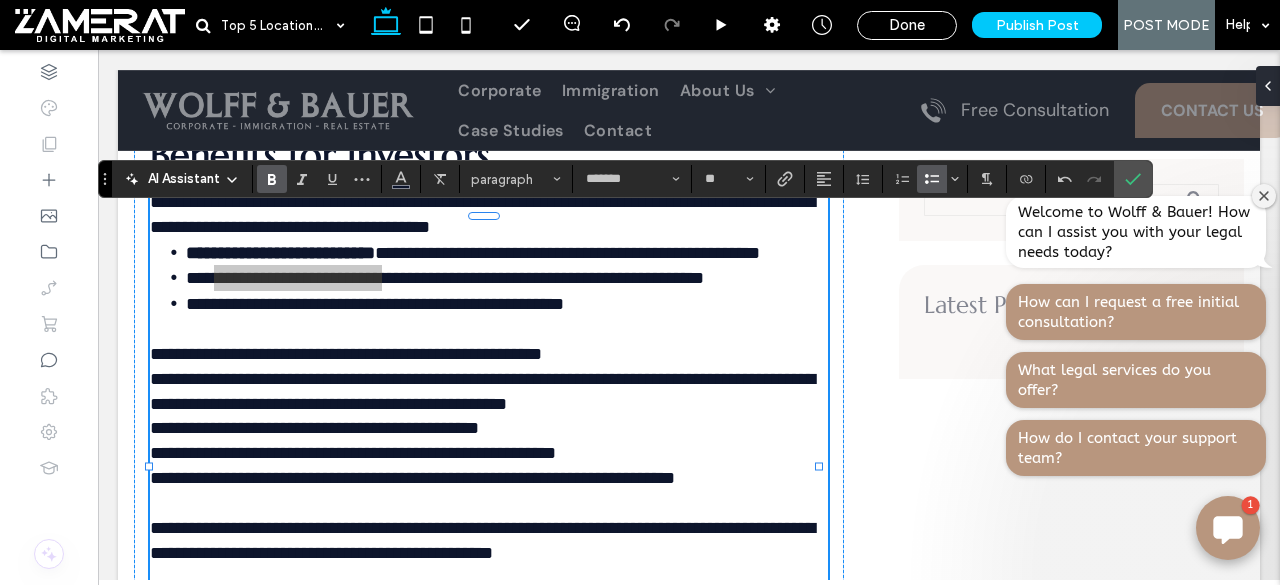 click 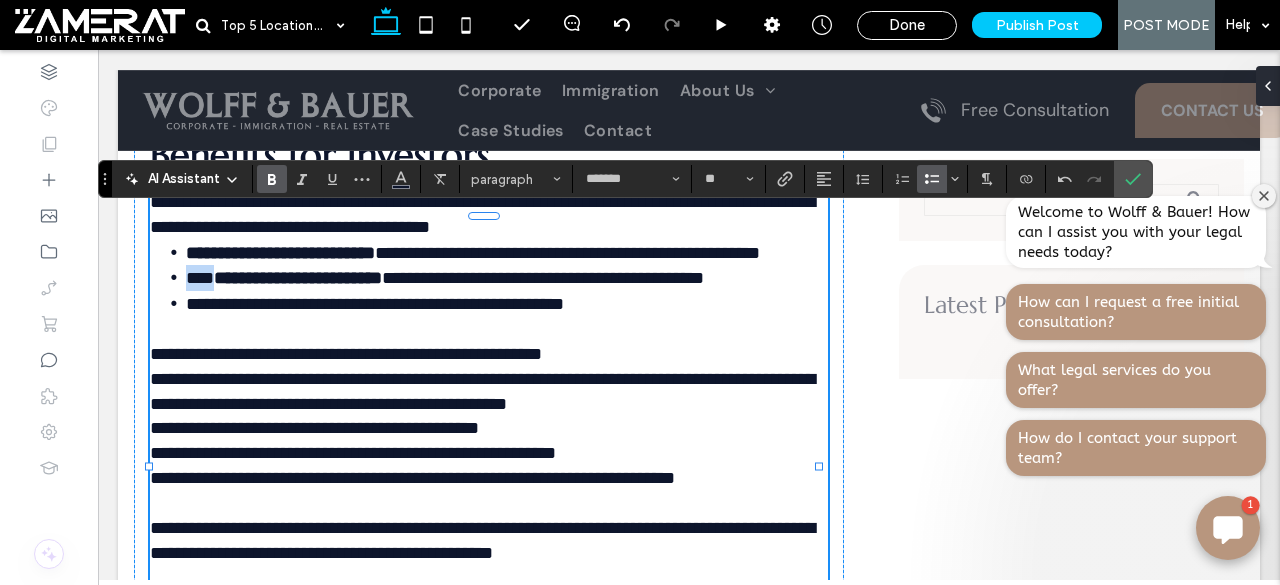 click on "**********" at bounding box center (298, 278) 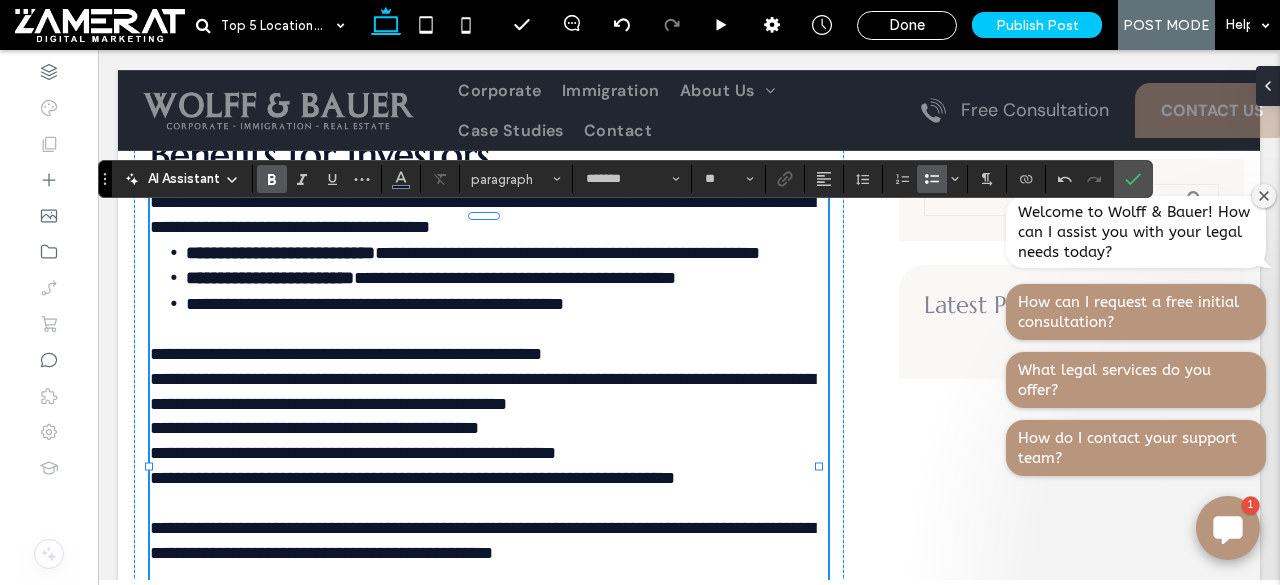 click on "**********" at bounding box center [515, 278] 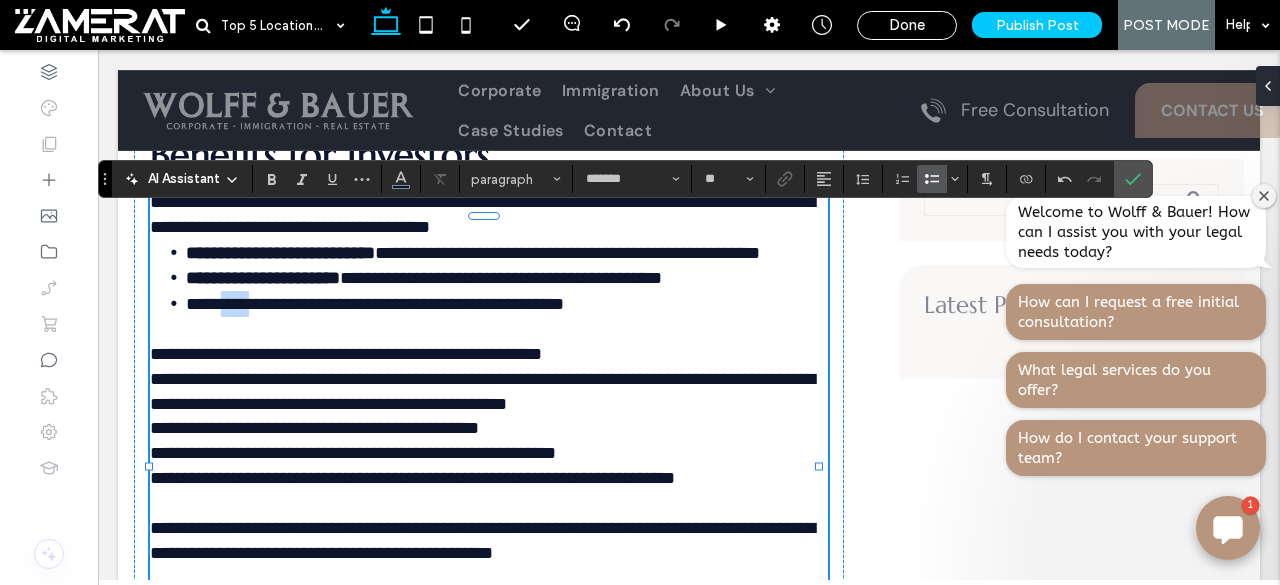 drag, startPoint x: 224, startPoint y: 352, endPoint x: 268, endPoint y: 362, distance: 45.122055 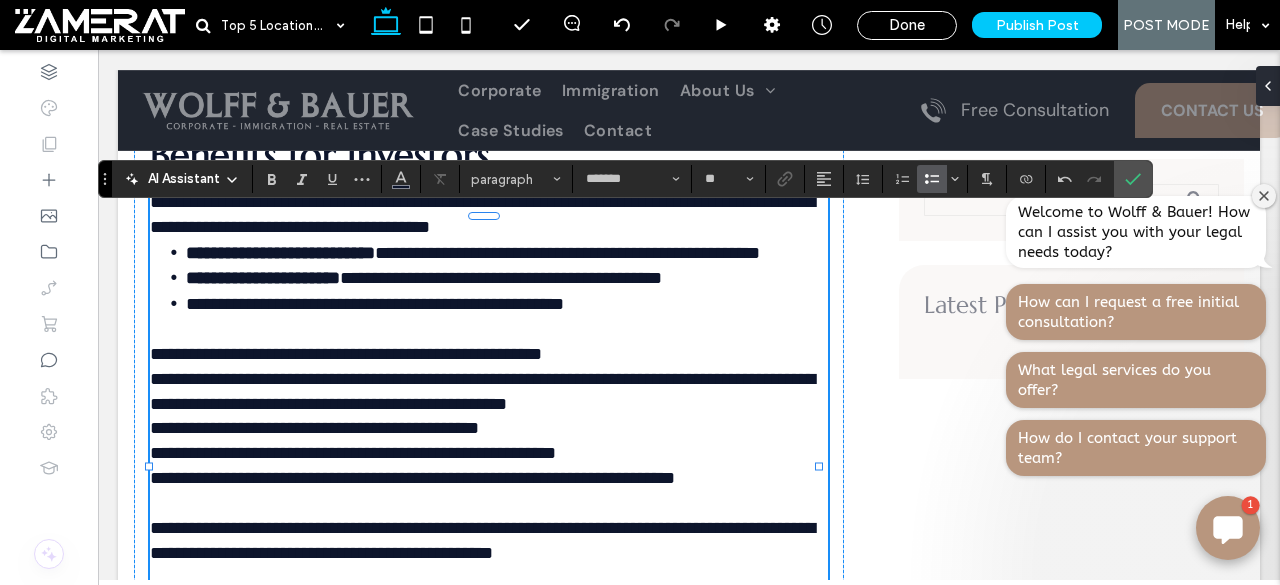 drag, startPoint x: 224, startPoint y: 351, endPoint x: 237, endPoint y: 355, distance: 13.601471 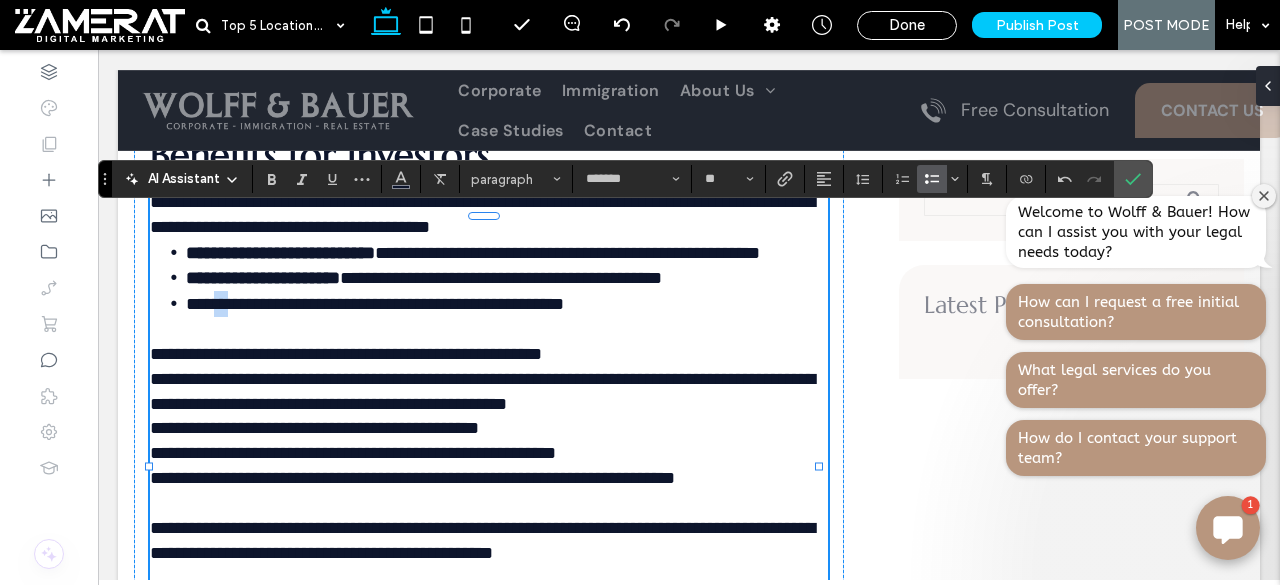 click on "**********" at bounding box center [375, 304] 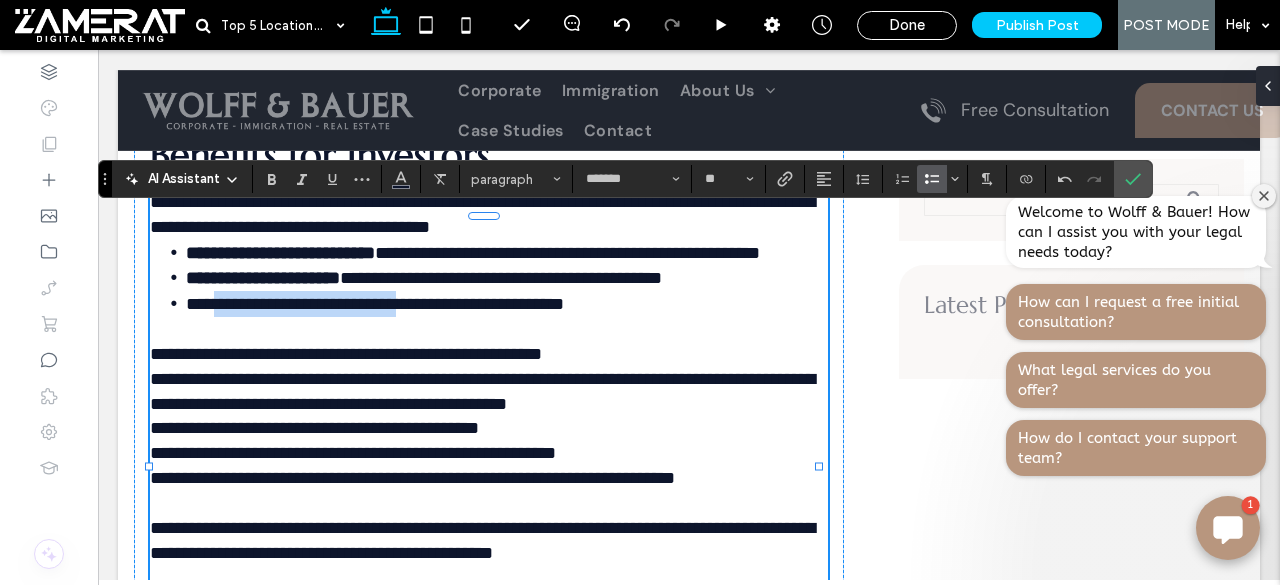 drag, startPoint x: 220, startPoint y: 349, endPoint x: 458, endPoint y: 353, distance: 238.03362 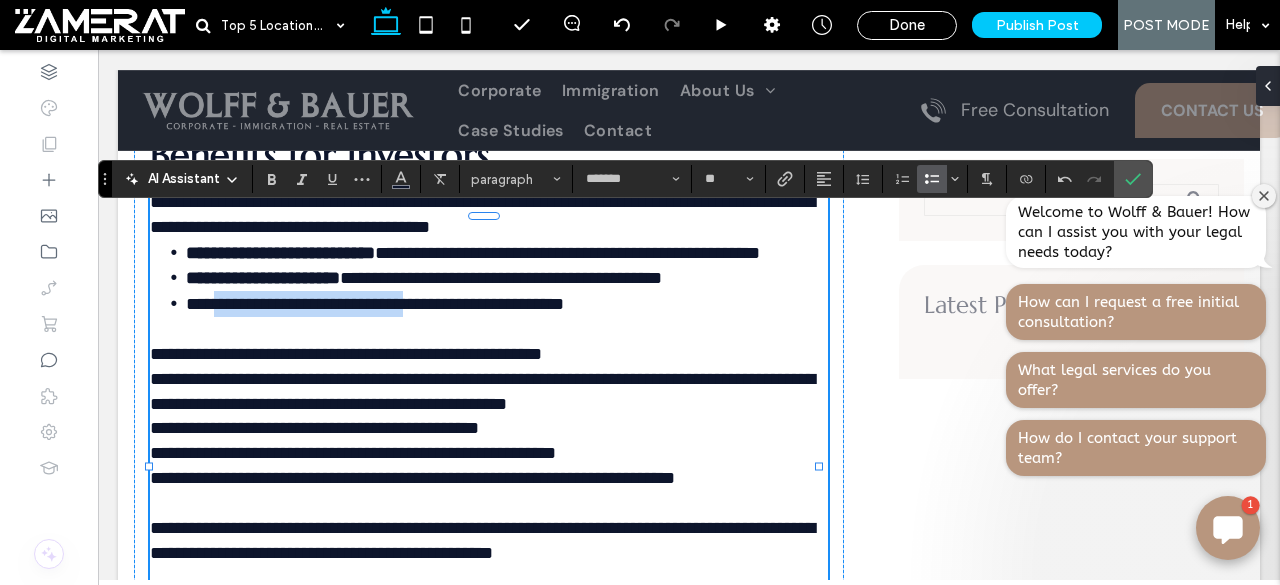 drag, startPoint x: 464, startPoint y: 343, endPoint x: 215, endPoint y: 340, distance: 249.01807 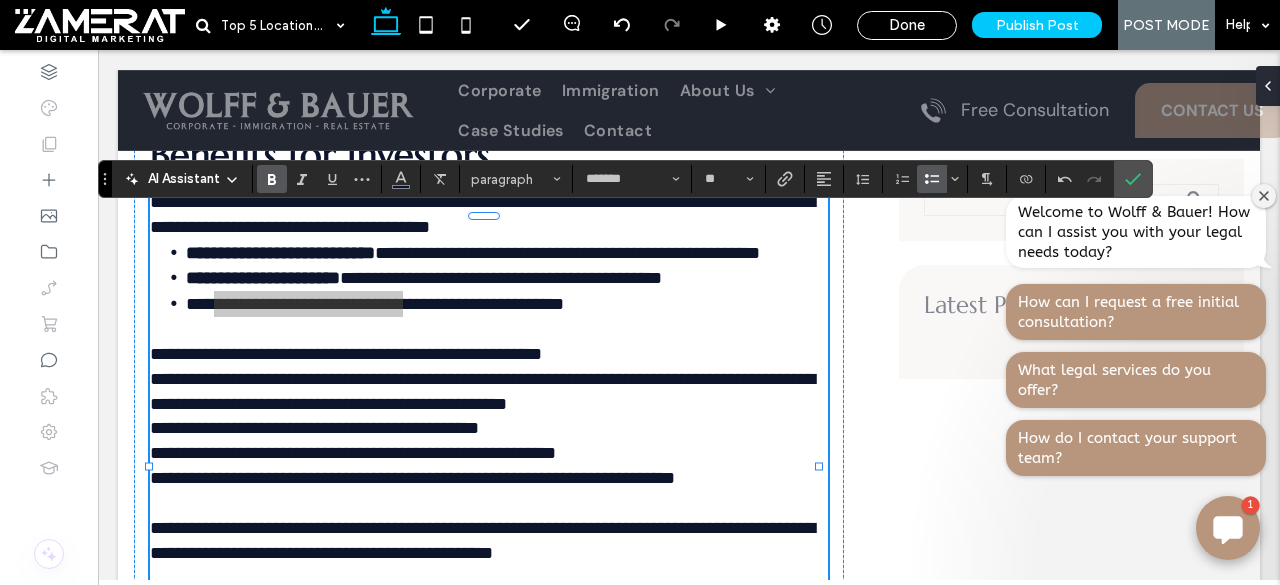 drag, startPoint x: 266, startPoint y: 181, endPoint x: 134, endPoint y: 261, distance: 154.35025 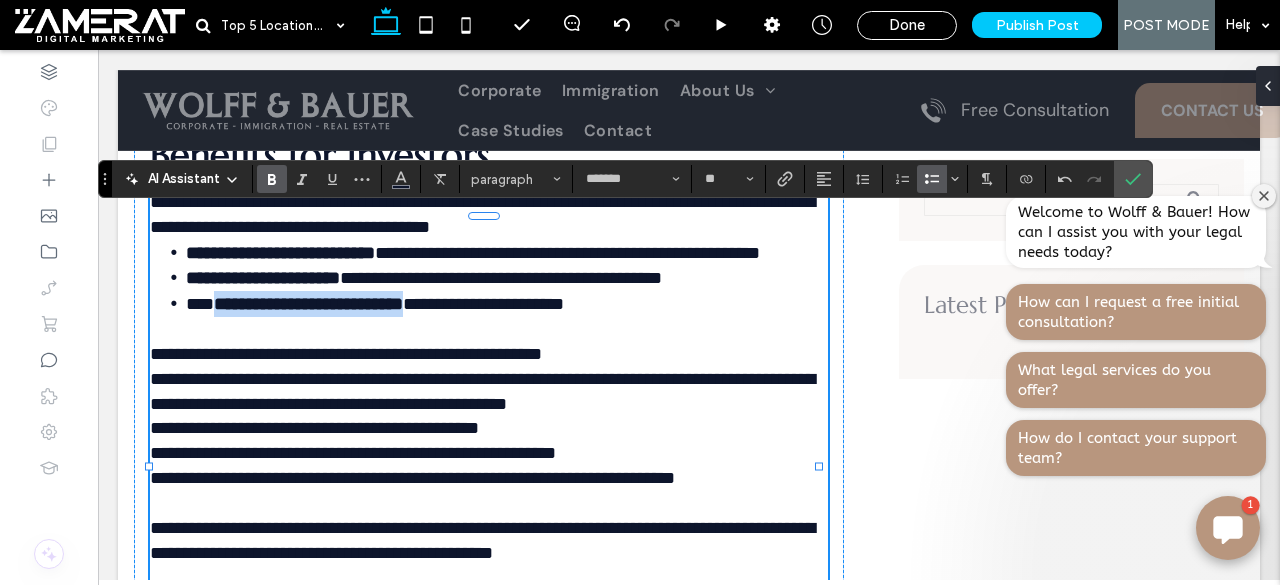 click on "****" at bounding box center [200, 304] 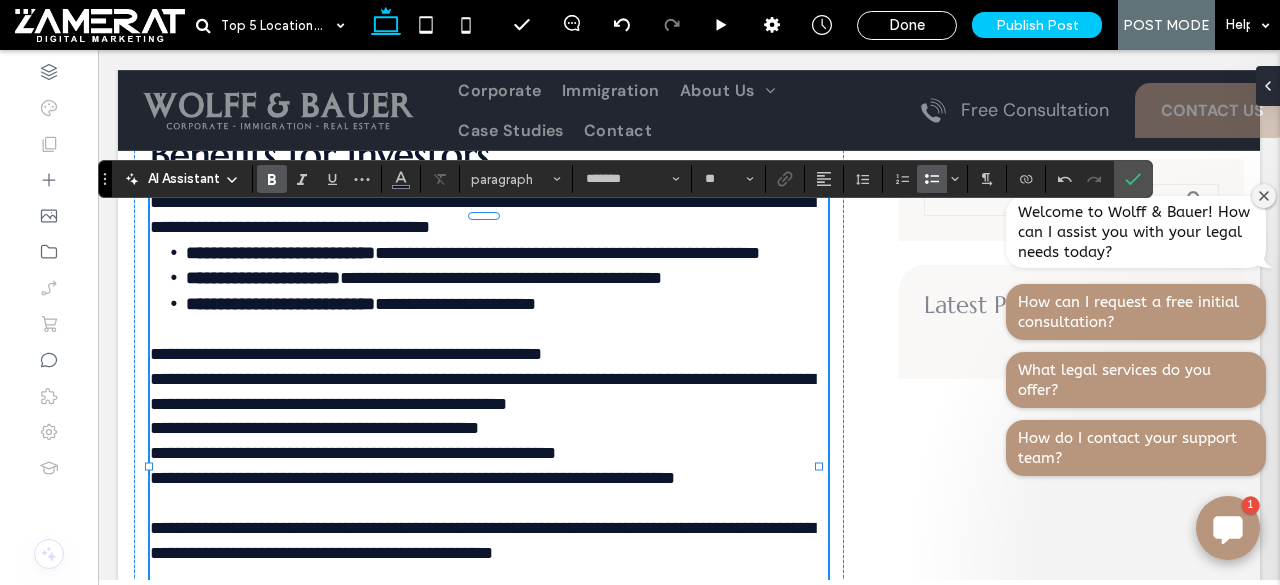click on "**********" at bounding box center [455, 304] 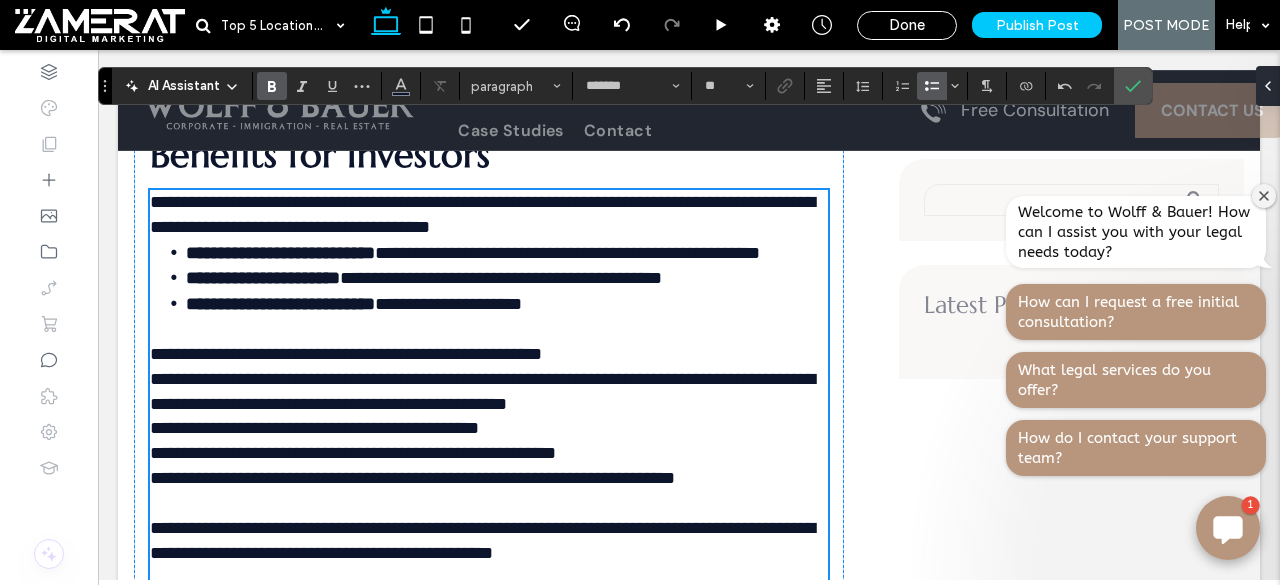 scroll, scrollTop: 1862, scrollLeft: 0, axis: vertical 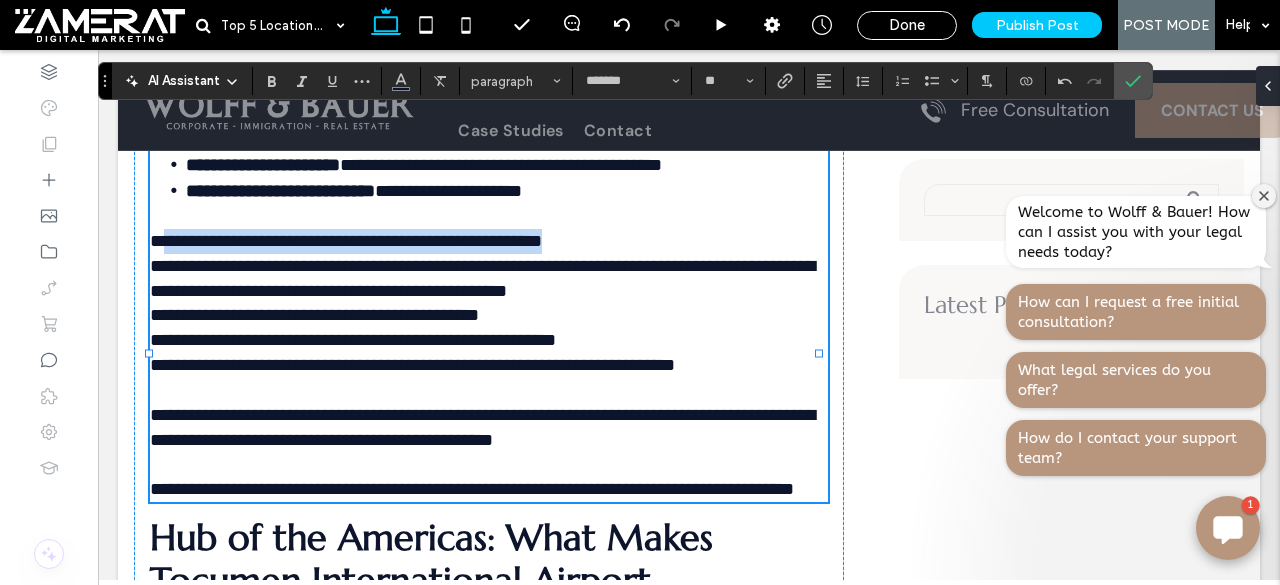 drag, startPoint x: 163, startPoint y: 287, endPoint x: 642, endPoint y: 286, distance: 479.00104 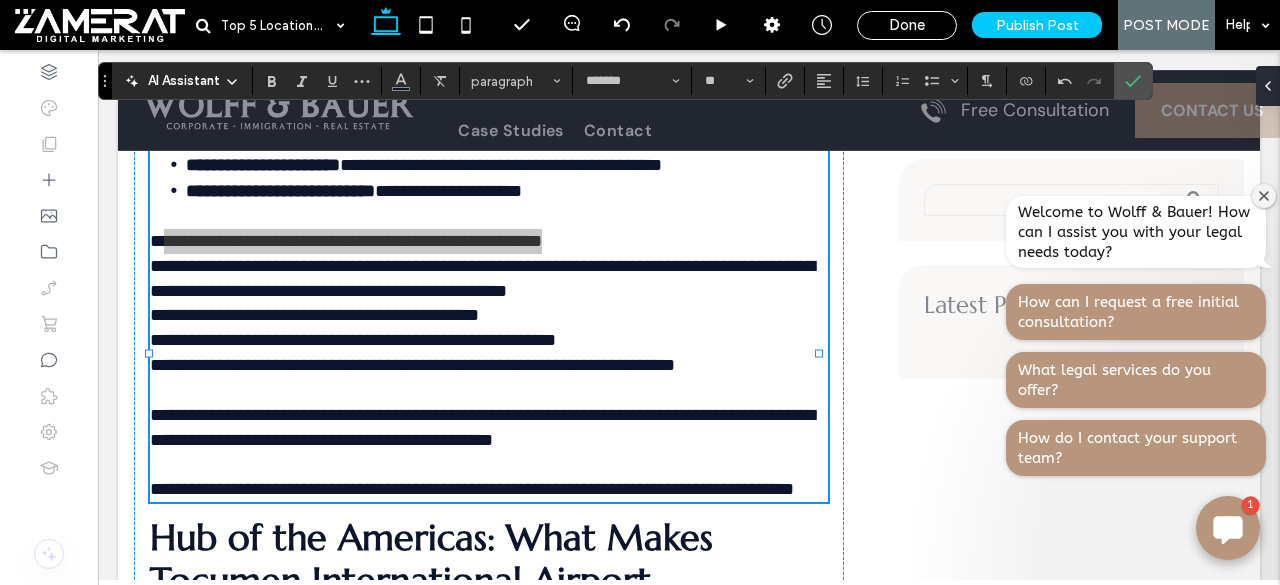 click at bounding box center (317, 81) 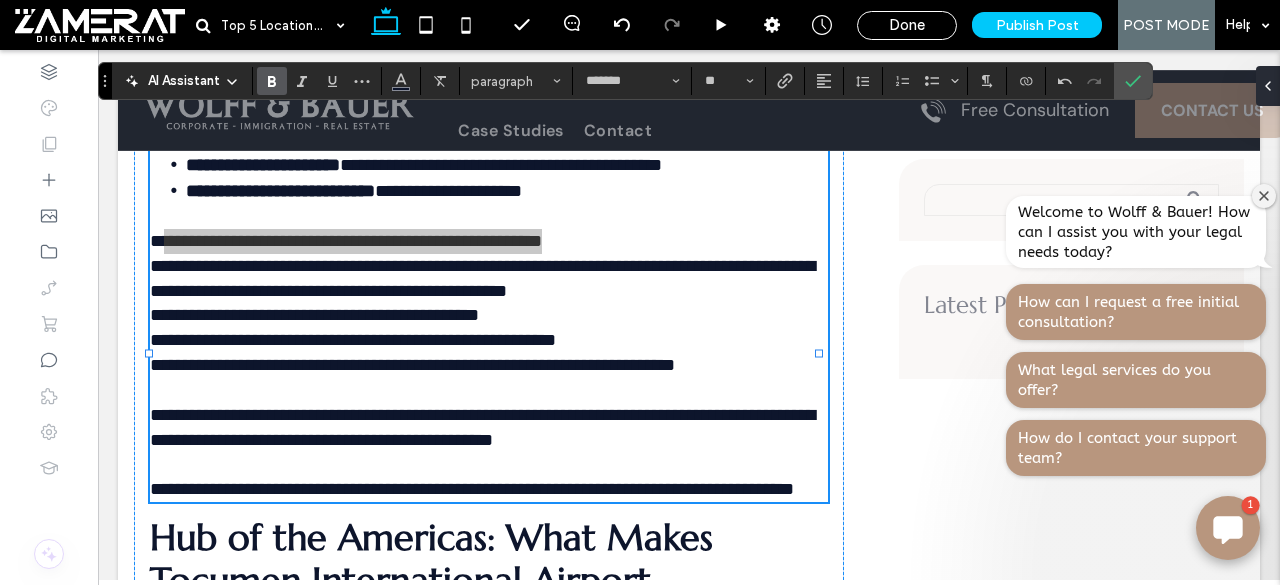 click 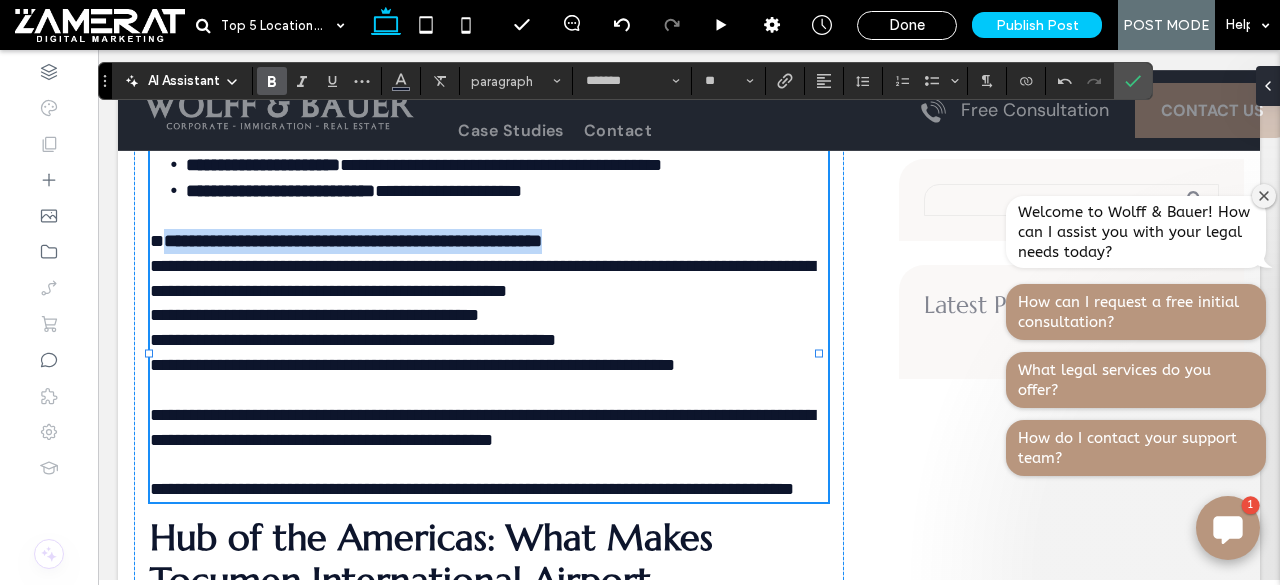 click on "**********" at bounding box center (353, 241) 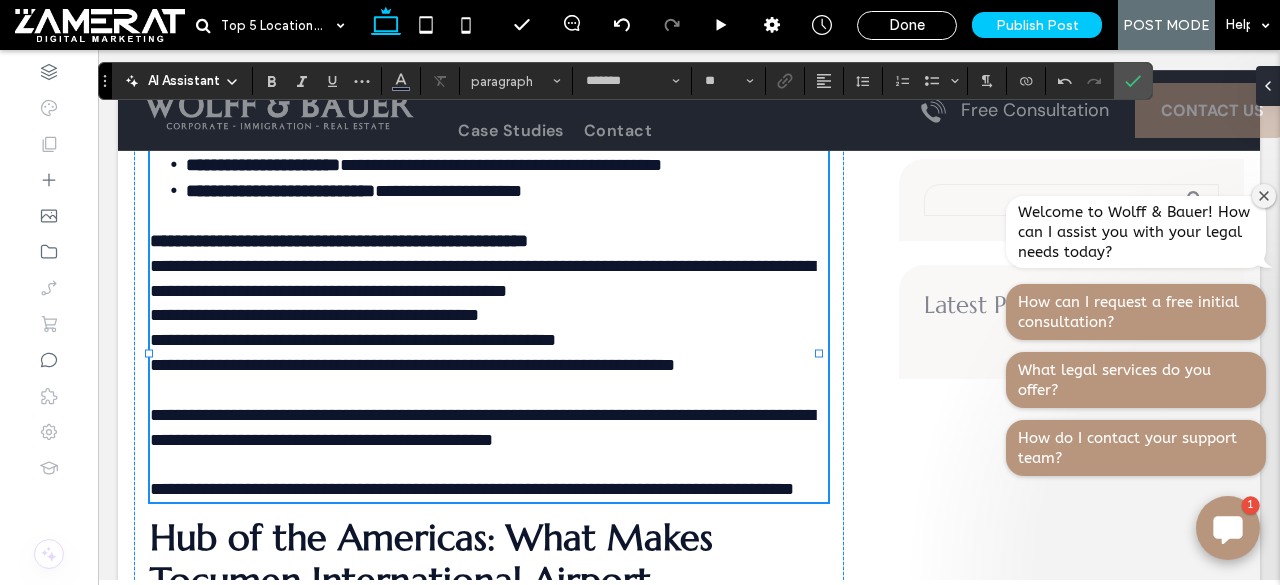 click on "**********" at bounding box center [489, 229] 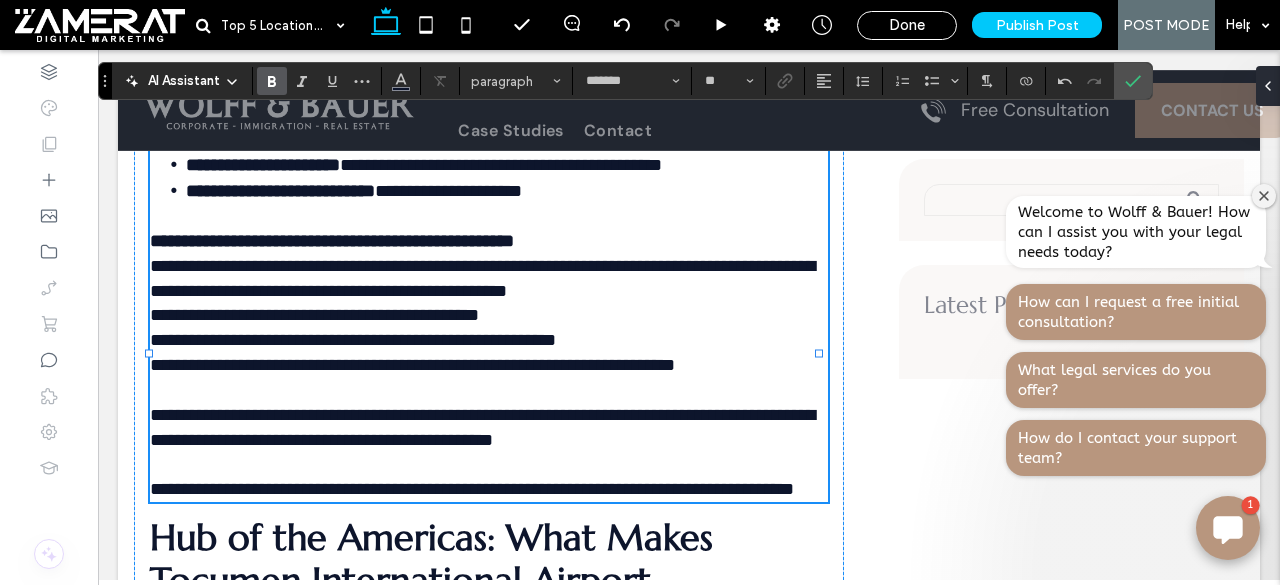 scroll, scrollTop: 1905, scrollLeft: 0, axis: vertical 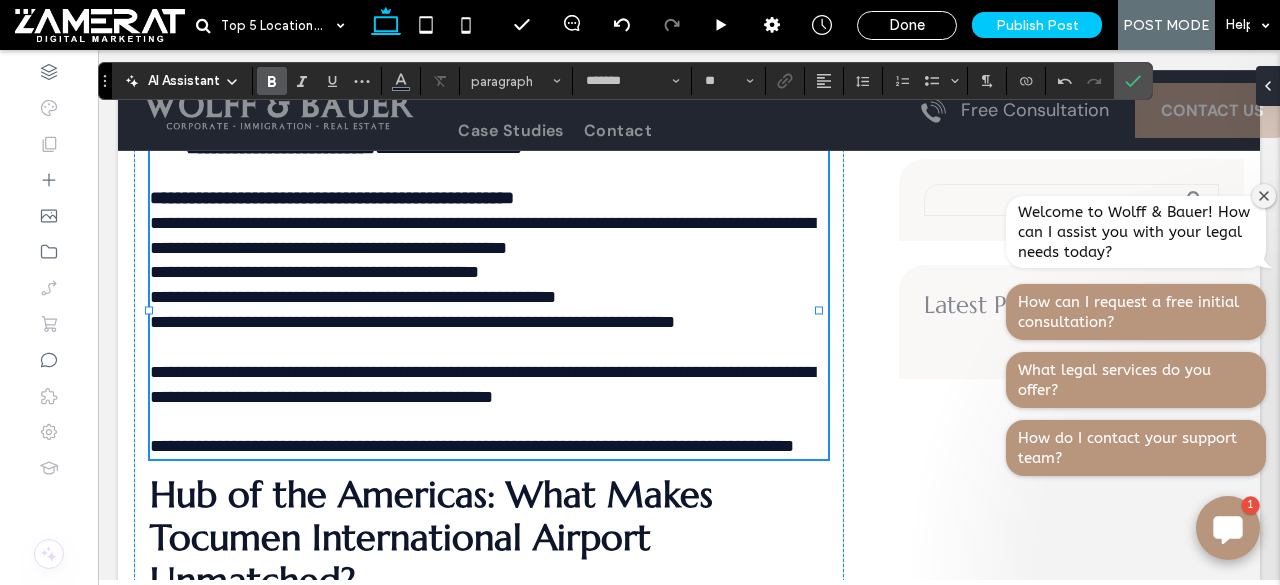 click on "**********" at bounding box center [482, 235] 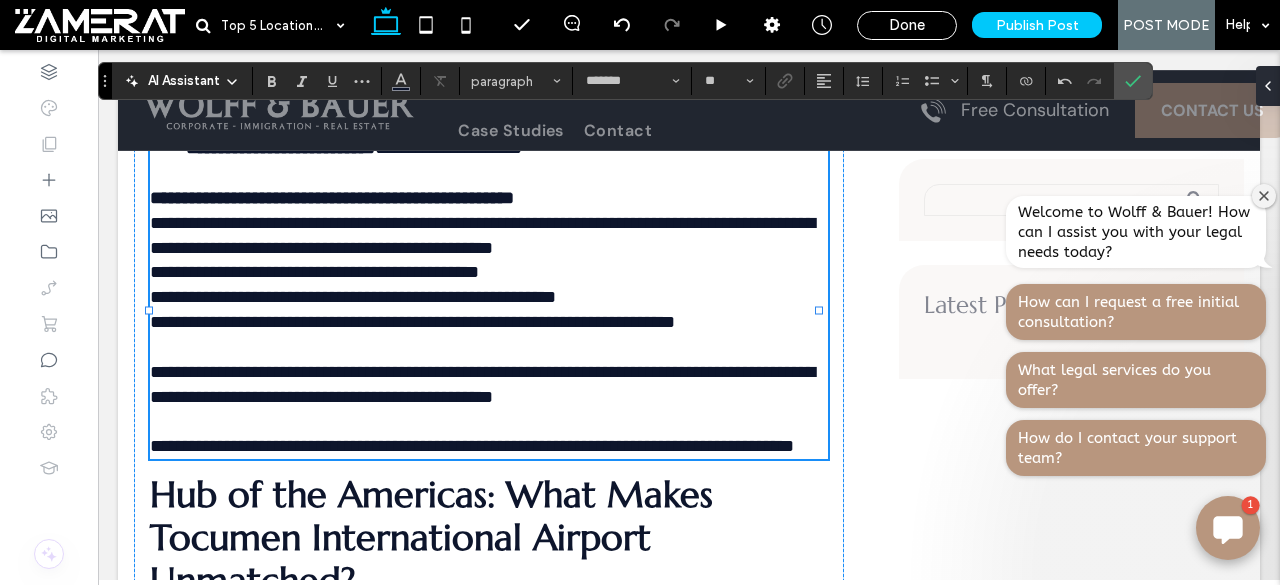 click on "**********" at bounding box center [314, 272] 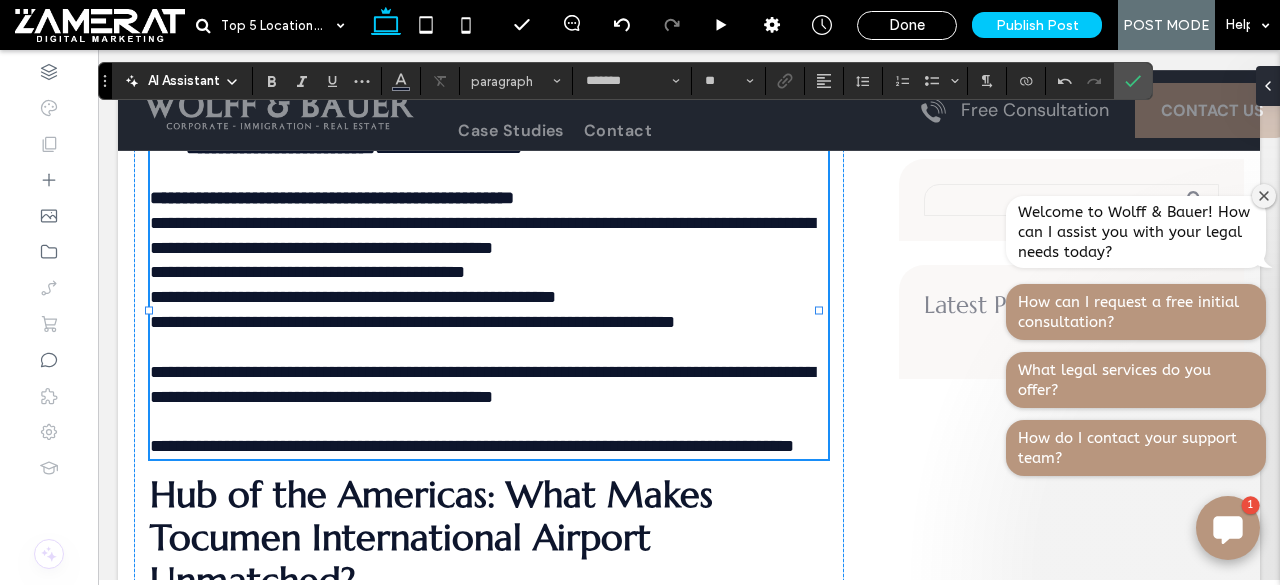 click on "**********" at bounding box center (353, 297) 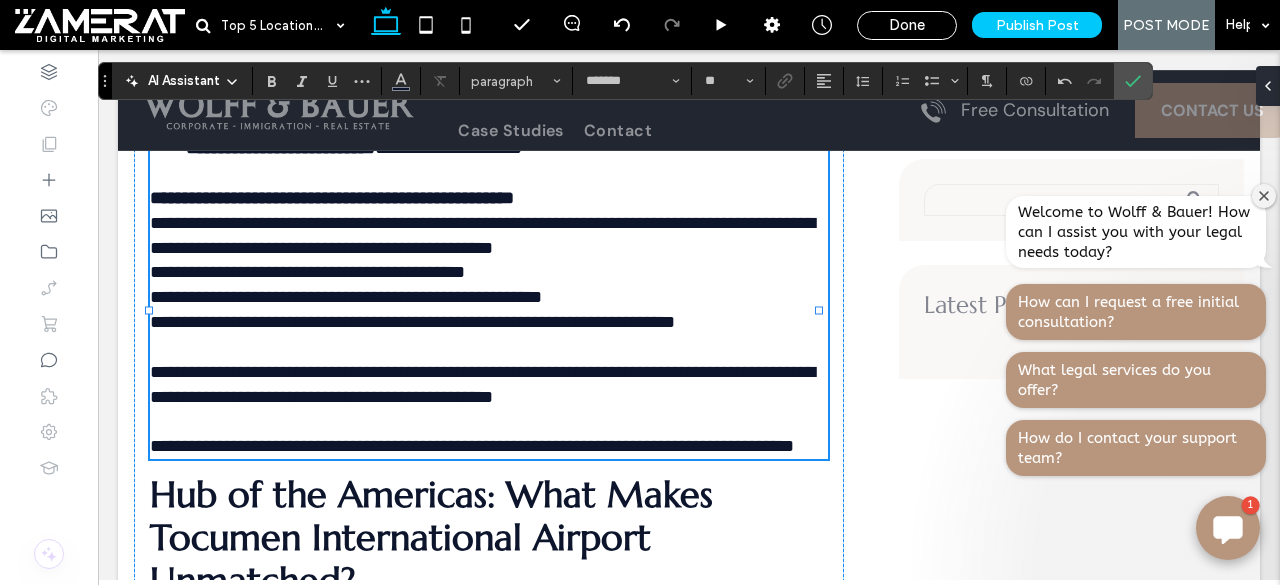 click on "**********" at bounding box center [412, 322] 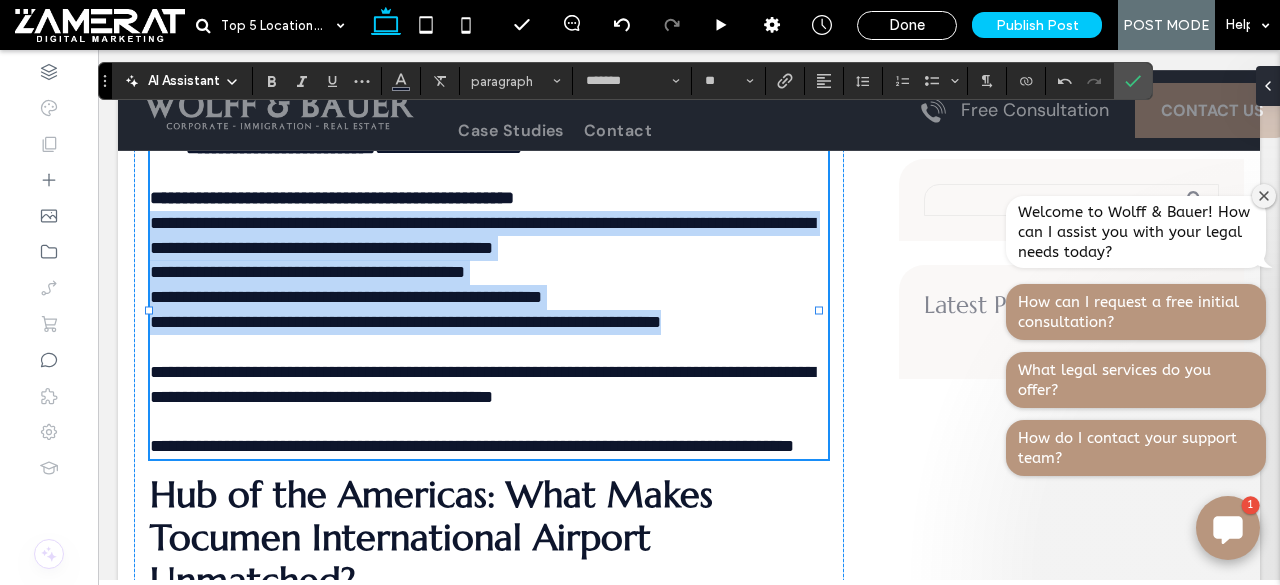 drag, startPoint x: 152, startPoint y: 267, endPoint x: 790, endPoint y: 399, distance: 651.5121 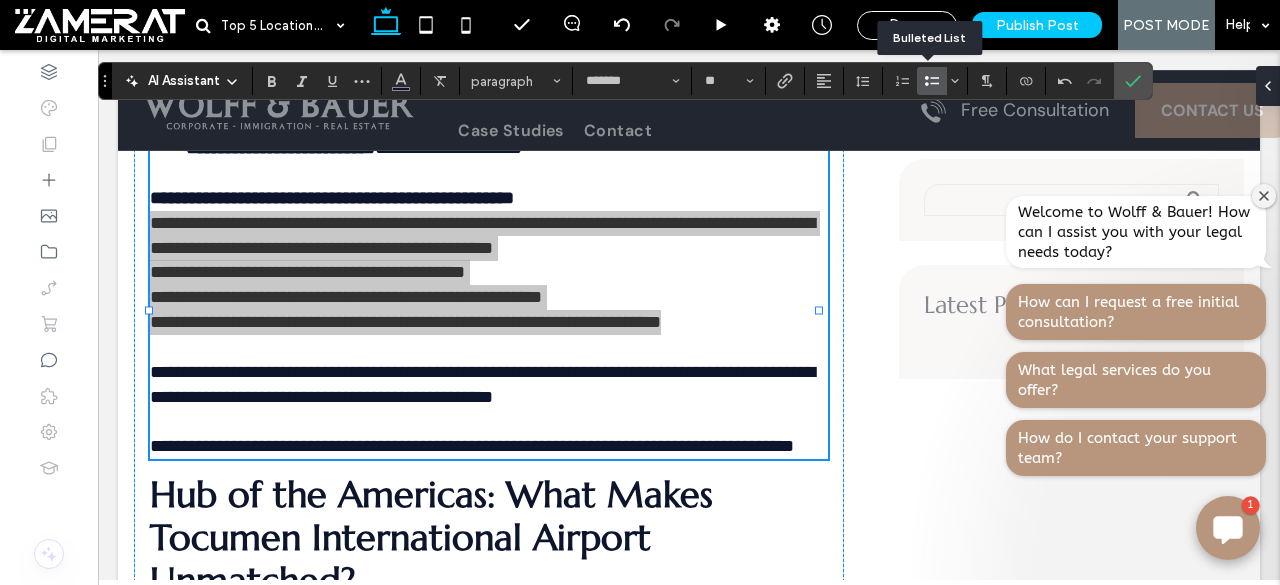 click 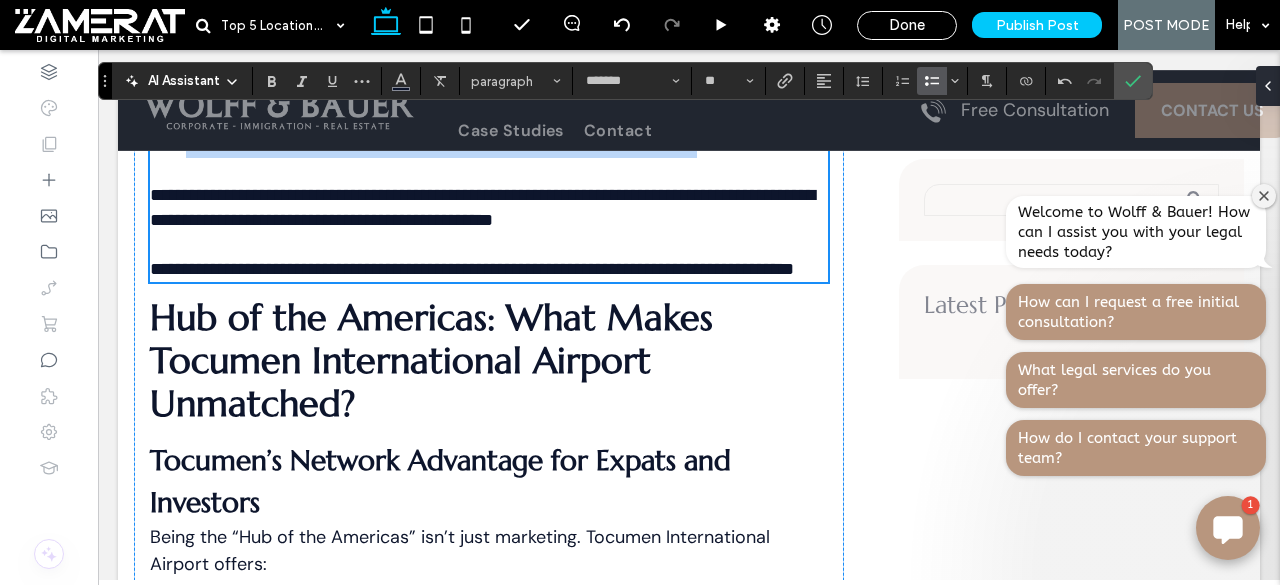 scroll, scrollTop: 2087, scrollLeft: 0, axis: vertical 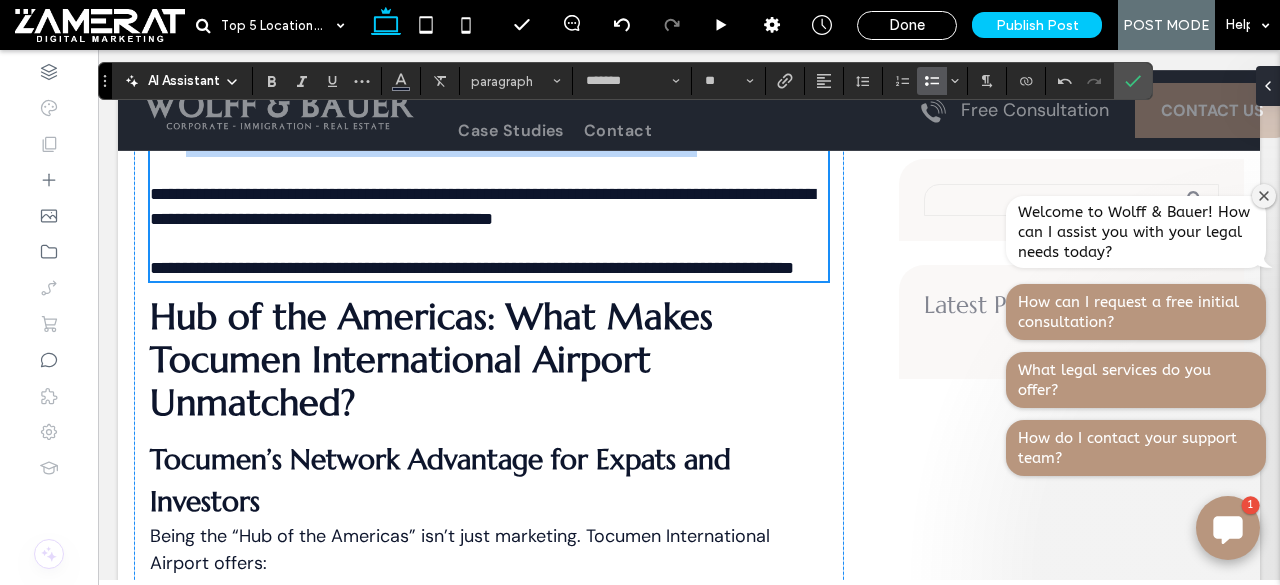 click on "**********" at bounding box center [489, 256] 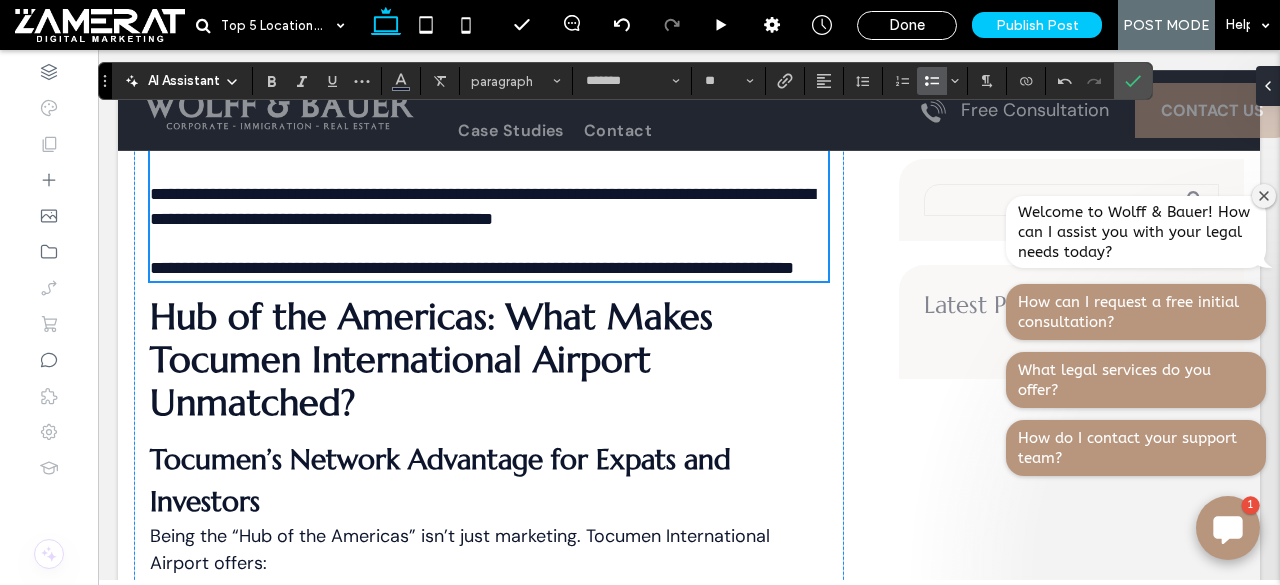 click on "**********" at bounding box center [489, 256] 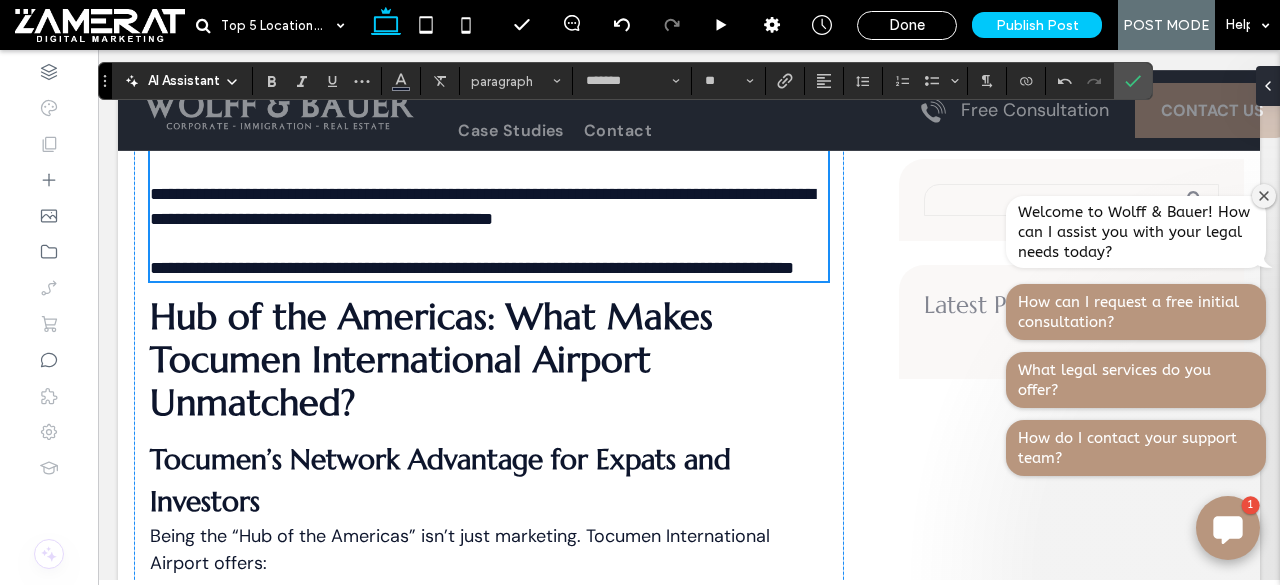 click on "**********" at bounding box center (489, 256) 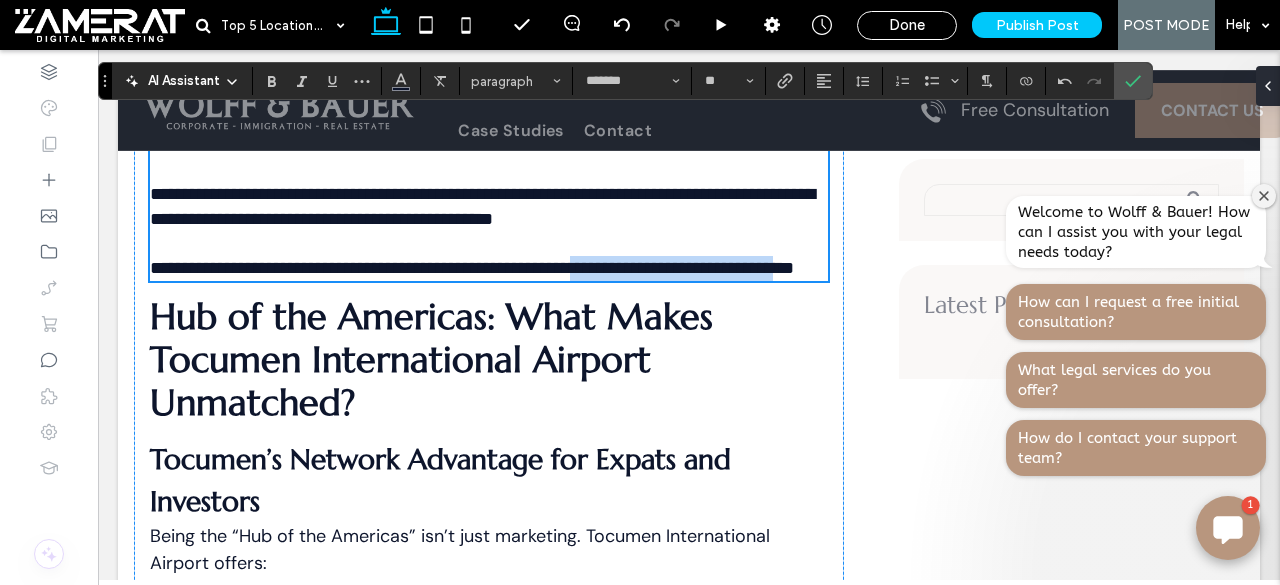 drag, startPoint x: 158, startPoint y: 388, endPoint x: 423, endPoint y: 385, distance: 265.01697 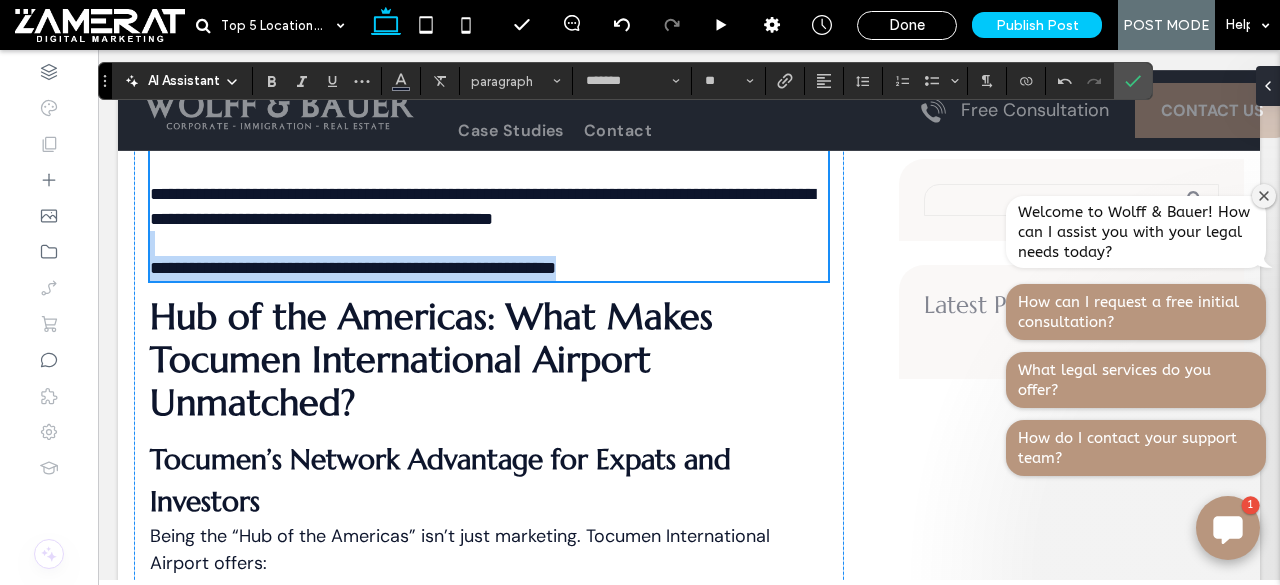 drag, startPoint x: 447, startPoint y: 358, endPoint x: 637, endPoint y: 356, distance: 190.01053 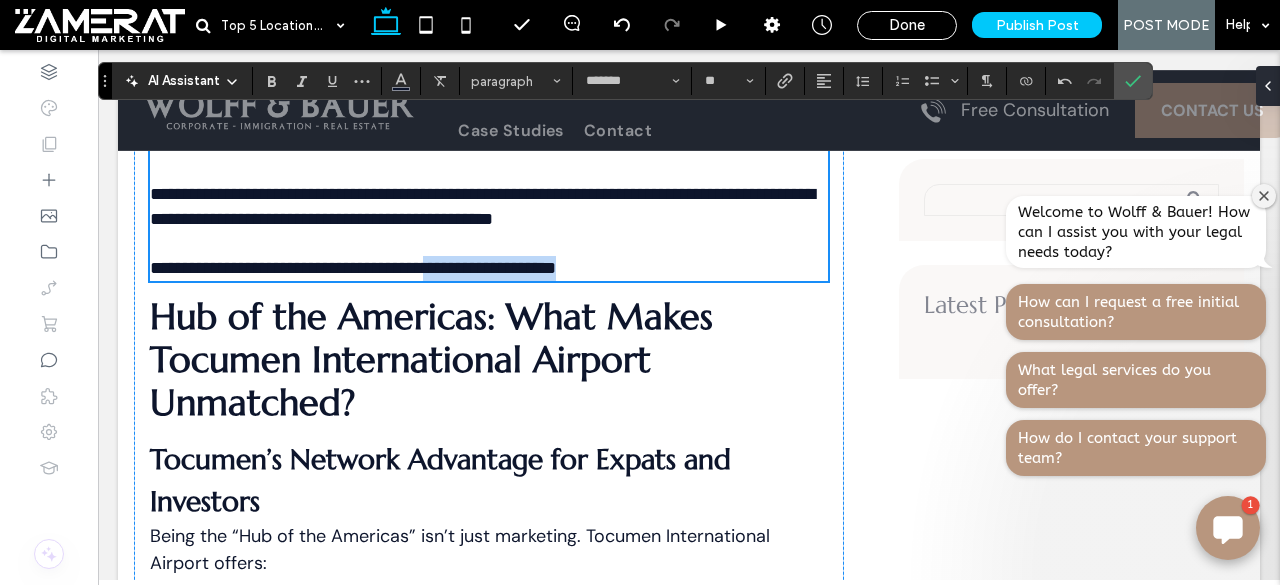 drag, startPoint x: 448, startPoint y: 363, endPoint x: 628, endPoint y: 365, distance: 180.01111 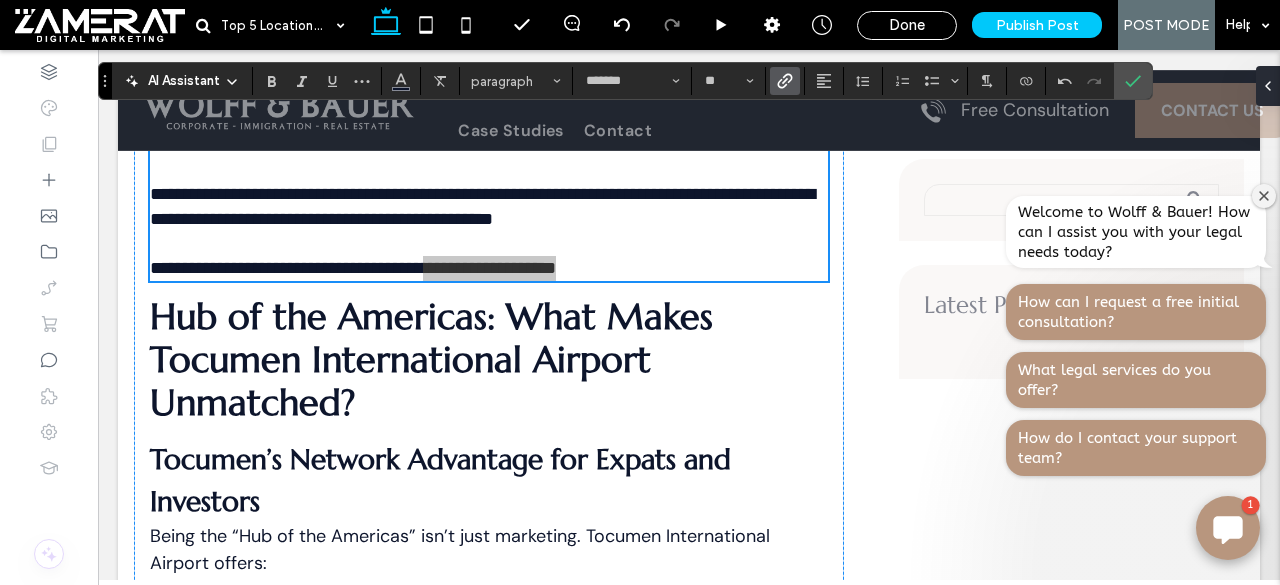 click at bounding box center [785, 81] 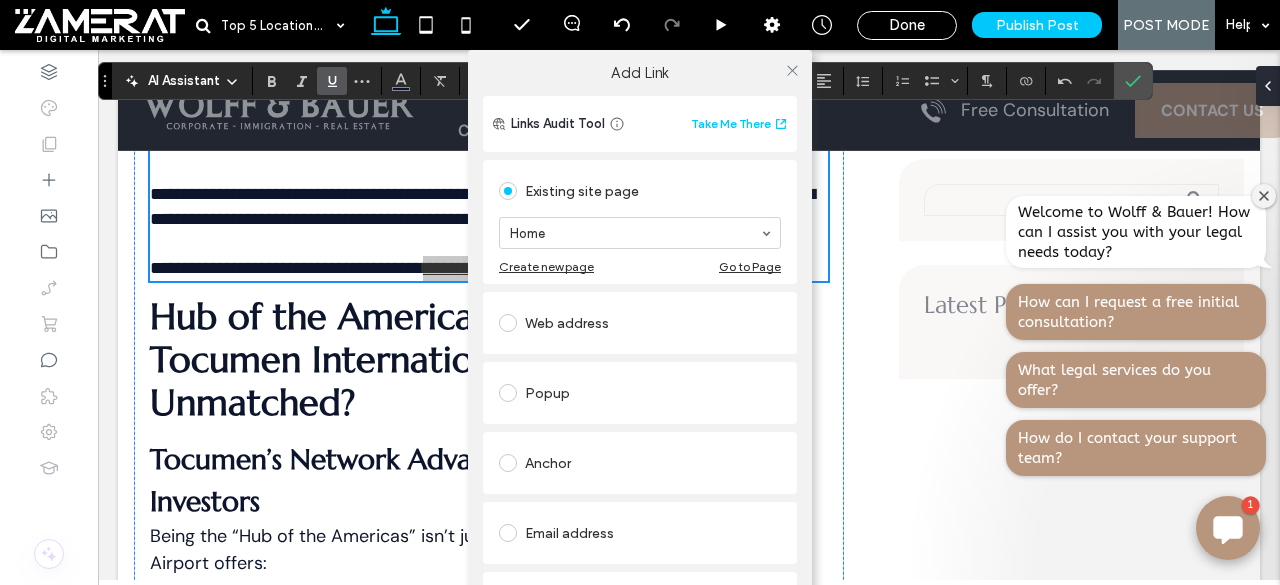 click on "Web address" at bounding box center [640, 323] 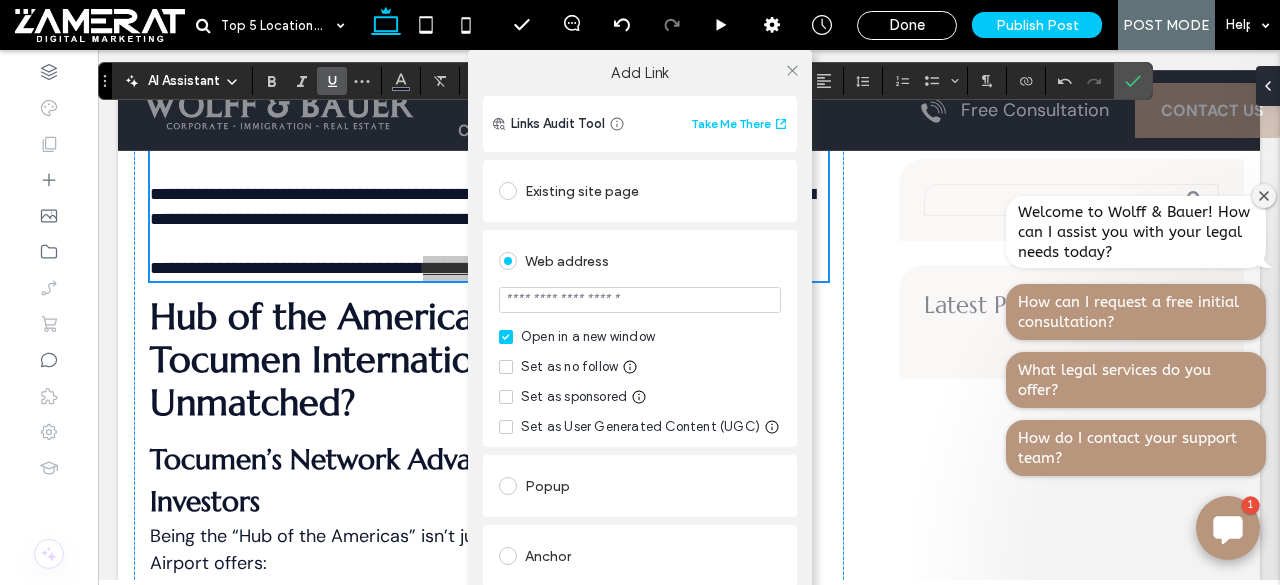 click at bounding box center [640, 300] 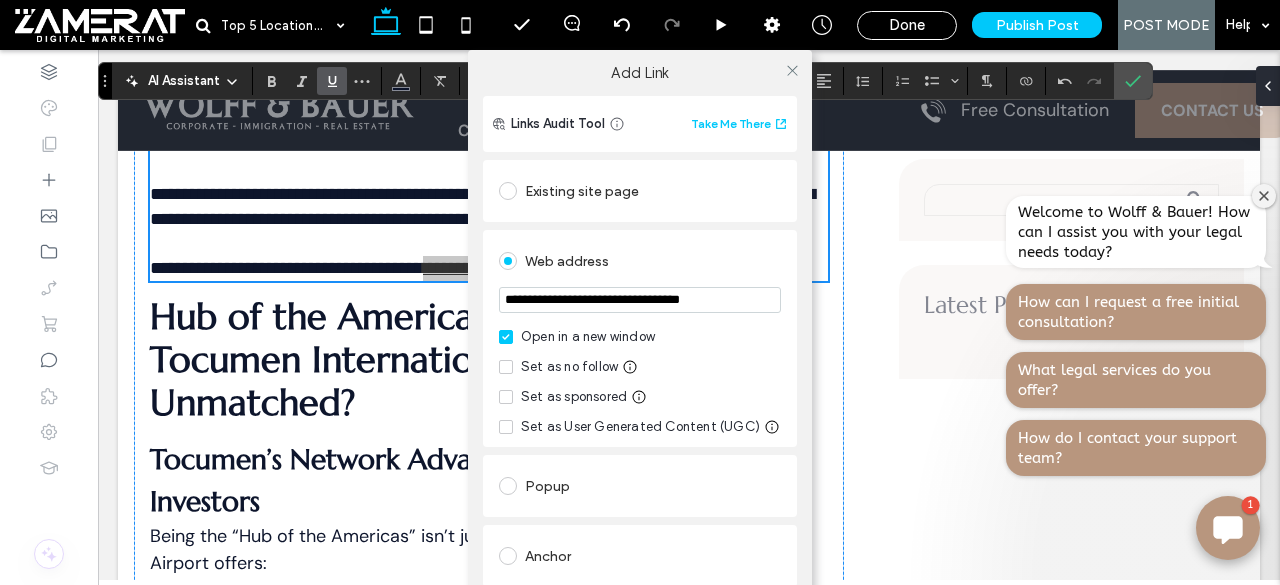 type on "**********" 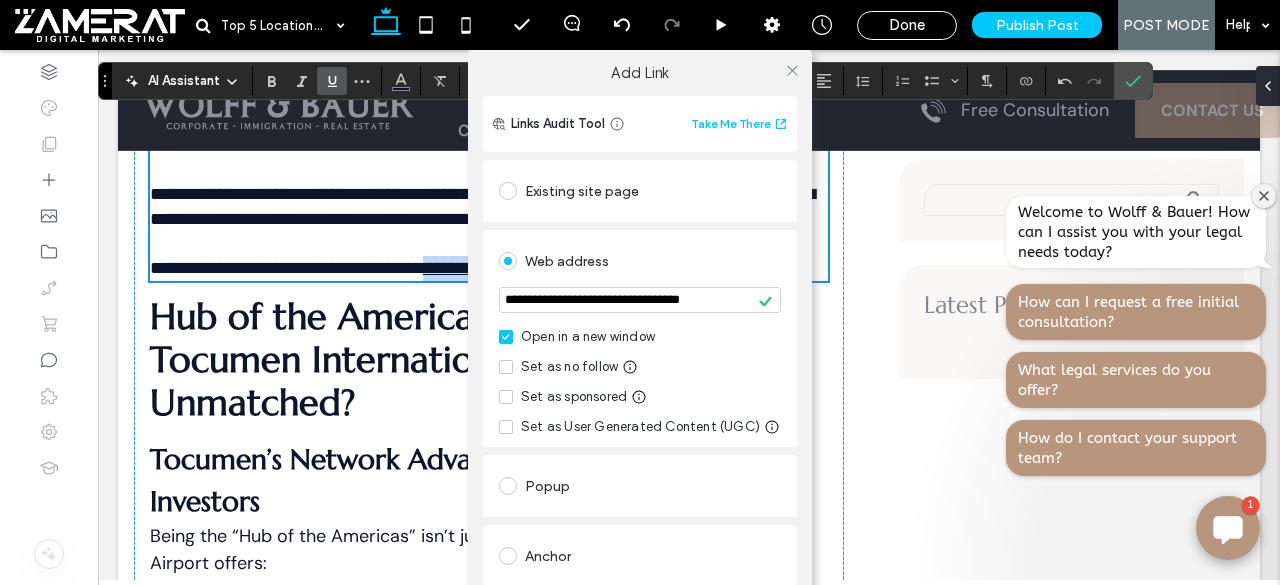 click on "**********" at bounding box center [640, 338] 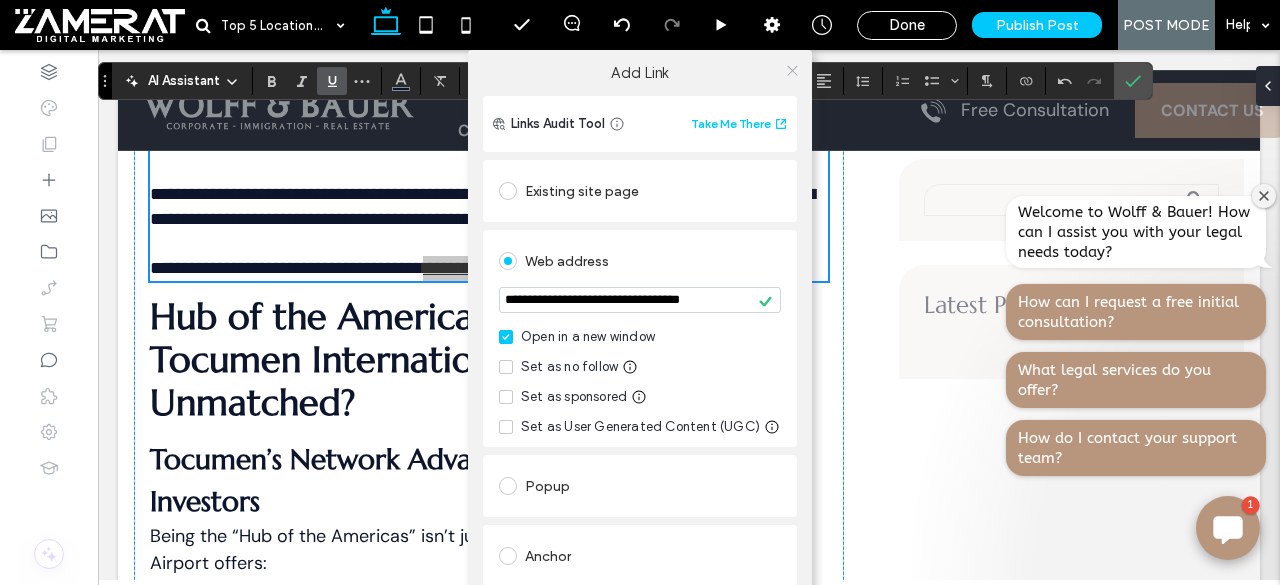 click 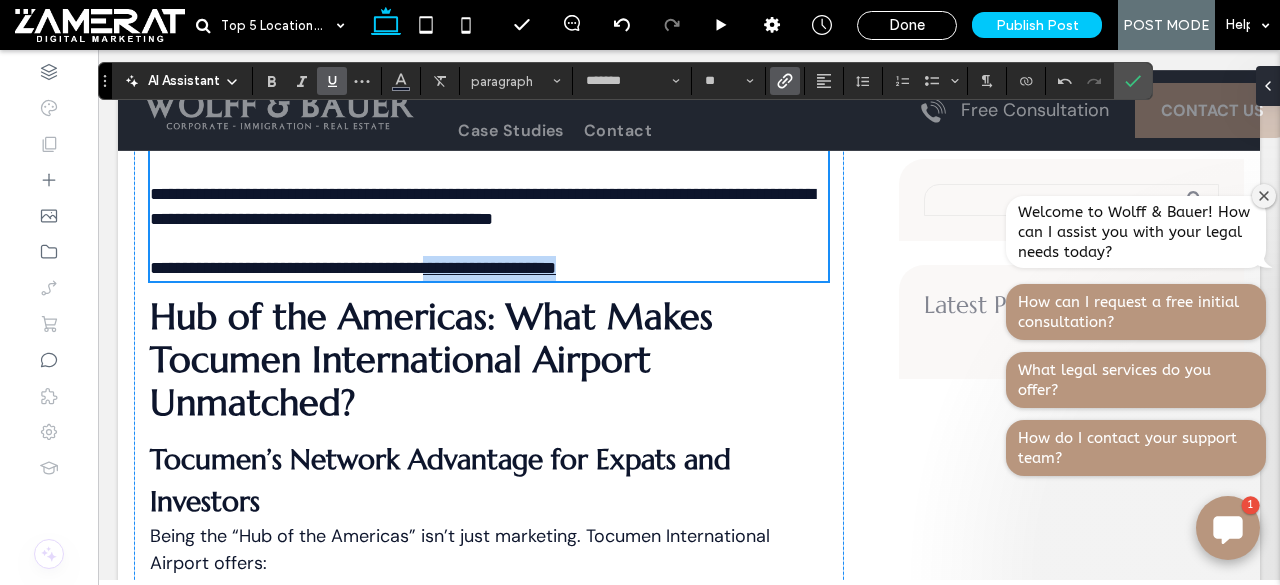 click on "**********" at bounding box center (489, 268) 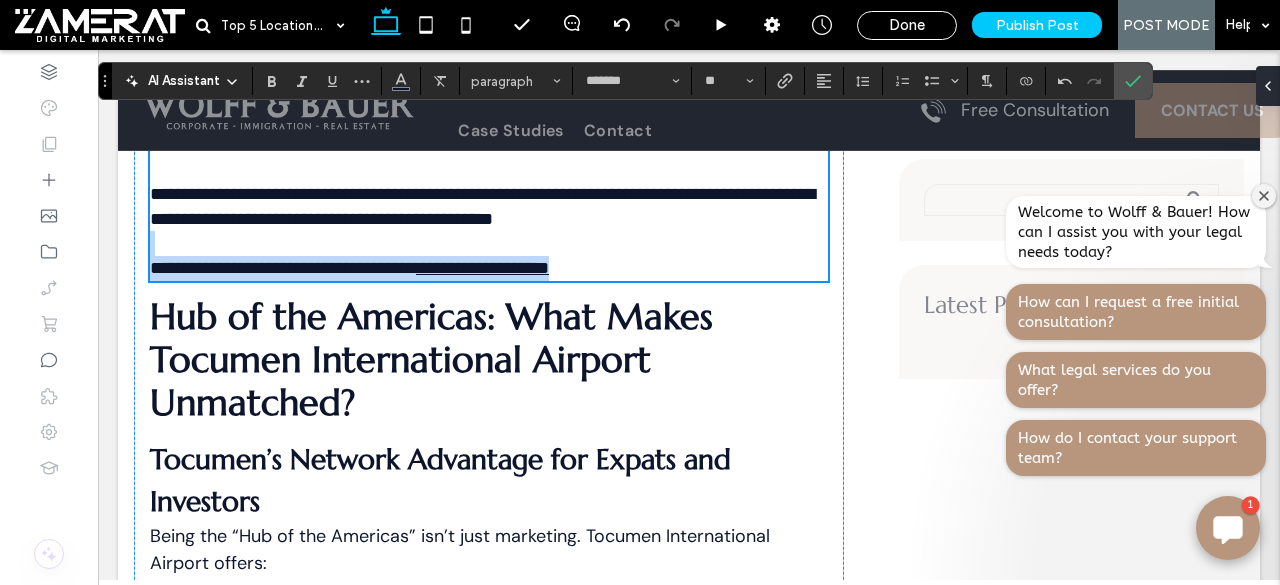 drag, startPoint x: 445, startPoint y: 363, endPoint x: 604, endPoint y: 364, distance: 159.00314 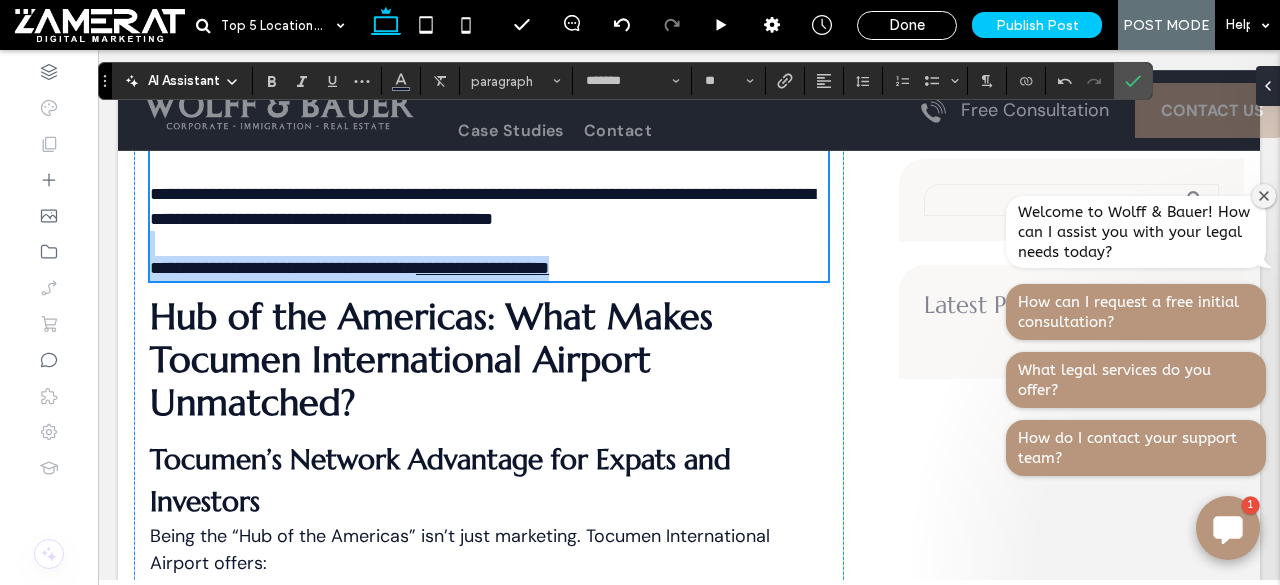 click on "**********" at bounding box center [482, 268] 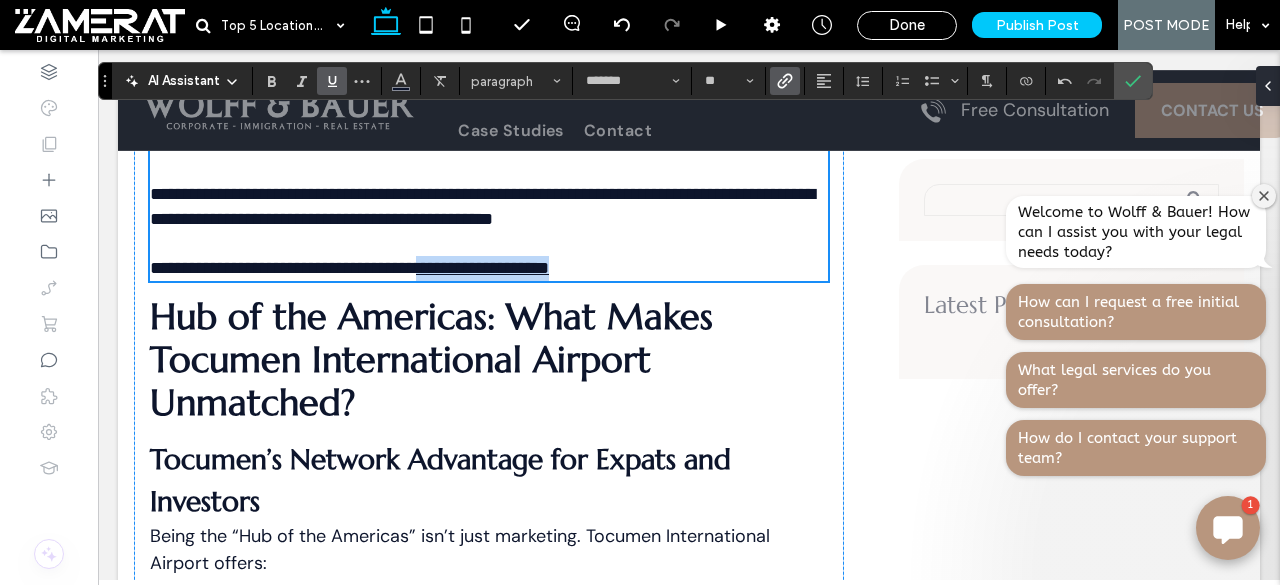 drag, startPoint x: 604, startPoint y: 364, endPoint x: 446, endPoint y: 355, distance: 158.25612 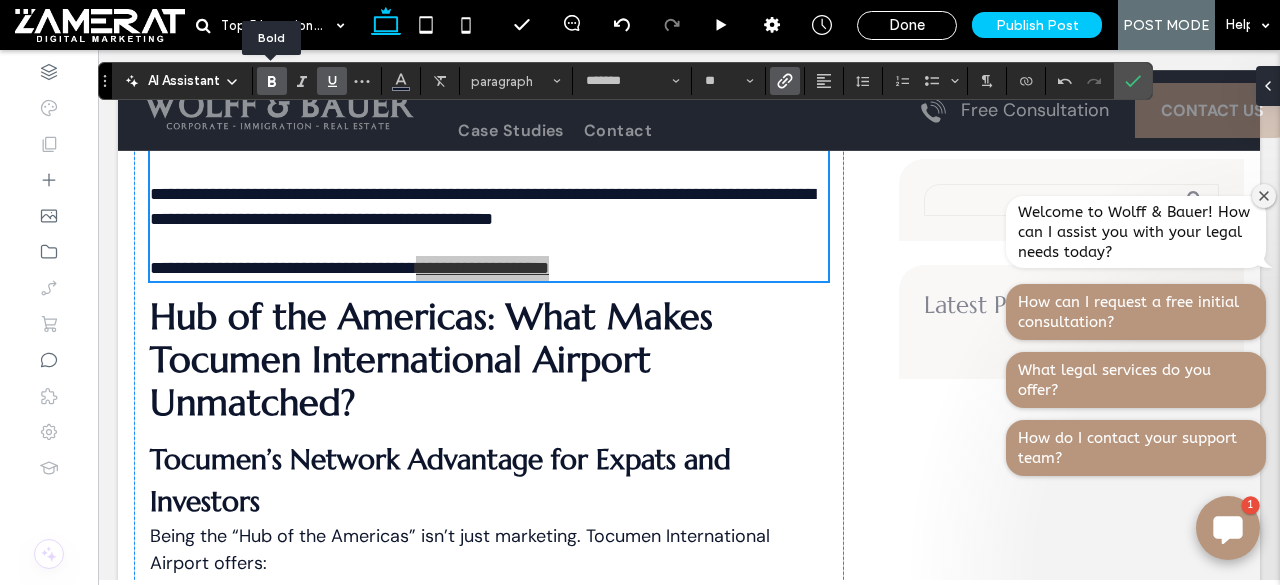 click 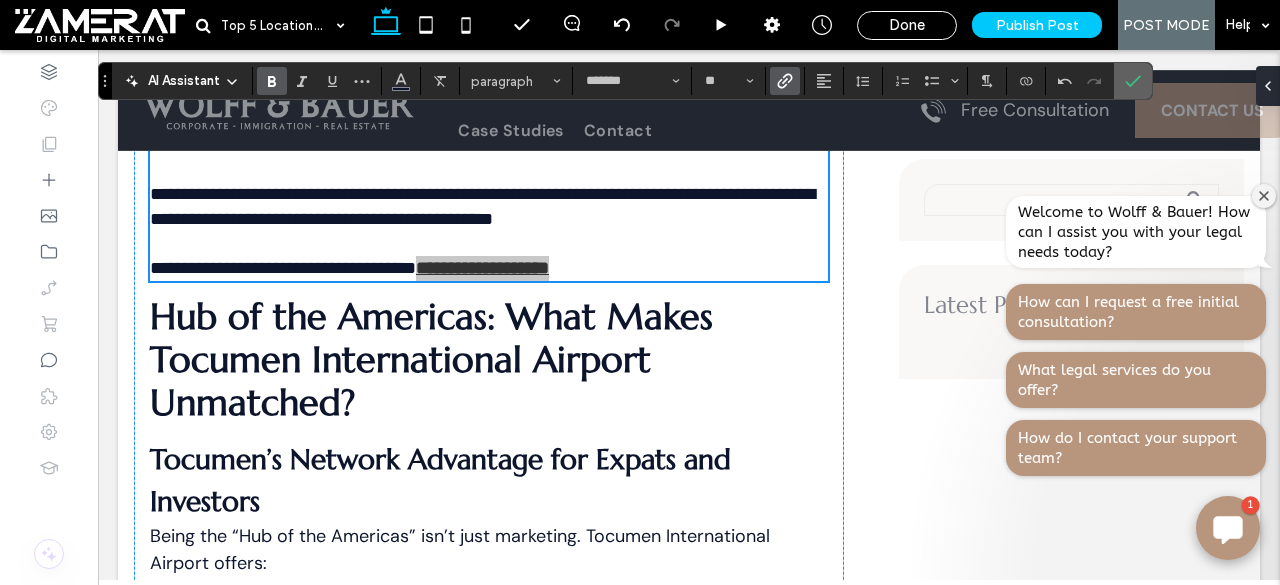click 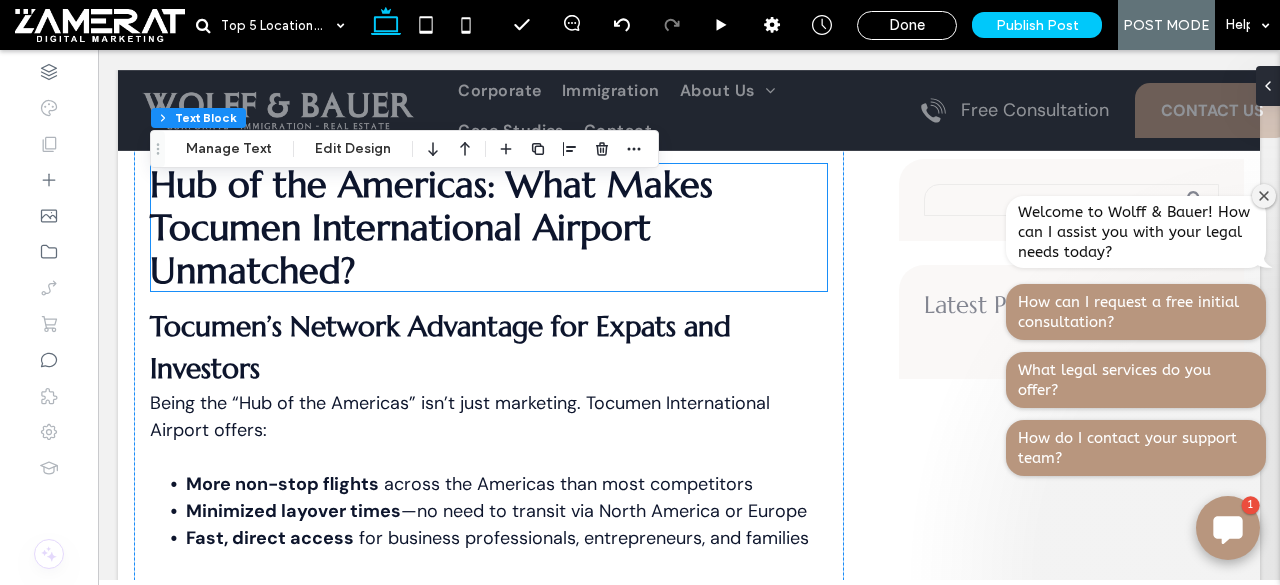 scroll, scrollTop: 2263, scrollLeft: 0, axis: vertical 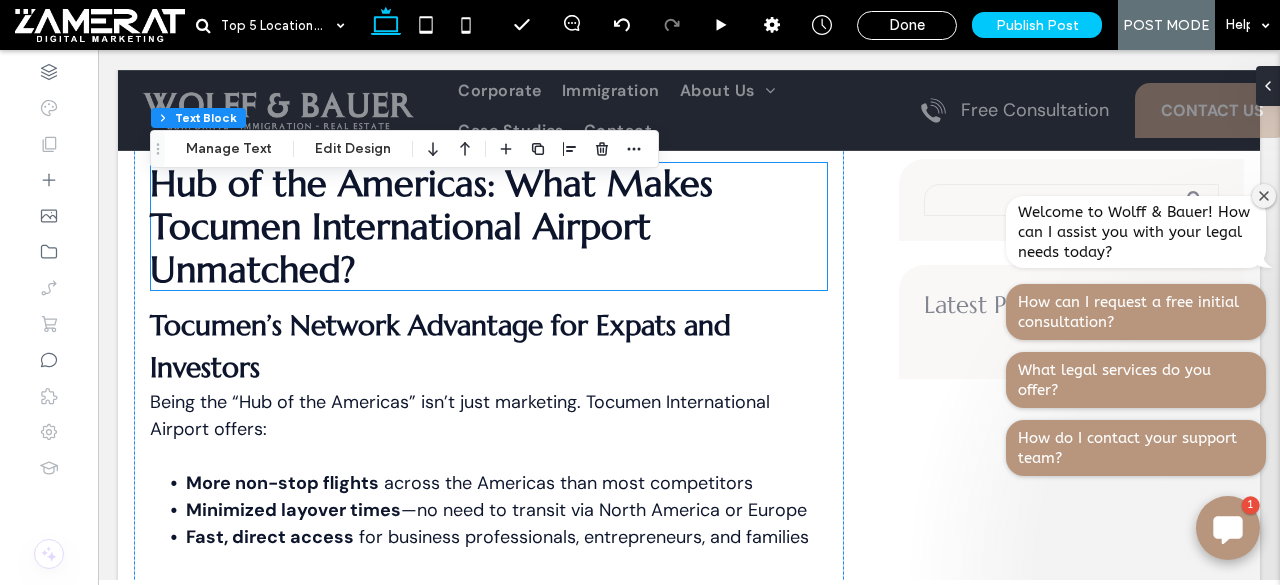 click on "Hub of the Americas: What Makes Tocumen International Airport Unmatched?" at bounding box center (431, 226) 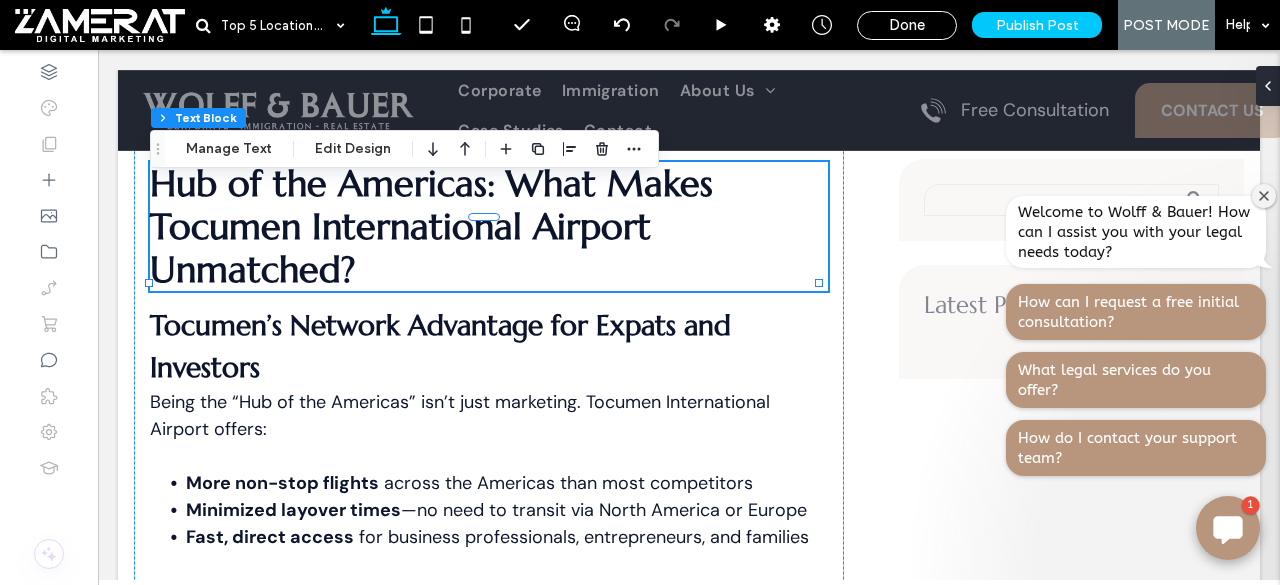 click on "Hub of the Americas: What Makes Tocumen International Airport Unmatched?" at bounding box center [489, 227] 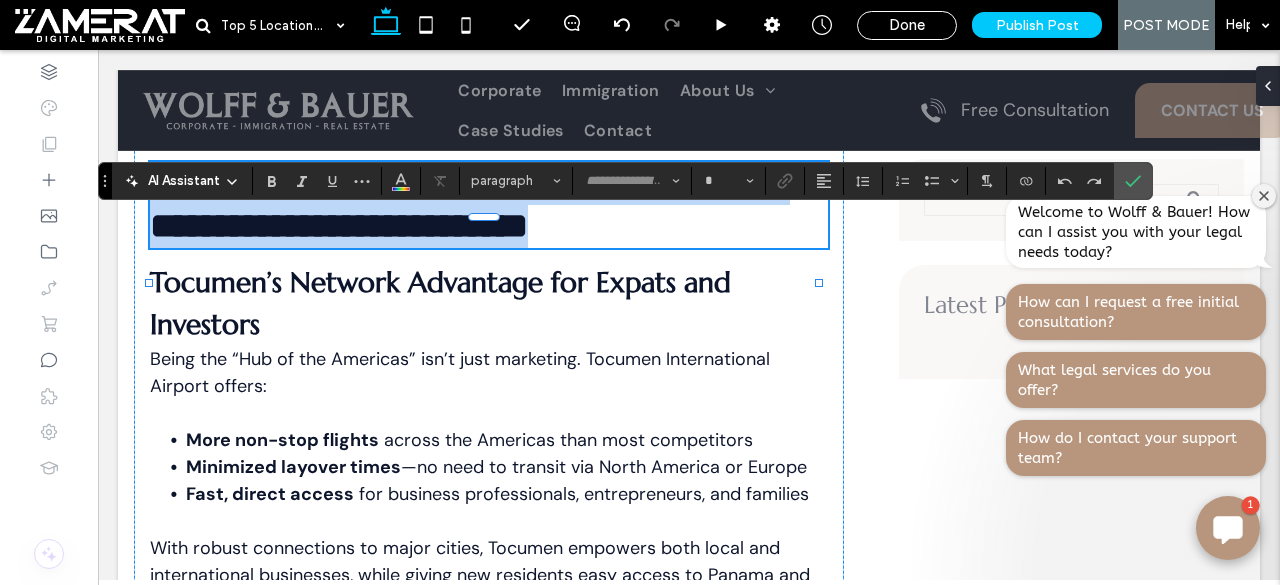 type on "*********" 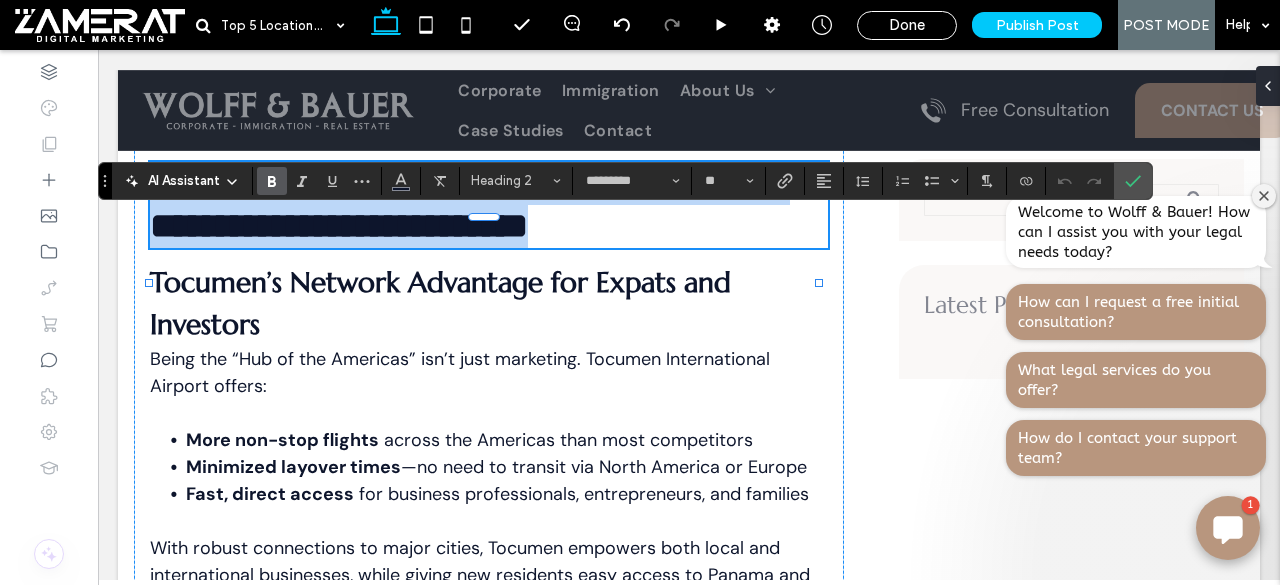 click on "**********" at bounding box center [489, 205] 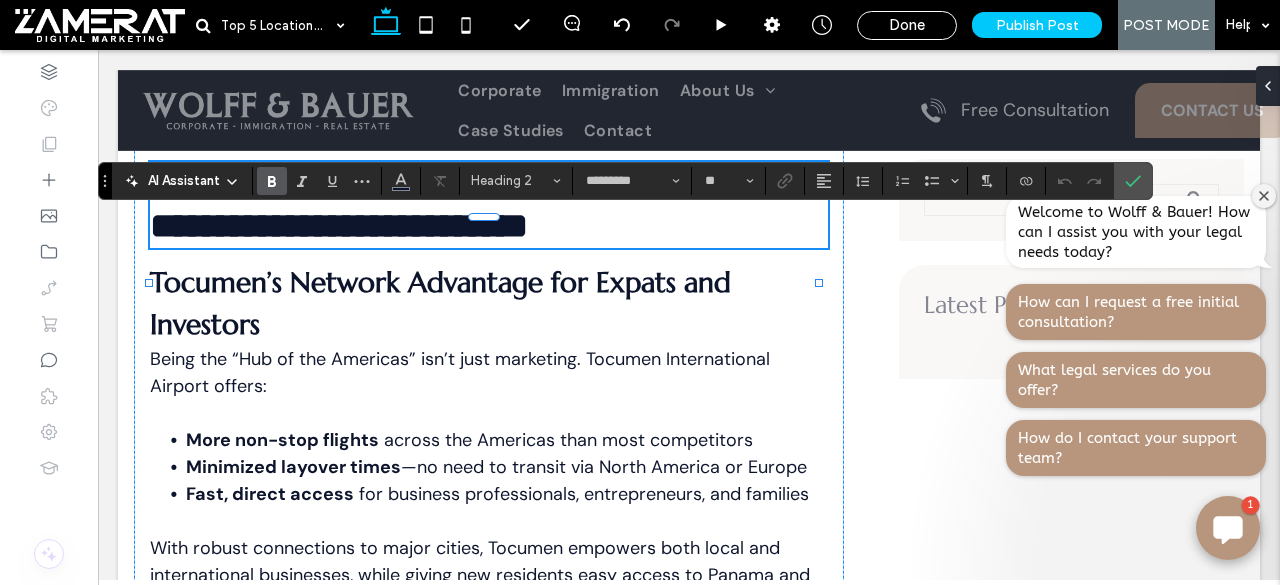 scroll, scrollTop: 0, scrollLeft: 0, axis: both 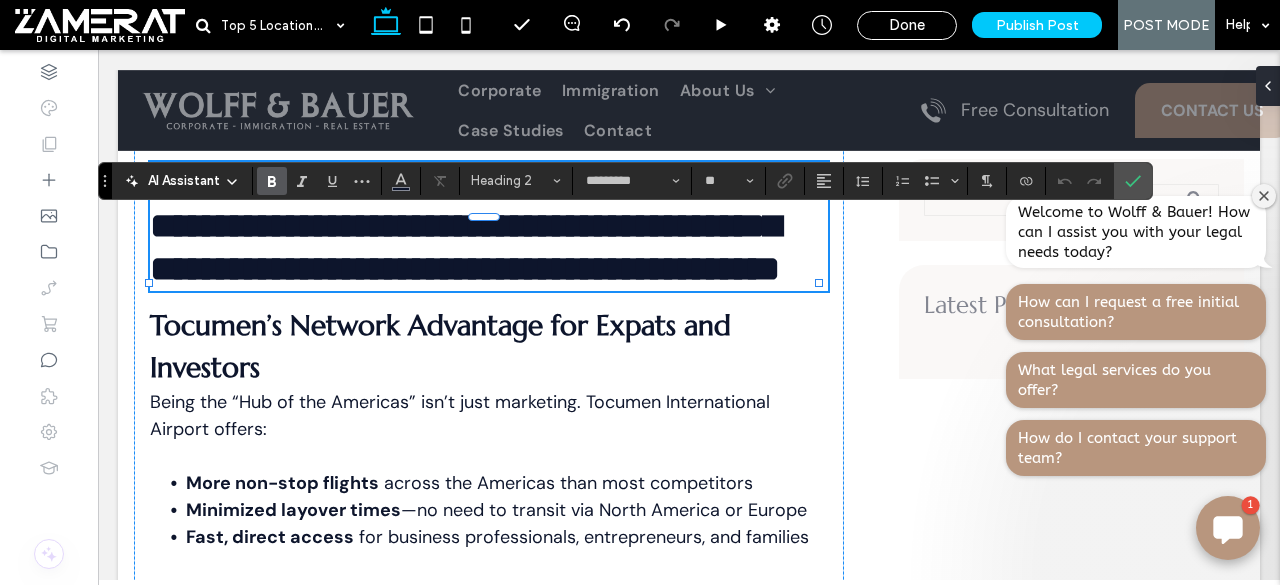 type on "*******" 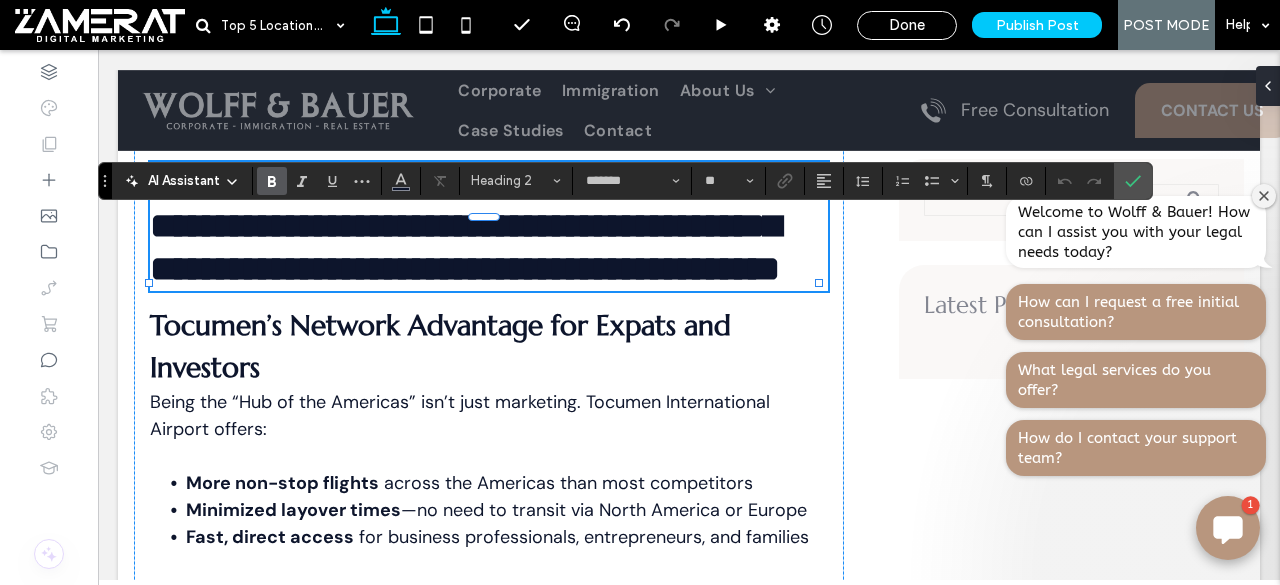 type on "**" 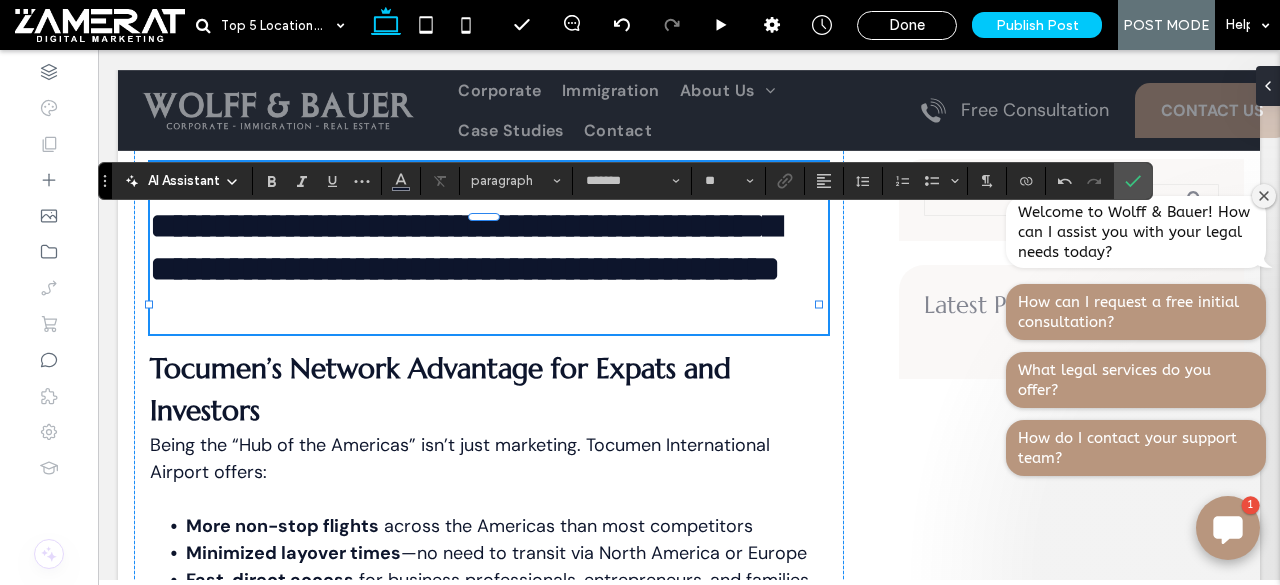 type on "*********" 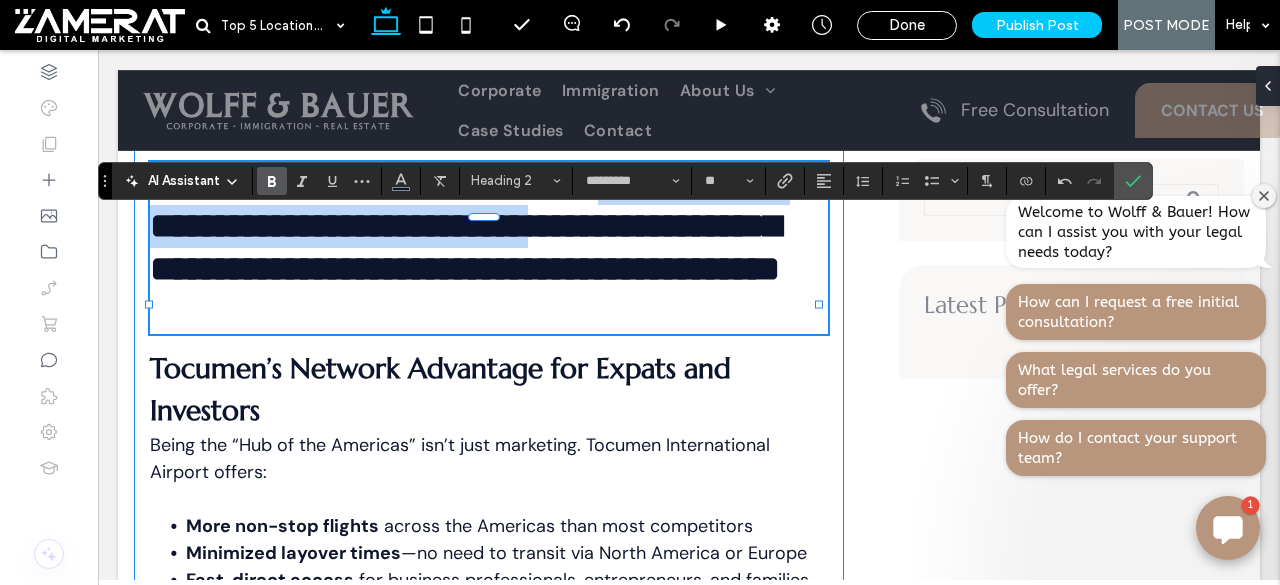 drag, startPoint x: 354, startPoint y: 323, endPoint x: 140, endPoint y: 261, distance: 222.80035 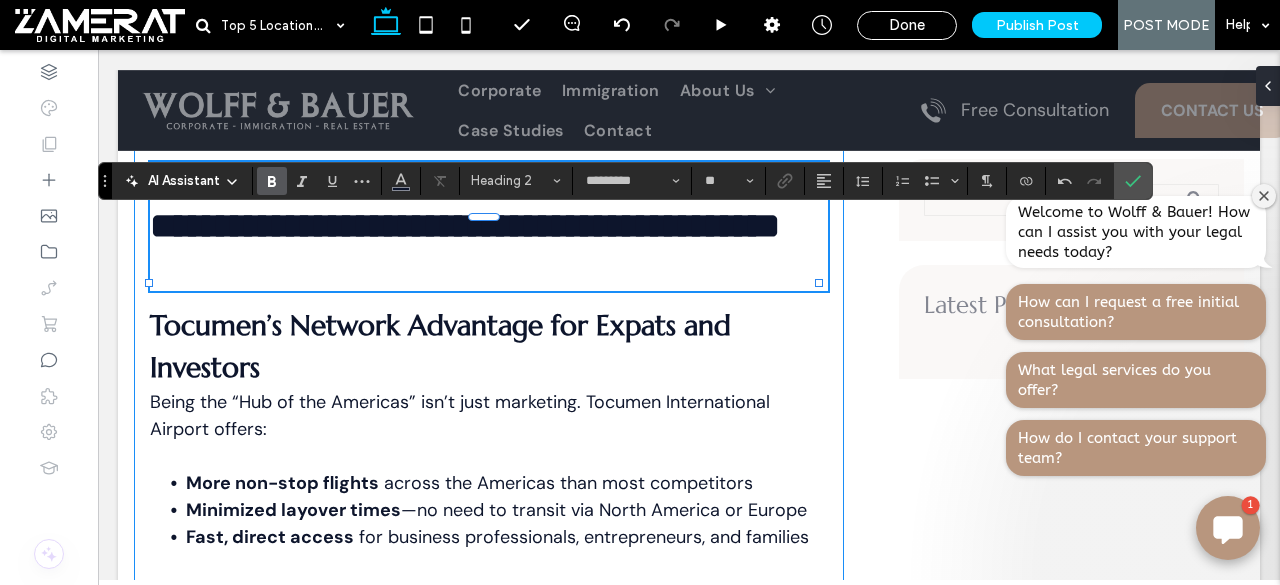 type 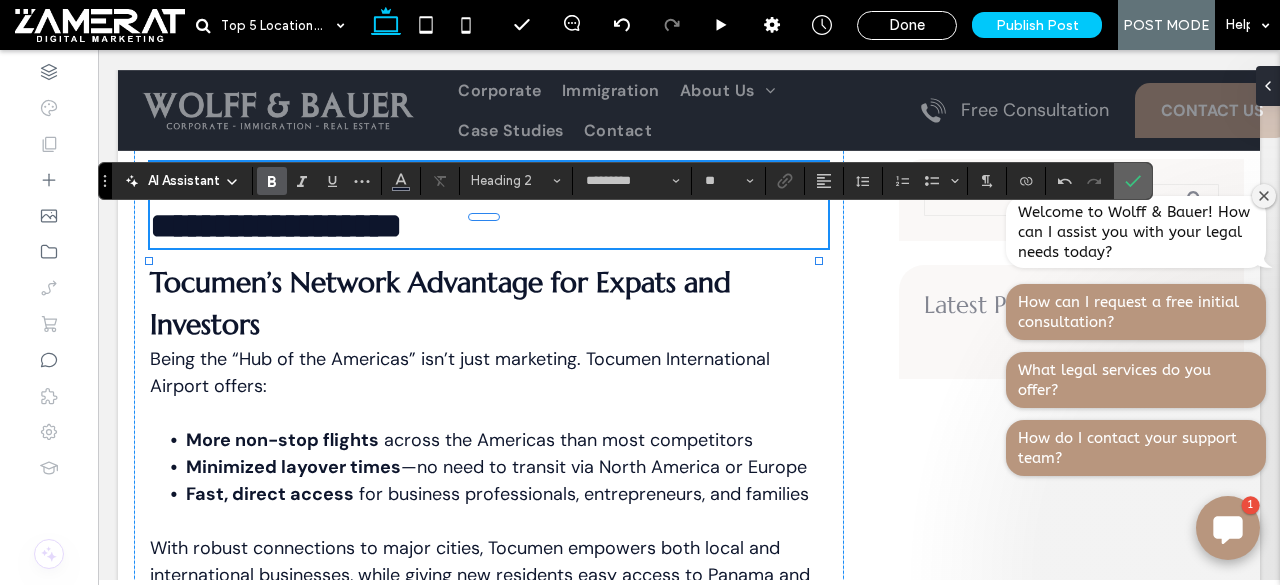click 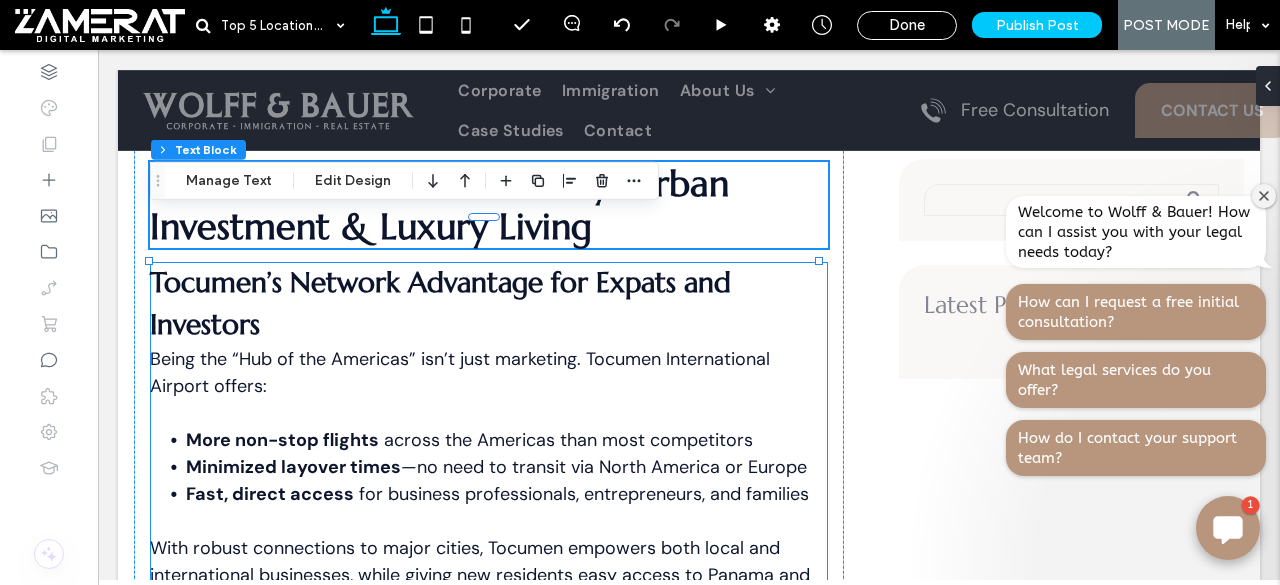 click on "Tocumen’s Network Advantage for Expats and Investors" at bounding box center (489, 304) 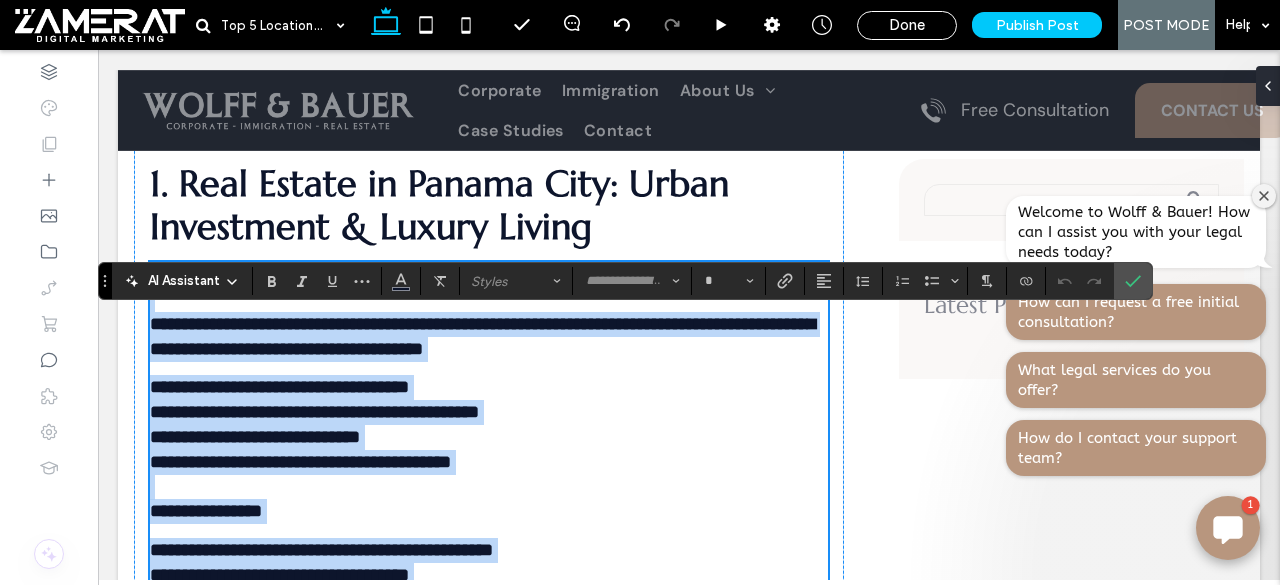 type on "*******" 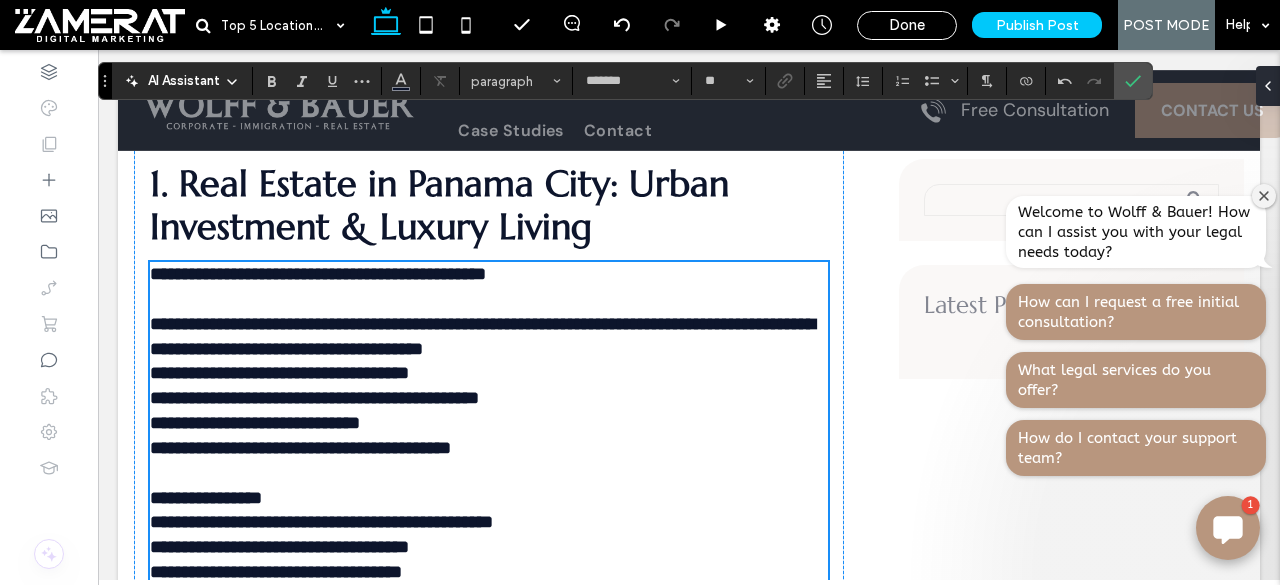scroll, scrollTop: 2922, scrollLeft: 0, axis: vertical 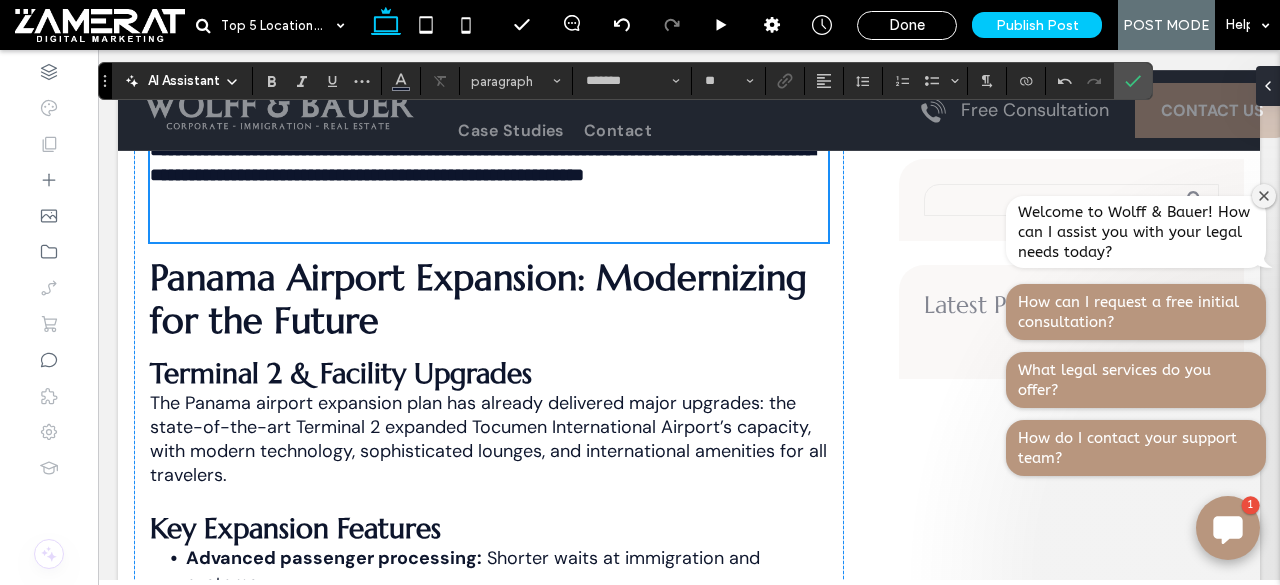 click at bounding box center (489, 215) 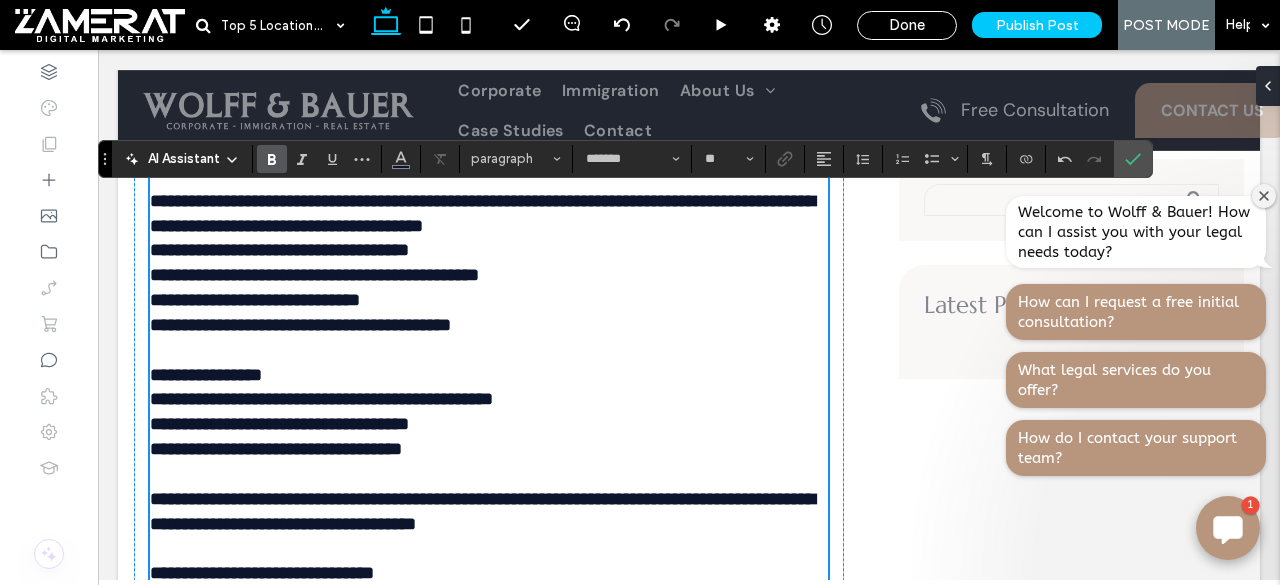 scroll, scrollTop: 2385, scrollLeft: 0, axis: vertical 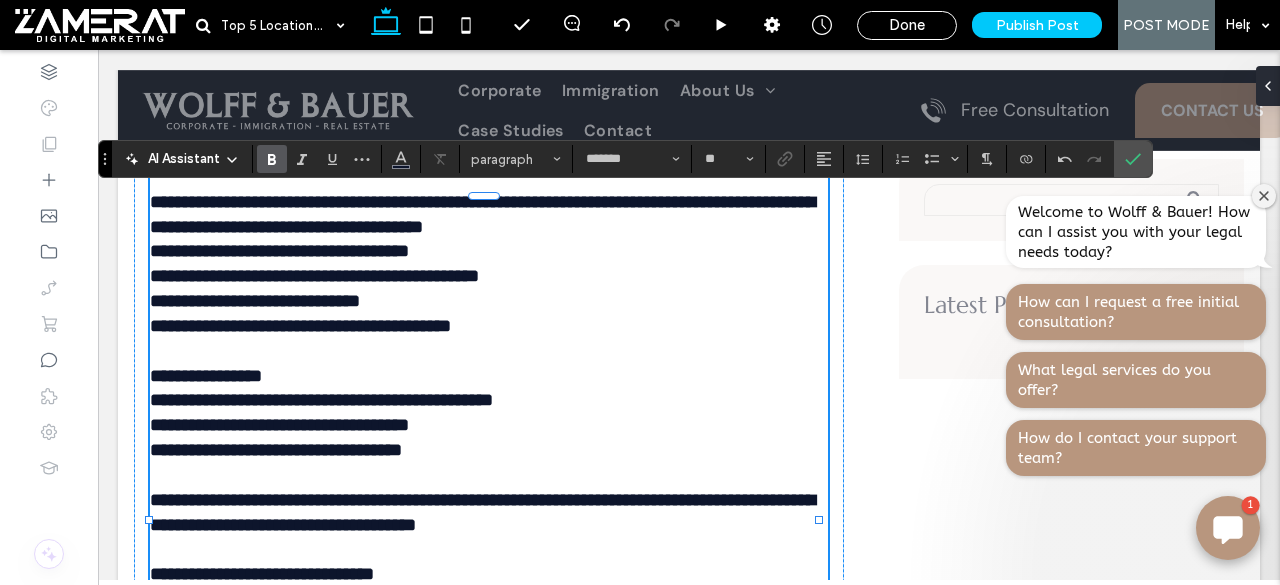 click on "**********" at bounding box center (318, 152) 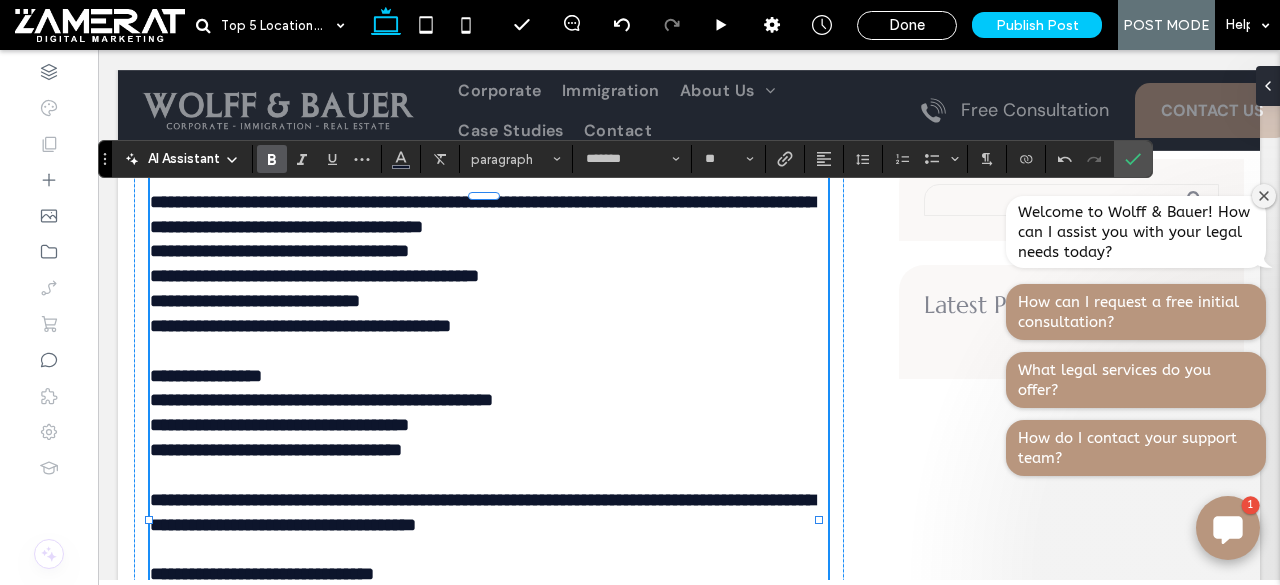 click on "**********" at bounding box center (318, 152) 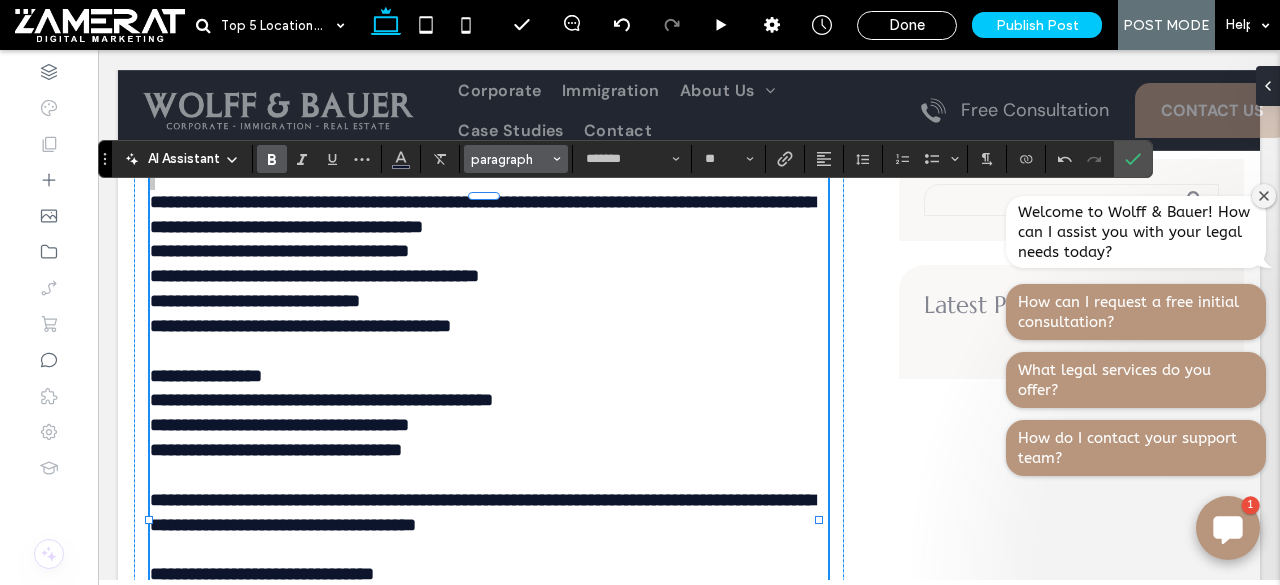 click on "paragraph" at bounding box center (510, 159) 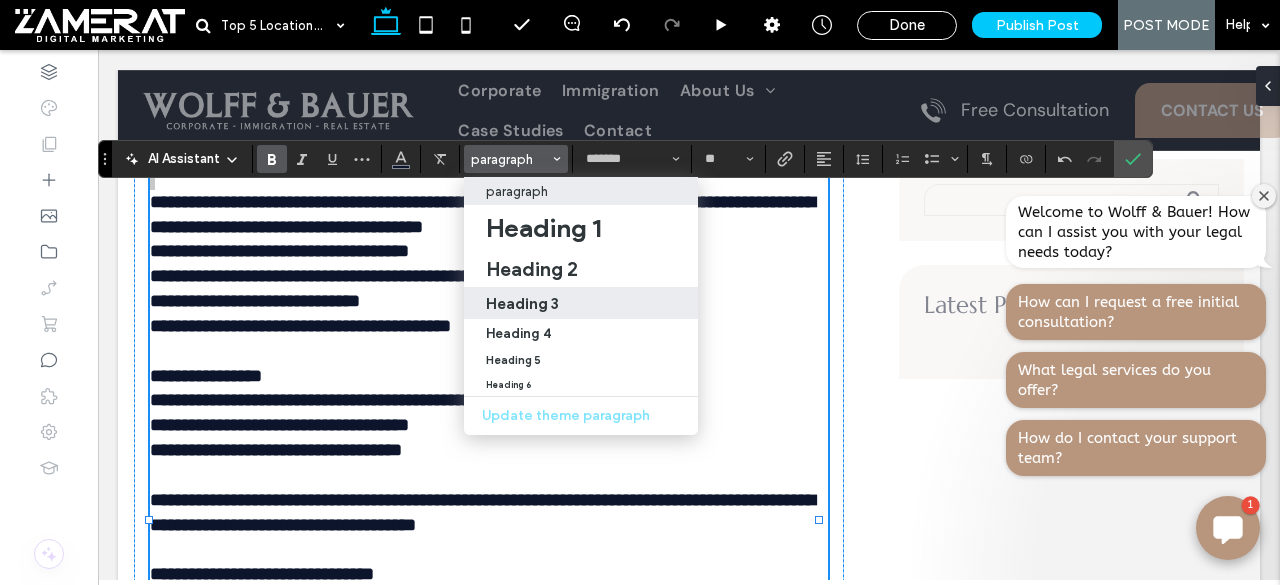 click on "Heading 3" at bounding box center [581, 303] 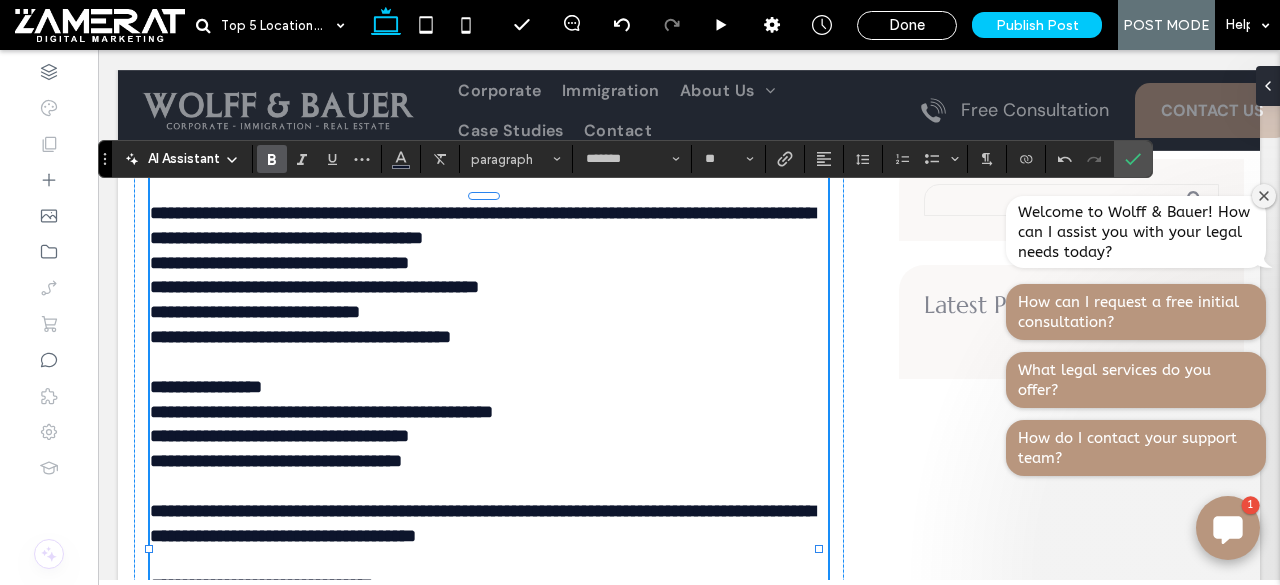 type 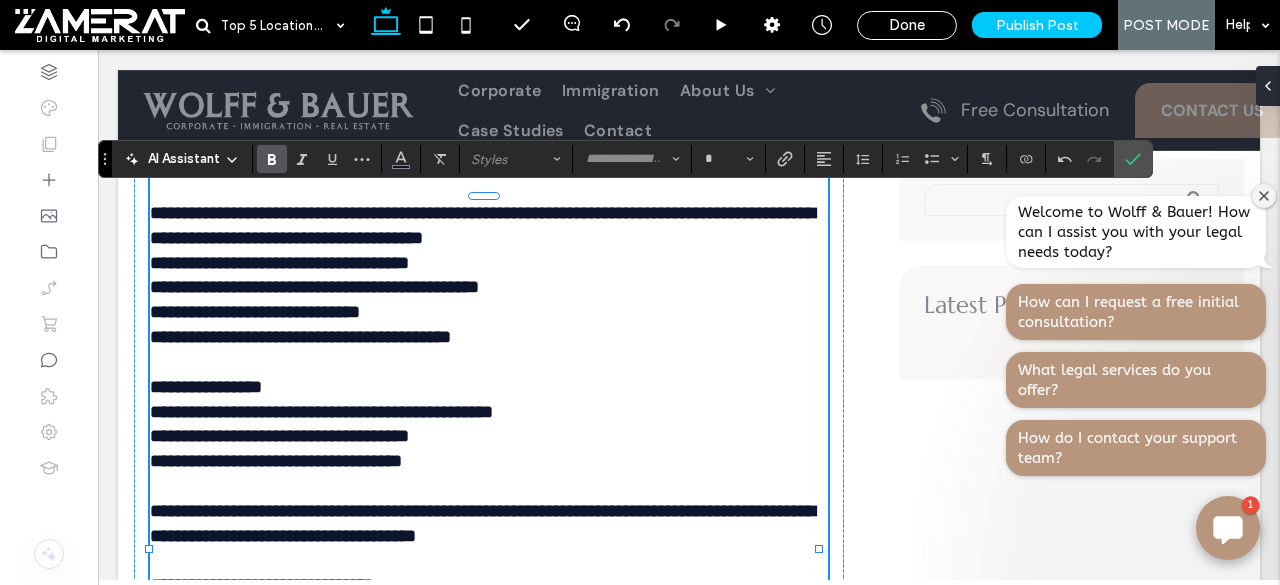 click 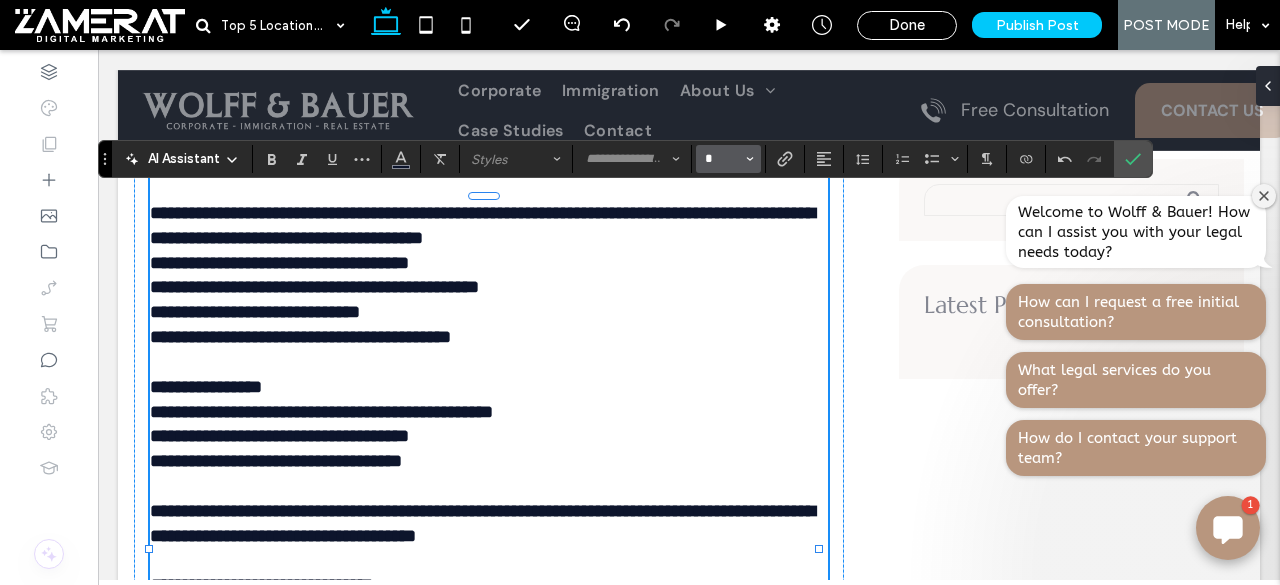 click on "*" at bounding box center [722, 159] 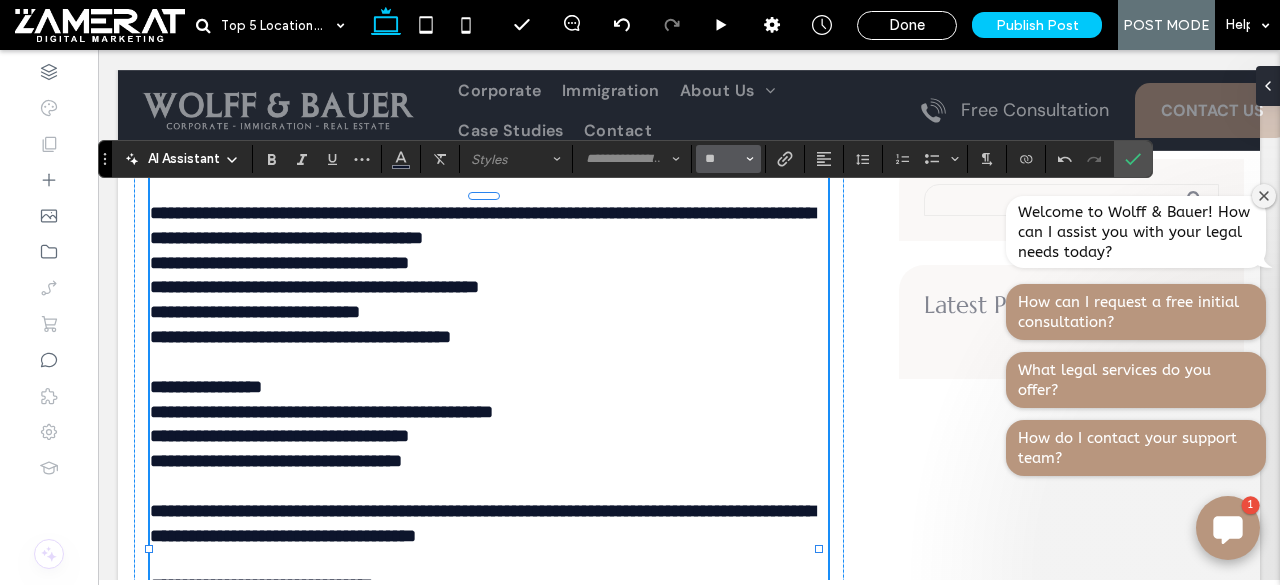 type on "*" 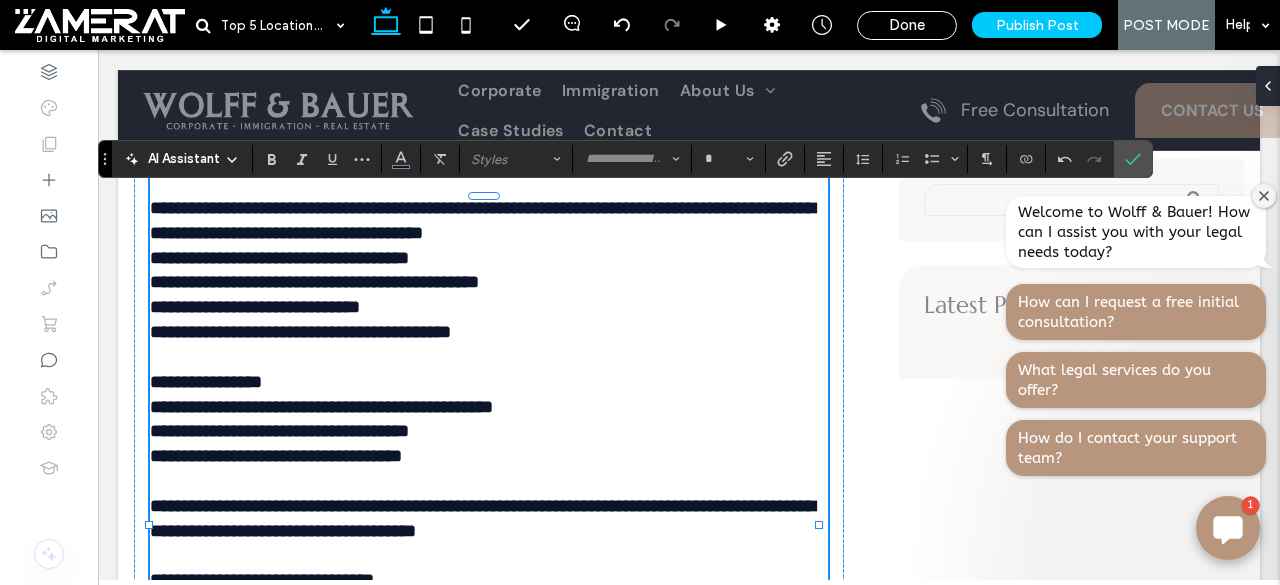 click on "**********" at bounding box center [414, 155] 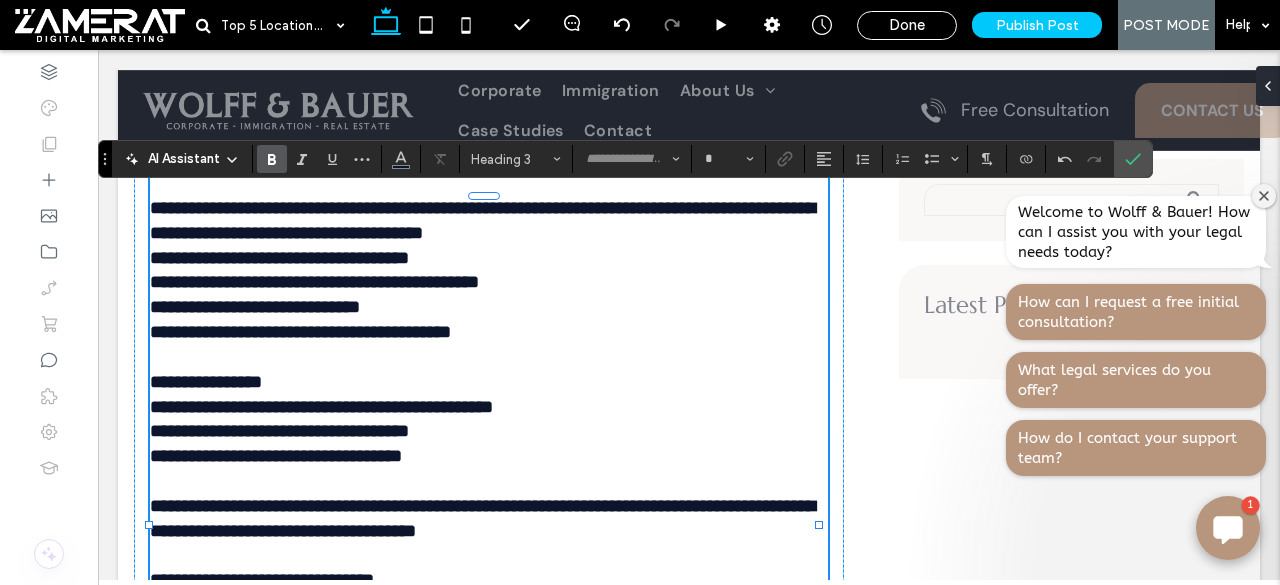 type on "*********" 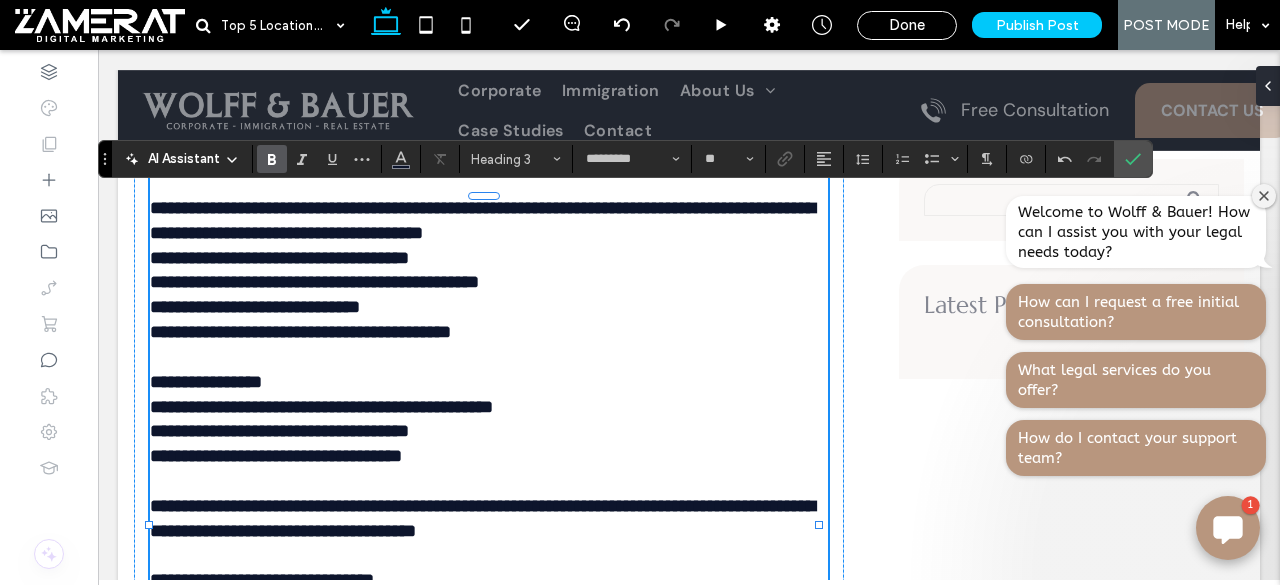 type 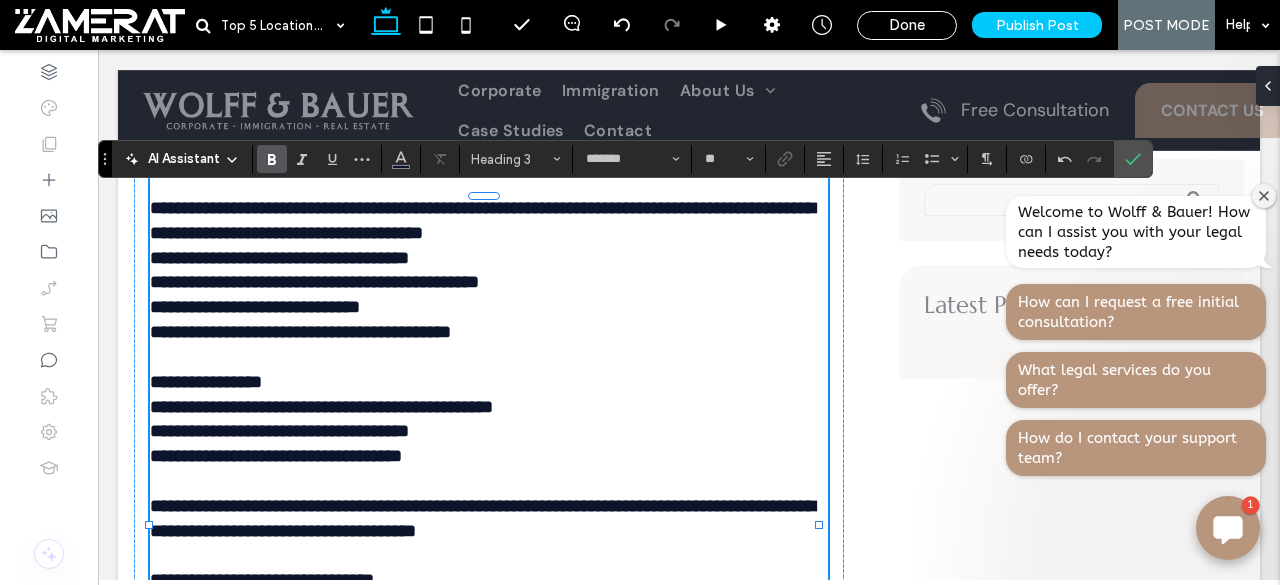 click on "**********" at bounding box center [484, 208] 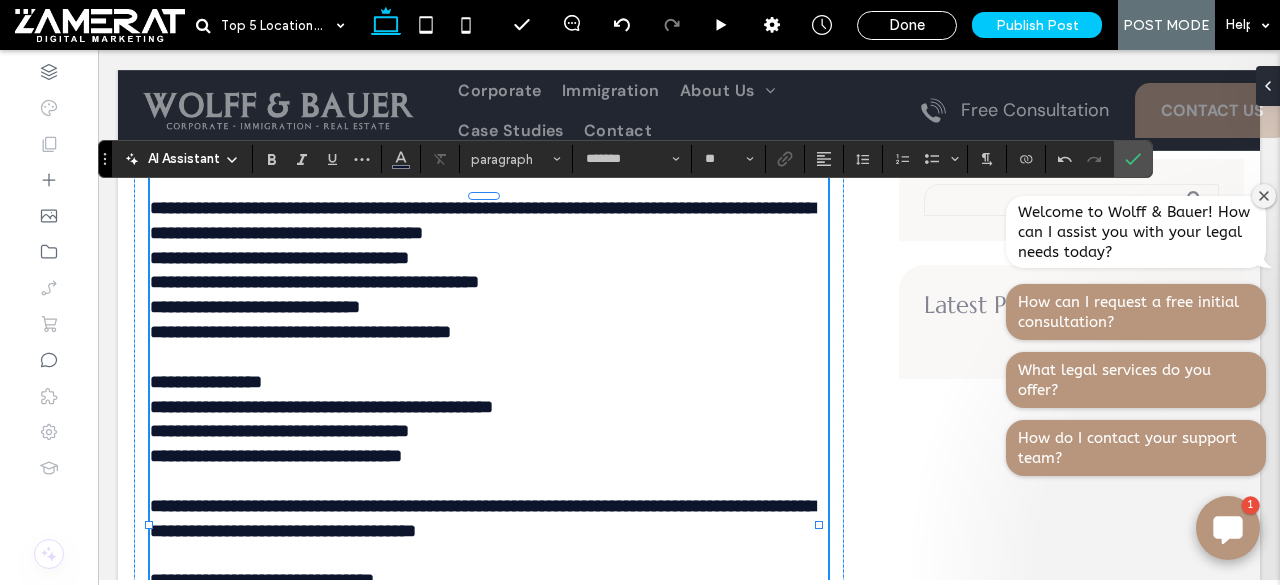 type on "*********" 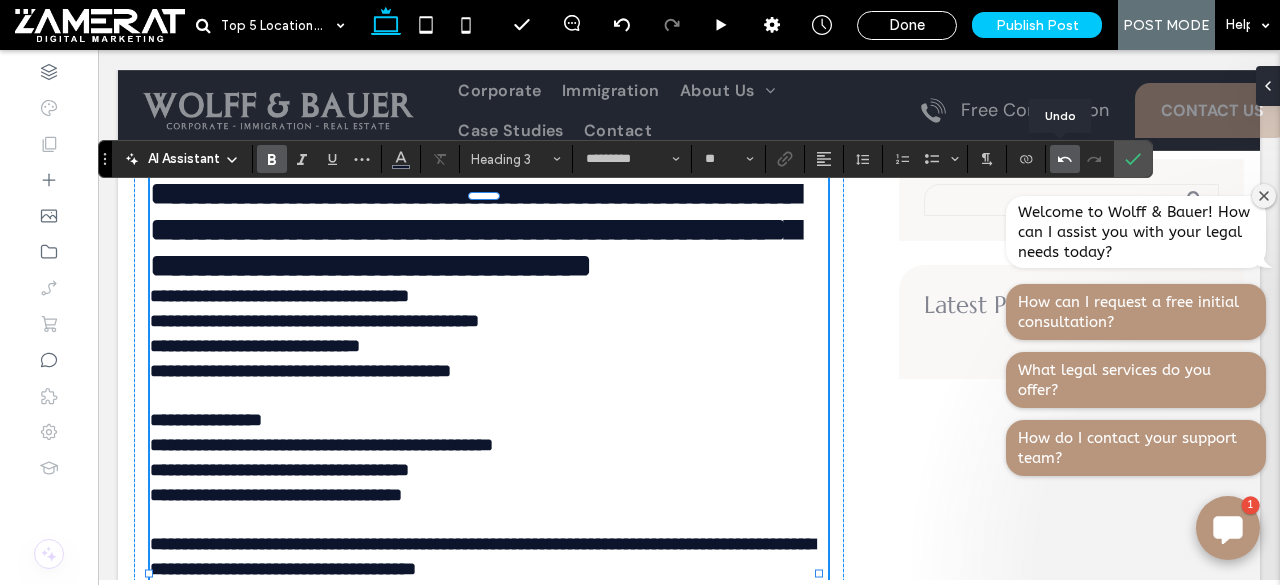 click 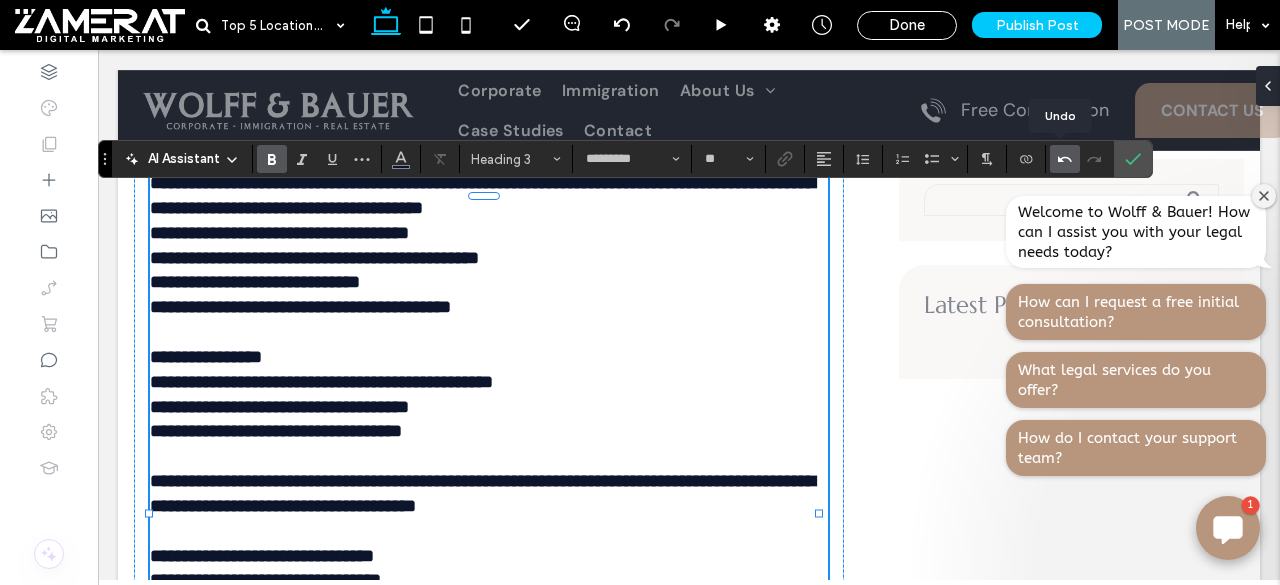 type on "*******" 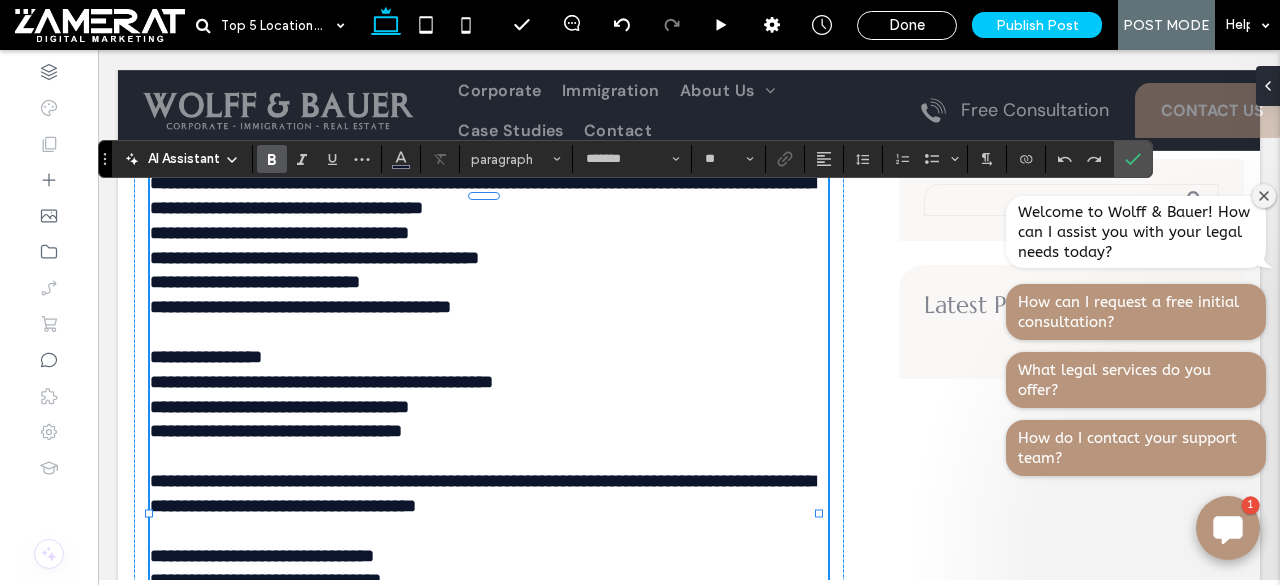 type on "**" 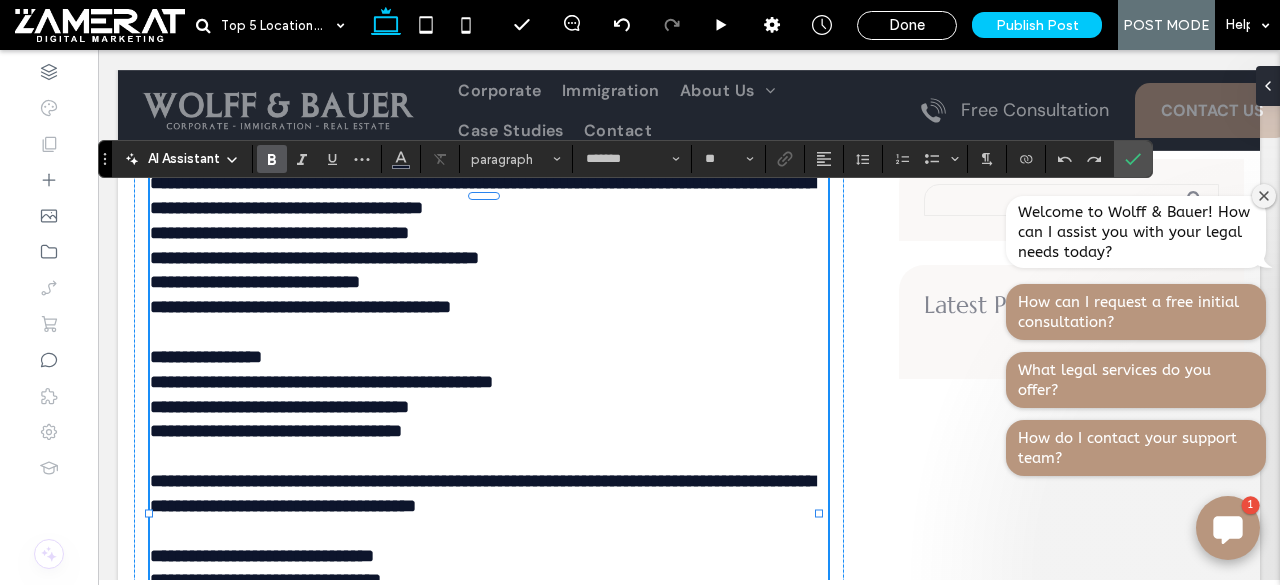 click on "**********" at bounding box center (392, 155) 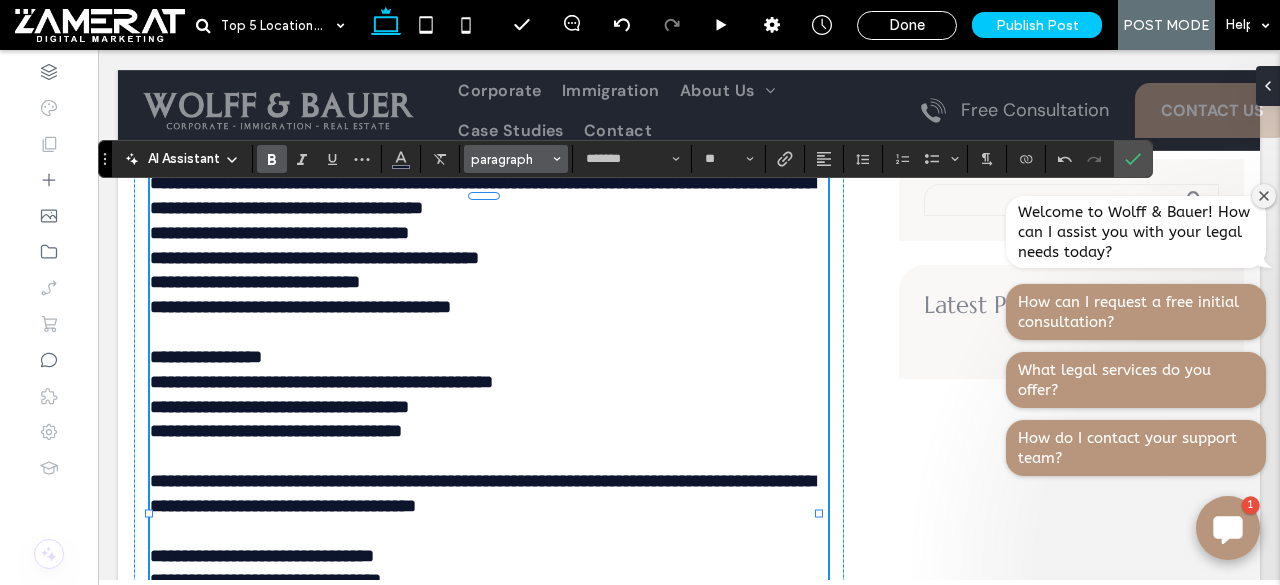 click on "paragraph" at bounding box center (510, 159) 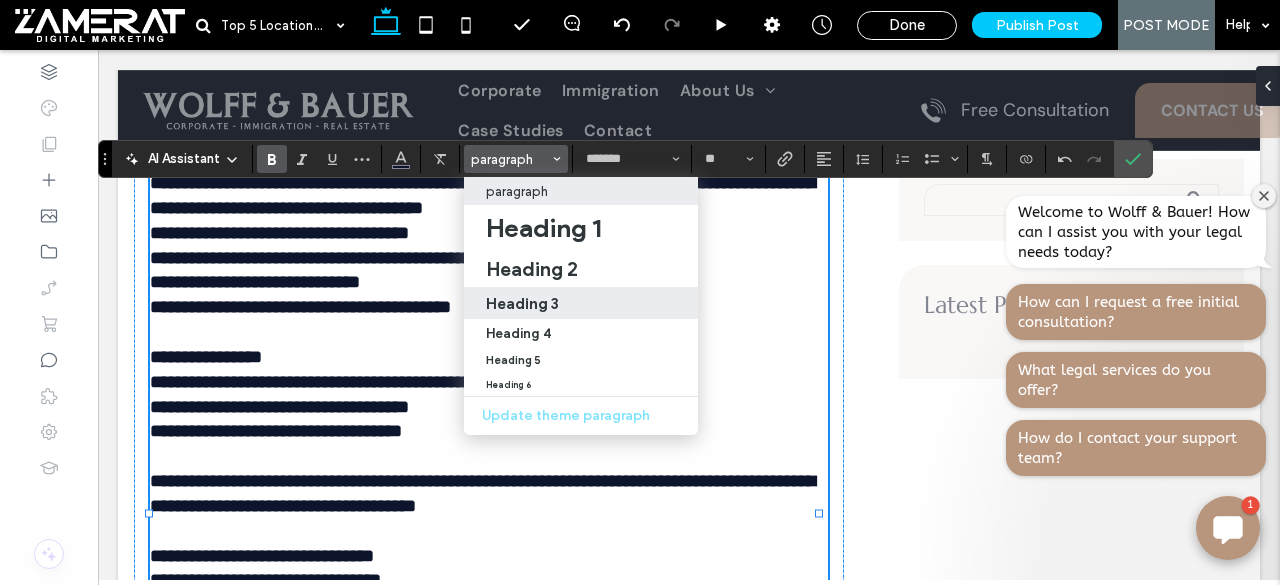 click on "Heading 3" at bounding box center (581, 303) 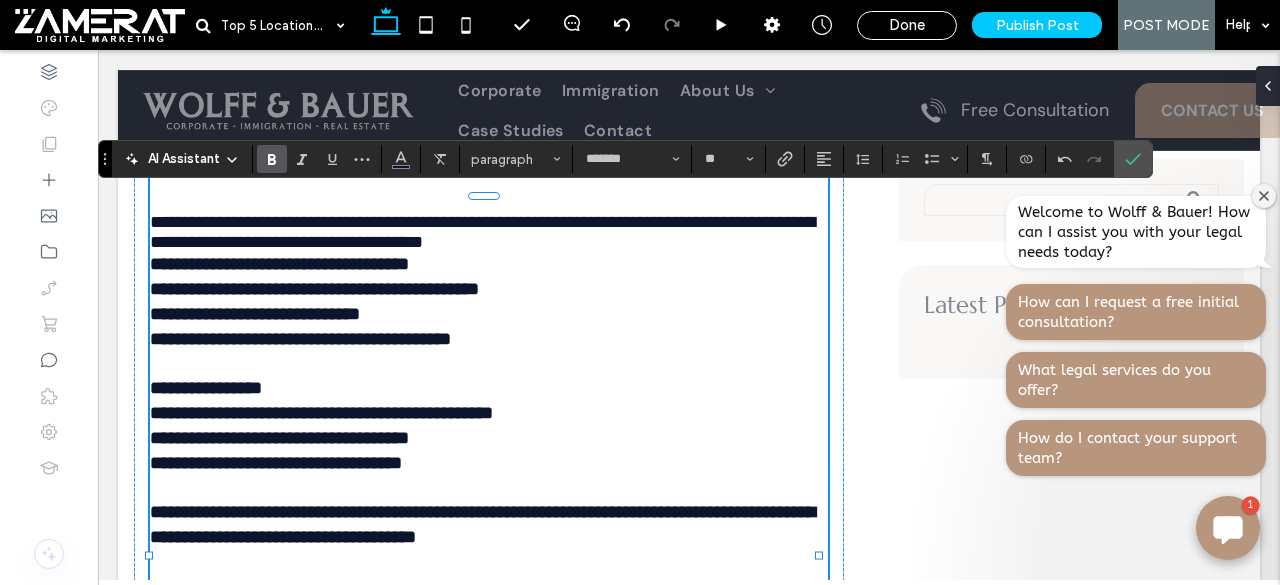 type on "*********" 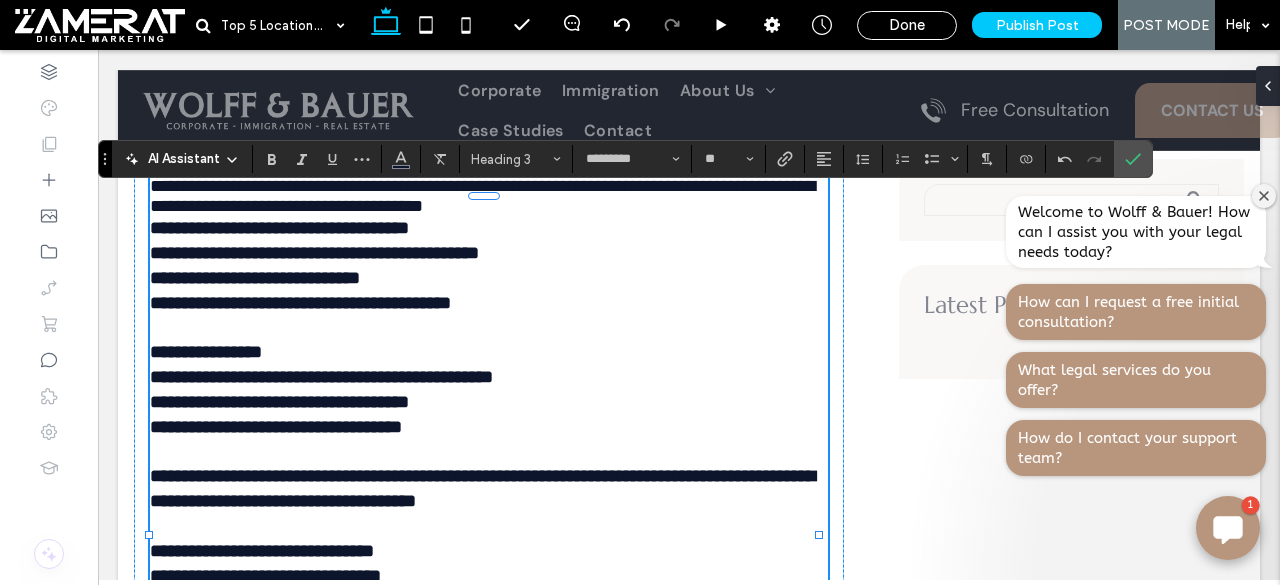 click on "**********" at bounding box center (489, 438) 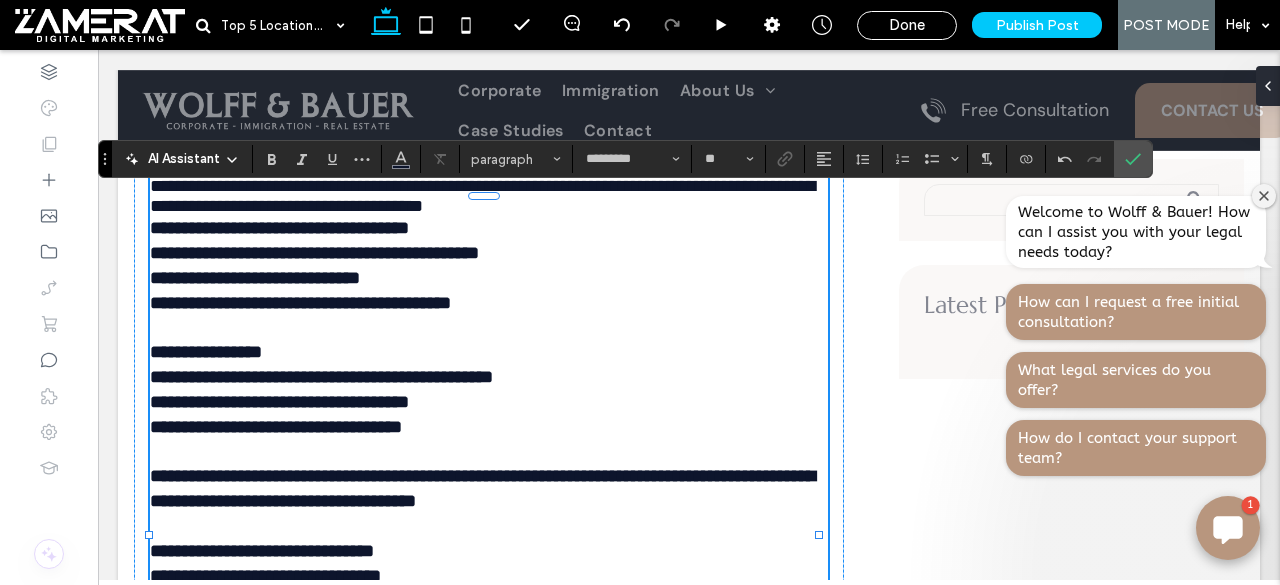 type on "*******" 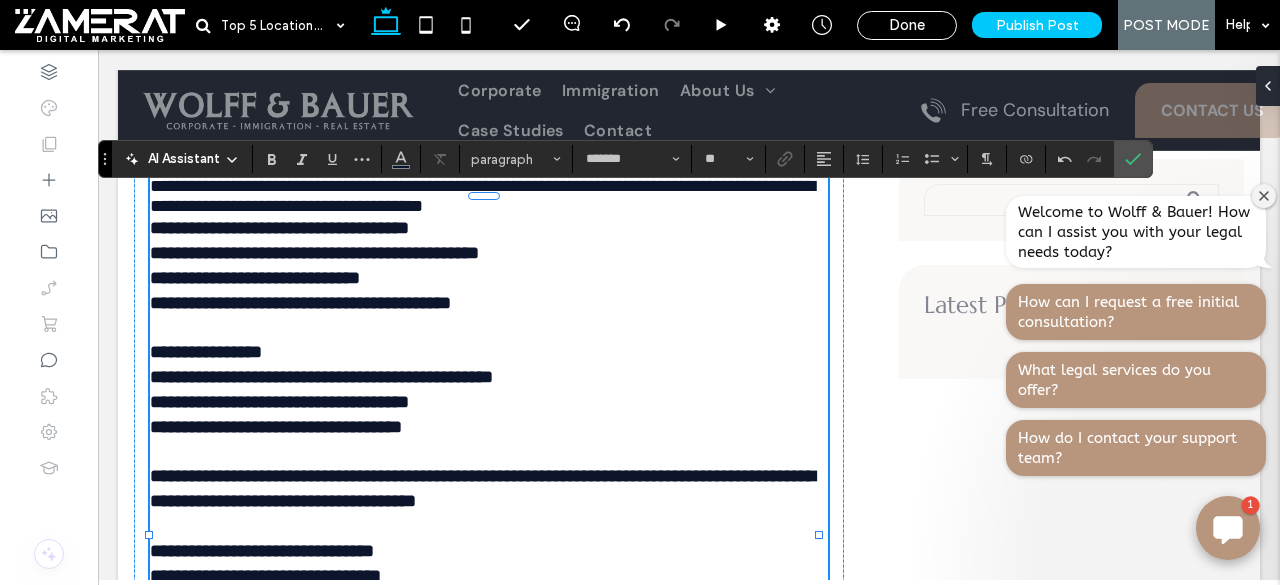 click on "**********" at bounding box center [482, 196] 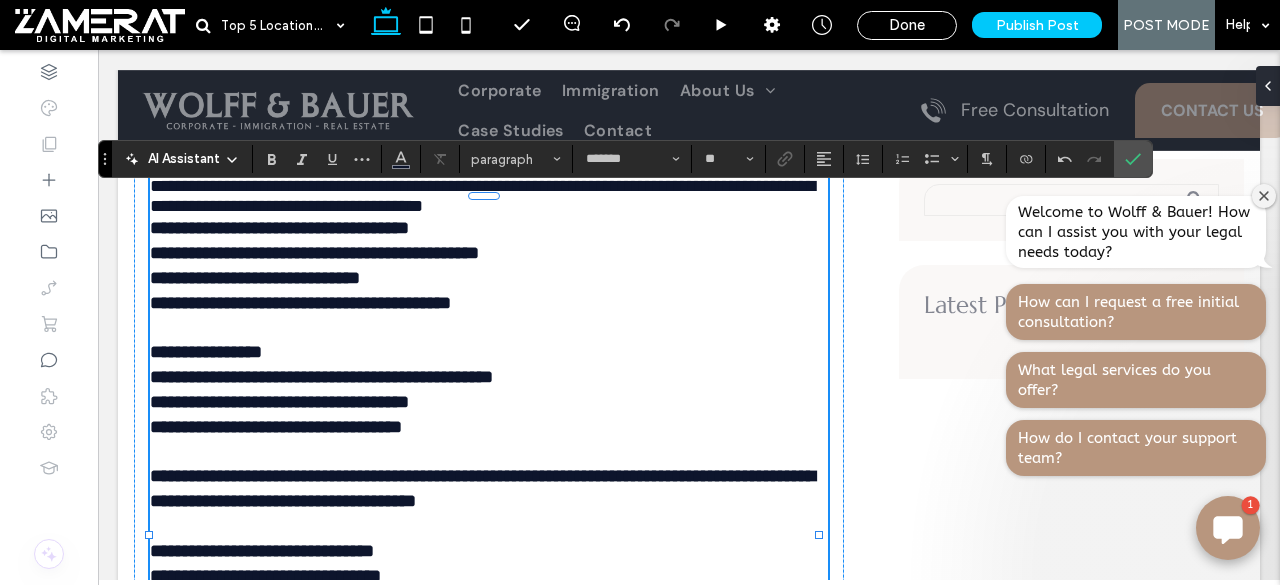 type on "*********" 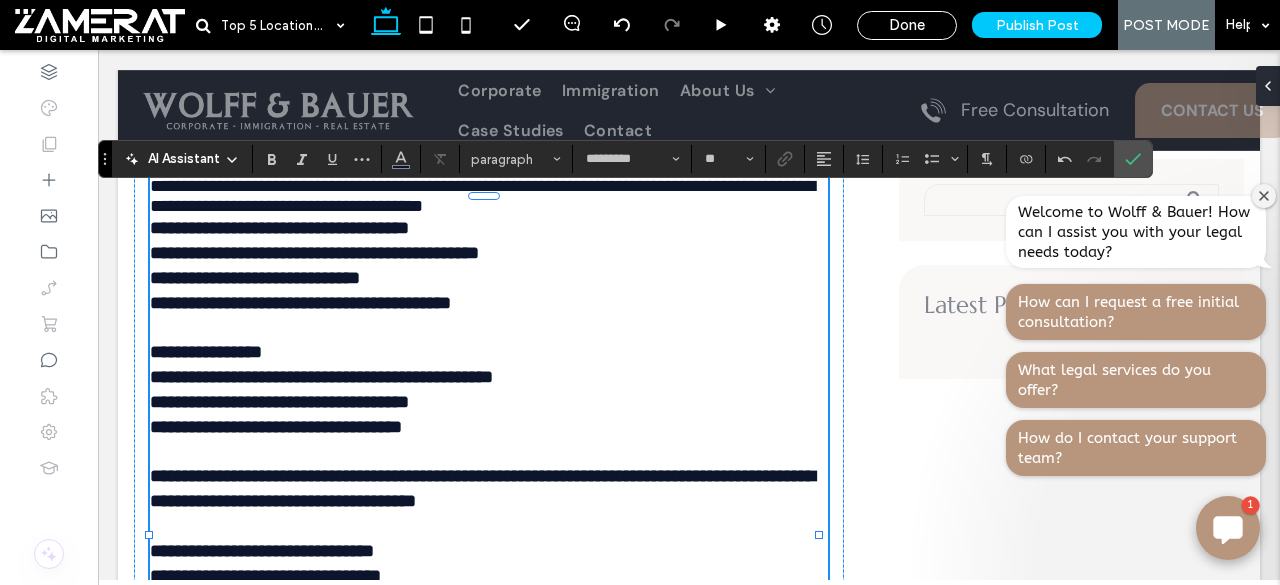 click on "**********" at bounding box center (436, 157) 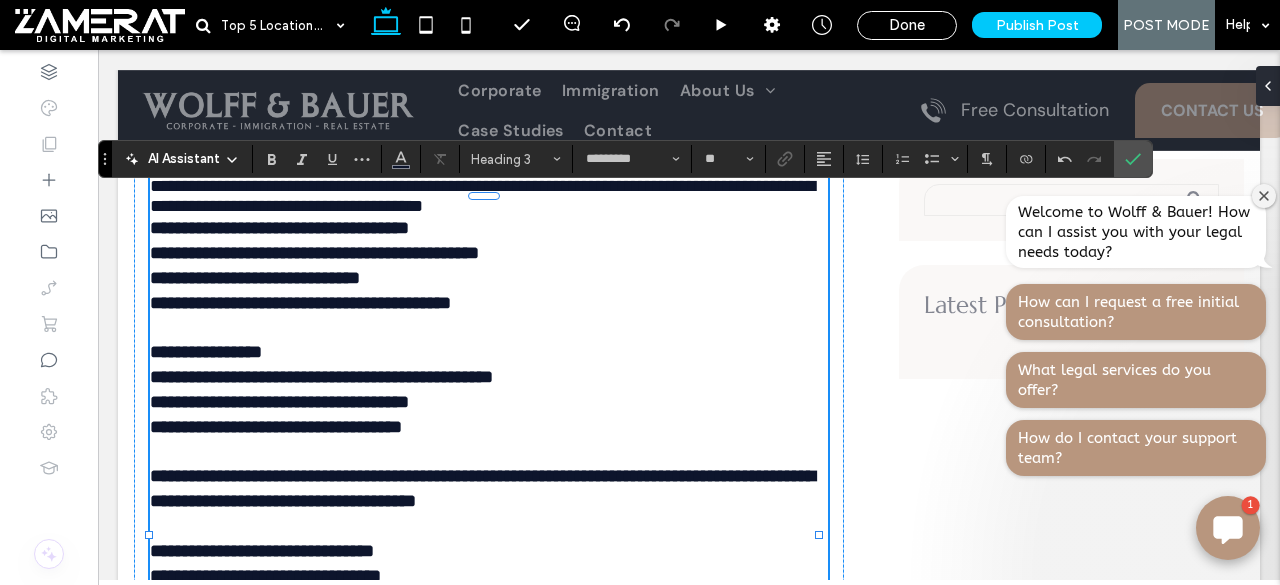 click on "**********" at bounding box center (436, 157) 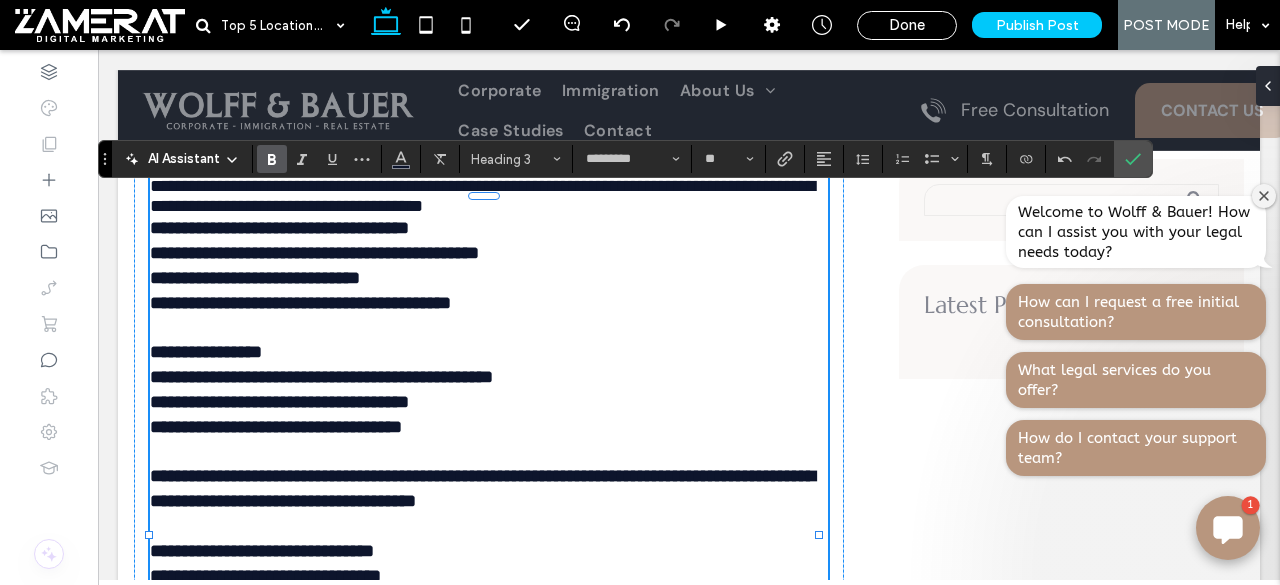 click 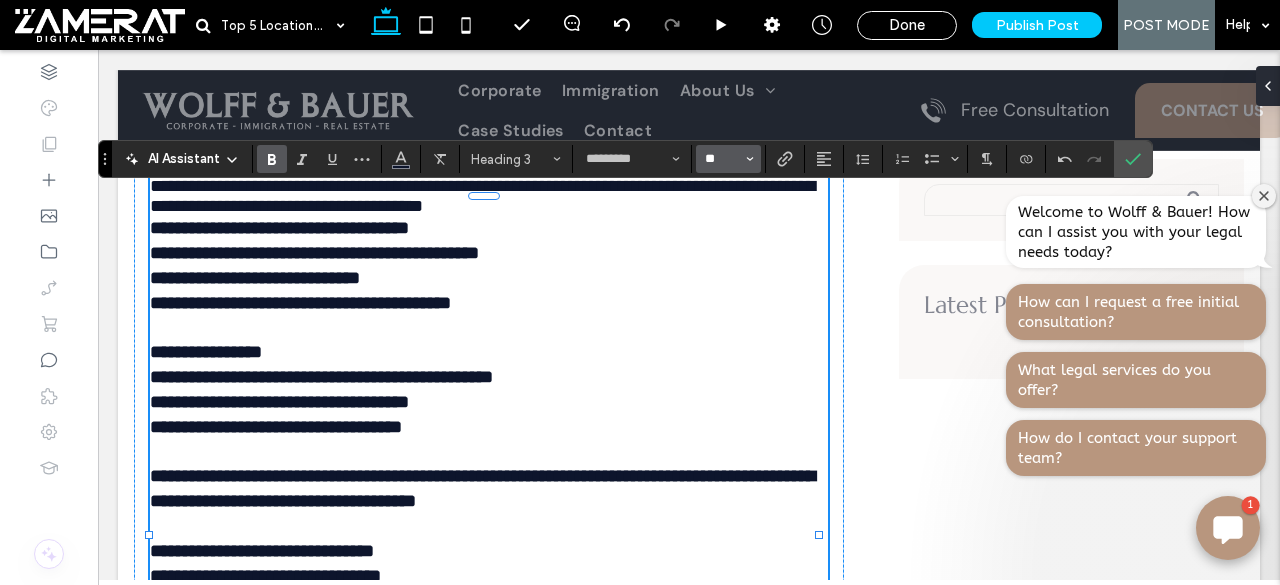 click on "**" at bounding box center (722, 159) 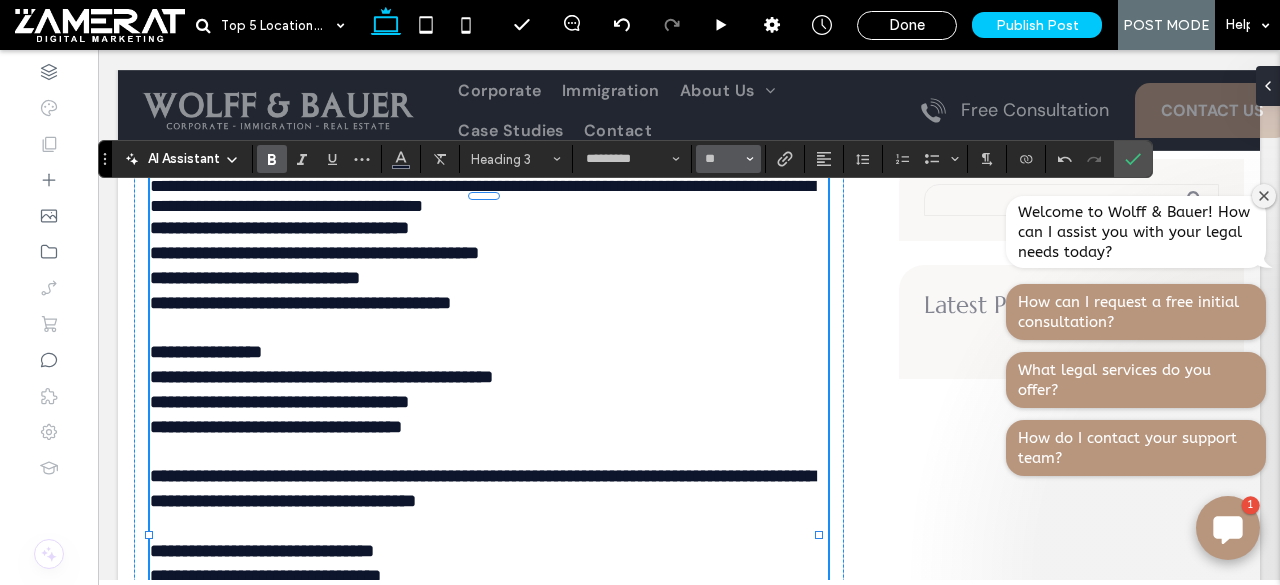 type on "**" 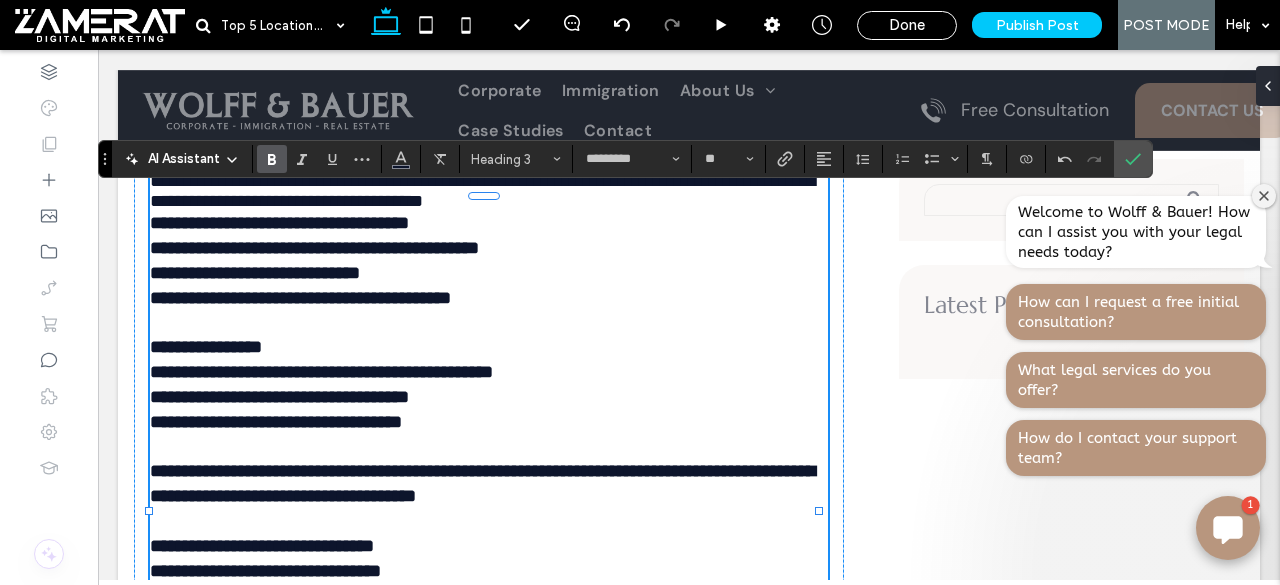 type on "*******" 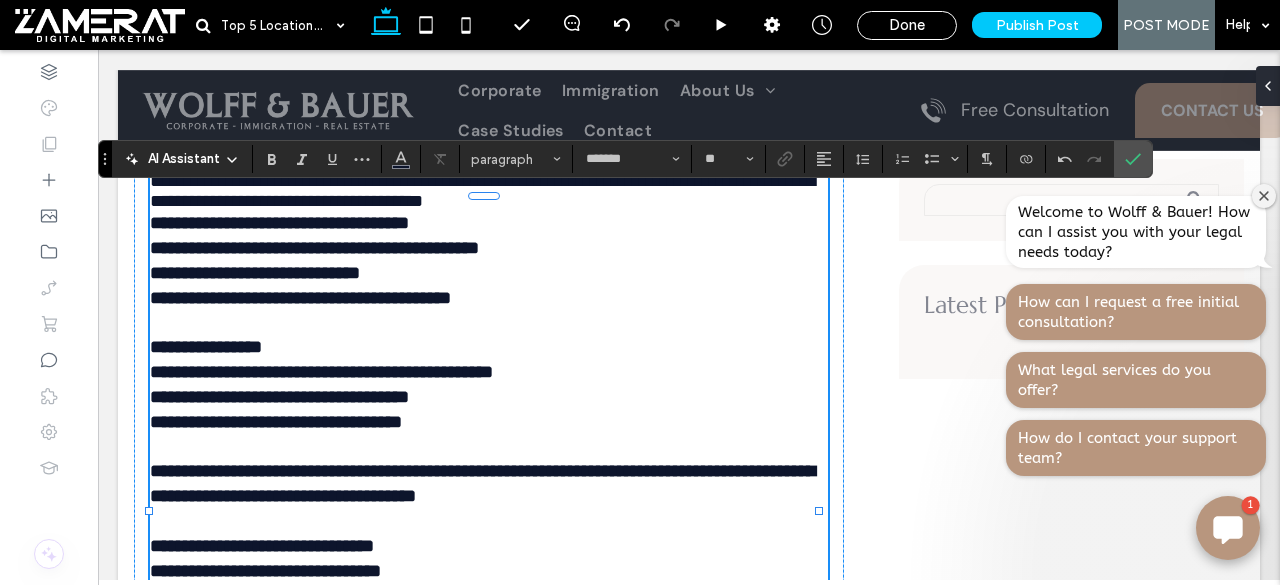 click on "**********" at bounding box center [482, 191] 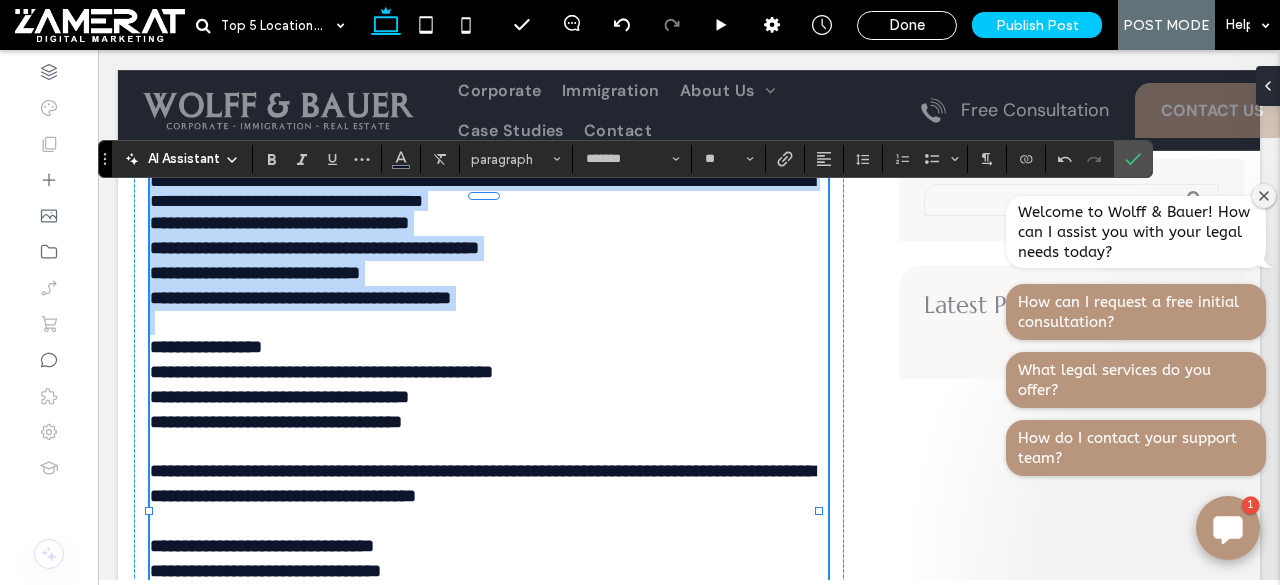 drag, startPoint x: 155, startPoint y: 240, endPoint x: 654, endPoint y: 392, distance: 521.63684 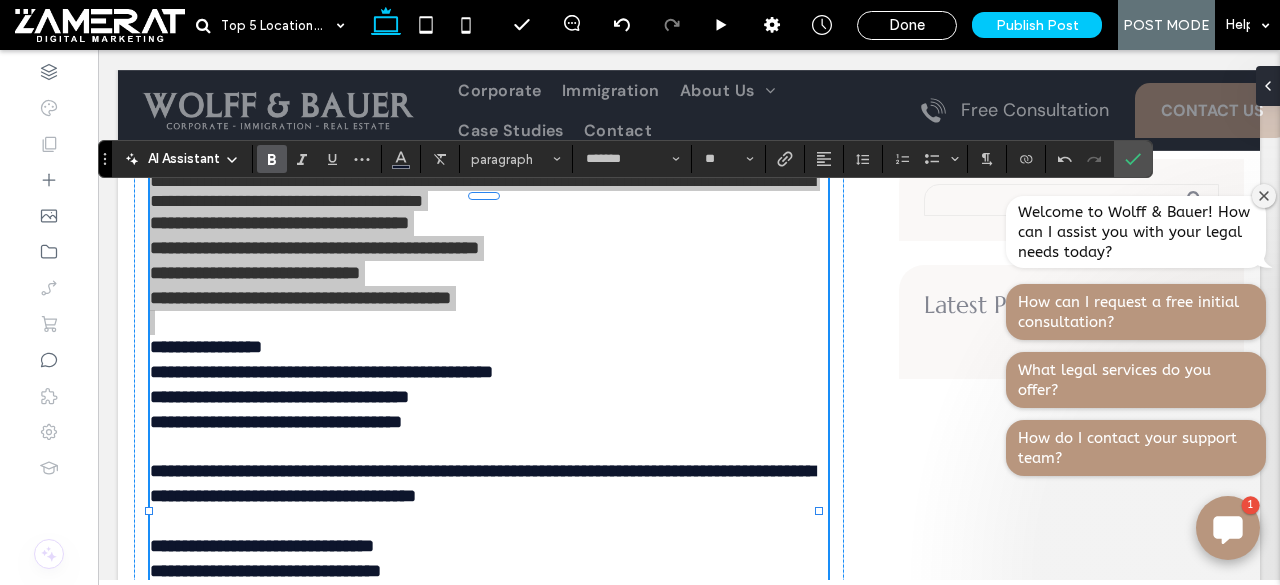 click at bounding box center [272, 159] 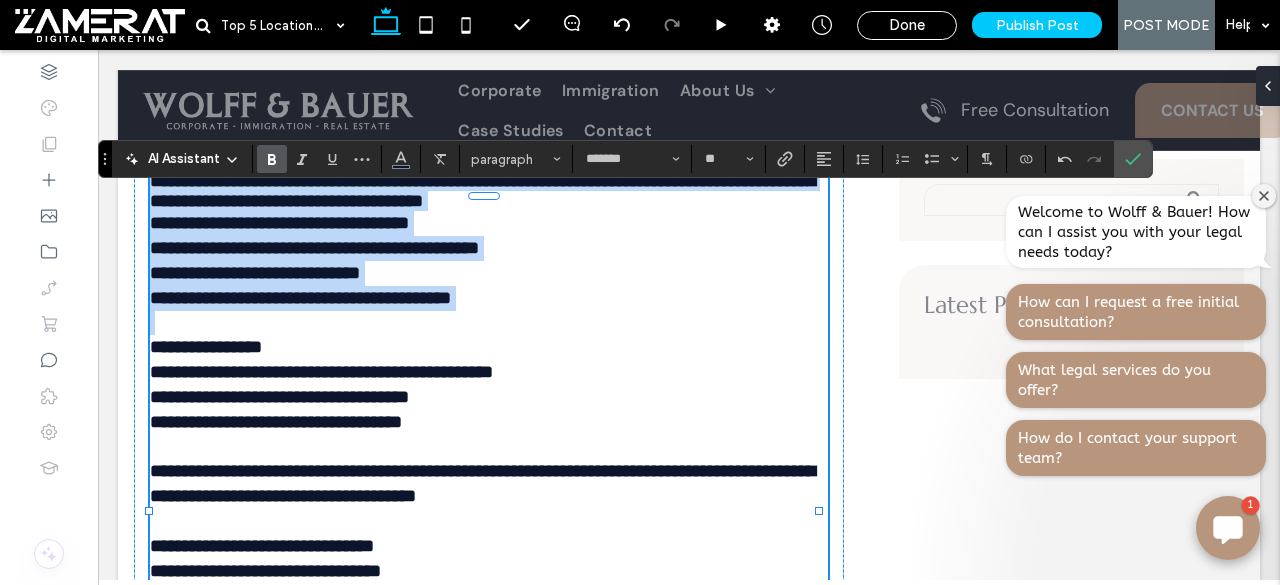 click at bounding box center [272, 159] 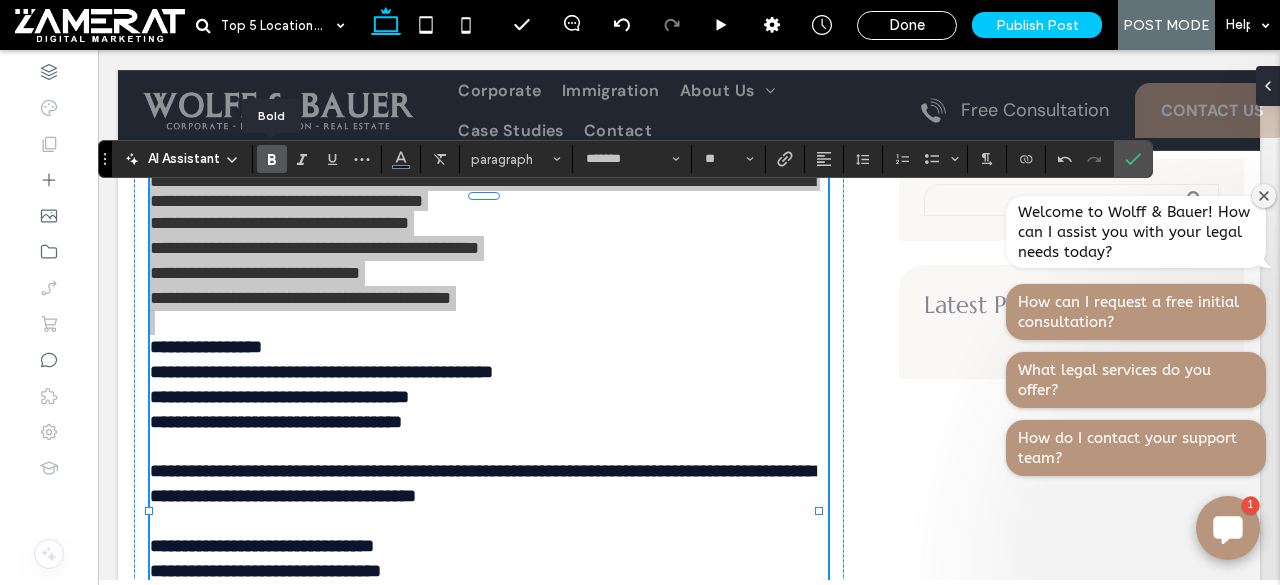 click at bounding box center (272, 159) 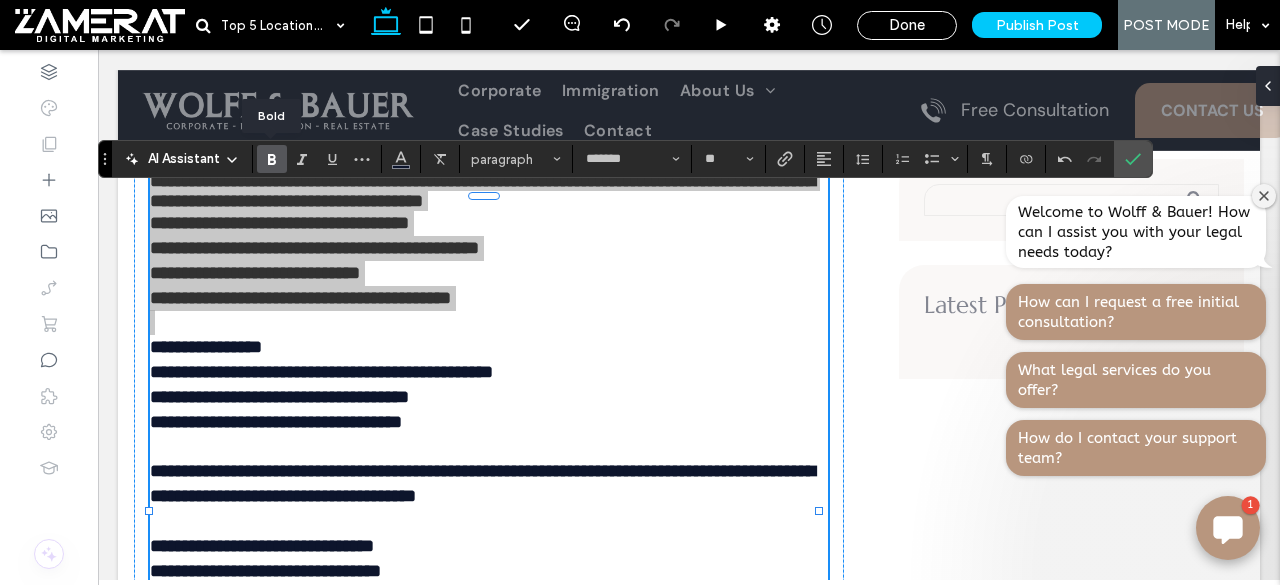 click at bounding box center (272, 159) 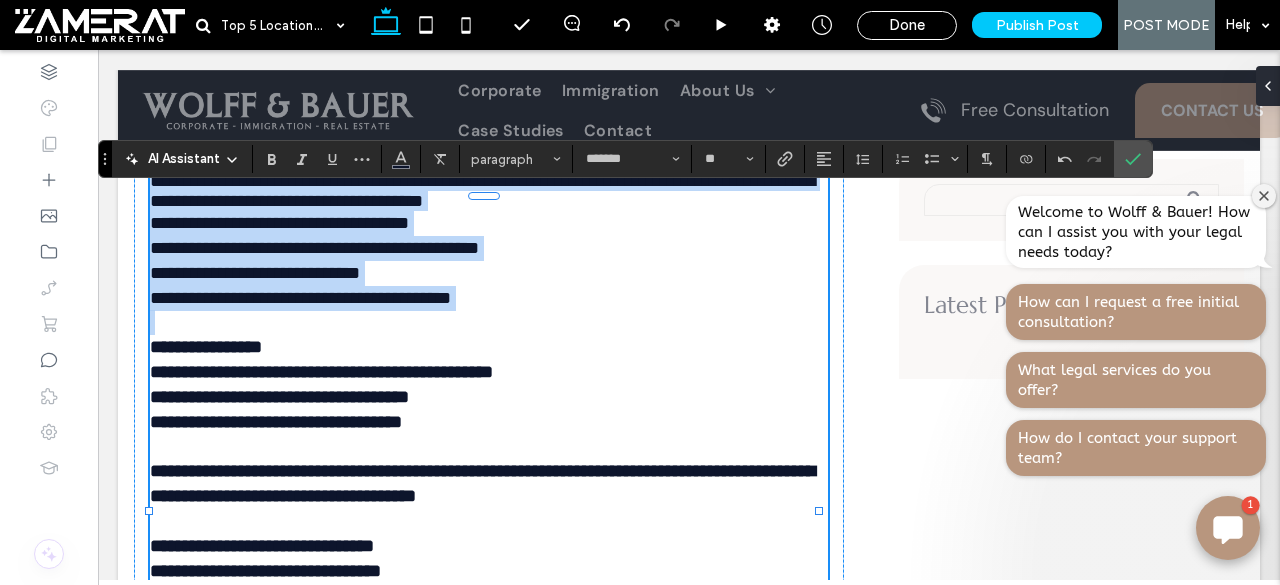 click on "**********" at bounding box center [279, 223] 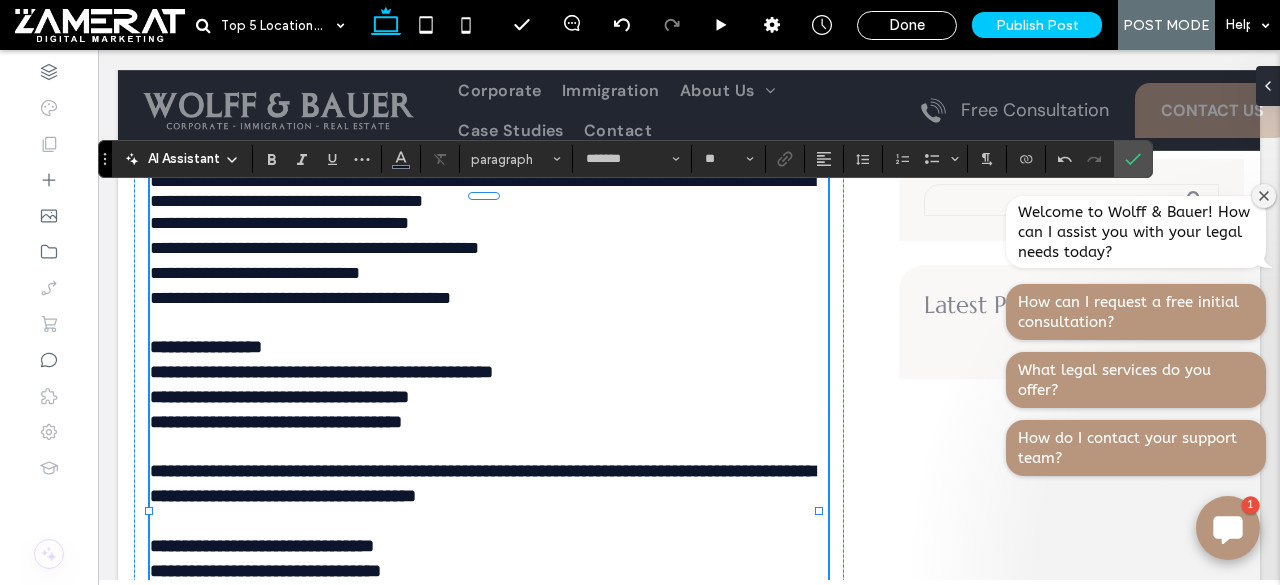 click on "**********" at bounding box center [279, 223] 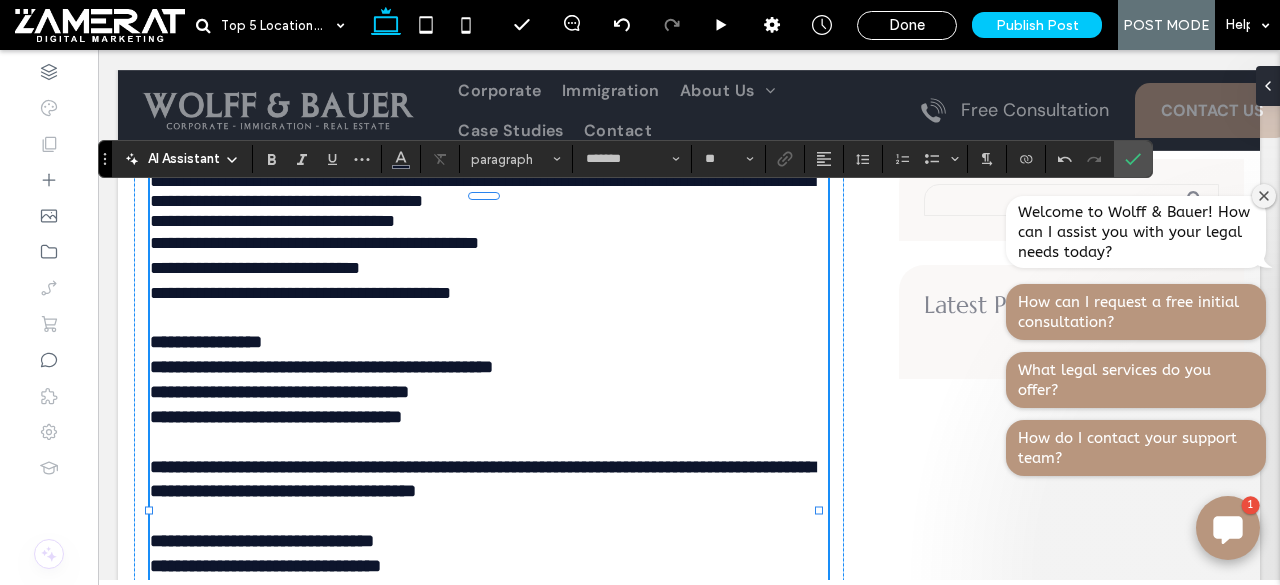 click on "**********" at bounding box center (314, 243) 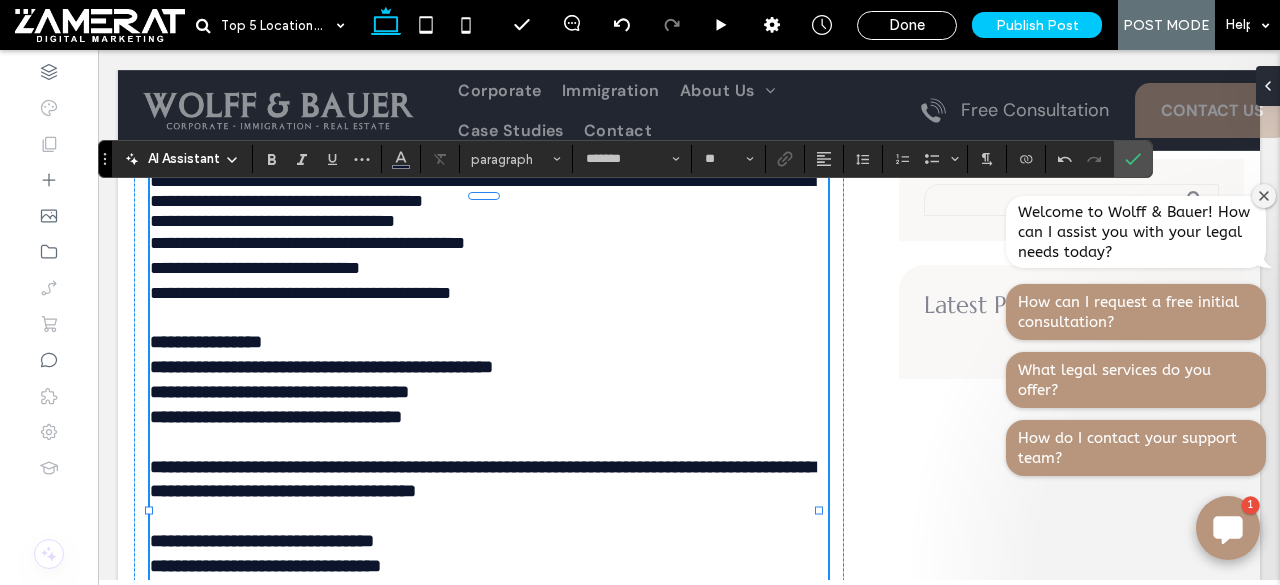 click on "**********" at bounding box center (255, 268) 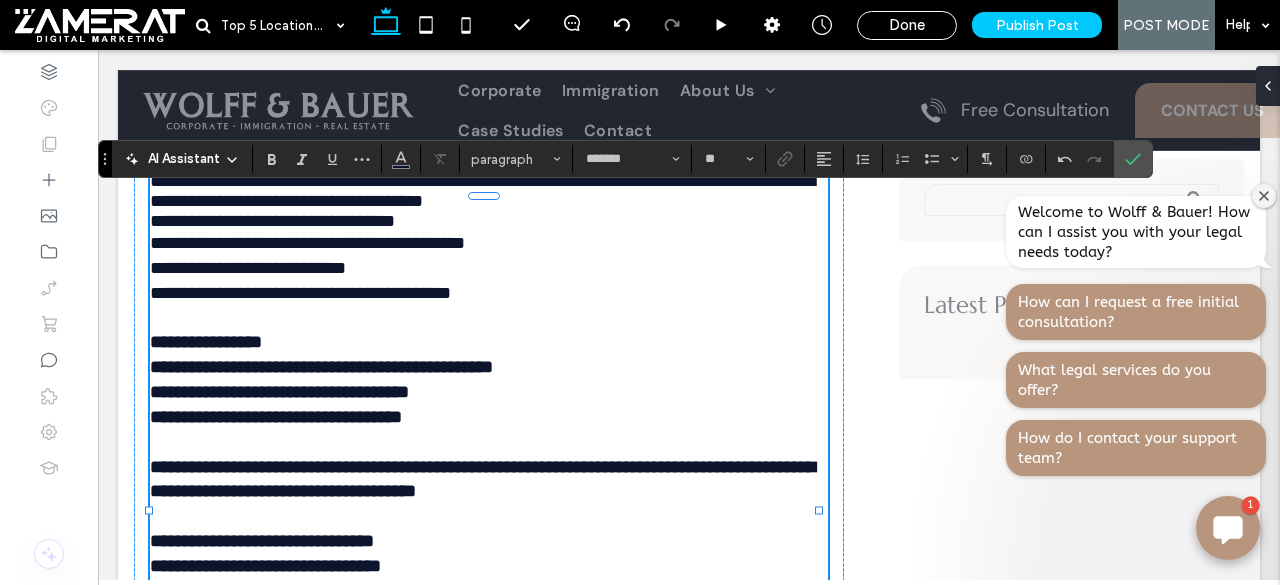 click on "**********" at bounding box center (300, 293) 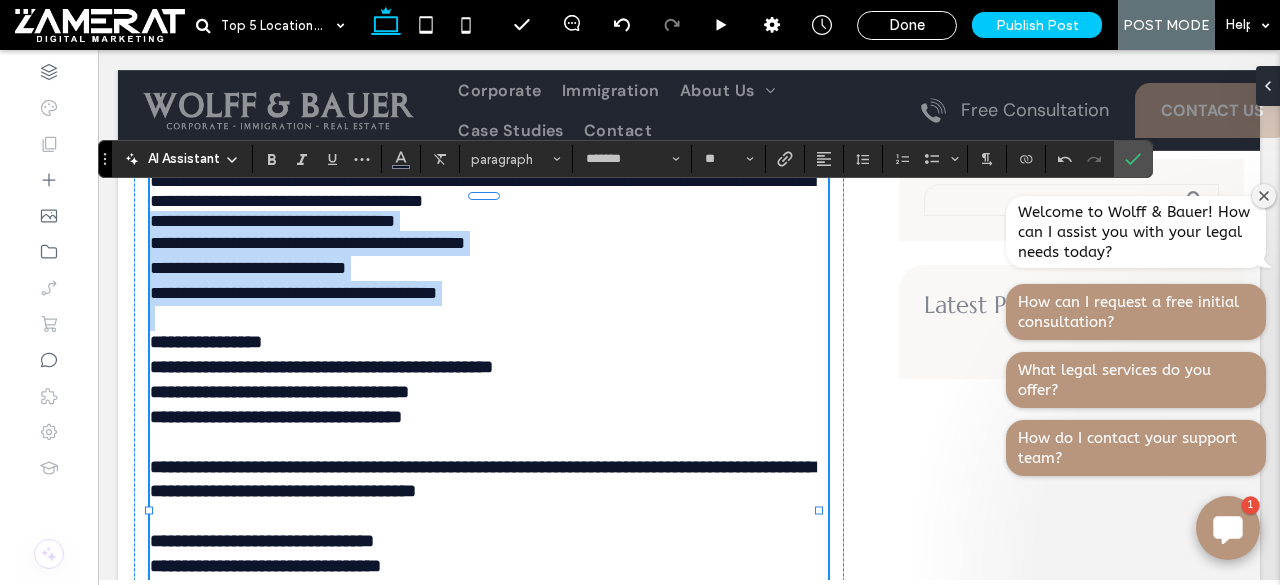 drag, startPoint x: 150, startPoint y: 283, endPoint x: 584, endPoint y: 389, distance: 446.7572 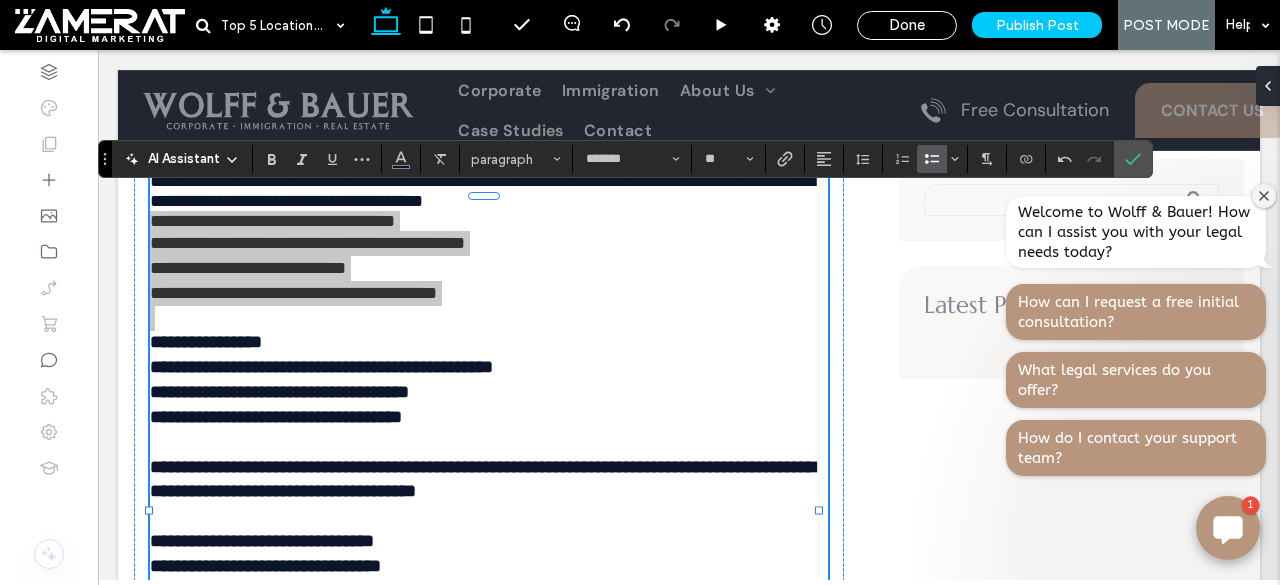 click at bounding box center [932, 159] 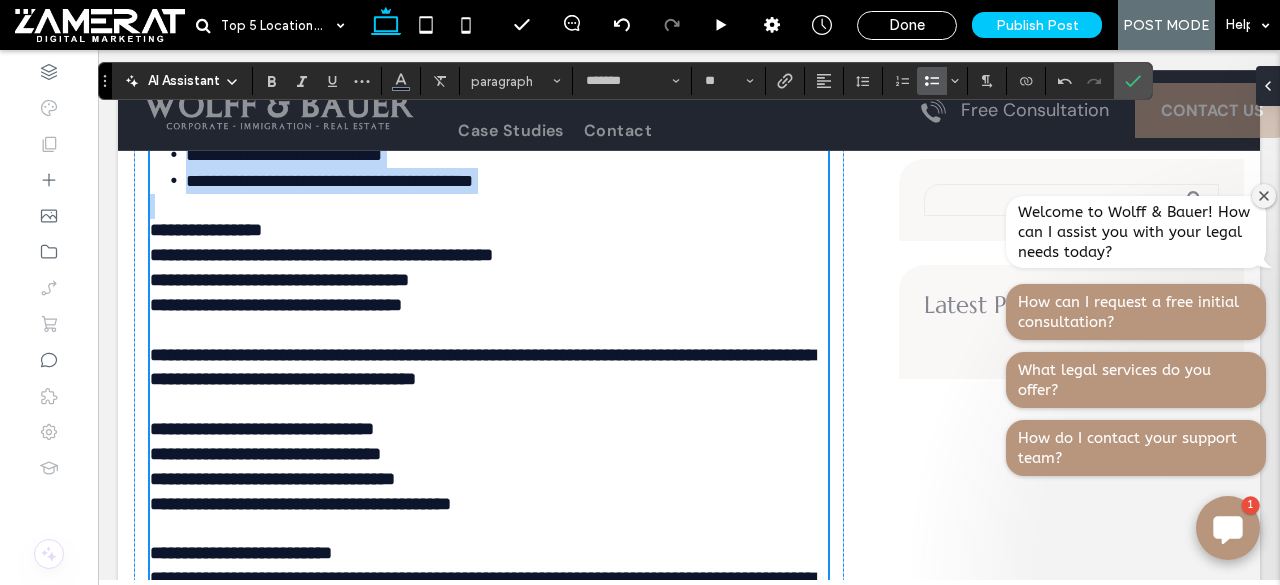 scroll, scrollTop: 2502, scrollLeft: 0, axis: vertical 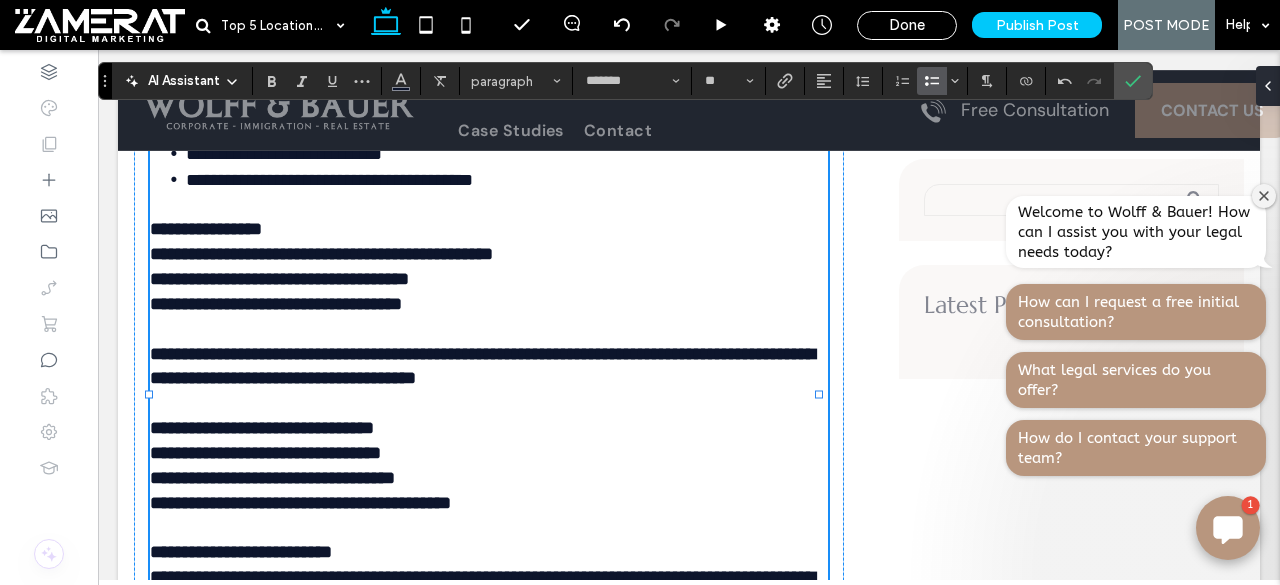 click on "**********" at bounding box center [206, 229] 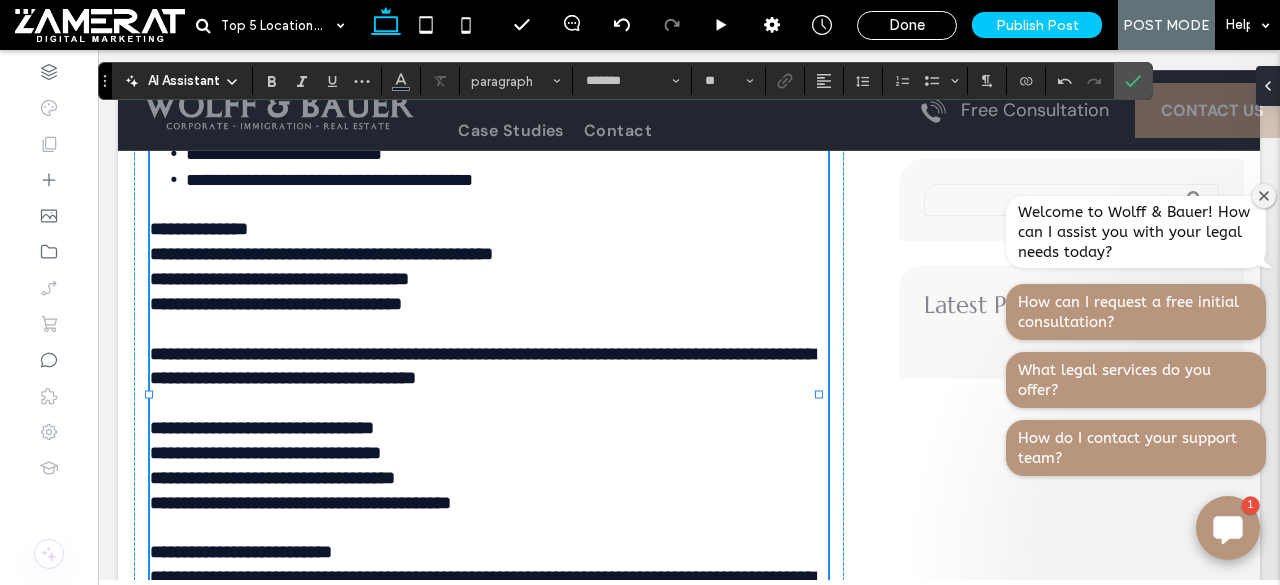 click on "**********" at bounding box center (199, 229) 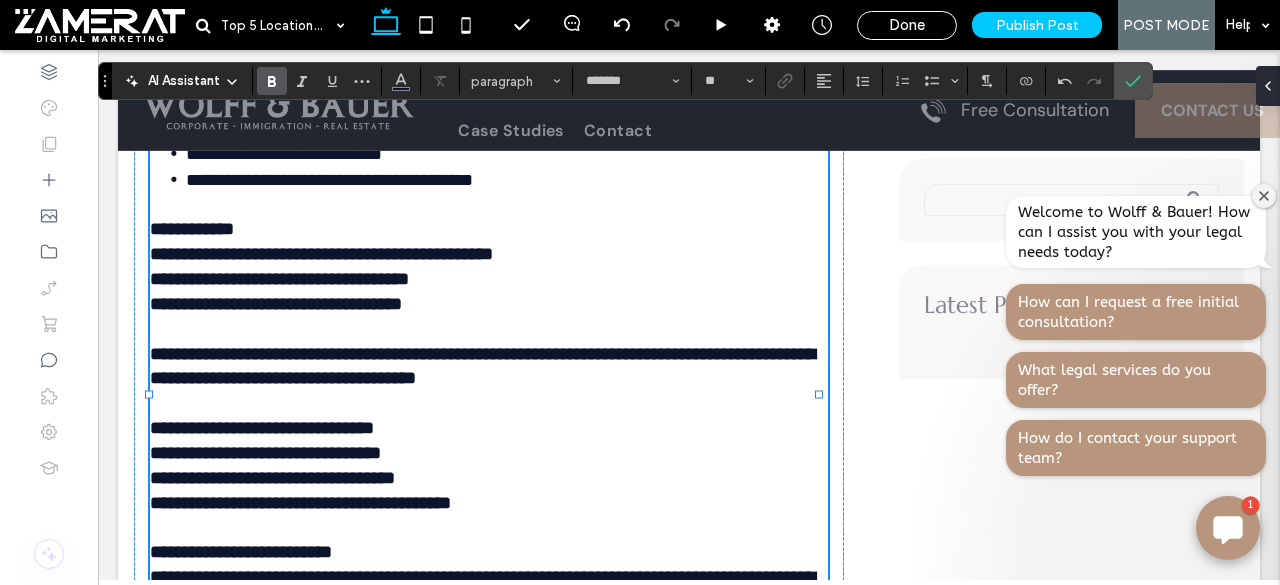click on "**********" at bounding box center (321, 254) 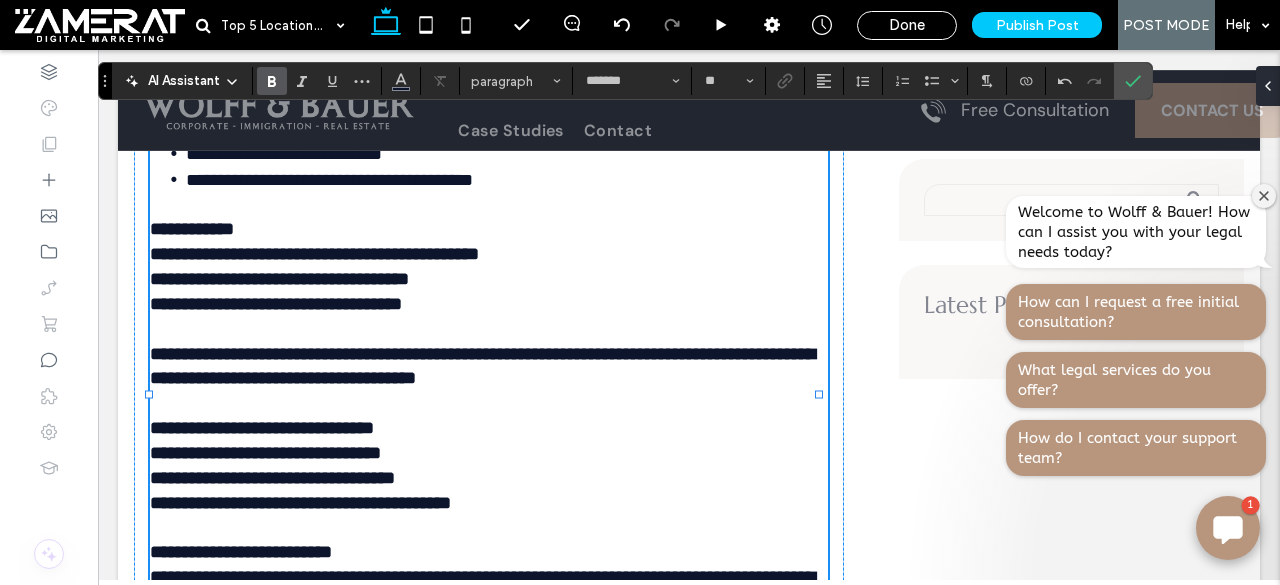 click on "**********" at bounding box center [276, 304] 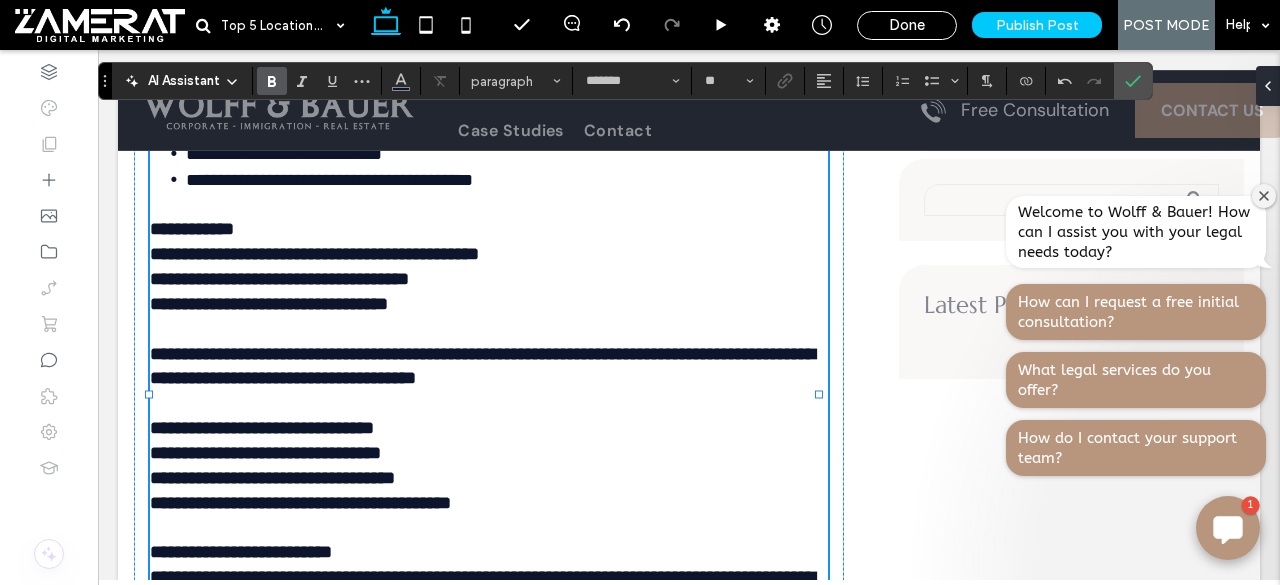 click on "**********" at bounding box center (279, 279) 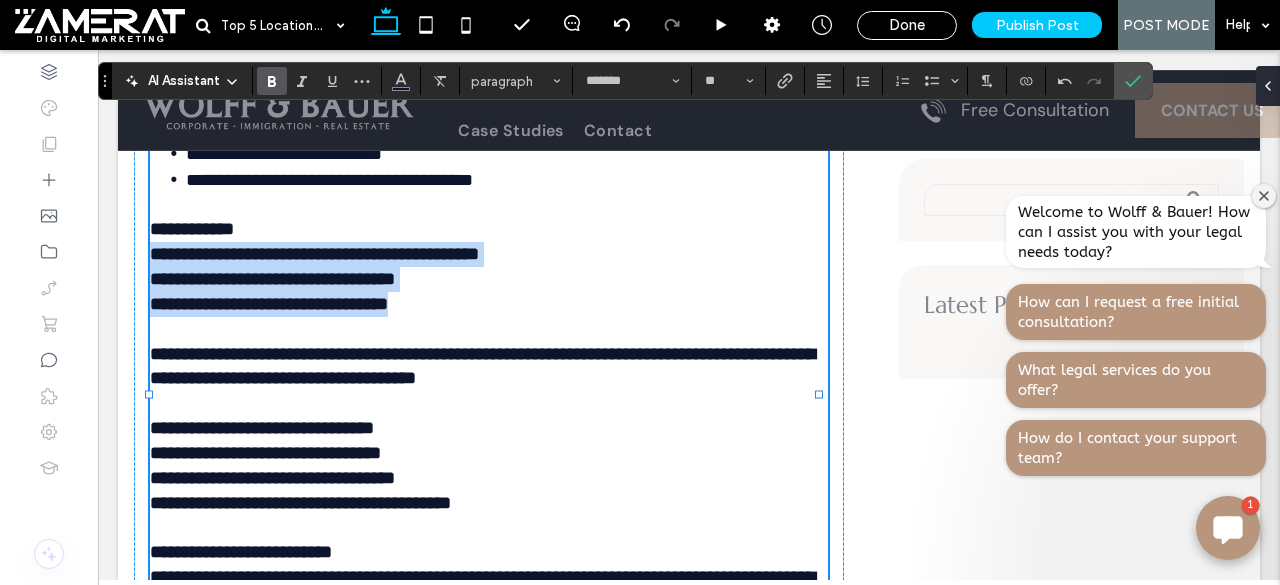 drag, startPoint x: 153, startPoint y: 320, endPoint x: 483, endPoint y: 379, distance: 335.23276 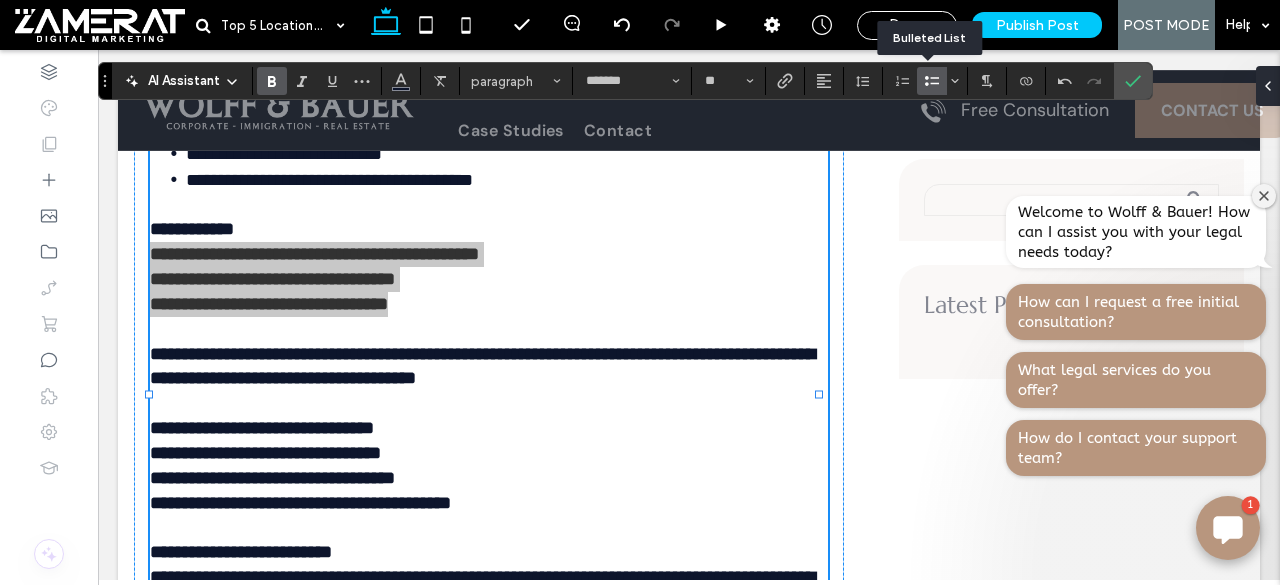 click at bounding box center [932, 81] 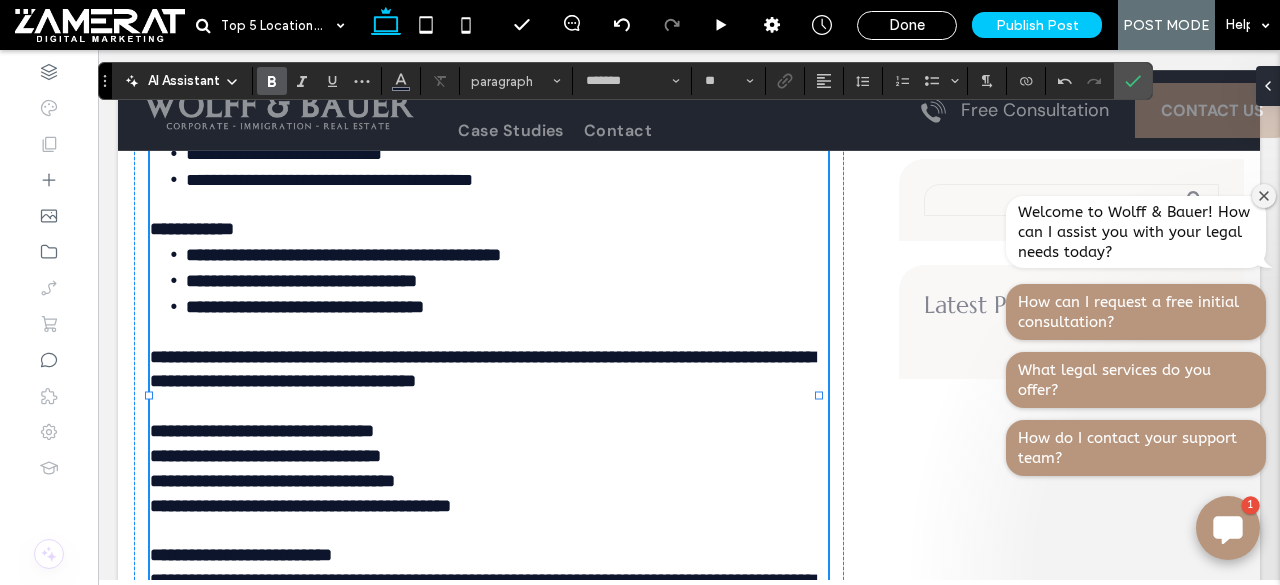 click on "**********" at bounding box center (482, 369) 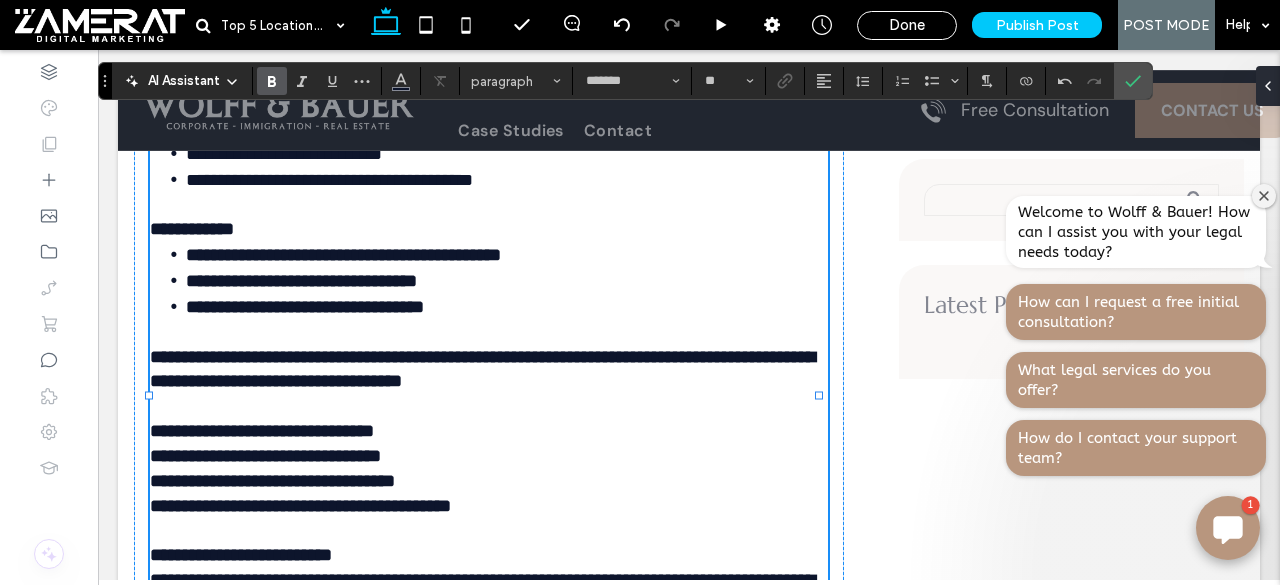 click on "**********" at bounding box center (482, 369) 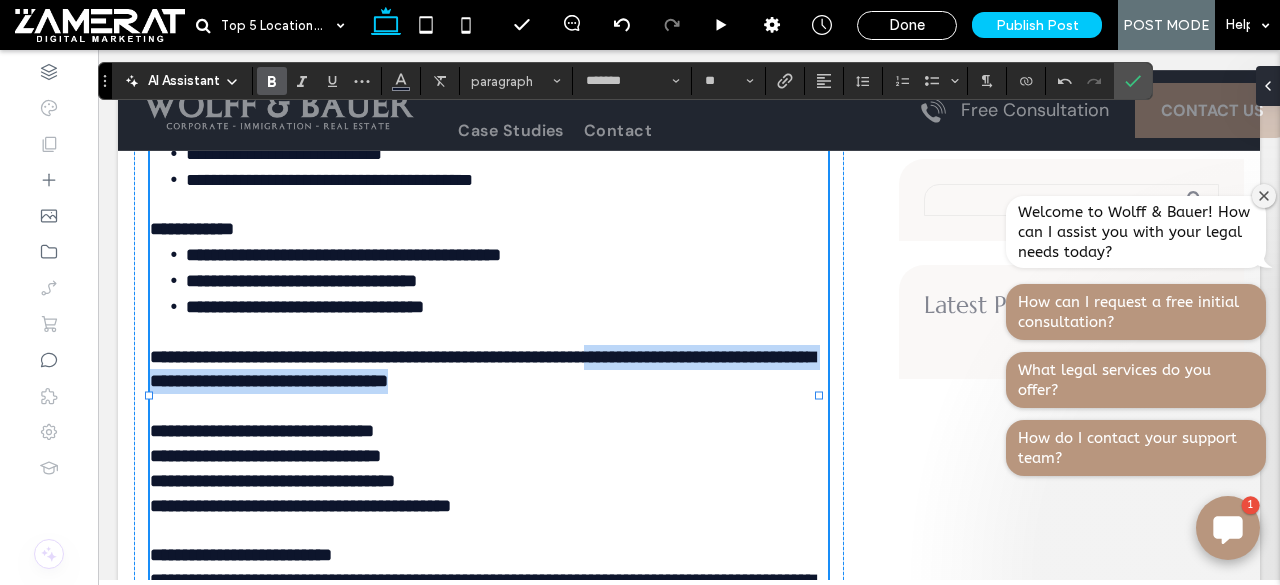 drag, startPoint x: 280, startPoint y: 419, endPoint x: 741, endPoint y: 439, distance: 461.43362 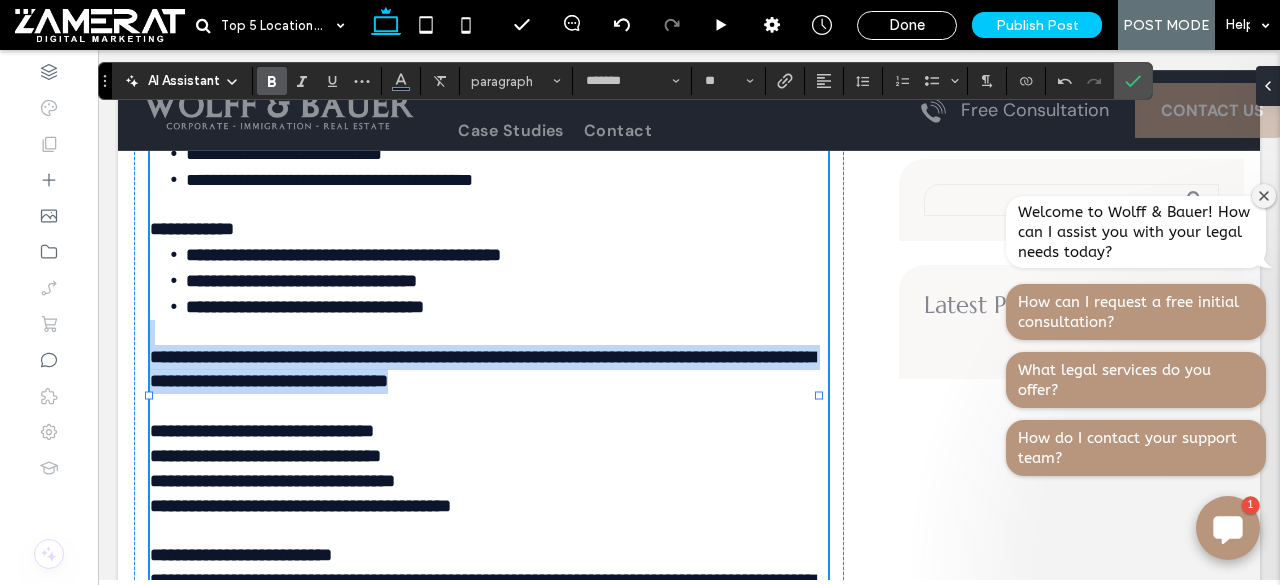 drag, startPoint x: 278, startPoint y: 415, endPoint x: 728, endPoint y: 445, distance: 450.9989 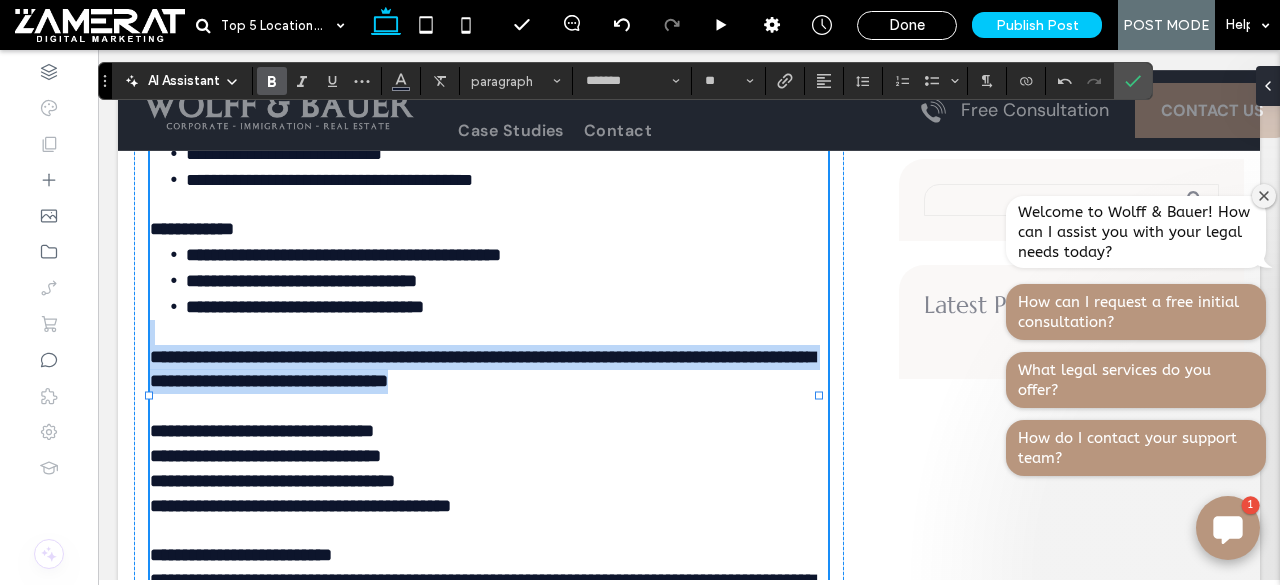 click on "**********" at bounding box center (482, 369) 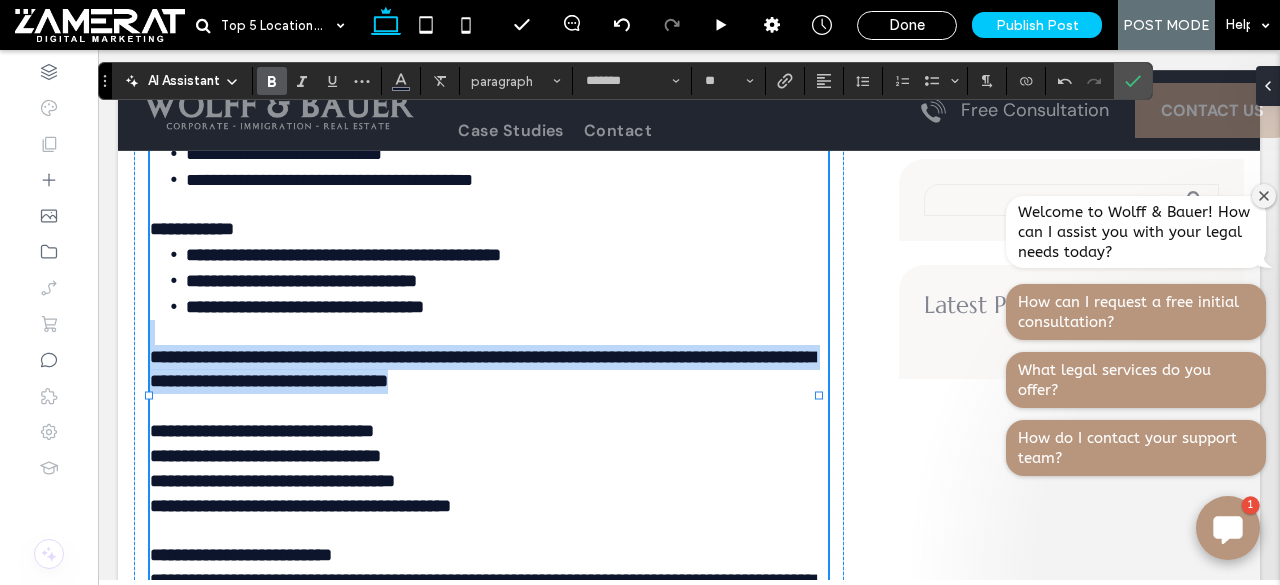 drag, startPoint x: 277, startPoint y: 413, endPoint x: 696, endPoint y: 446, distance: 420.29752 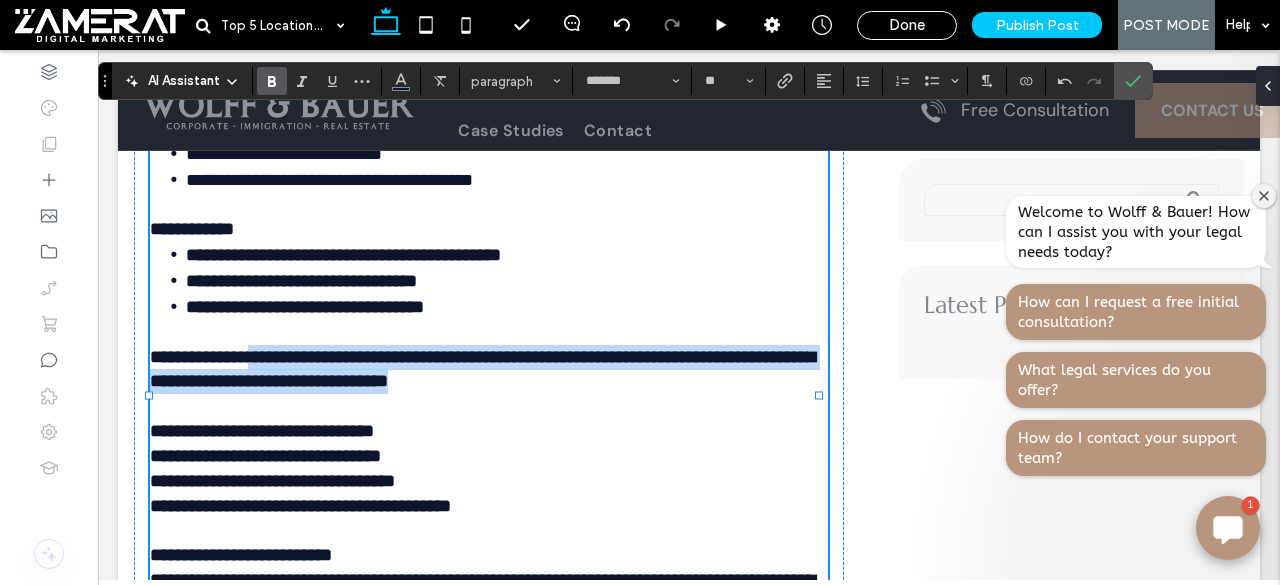 drag, startPoint x: 273, startPoint y: 413, endPoint x: 710, endPoint y: 445, distance: 438.17004 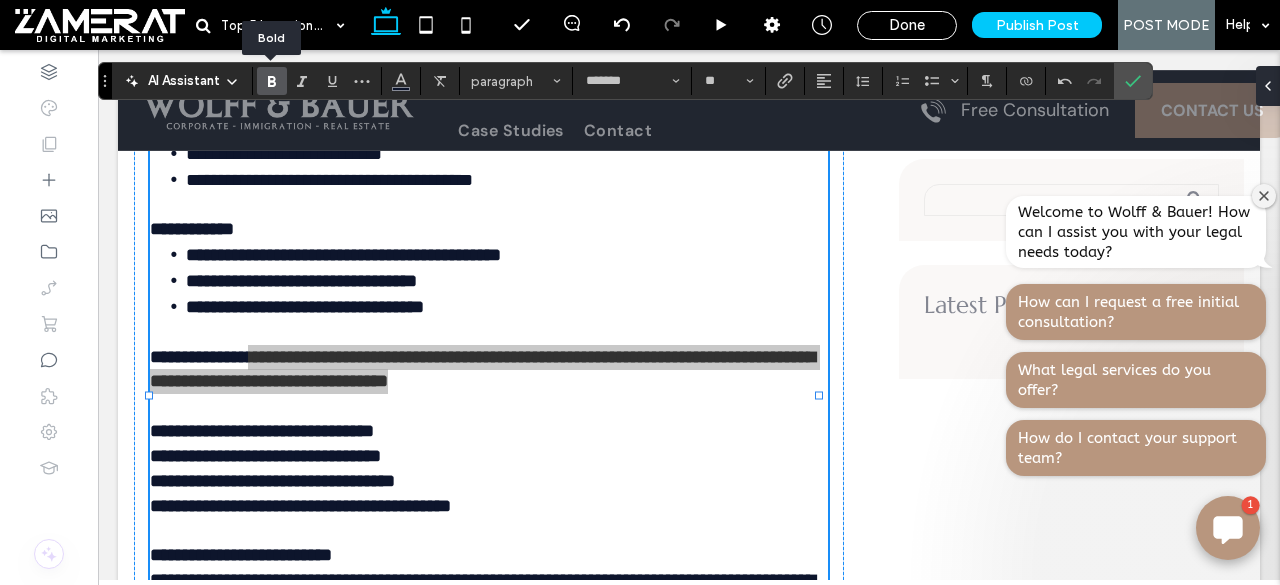 click 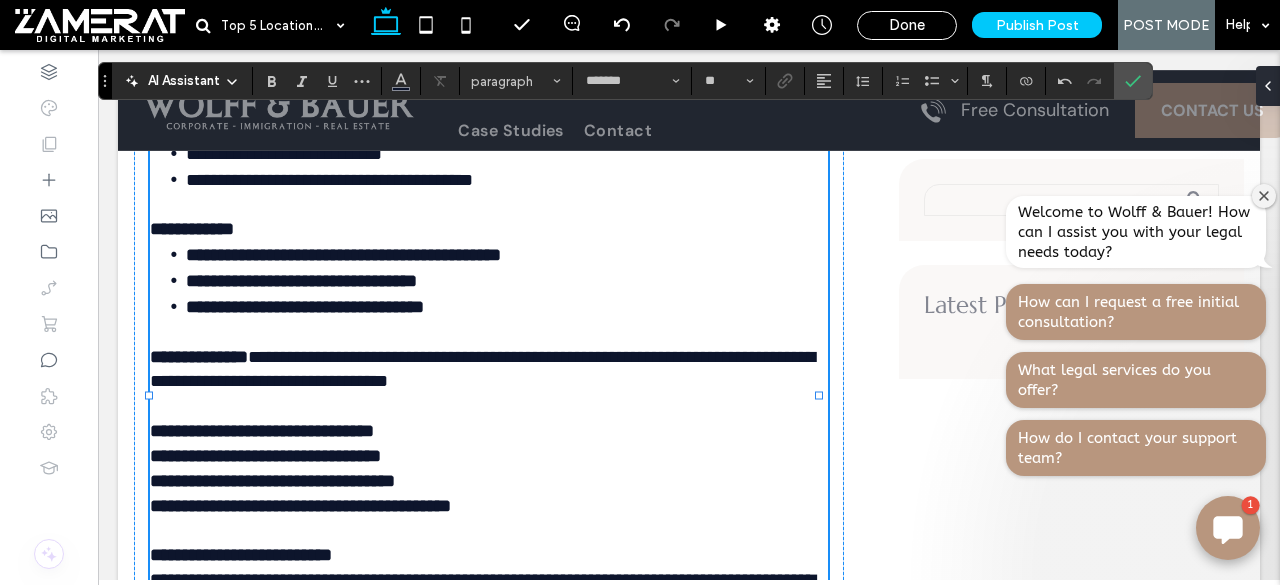 click on "**********" at bounding box center [484, 357] 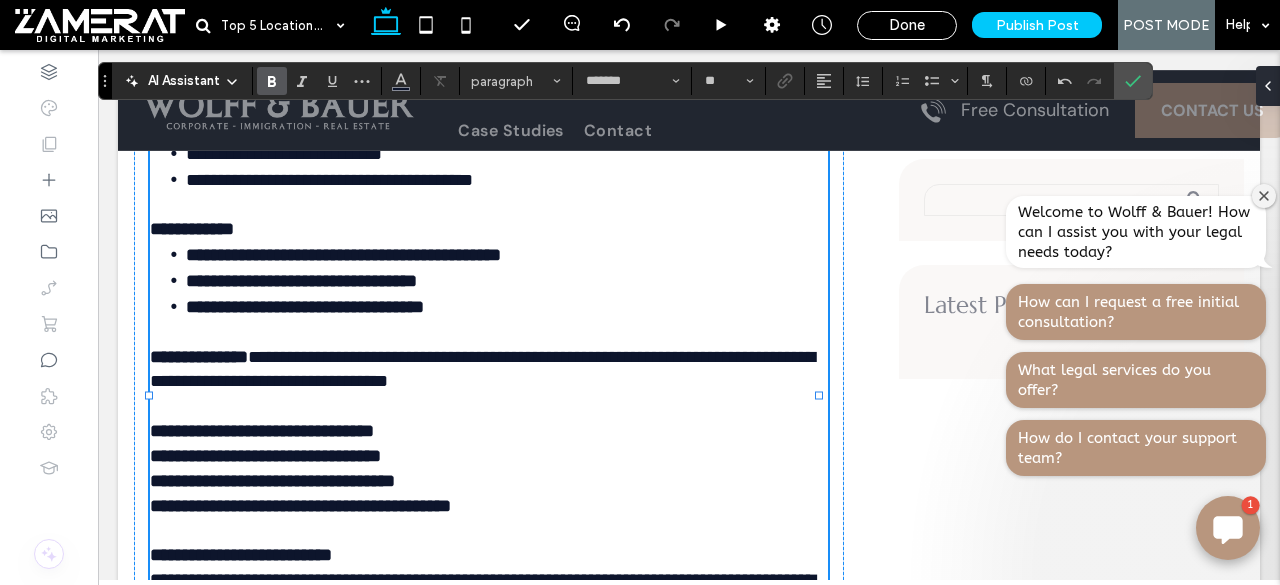 click on "**********" at bounding box center [262, 431] 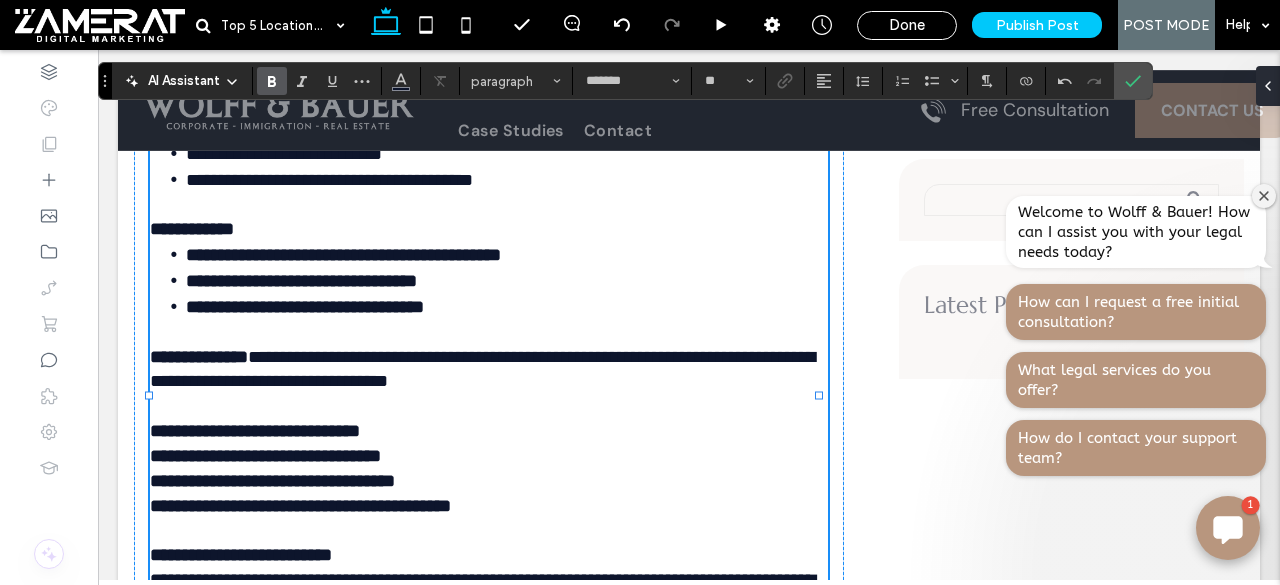 click on "**********" at bounding box center (255, 431) 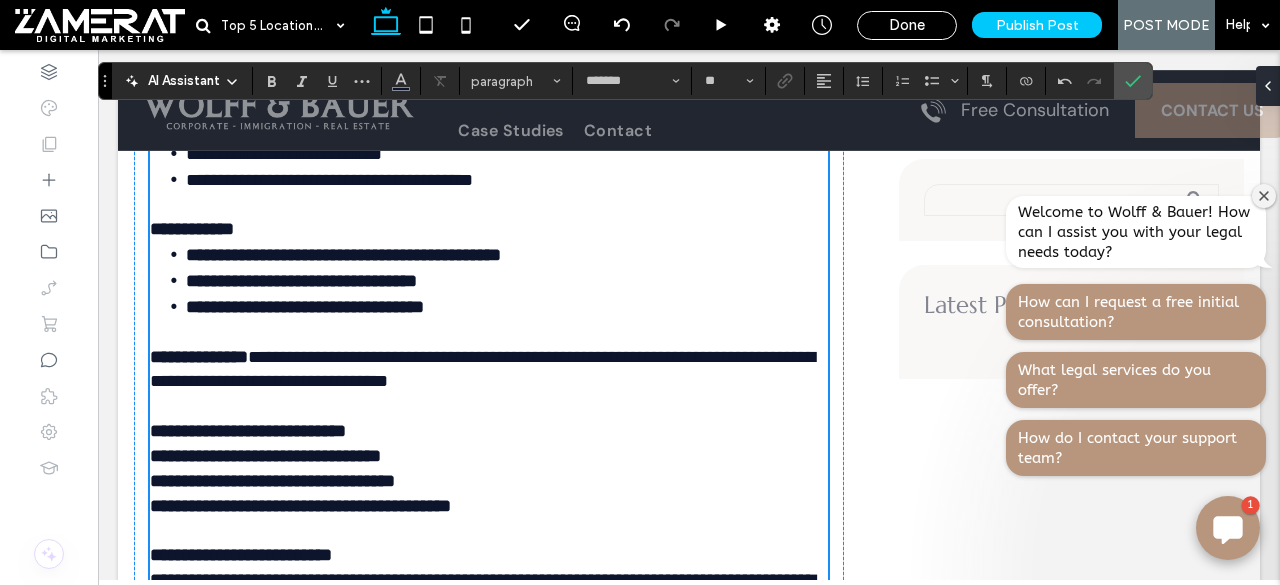 scroll, scrollTop: 2630, scrollLeft: 0, axis: vertical 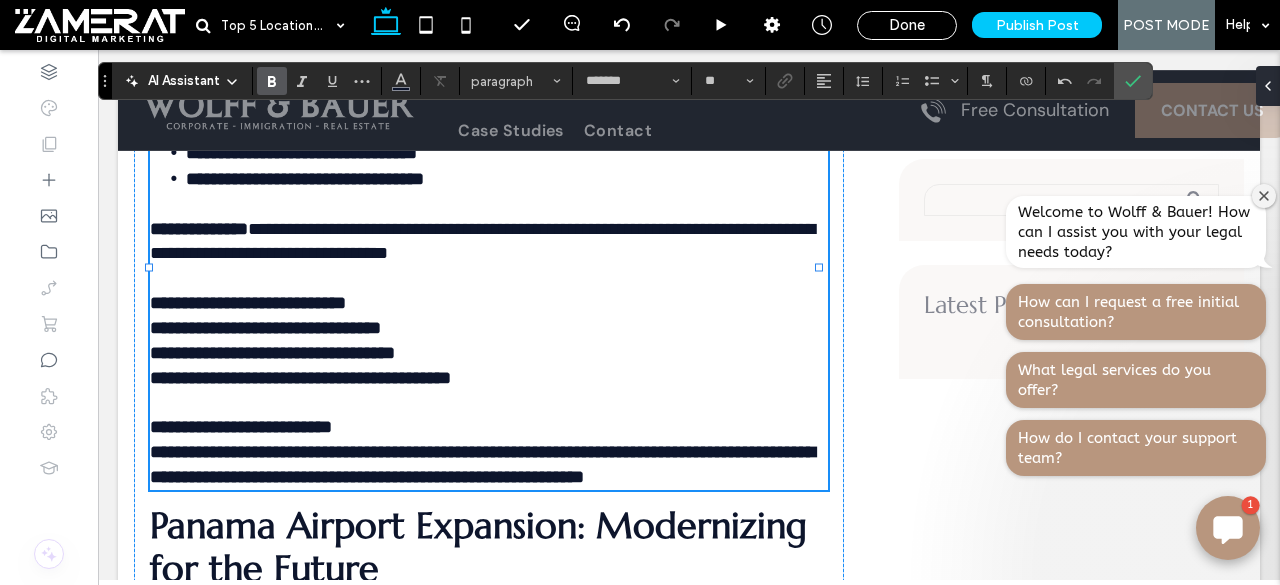 click on "**********" at bounding box center (265, 328) 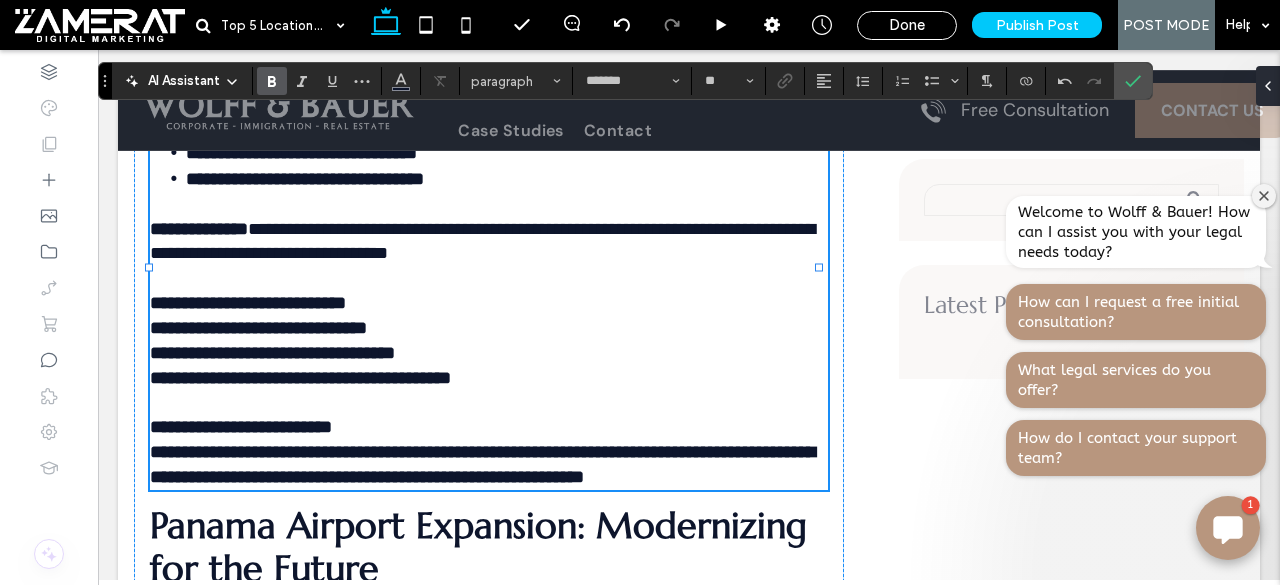 click on "**********" at bounding box center (272, 353) 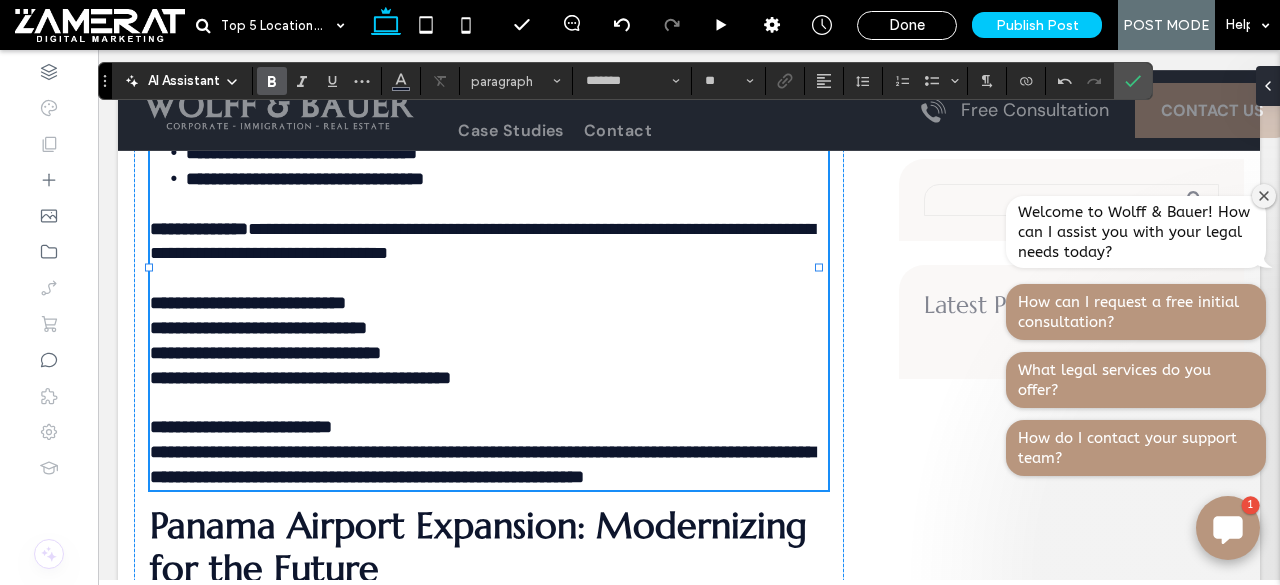 click on "**********" at bounding box center [300, 378] 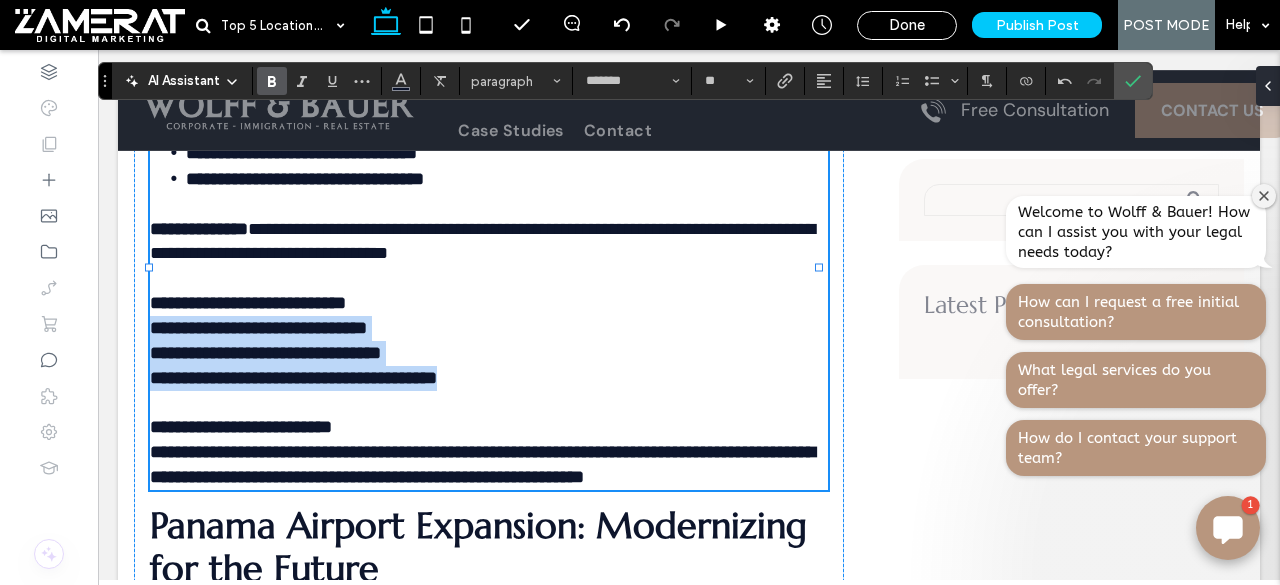 drag, startPoint x: 156, startPoint y: 396, endPoint x: 563, endPoint y: 442, distance: 409.59125 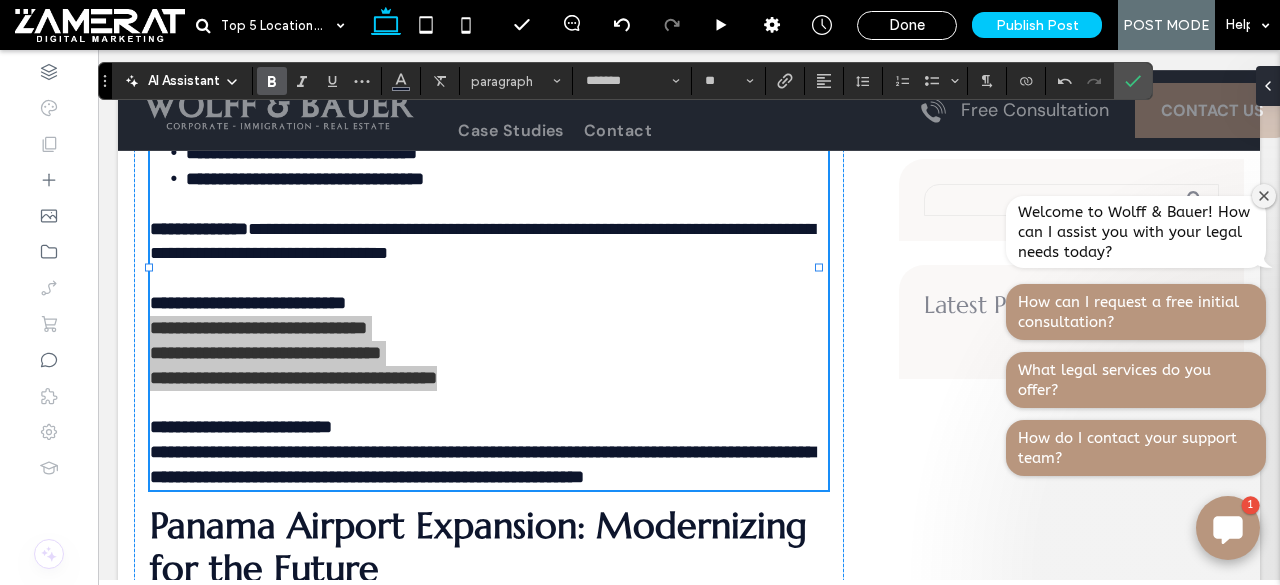 click 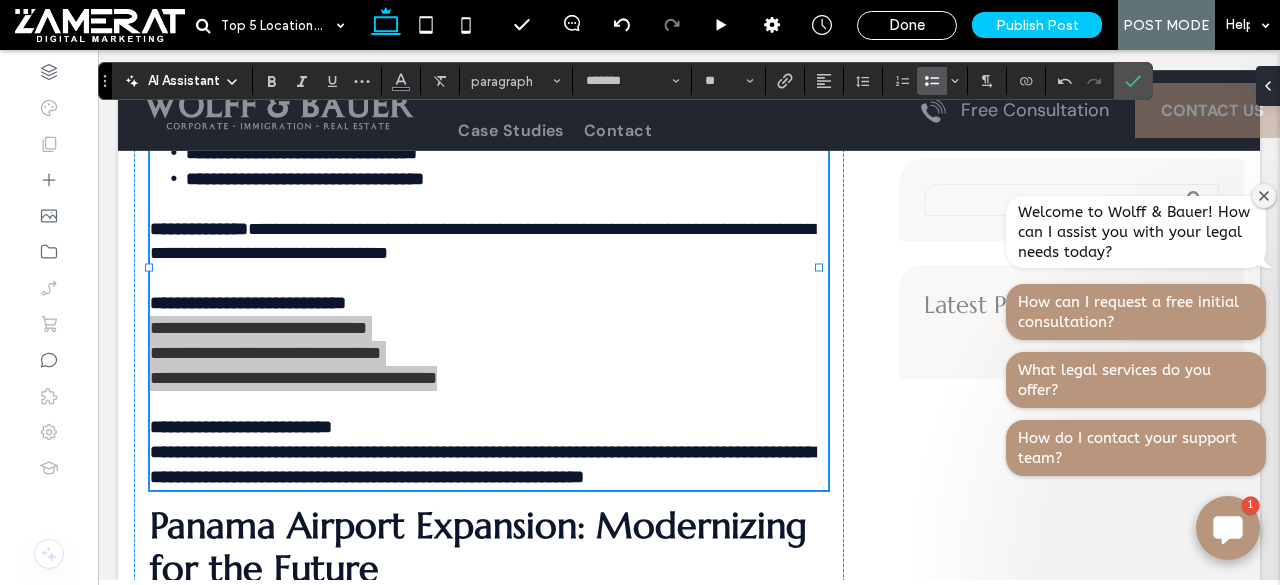 click at bounding box center (932, 81) 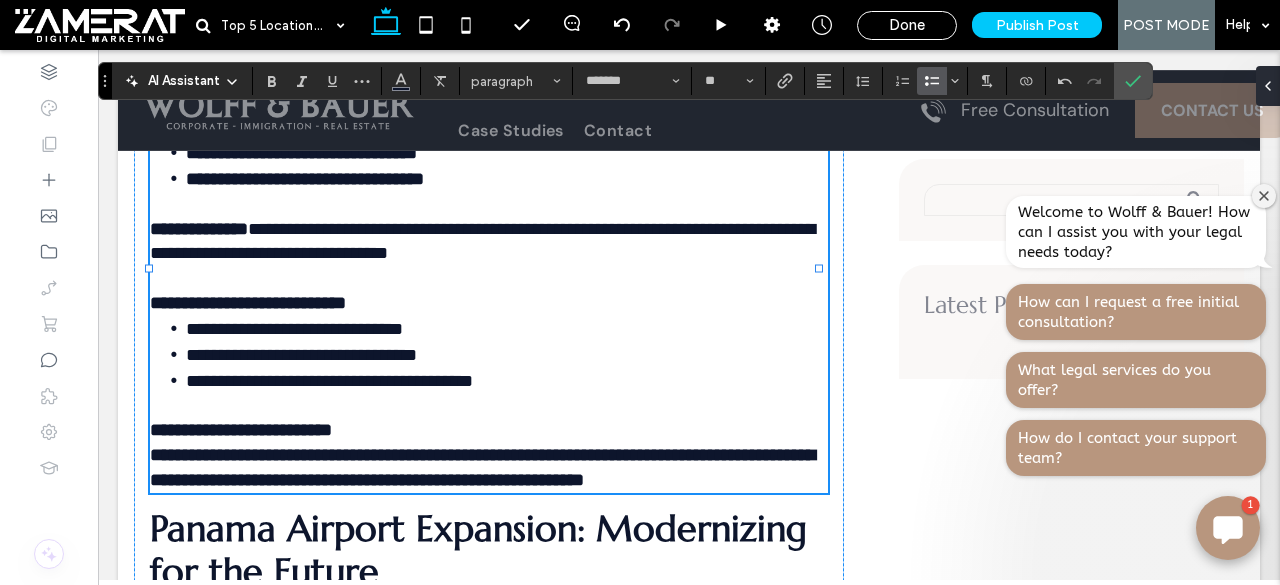 click on "**********" at bounding box center [248, 303] 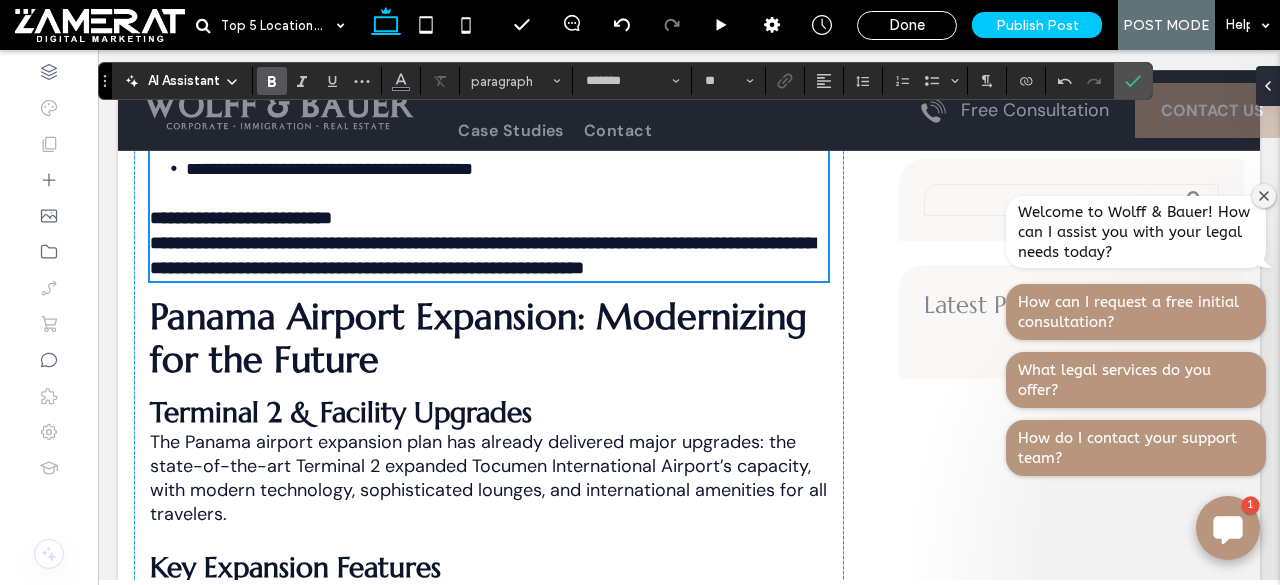 scroll, scrollTop: 2843, scrollLeft: 0, axis: vertical 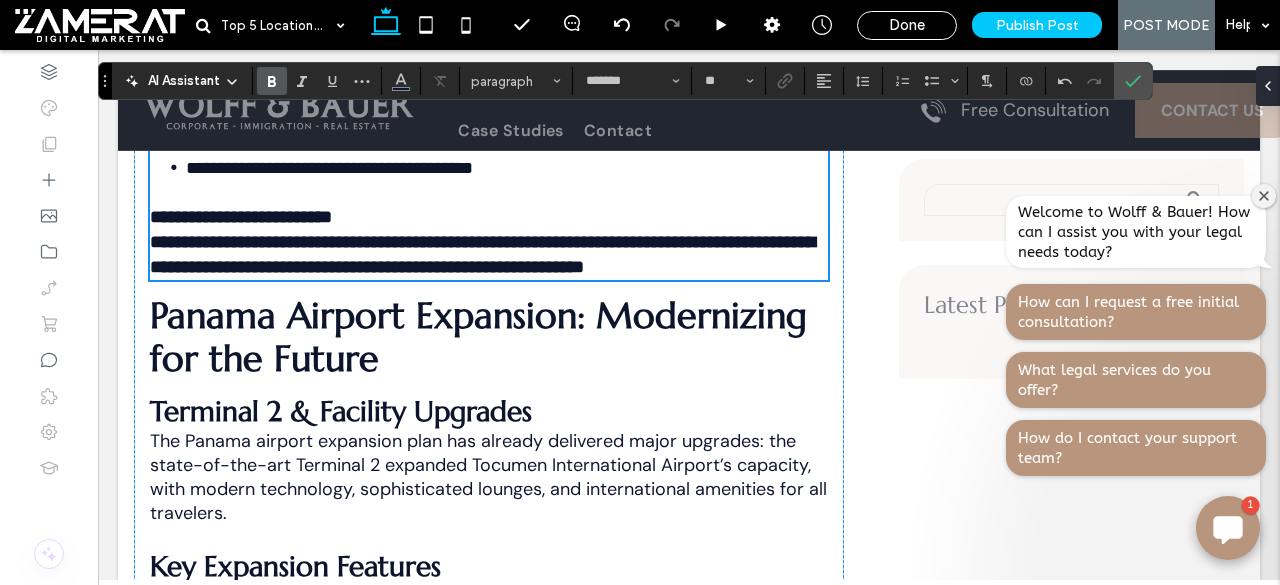 click on "**********" at bounding box center (241, 217) 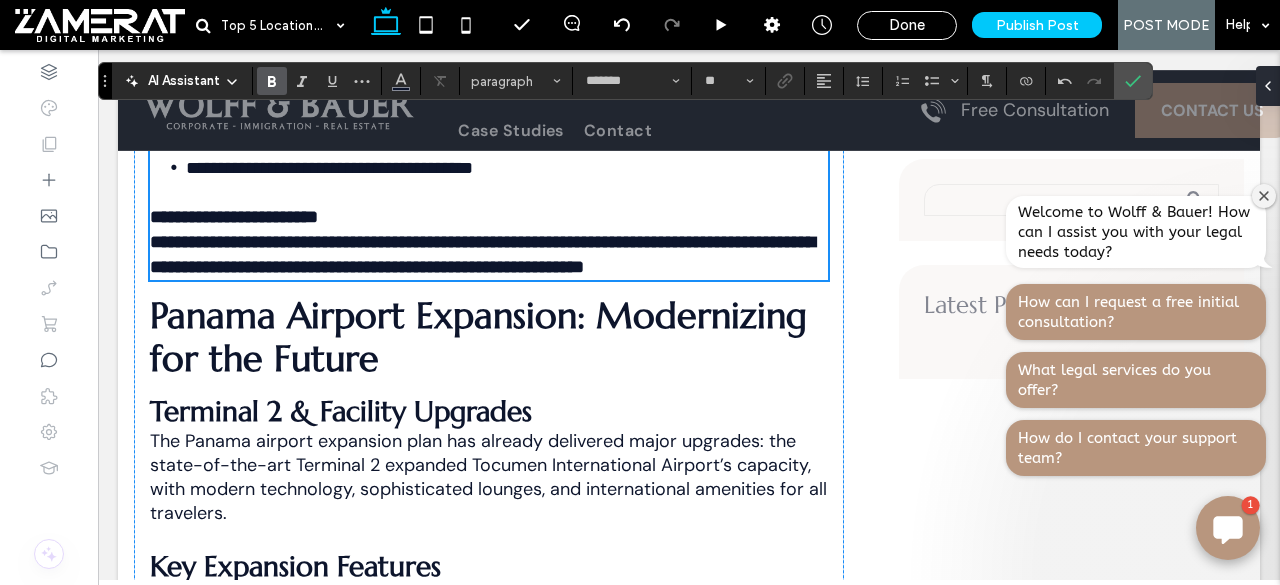click on "**********" at bounding box center [484, 205] 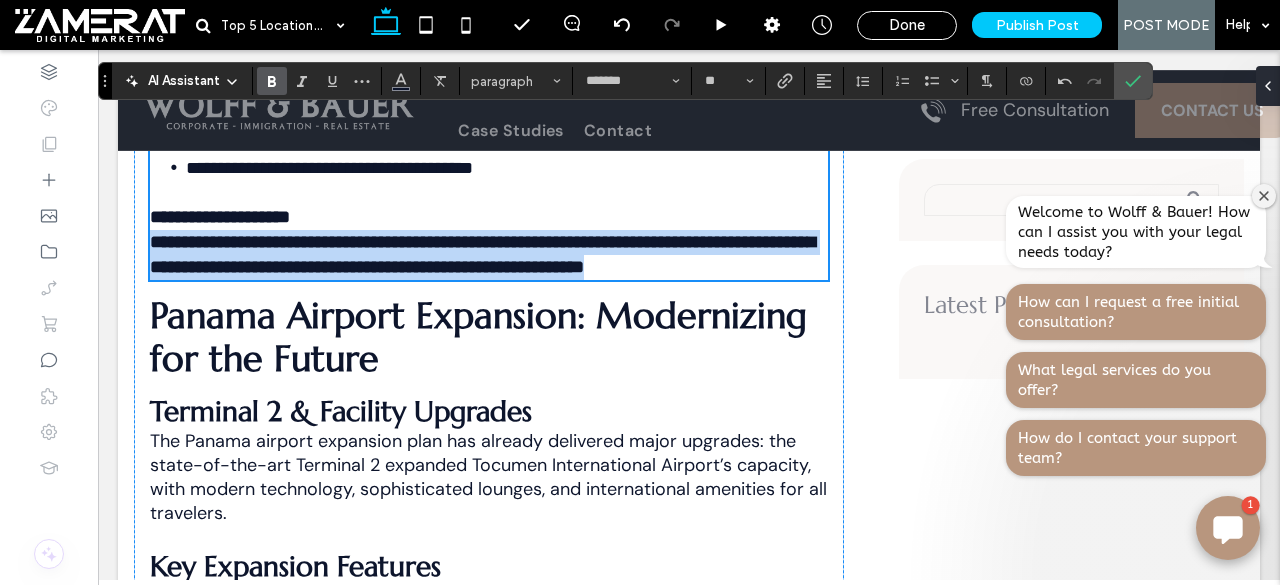 drag, startPoint x: 154, startPoint y: 305, endPoint x: 354, endPoint y: 353, distance: 205.67937 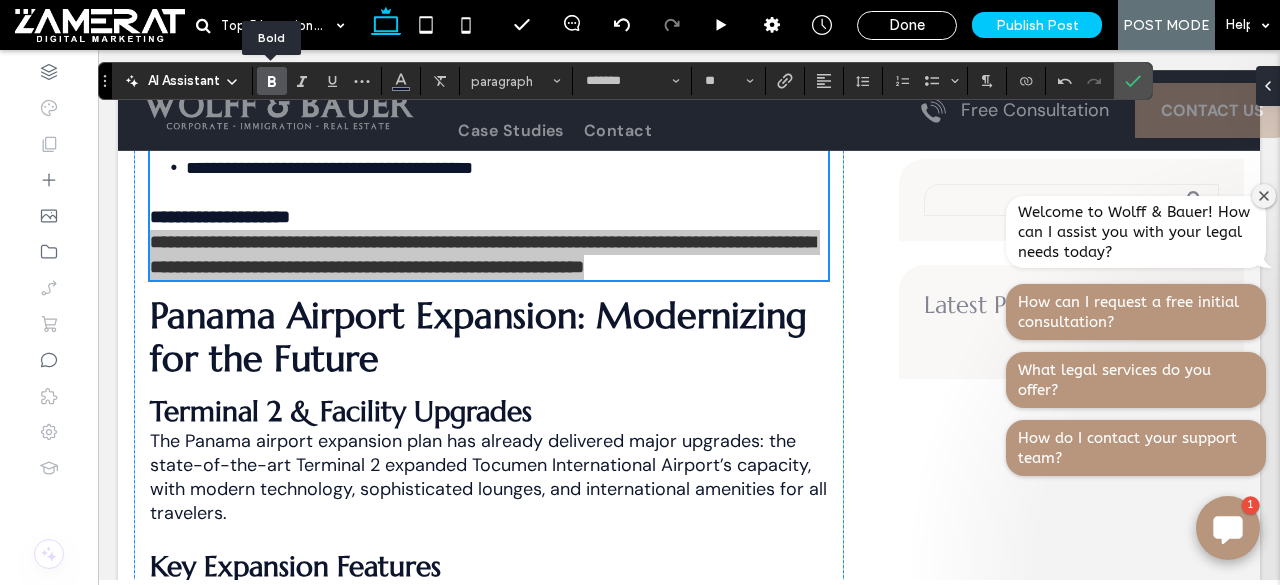 click at bounding box center (268, 81) 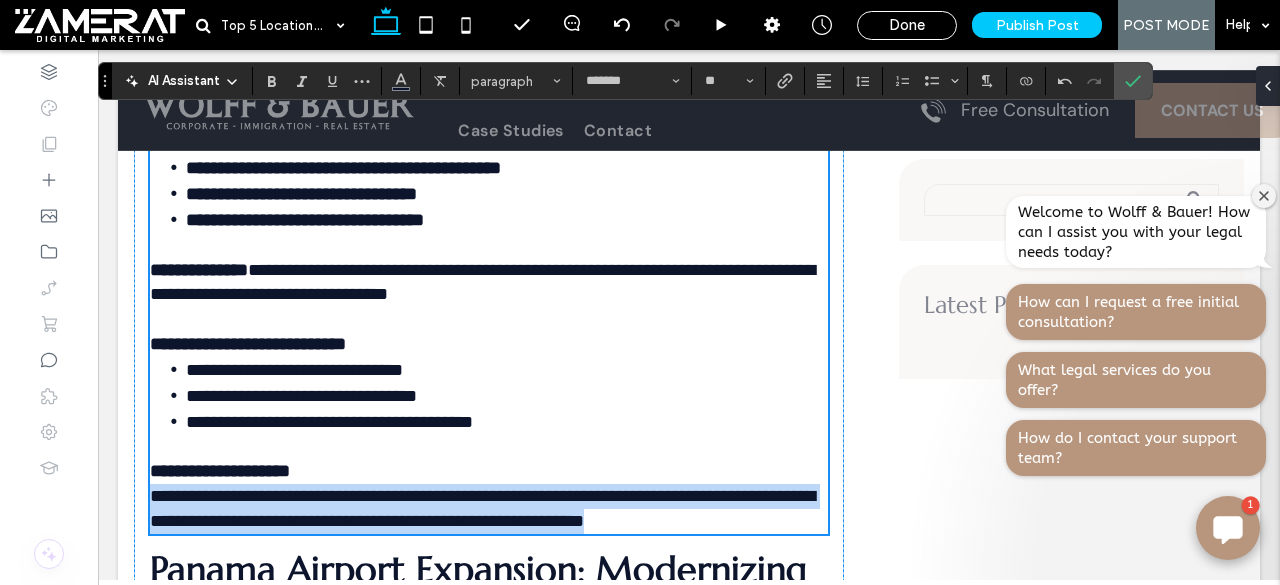 scroll, scrollTop: 2666, scrollLeft: 0, axis: vertical 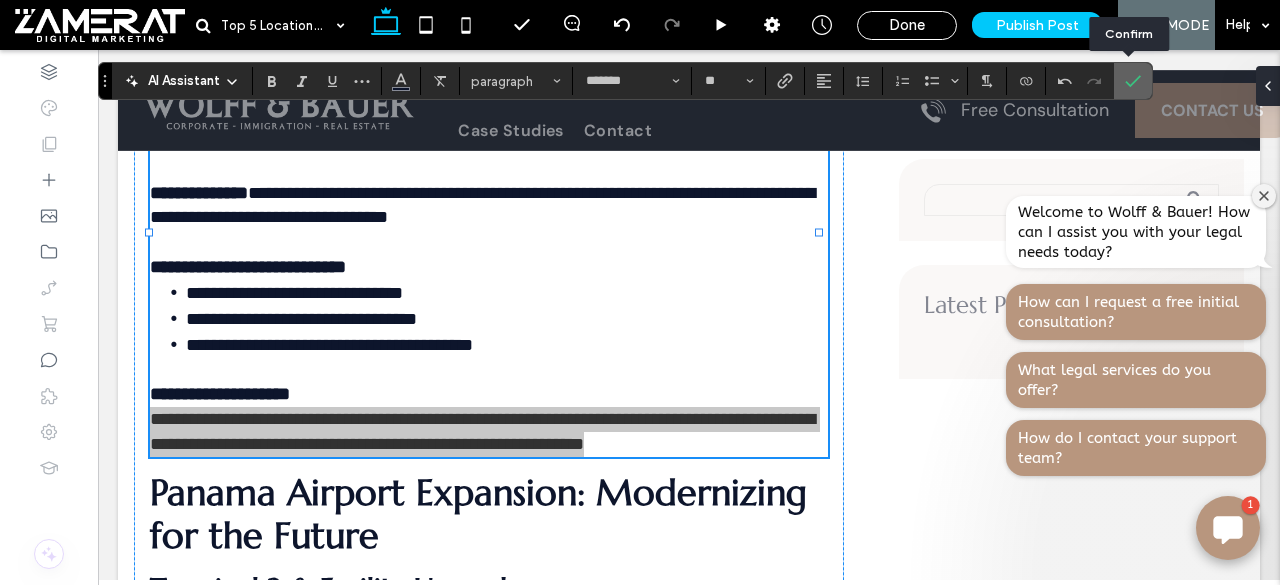drag, startPoint x: 1119, startPoint y: 75, endPoint x: 920, endPoint y: 77, distance: 199.01006 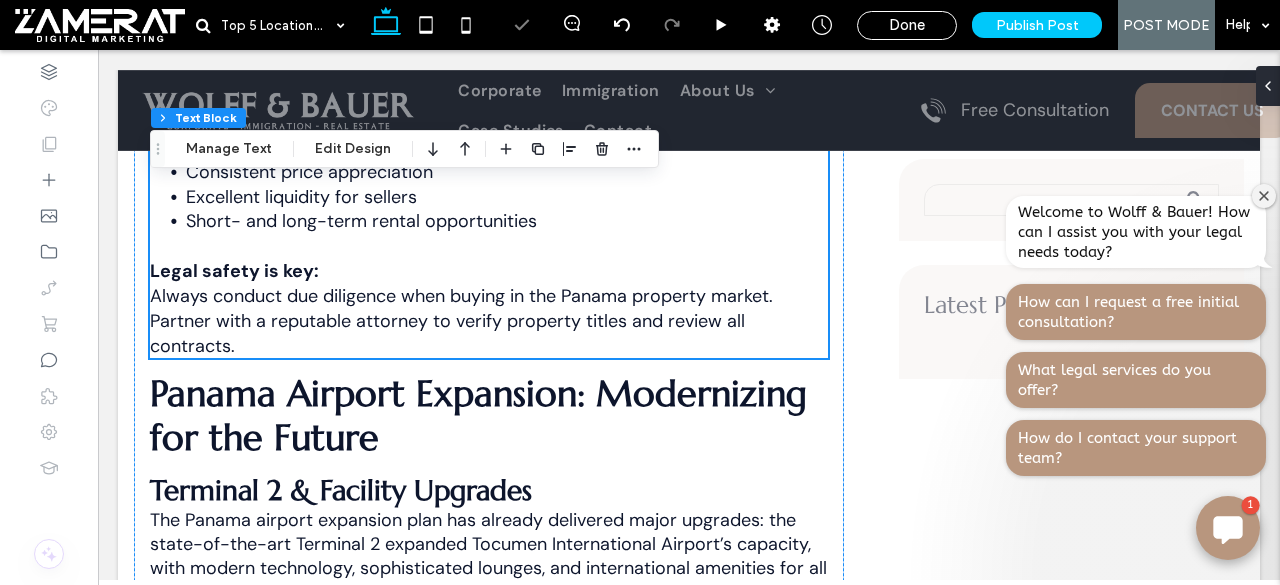 scroll, scrollTop: 2796, scrollLeft: 0, axis: vertical 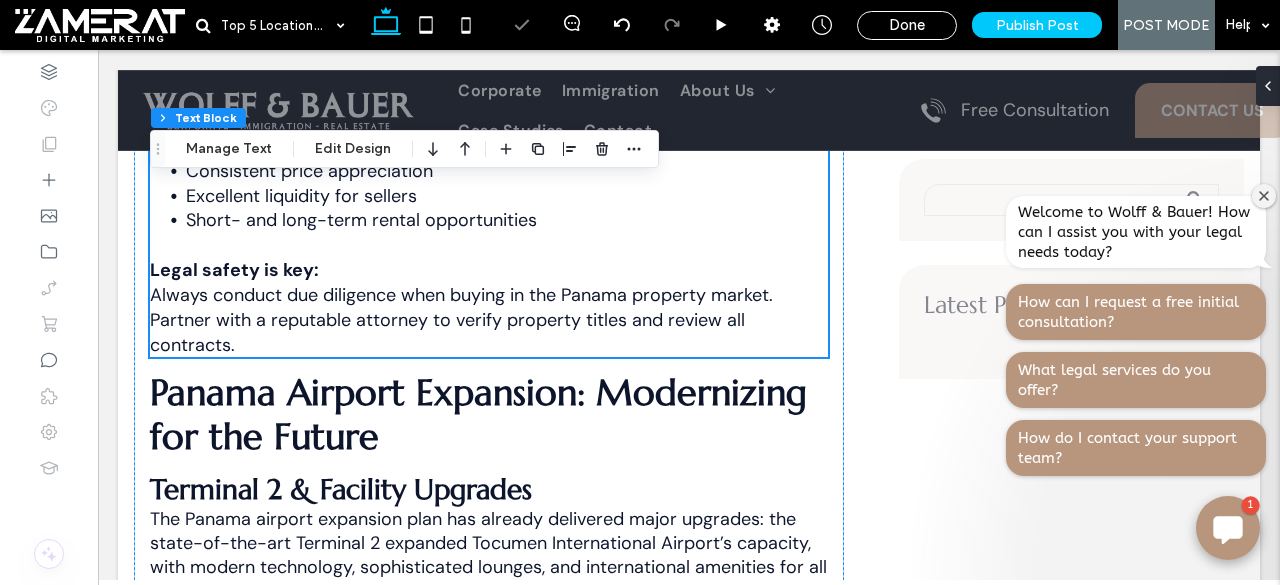 click on "Legal safety is key:" at bounding box center (489, 258) 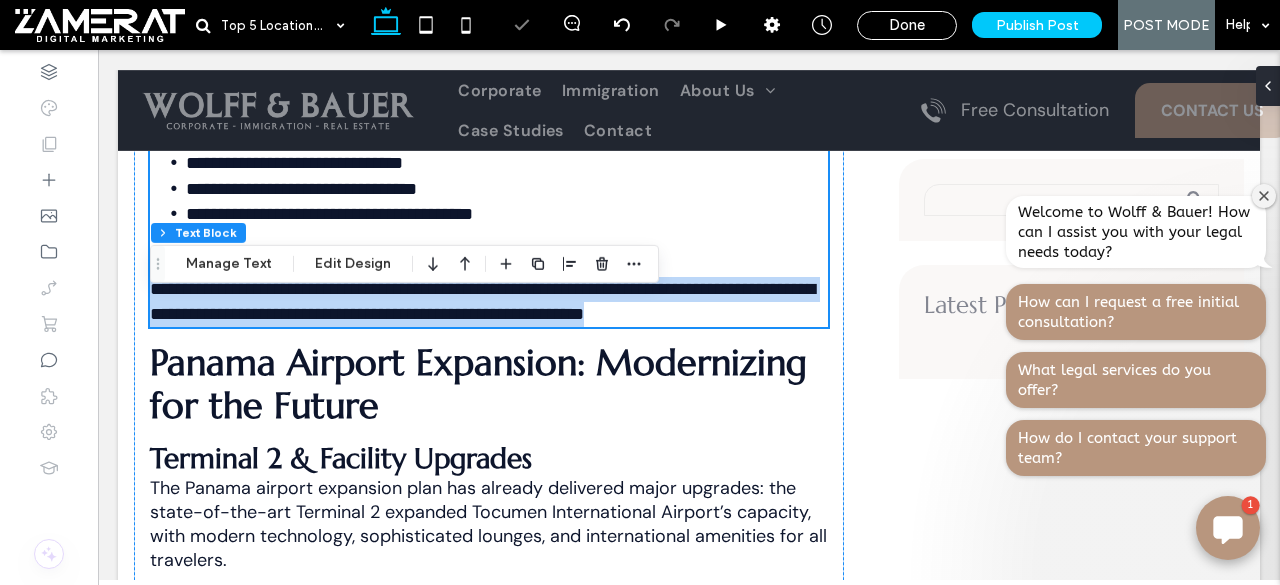 scroll, scrollTop: 2280, scrollLeft: 0, axis: vertical 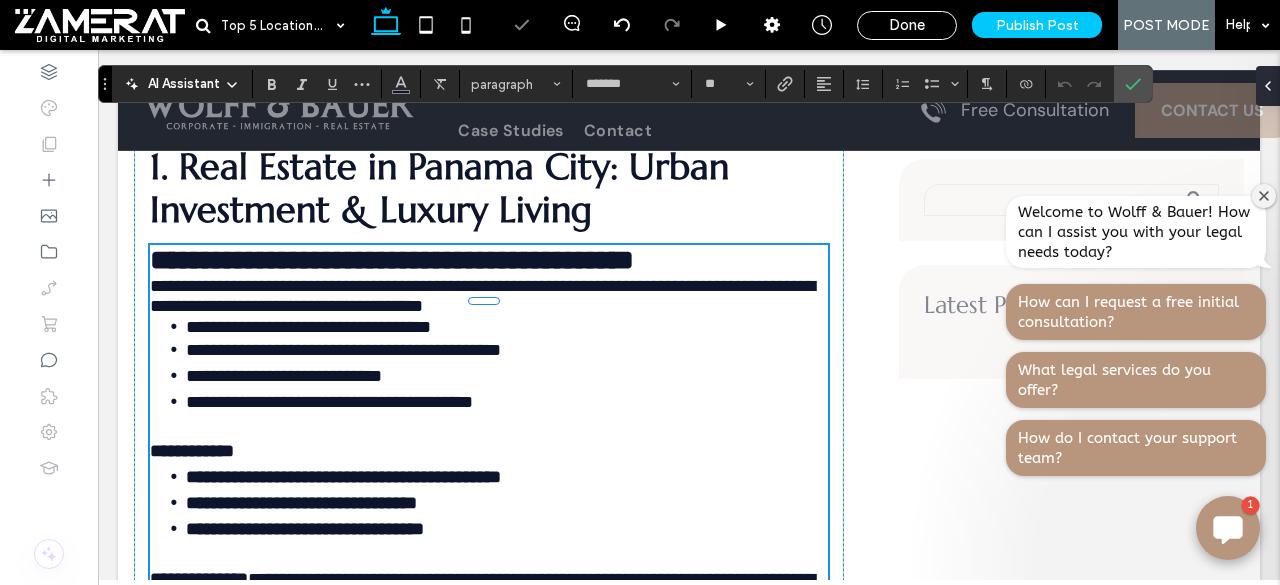 type on "*******" 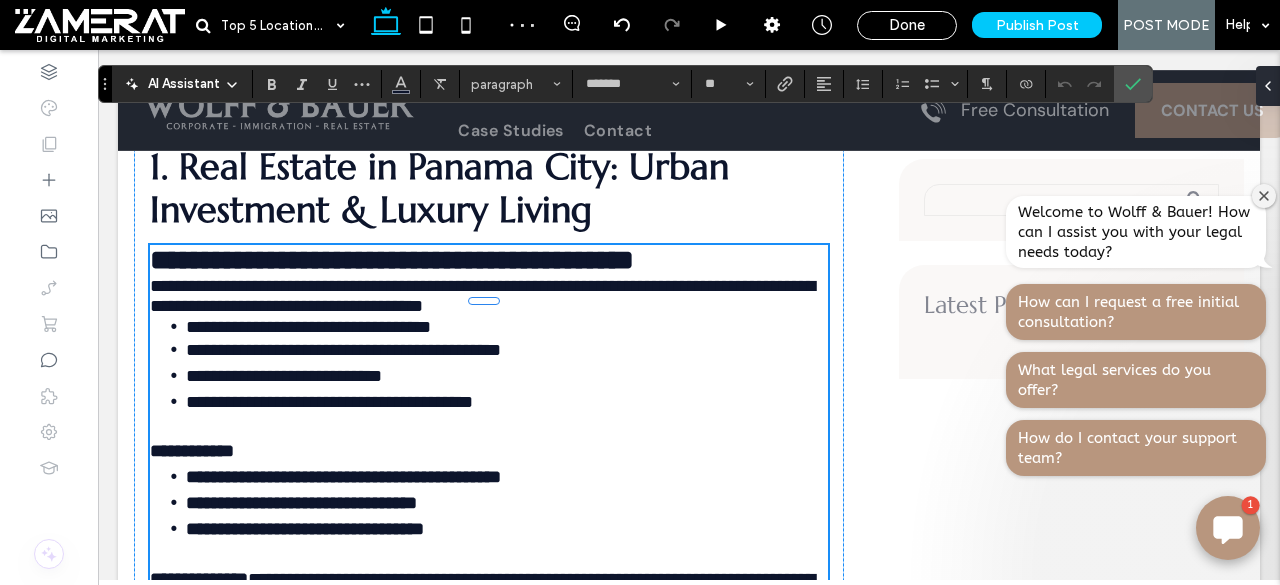 type on "*********" 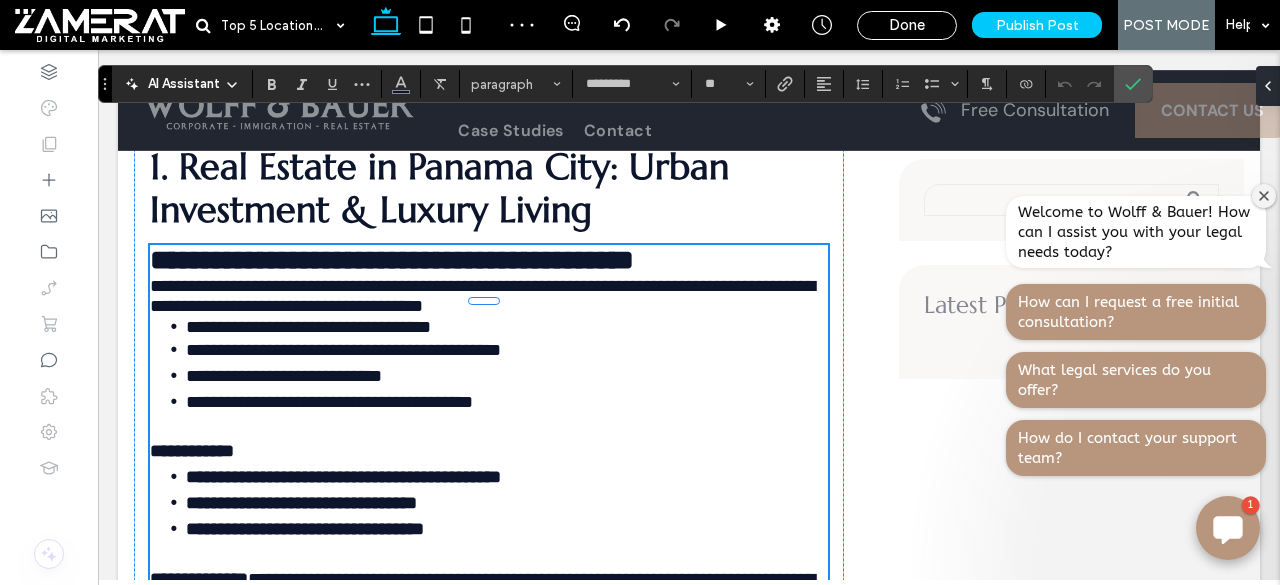 type on "**" 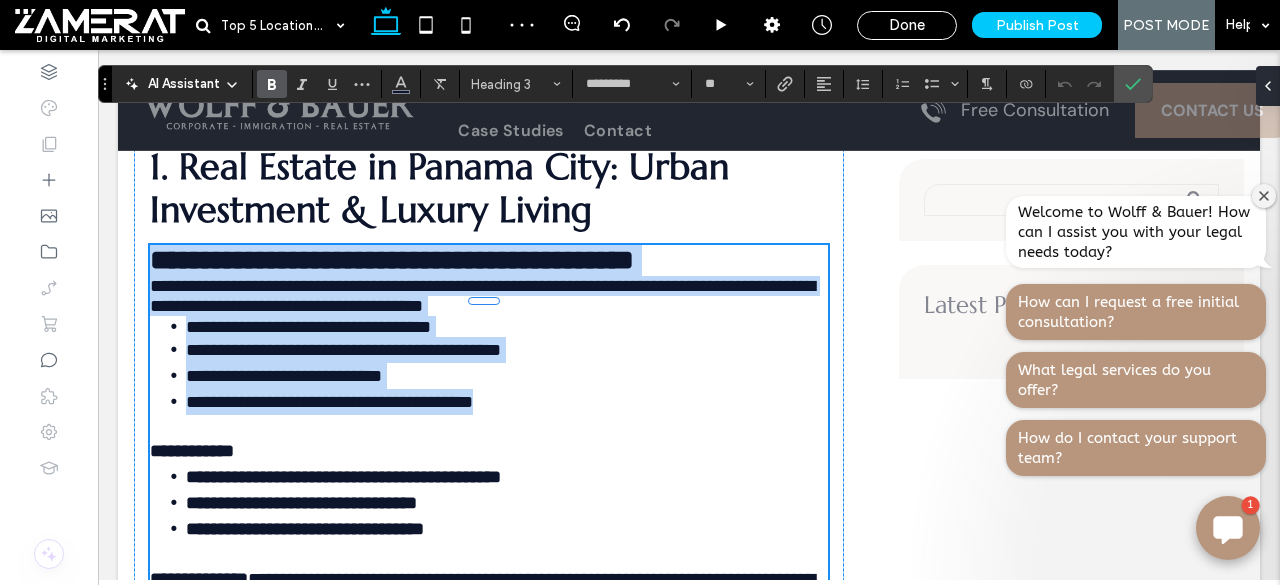 type 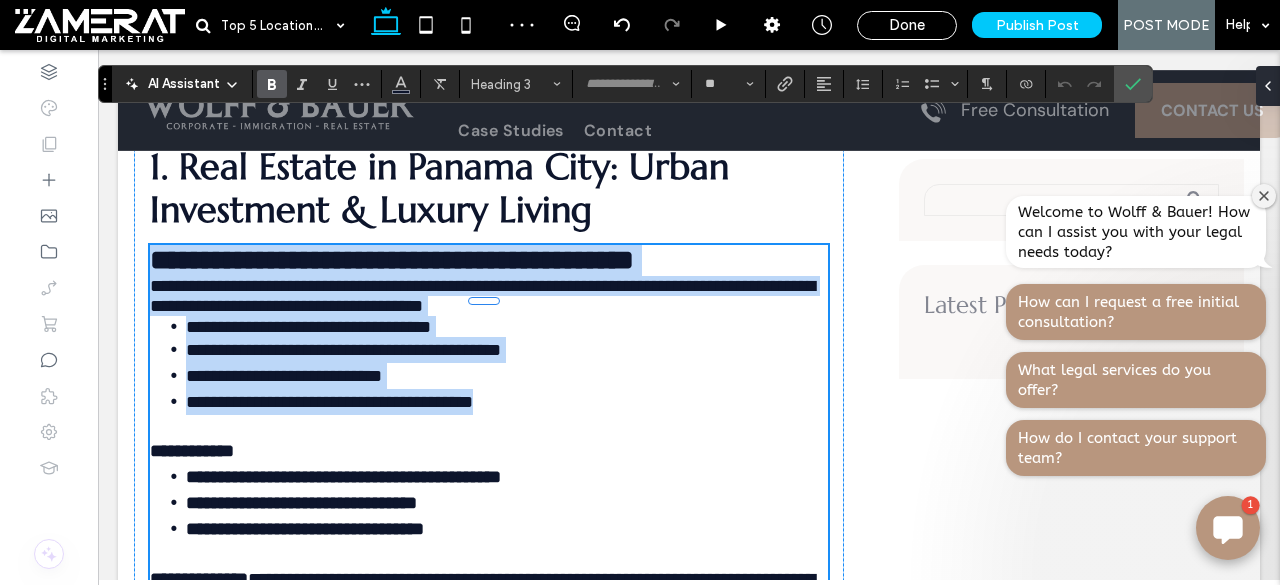 type on "*" 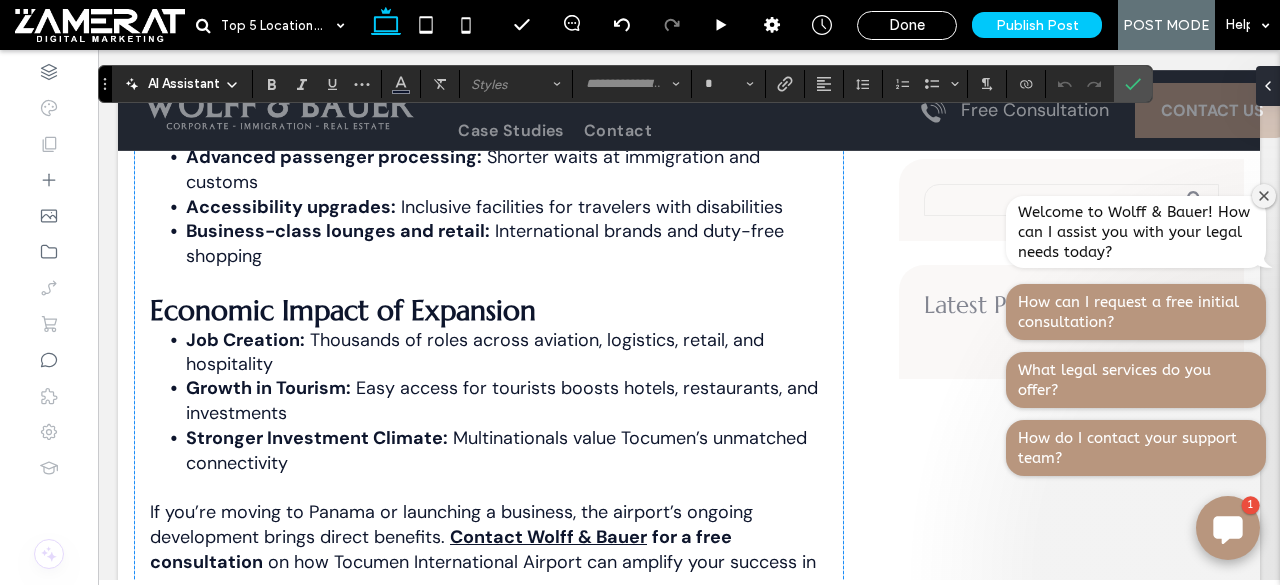 drag, startPoint x: 152, startPoint y: 310, endPoint x: 874, endPoint y: 483, distance: 742.4372 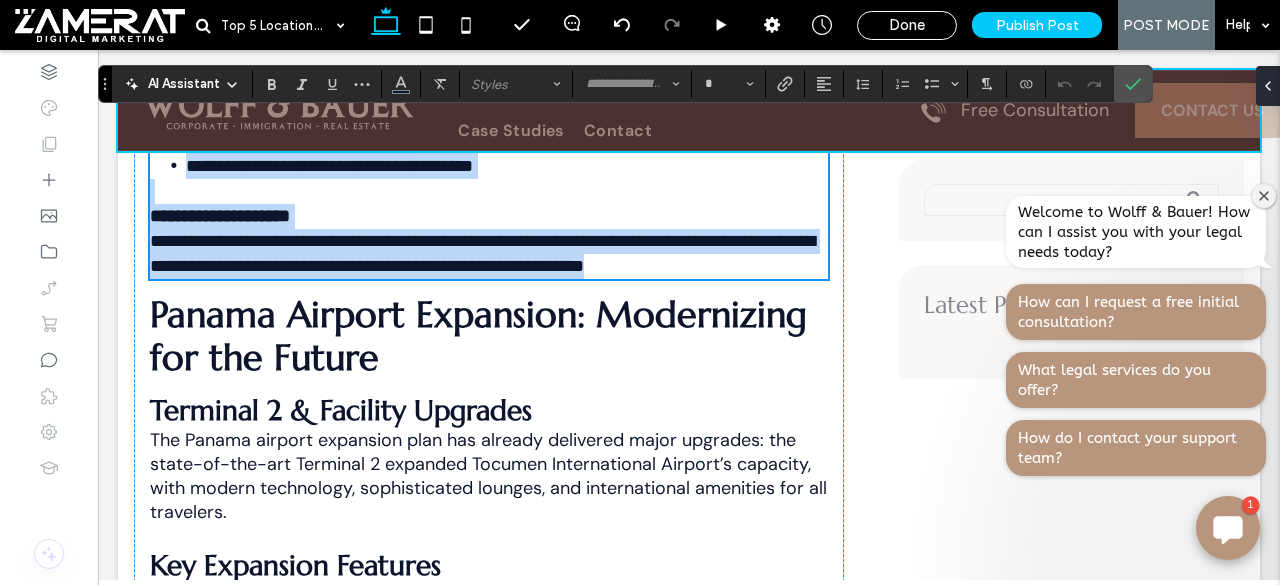 scroll, scrollTop: 2604, scrollLeft: 0, axis: vertical 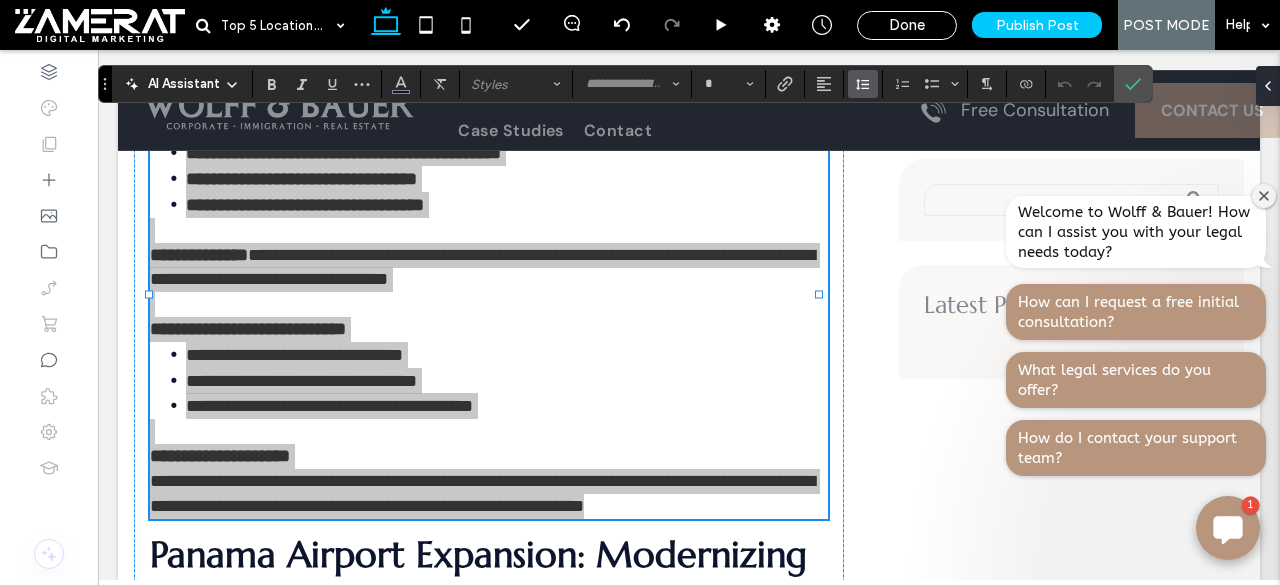 click 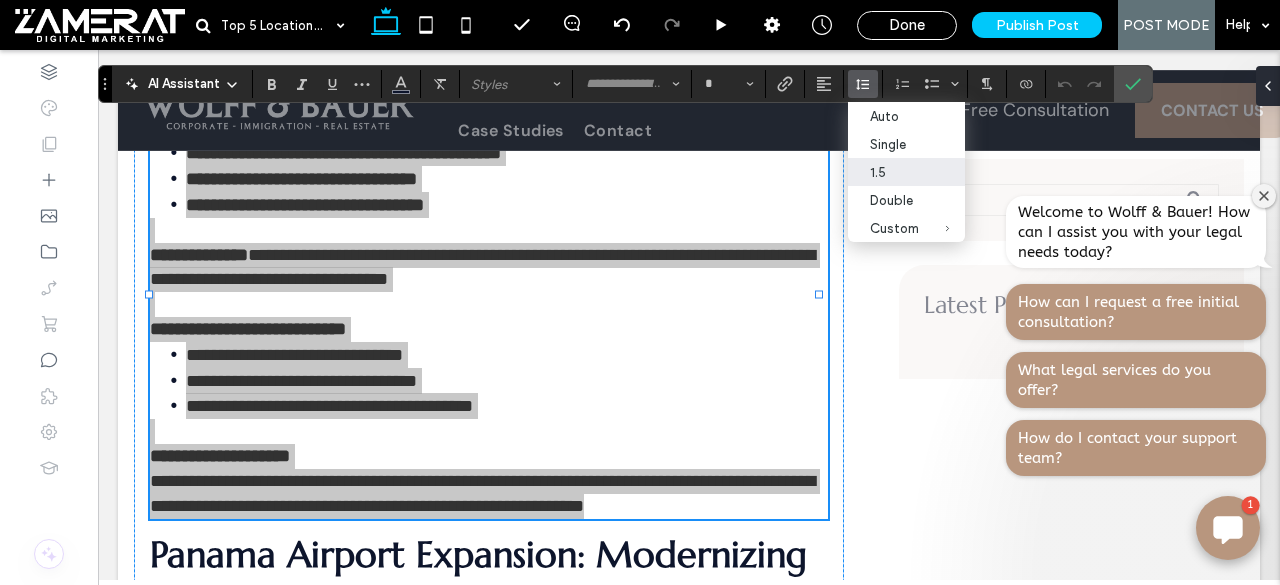 click on "1.5" at bounding box center [906, 172] 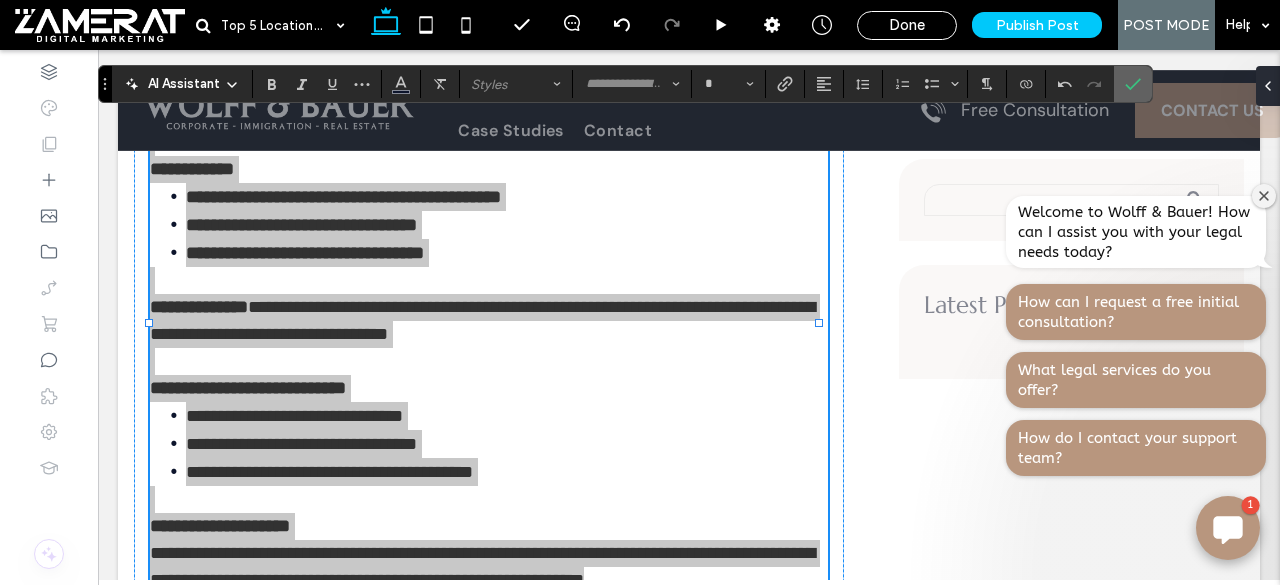 click at bounding box center (1133, 84) 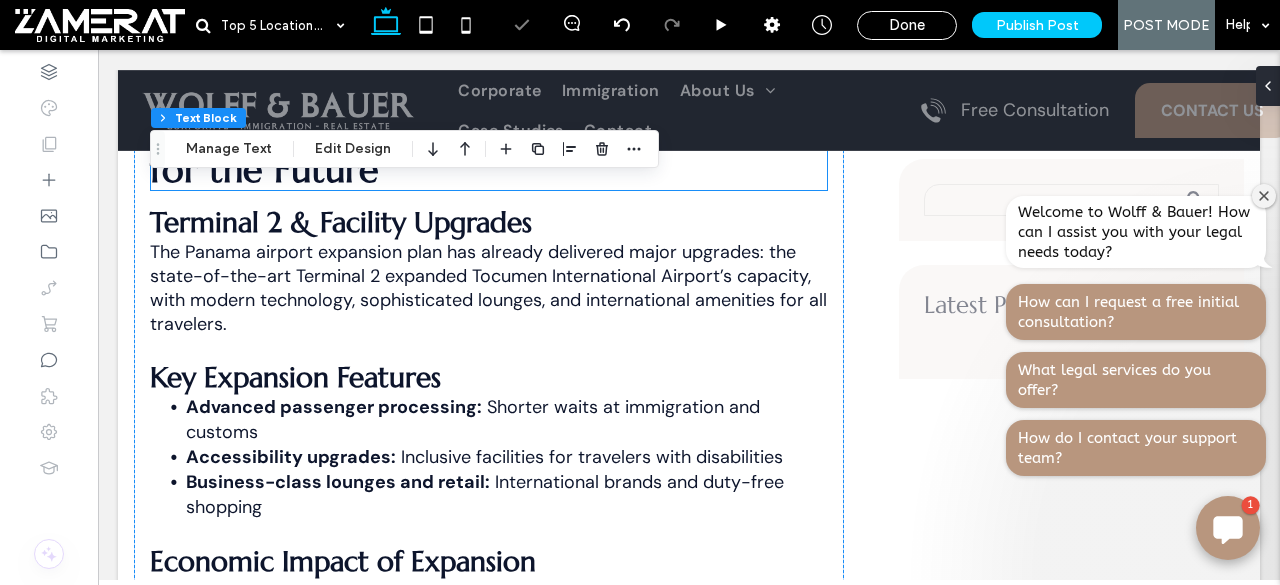 scroll, scrollTop: 3020, scrollLeft: 0, axis: vertical 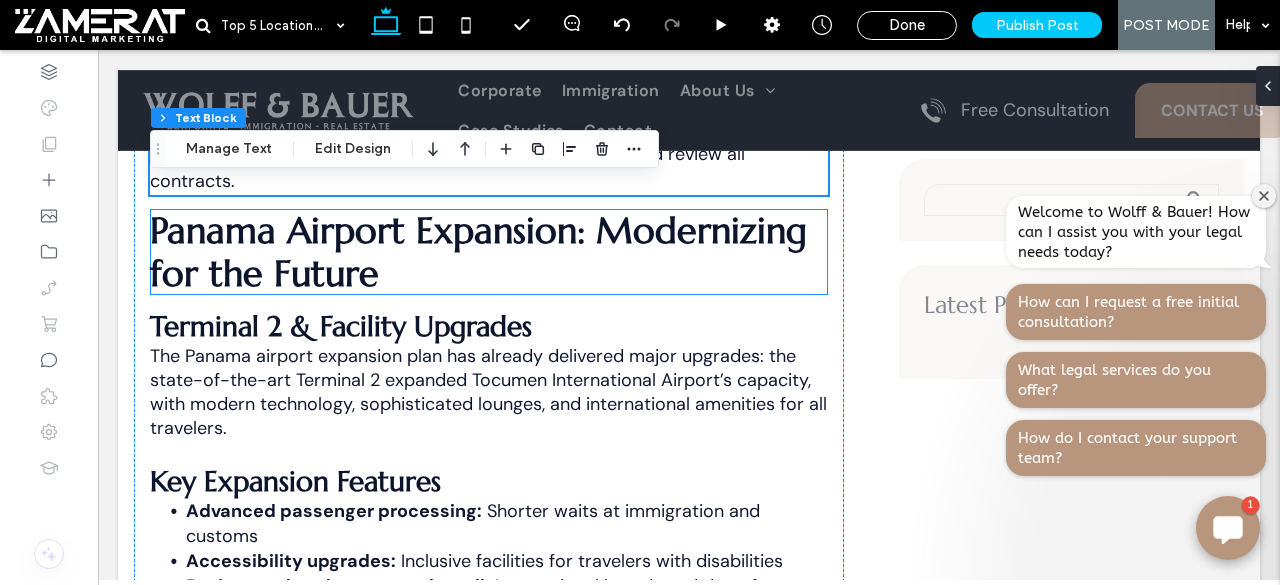 click on "Panama Airport Expansion: Modernizing for the Future" at bounding box center (489, 252) 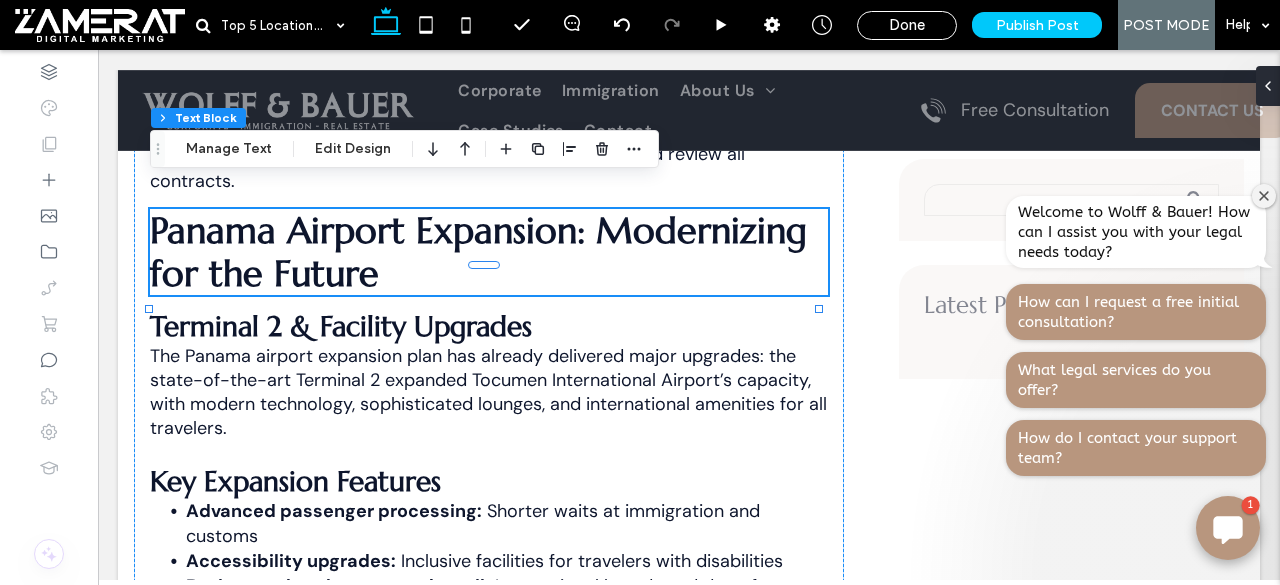 click on "Panama Airport Expansion: Modernizing for the Future" at bounding box center [489, 252] 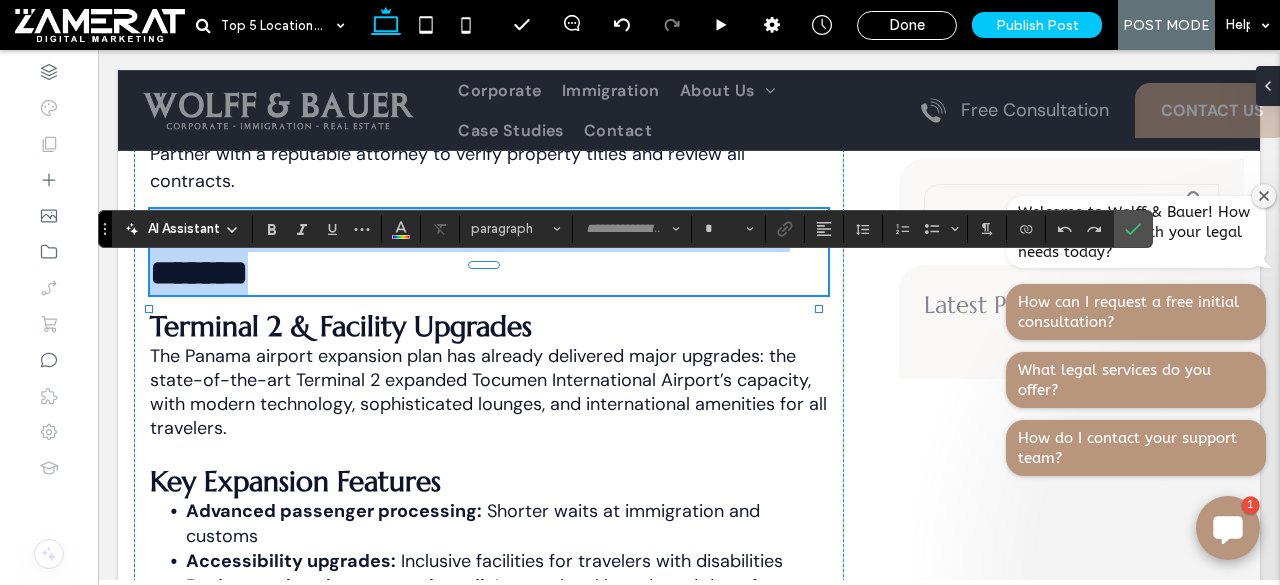 type on "*********" 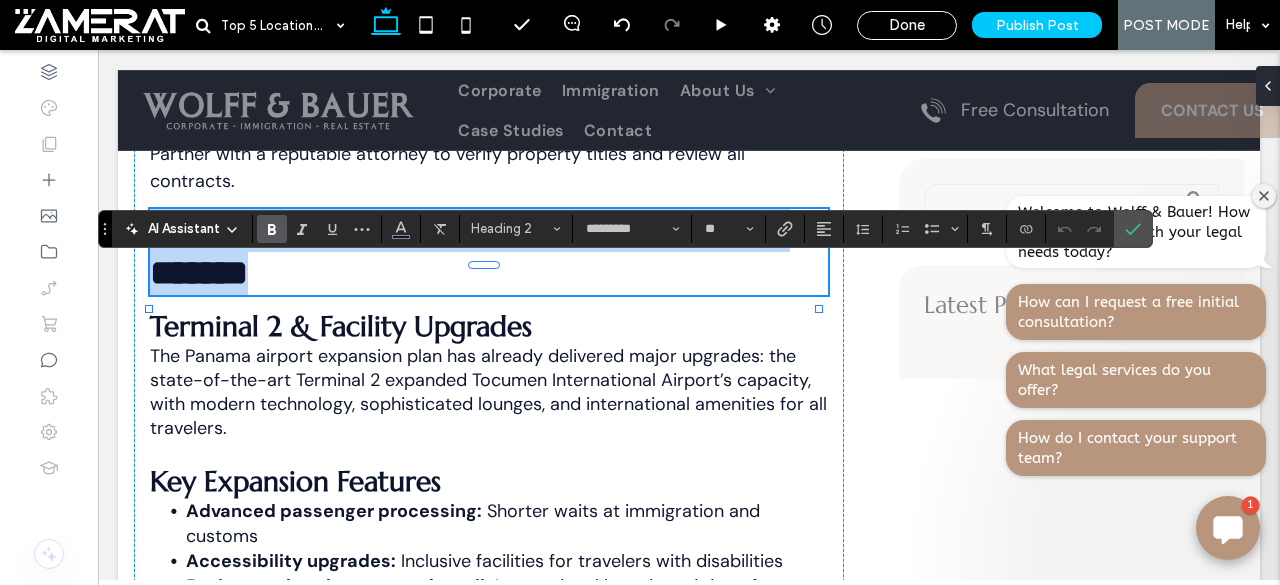 click on "**********" at bounding box center [489, 252] 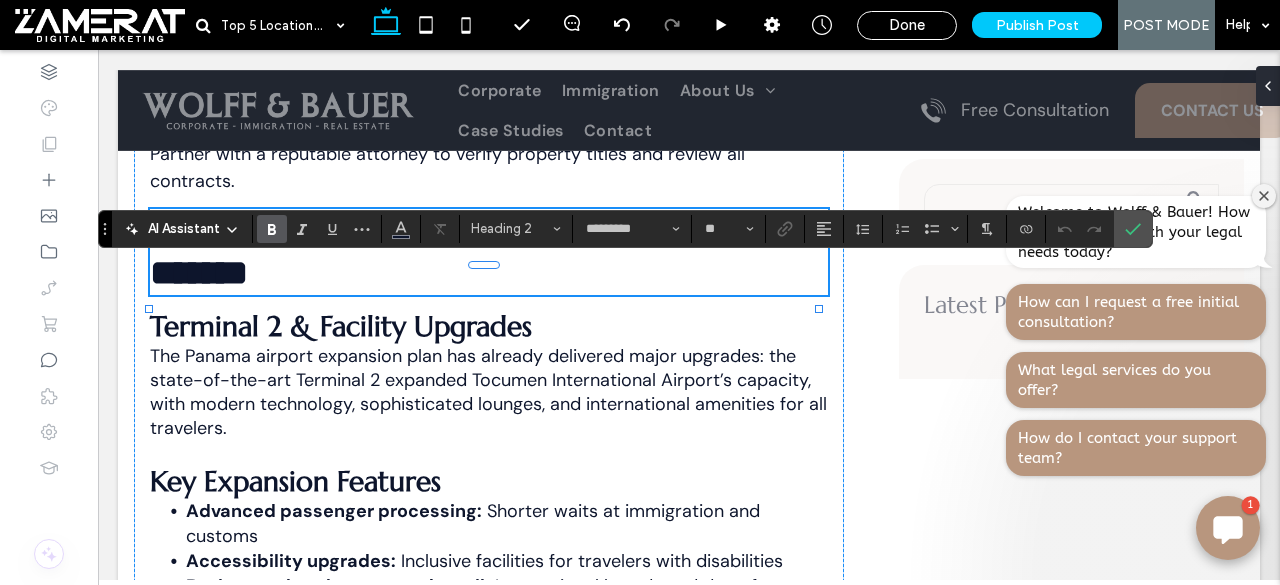 scroll, scrollTop: 0, scrollLeft: 0, axis: both 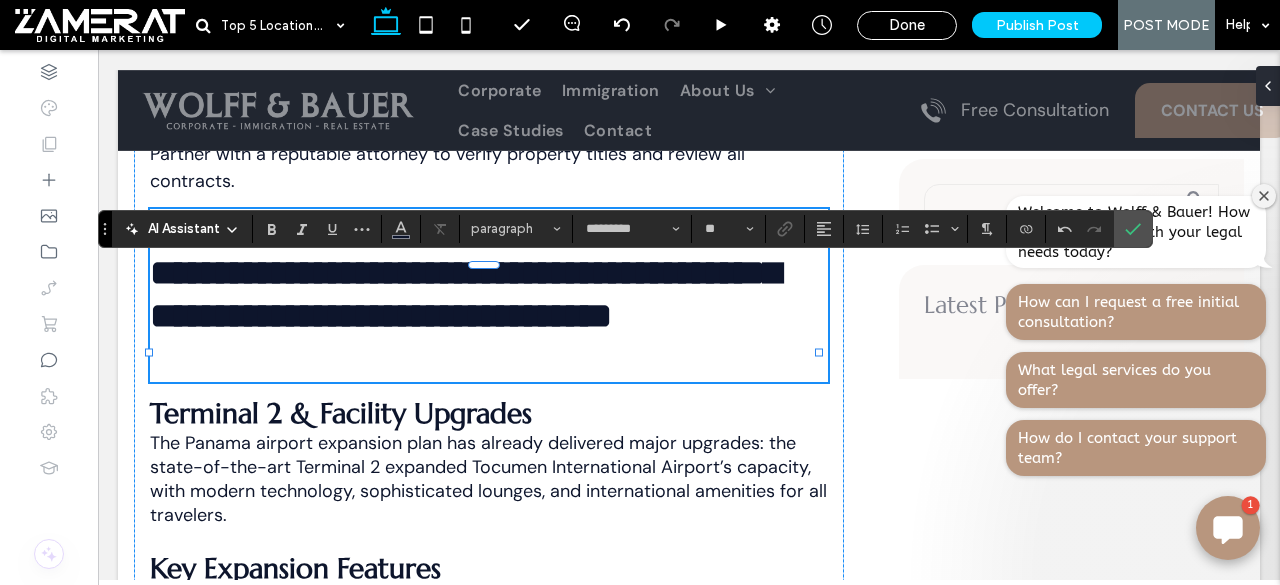 type on "*******" 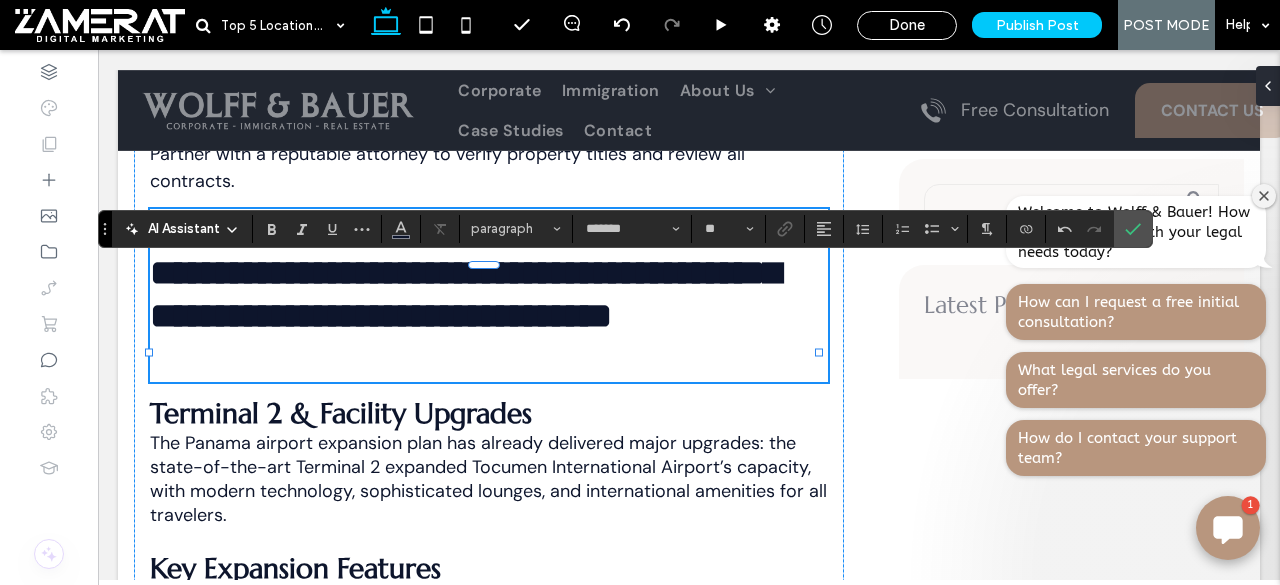scroll, scrollTop: 0, scrollLeft: 0, axis: both 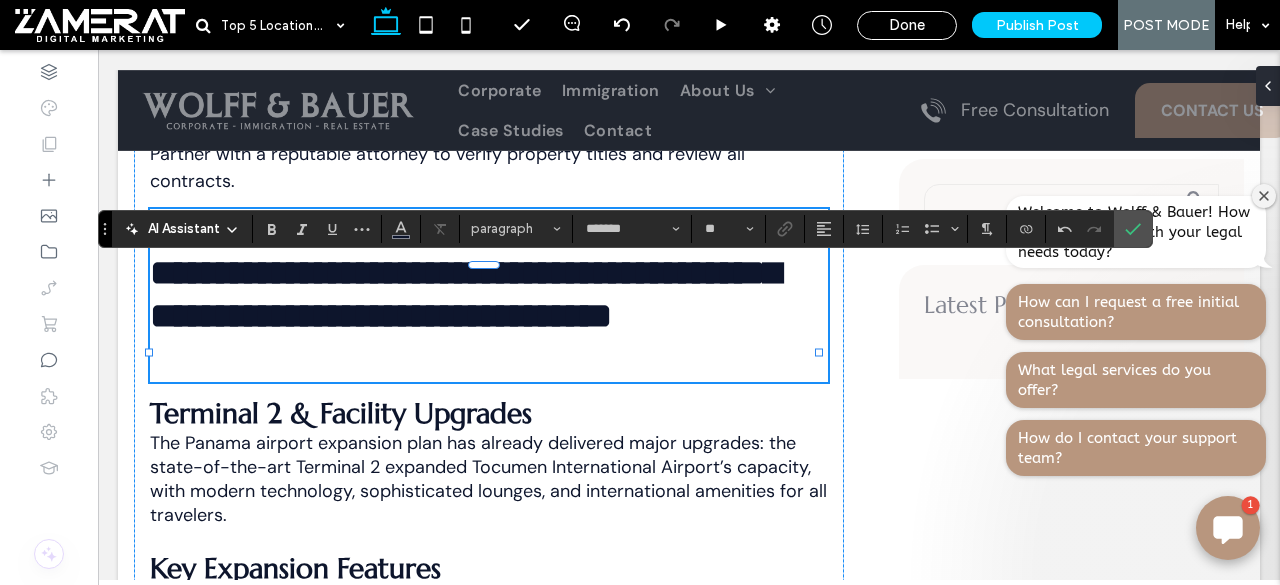 type on "*********" 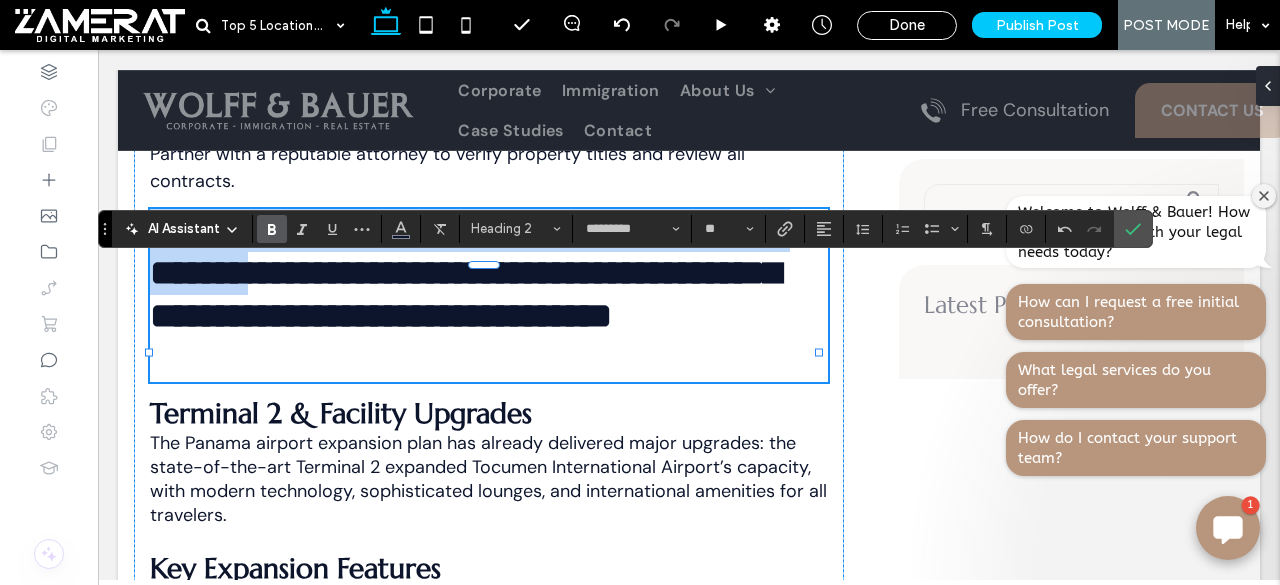 scroll, scrollTop: 0, scrollLeft: 0, axis: both 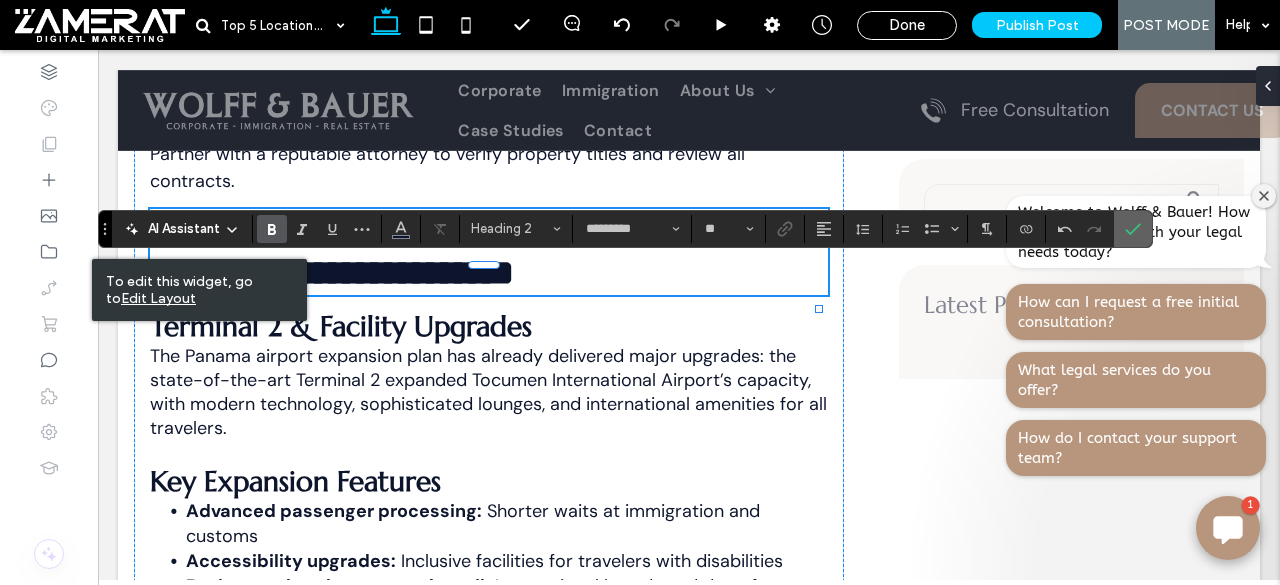 click at bounding box center [1129, 229] 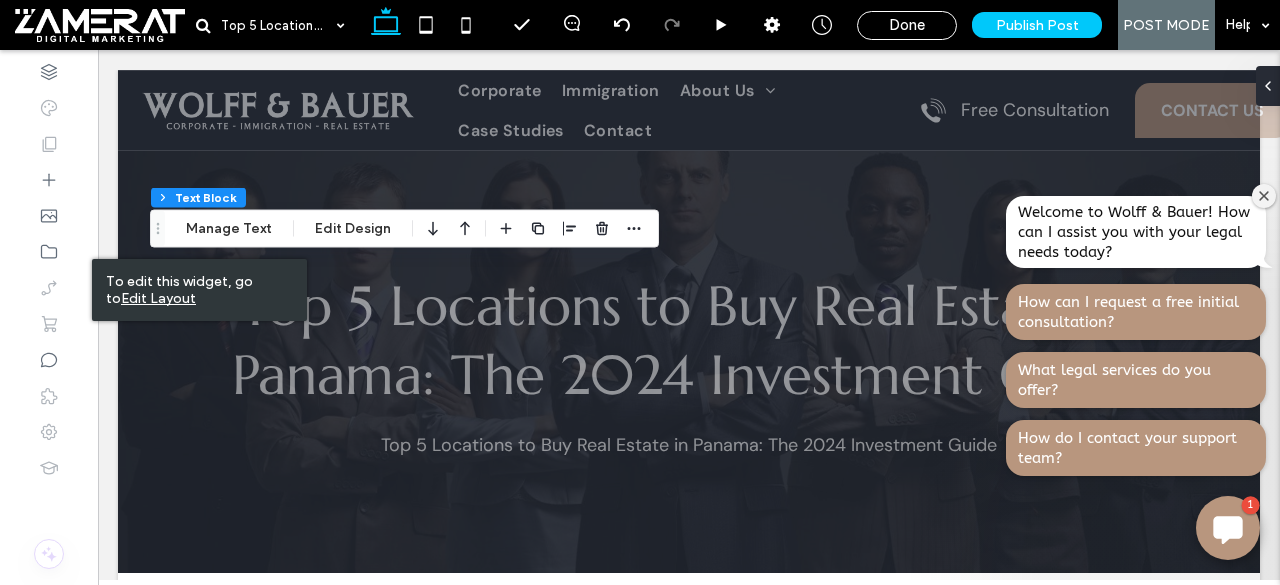 scroll, scrollTop: 3020, scrollLeft: 0, axis: vertical 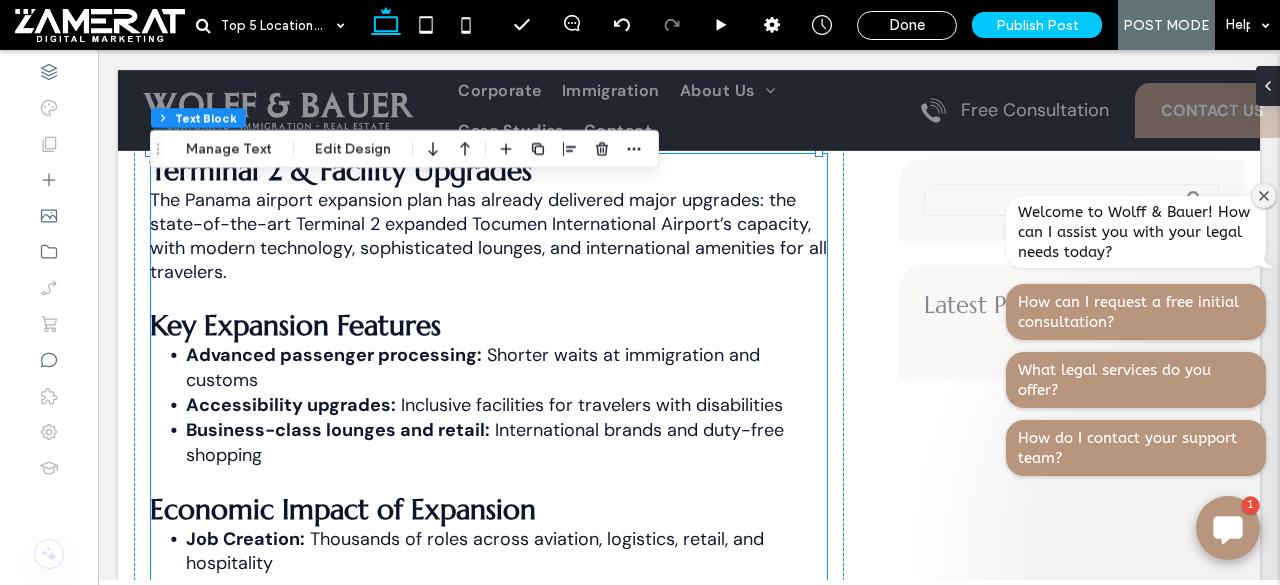 click on "The Panama airport expansion plan has already delivered major upgrades: the state-of-the-art Terminal 2 expanded Tocumen International Airport’s capacity, with modern technology, sophisticated lounges, and international amenities for all travelers." at bounding box center (488, 236) 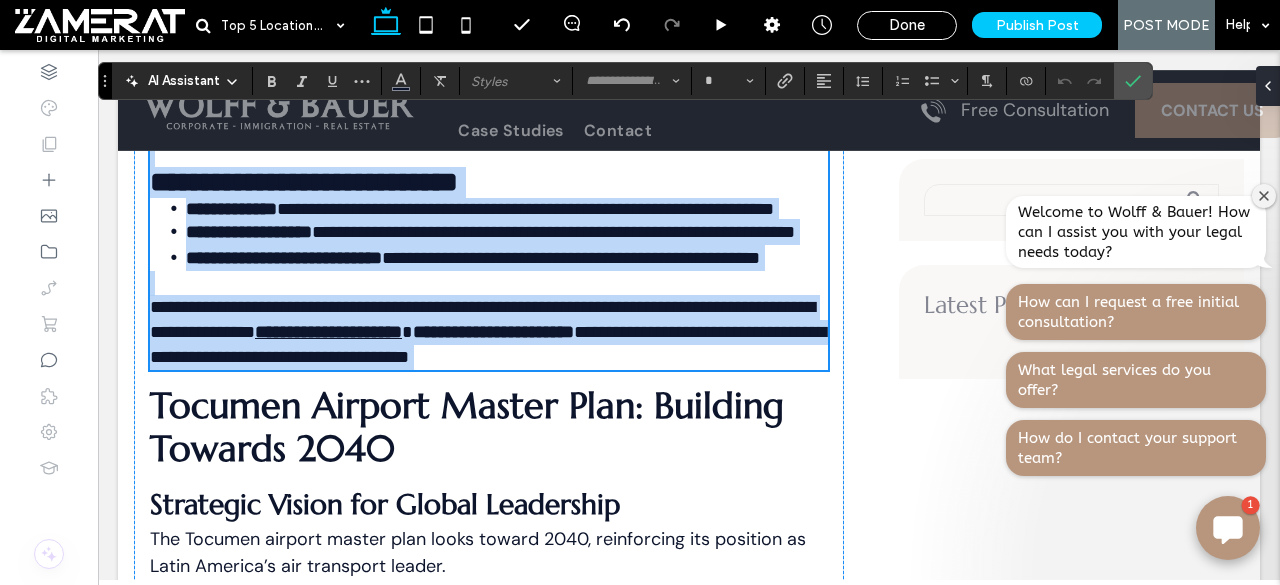 scroll, scrollTop: 3414, scrollLeft: 0, axis: vertical 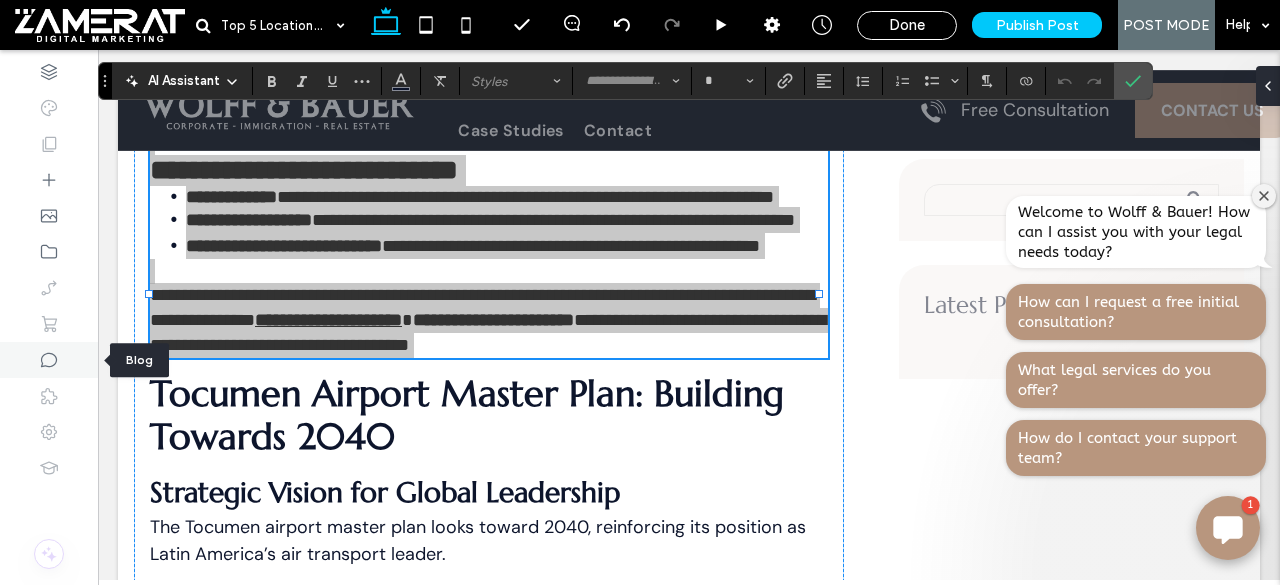 click 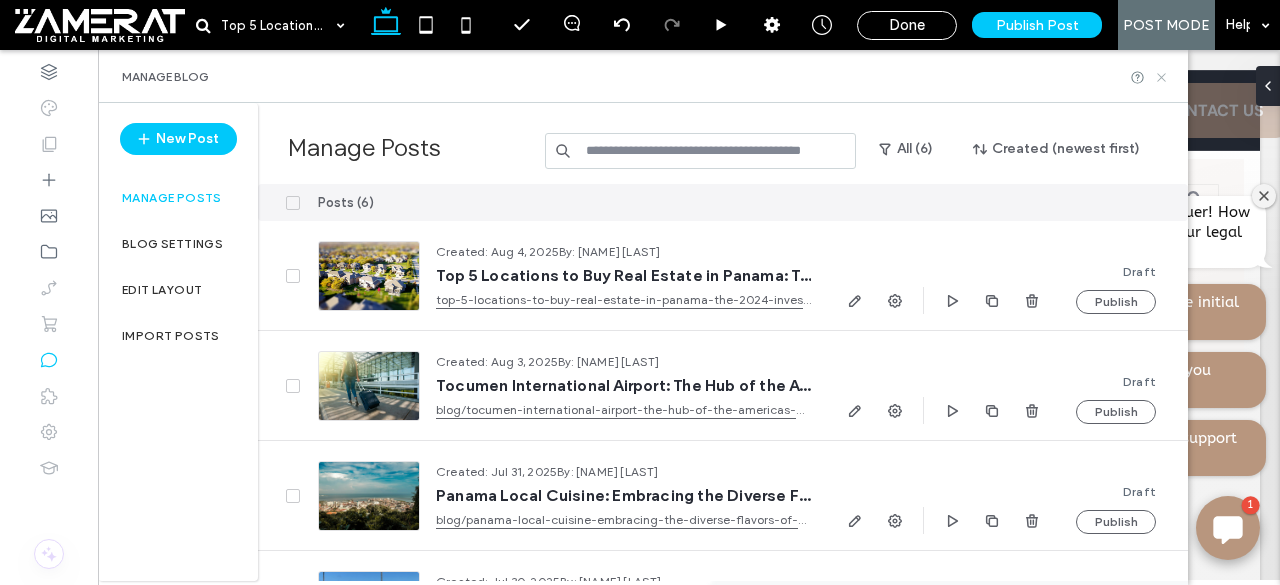click 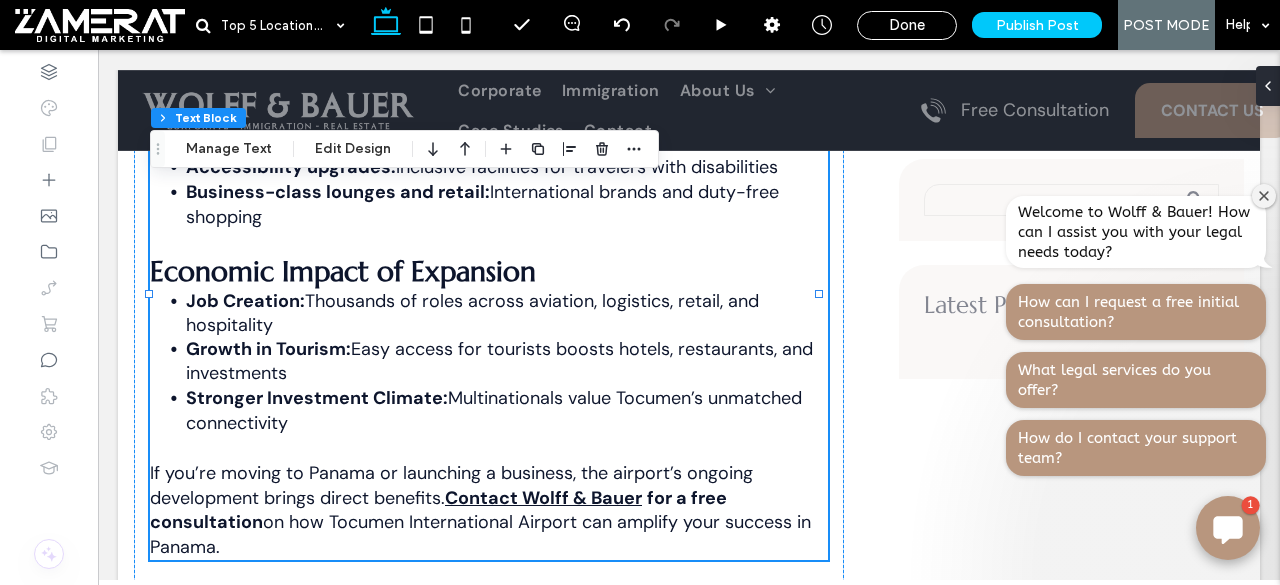 click on "Economic Impact of Expansion" at bounding box center (343, 271) 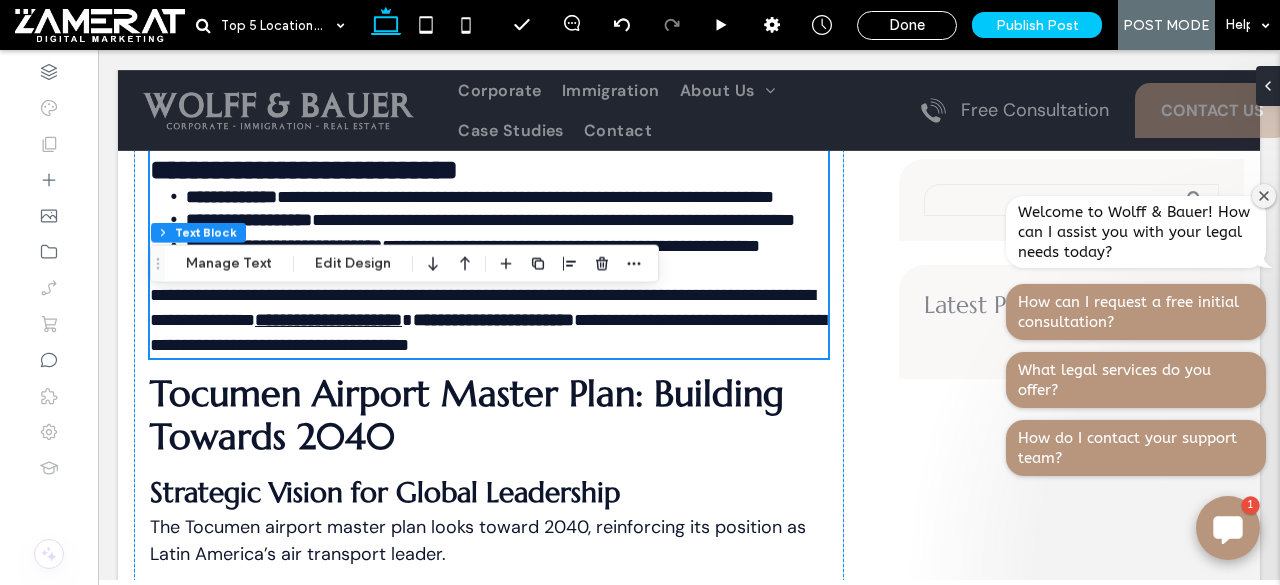 type on "*******" 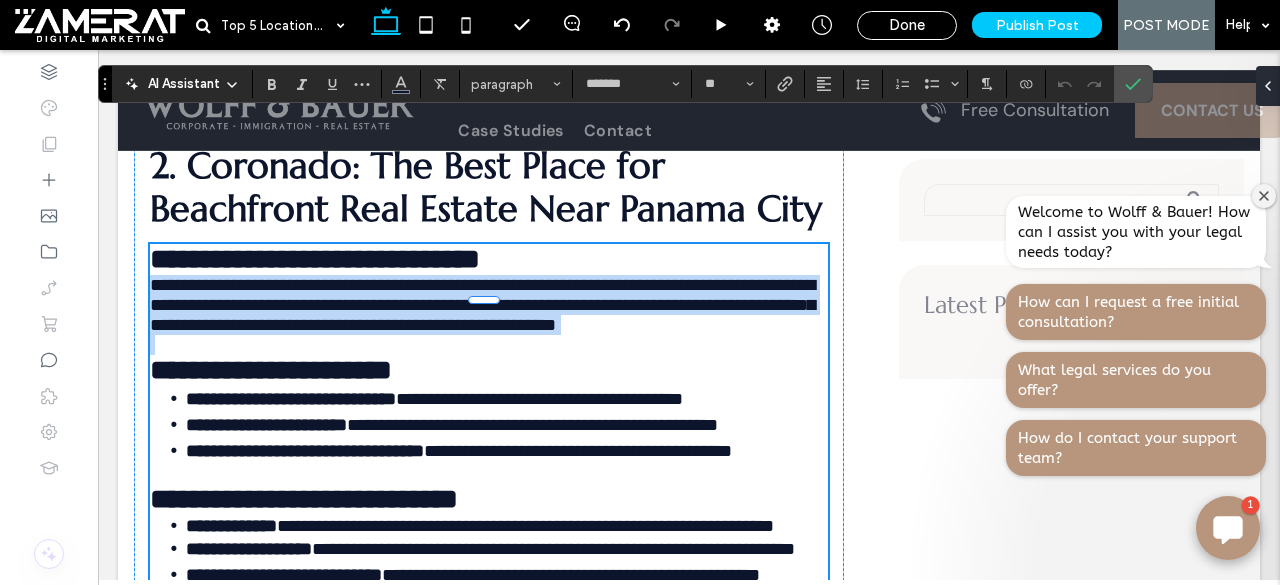 type on "*********" 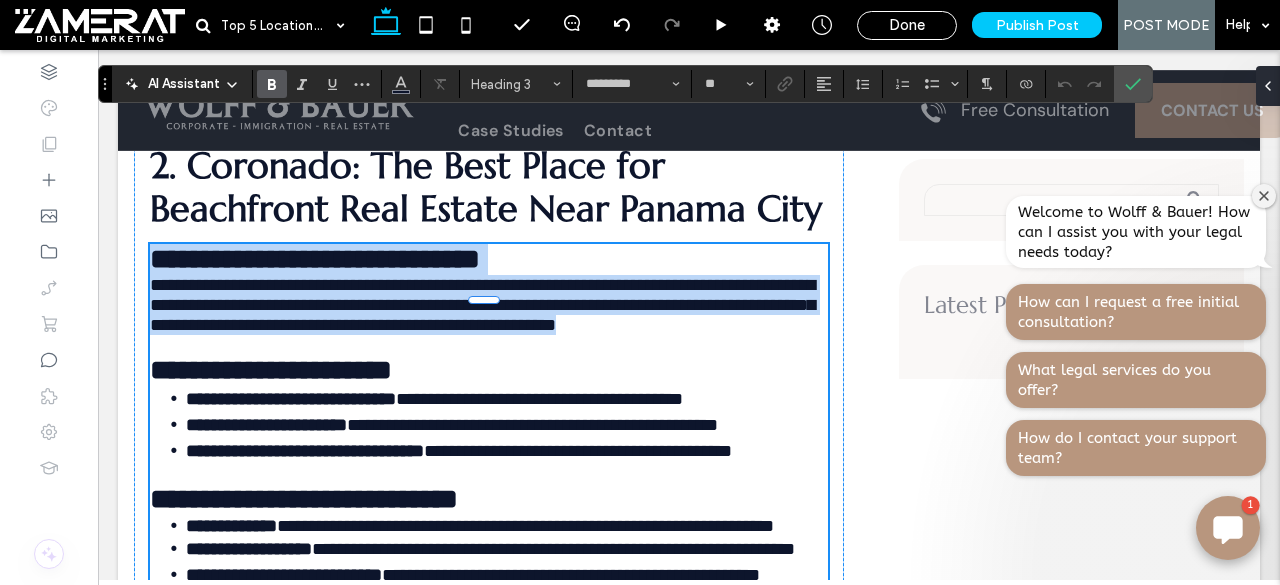type 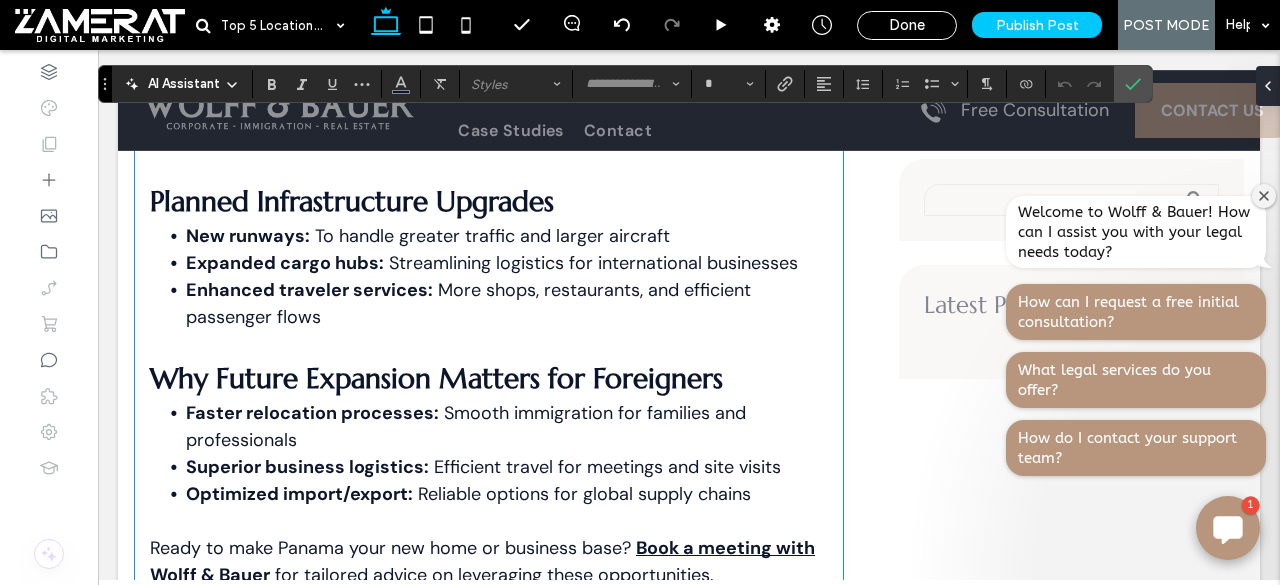 drag, startPoint x: 155, startPoint y: 310, endPoint x: 831, endPoint y: 465, distance: 693.54236 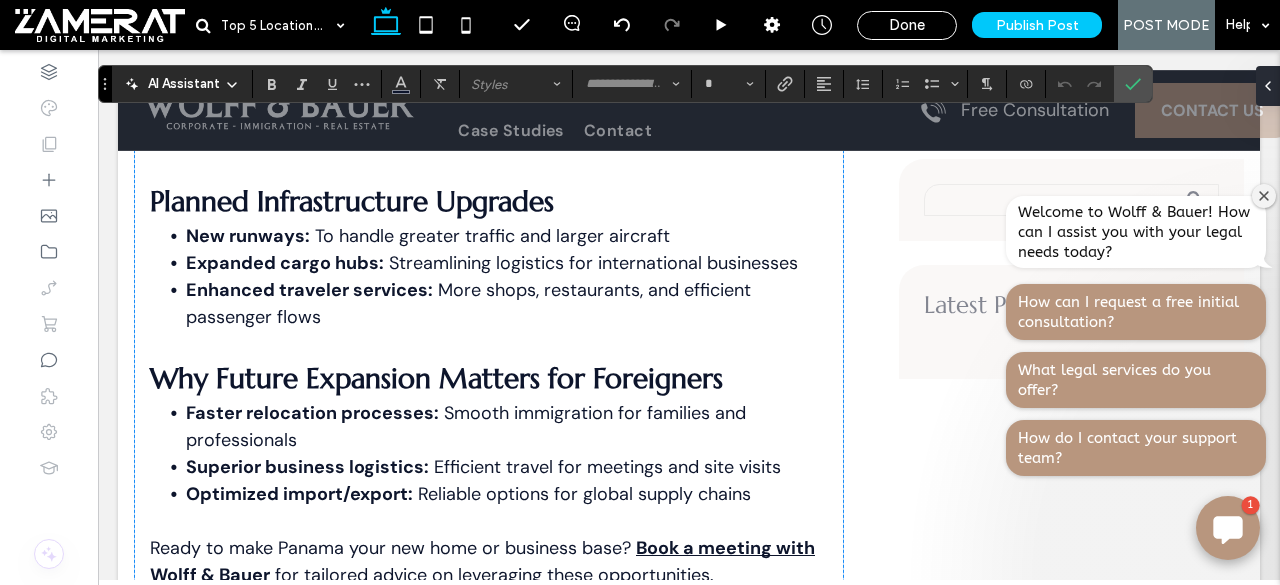 scroll, scrollTop: 3454, scrollLeft: 0, axis: vertical 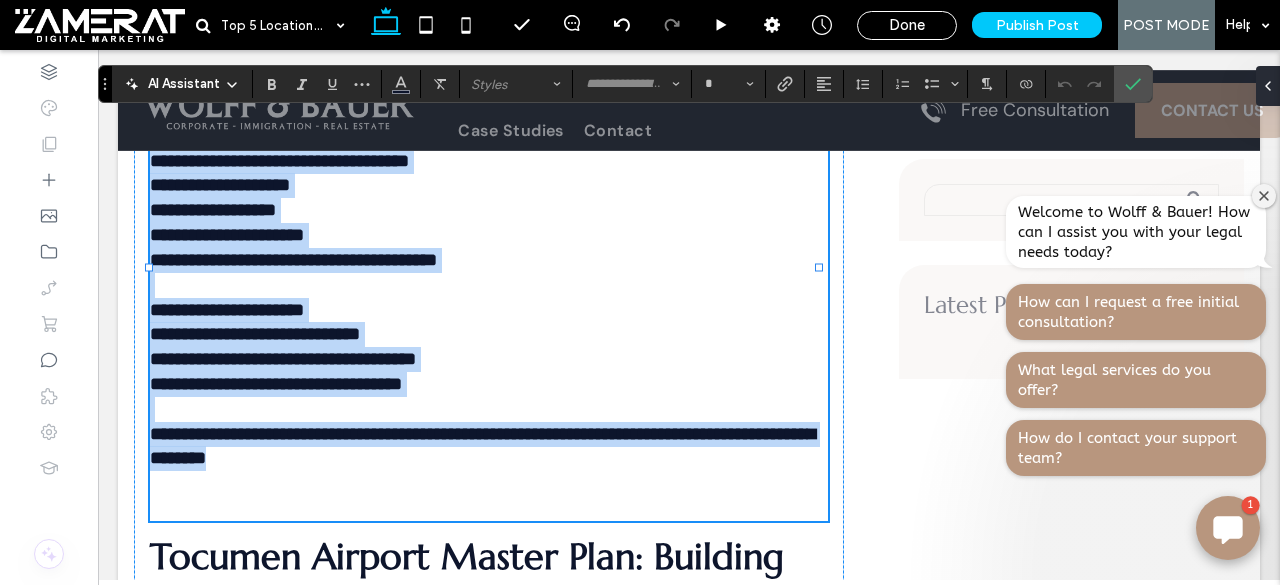 type on "*******" 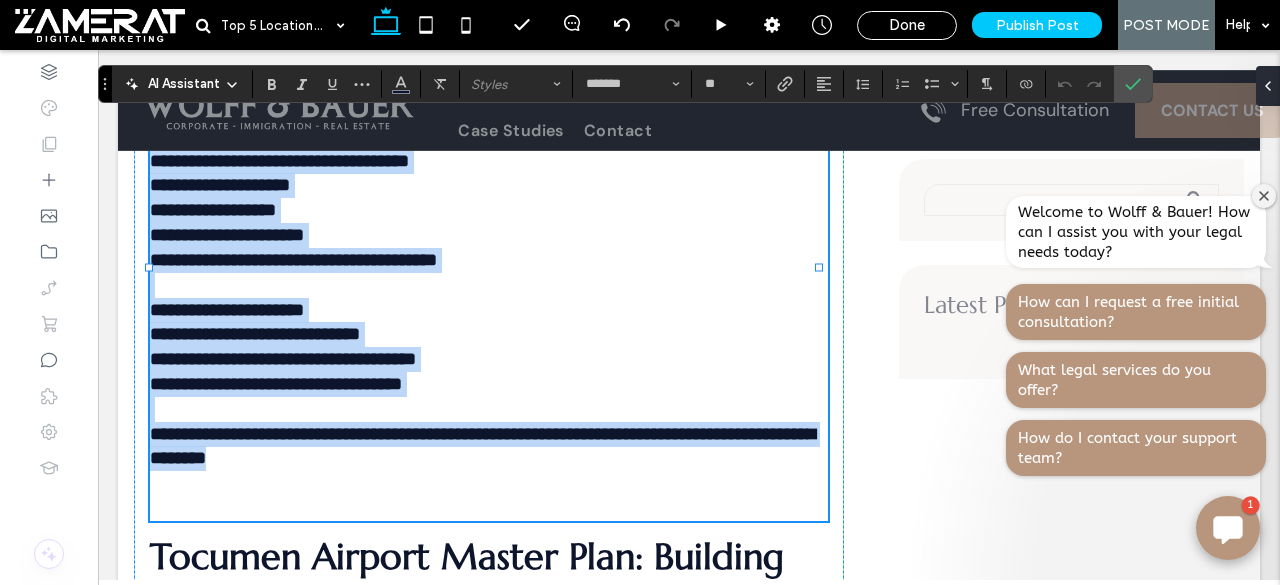 scroll, scrollTop: 0, scrollLeft: 0, axis: both 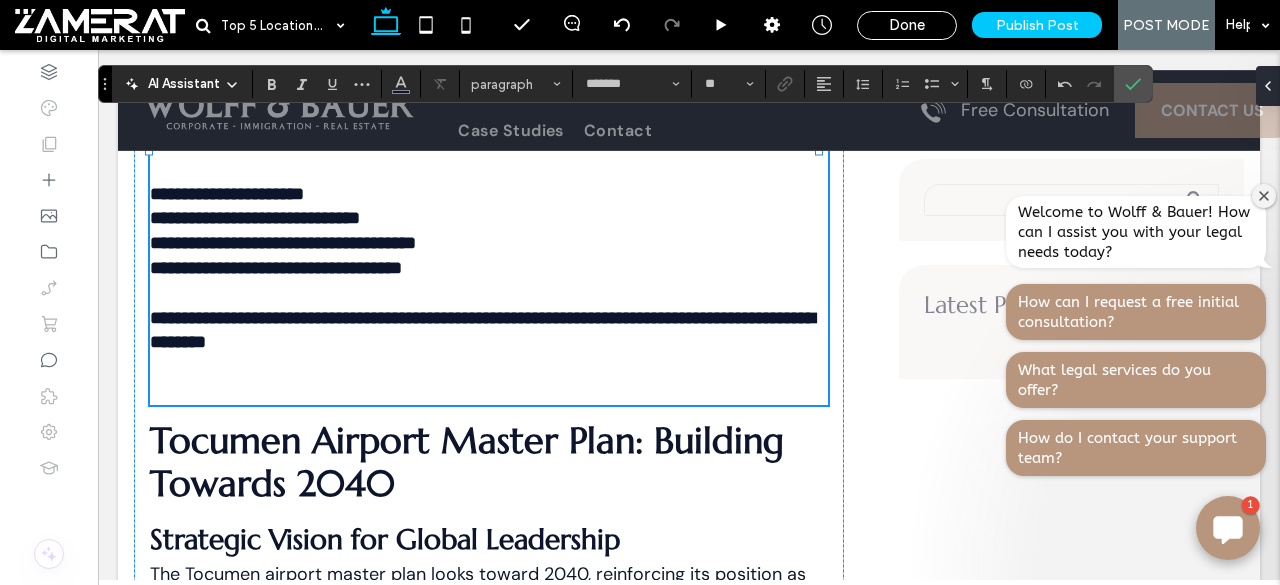 click at bounding box center (489, 380) 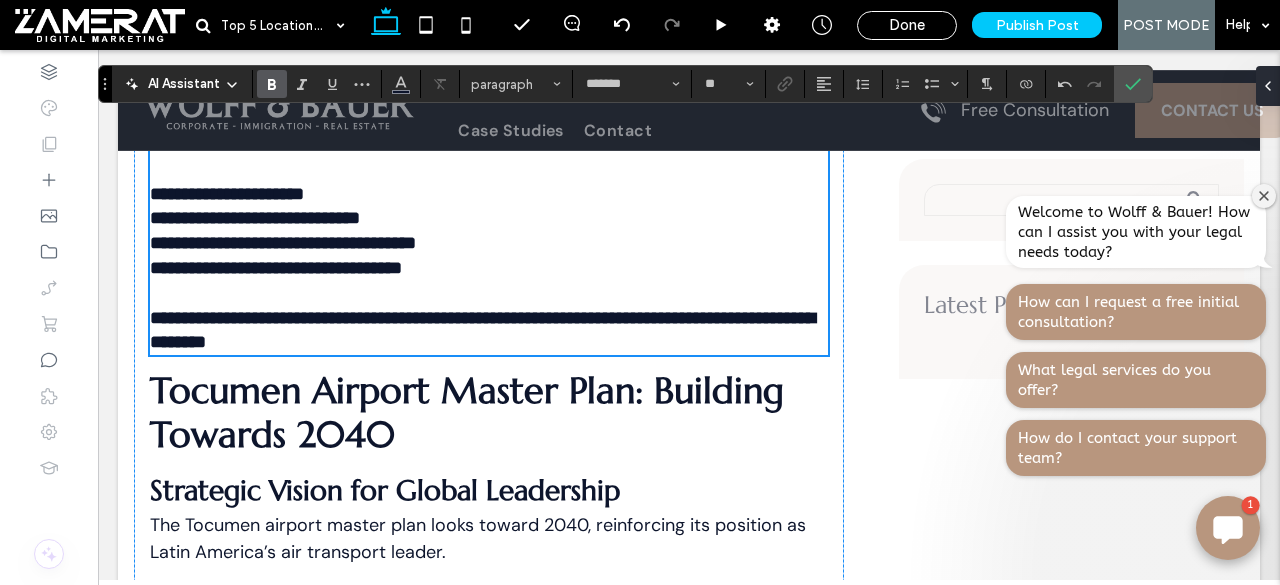 scroll, scrollTop: 3152, scrollLeft: 0, axis: vertical 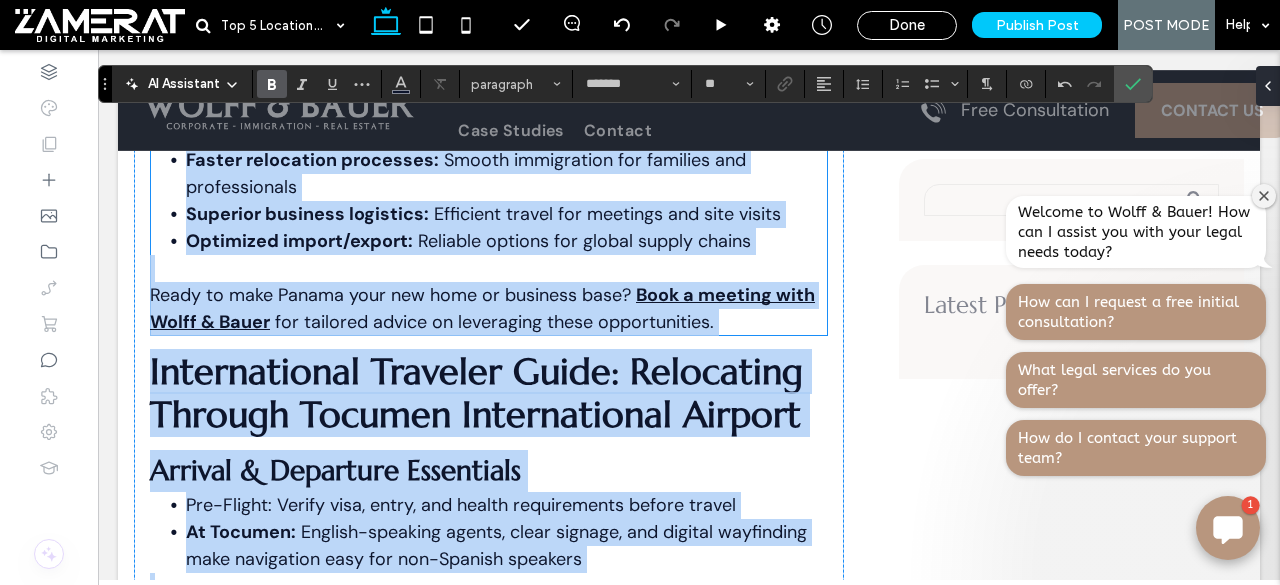 drag, startPoint x: 150, startPoint y: 238, endPoint x: 613, endPoint y: 303, distance: 467.54037 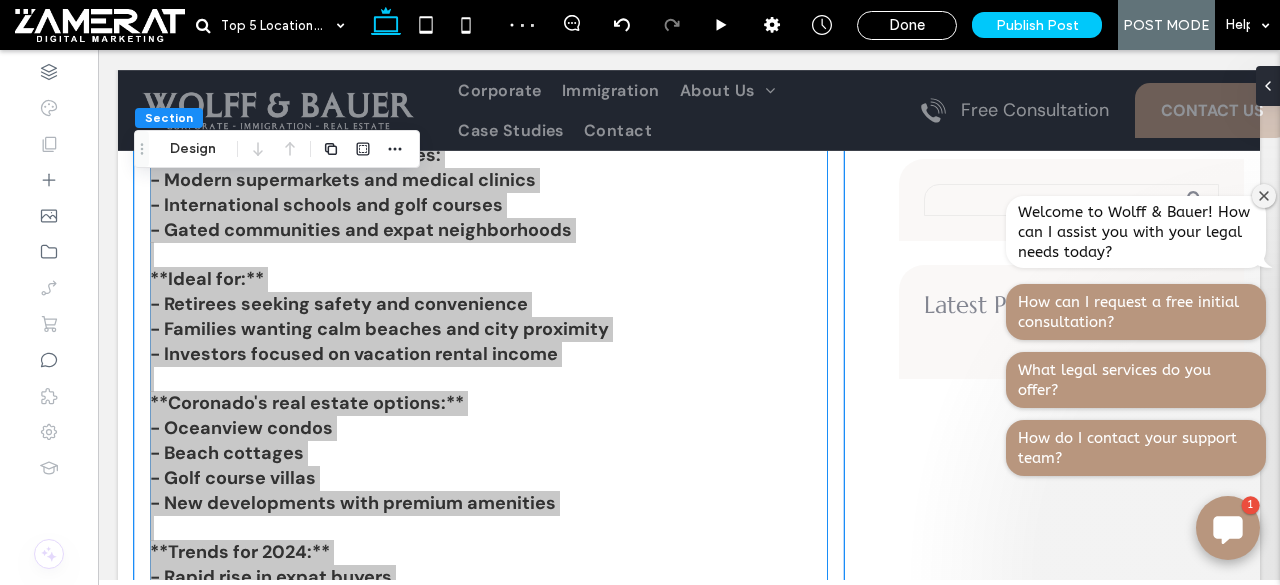 scroll, scrollTop: 3235, scrollLeft: 0, axis: vertical 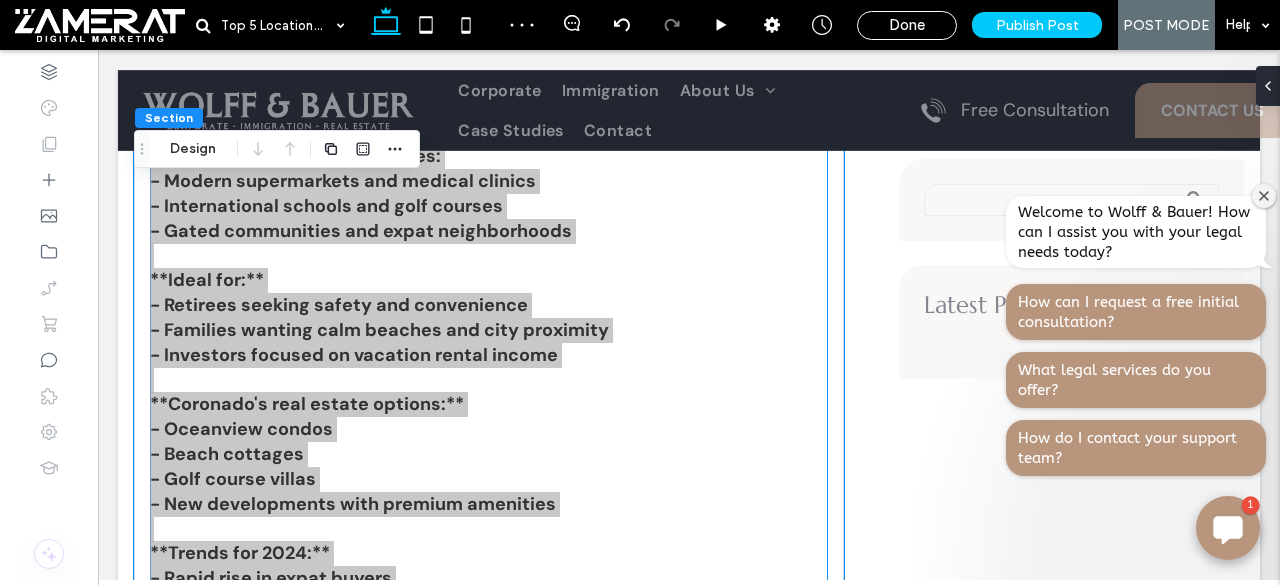 click on "- Retirees seeking safety and convenience" at bounding box center [339, 305] 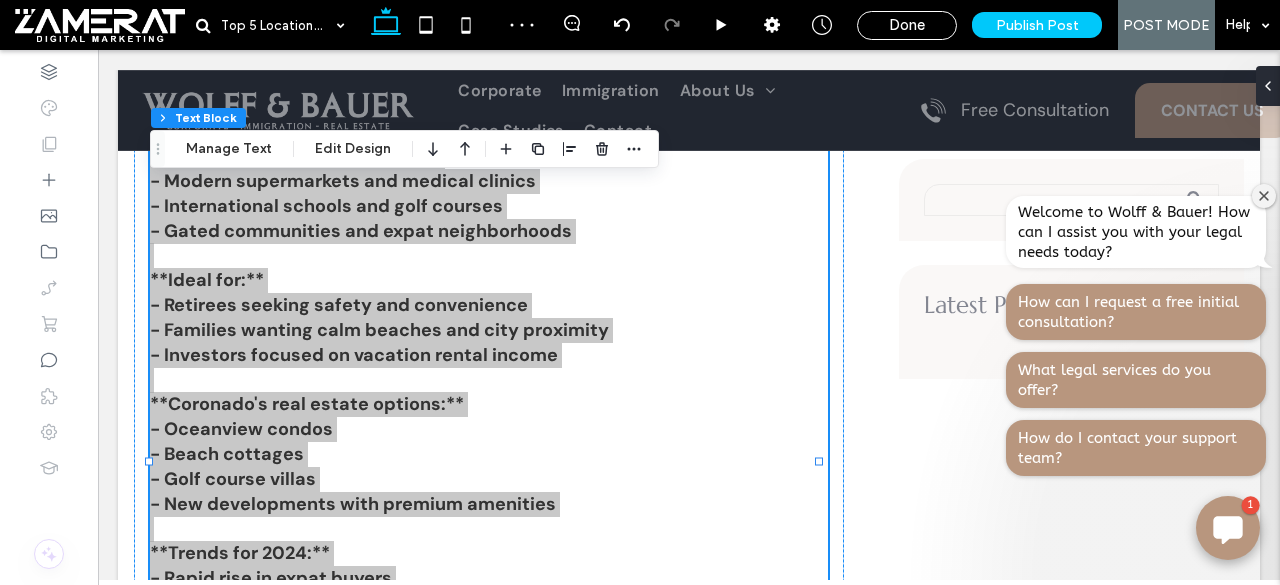 click on "- Retirees seeking safety and convenience" at bounding box center [339, 305] 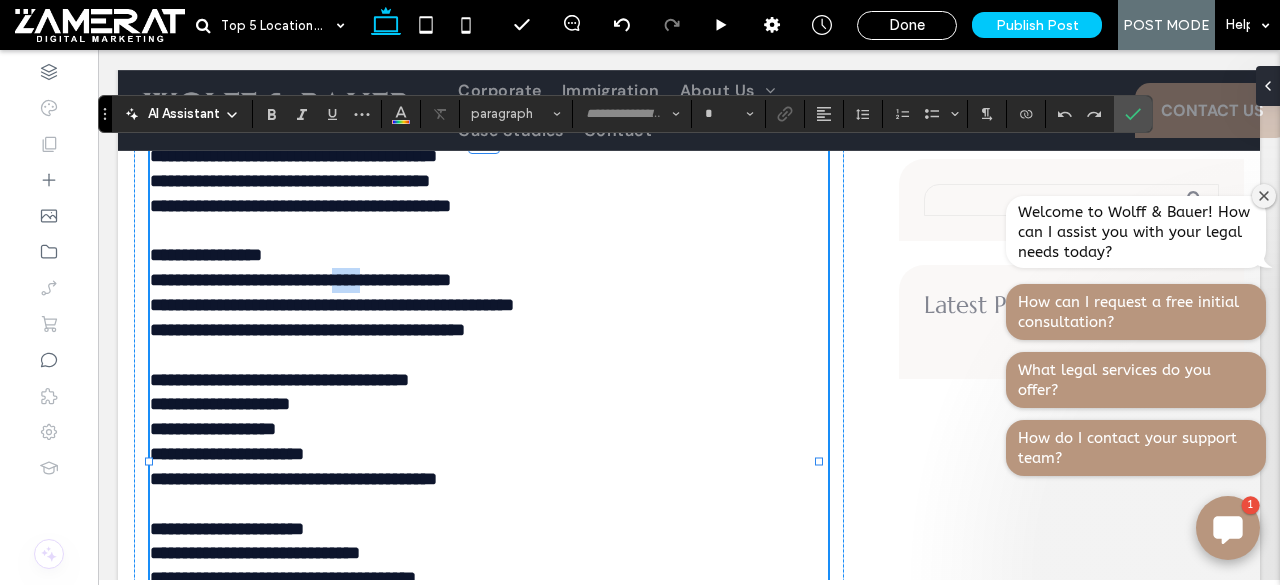type on "*******" 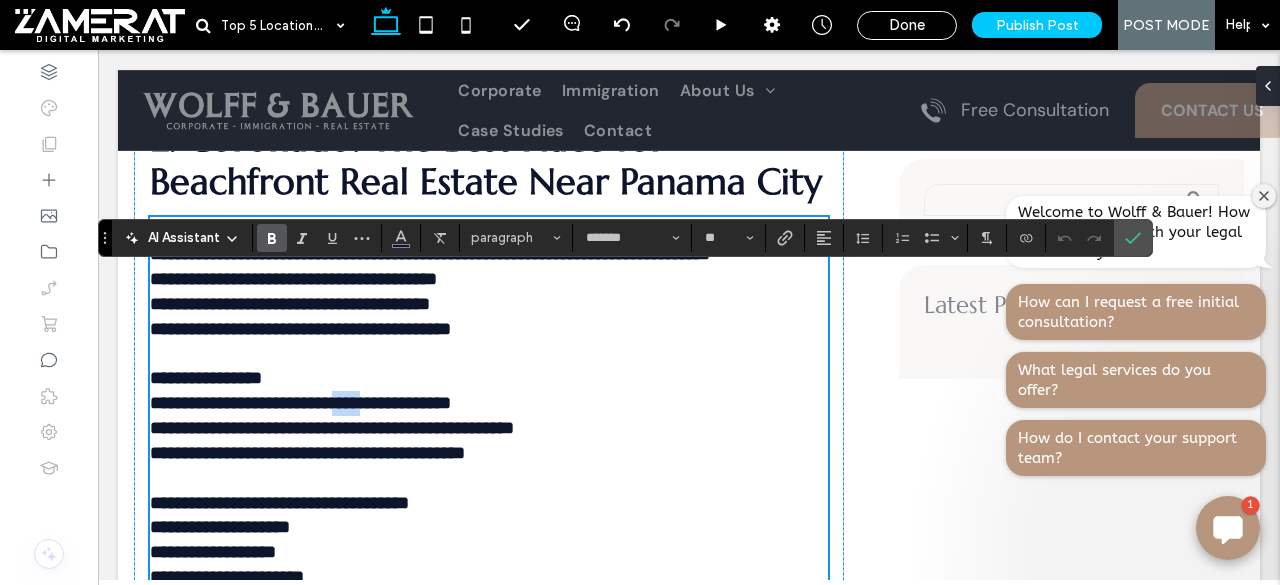 scroll, scrollTop: 3111, scrollLeft: 0, axis: vertical 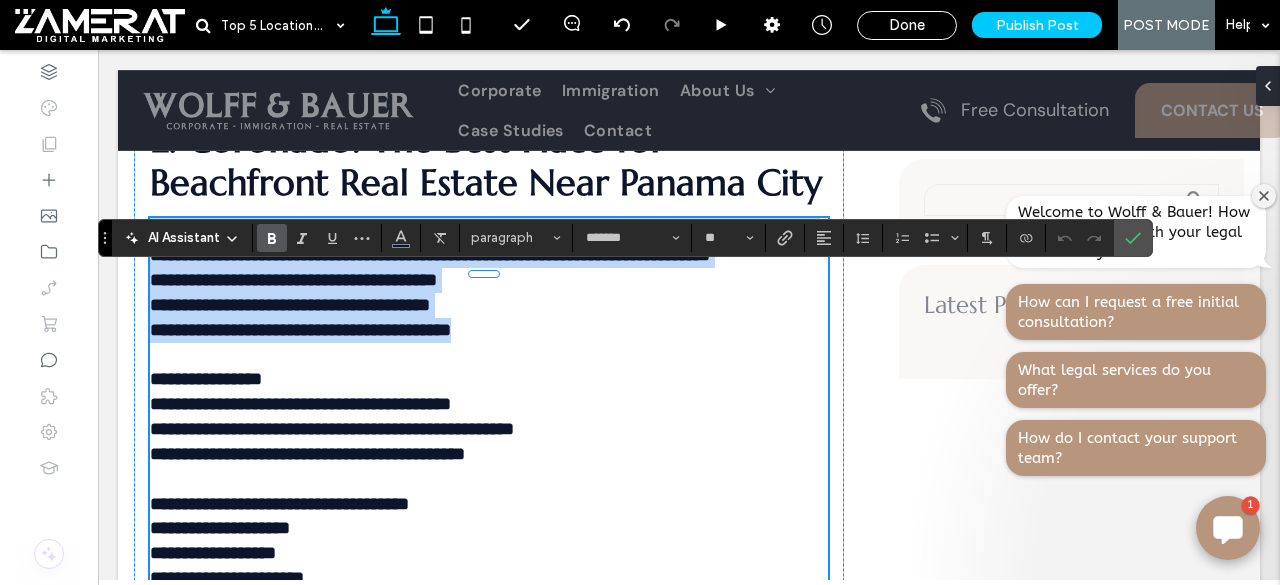 drag, startPoint x: 151, startPoint y: 281, endPoint x: 615, endPoint y: 414, distance: 482.6852 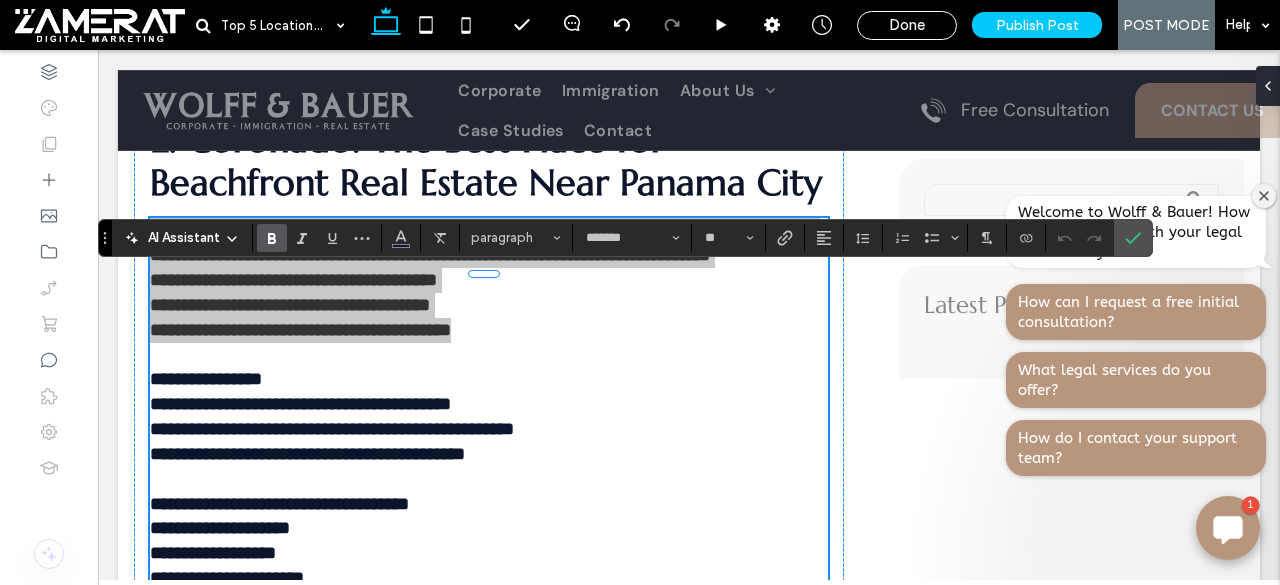 click 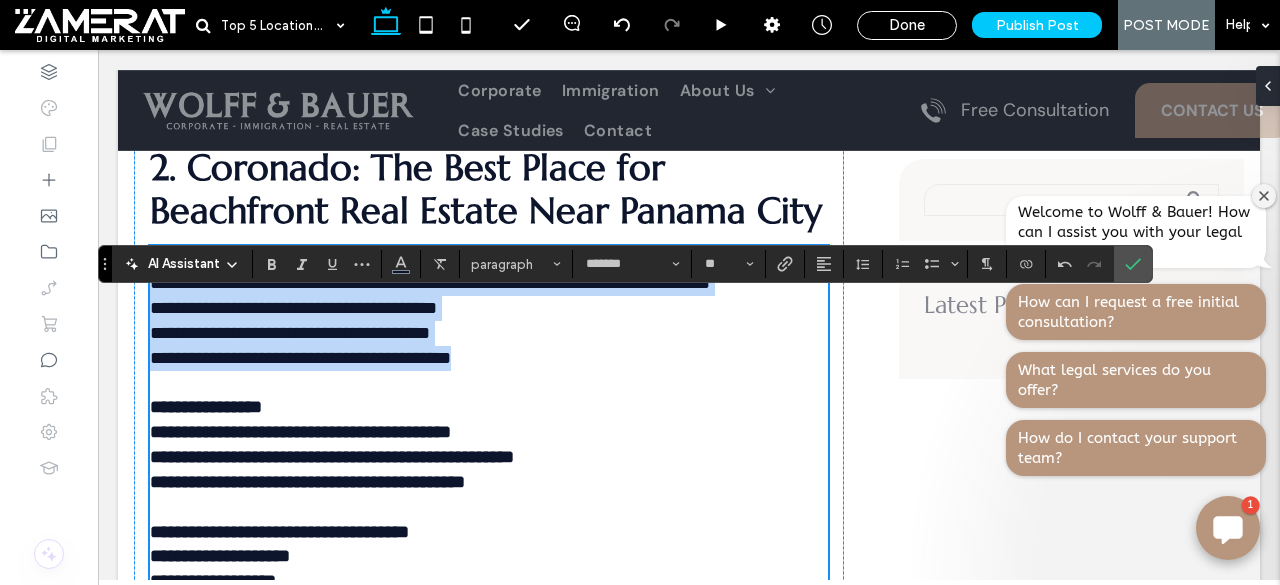 scroll, scrollTop: 3084, scrollLeft: 0, axis: vertical 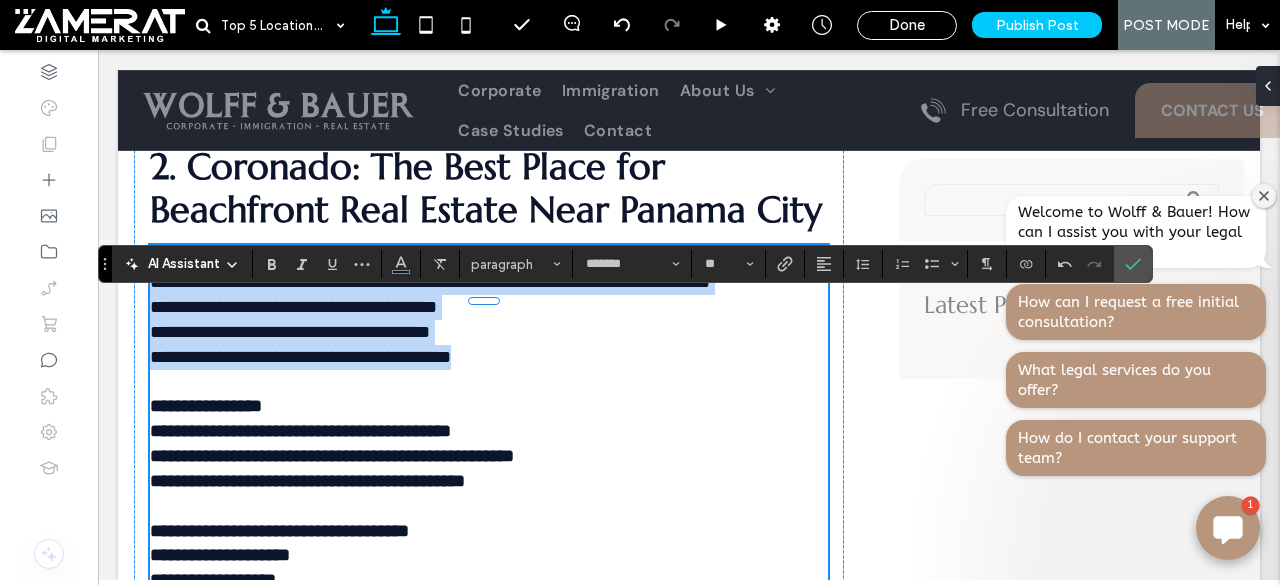 click on "**********" at bounding box center (482, 269) 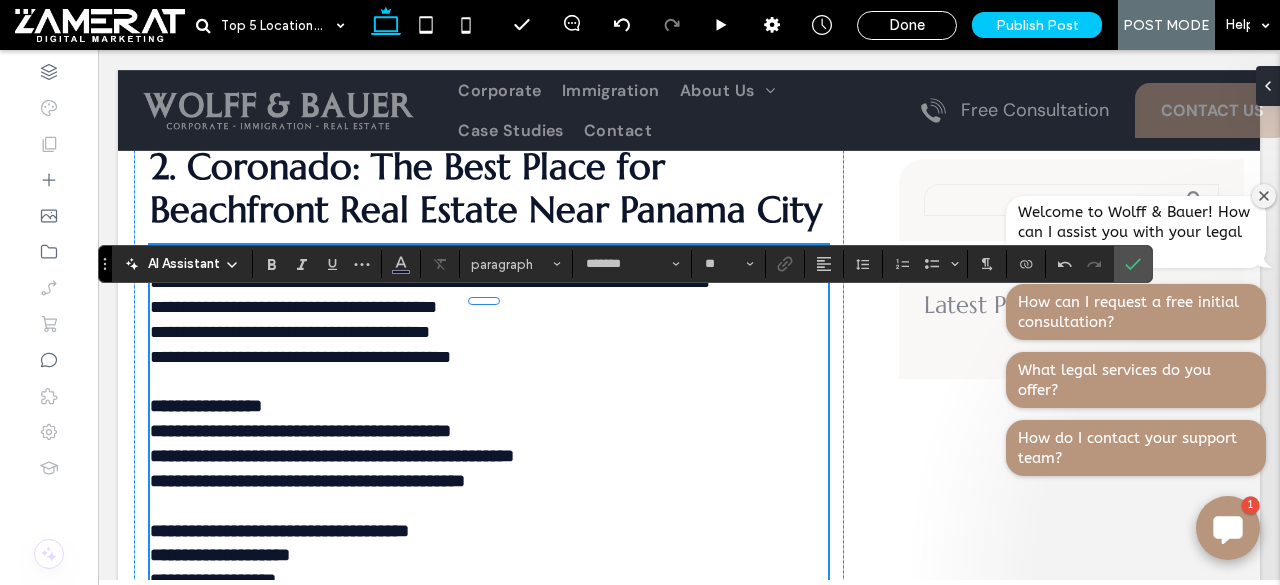 click on "**********" at bounding box center (293, 307) 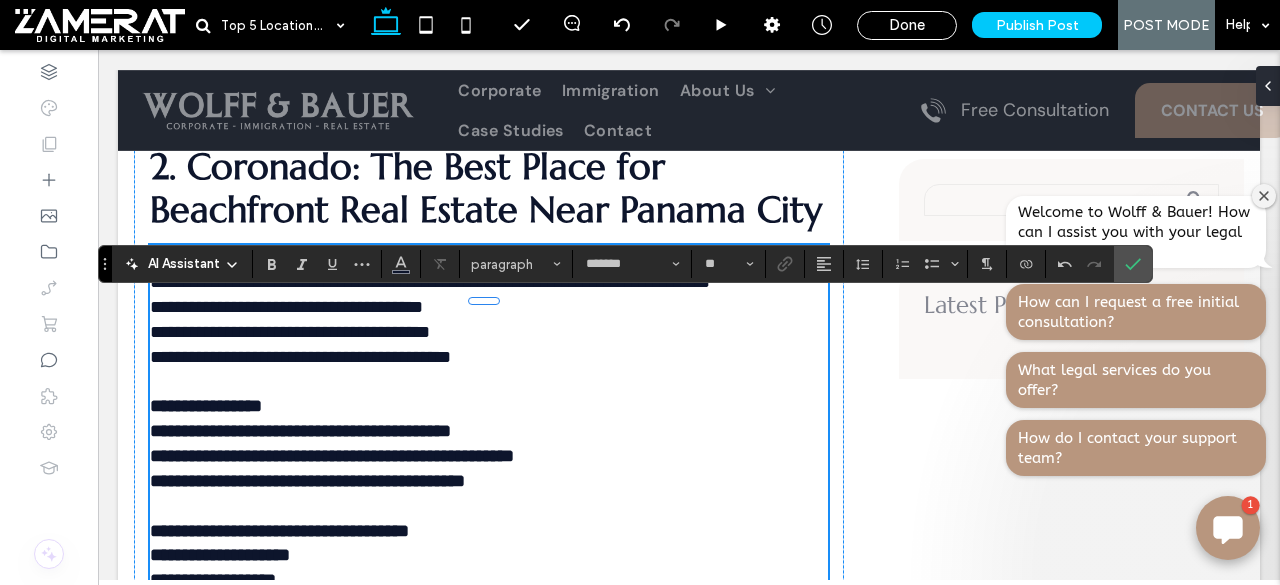 click on "**********" at bounding box center [290, 332] 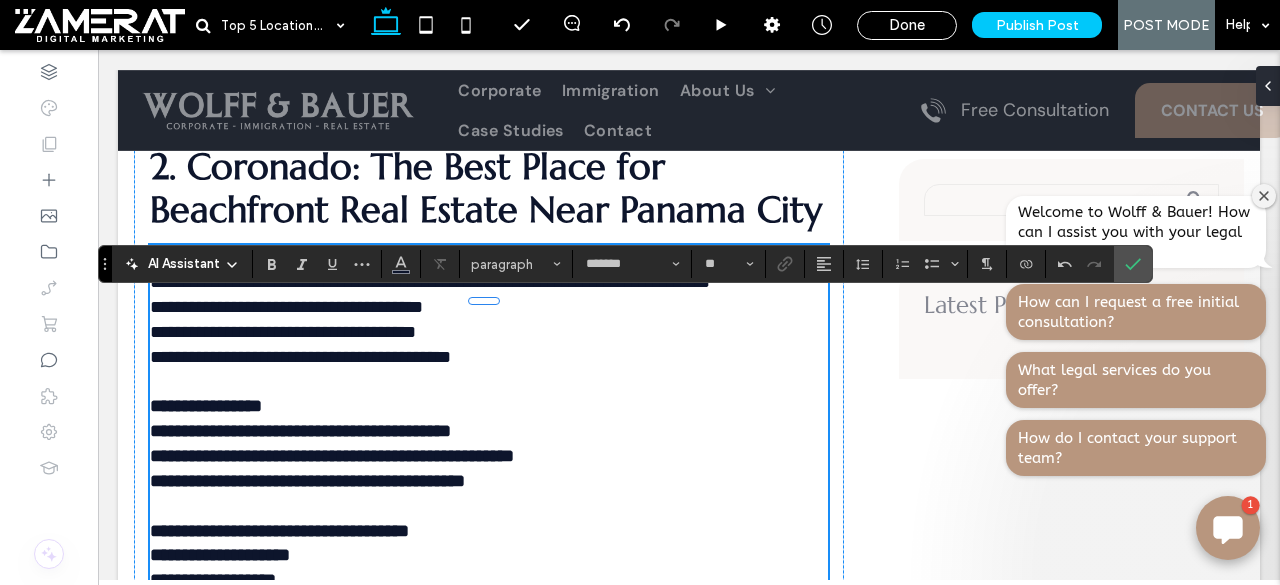 click on "**********" at bounding box center (300, 357) 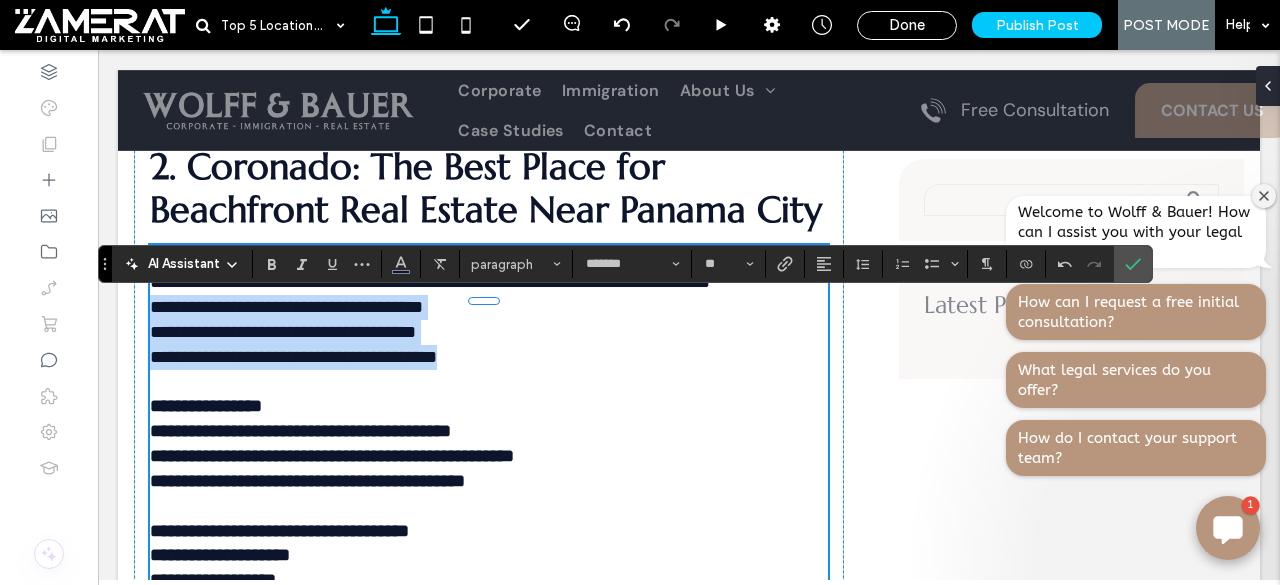 drag, startPoint x: 152, startPoint y: 384, endPoint x: 642, endPoint y: 443, distance: 493.53925 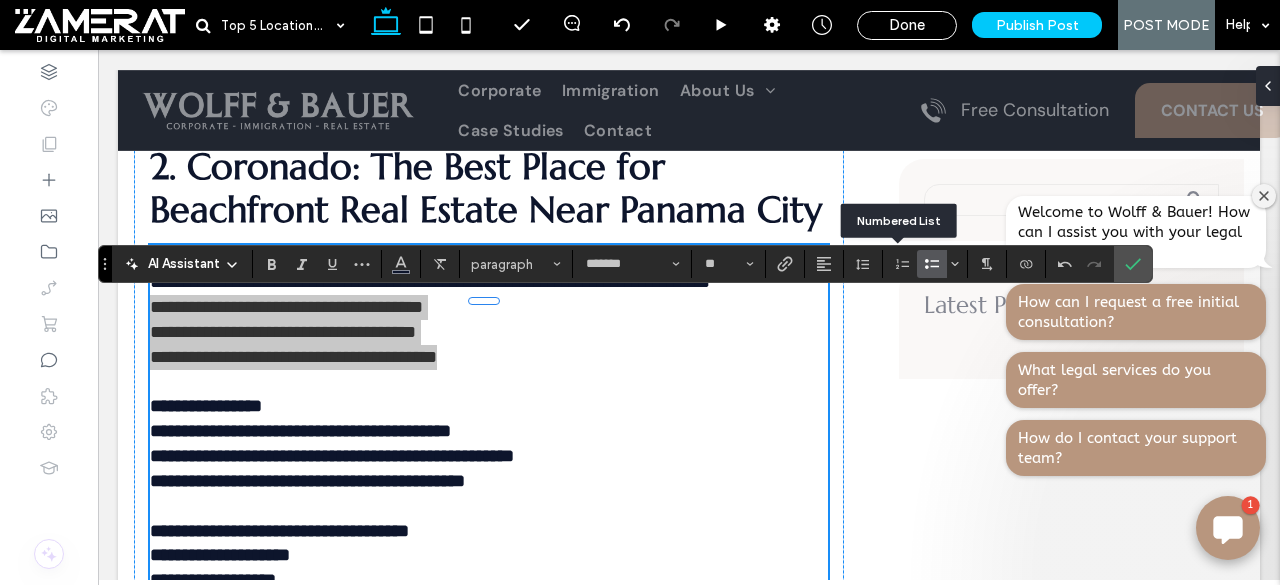 click 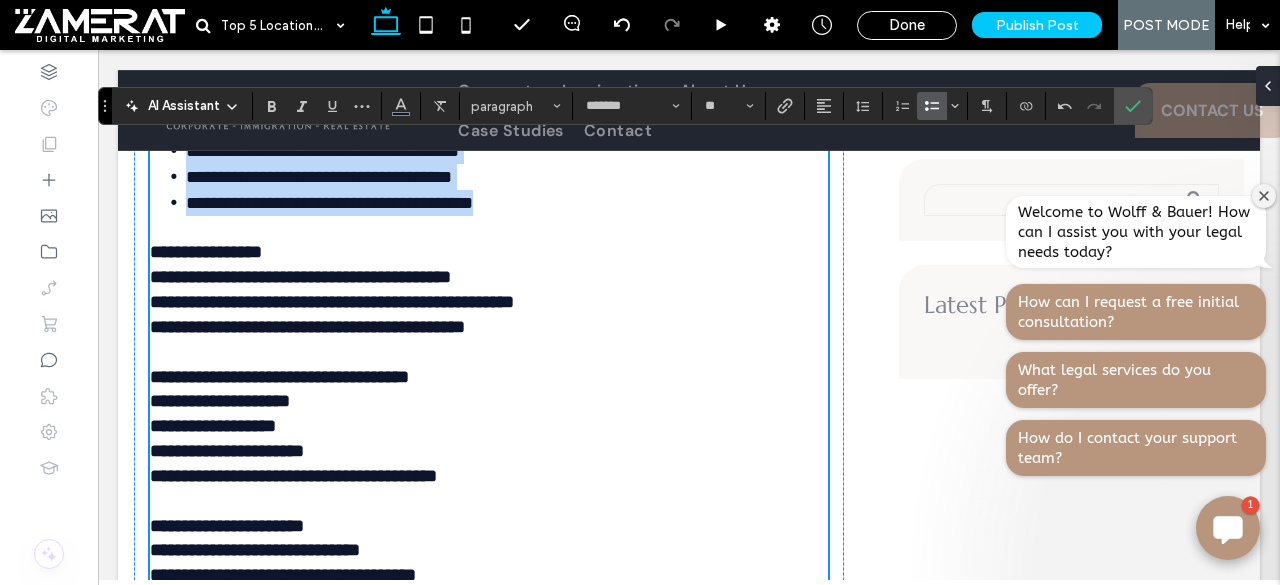 scroll, scrollTop: 3242, scrollLeft: 0, axis: vertical 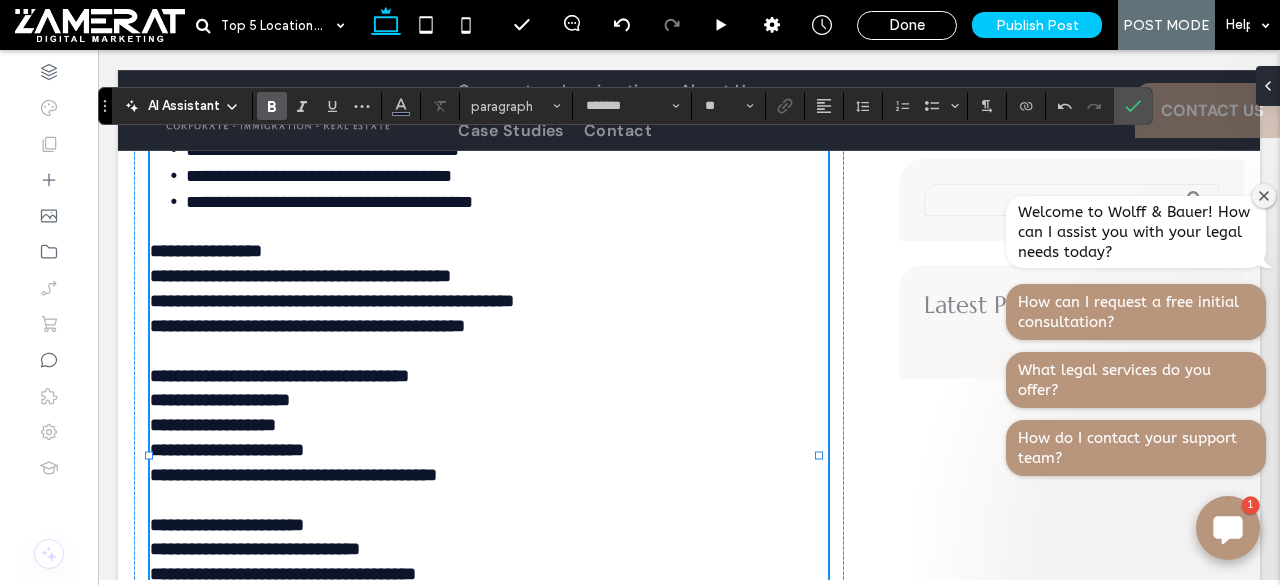 click on "**********" at bounding box center [206, 251] 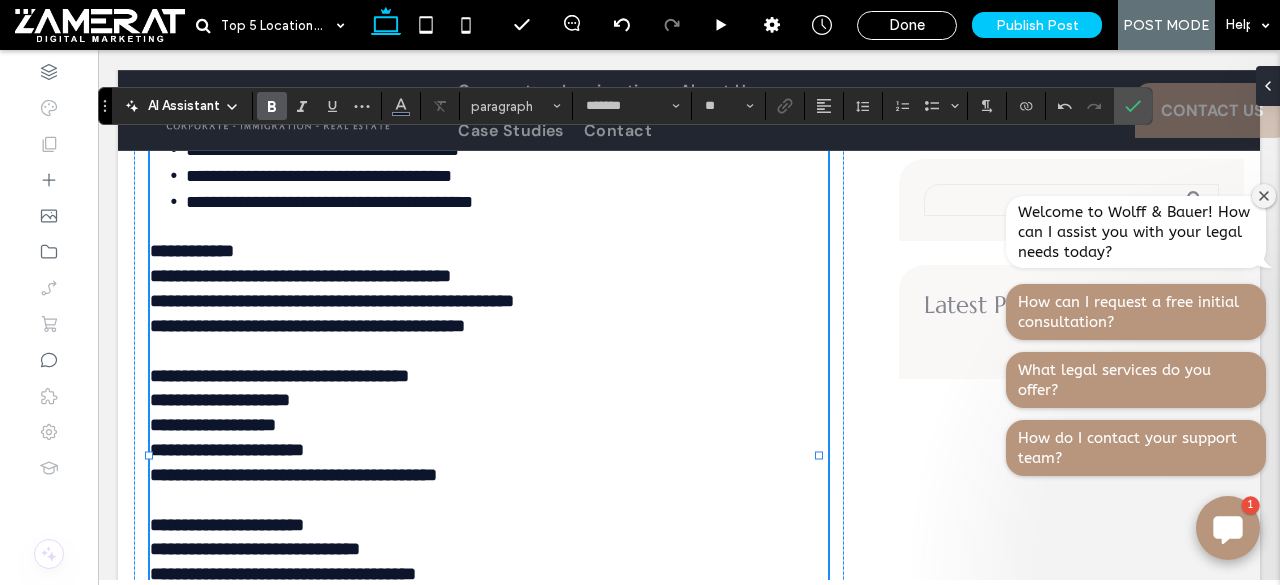 click on "**********" at bounding box center [192, 251] 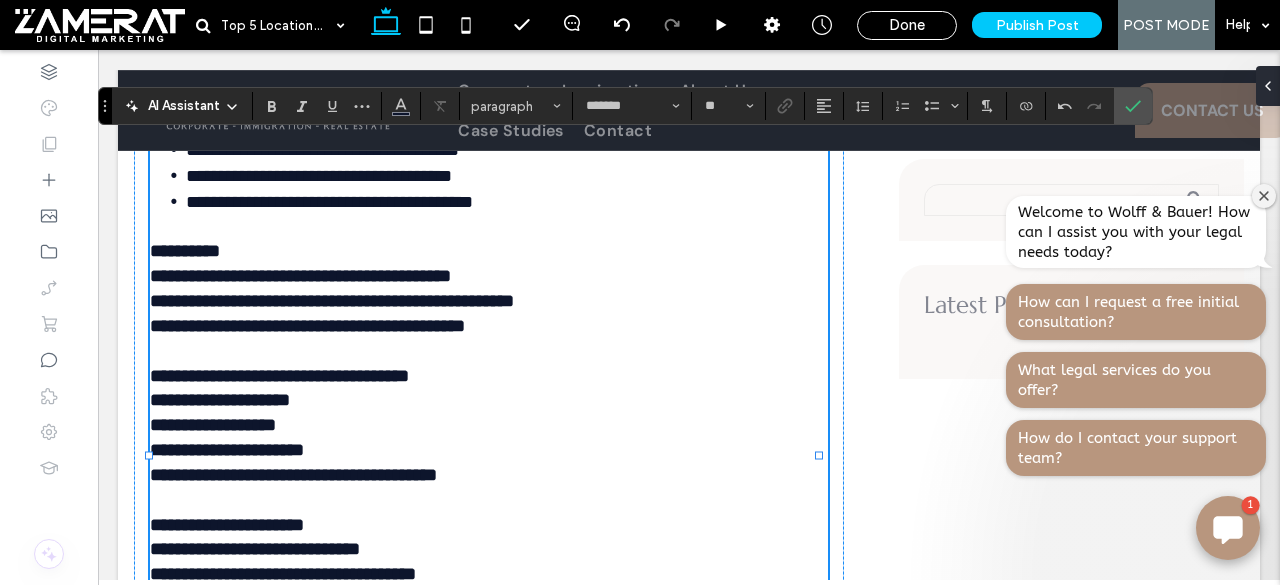 click on "**********" at bounding box center (300, 276) 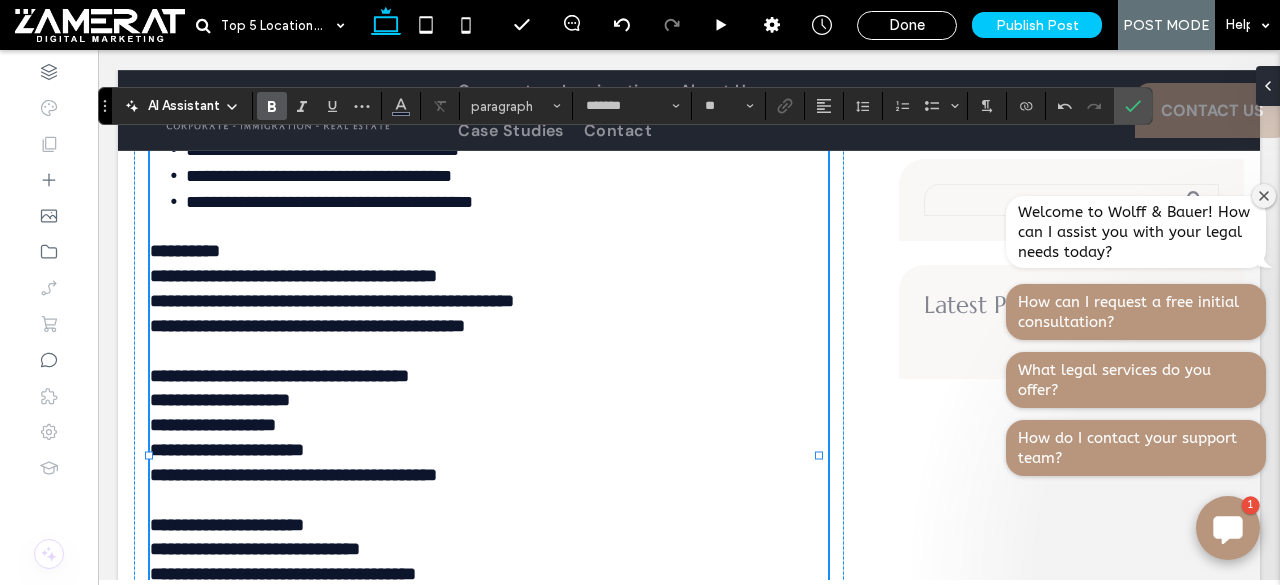 click on "**********" at bounding box center [332, 301] 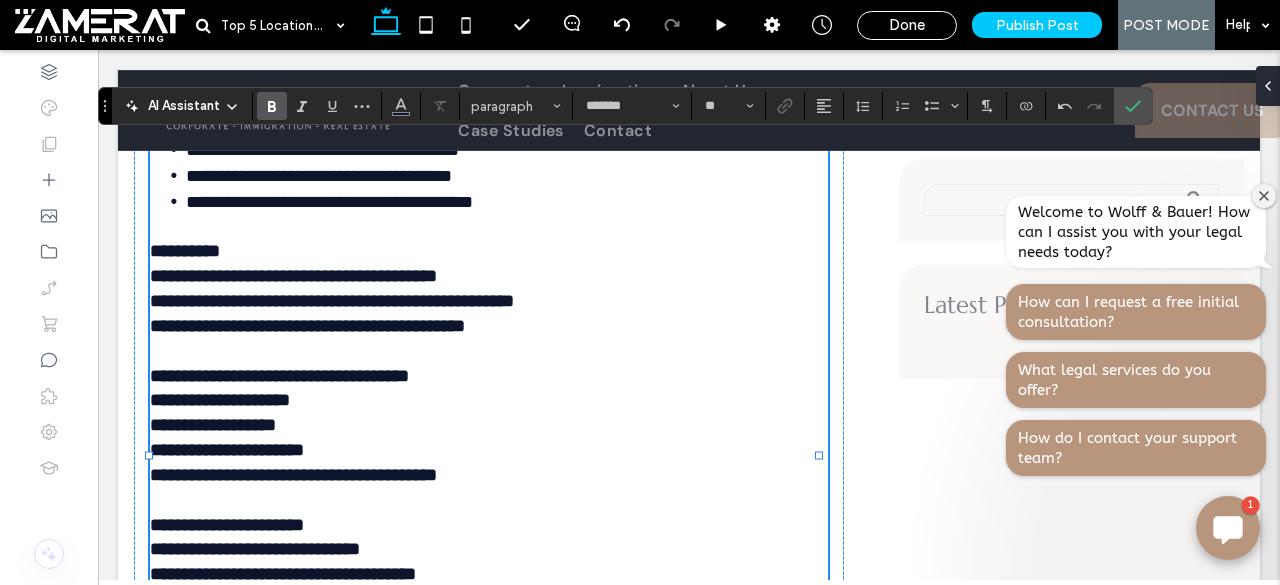click on "**********" at bounding box center [332, 301] 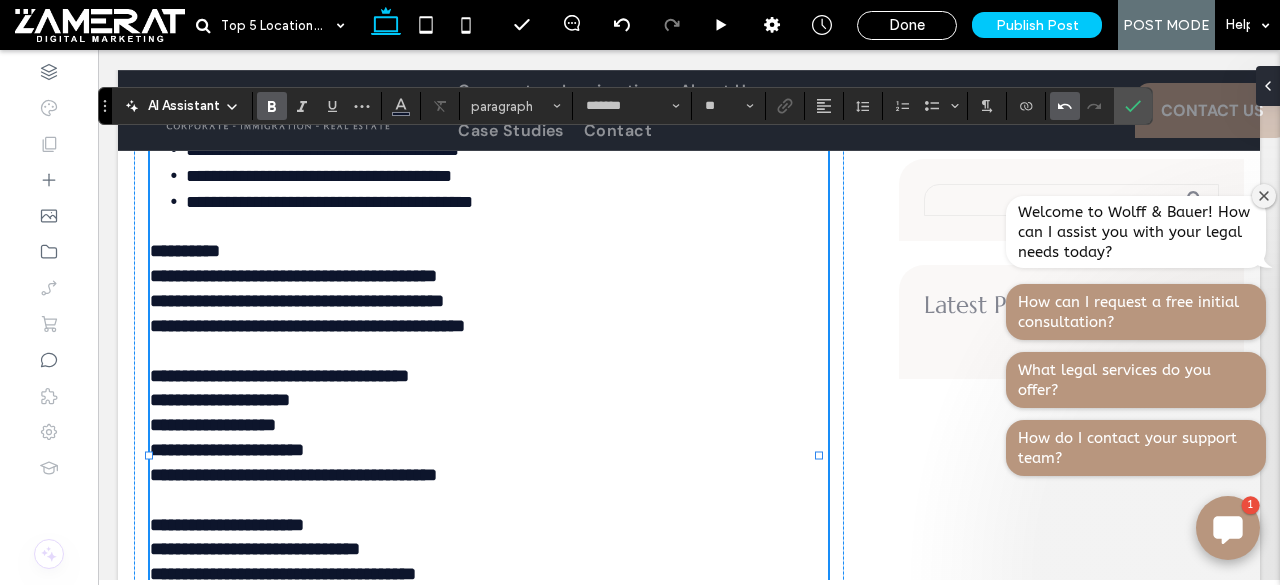 click 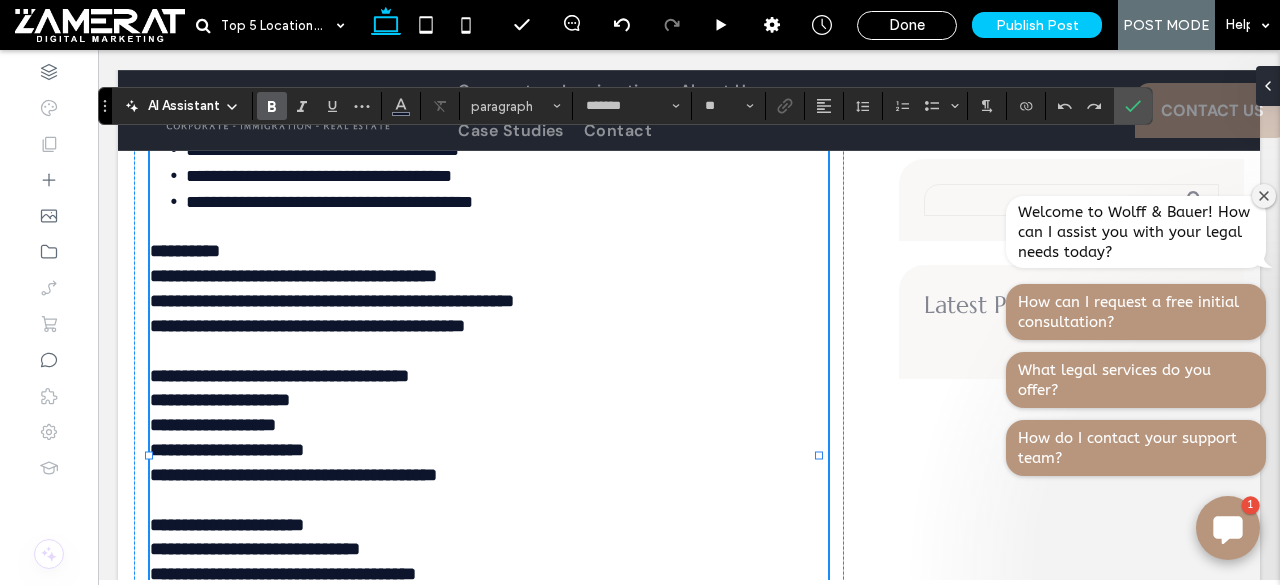 click on "**********" at bounding box center (332, 301) 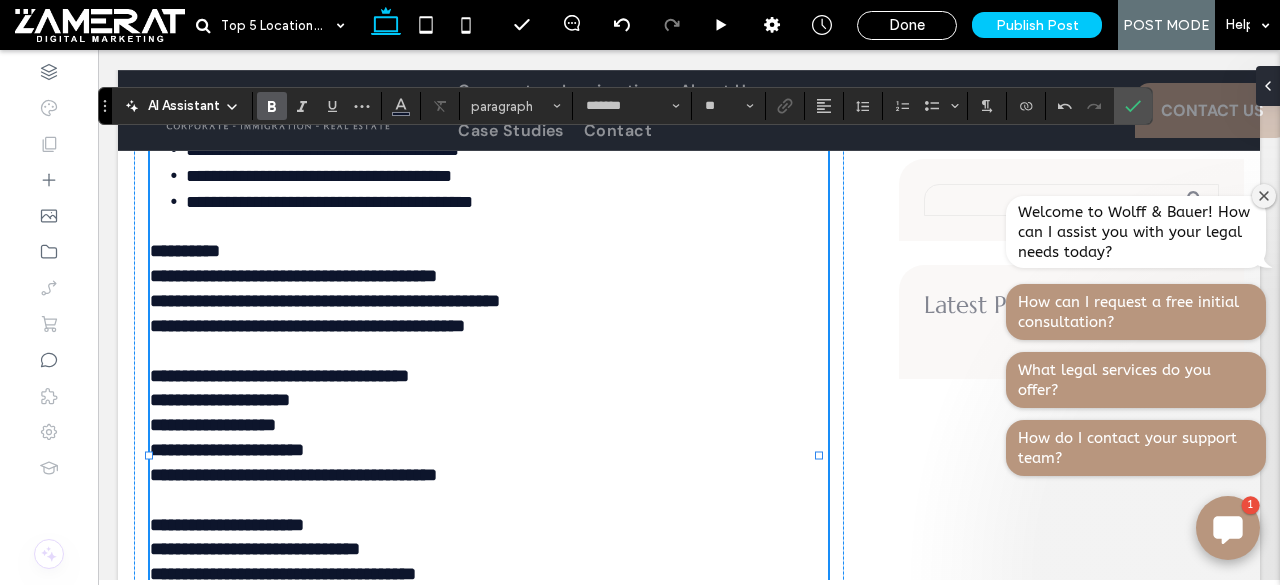 click on "**********" at bounding box center [307, 326] 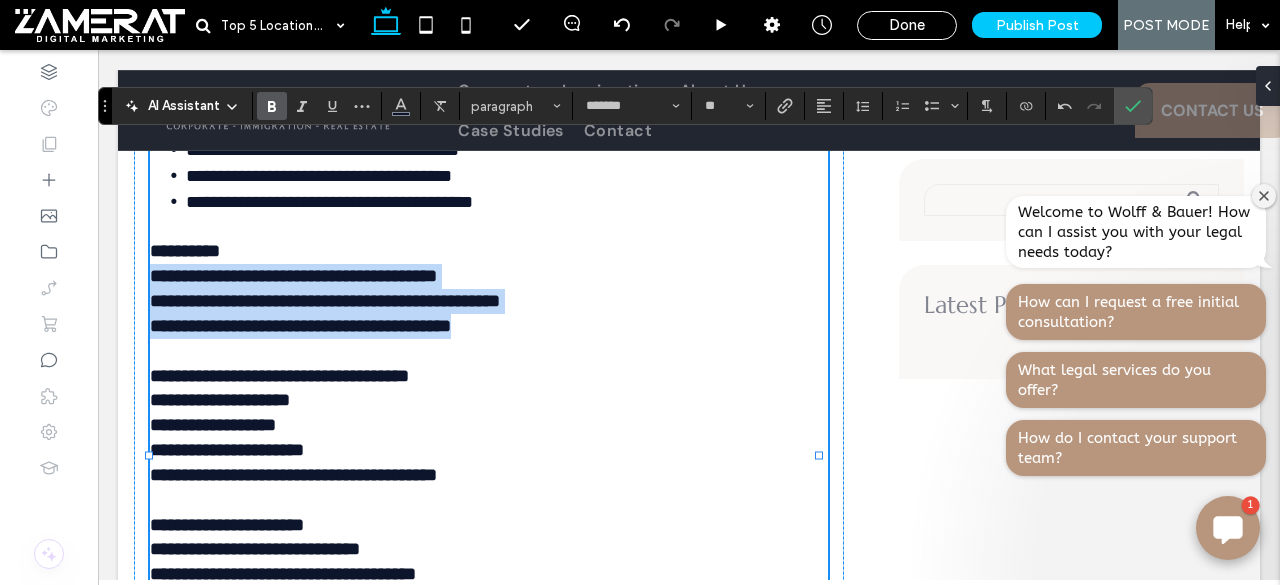 drag, startPoint x: 150, startPoint y: 355, endPoint x: 616, endPoint y: 440, distance: 473.68872 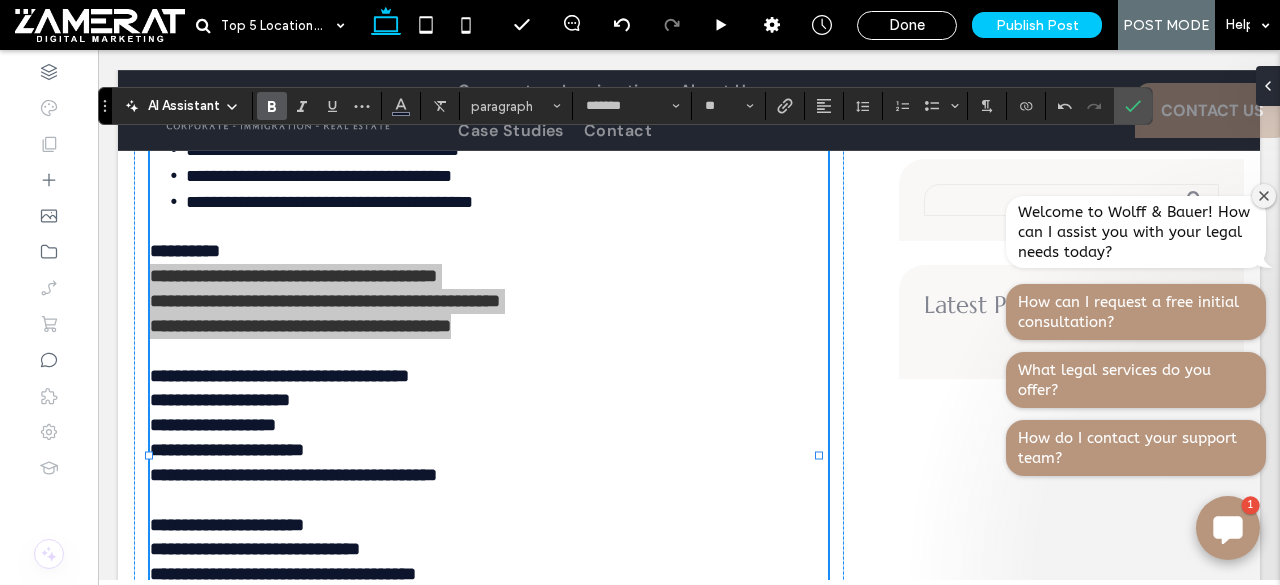 click 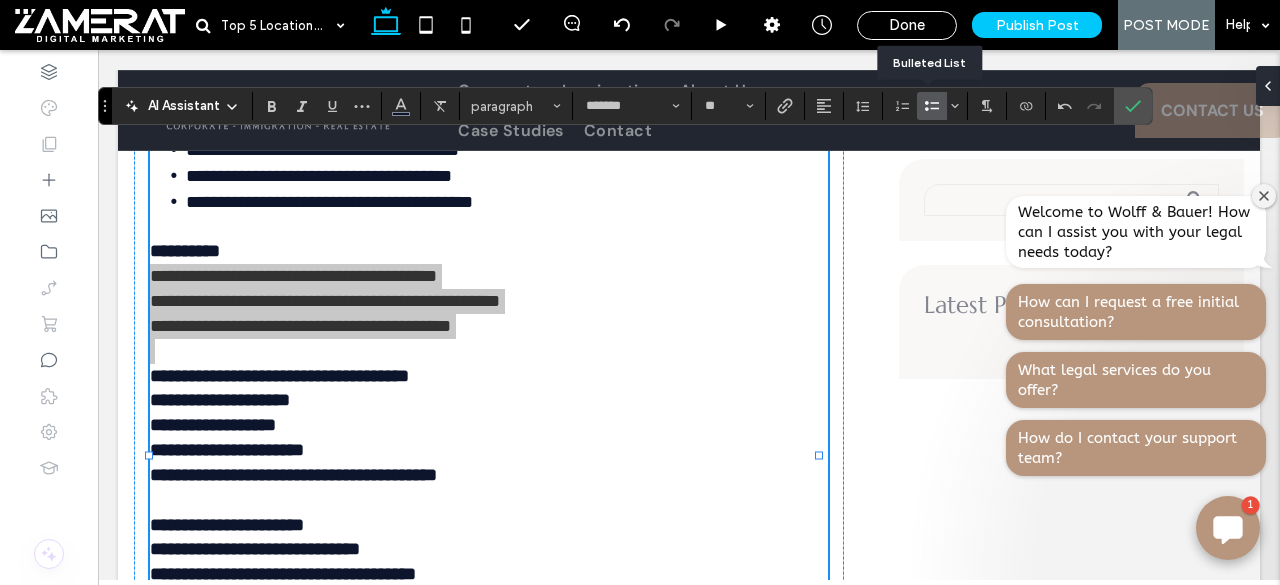click 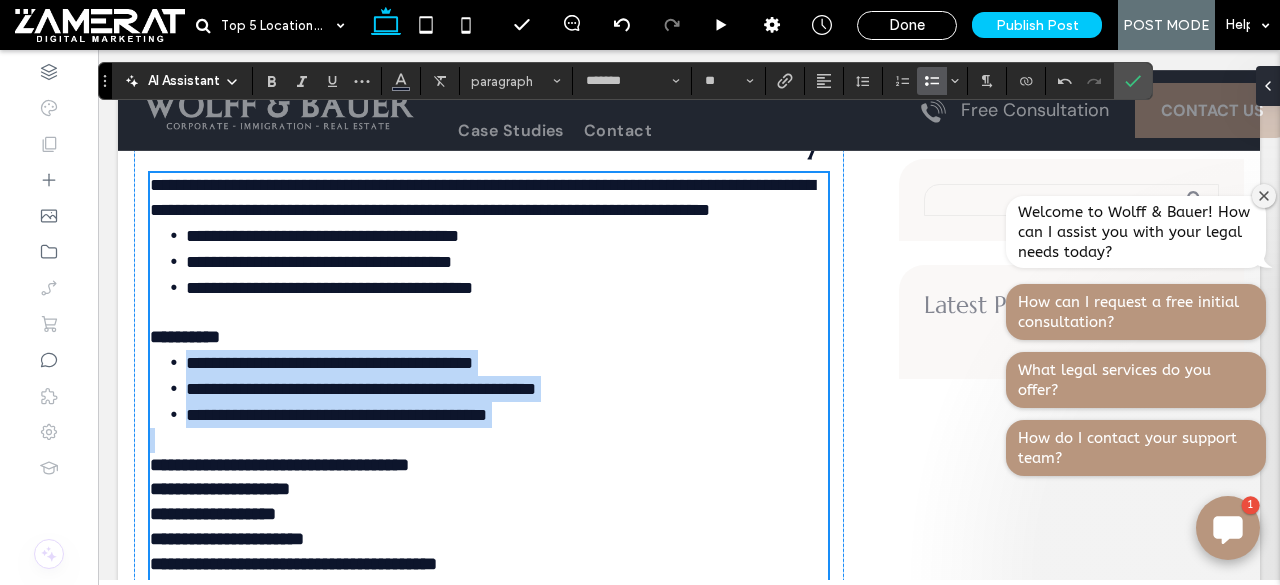 scroll, scrollTop: 3402, scrollLeft: 0, axis: vertical 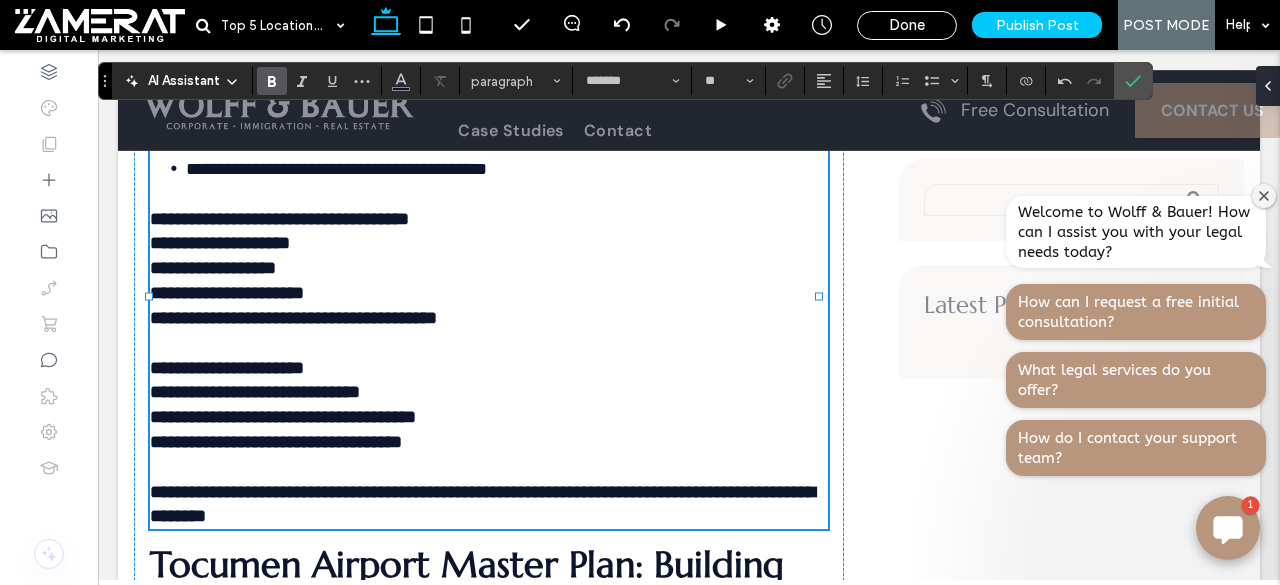 click on "**********" at bounding box center [279, 219] 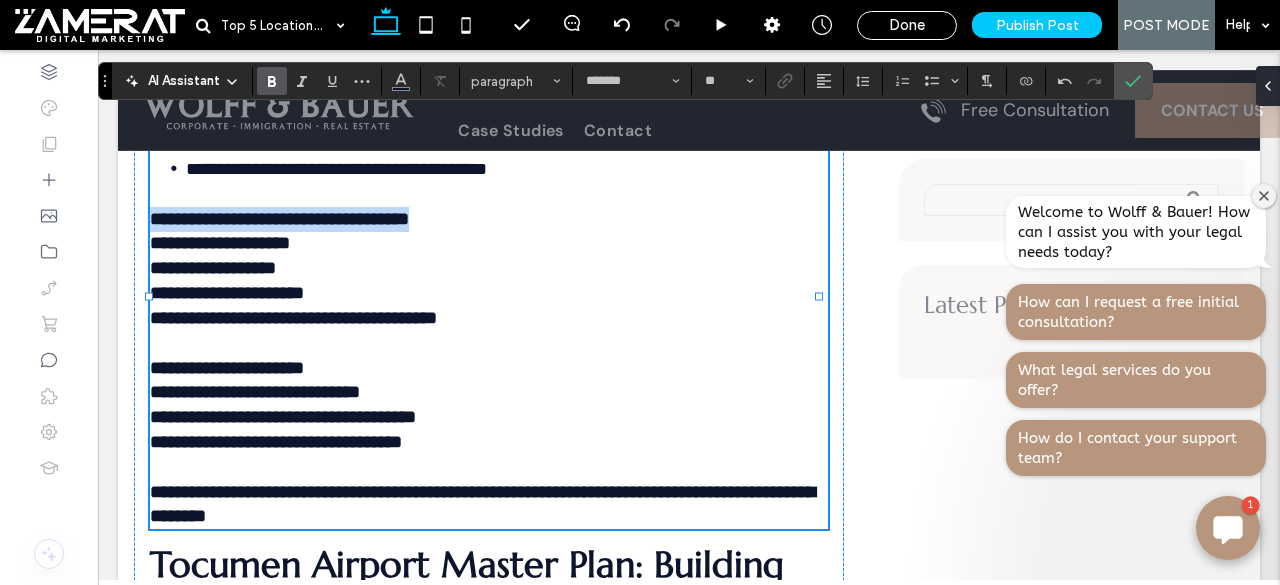 click on "**********" at bounding box center (279, 219) 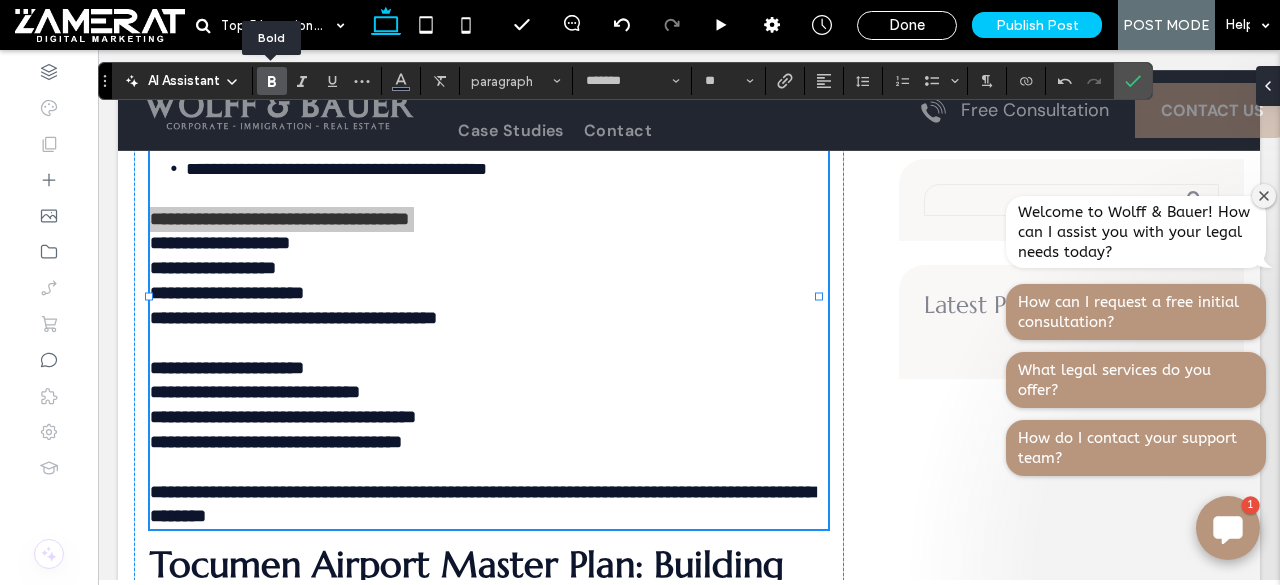 click 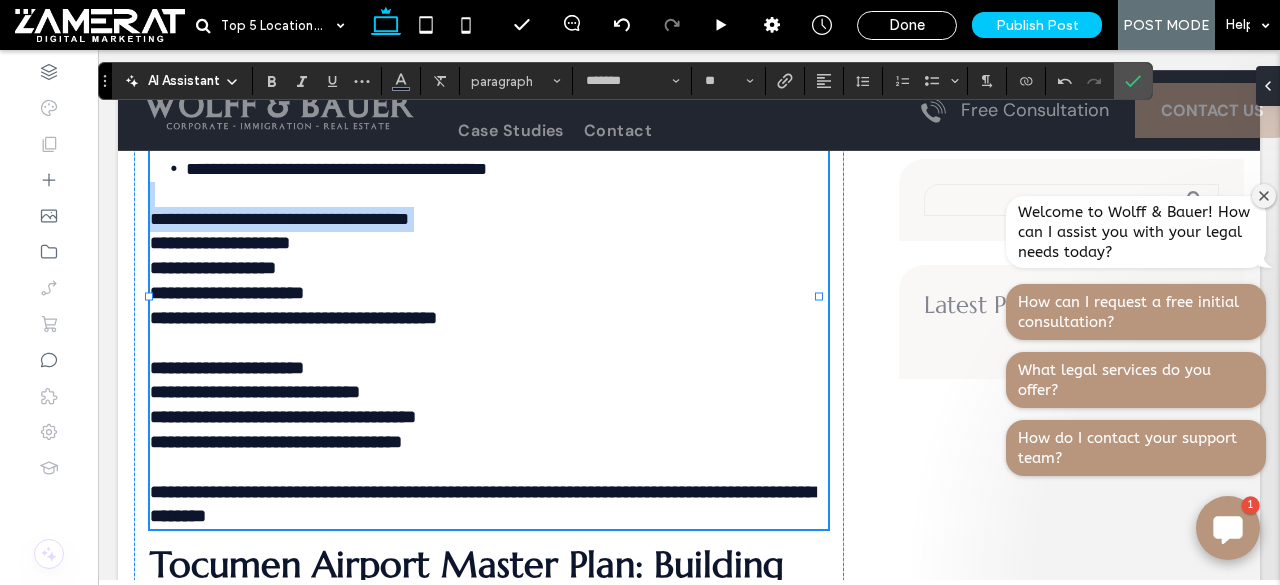 click on "**********" at bounding box center [279, 219] 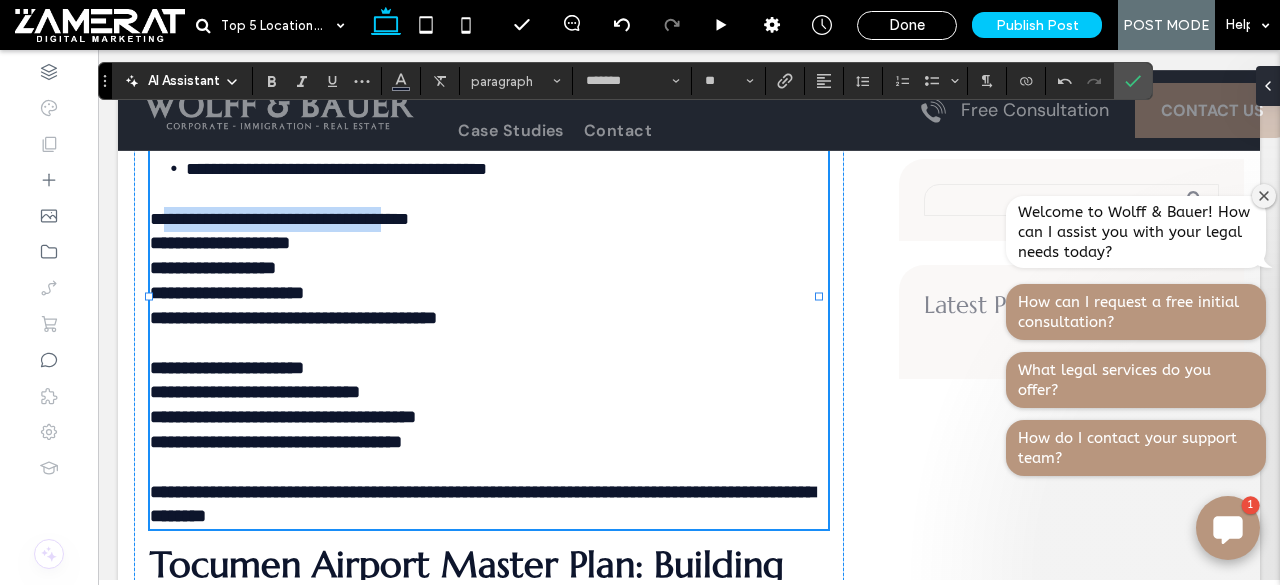 drag, startPoint x: 167, startPoint y: 289, endPoint x: 424, endPoint y: 293, distance: 257.03113 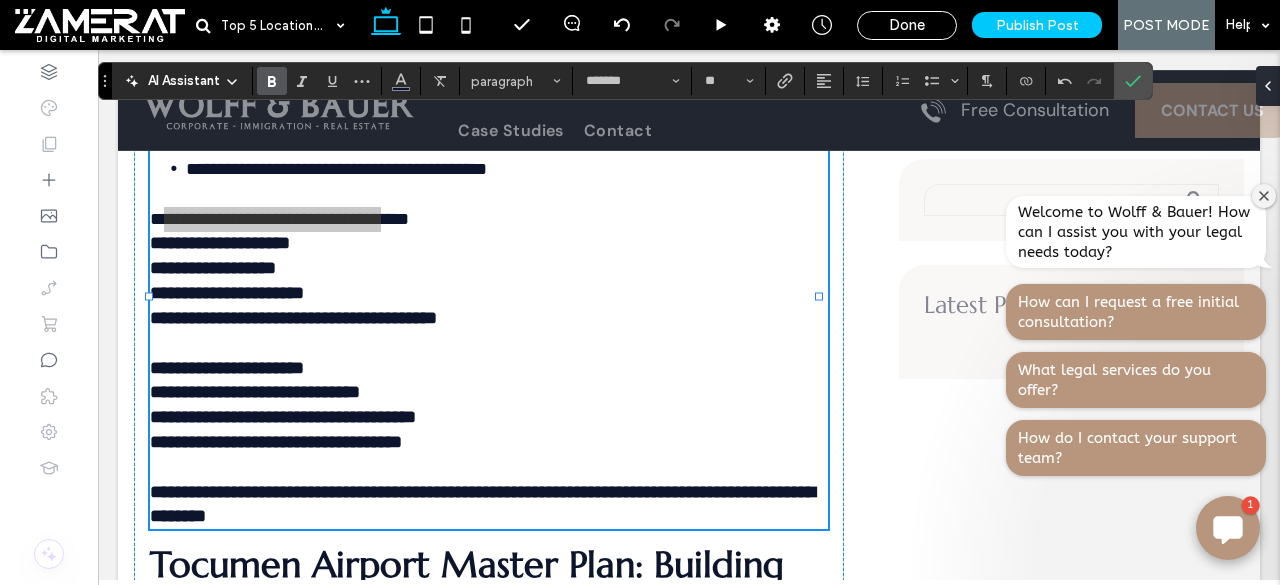 click at bounding box center (272, 81) 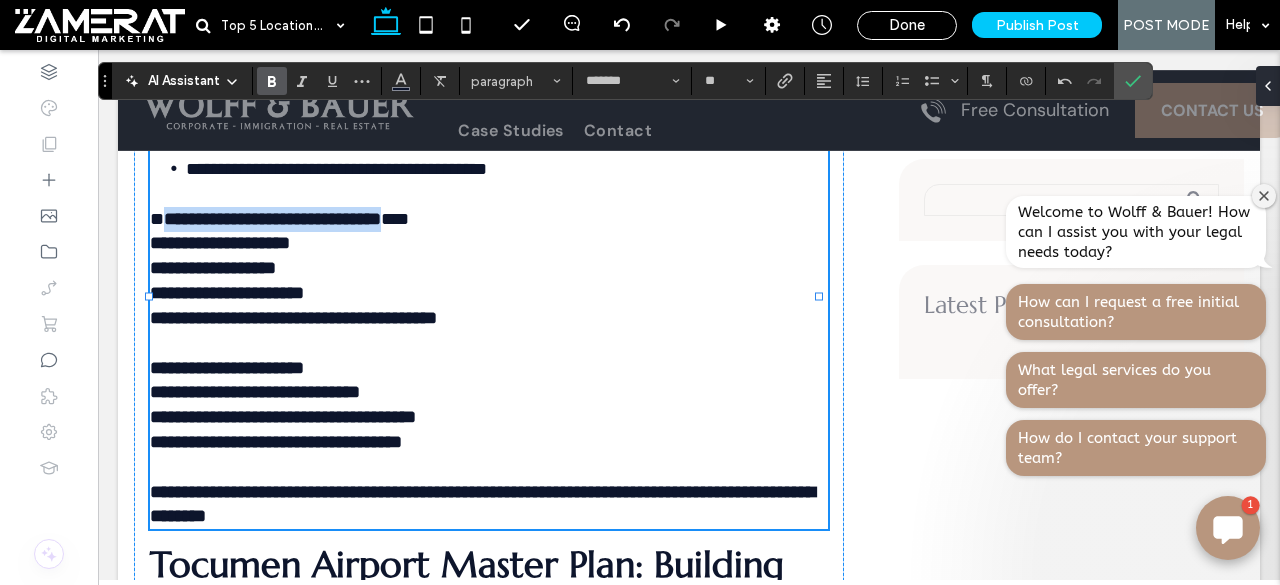 click on "**********" at bounding box center [272, 219] 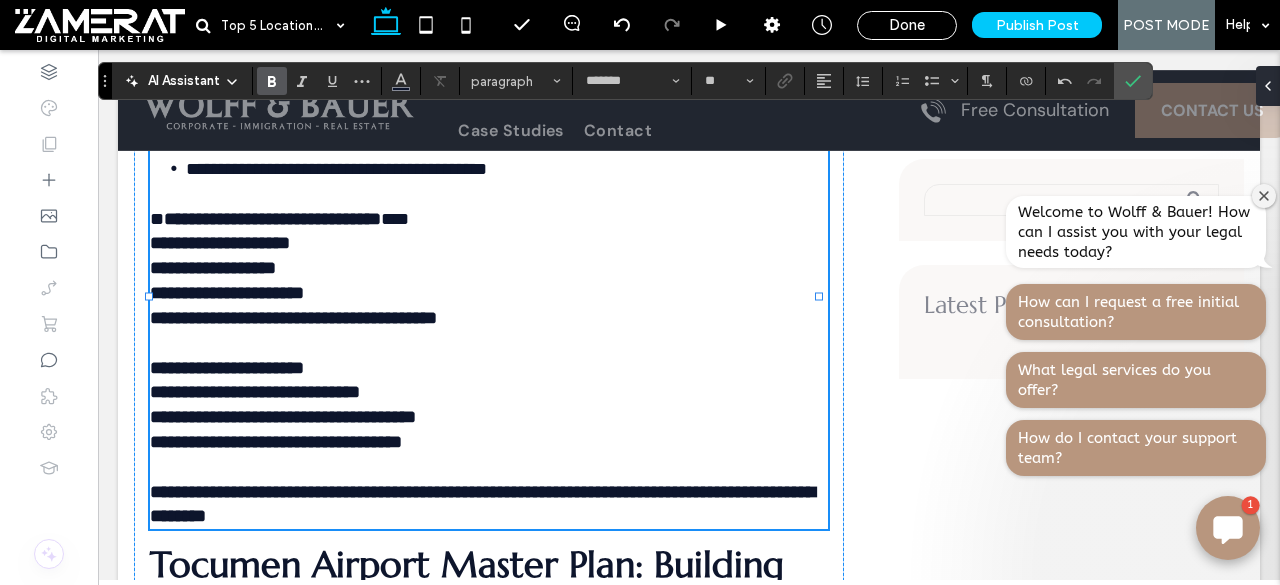click on "**" at bounding box center (157, 219) 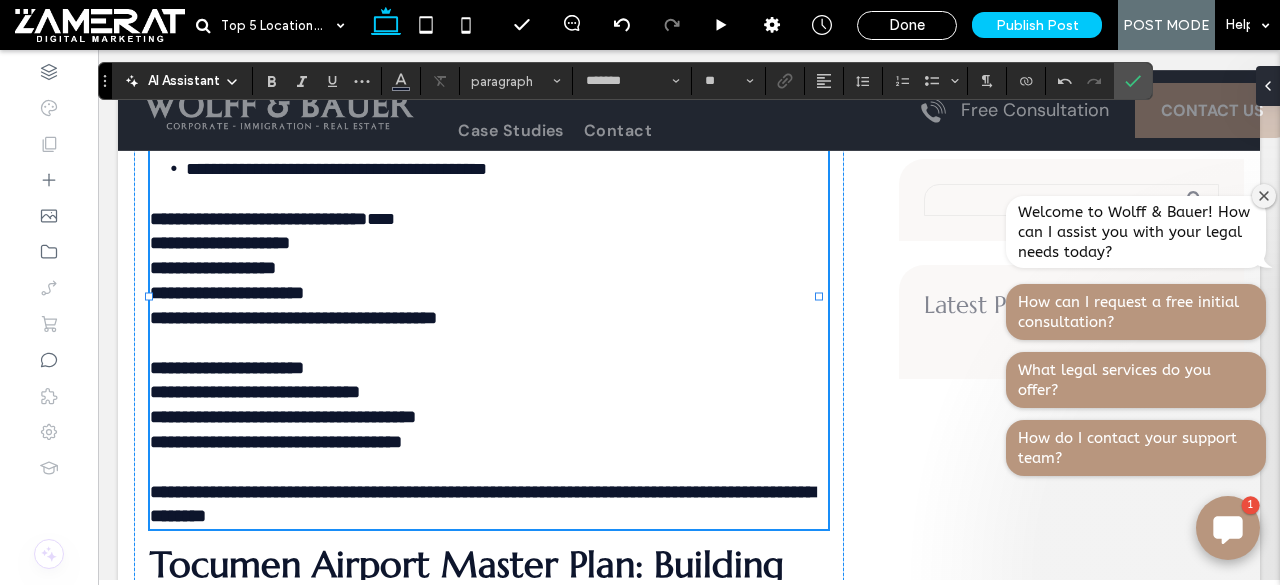 click on "**" at bounding box center [381, 219] 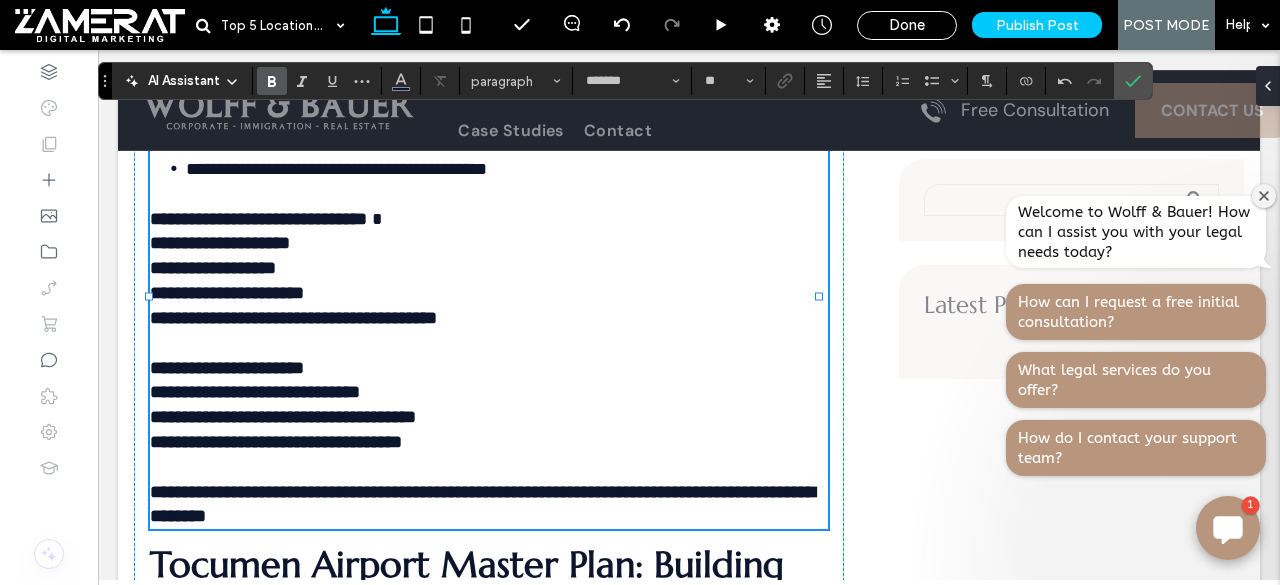 click on "**********" at bounding box center [220, 243] 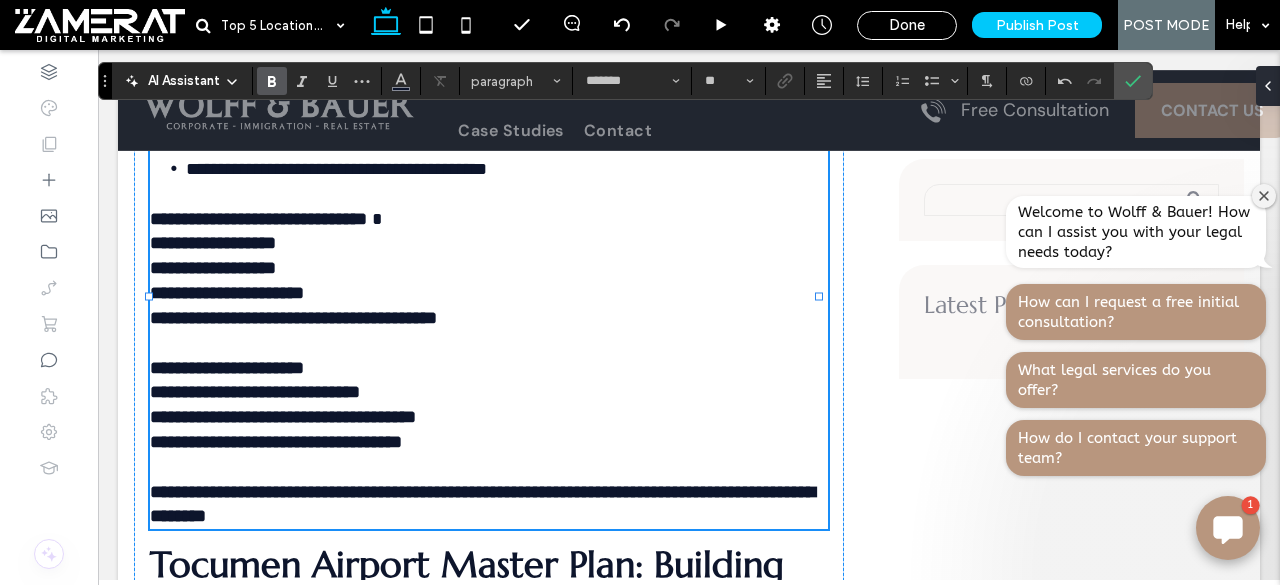 click on "**********" at bounding box center (213, 268) 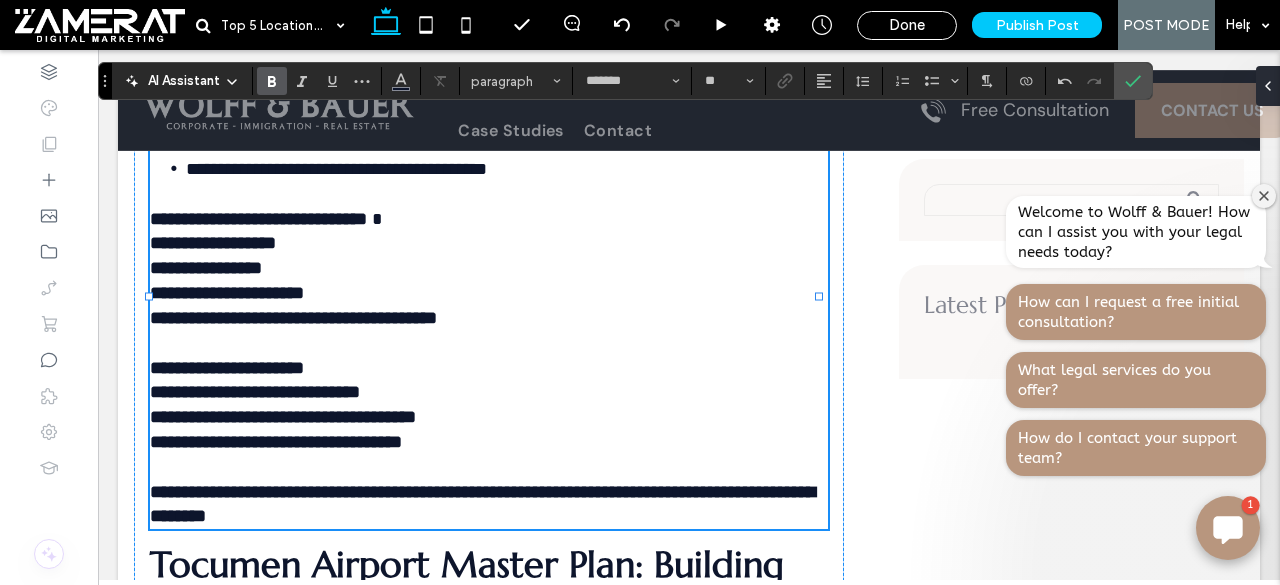 click on "**********" at bounding box center [227, 293] 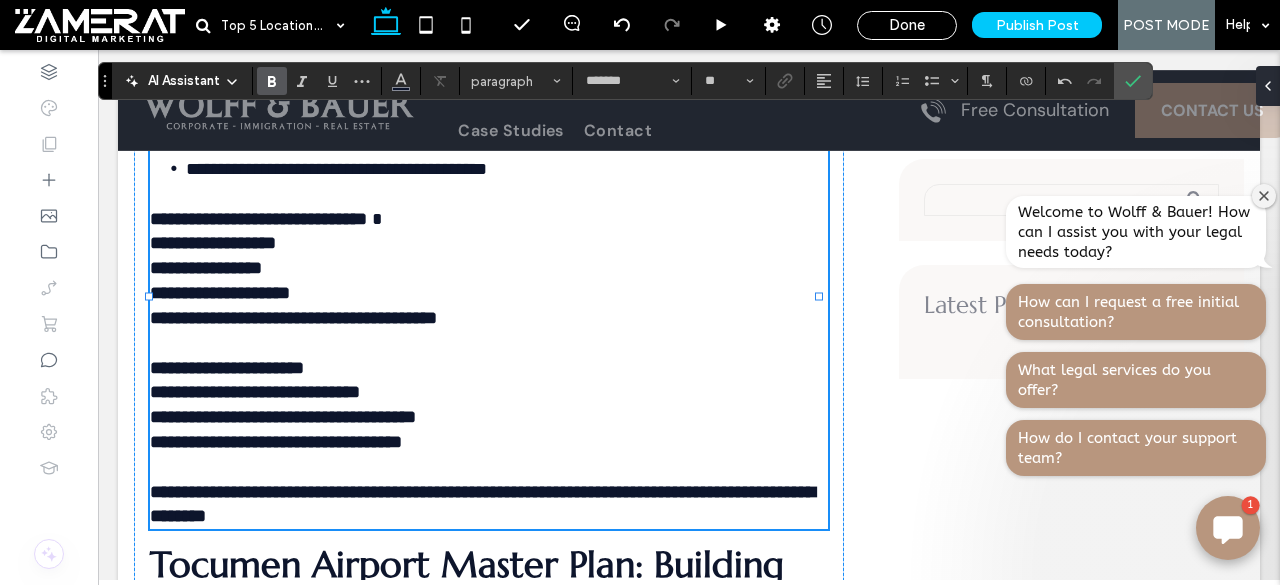 click on "**********" at bounding box center (293, 318) 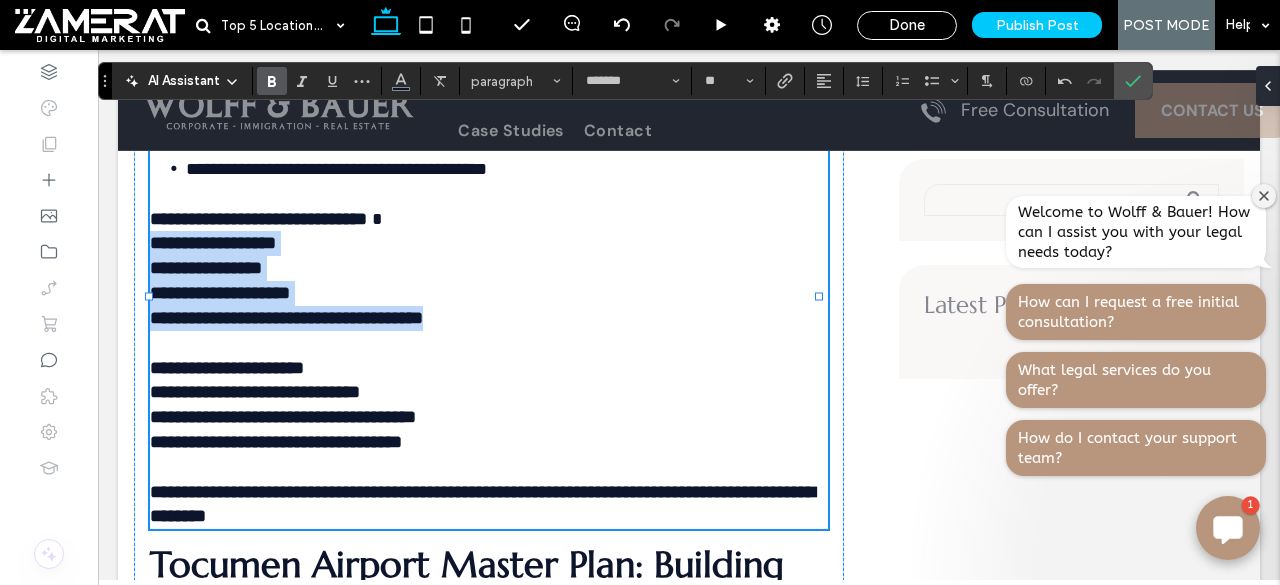 drag, startPoint x: 156, startPoint y: 325, endPoint x: 584, endPoint y: 396, distance: 433.84906 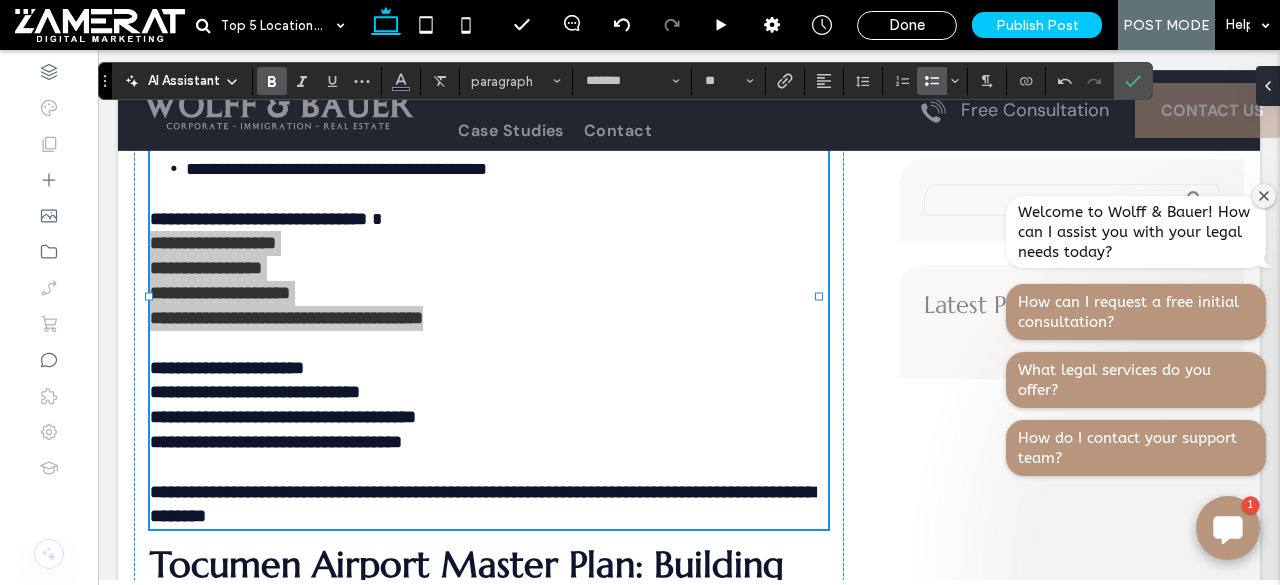 click 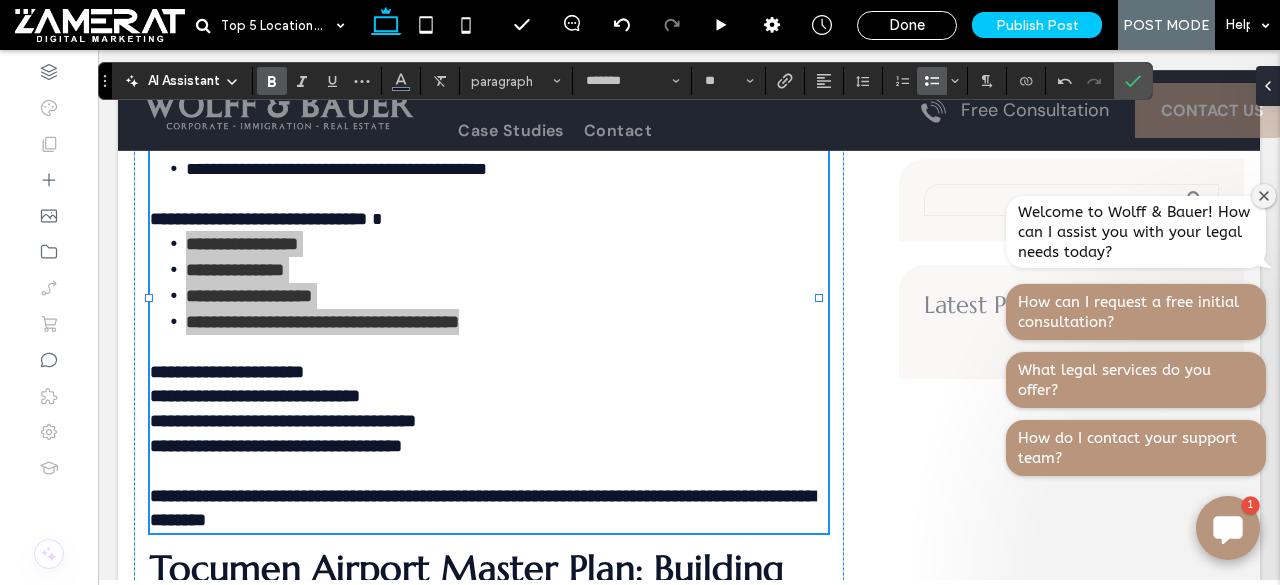 click 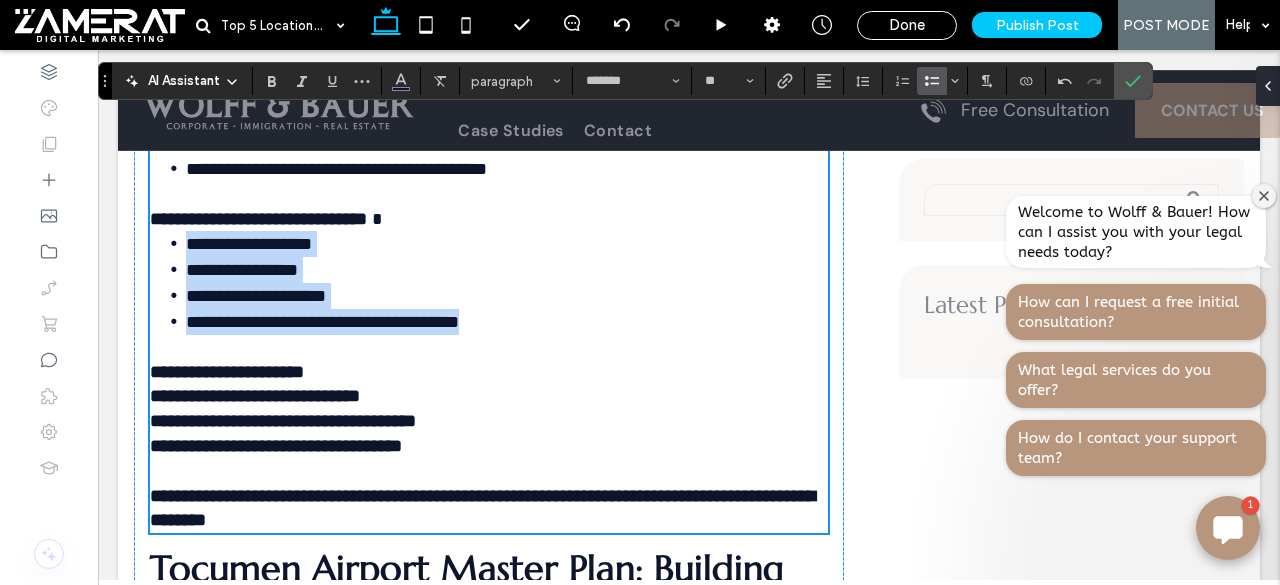 scroll, scrollTop: 3569, scrollLeft: 0, axis: vertical 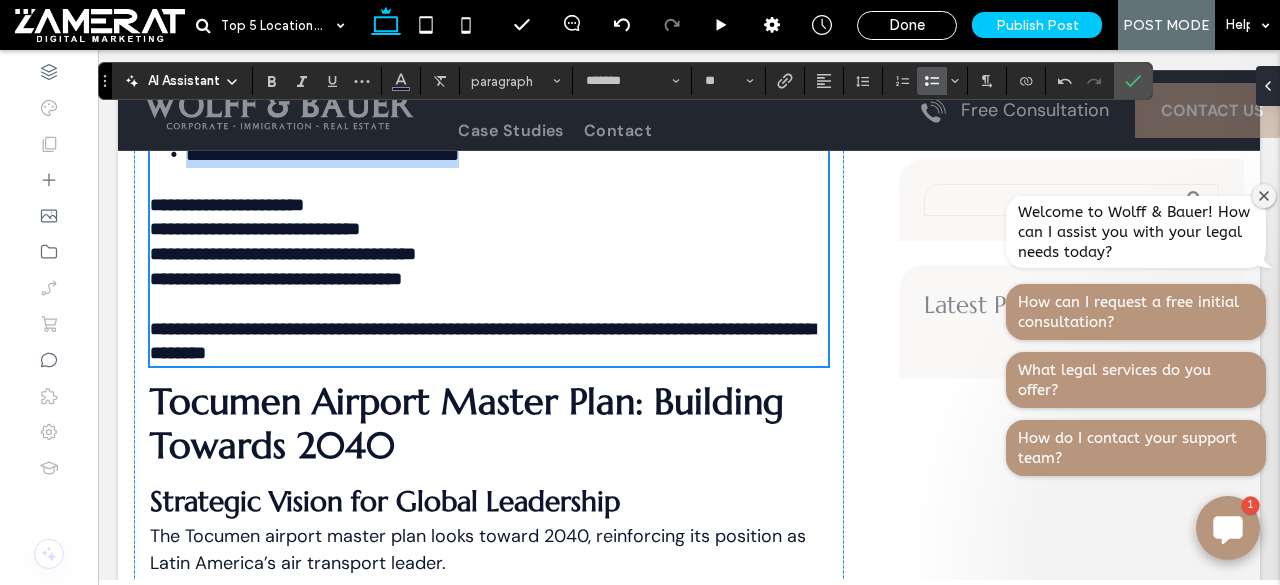 click on "**********" at bounding box center (227, 205) 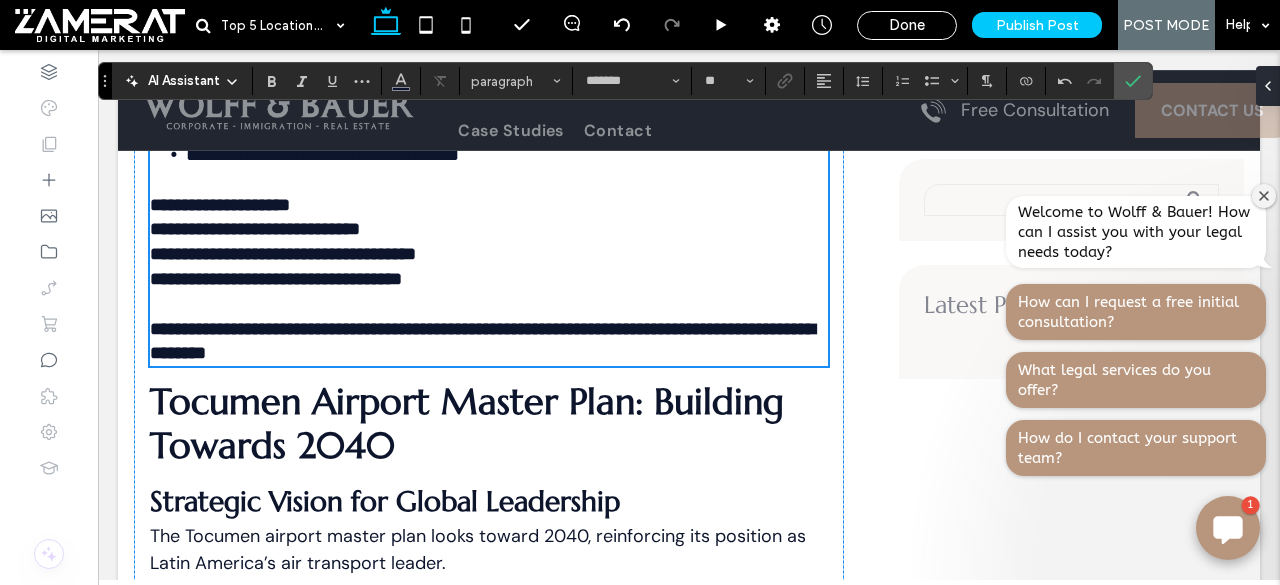 click on "**********" at bounding box center [220, 205] 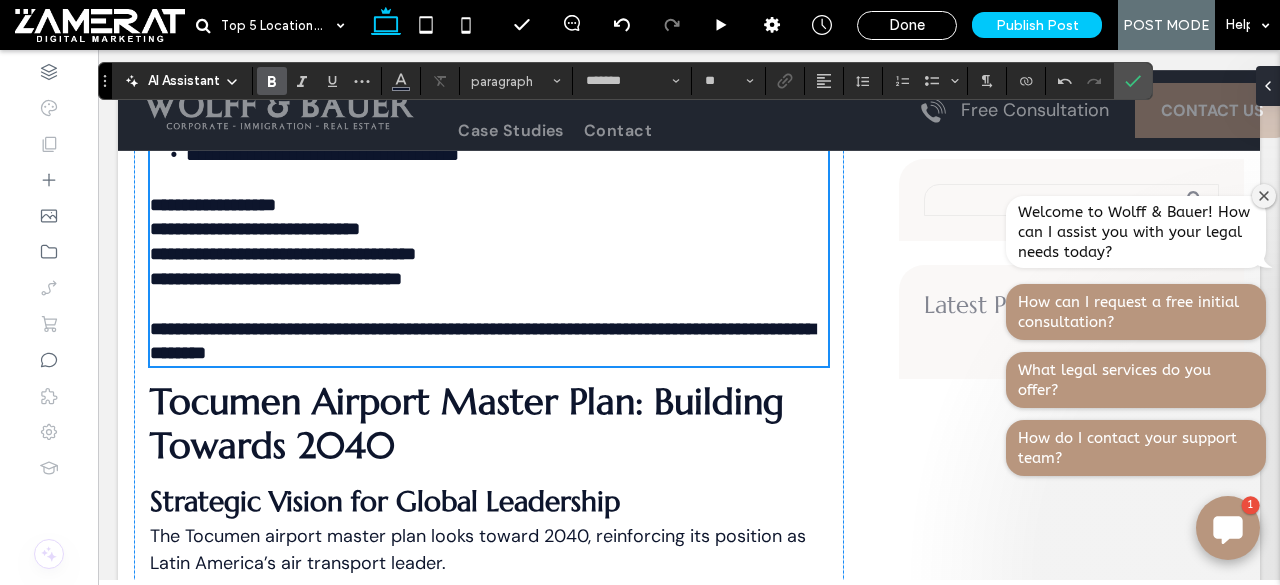 click on "**********" at bounding box center (255, 229) 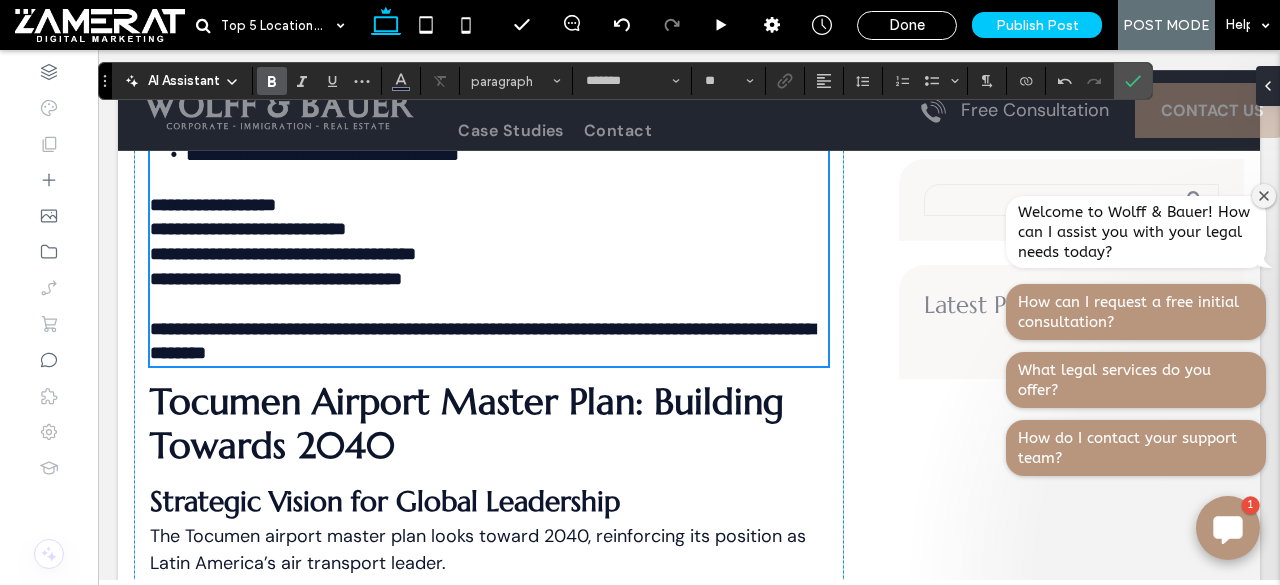 click on "**********" at bounding box center (283, 254) 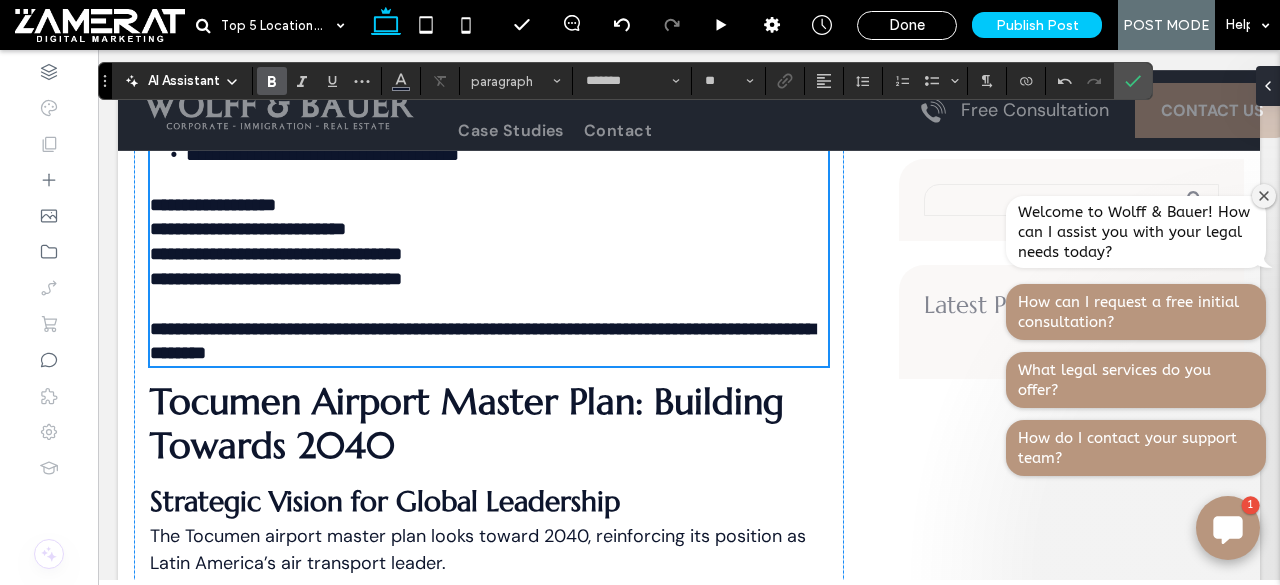 click on "**********" at bounding box center (276, 279) 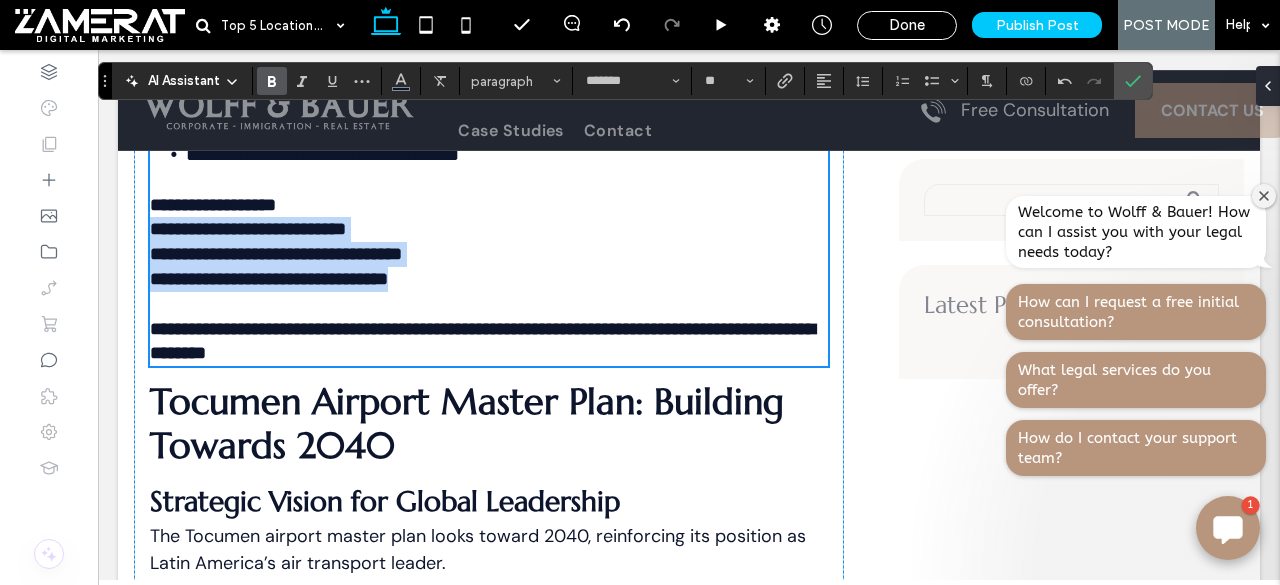 drag, startPoint x: 153, startPoint y: 303, endPoint x: 532, endPoint y: 352, distance: 382.15442 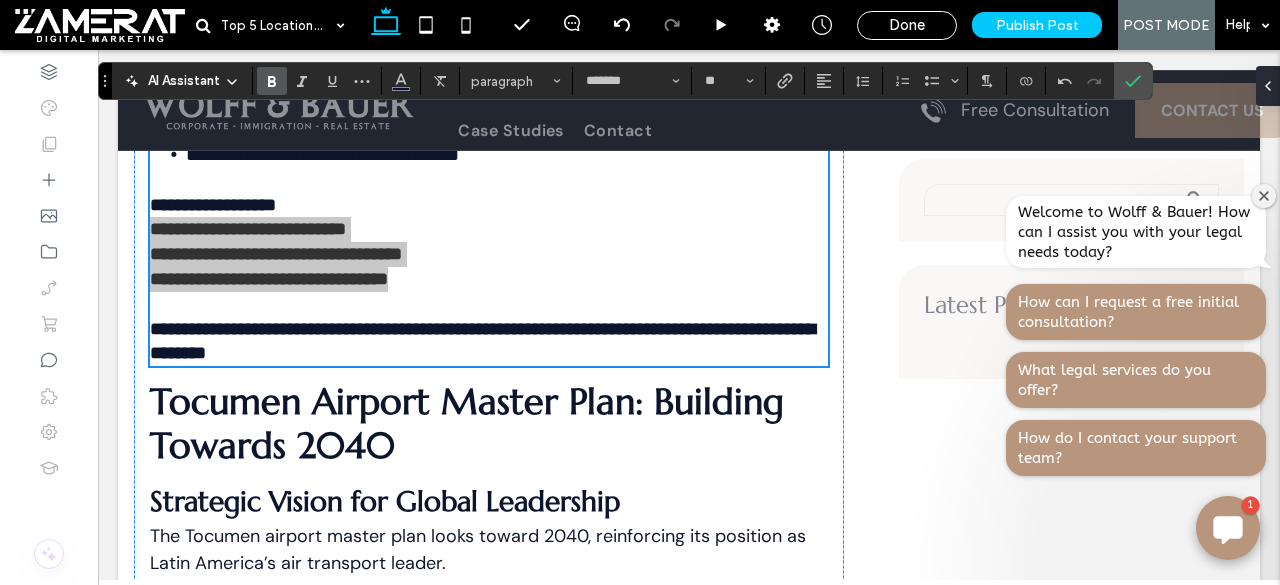click 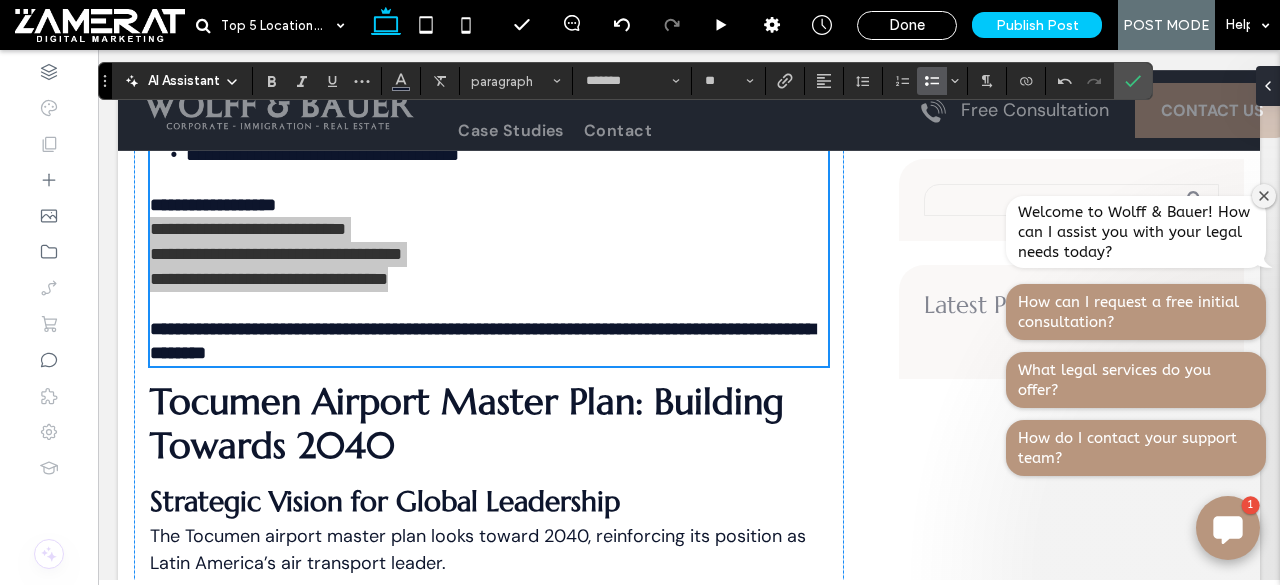 click at bounding box center (932, 81) 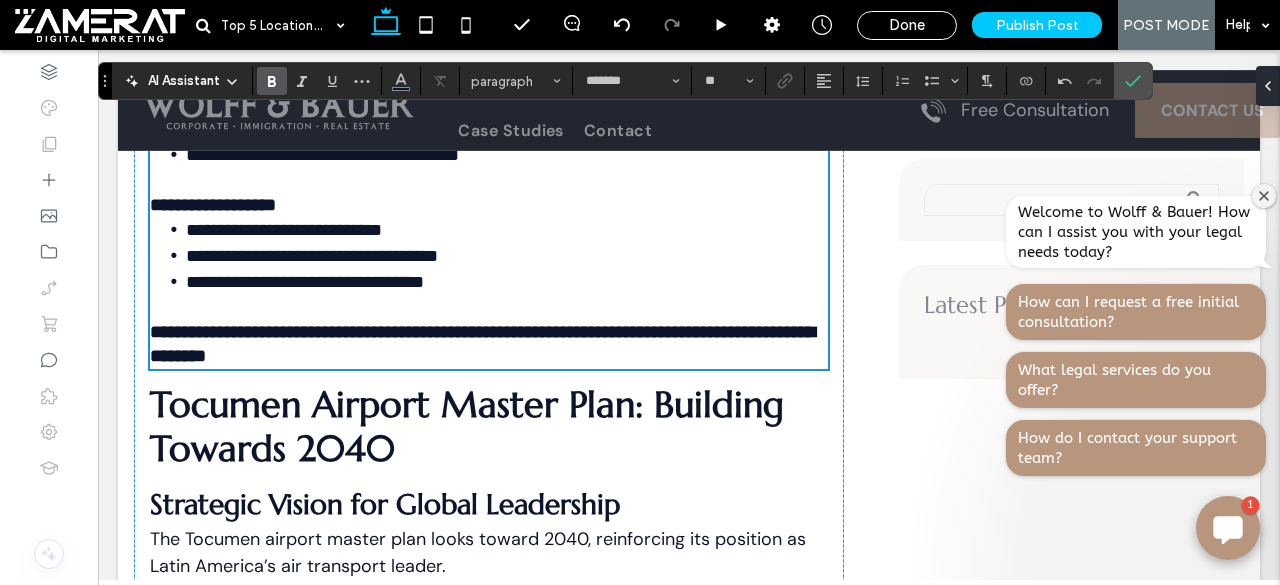click on "**********" at bounding box center [482, 344] 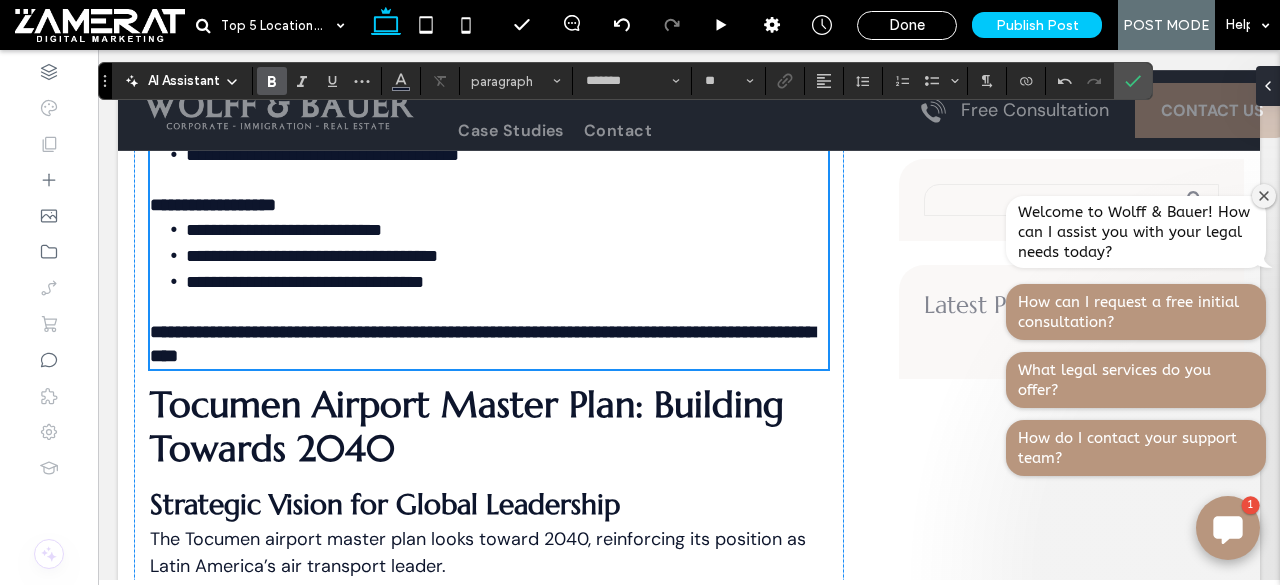 click on "**********" at bounding box center (482, 344) 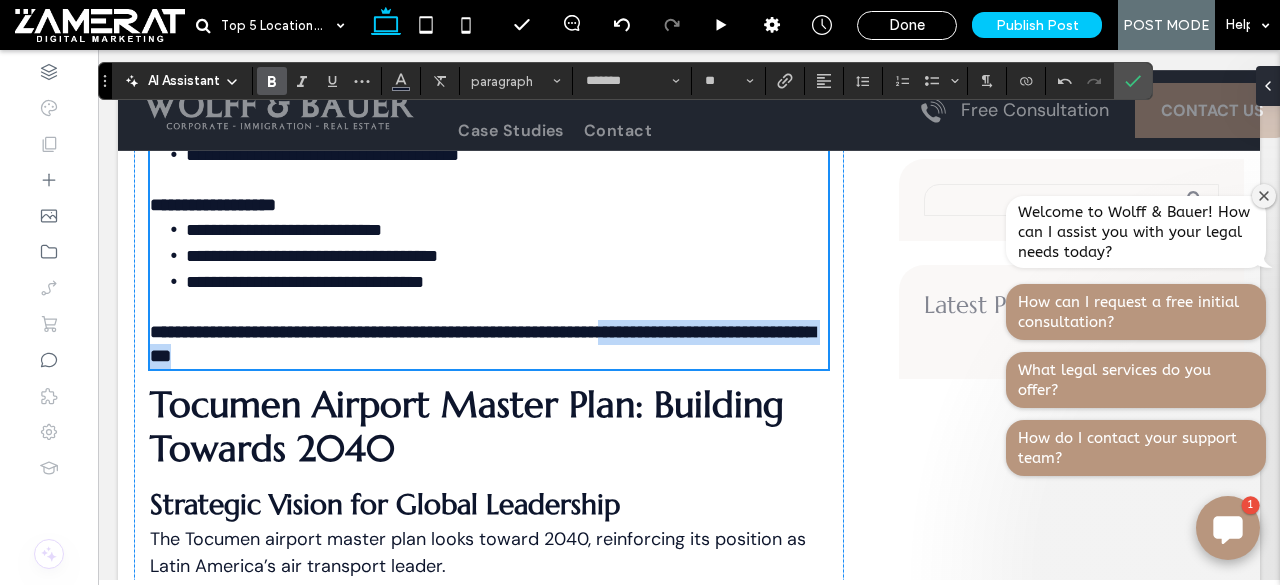 drag, startPoint x: 154, startPoint y: 427, endPoint x: 496, endPoint y: 433, distance: 342.0526 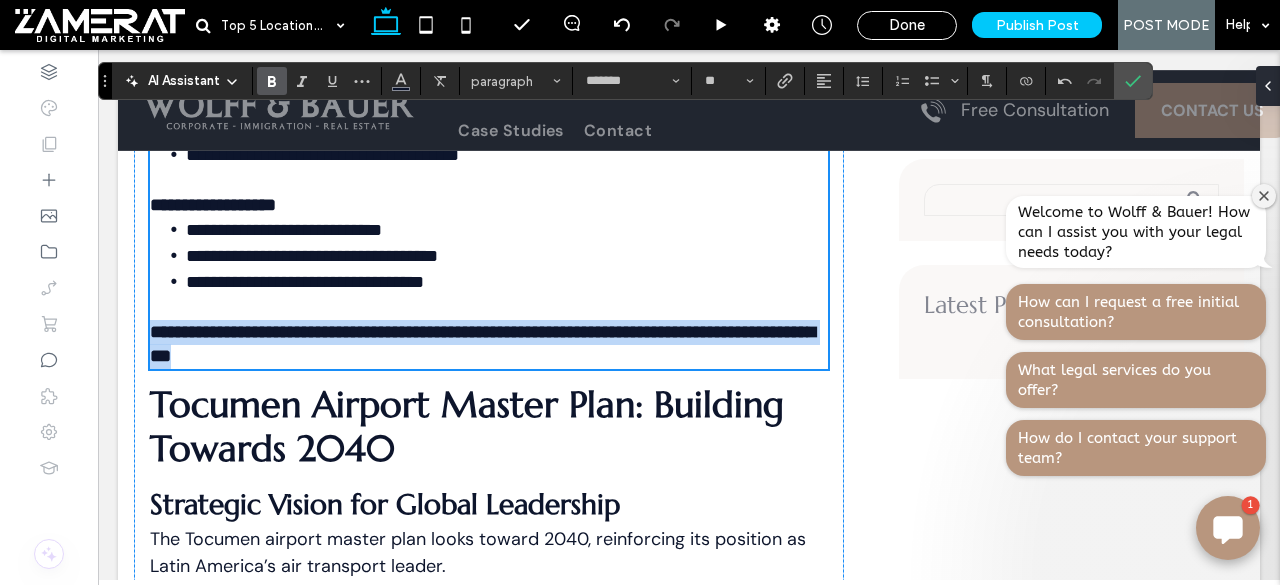 drag, startPoint x: 153, startPoint y: 405, endPoint x: 580, endPoint y: 432, distance: 427.85278 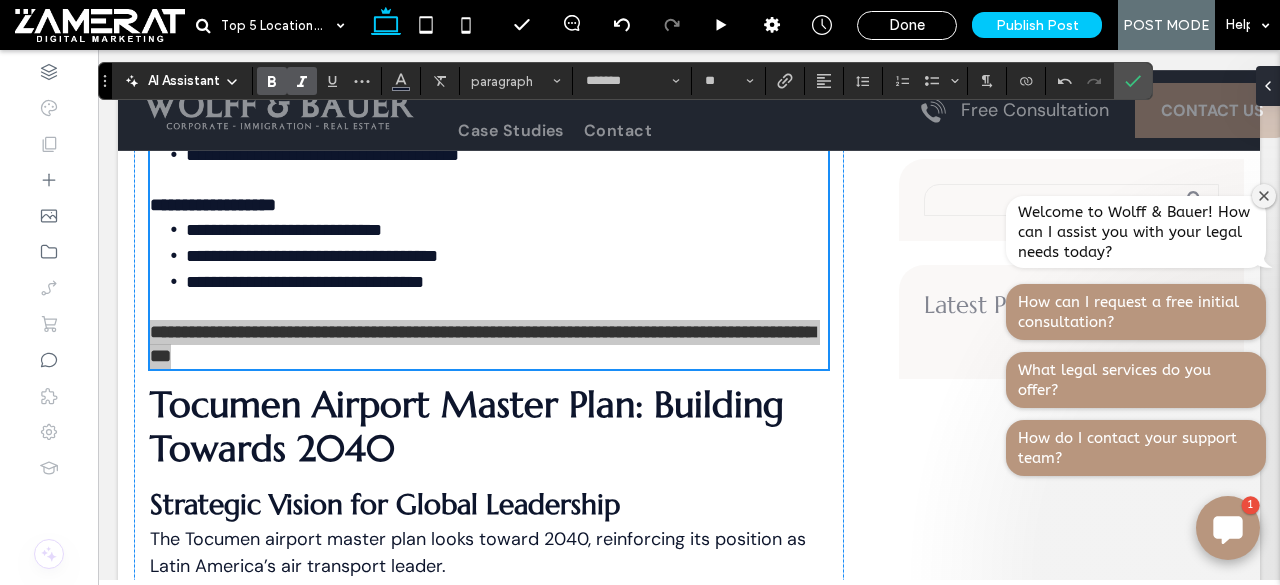 click 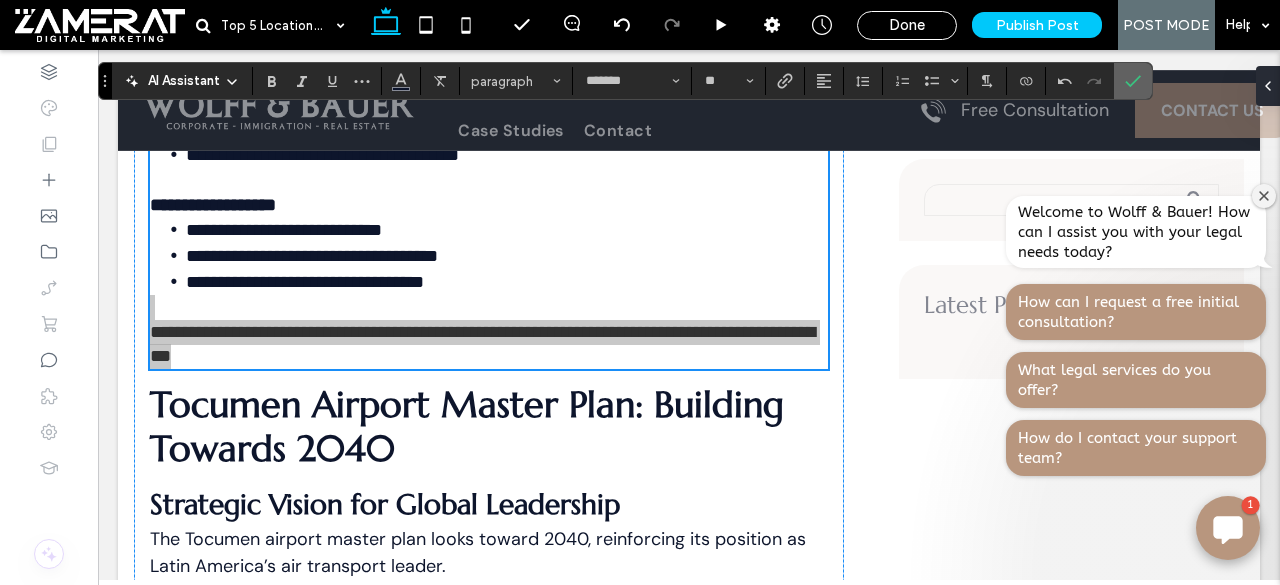 click 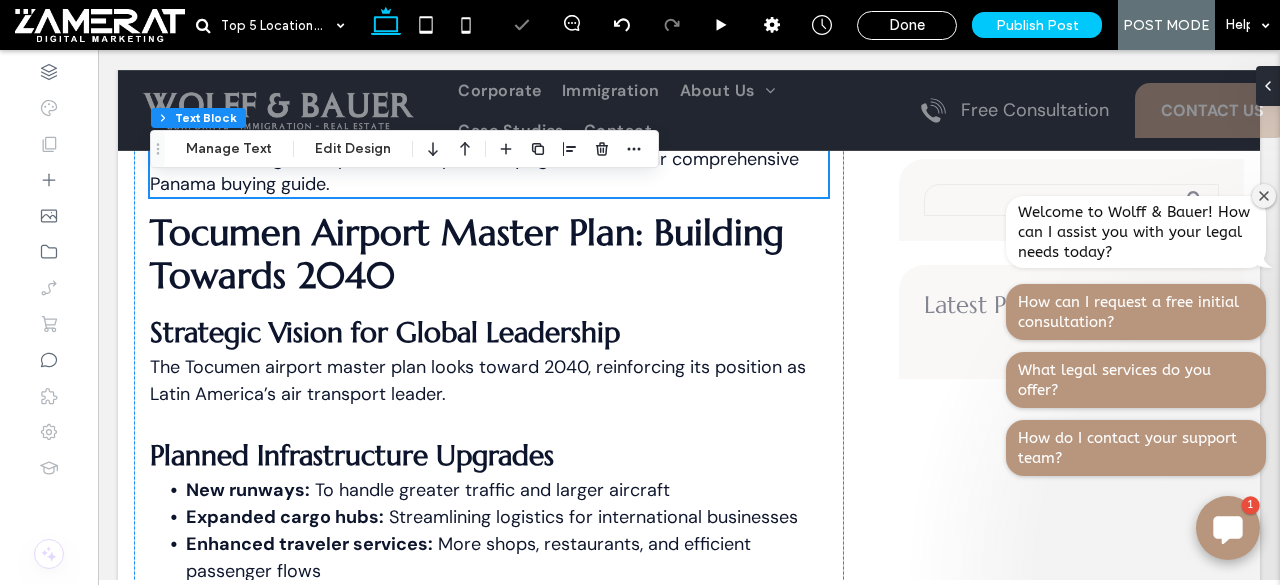 scroll, scrollTop: 3762, scrollLeft: 0, axis: vertical 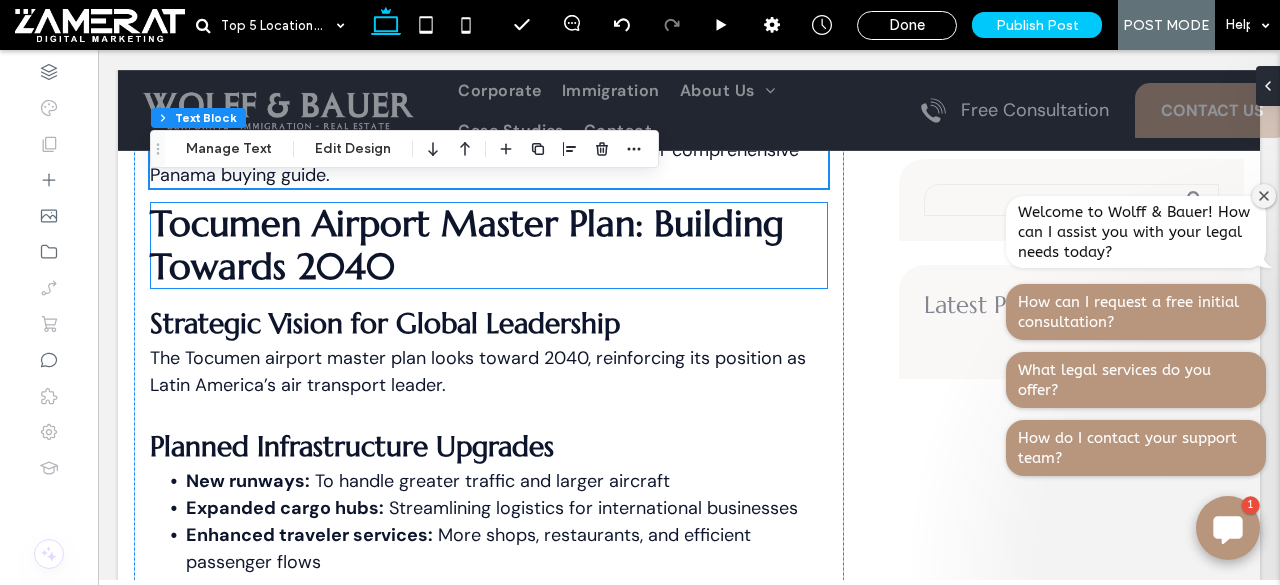 click on "Tocumen Airport Master Plan: Building Towards 2040" at bounding box center [467, 245] 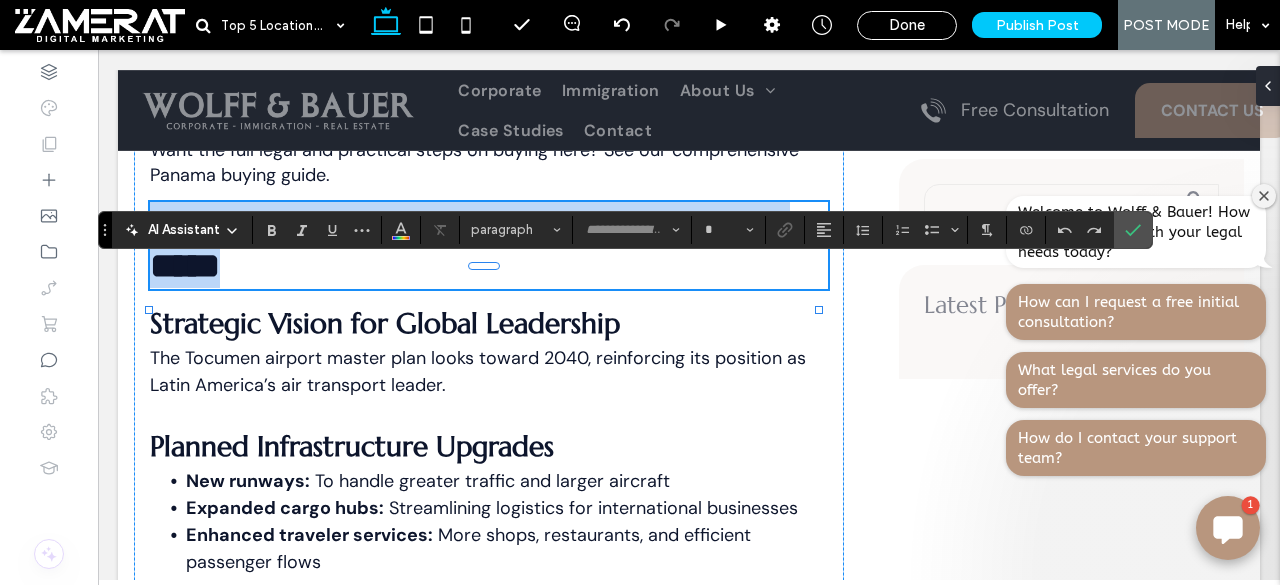 type on "*********" 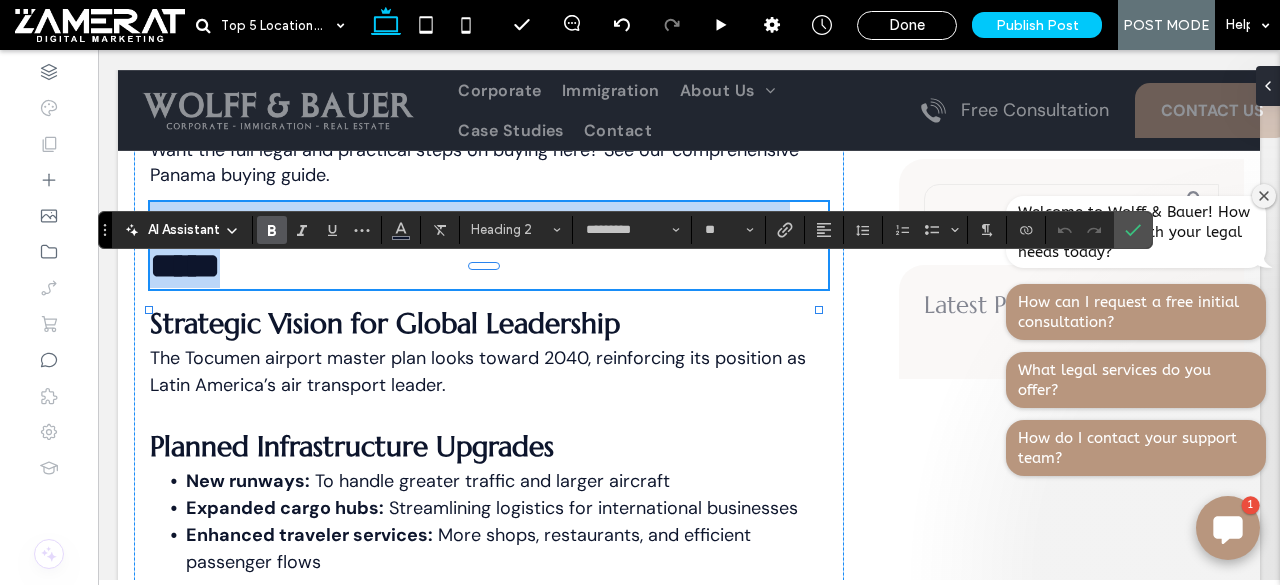 click on "**********" at bounding box center [489, 245] 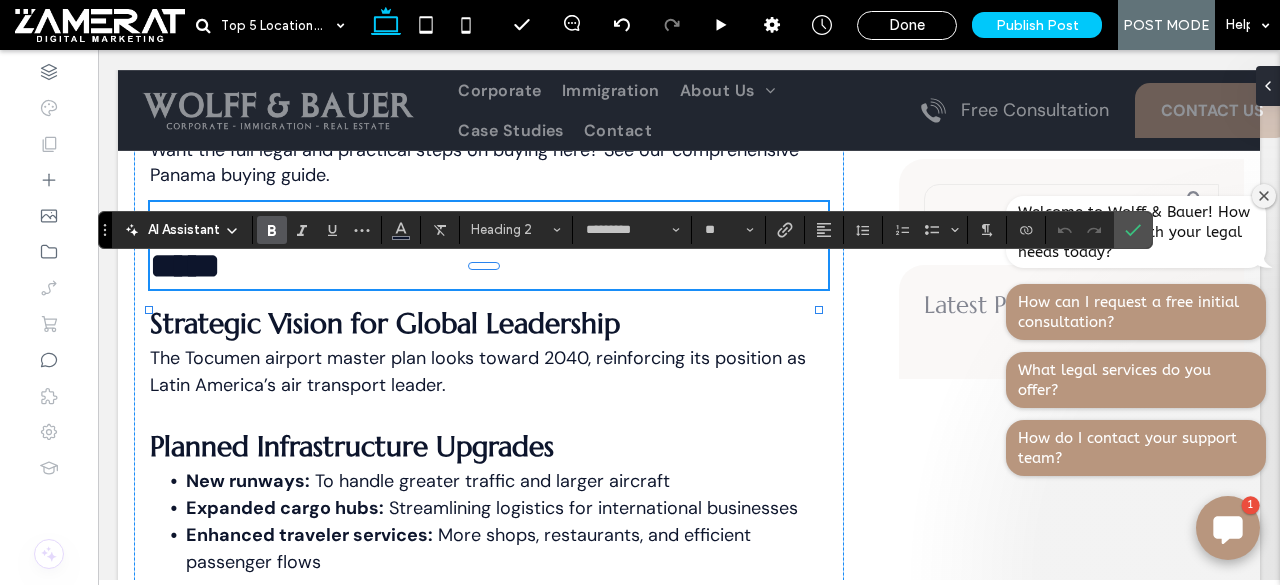 scroll, scrollTop: 0, scrollLeft: 0, axis: both 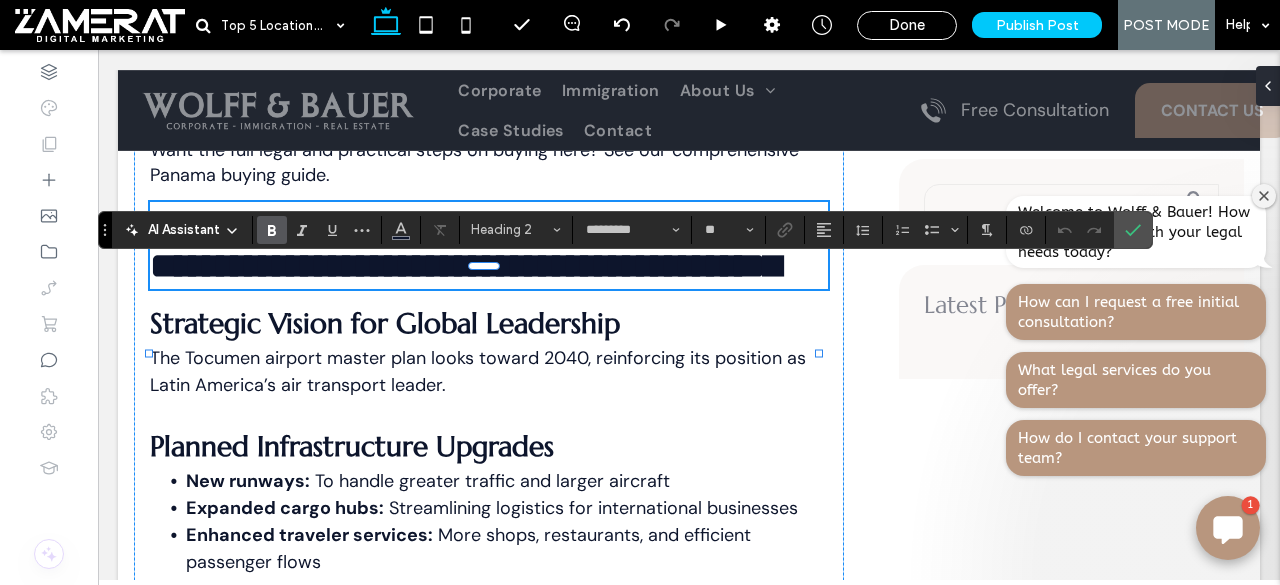 type on "*******" 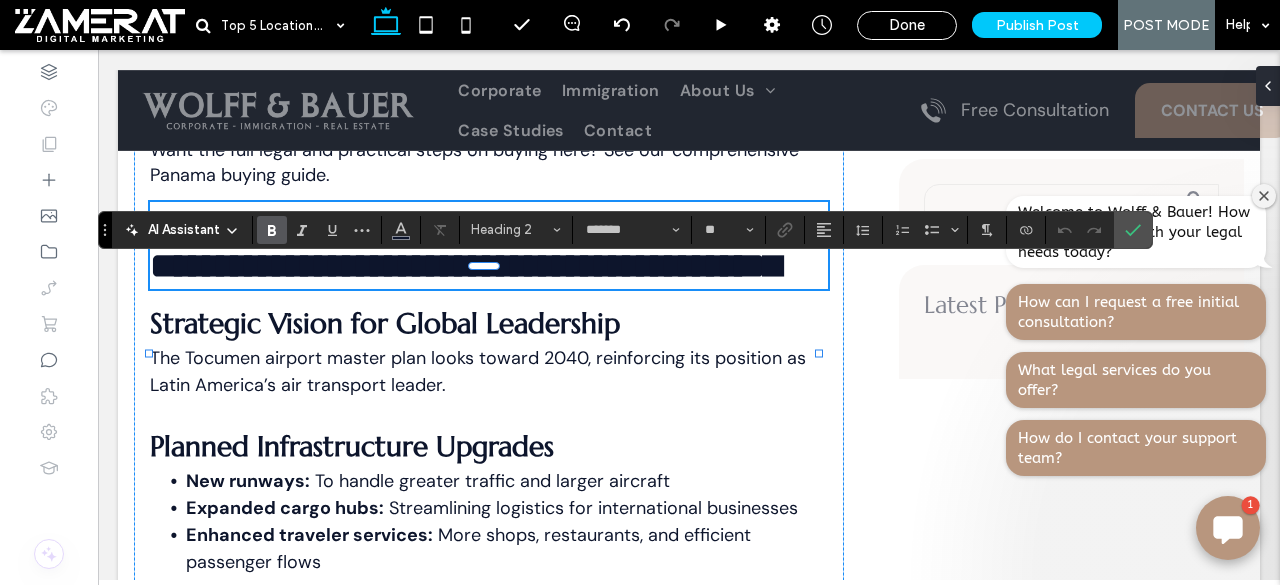 scroll, scrollTop: 0, scrollLeft: 0, axis: both 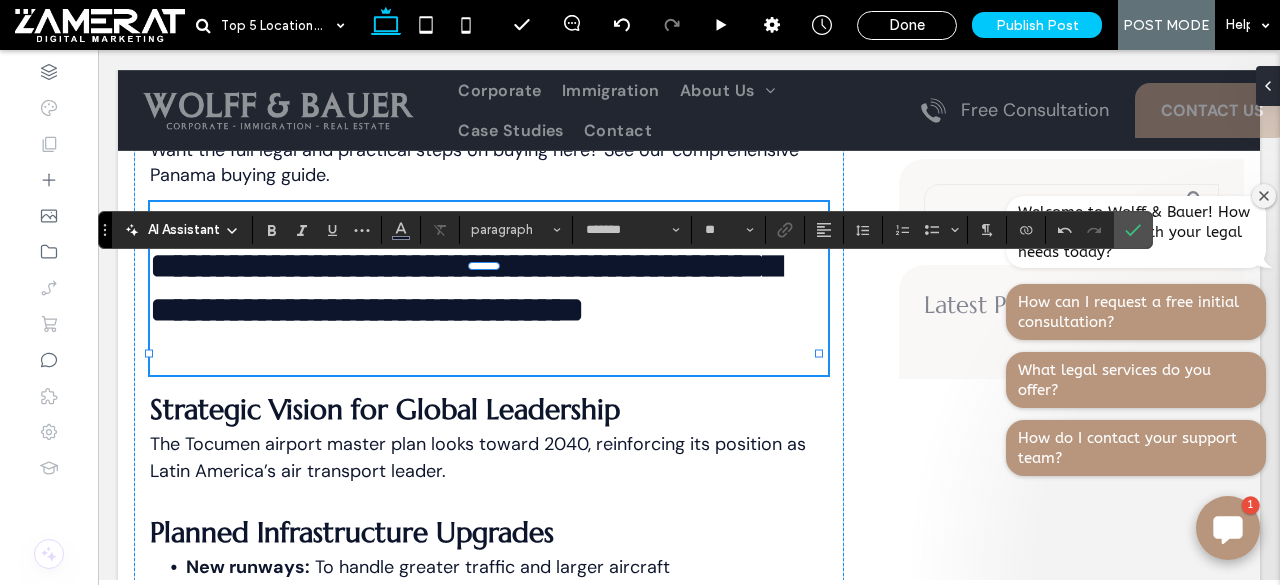 type on "*********" 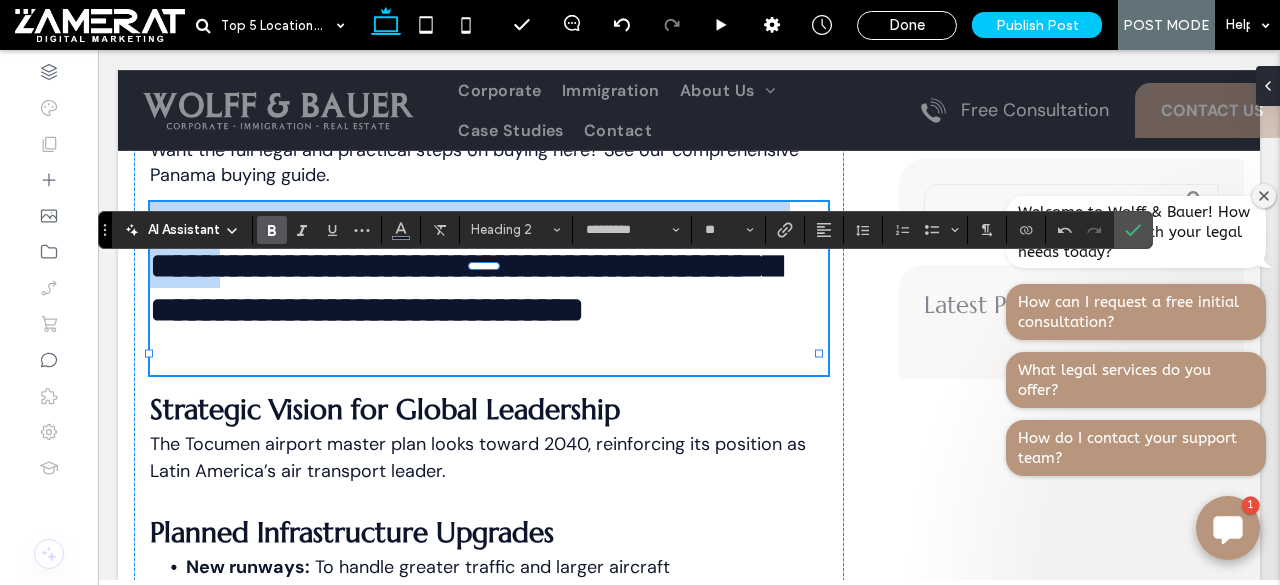 drag, startPoint x: 391, startPoint y: 325, endPoint x: 112, endPoint y: 262, distance: 286.02448 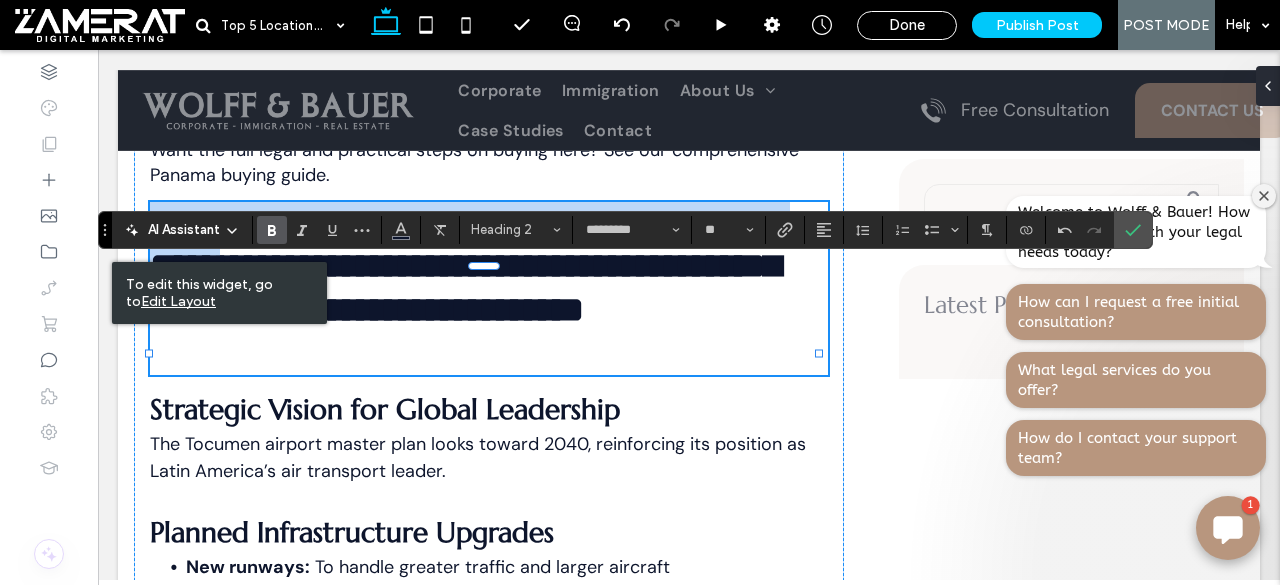 scroll, scrollTop: 0, scrollLeft: 0, axis: both 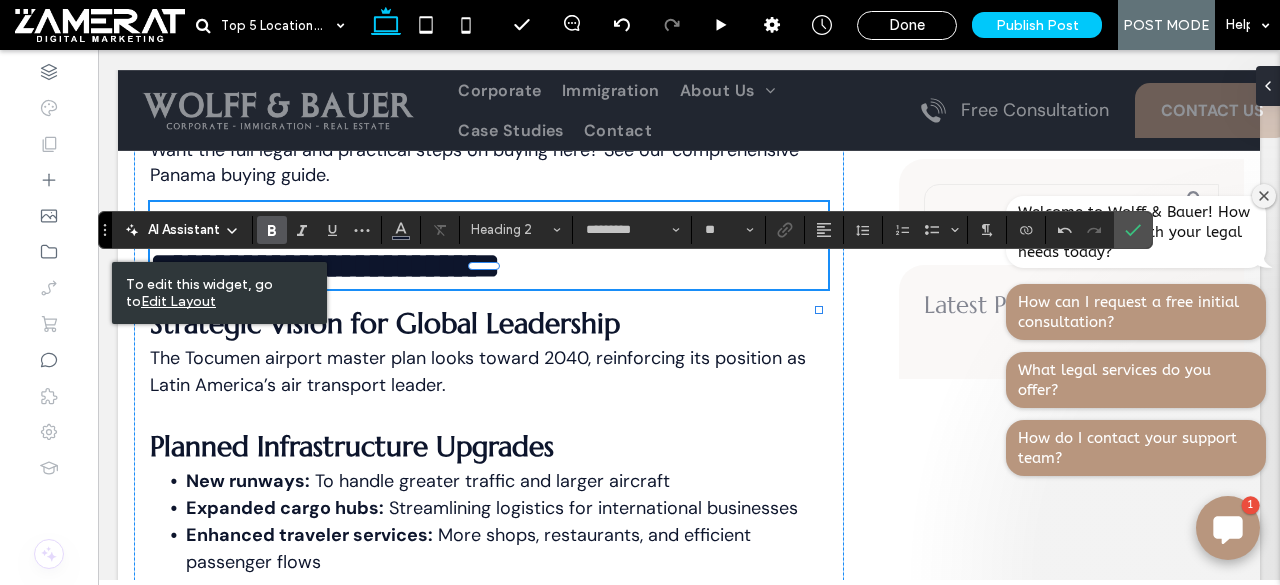 click on "**********" at bounding box center [484, 245] 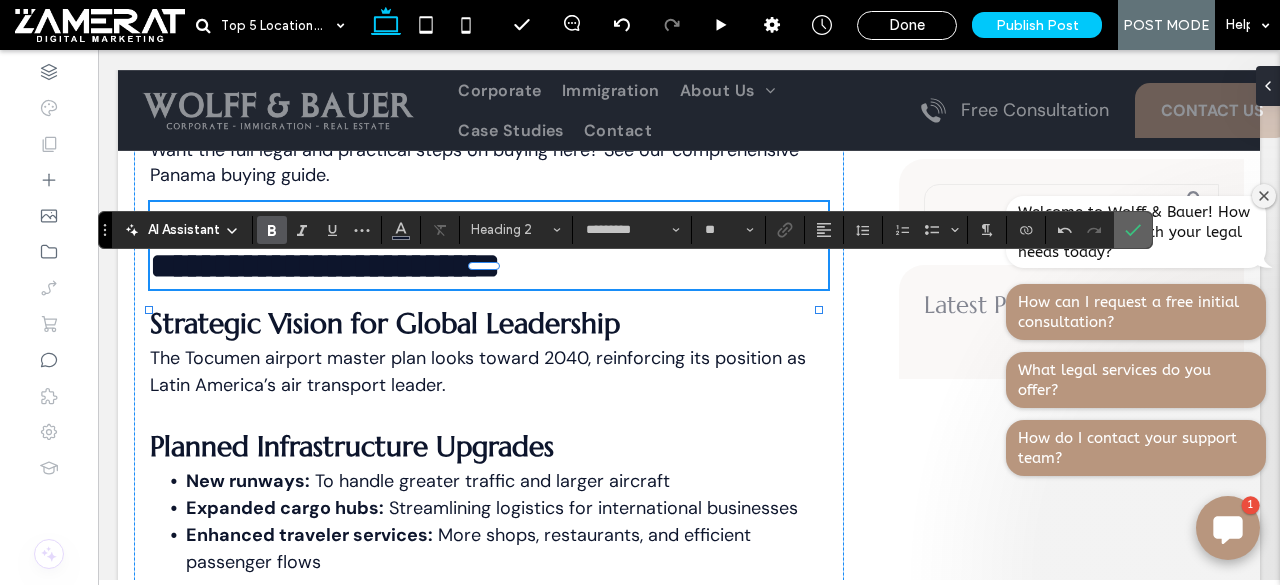 click 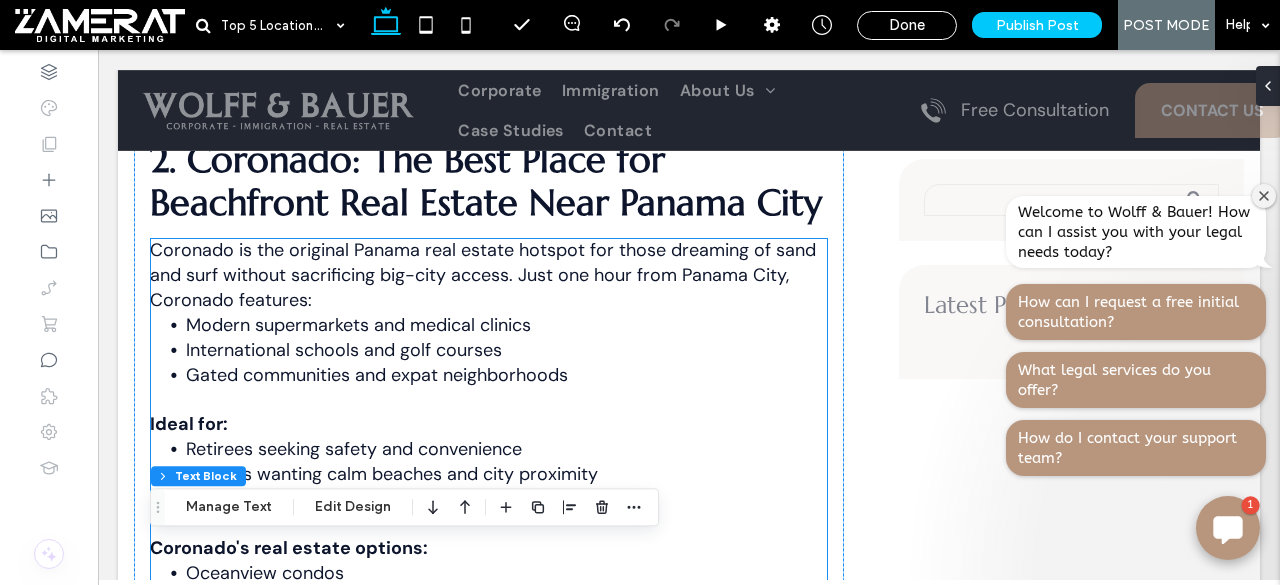 scroll, scrollTop: 3090, scrollLeft: 0, axis: vertical 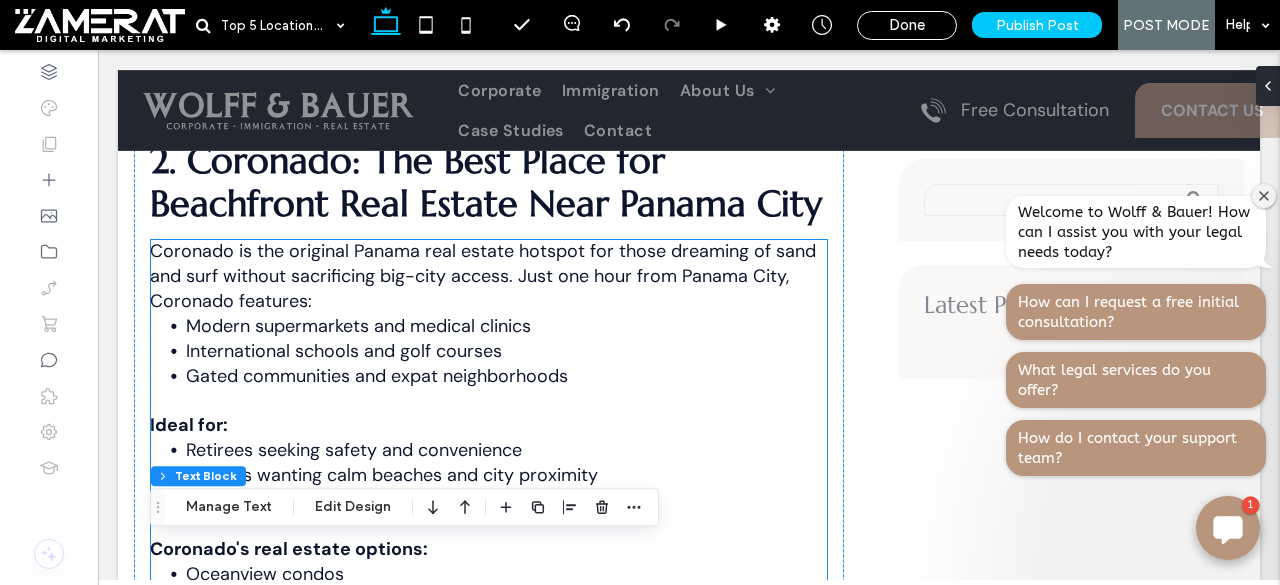 click on "Modern supermarkets and medical clinics" at bounding box center (358, 326) 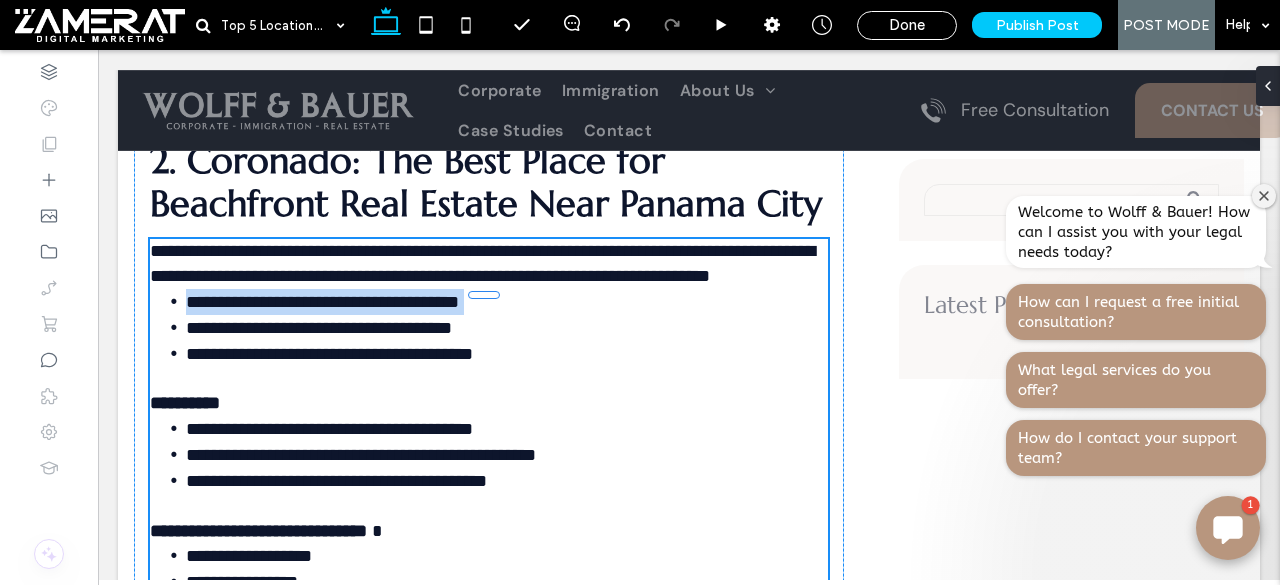 type on "*******" 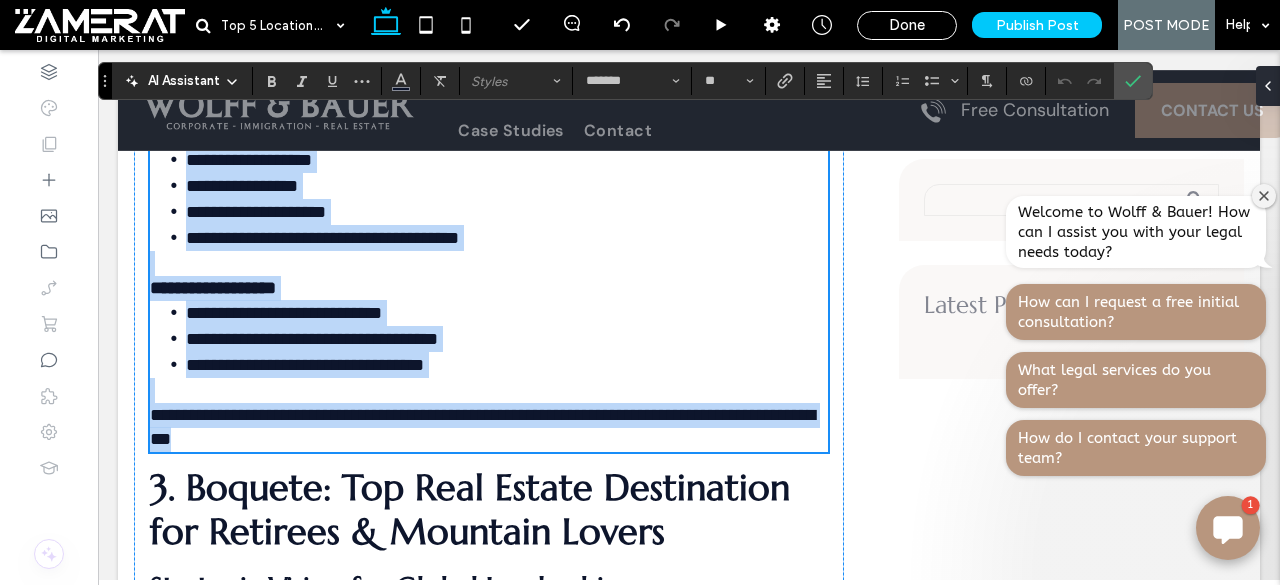 scroll, scrollTop: 3783, scrollLeft: 0, axis: vertical 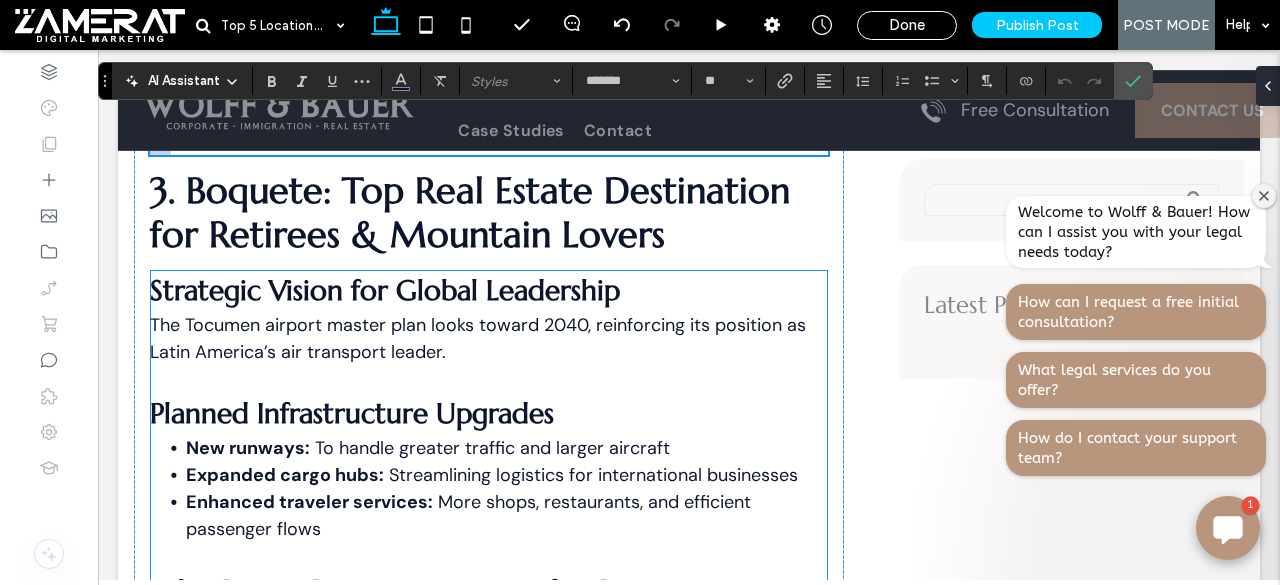 drag, startPoint x: 156, startPoint y: 309, endPoint x: 735, endPoint y: 410, distance: 587.74316 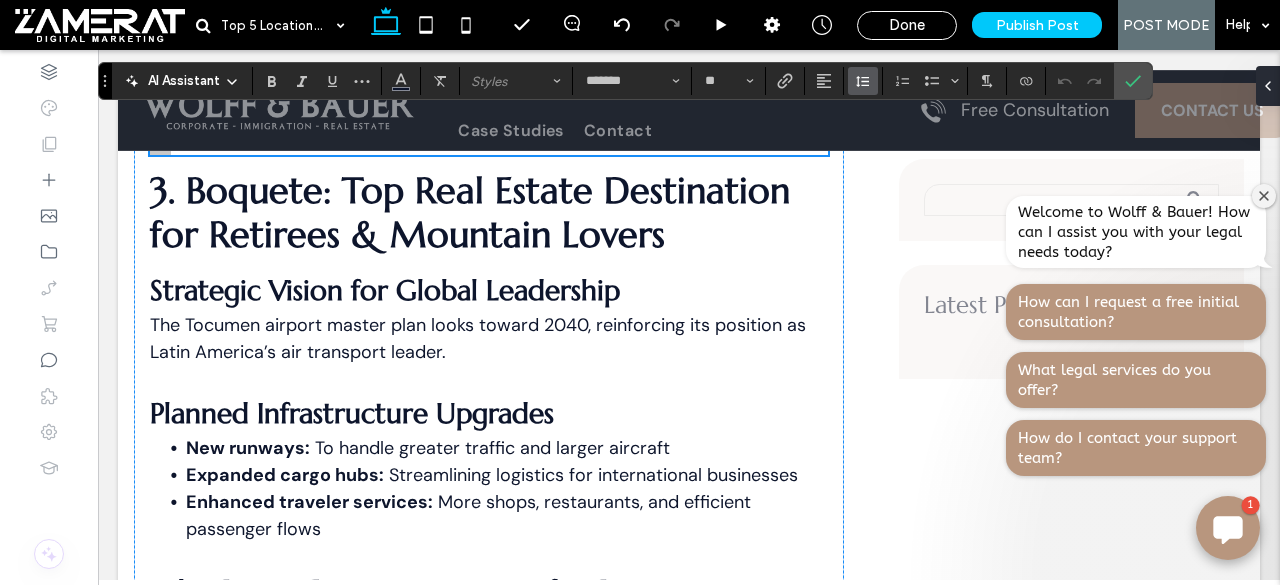 click at bounding box center (863, 81) 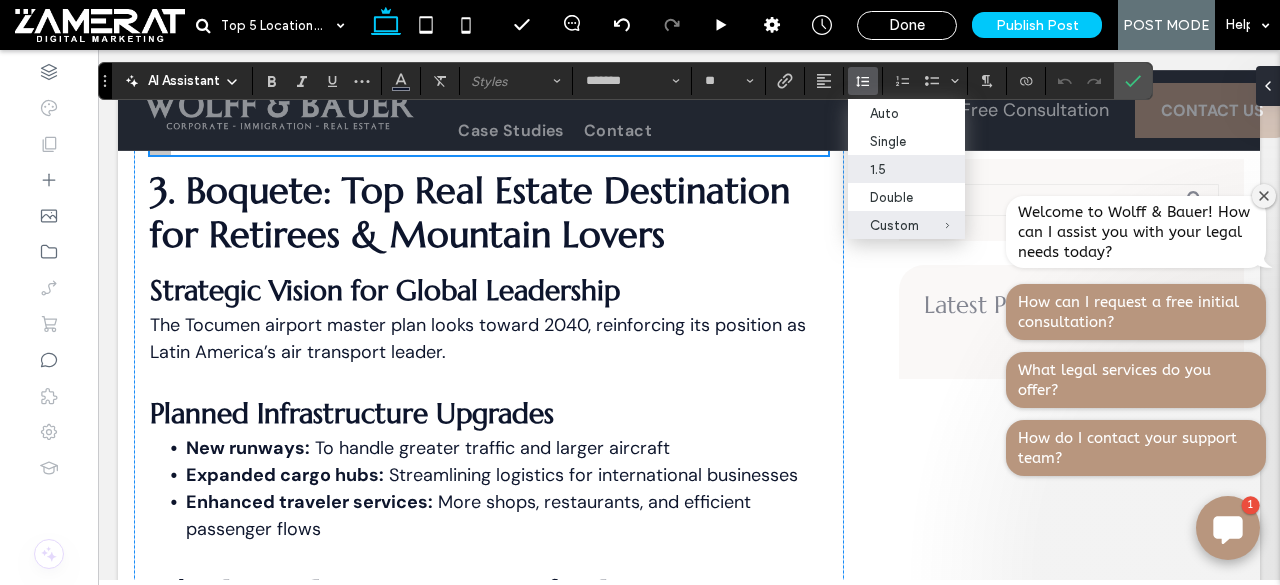 click on "1.5" at bounding box center (894, 169) 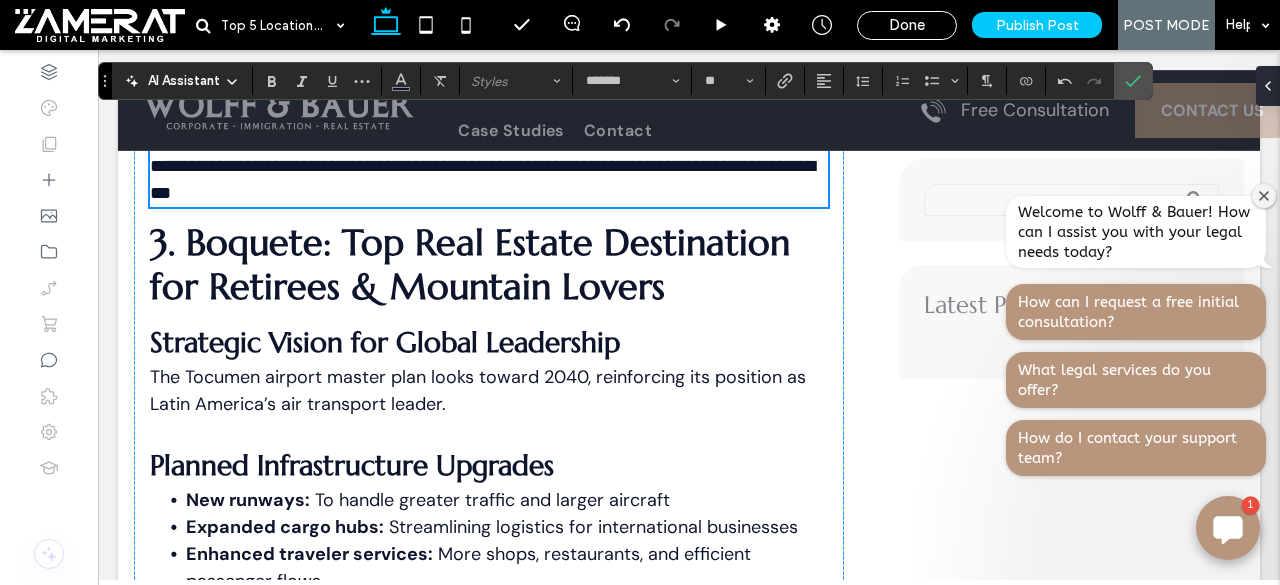 click on "Mon – Fri: 9.00 am – 5.00pm
[STREET], [CITY]
Section
Corporate
Immigration
About Us
Who We Are
Our History
FAQ
Case Studies
Contact
Free Consultation
CONTACT US
Section
Advanced Header
Section
Home
About Us
Who We Are
Our History
FAQ
Corporate
Immigration
Case Studies" at bounding box center [689, 277] 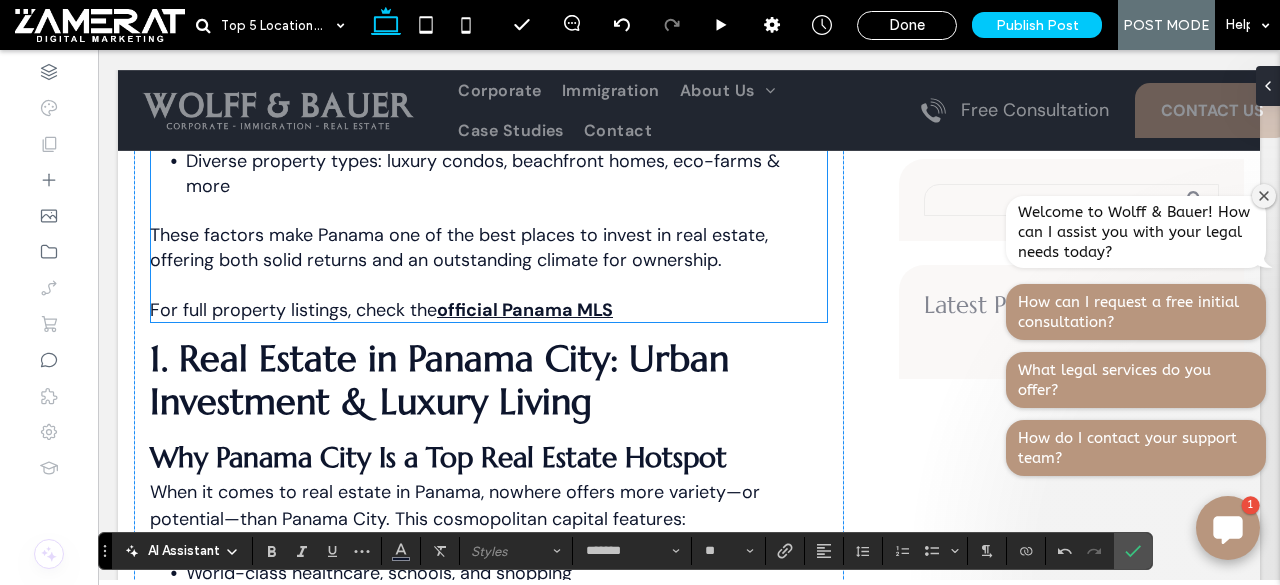 scroll, scrollTop: 1822, scrollLeft: 0, axis: vertical 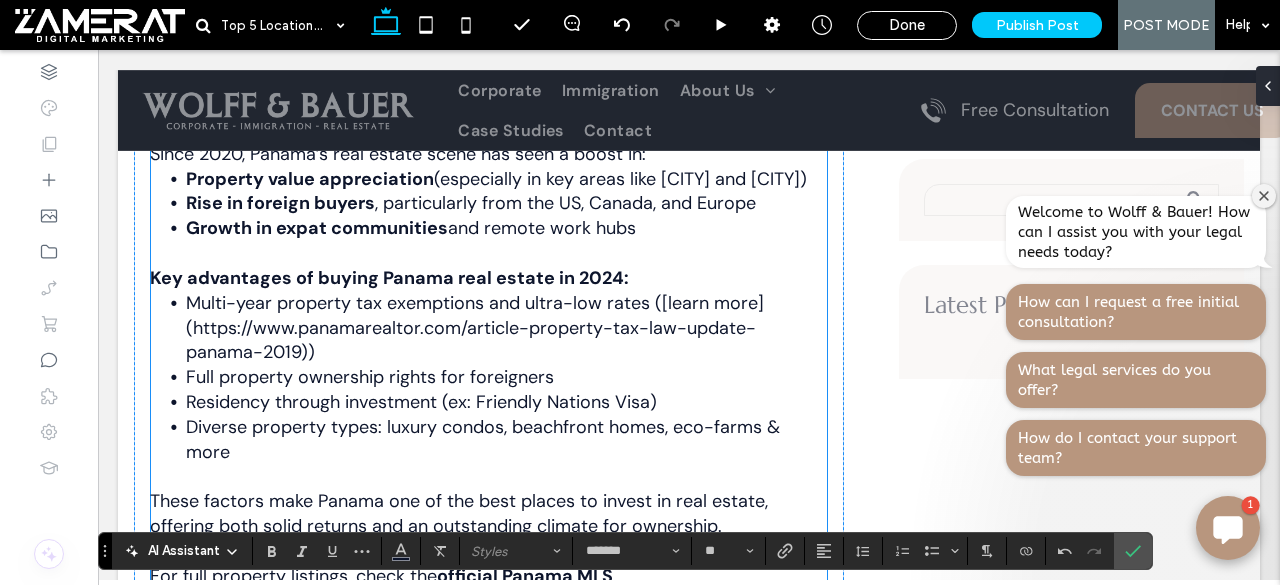 click on "Multi-year property tax exemptions and ultra-low rates ([learn more](https://www.panamarealtor.com/article-property-tax-law-update-panama-2019))" at bounding box center [475, 328] 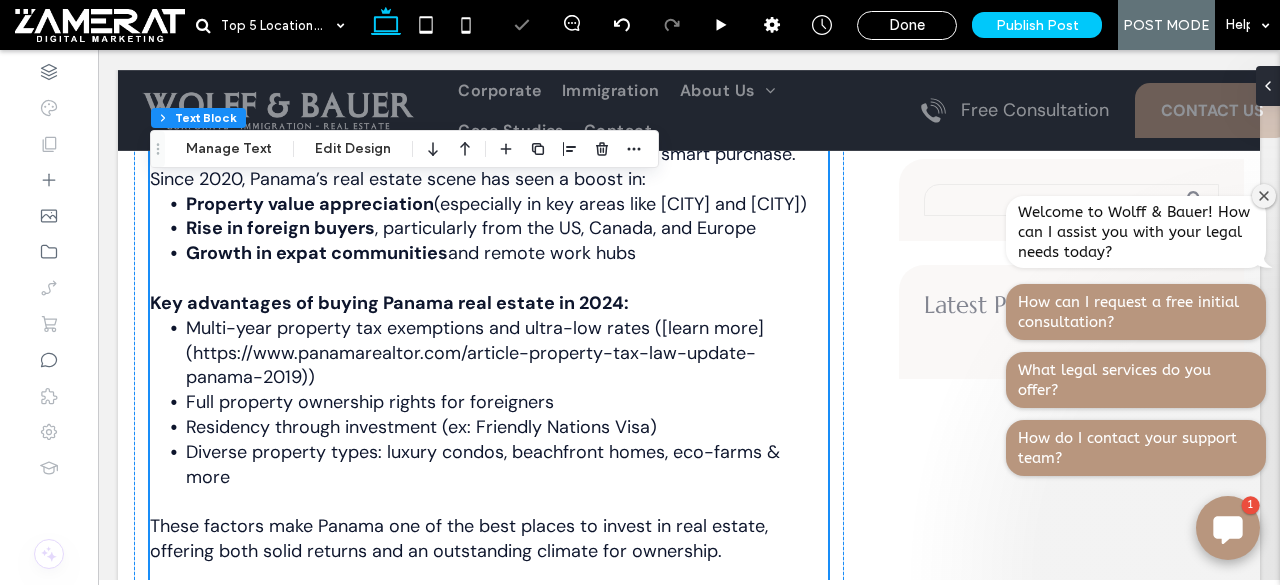 scroll, scrollTop: 1790, scrollLeft: 0, axis: vertical 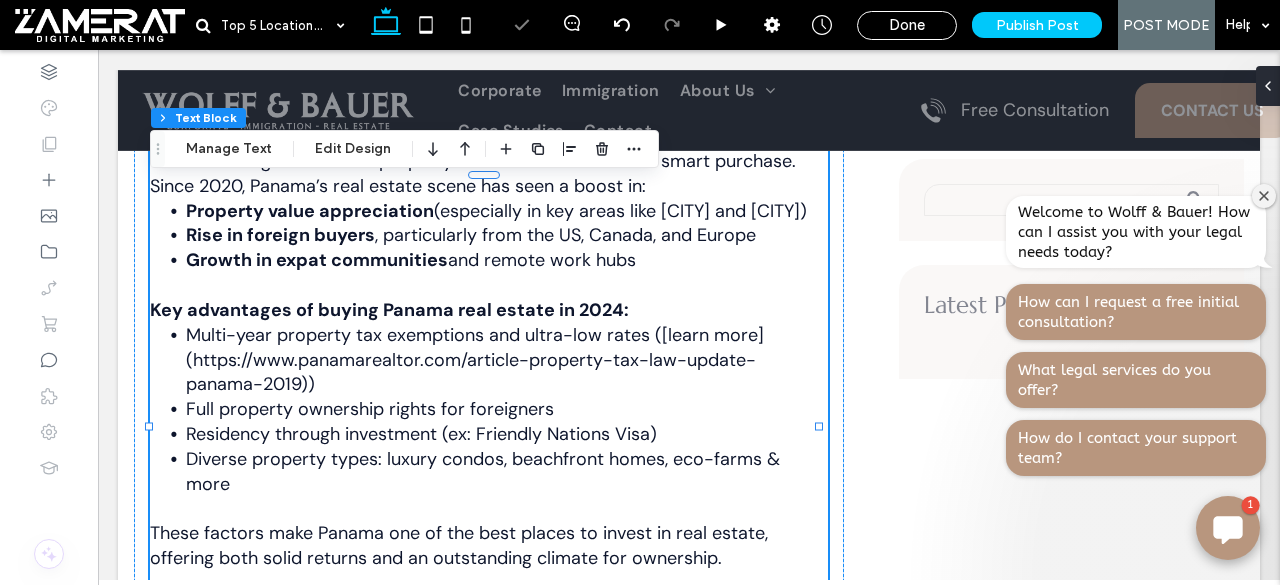 click on "Property value appreciation" at bounding box center (310, 211) 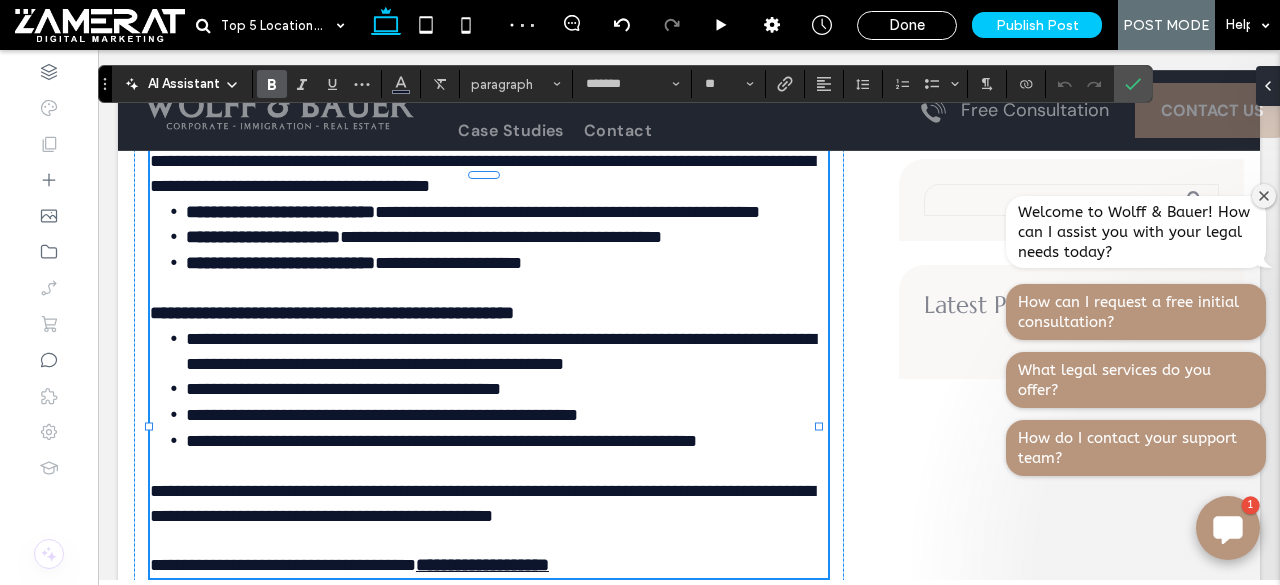 type on "*******" 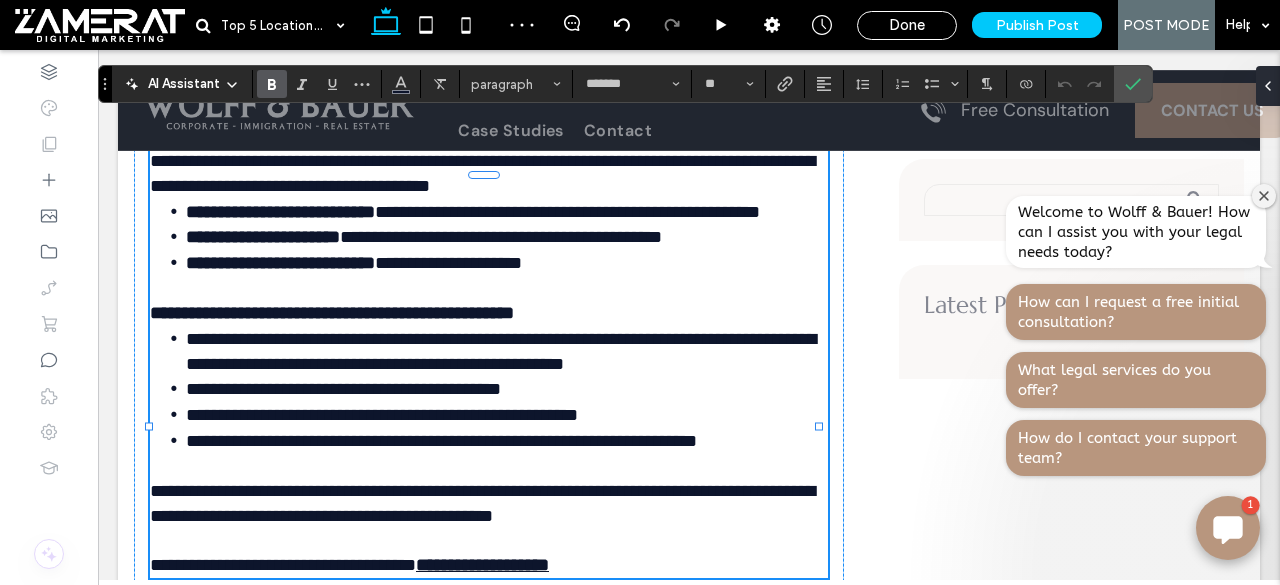 type on "**" 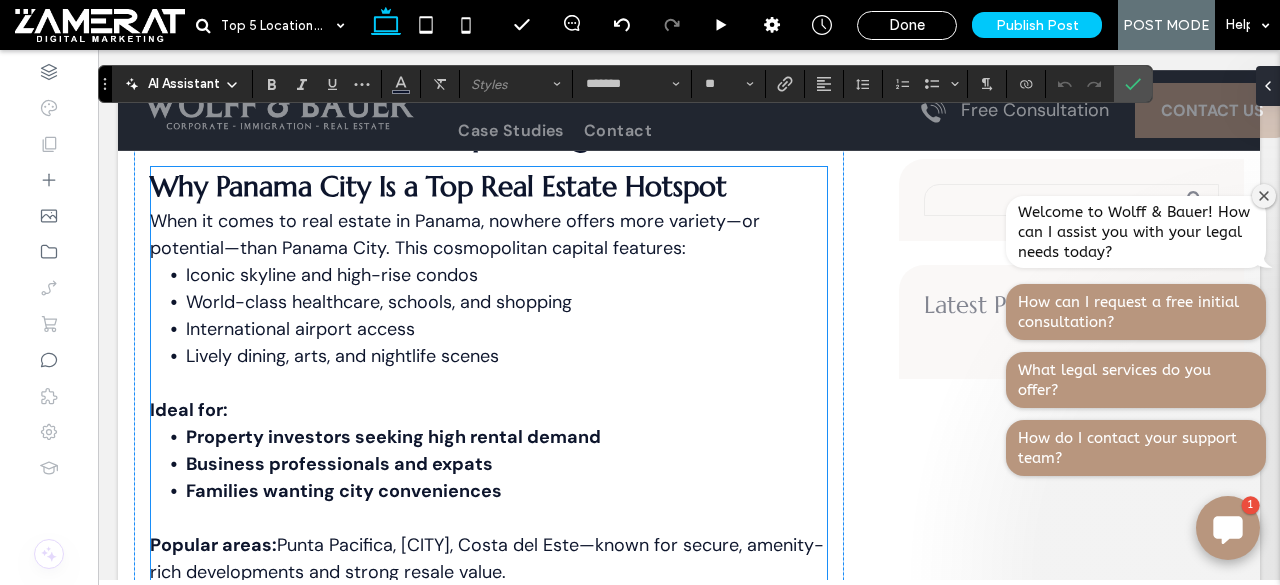 scroll, scrollTop: 2550, scrollLeft: 0, axis: vertical 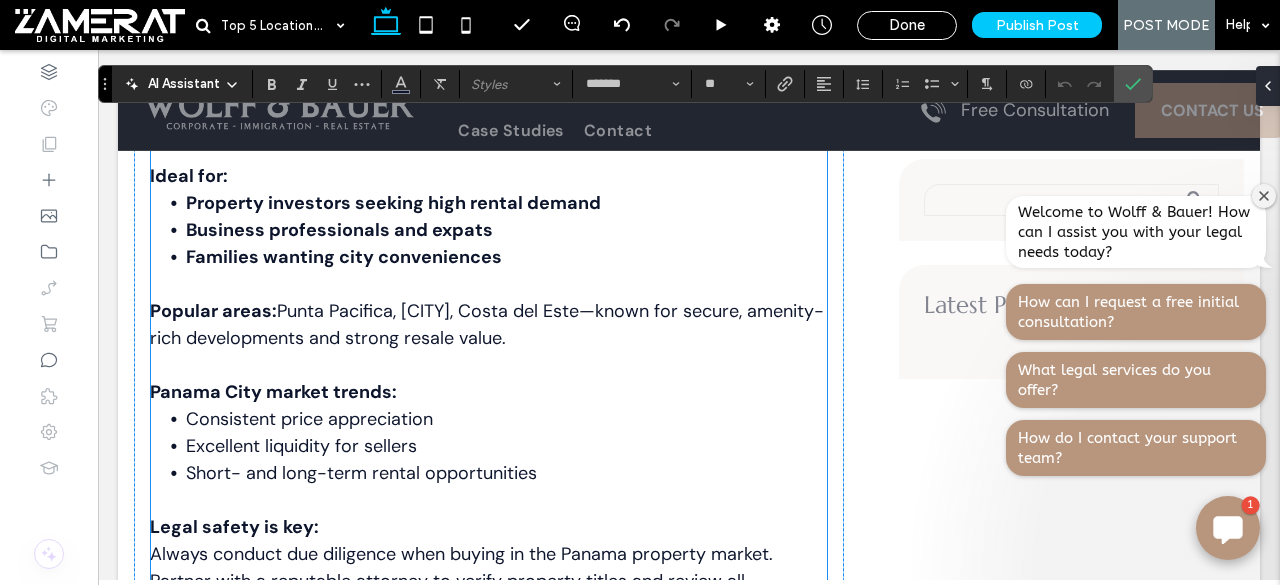 drag, startPoint x: 155, startPoint y: 403, endPoint x: 764, endPoint y: 549, distance: 626.25635 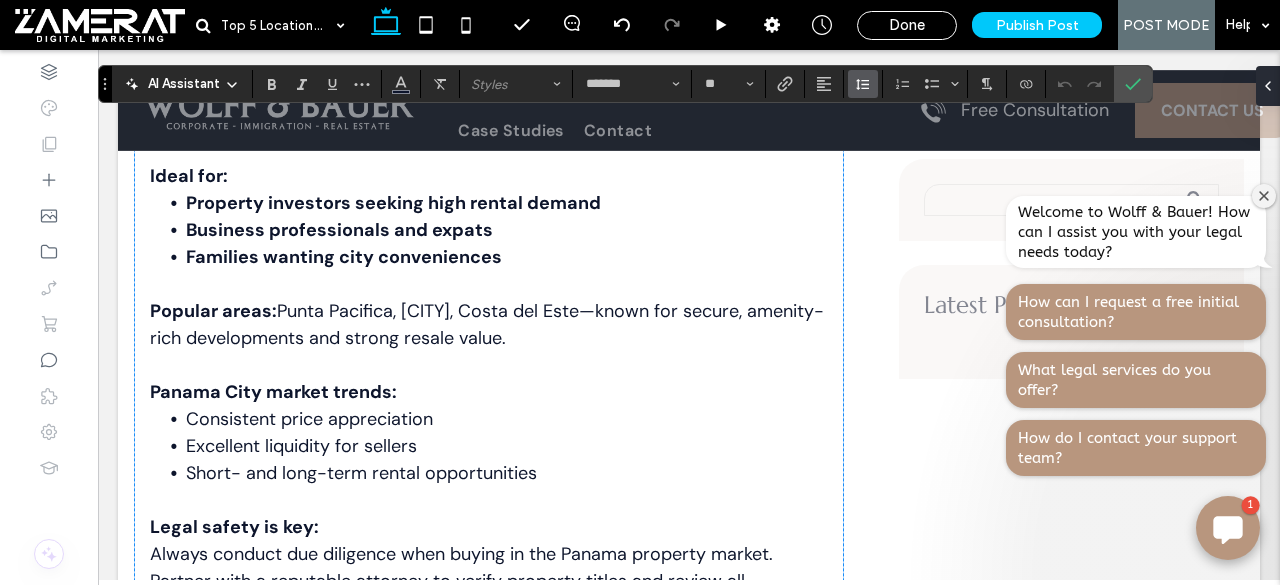 click 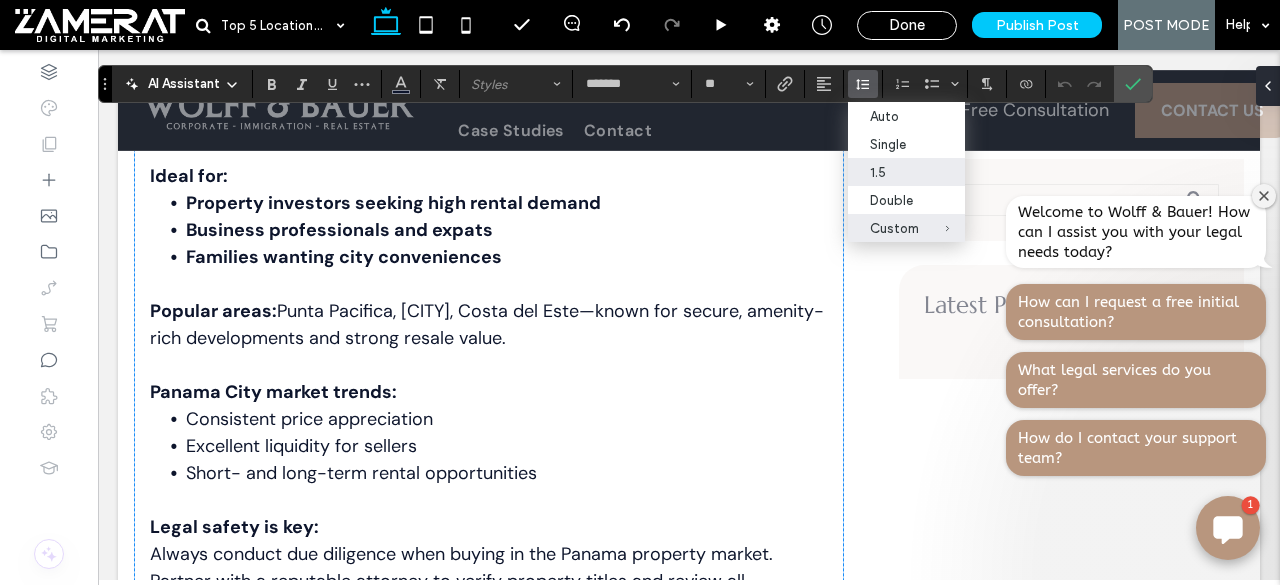 click on "1.5" at bounding box center [894, 172] 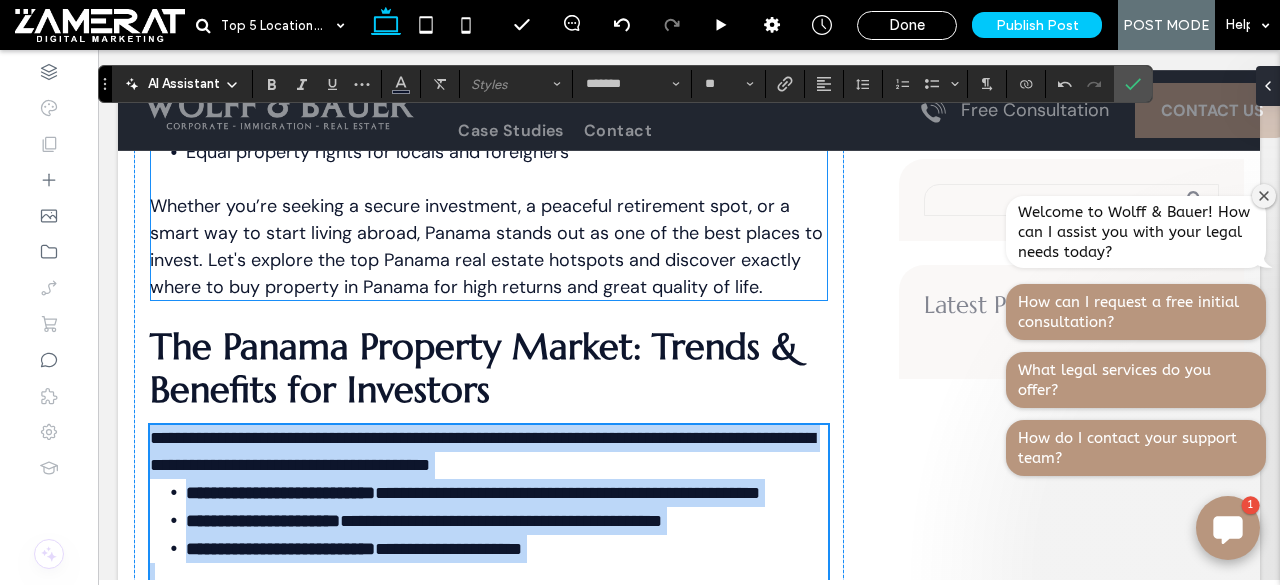 scroll, scrollTop: 1276, scrollLeft: 0, axis: vertical 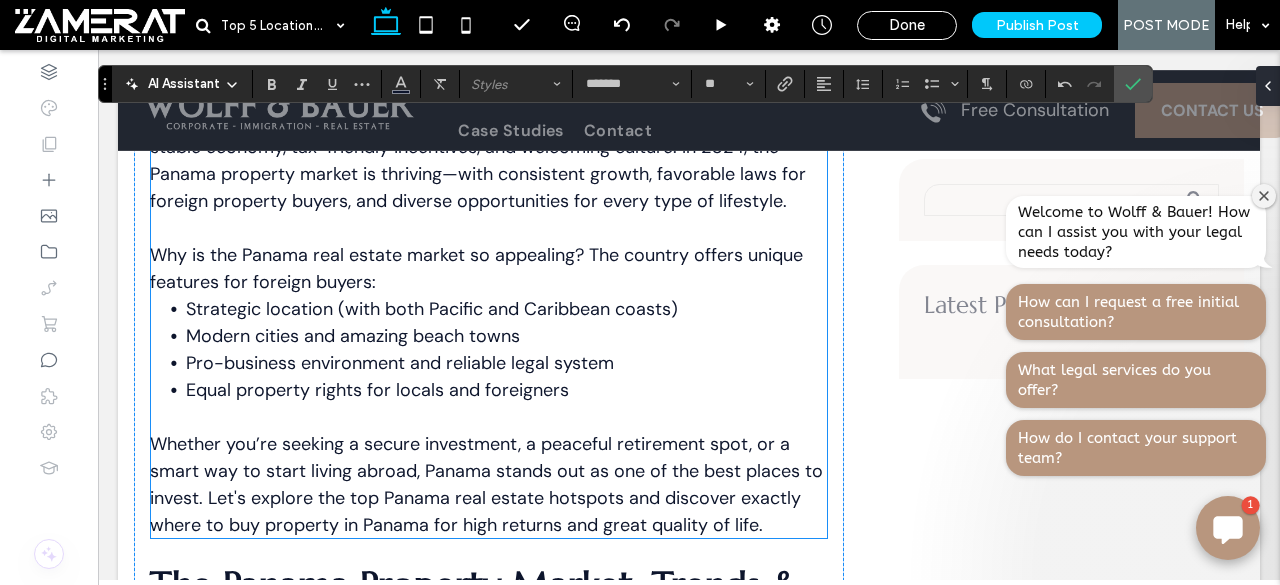 click on "Strategic location (with both Pacific and Caribbean coasts)" at bounding box center [432, 309] 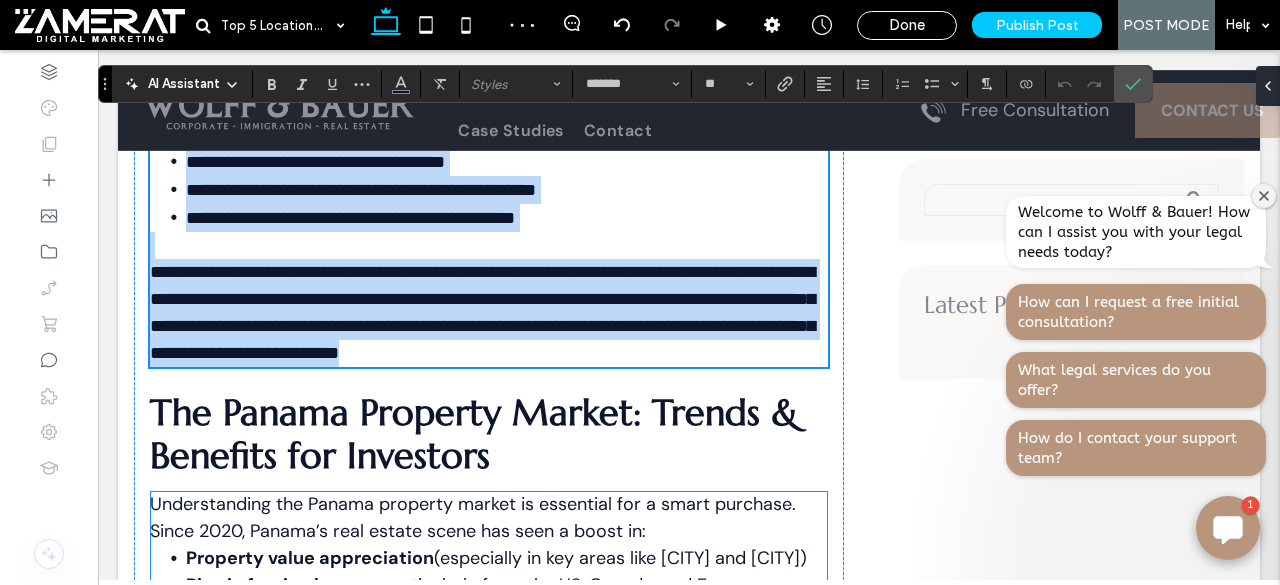 scroll, scrollTop: 1638, scrollLeft: 0, axis: vertical 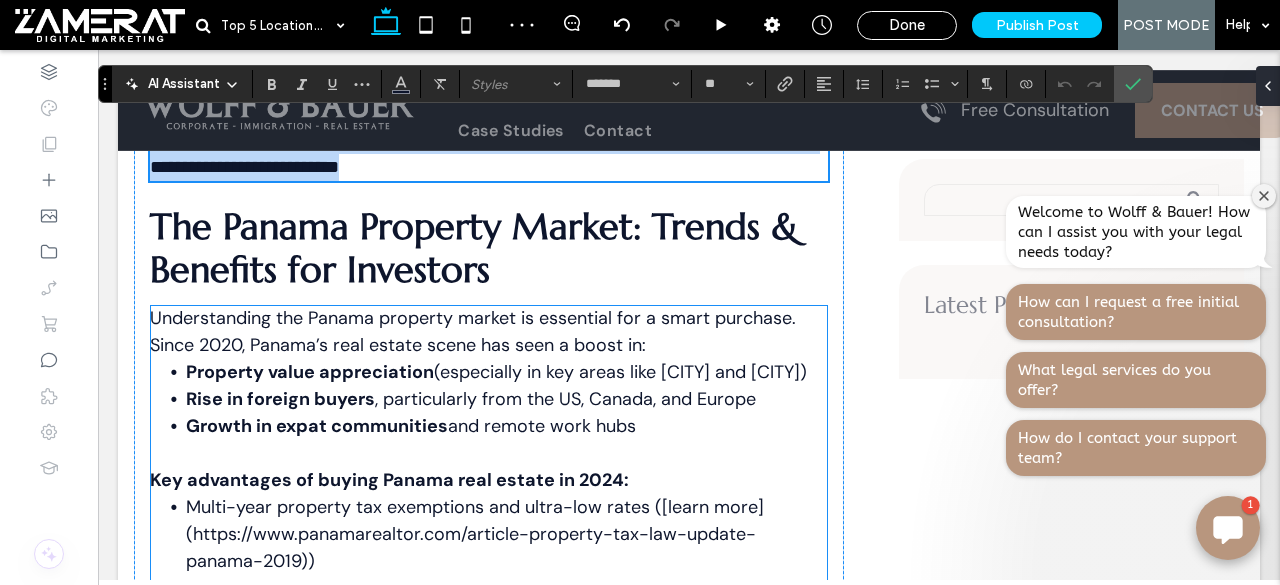 drag, startPoint x: 153, startPoint y: 219, endPoint x: 792, endPoint y: 529, distance: 710.226 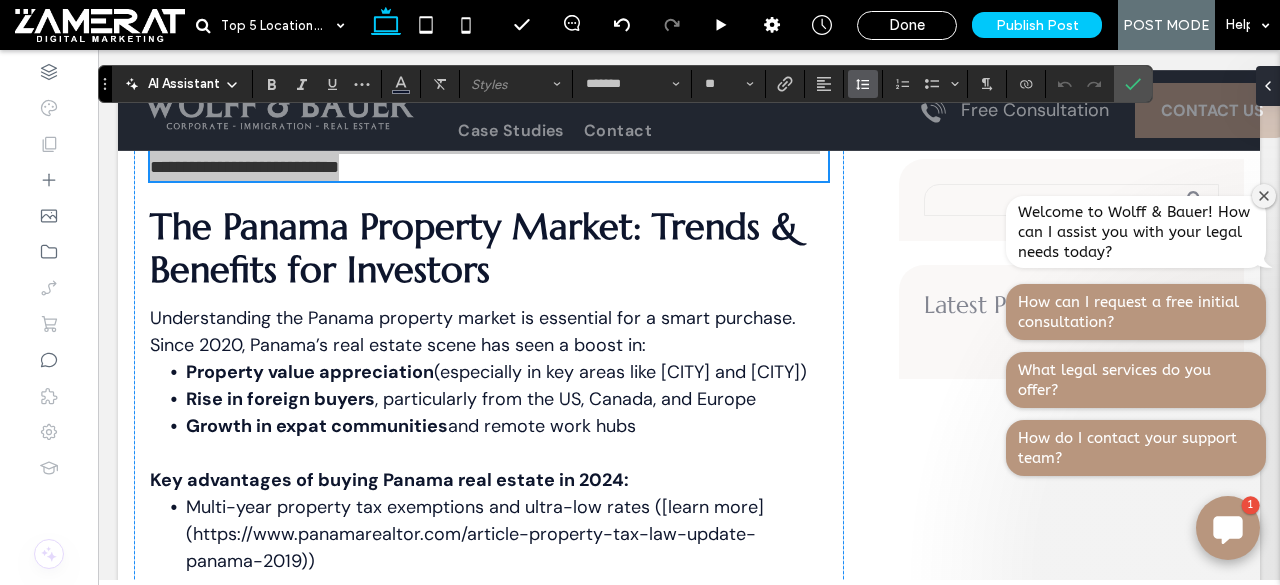 click 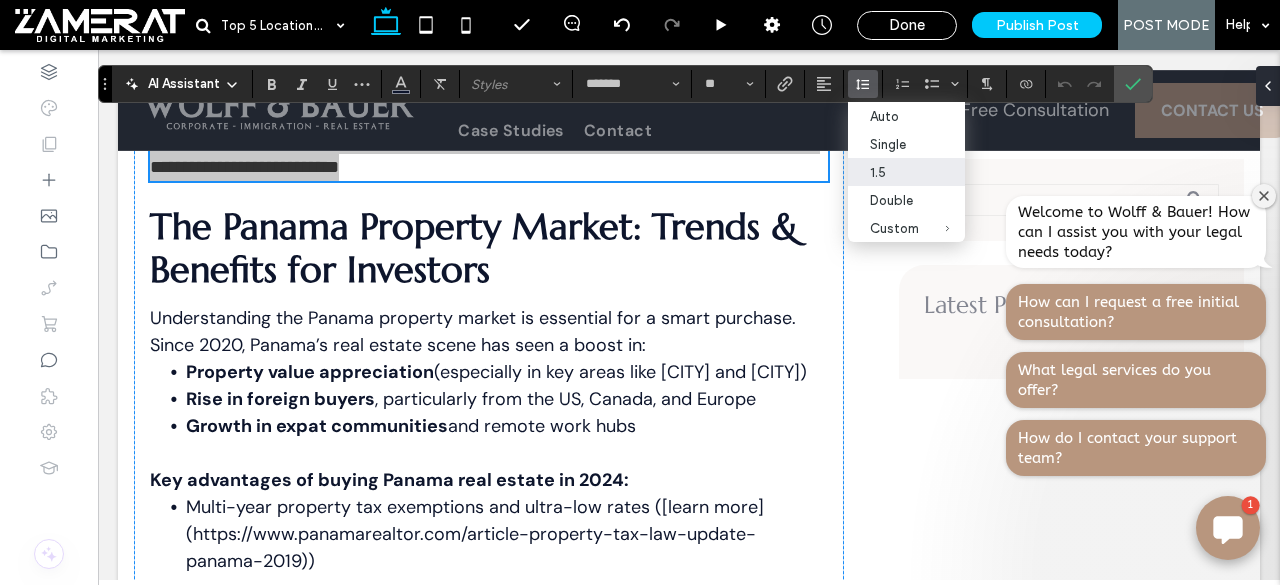 click on "1.5" at bounding box center [894, 172] 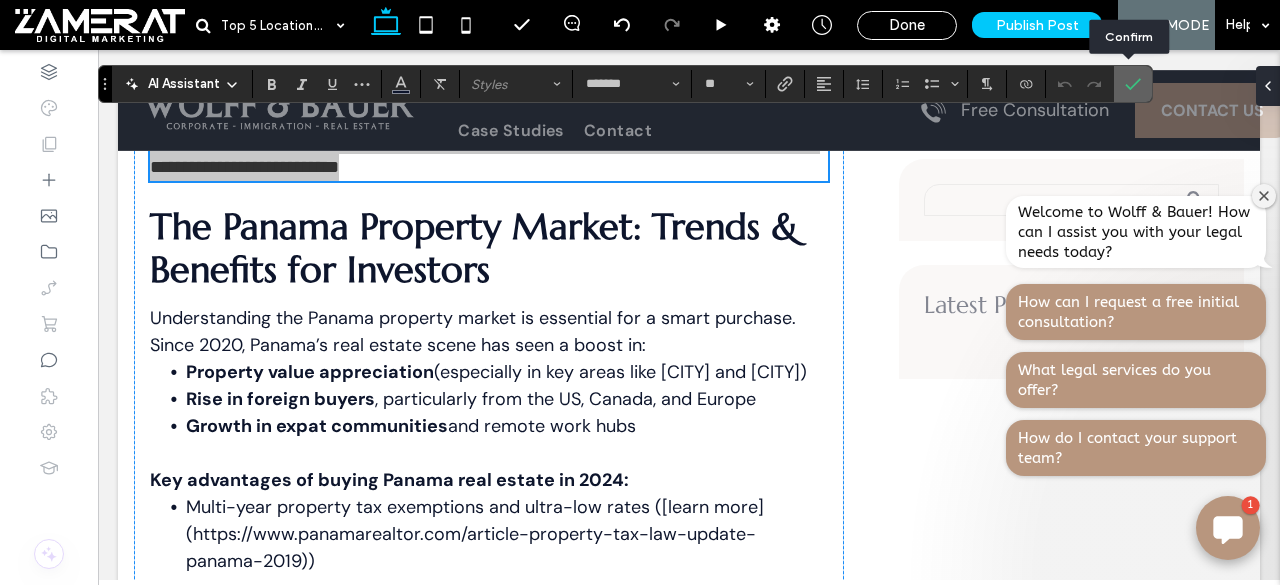 click 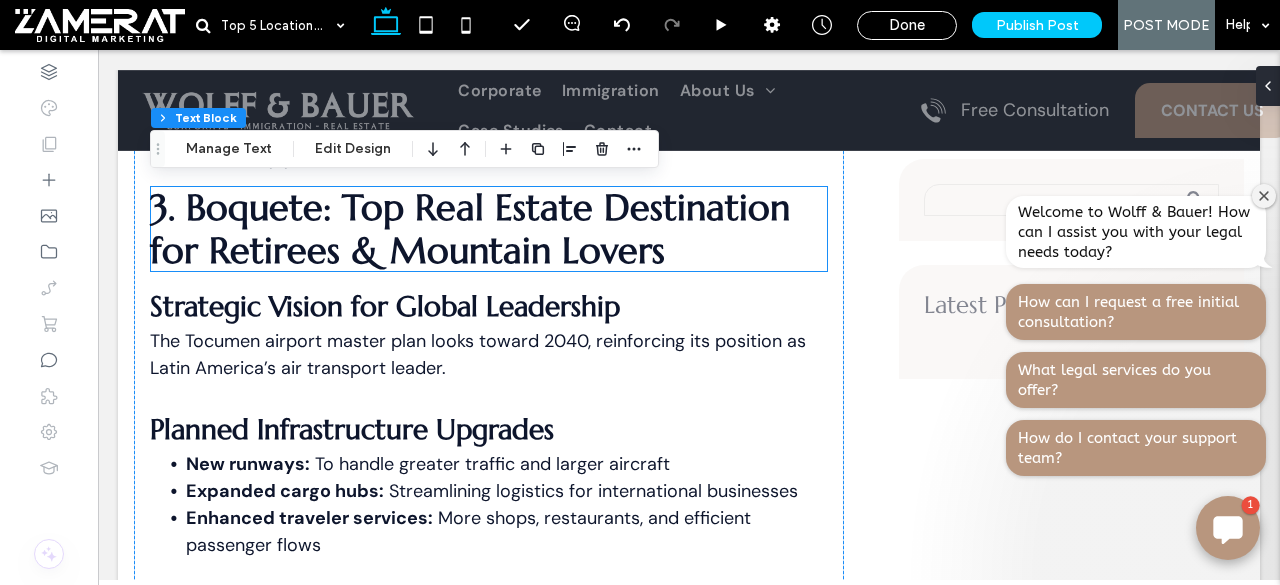 scroll, scrollTop: 4039, scrollLeft: 0, axis: vertical 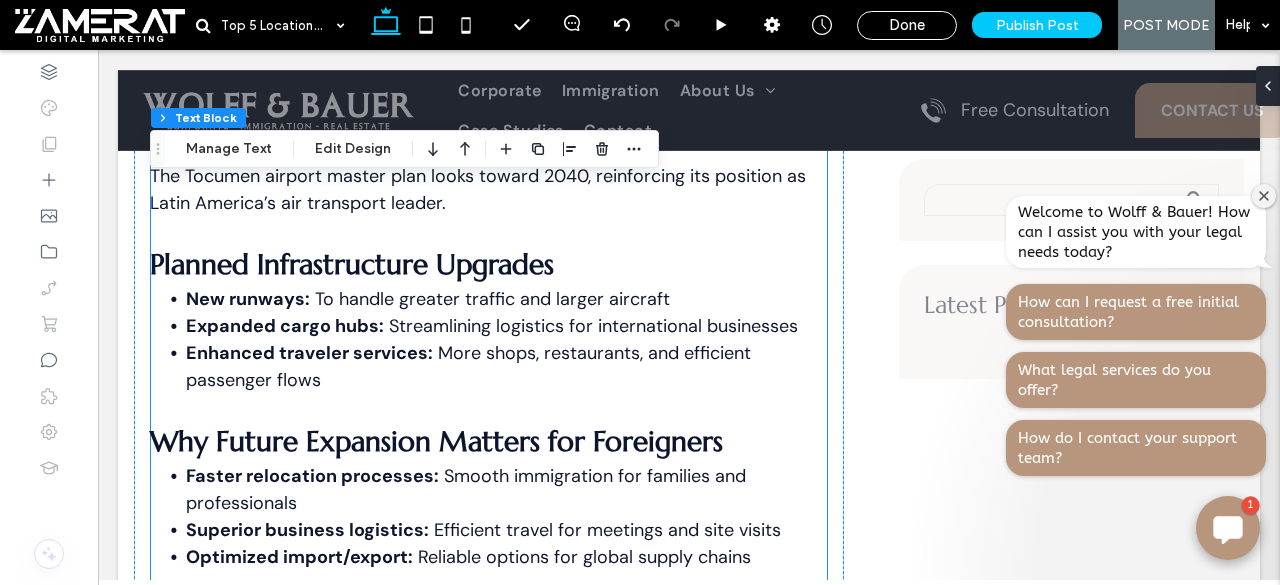 click at bounding box center (489, 230) 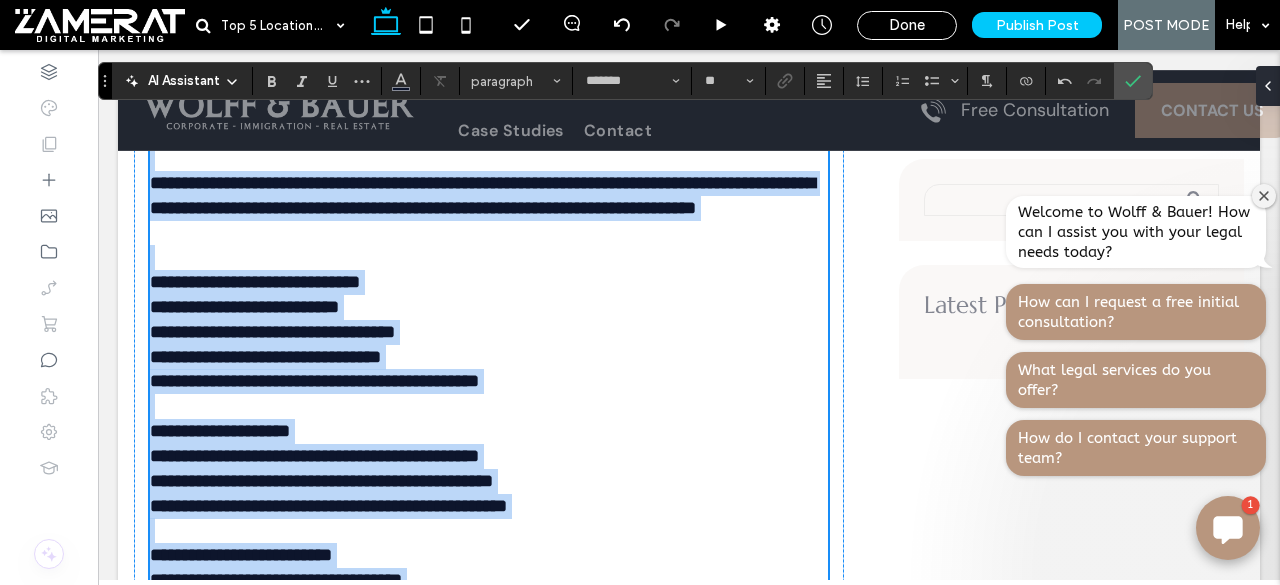 type on "*******" 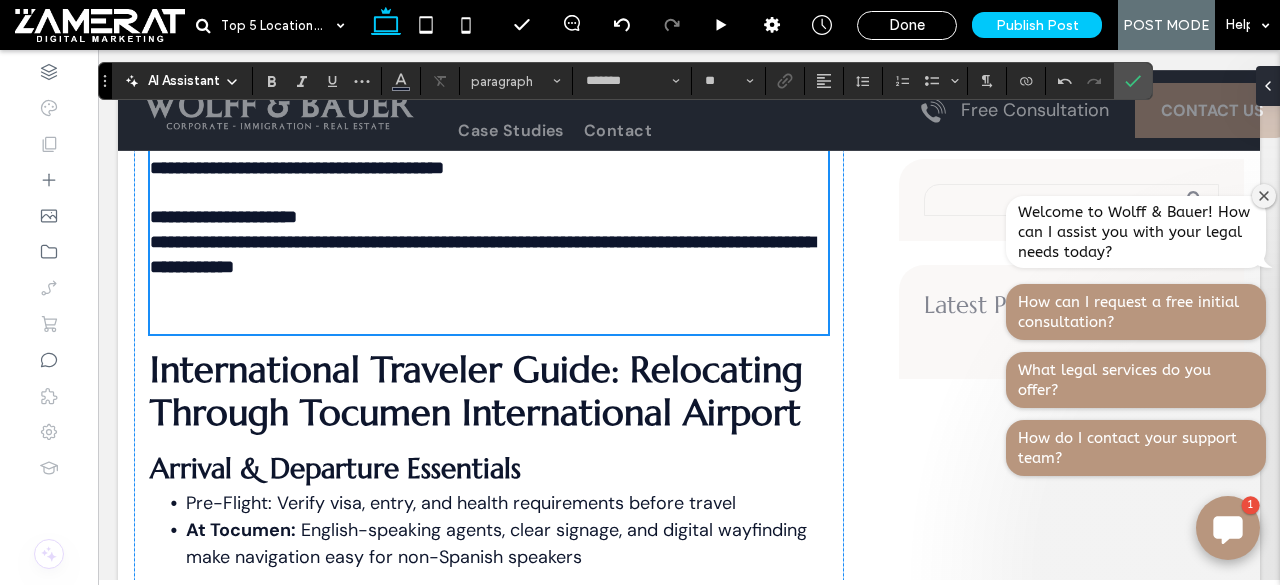 scroll, scrollTop: 0, scrollLeft: 0, axis: both 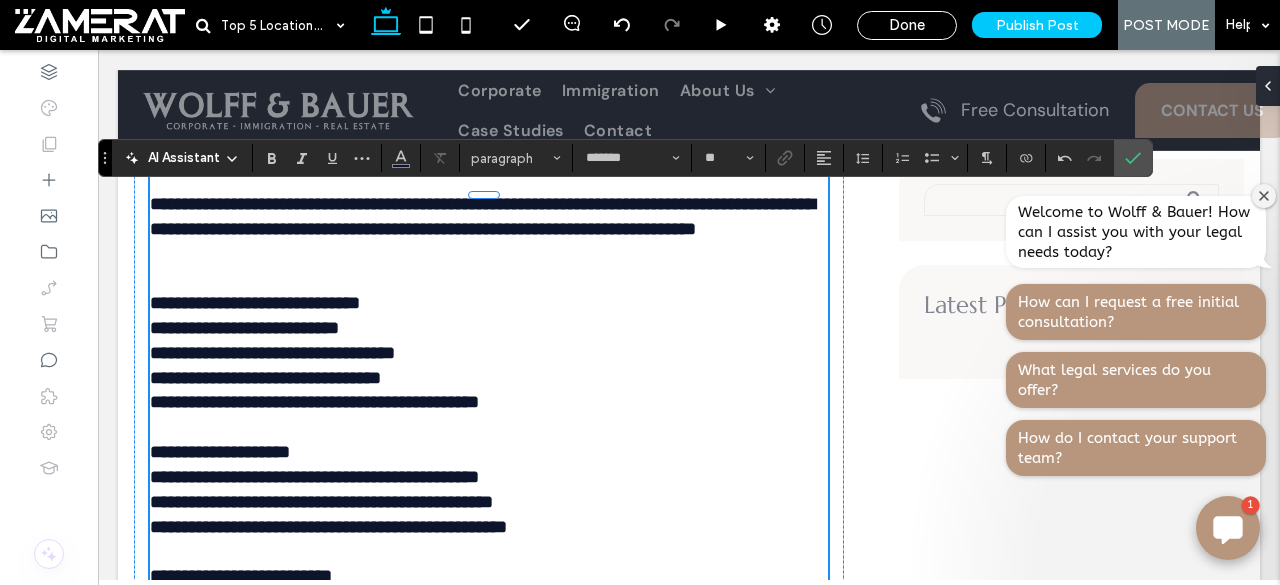 click on "**********" at bounding box center [290, 154] 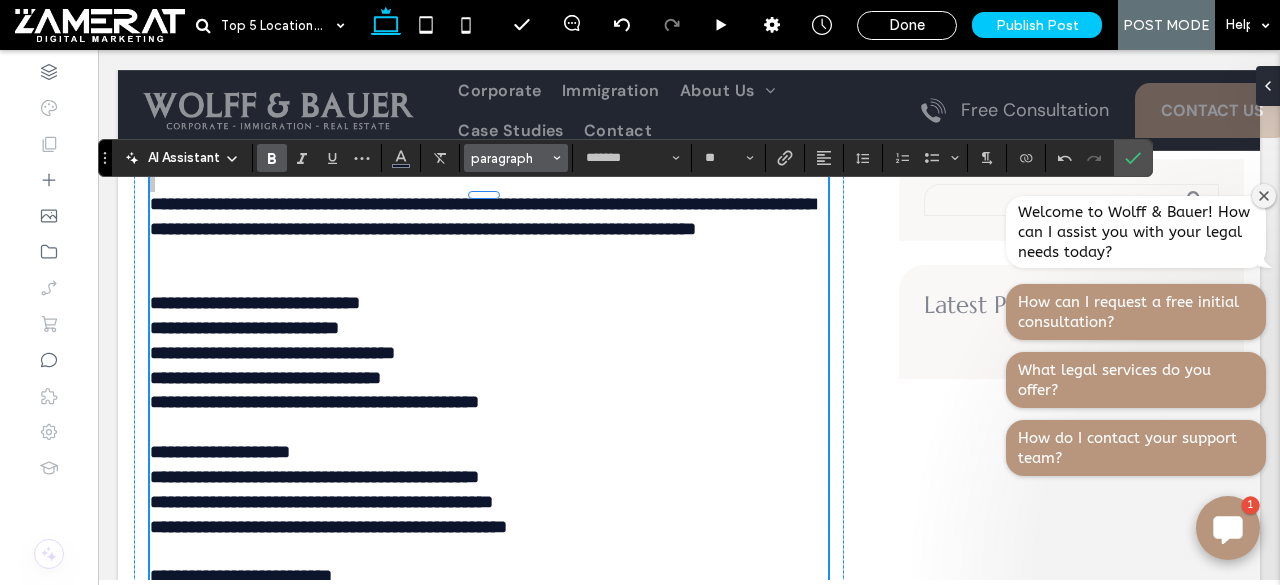 click on "paragraph" at bounding box center (516, 158) 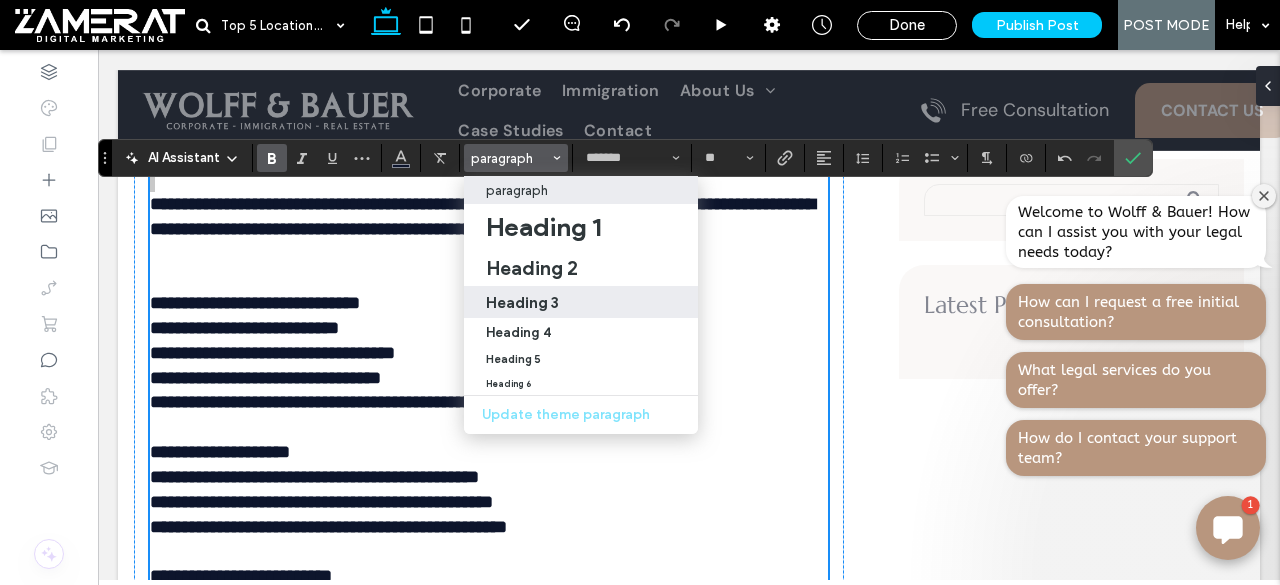 click on "Heading 3" at bounding box center [581, 302] 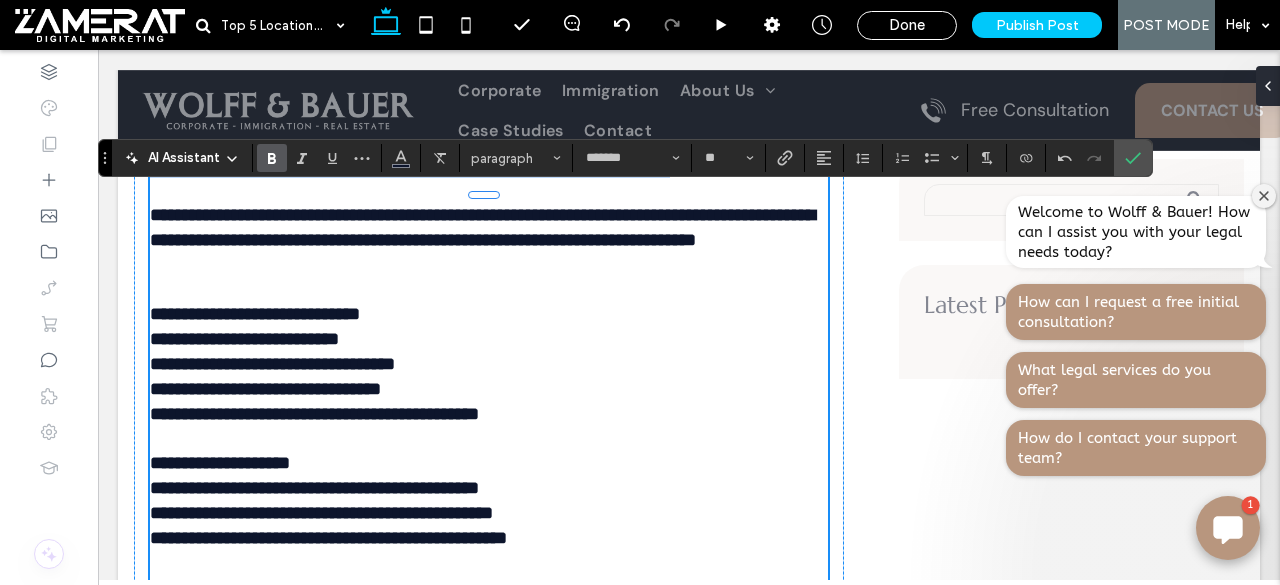 type 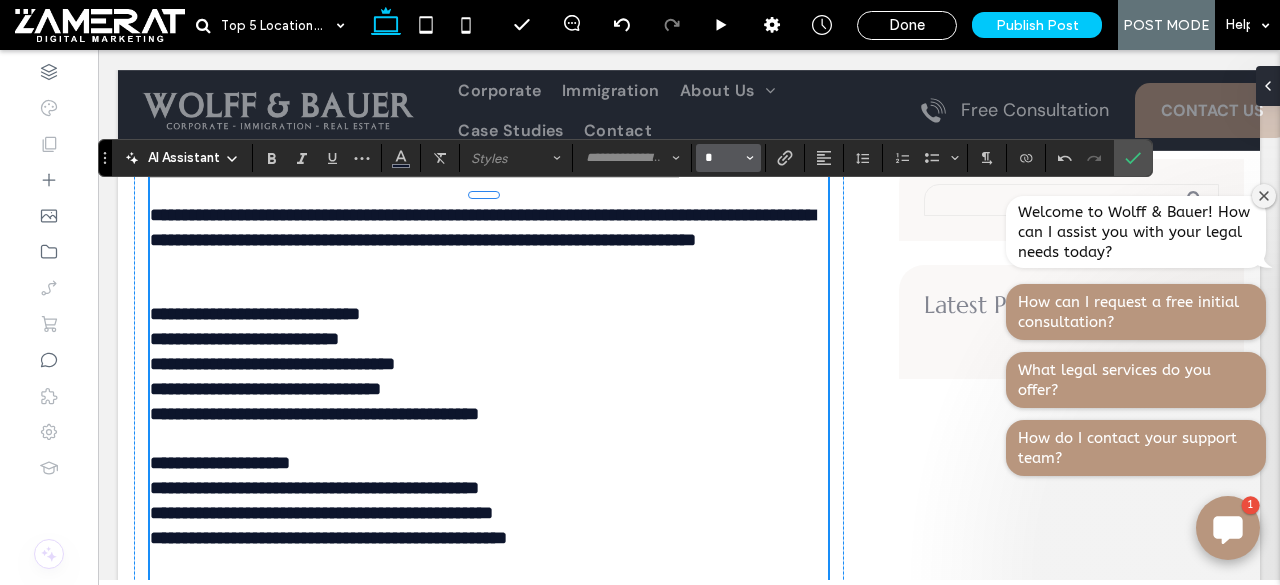 click on "*" at bounding box center [722, 158] 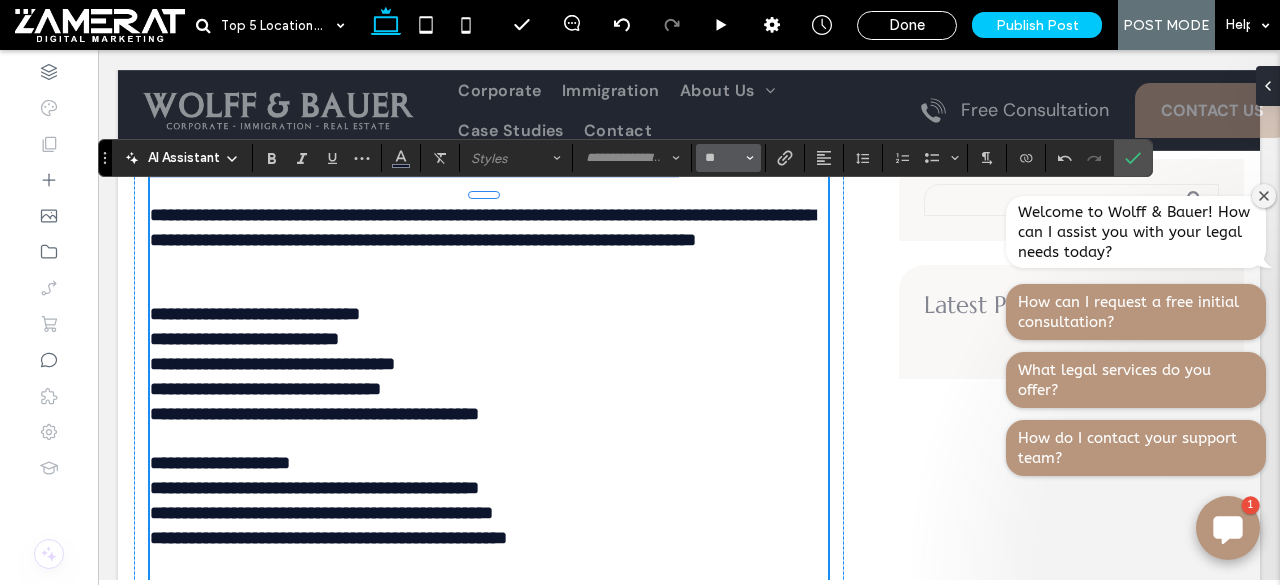 type on "*" 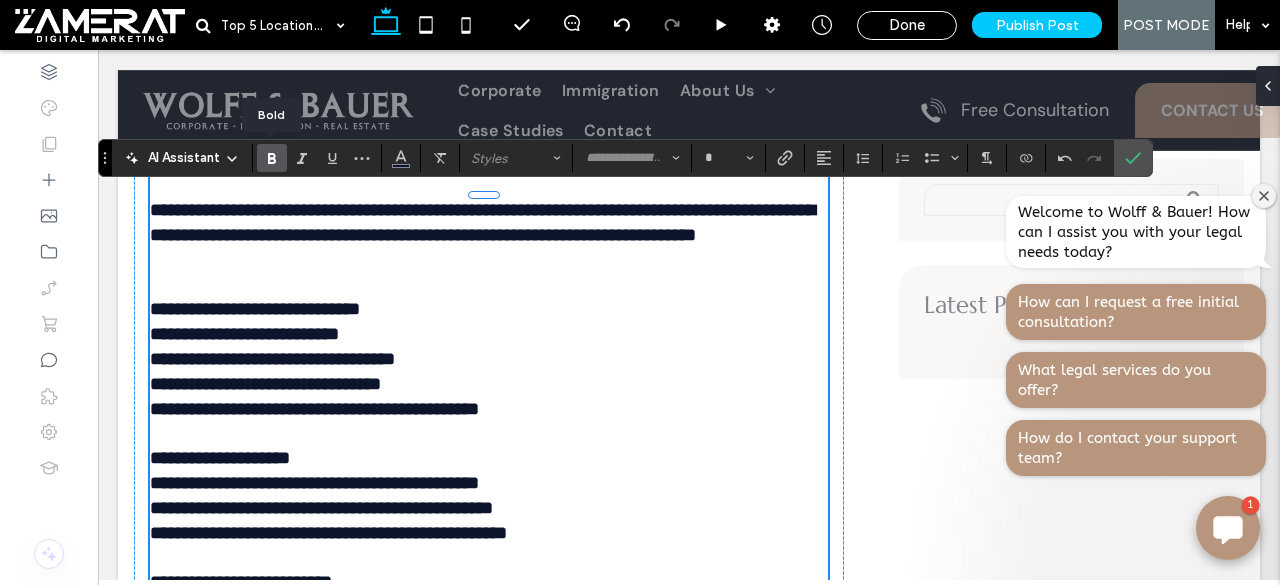 click 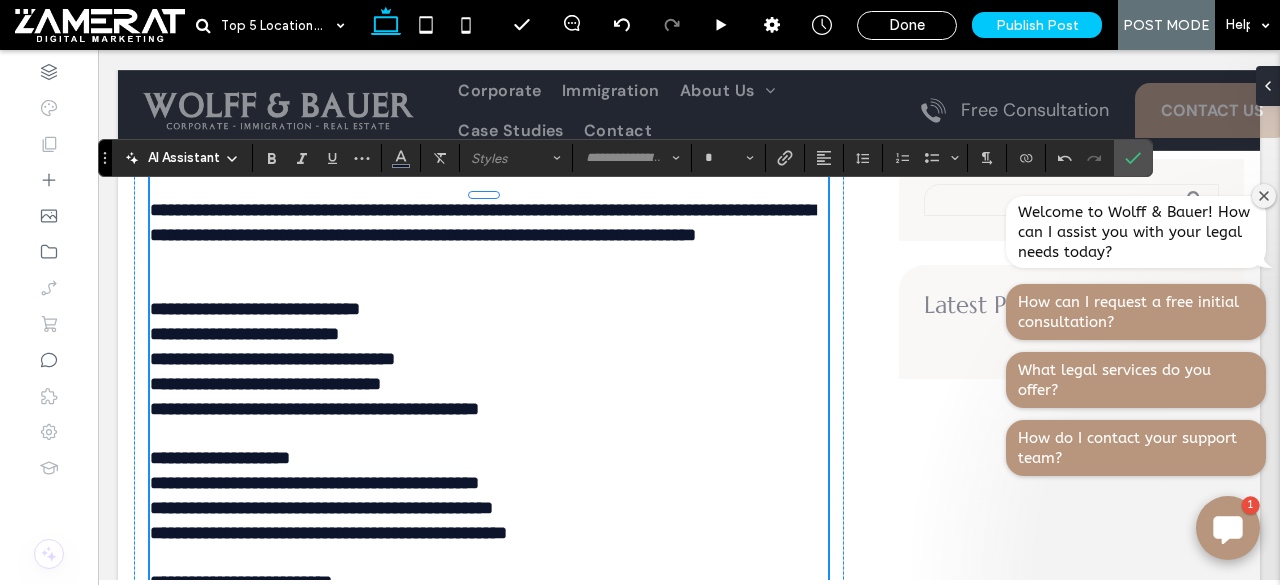 click on "**********" at bounding box center [370, 157] 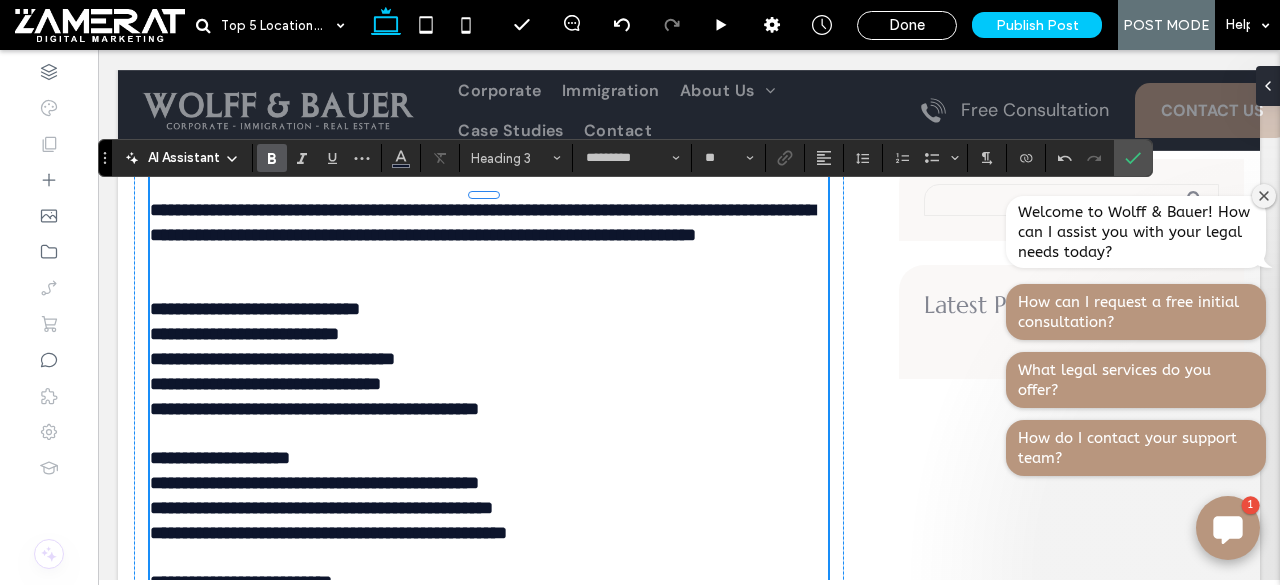 type 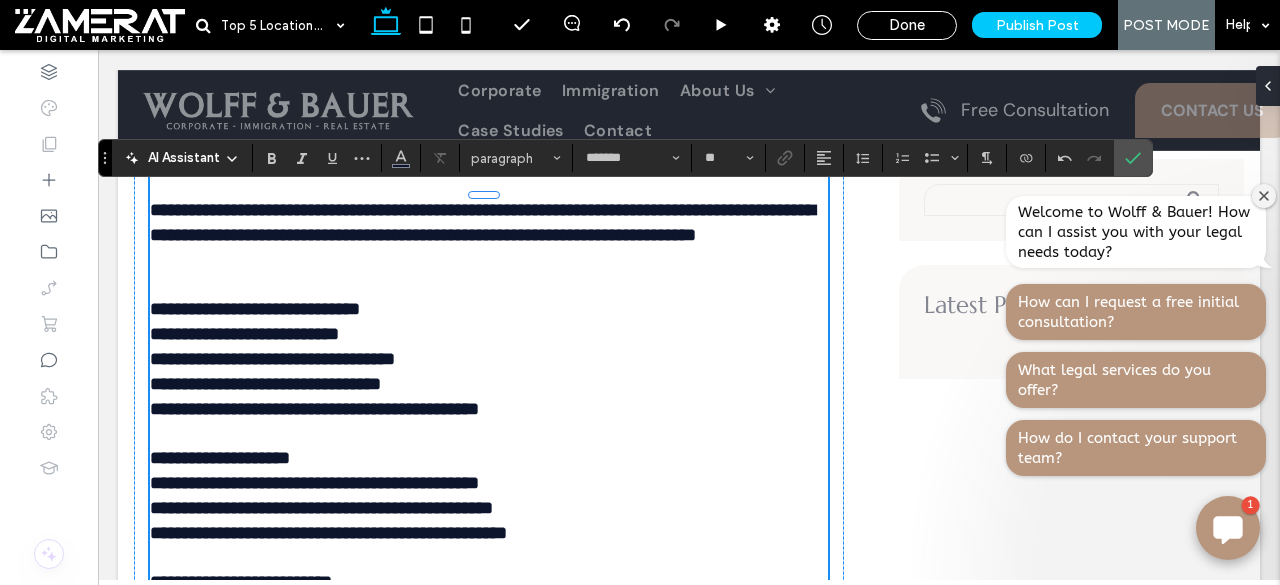 click on "**********" at bounding box center [484, 222] 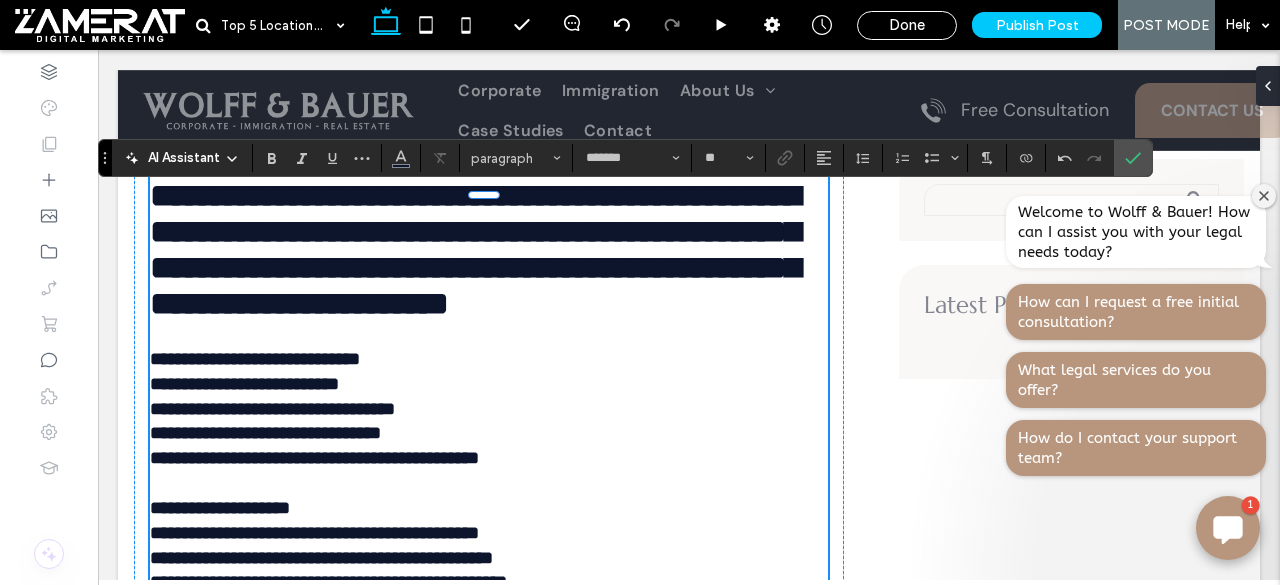 type on "*********" 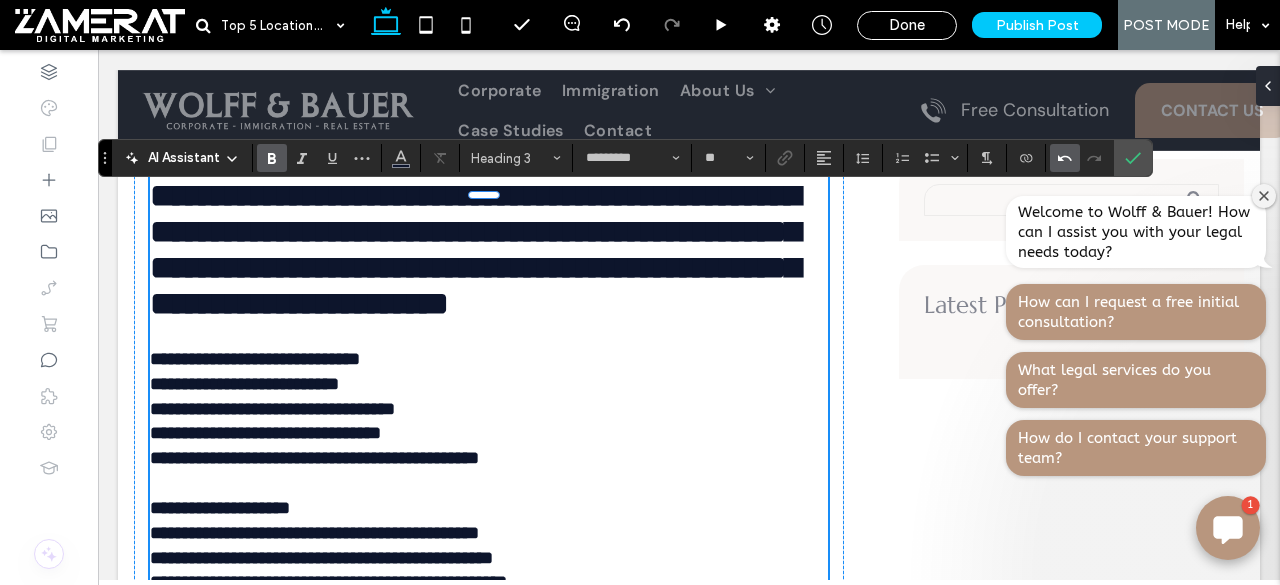 click at bounding box center (1095, 158) 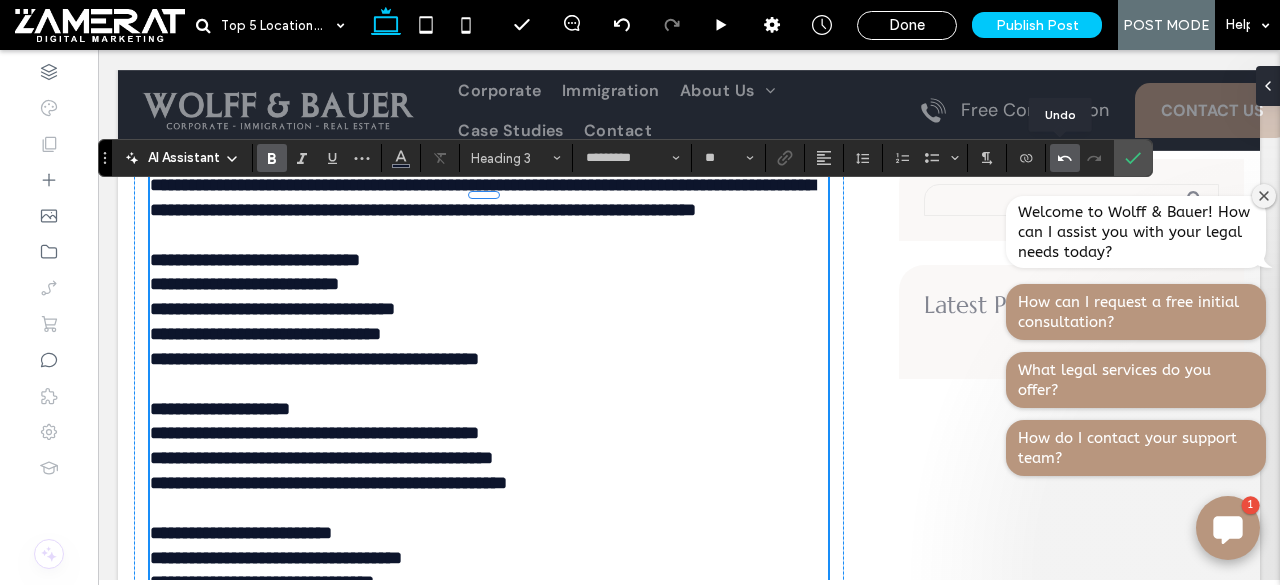 type on "*******" 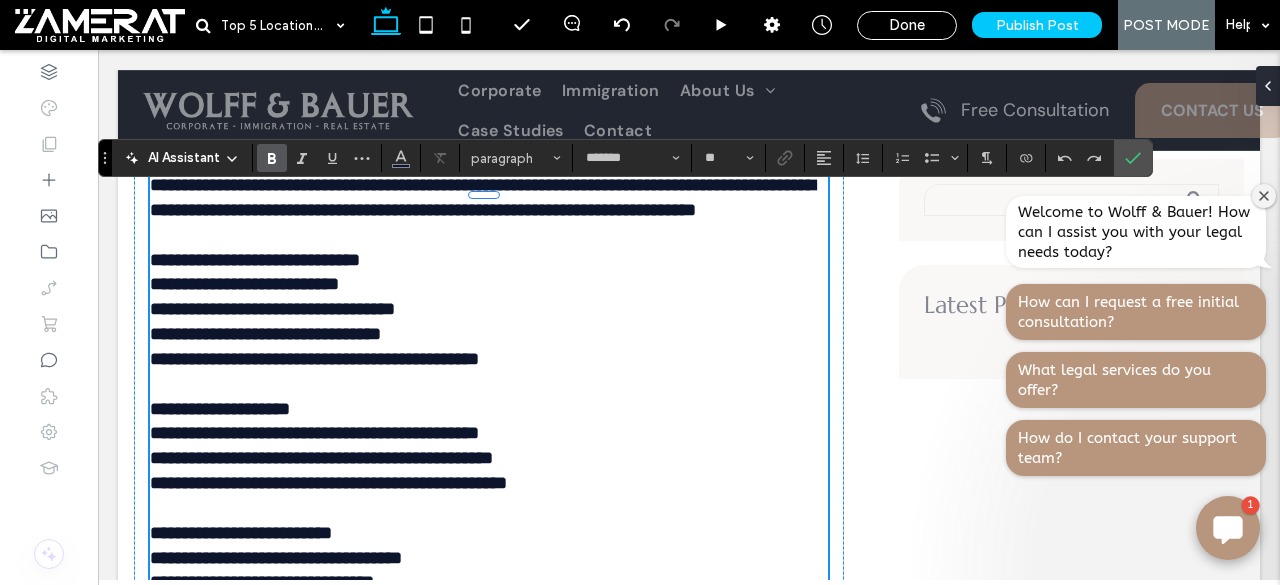 type on "**" 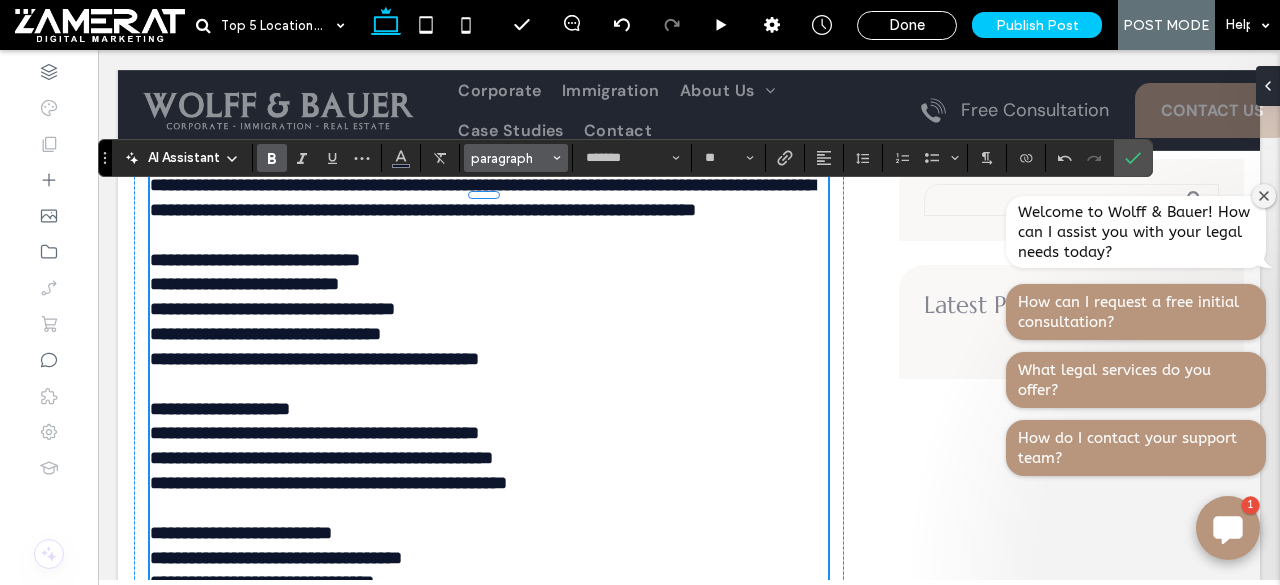 click on "paragraph" at bounding box center (510, 158) 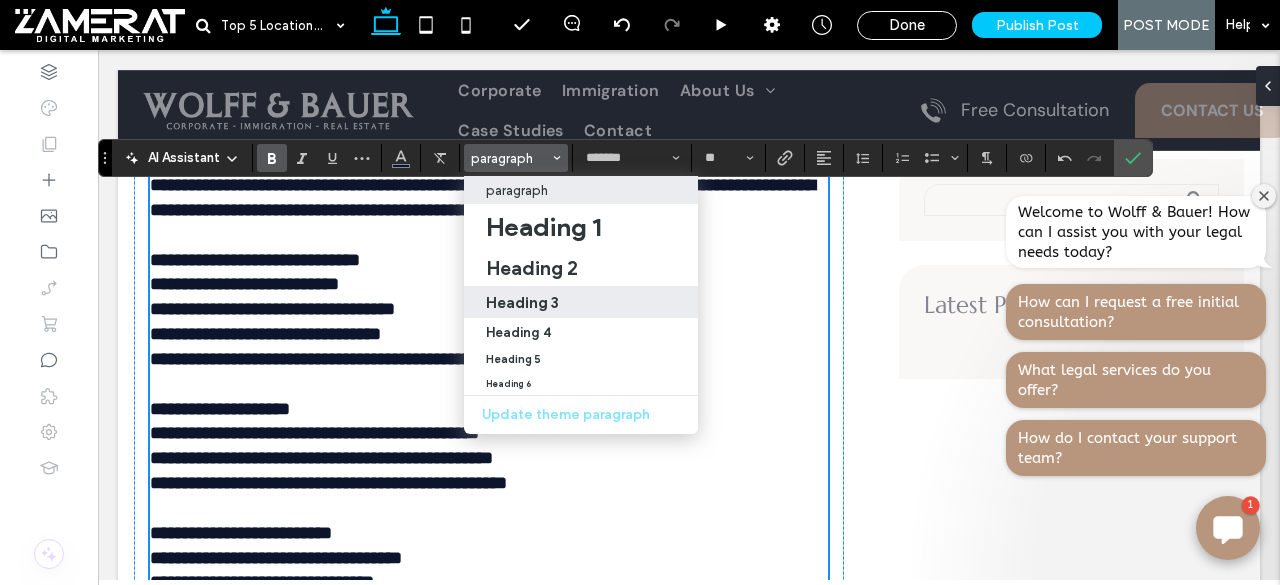 click on "Heading 3" at bounding box center (581, 302) 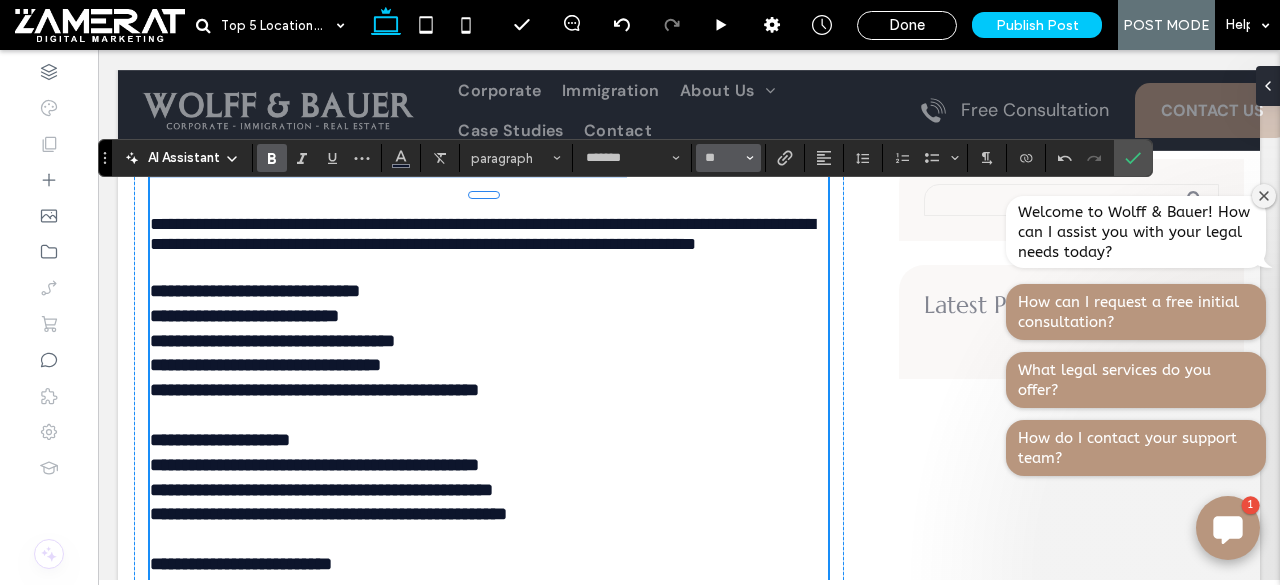 type on "*********" 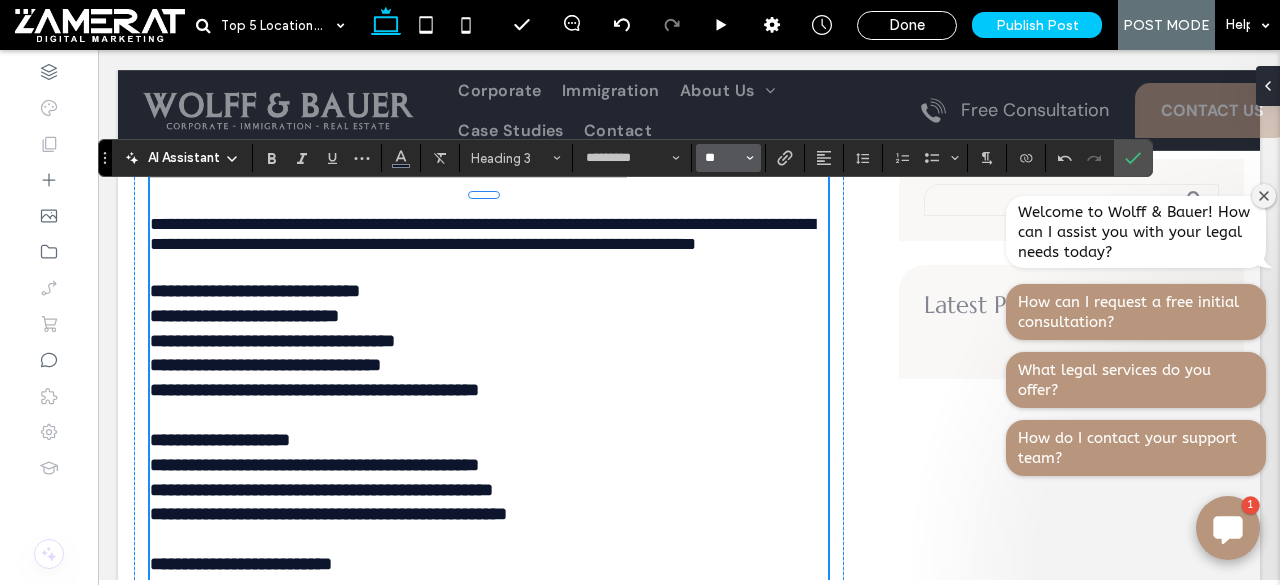 click on "**" at bounding box center (722, 158) 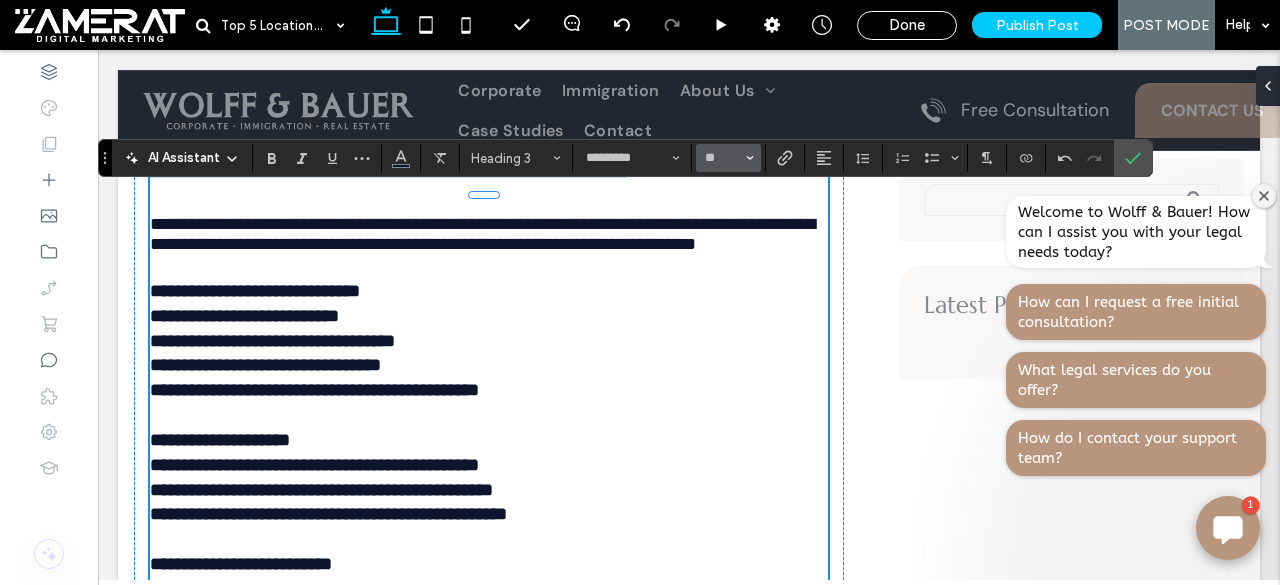 type on "**" 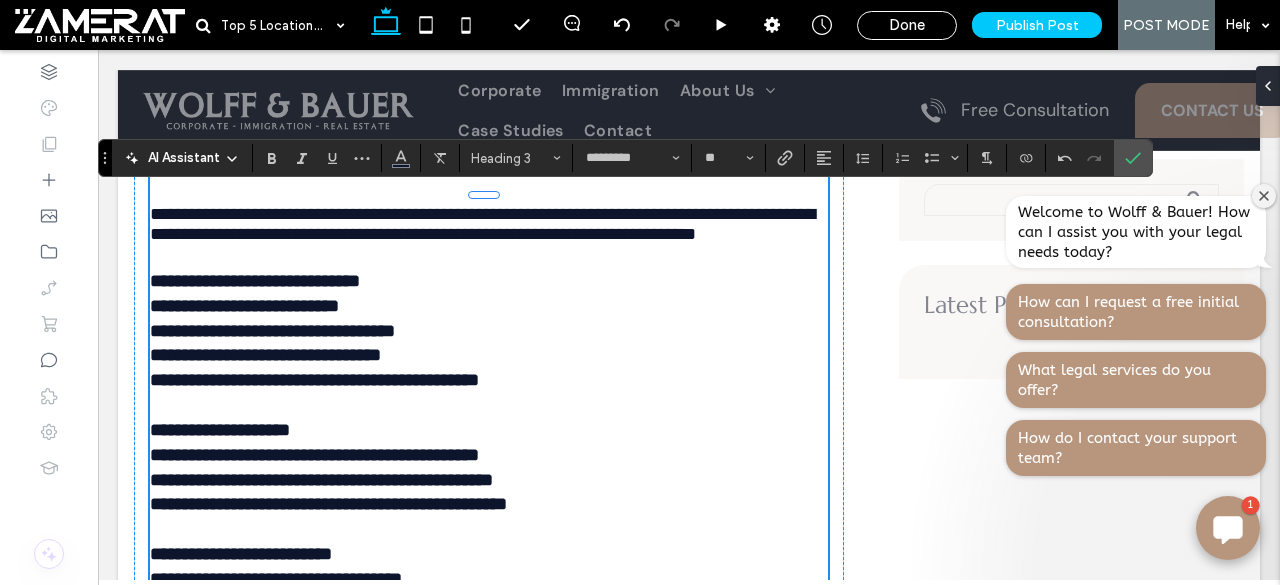 click on "**********" at bounding box center [489, 530] 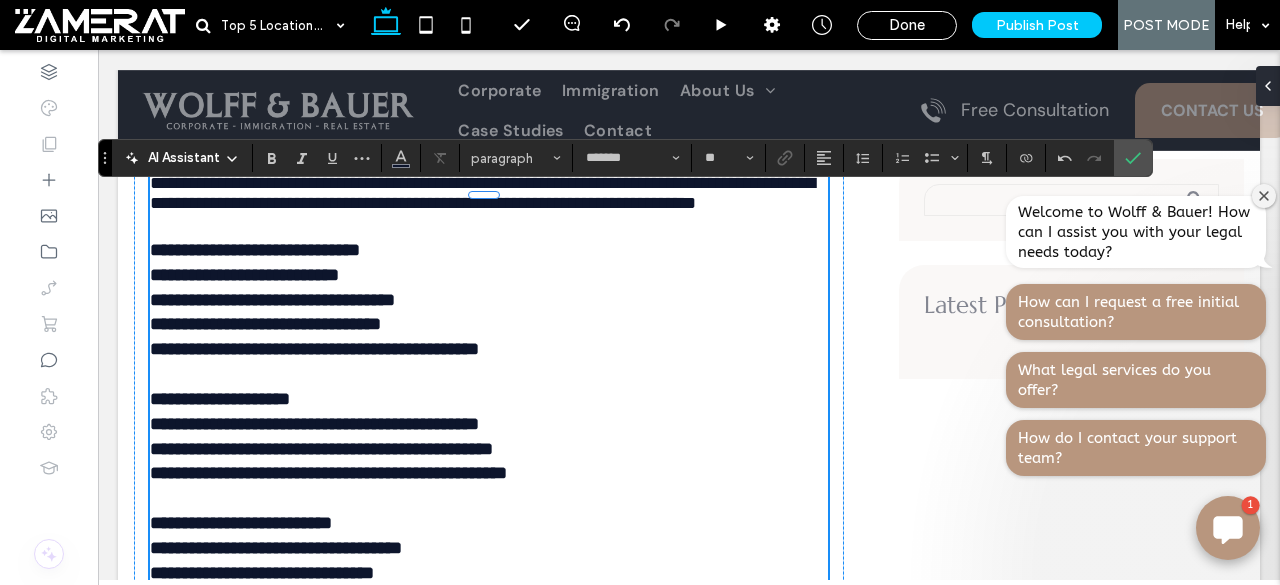 click on "**********" at bounding box center [255, 250] 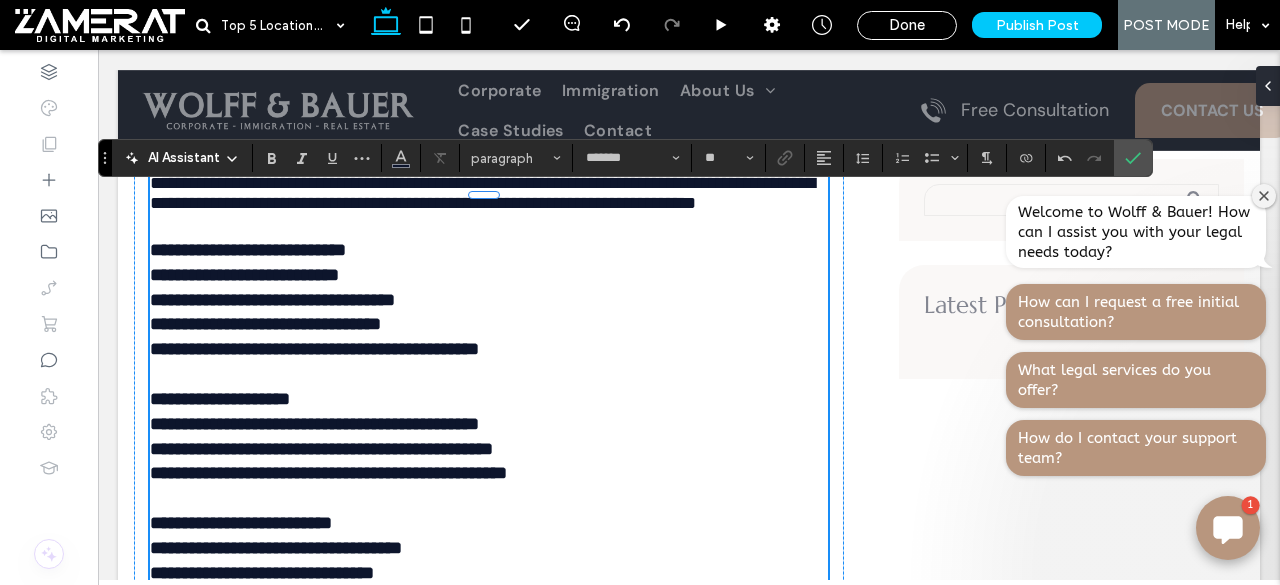 click on "**********" at bounding box center (484, 238) 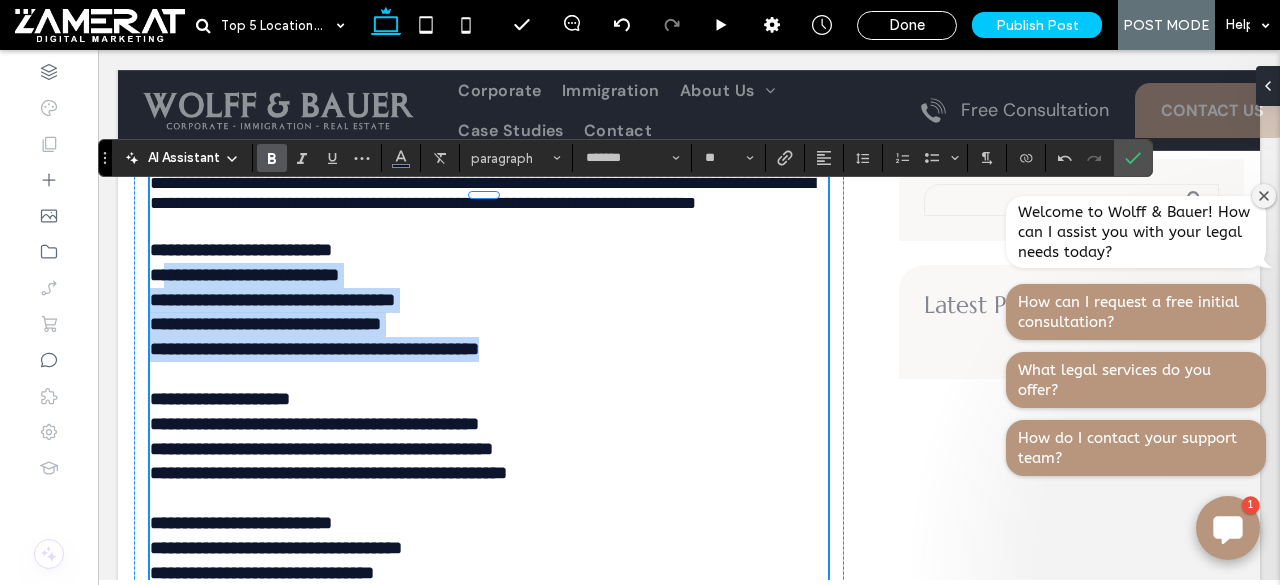 drag, startPoint x: 163, startPoint y: 357, endPoint x: 596, endPoint y: 443, distance: 441.45782 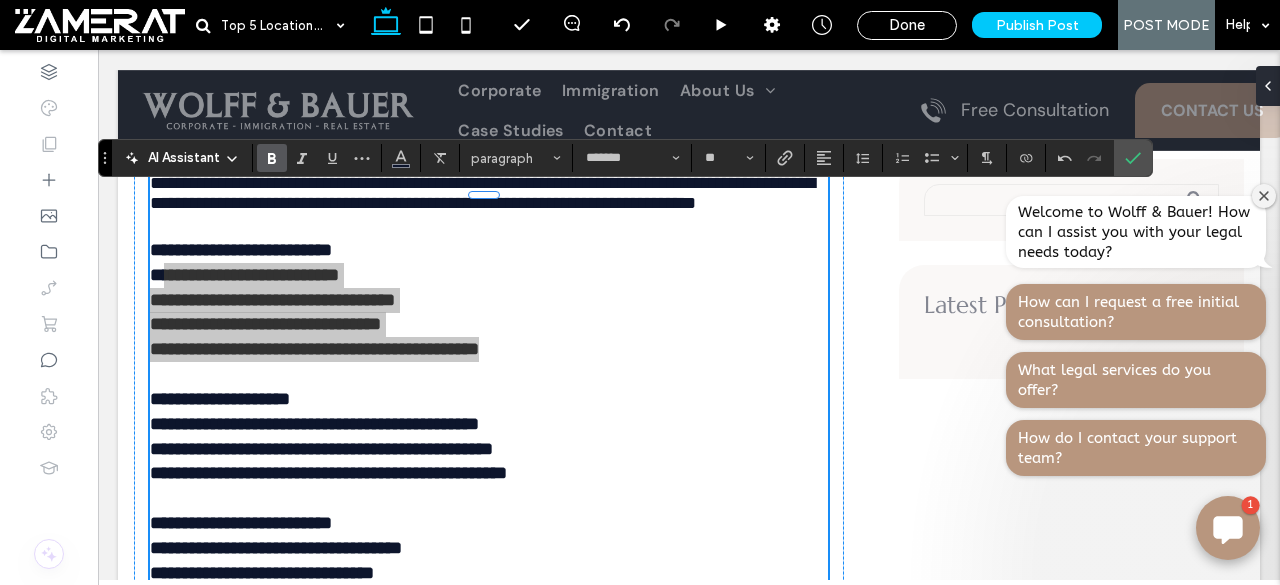 click 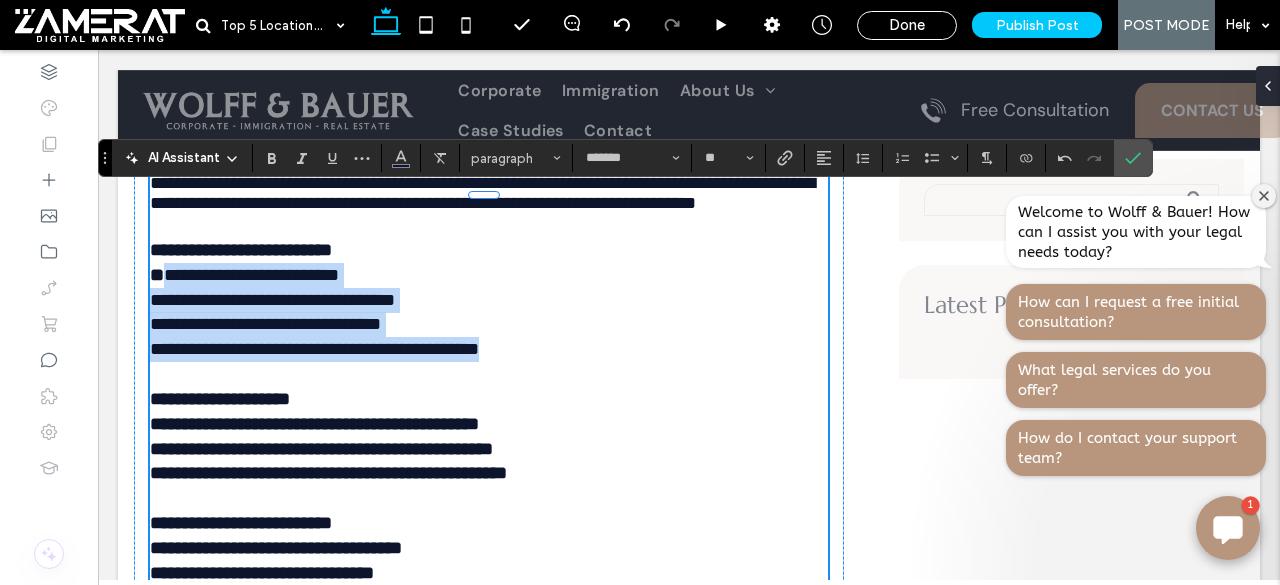 click on "*" at bounding box center [157, 275] 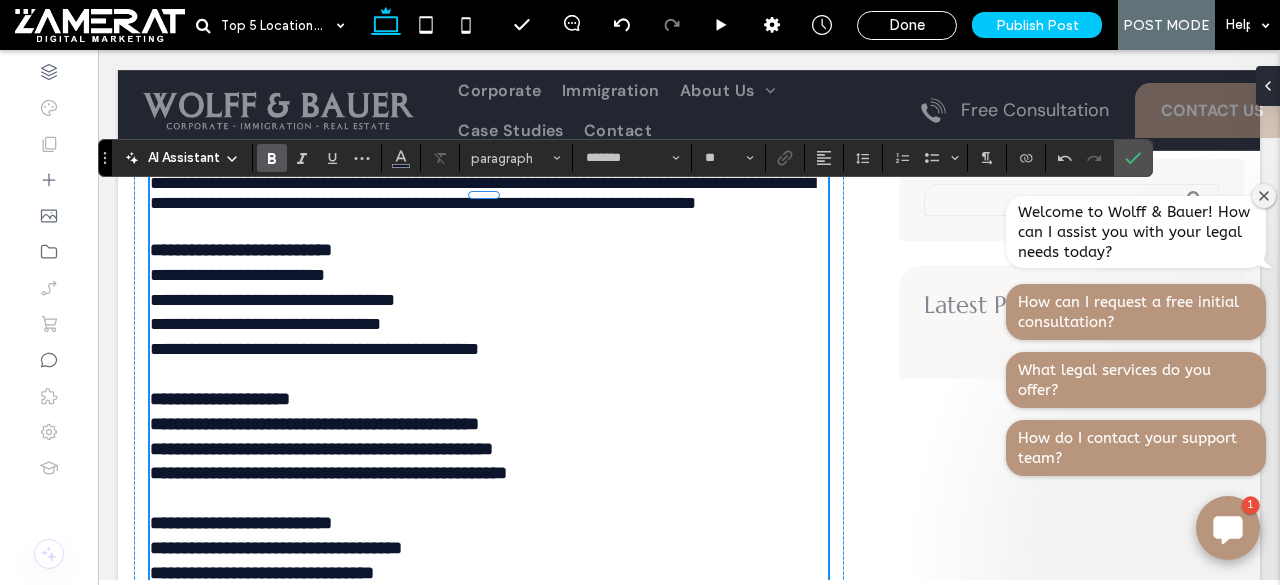click on "**********" at bounding box center [272, 300] 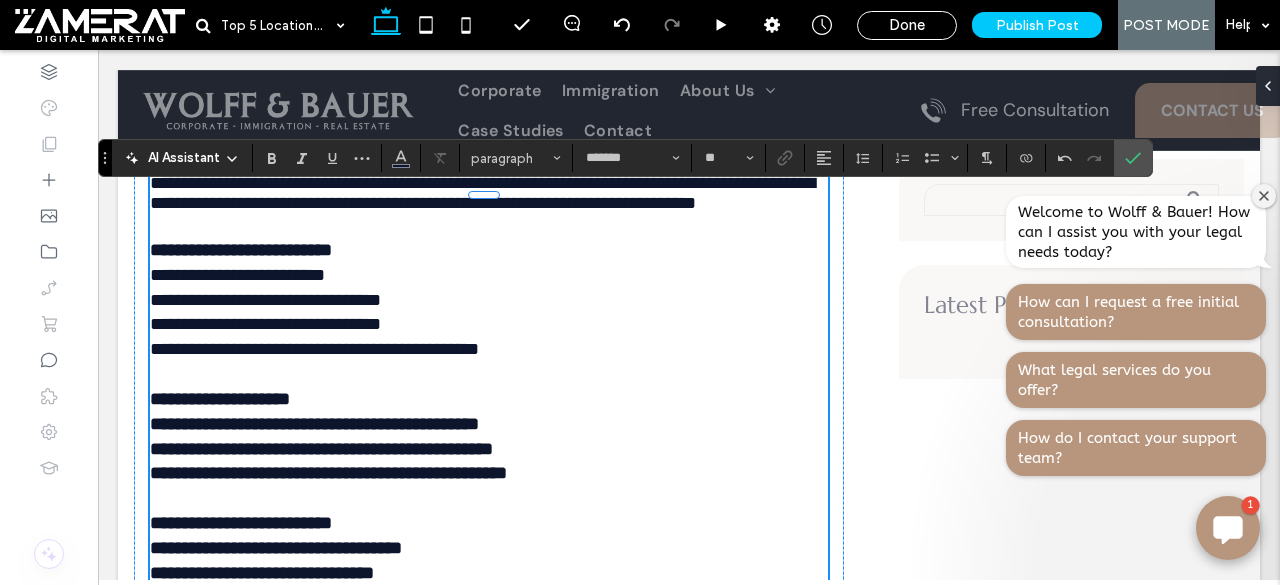 click on "**********" at bounding box center (265, 324) 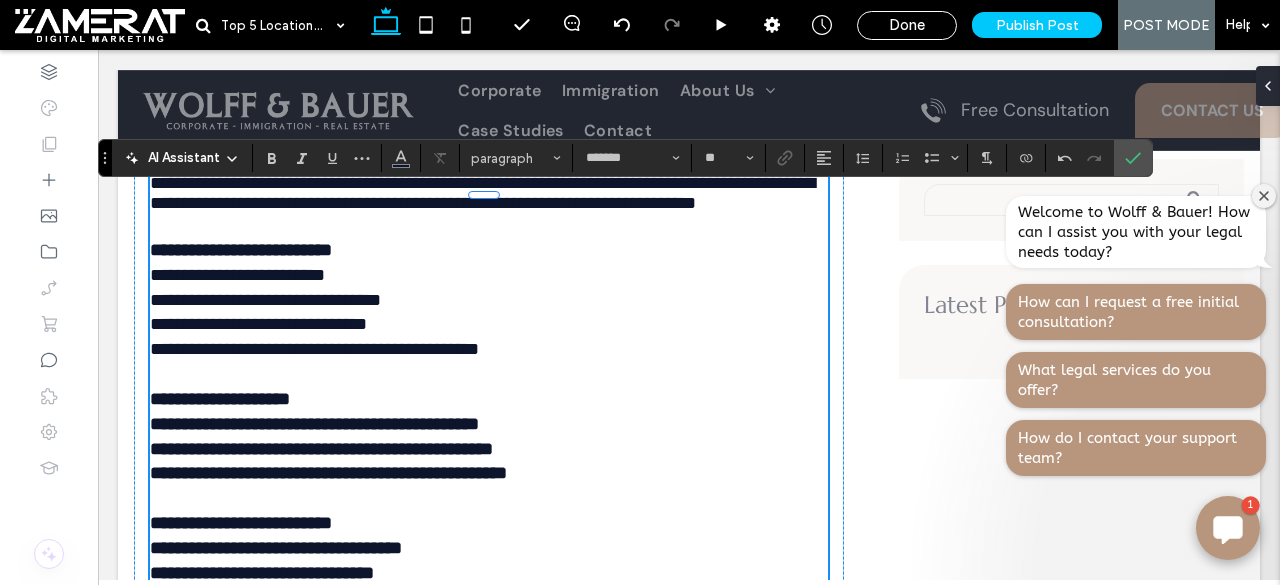click on "**********" at bounding box center (314, 349) 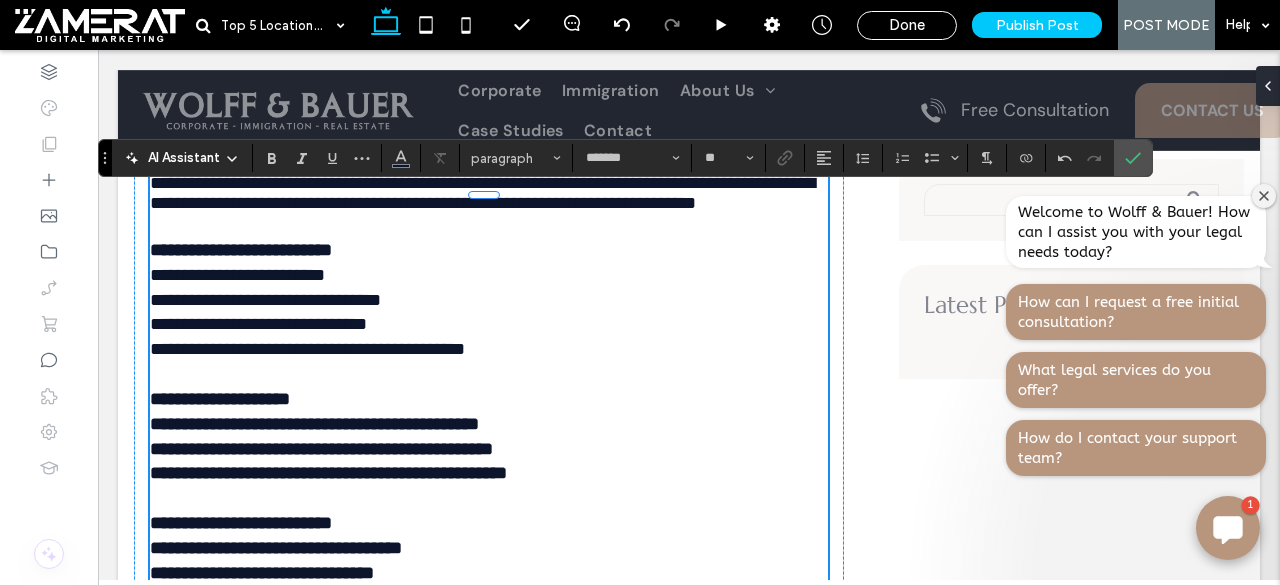 type on "*********" 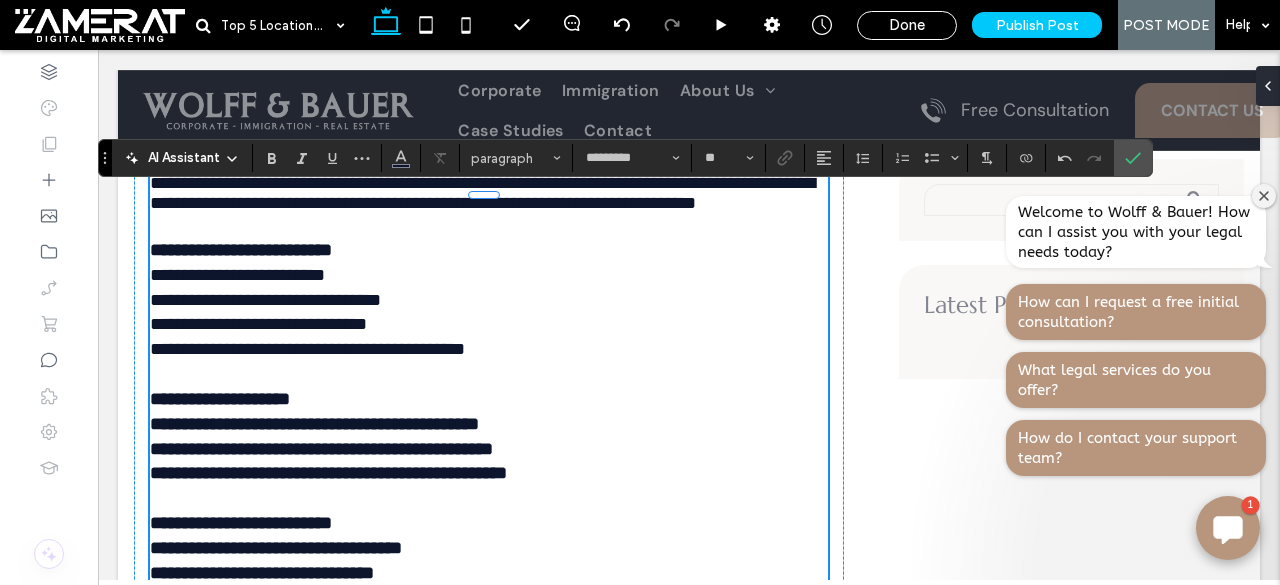 click on "**********" at bounding box center (348, 157) 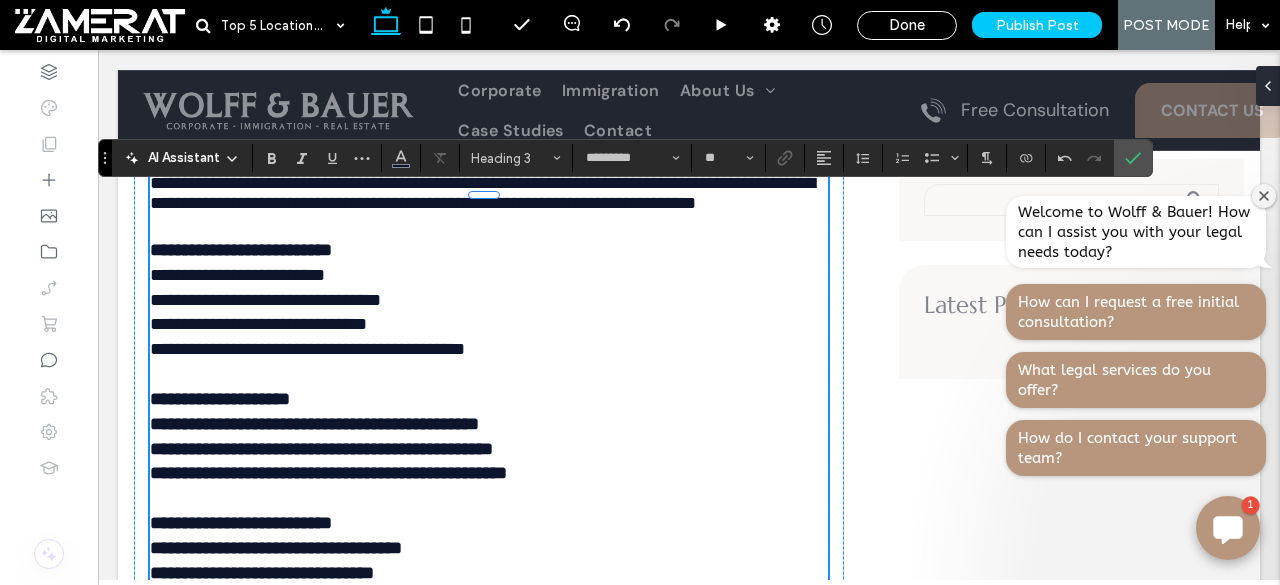 click on "**********" at bounding box center (348, 157) 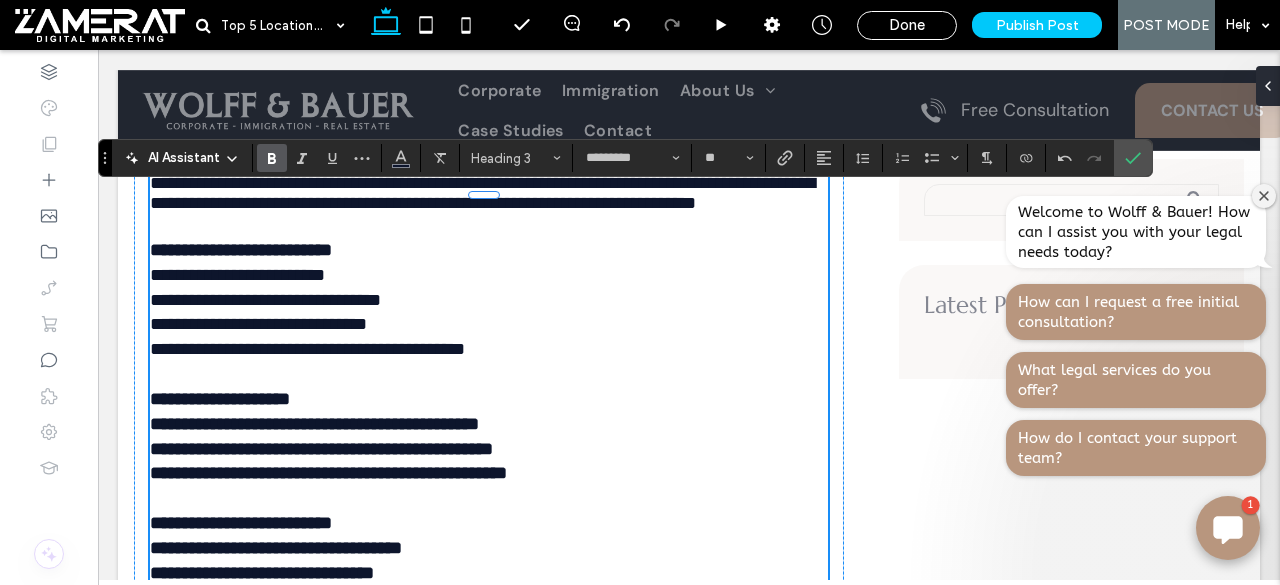 click at bounding box center [268, 158] 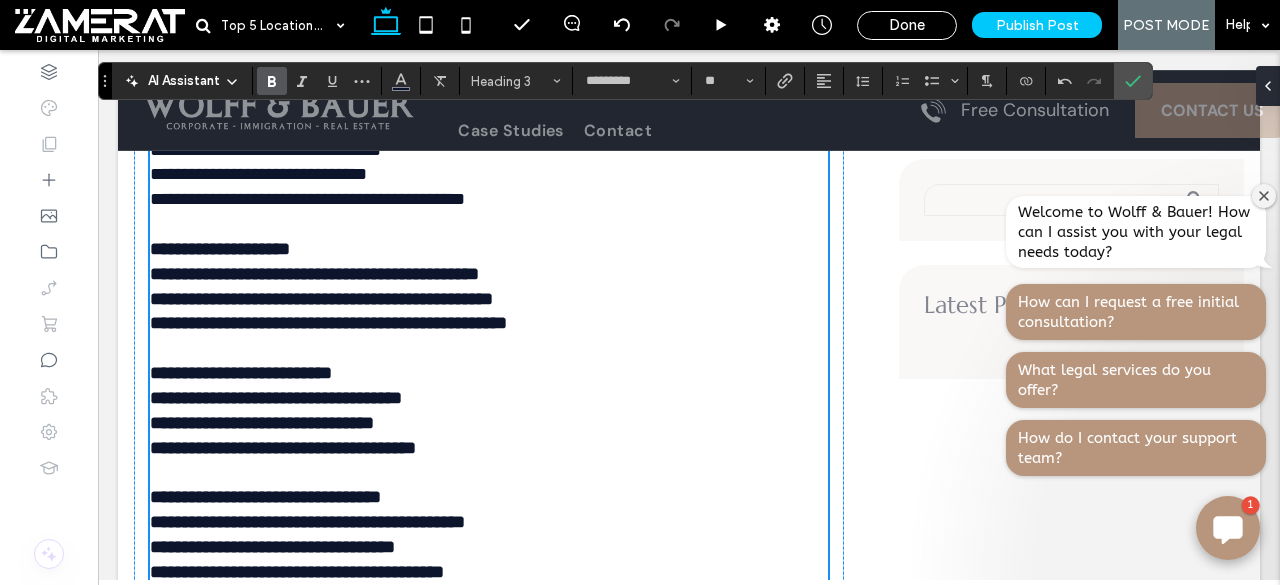 scroll, scrollTop: 4284, scrollLeft: 0, axis: vertical 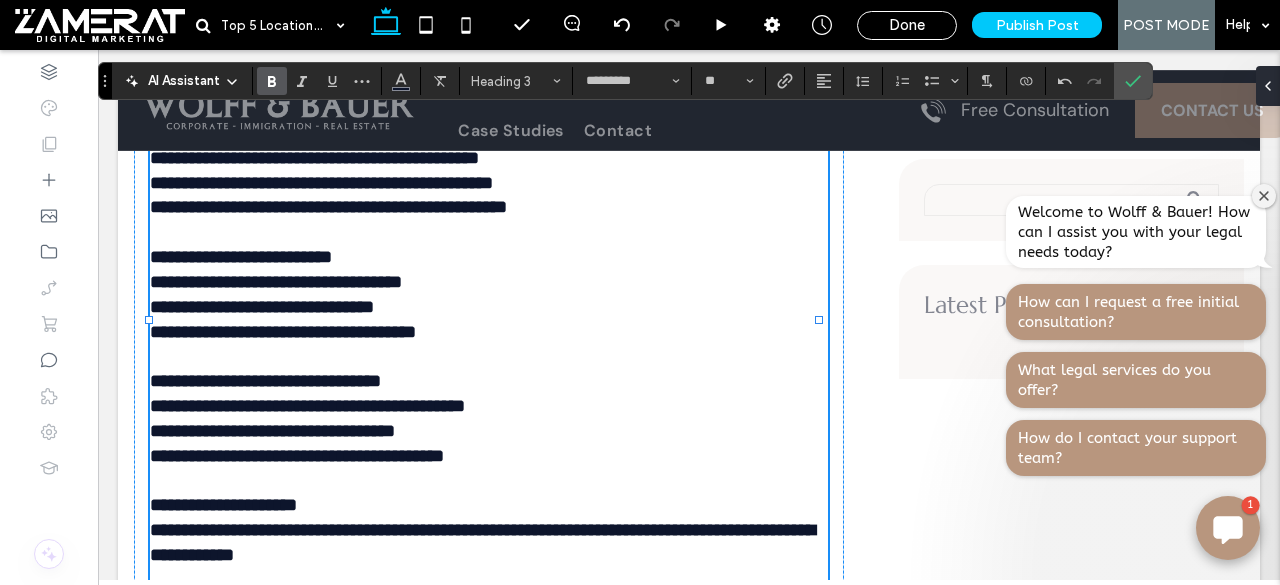 type on "*******" 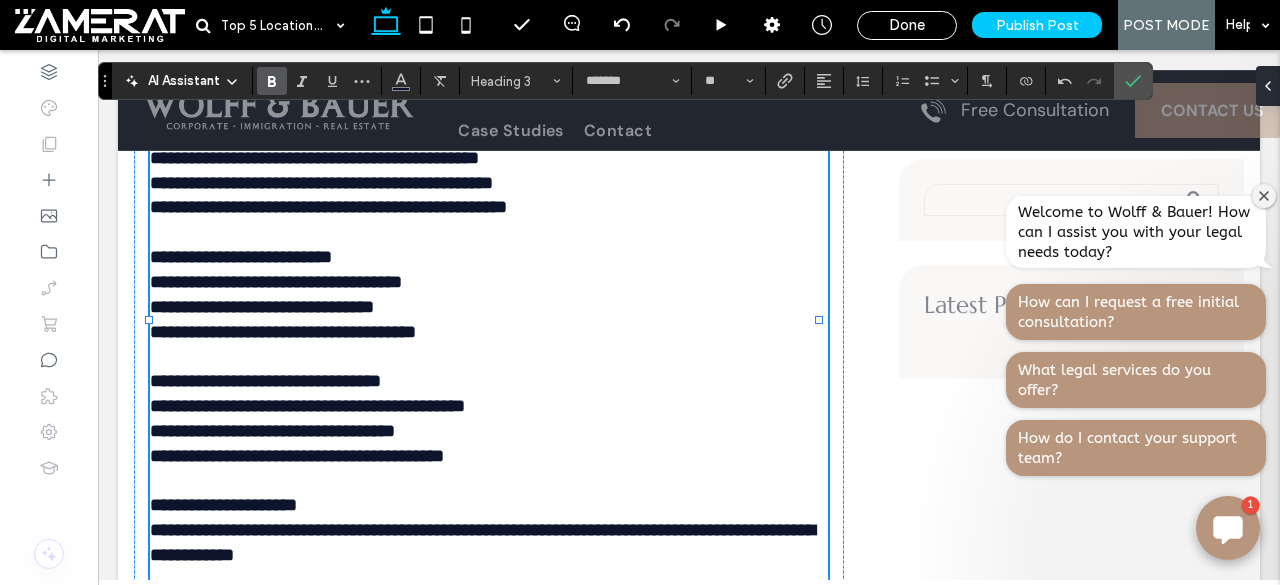 click on "**********" at bounding box center [220, 133] 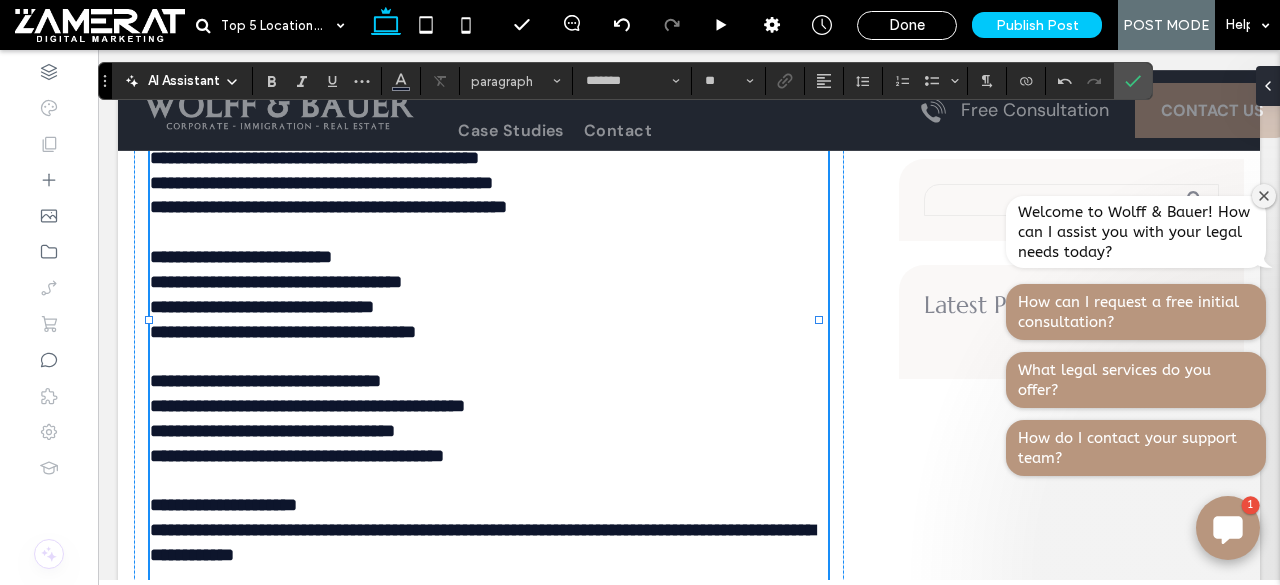 click on "**********" at bounding box center [484, 121] 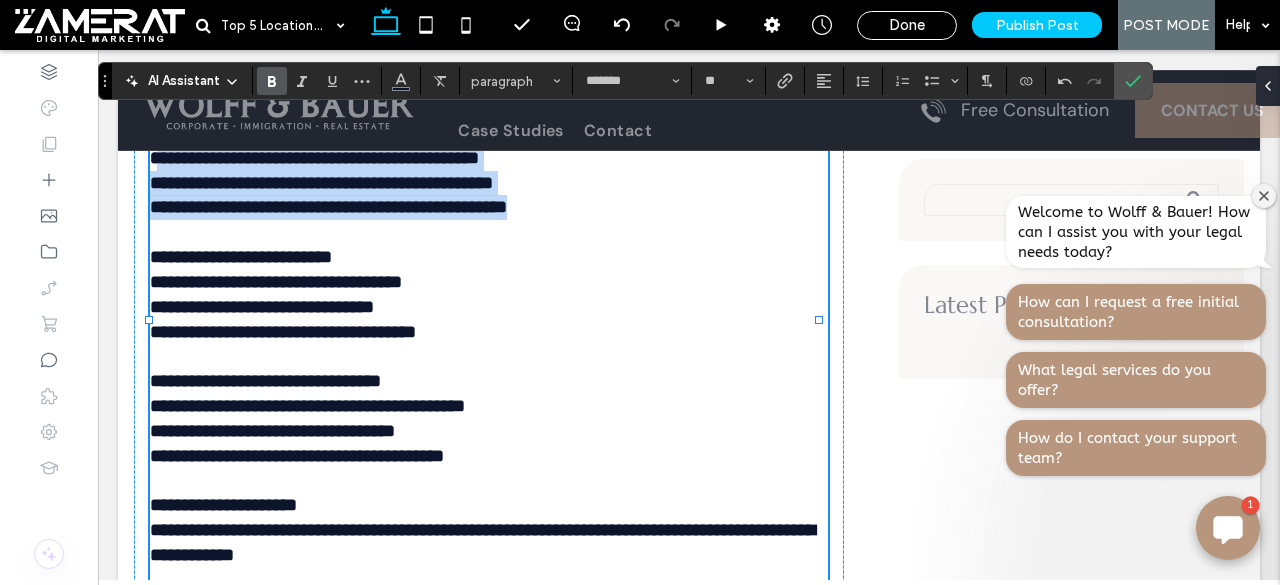 drag, startPoint x: 162, startPoint y: 237, endPoint x: 650, endPoint y: 301, distance: 492.17883 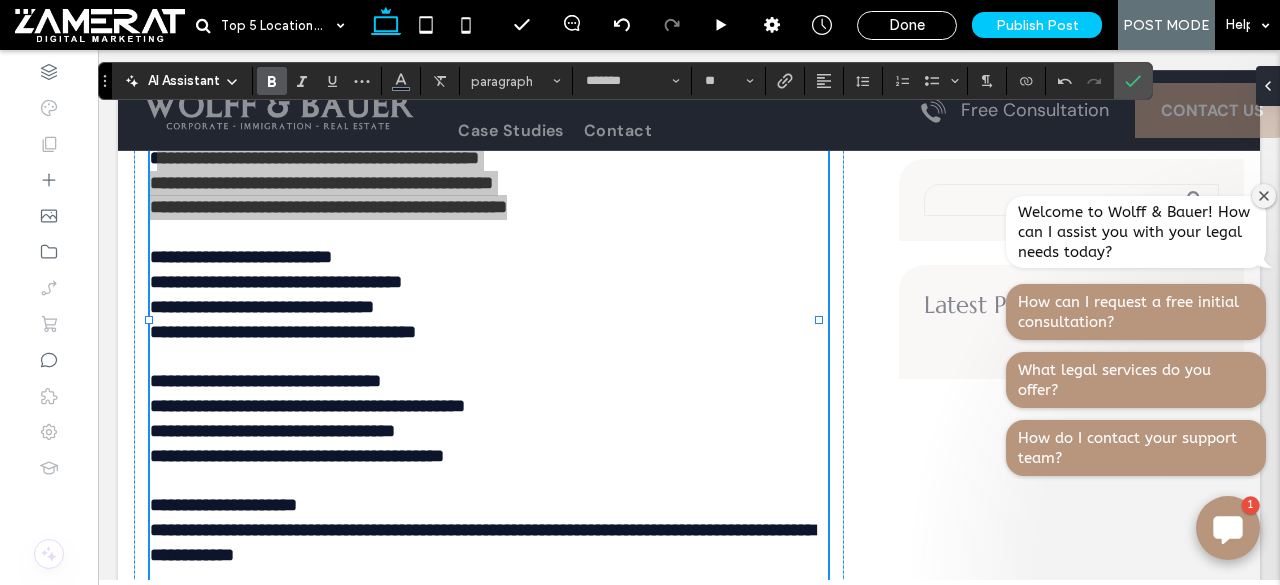 click 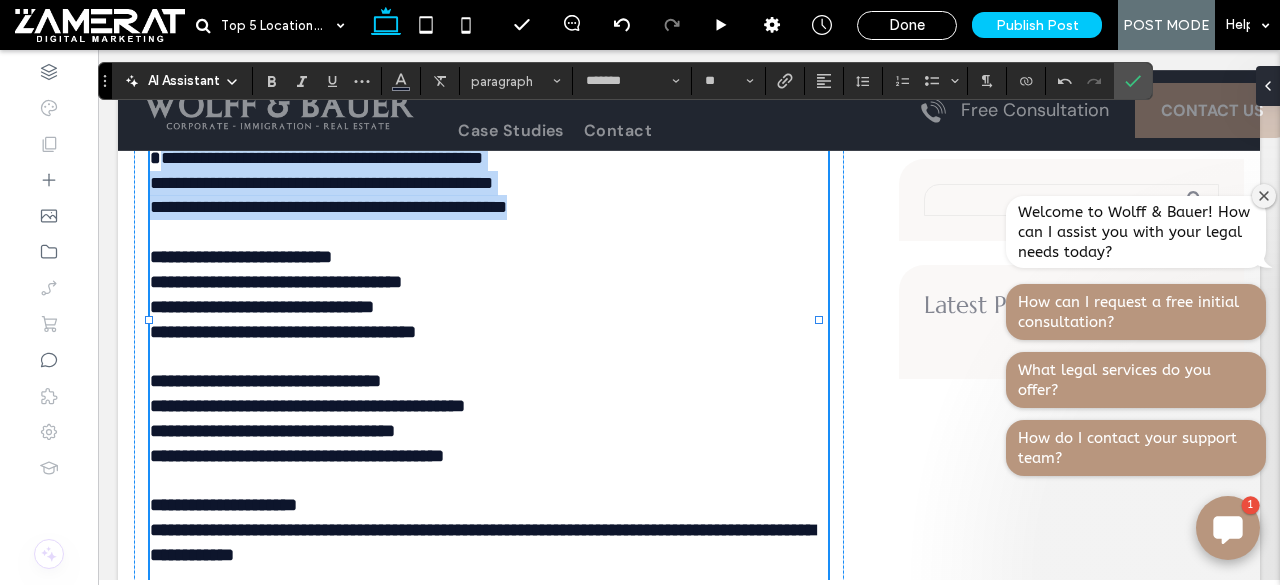 click on "**********" at bounding box center [322, 158] 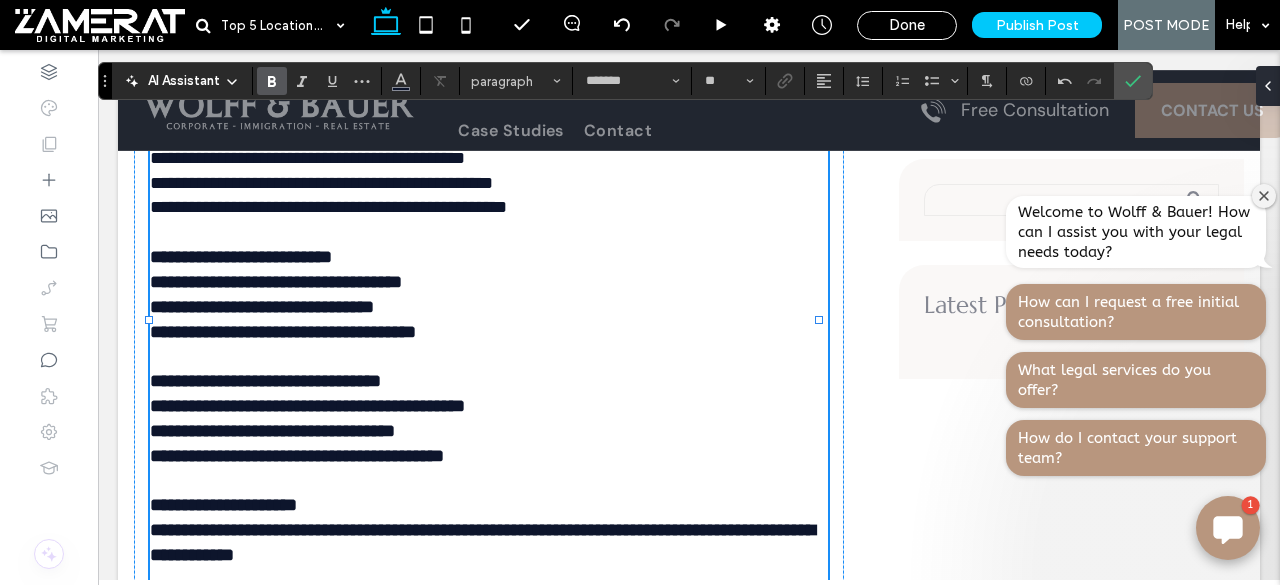click on "**********" at bounding box center [321, 183] 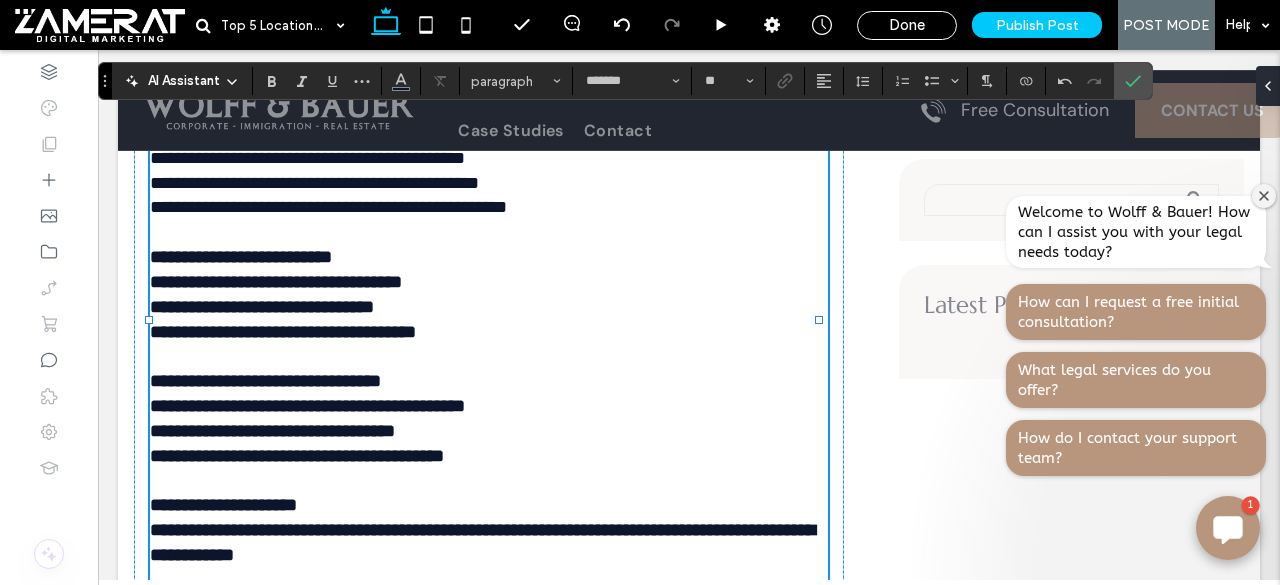 click on "**********" at bounding box center (328, 207) 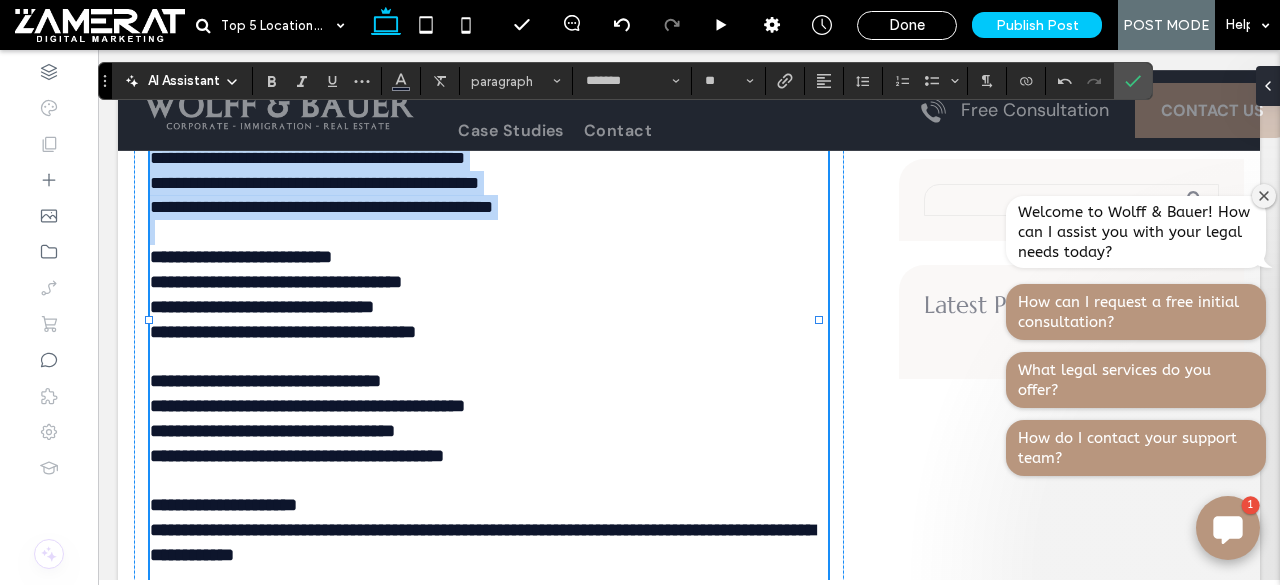 drag, startPoint x: 152, startPoint y: 241, endPoint x: 616, endPoint y: 309, distance: 468.9563 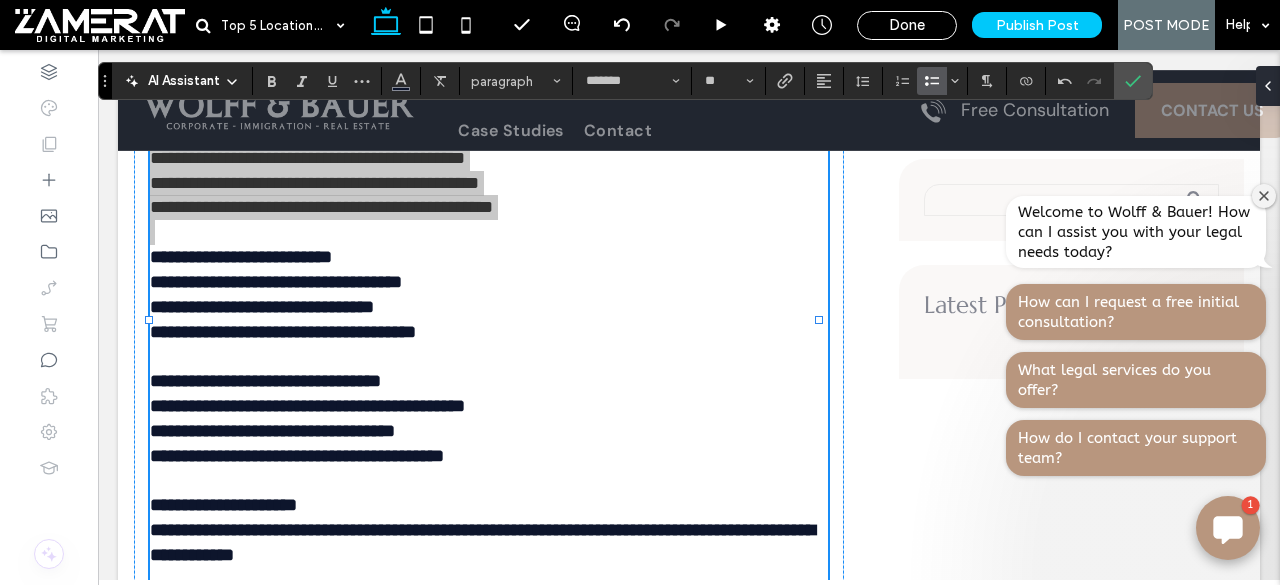 click at bounding box center (932, 81) 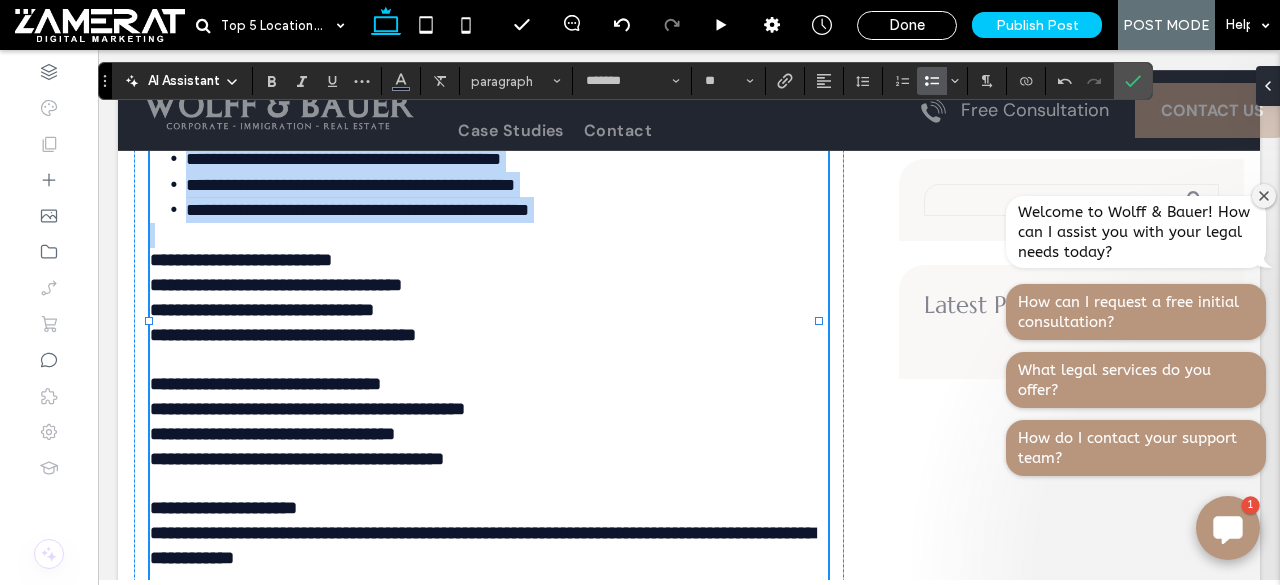 click on "**********" at bounding box center [241, 260] 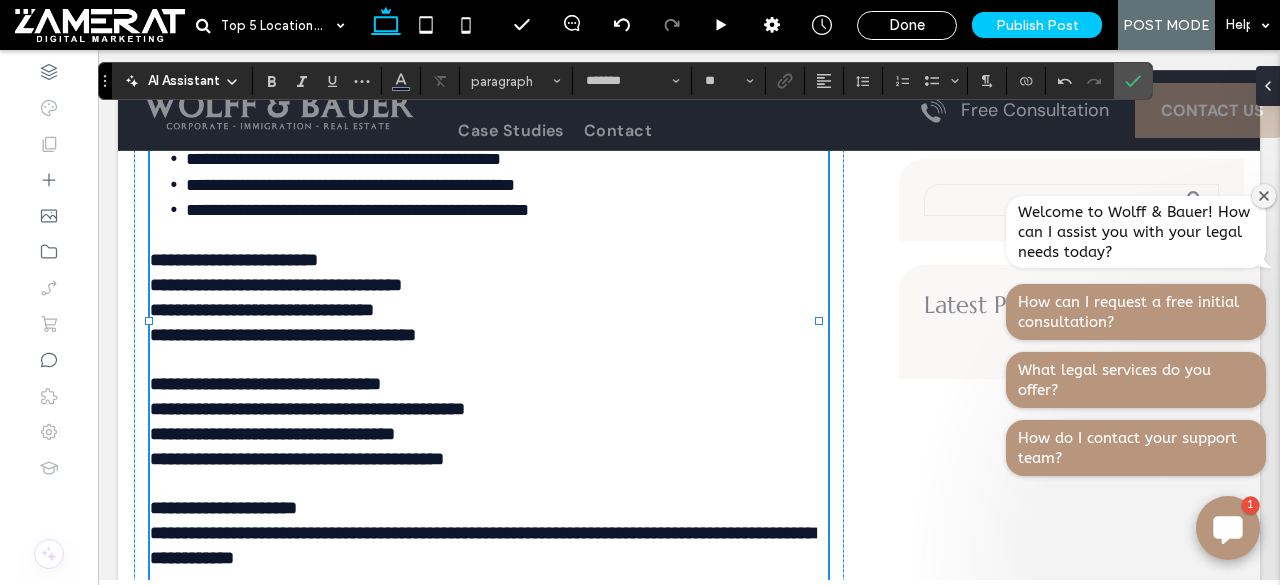 click on "**********" at bounding box center [484, 248] 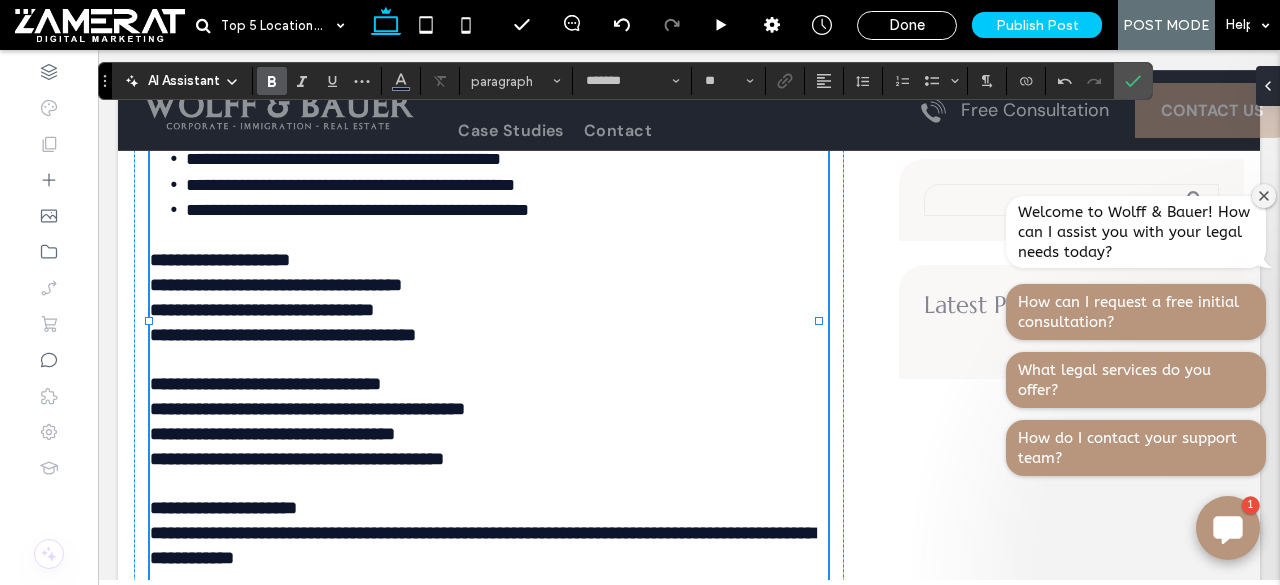 click on "**********" at bounding box center [276, 285] 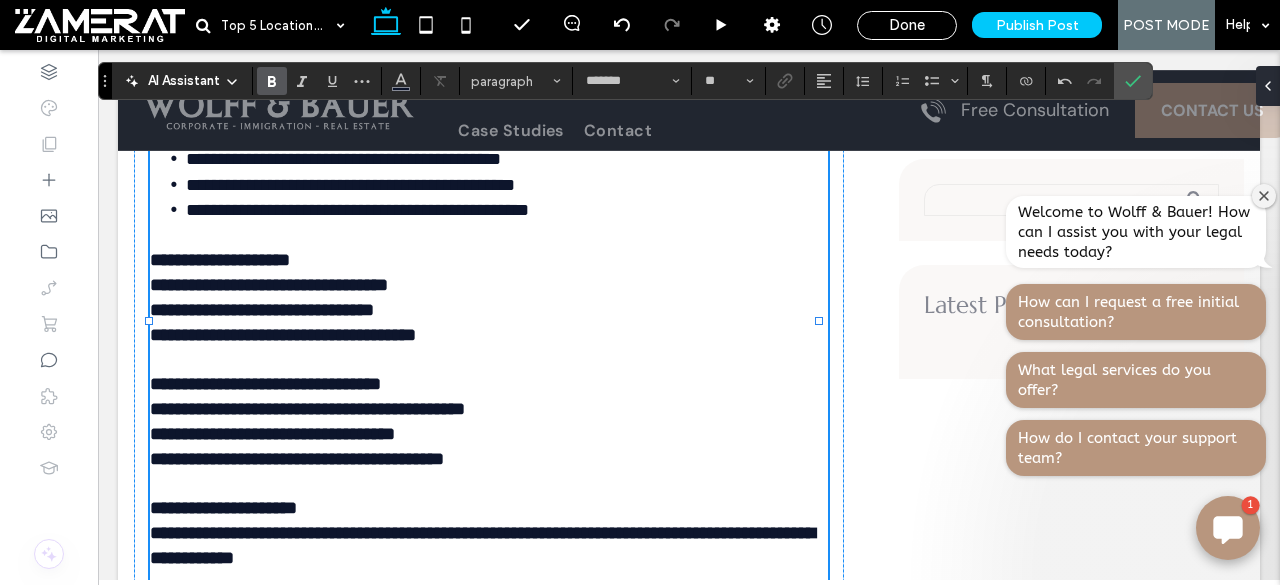 click on "**********" at bounding box center [262, 310] 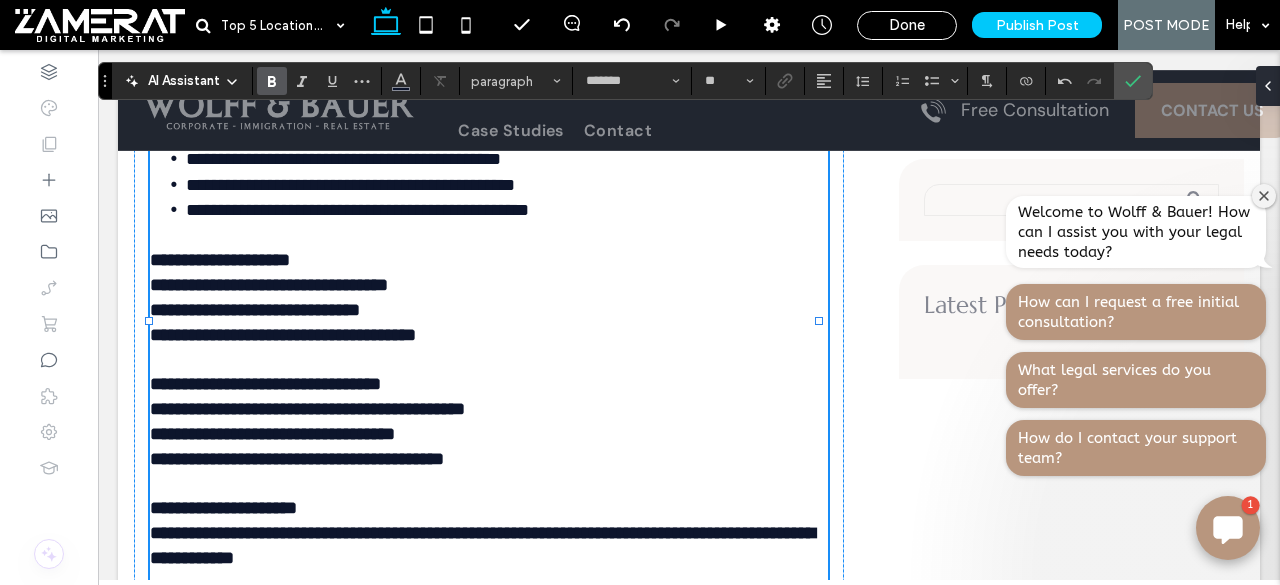 click on "**********" at bounding box center (283, 335) 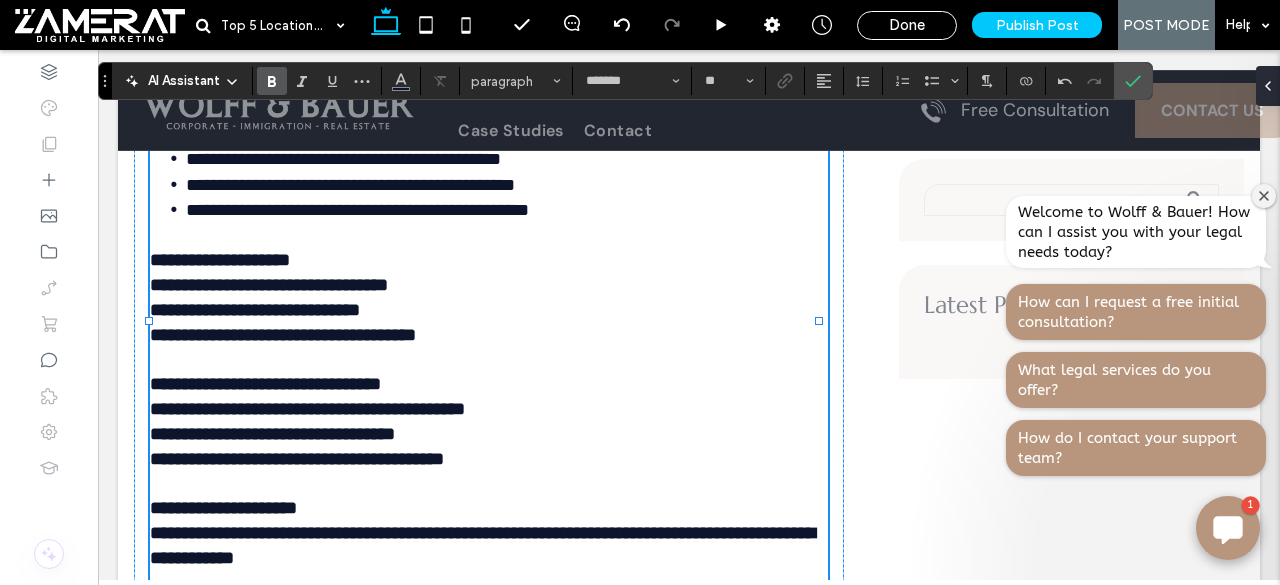 click on "**********" at bounding box center (283, 335) 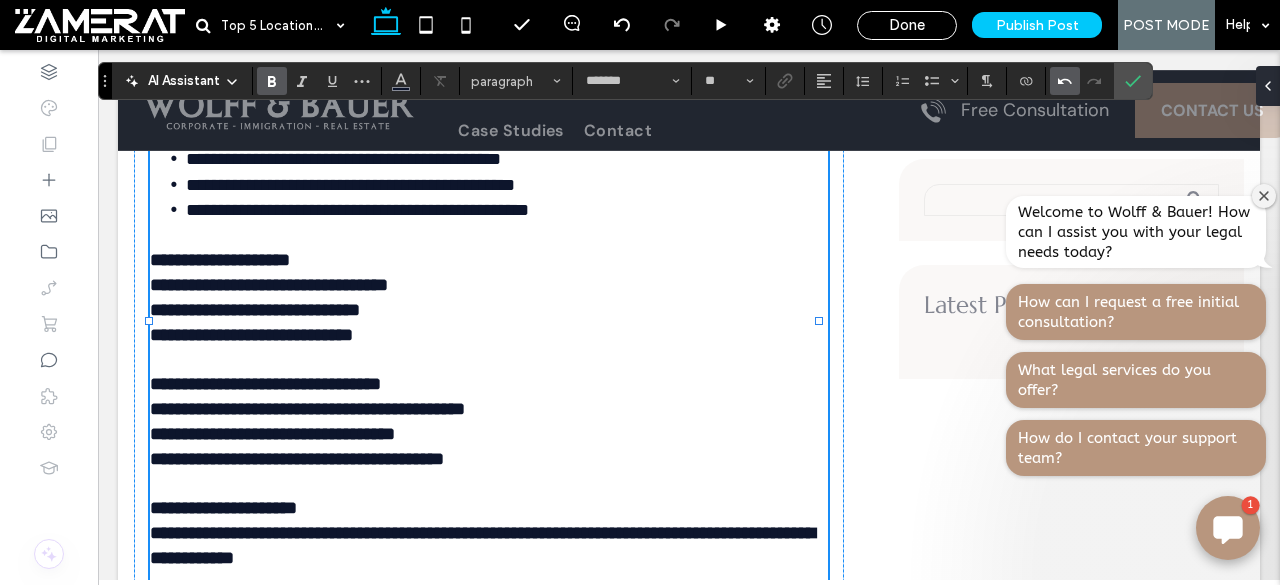 click 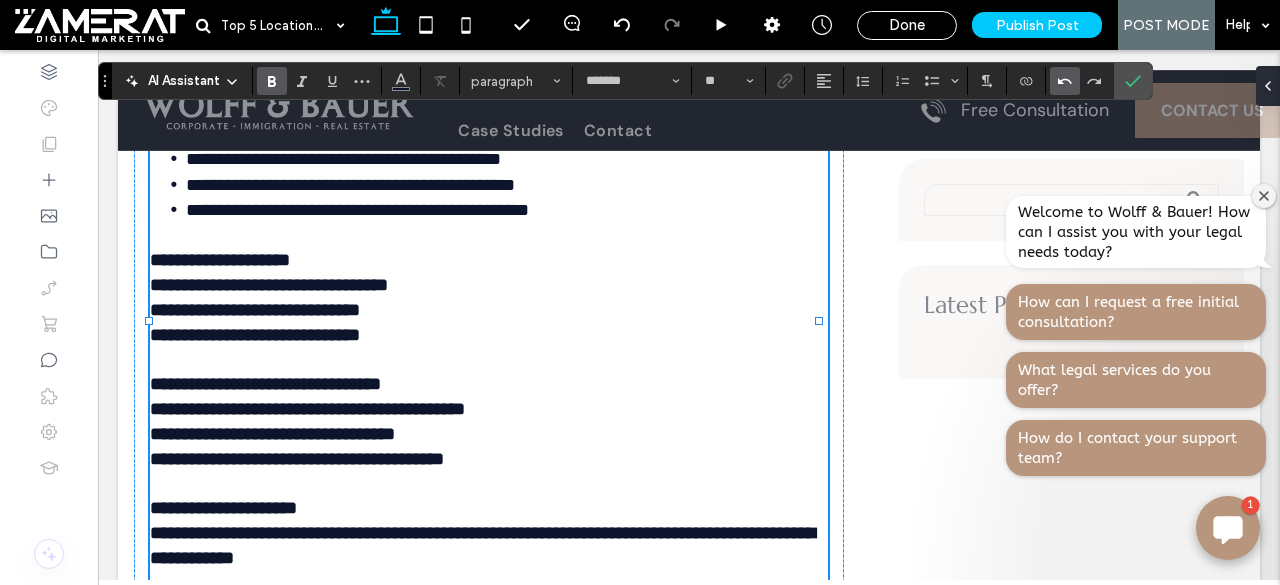 click 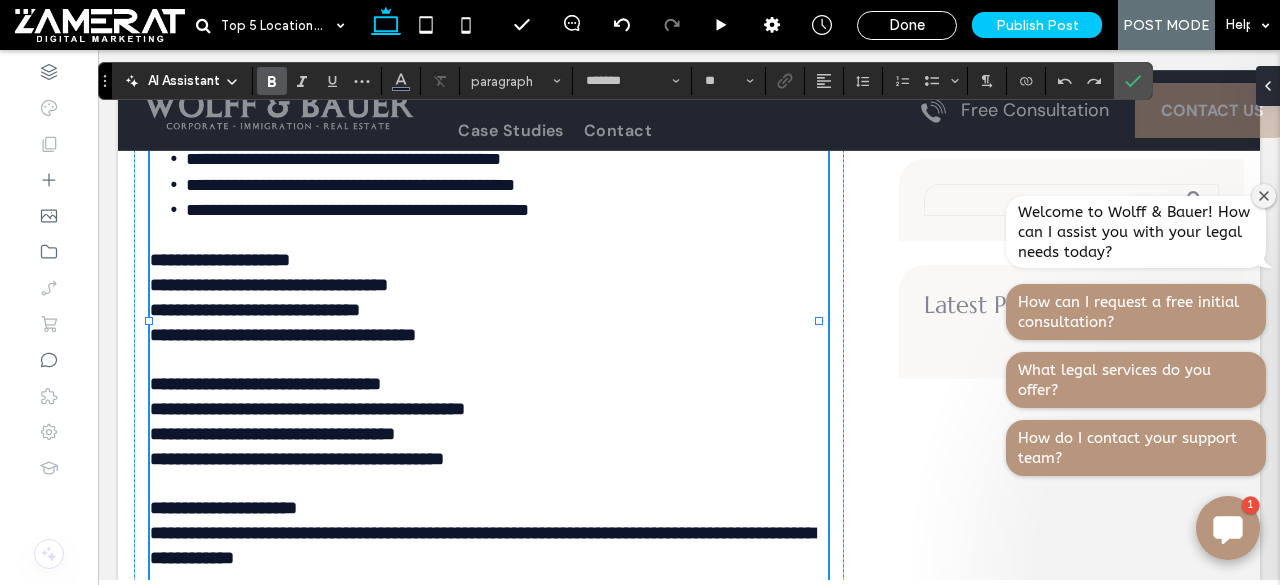 click on "**********" at bounding box center [283, 335] 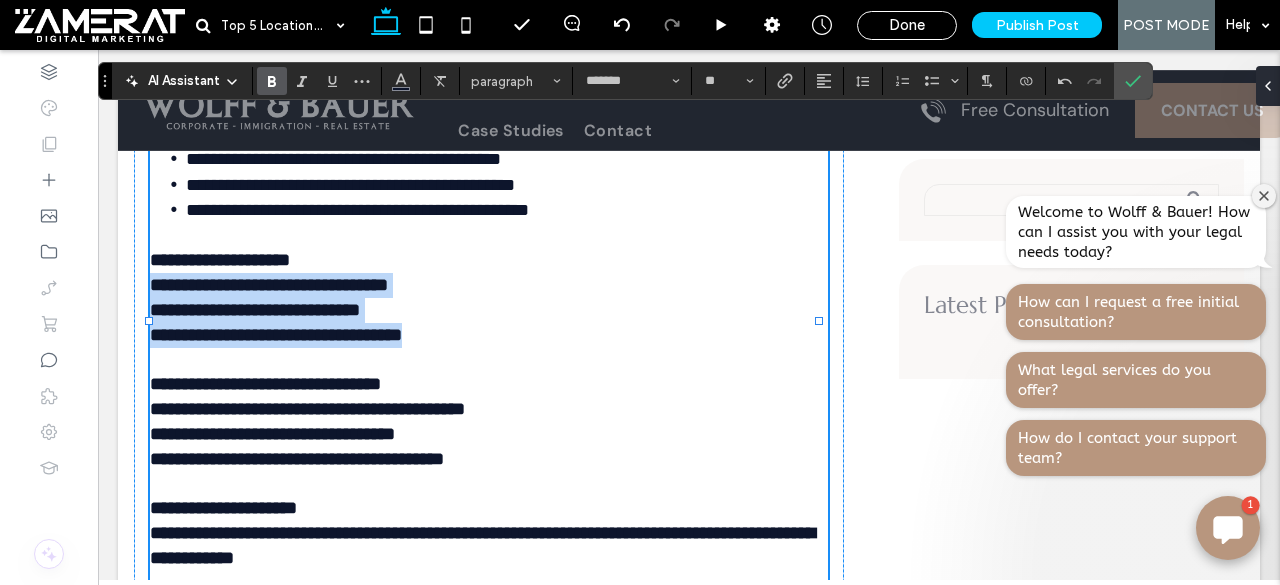 drag, startPoint x: 154, startPoint y: 369, endPoint x: 545, endPoint y: 418, distance: 394.05838 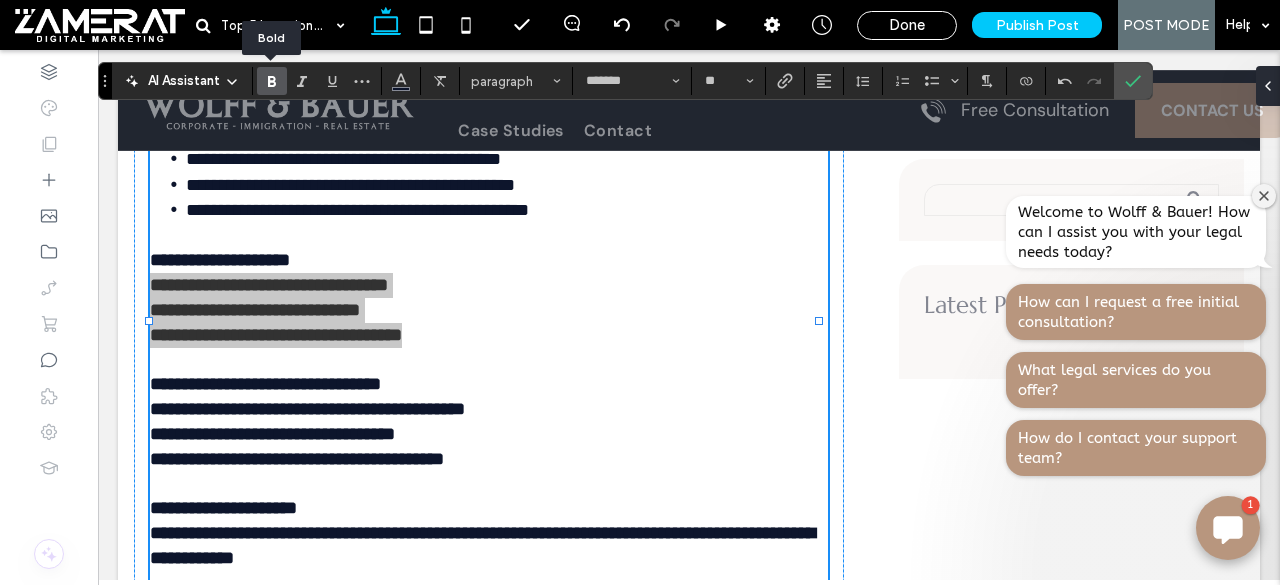click 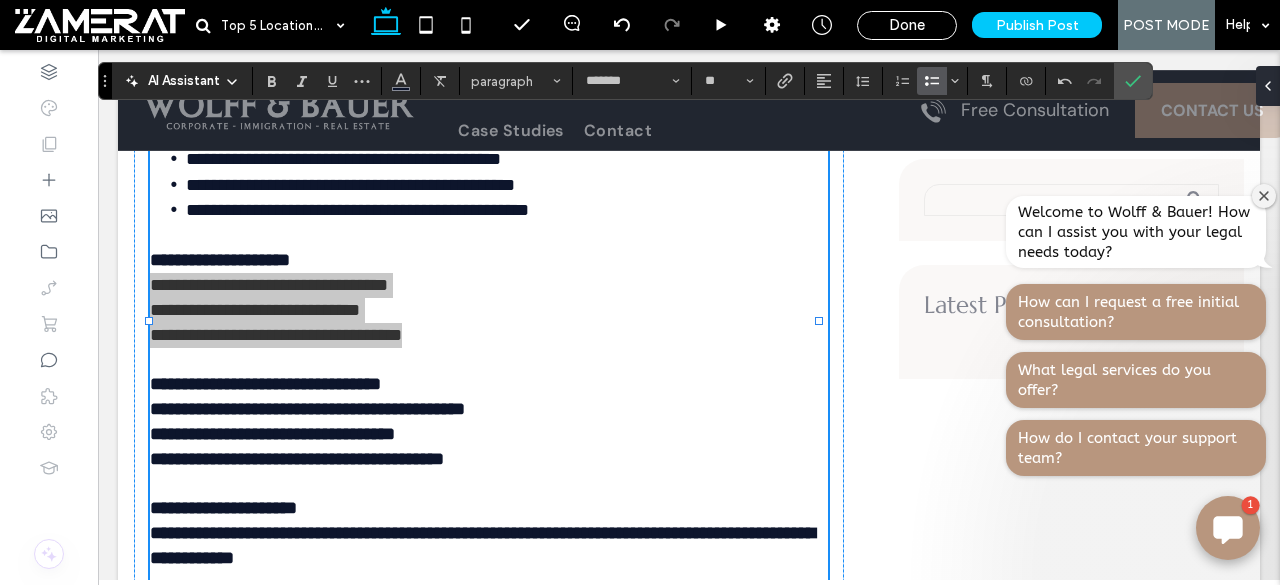 click 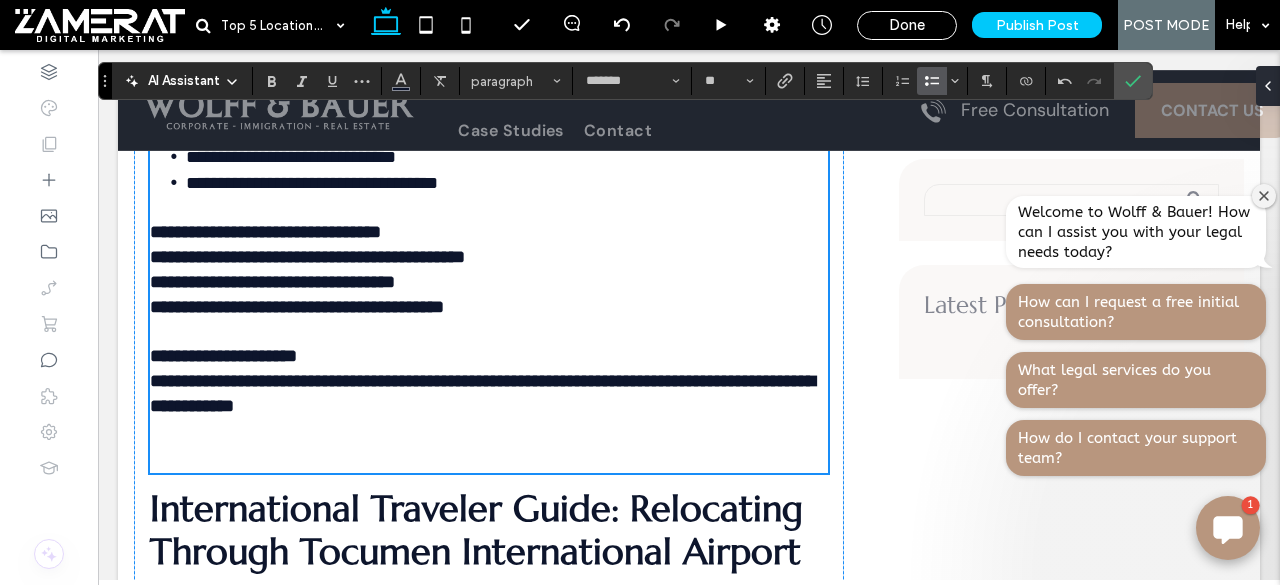 scroll, scrollTop: 4440, scrollLeft: 0, axis: vertical 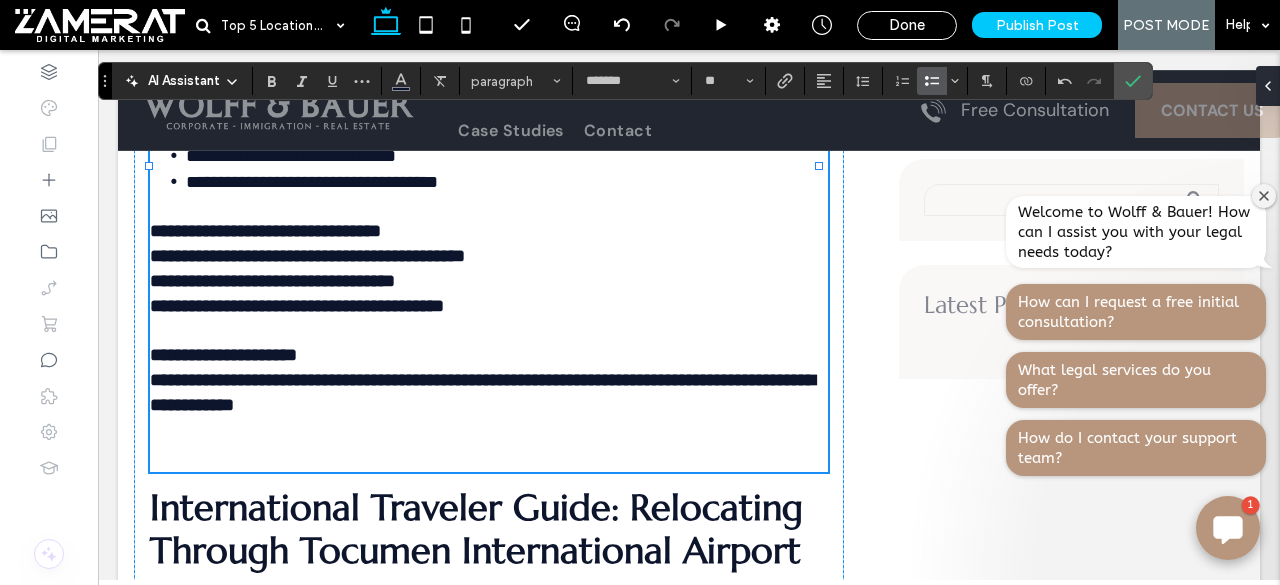 click on "**********" at bounding box center (265, 231) 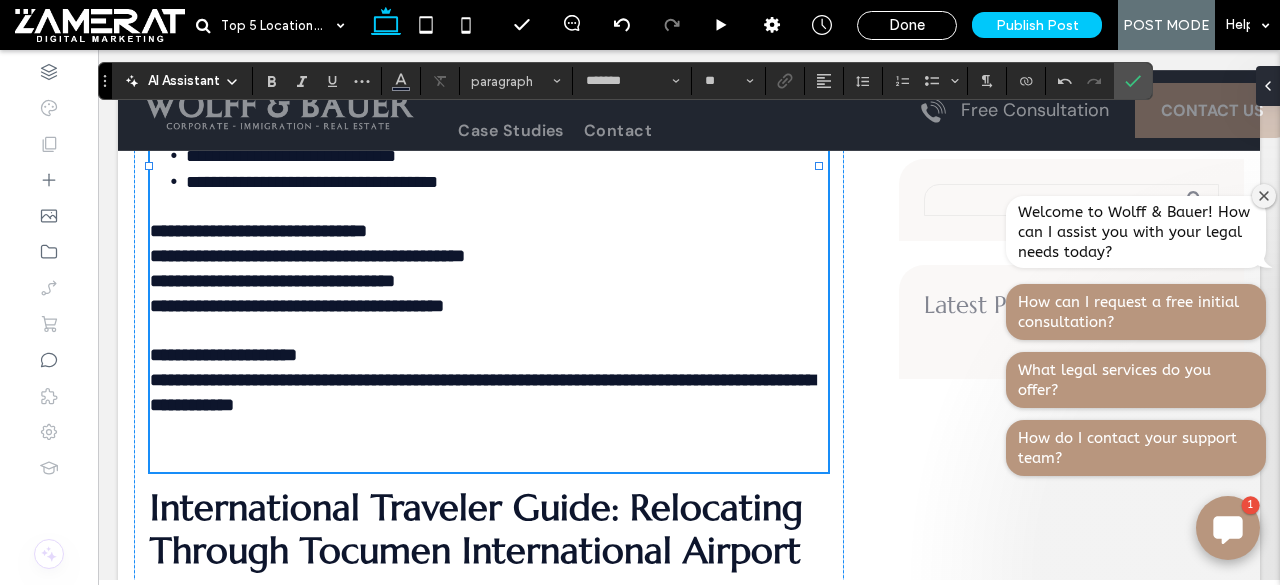 click on "**********" at bounding box center (258, 231) 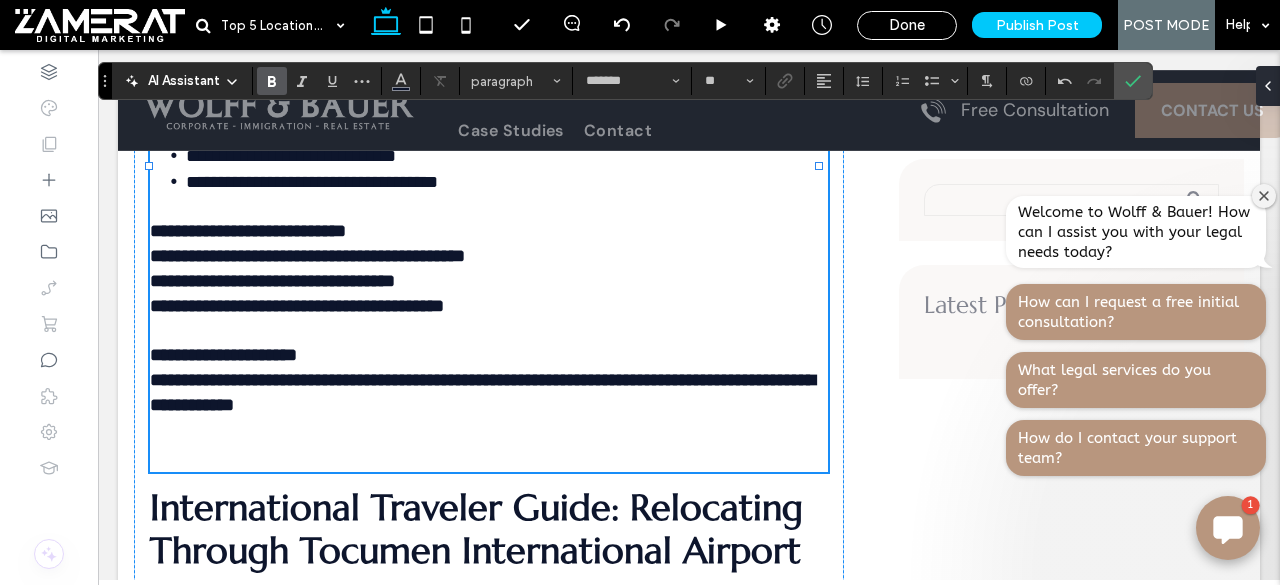 click on "**********" at bounding box center [307, 256] 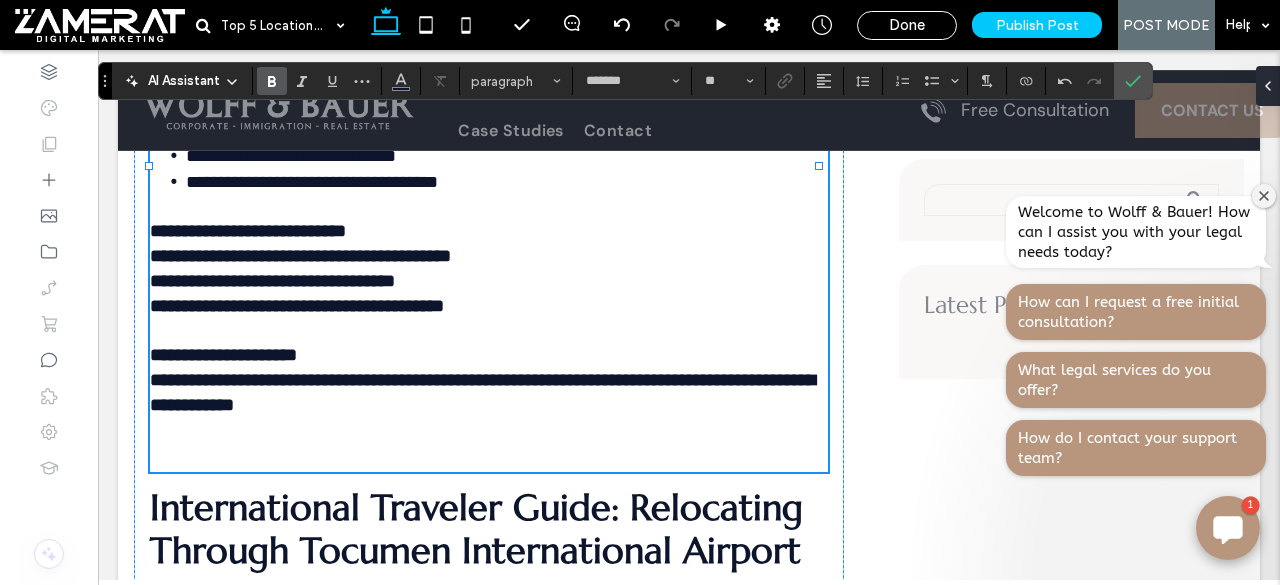 click on "**********" at bounding box center (272, 281) 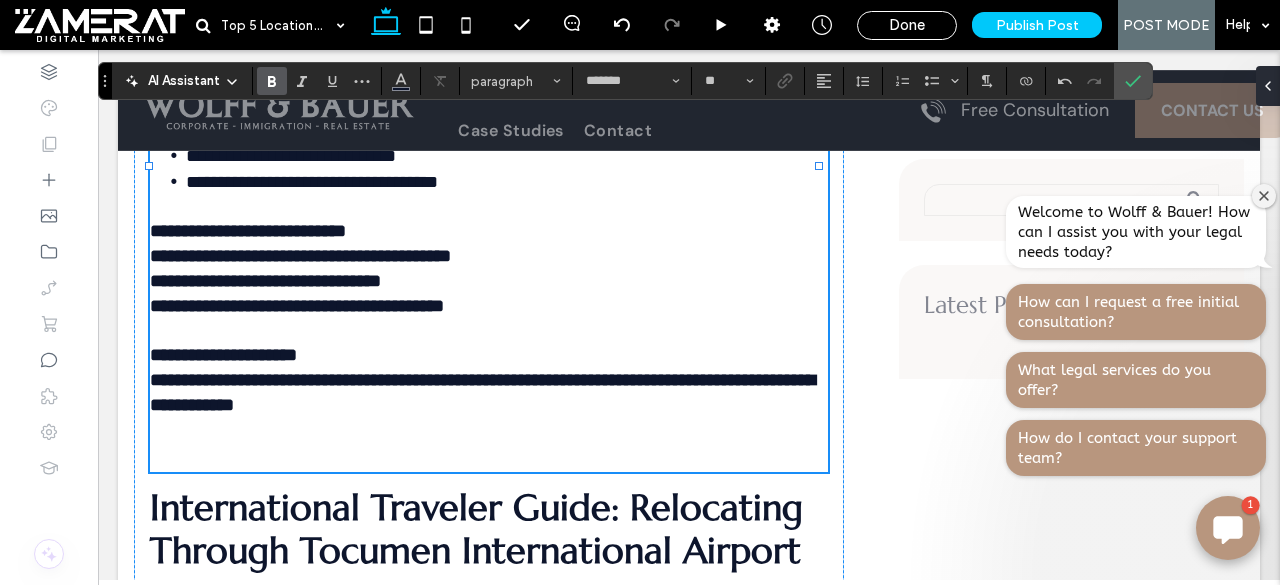 click on "**********" at bounding box center (297, 306) 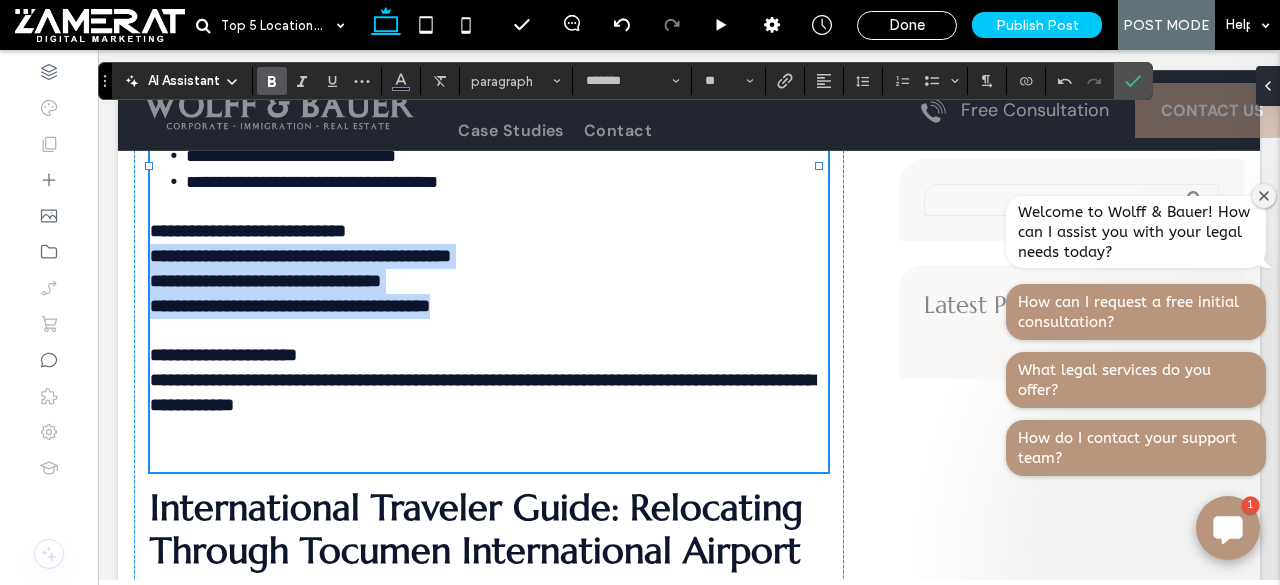 drag, startPoint x: 152, startPoint y: 338, endPoint x: 548, endPoint y: 389, distance: 399.2706 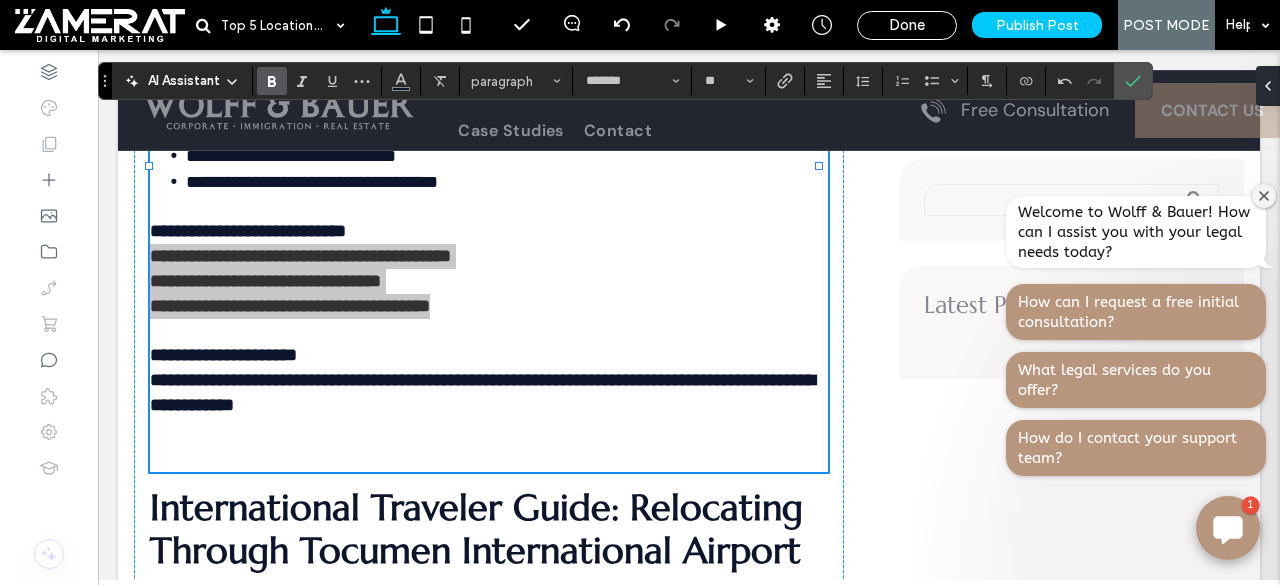 click 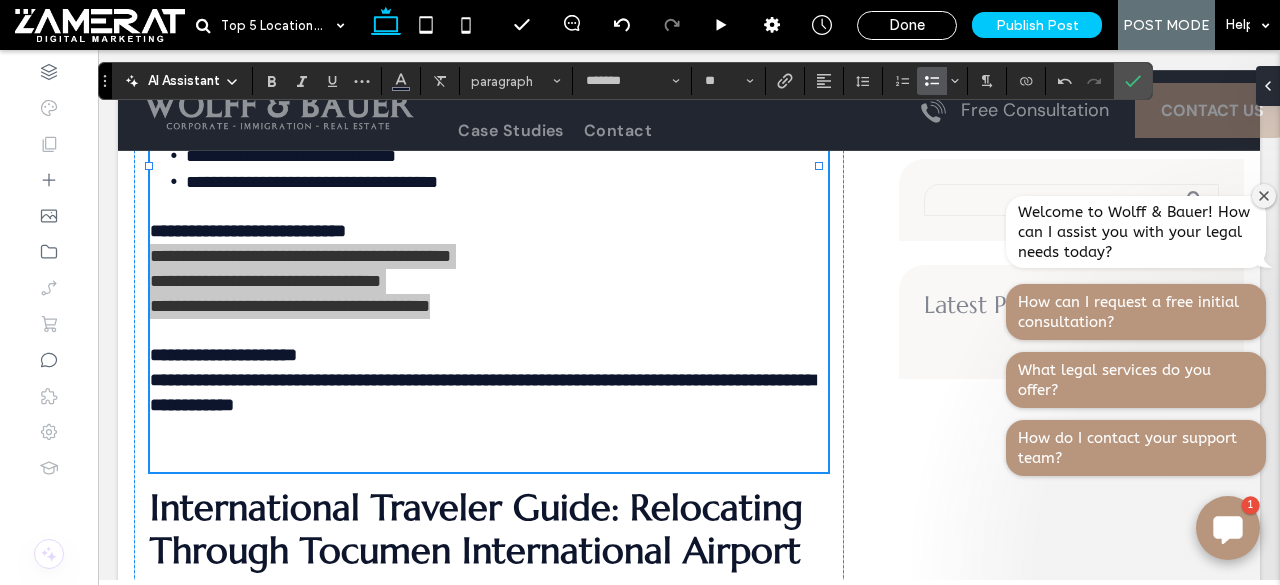 click 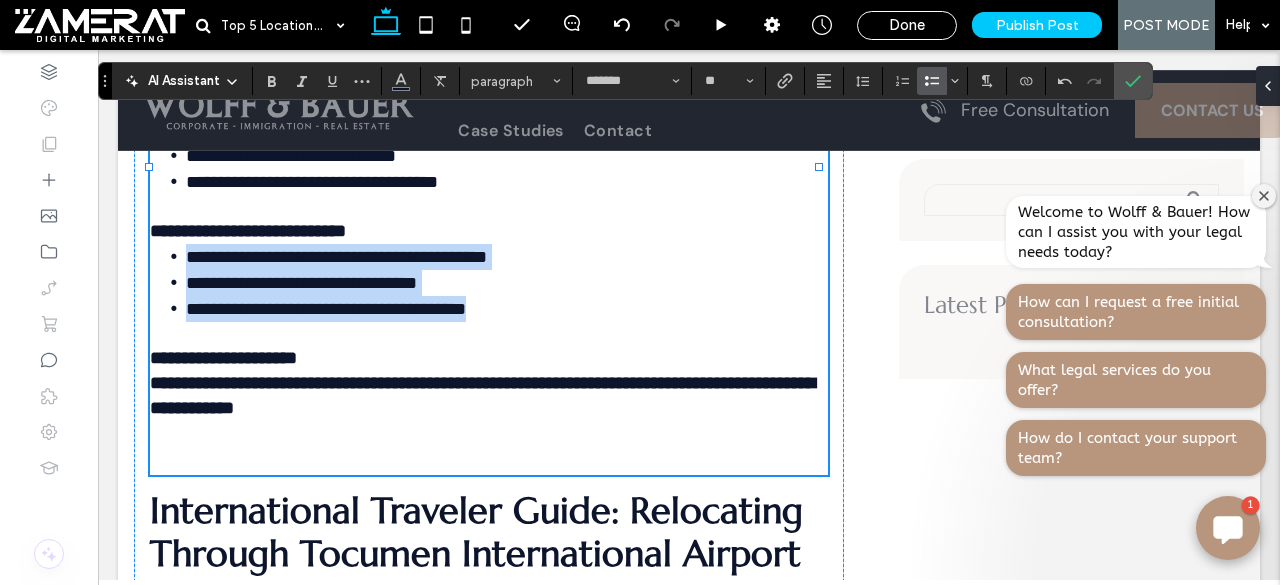 scroll, scrollTop: 4518, scrollLeft: 0, axis: vertical 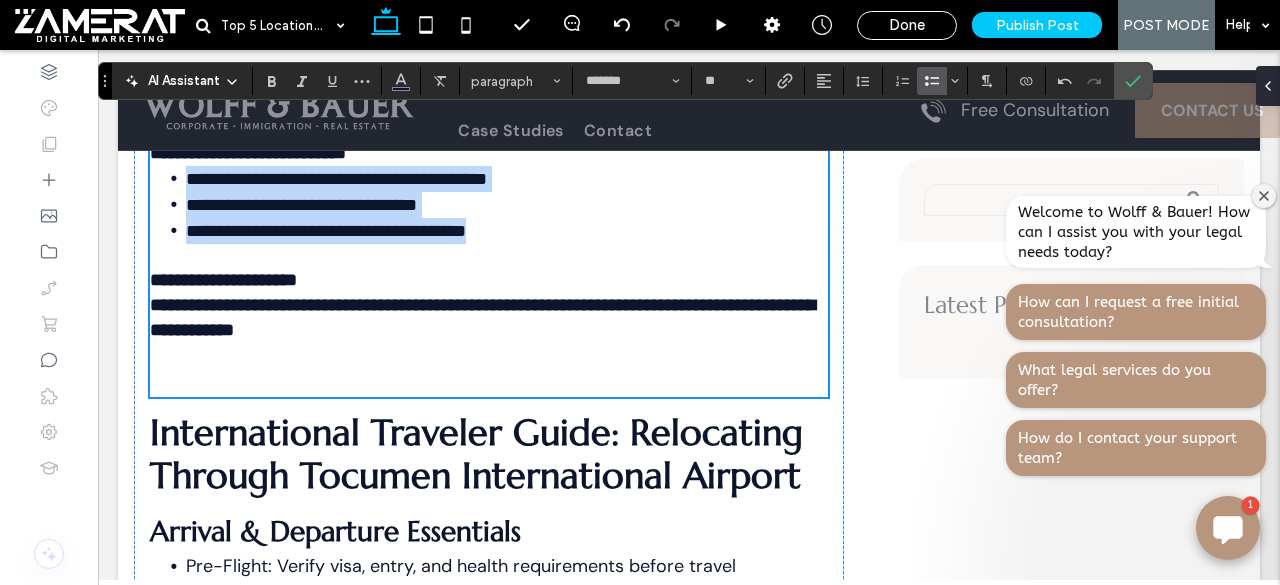 click on "**********" at bounding box center (223, 280) 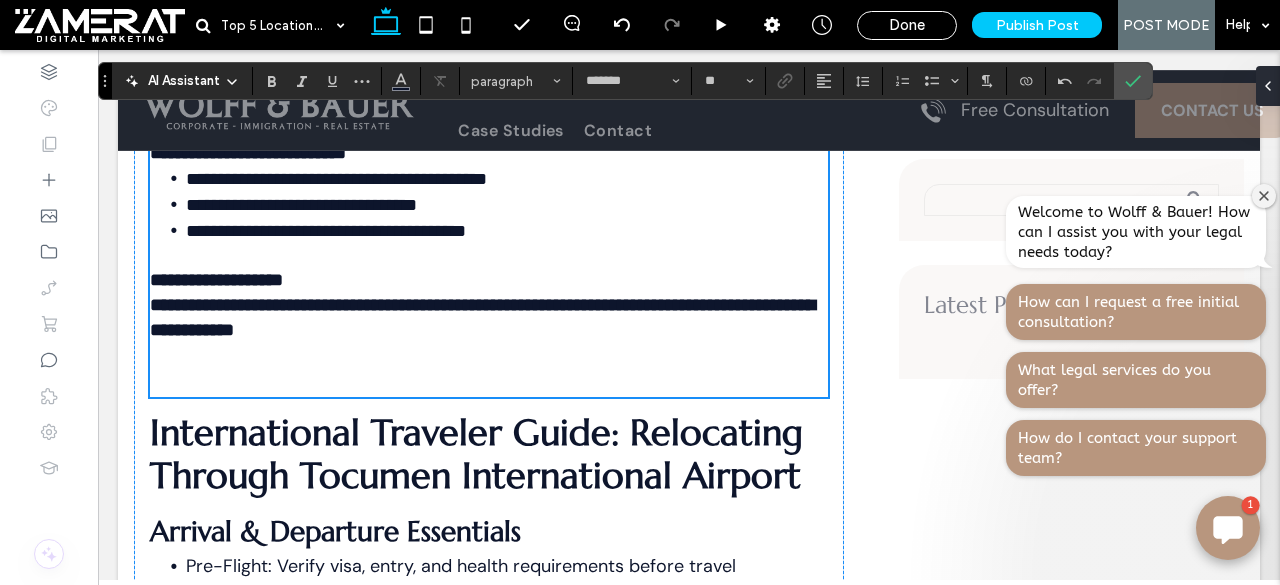 click on "**********" at bounding box center (216, 280) 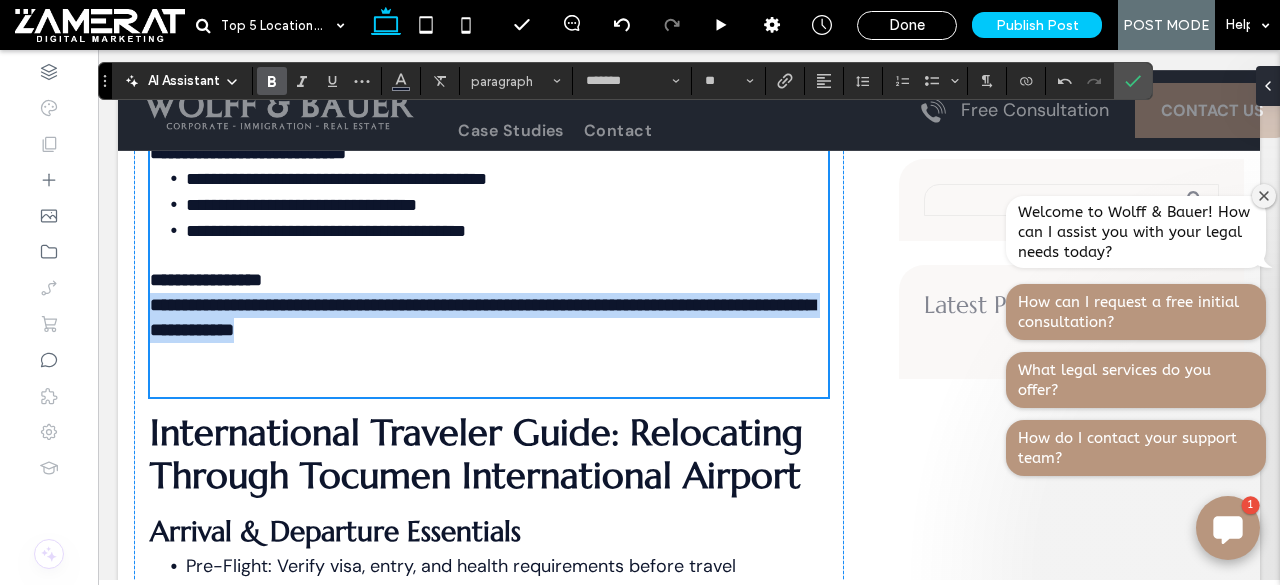 drag, startPoint x: 155, startPoint y: 385, endPoint x: 532, endPoint y: 423, distance: 378.91028 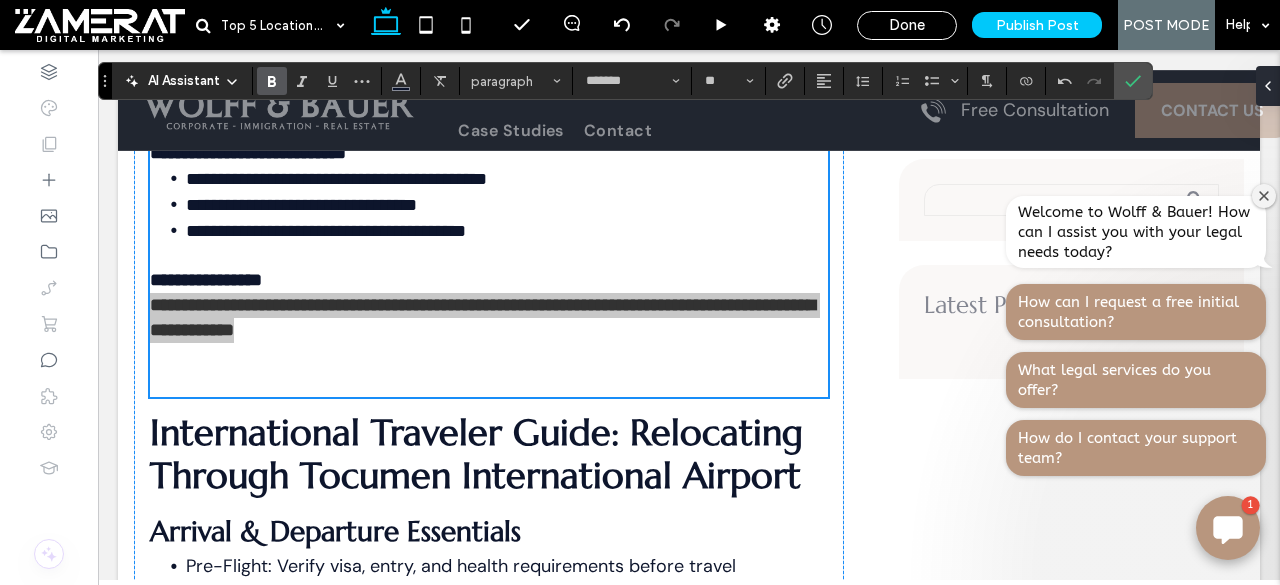 drag, startPoint x: 274, startPoint y: 77, endPoint x: 147, endPoint y: 294, distance: 251.4319 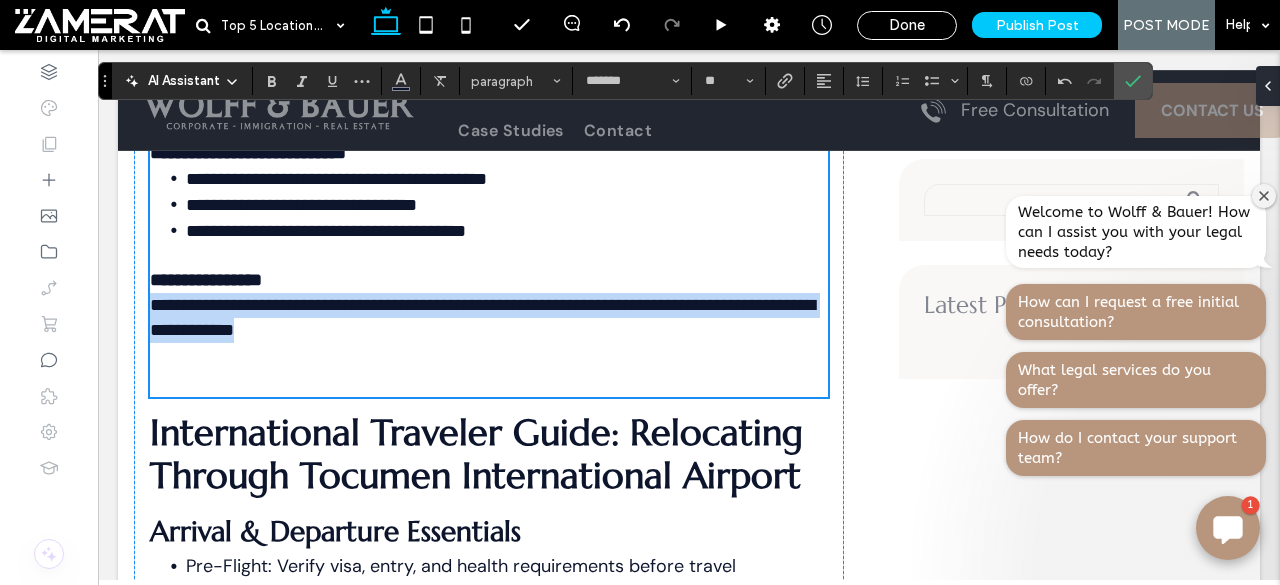 click at bounding box center [489, 370] 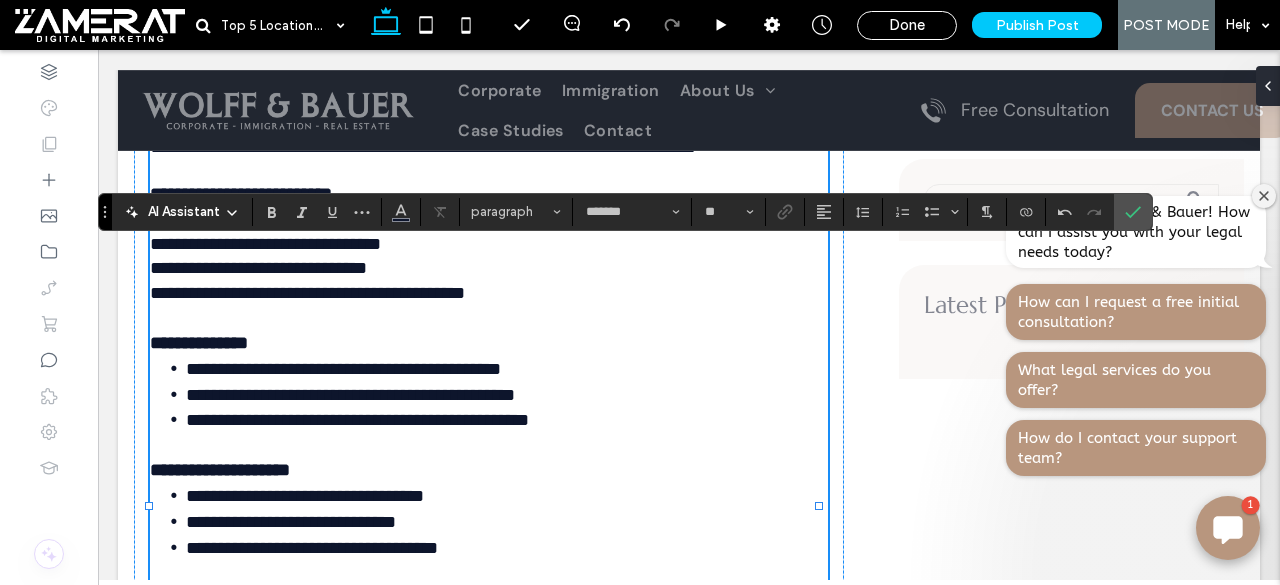 scroll, scrollTop: 3964, scrollLeft: 0, axis: vertical 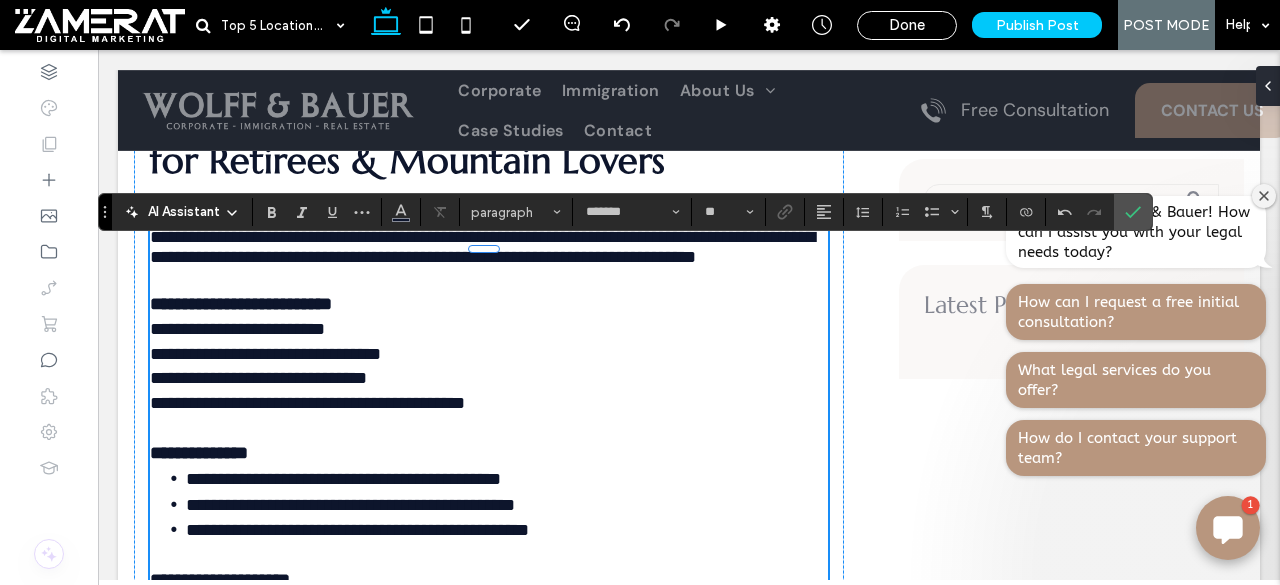 type on "*********" 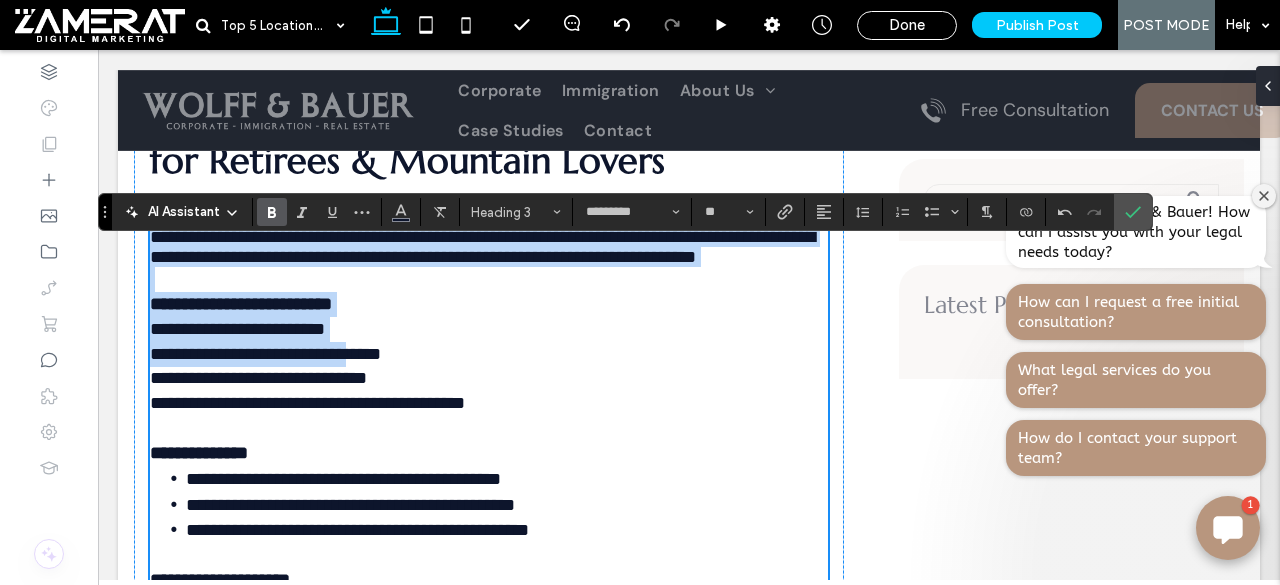 type 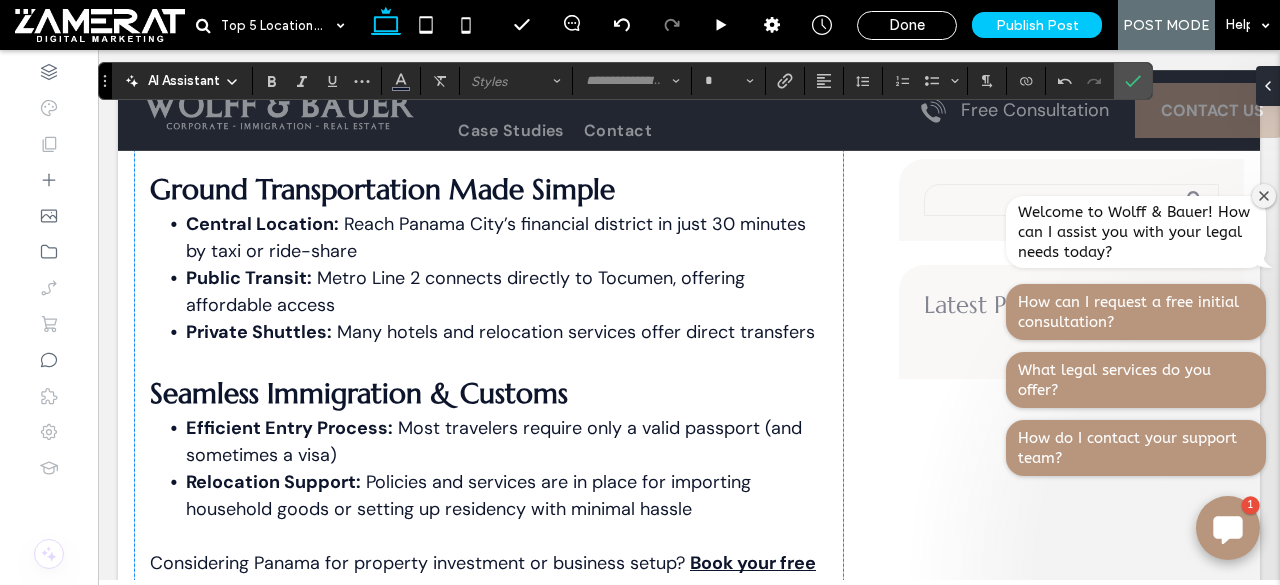 drag, startPoint x: 151, startPoint y: 263, endPoint x: 719, endPoint y: 470, distance: 604.54364 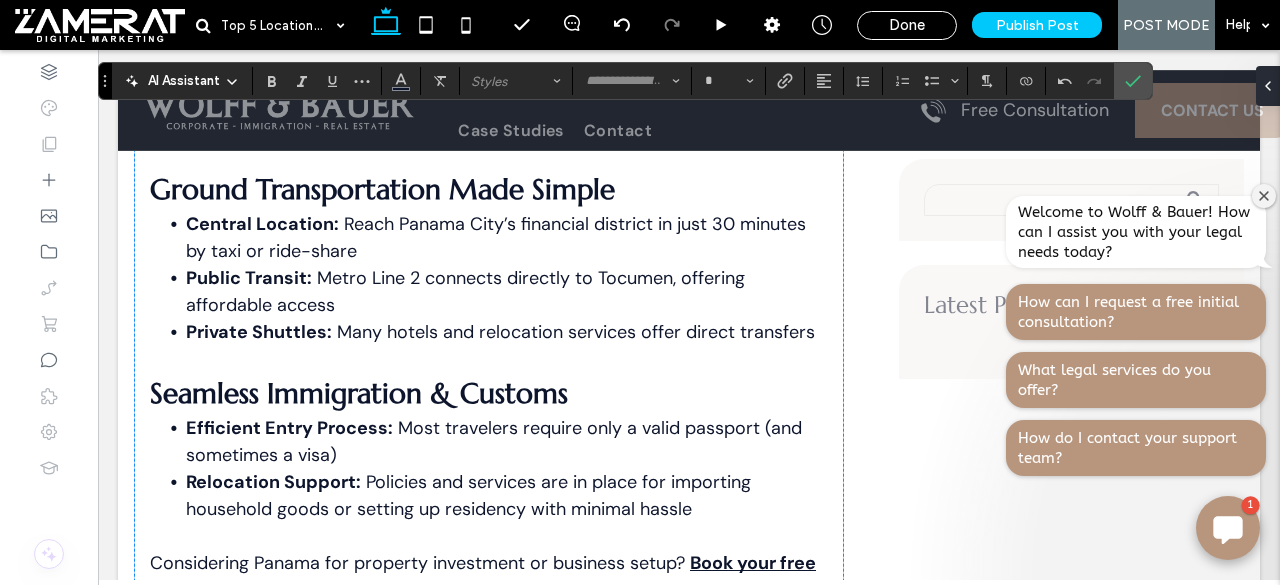 scroll, scrollTop: 3913, scrollLeft: 0, axis: vertical 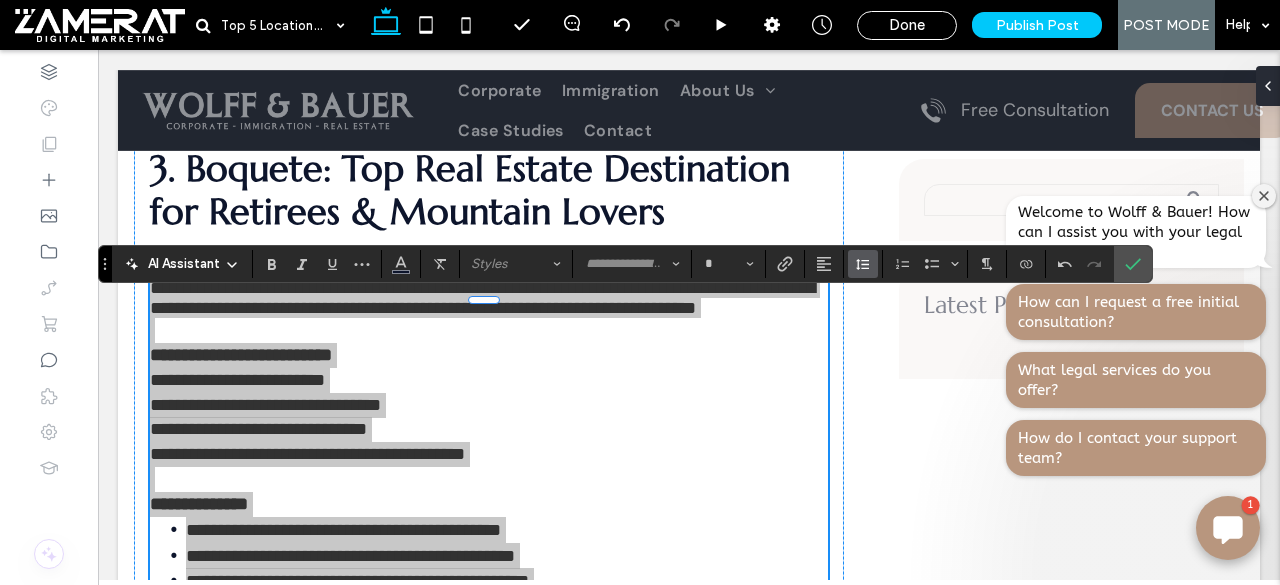 click 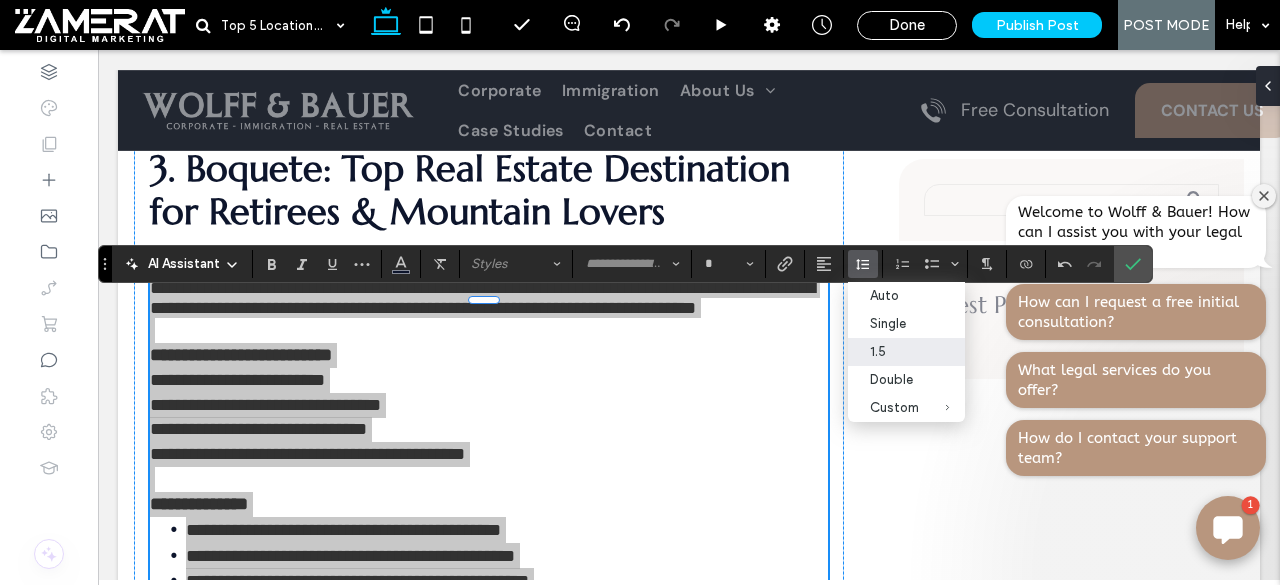 click on "1.5" at bounding box center (906, 352) 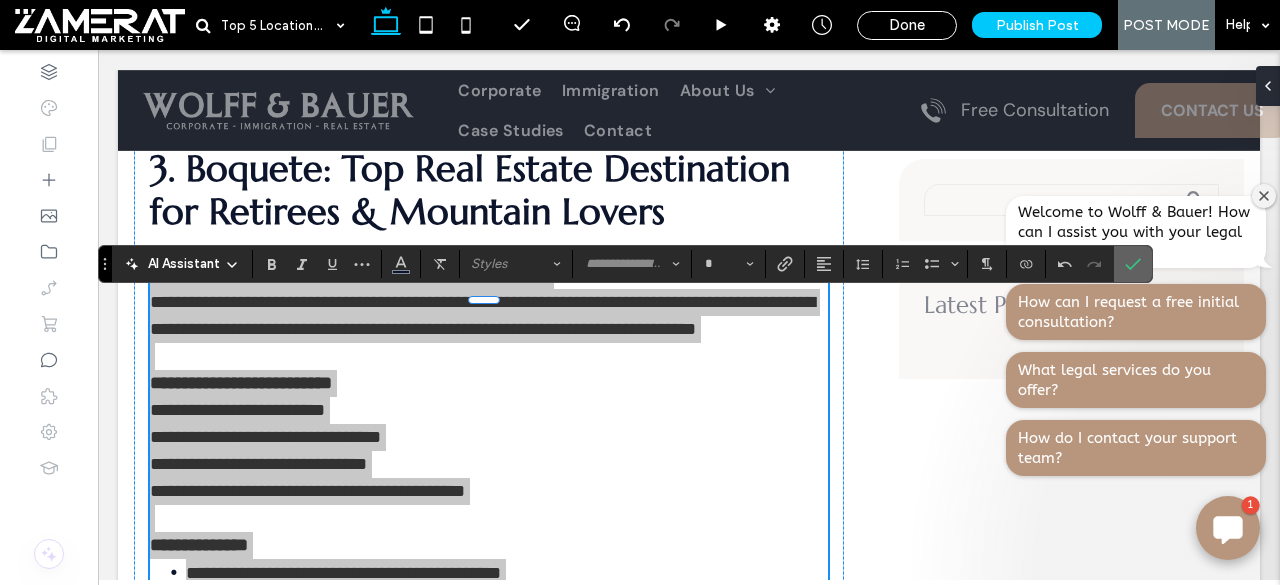 click at bounding box center [1133, 264] 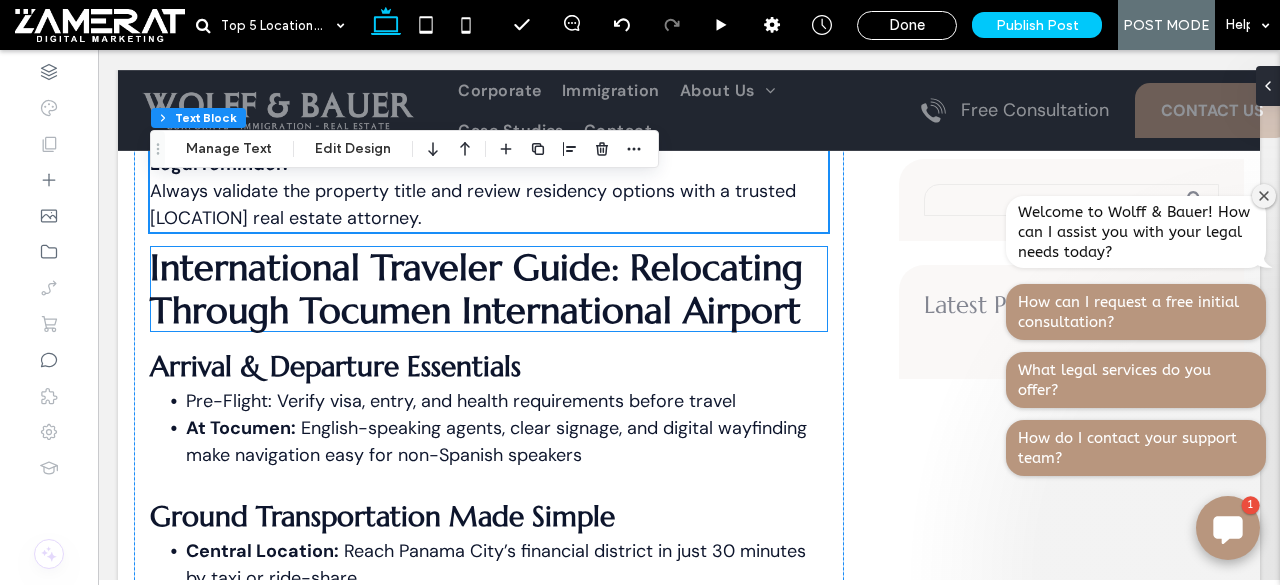 scroll, scrollTop: 4737, scrollLeft: 0, axis: vertical 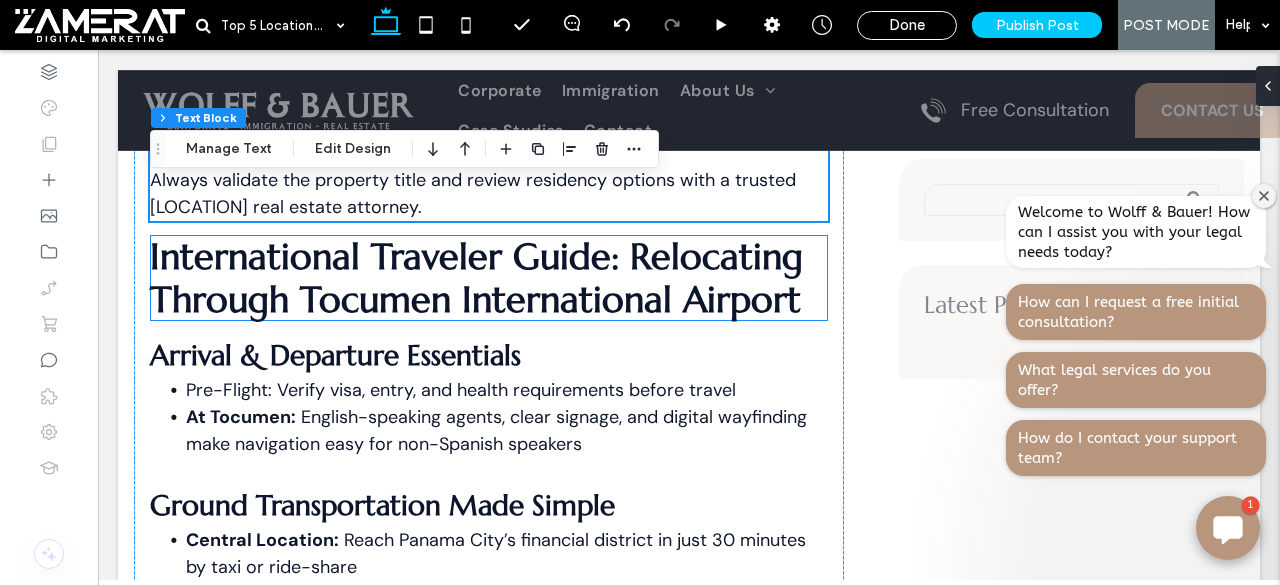 click on "International Traveler Guide: Relocating Through Tocumen International Airport" at bounding box center (476, 278) 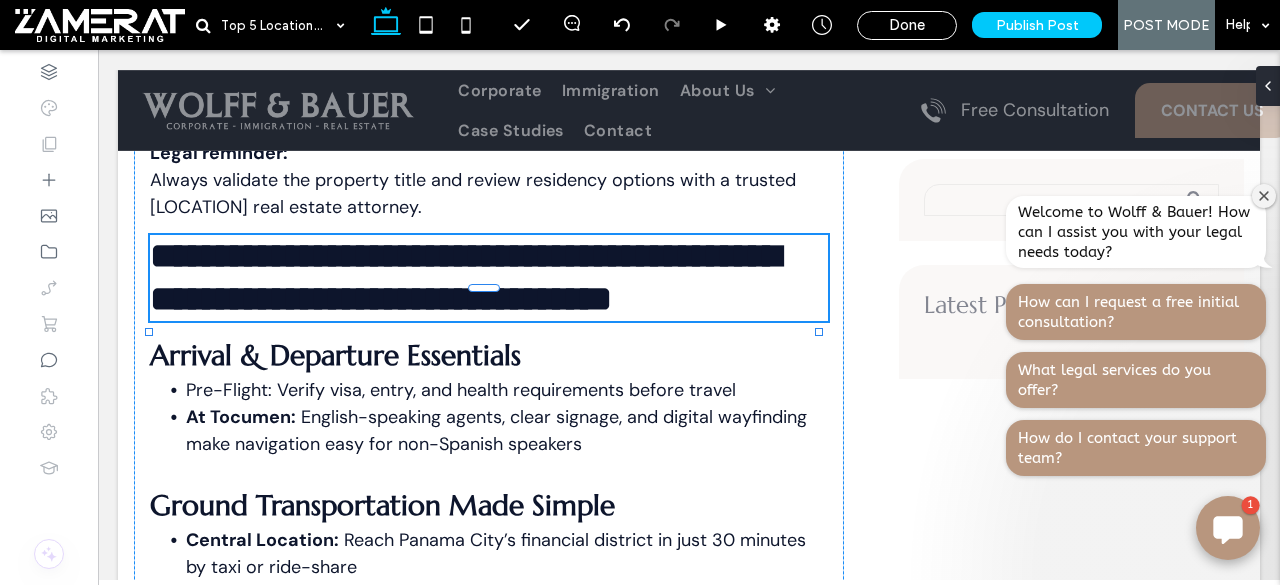type on "*********" 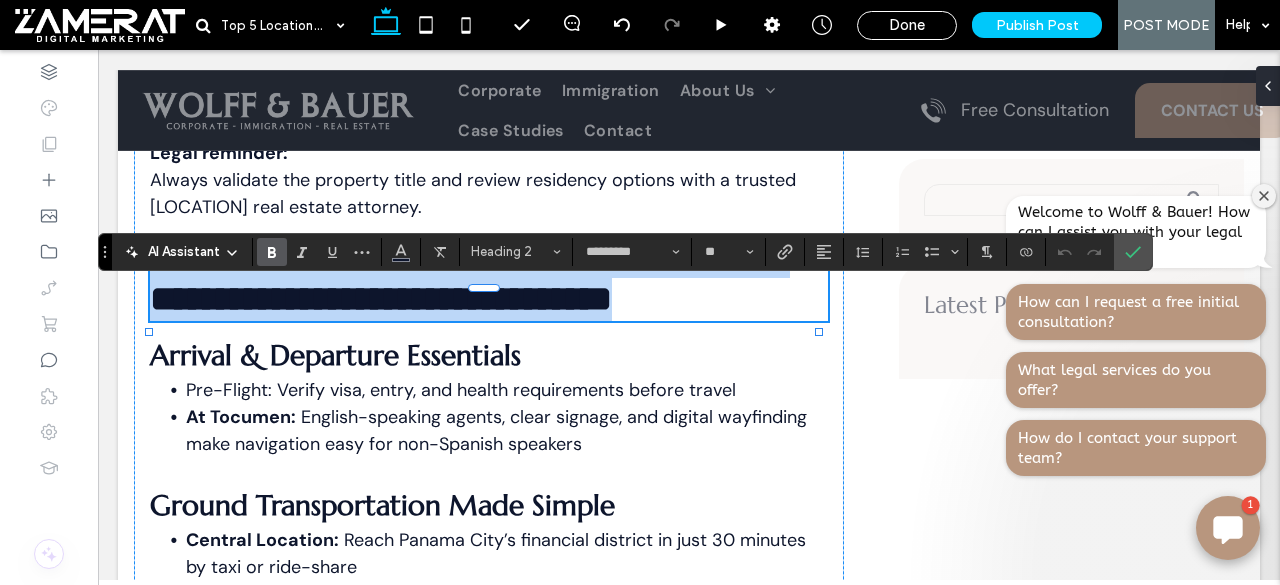 click on "**********" at bounding box center (489, 278) 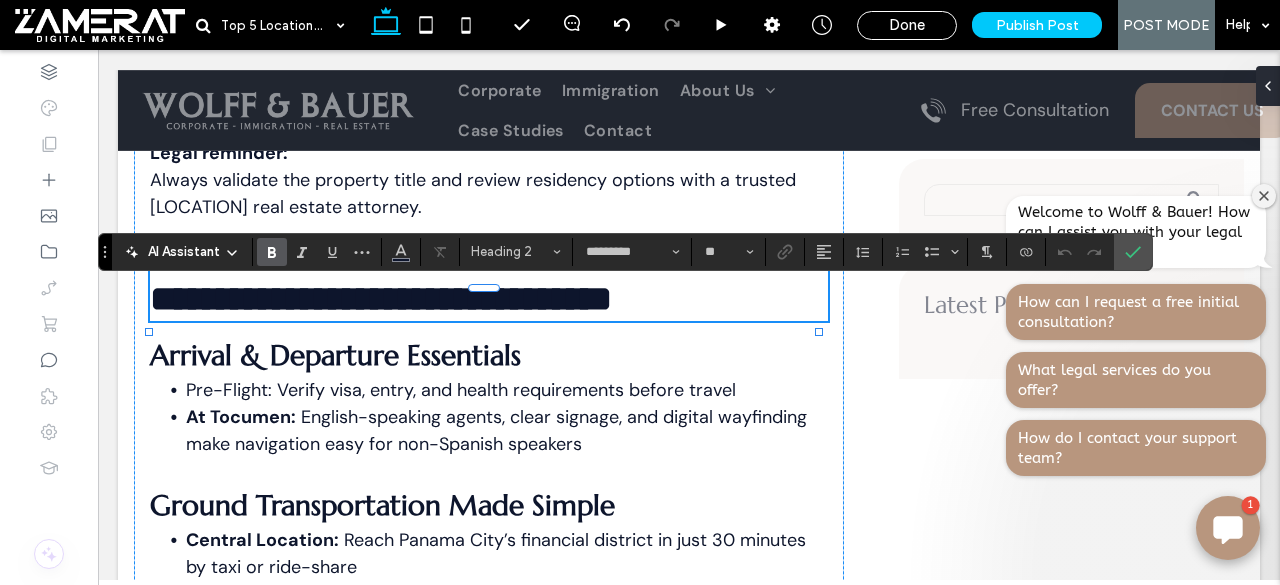 scroll, scrollTop: 0, scrollLeft: 0, axis: both 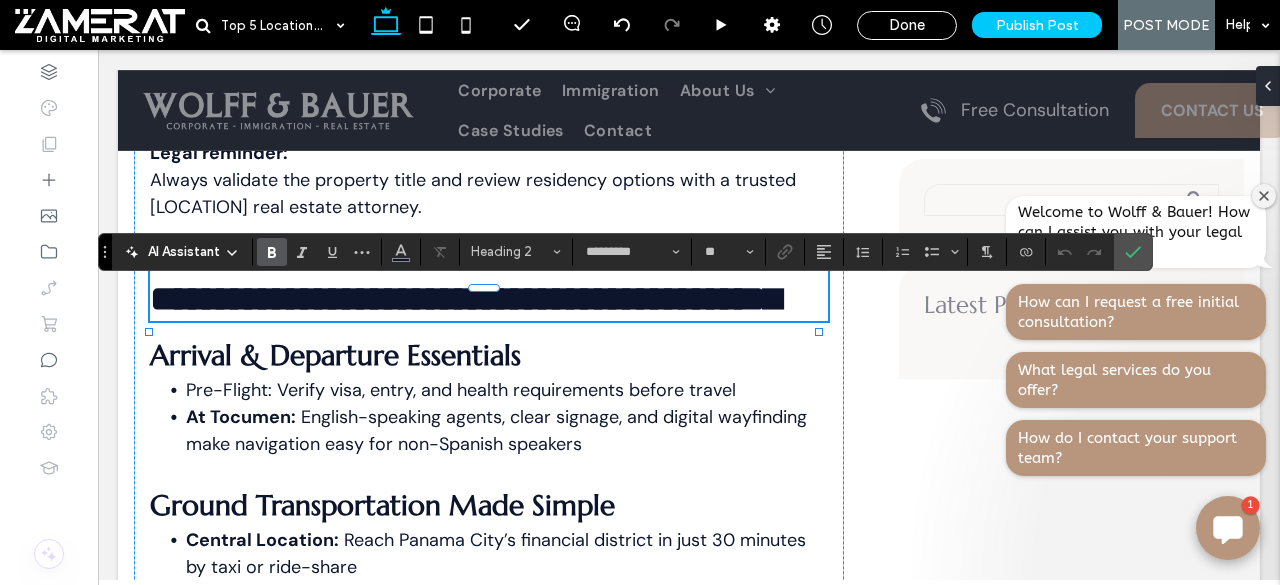 type on "*******" 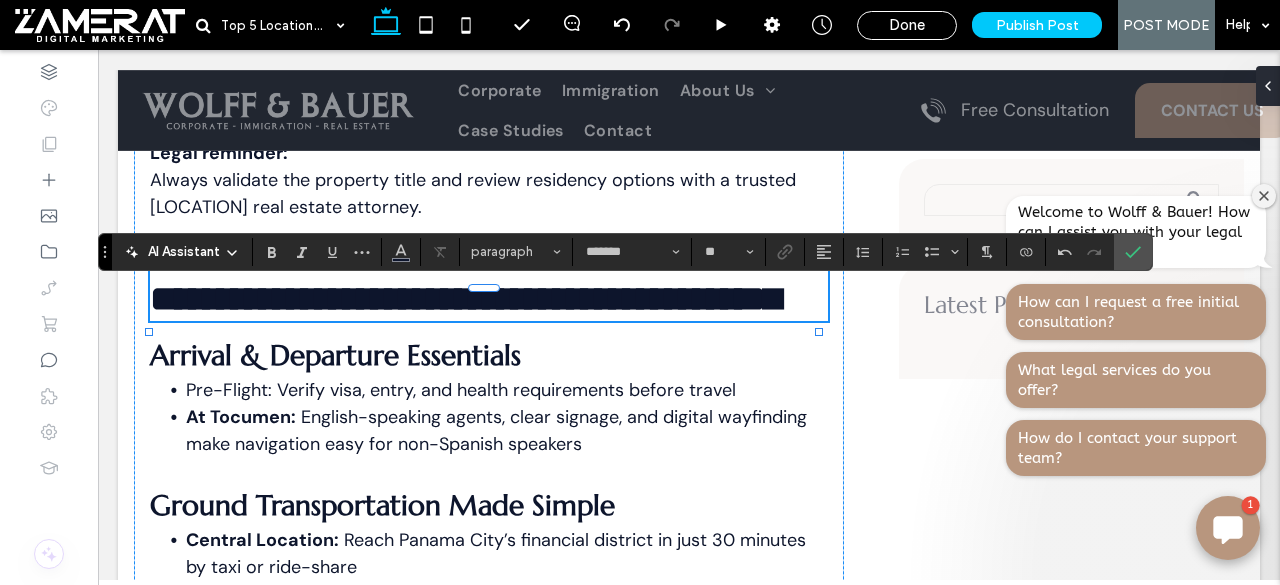 scroll, scrollTop: 0, scrollLeft: 0, axis: both 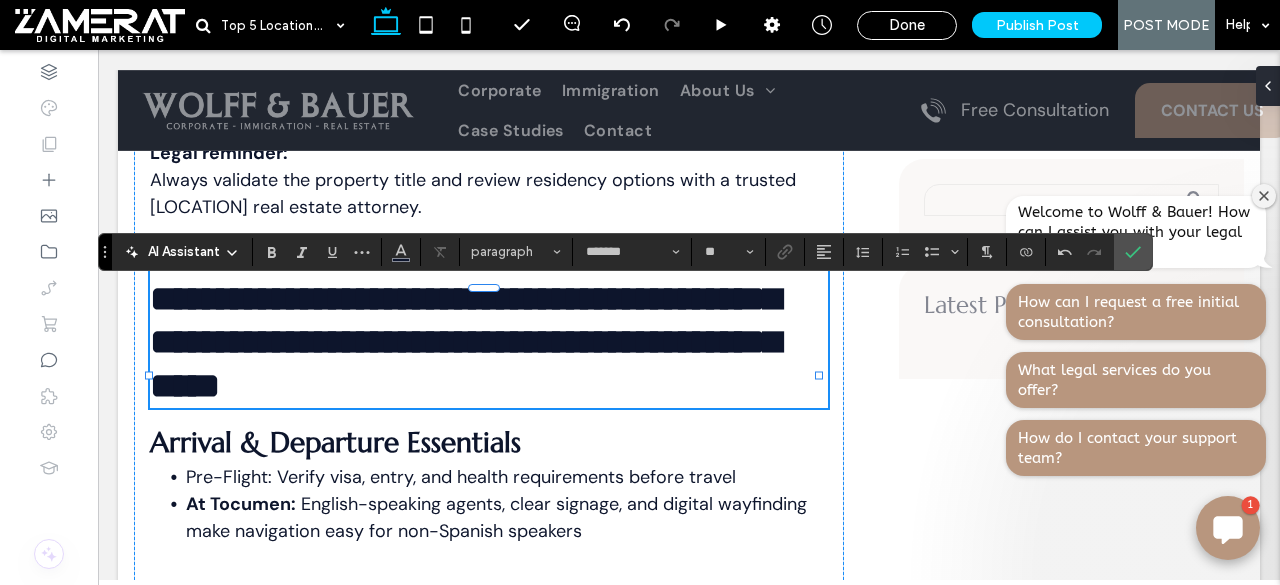 type on "*********" 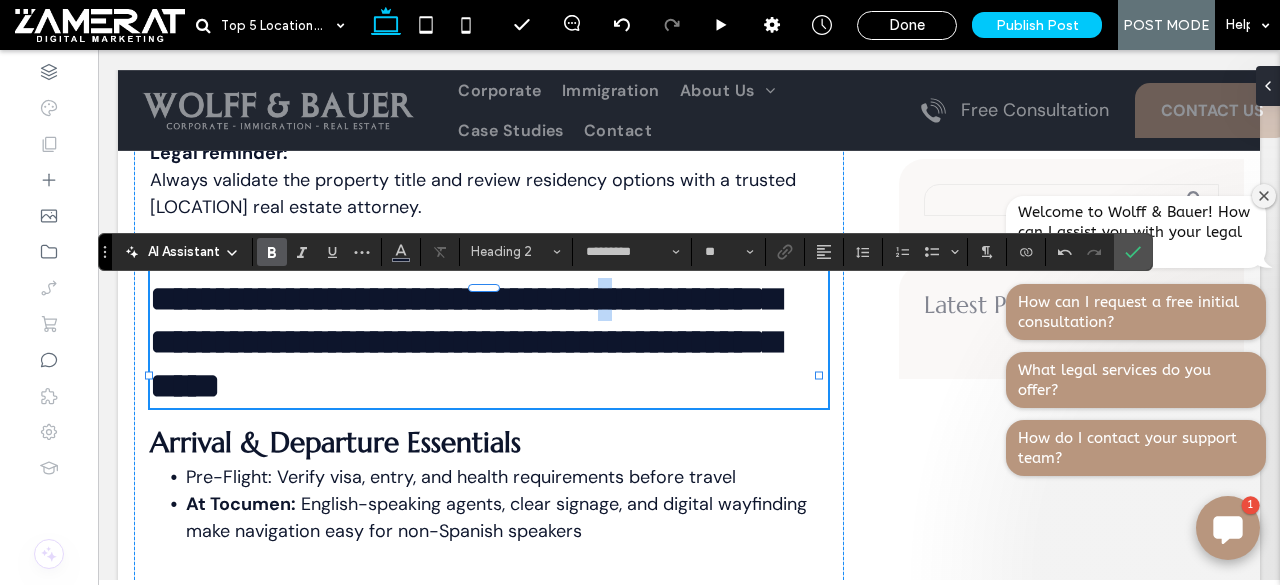 drag, startPoint x: 276, startPoint y: 389, endPoint x: 78, endPoint y: 291, distance: 220.92532 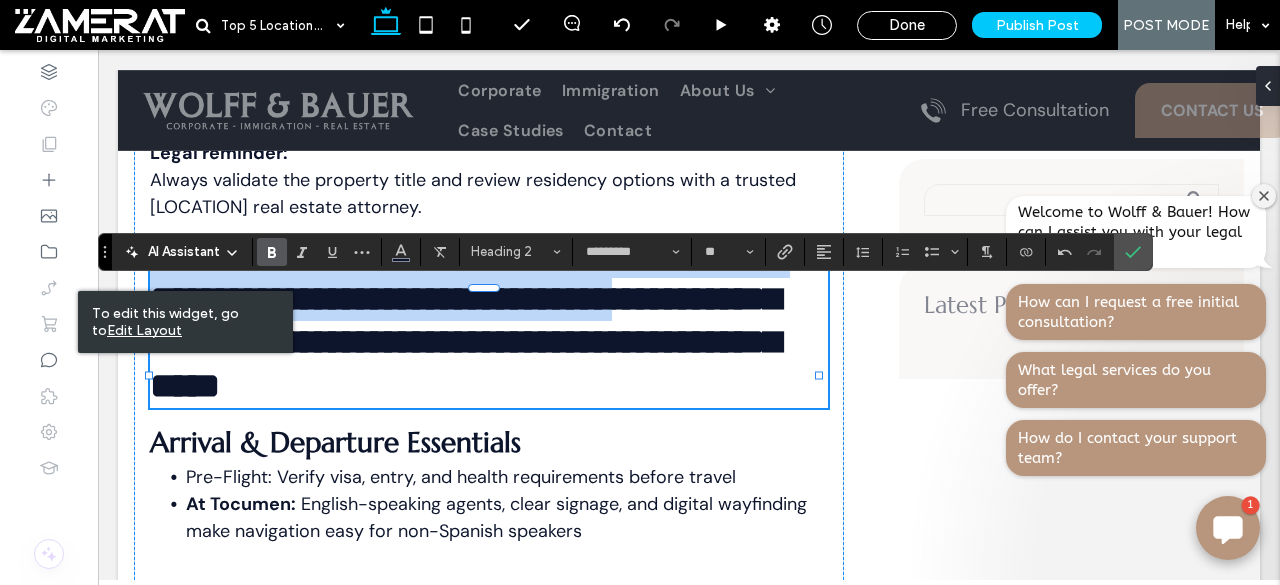 scroll, scrollTop: 0, scrollLeft: 0, axis: both 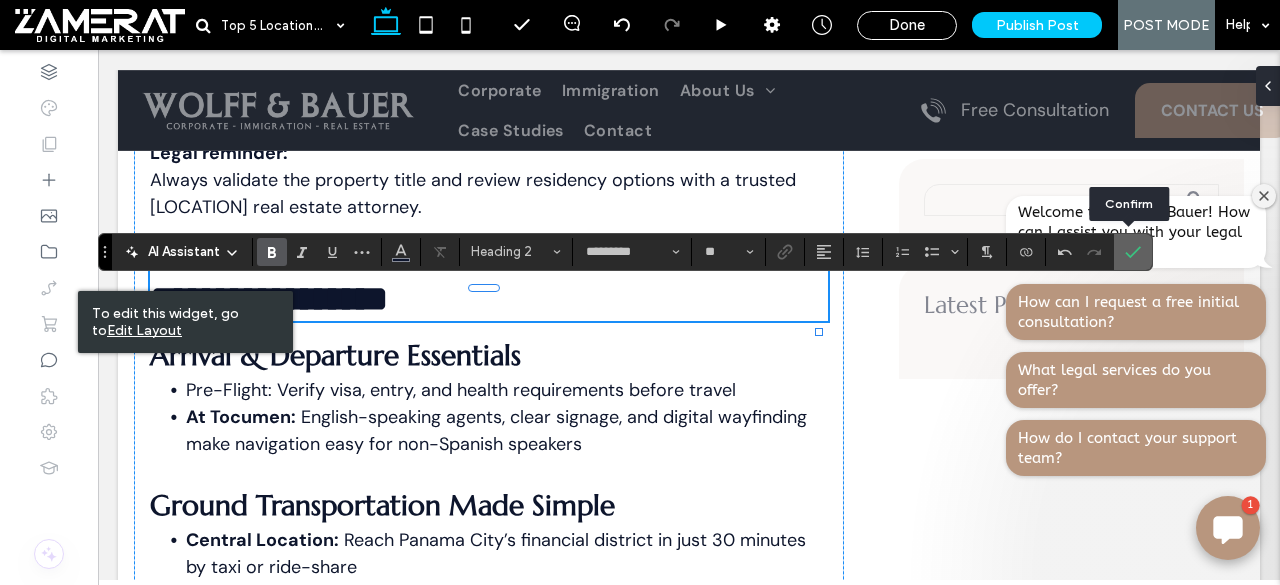 click 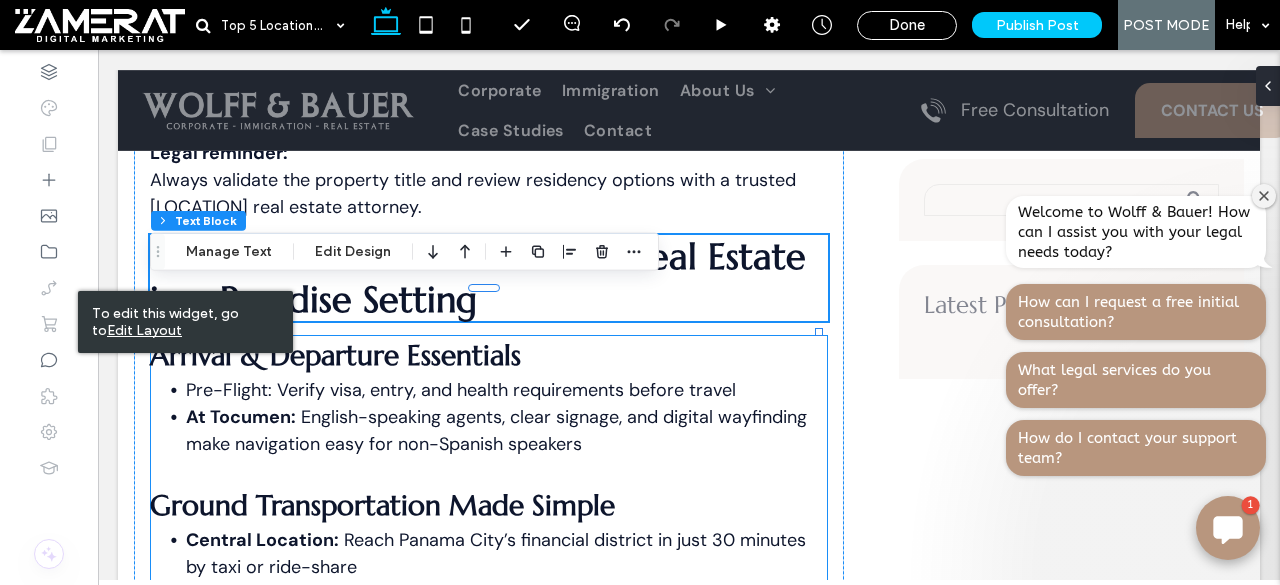 click on "English-speaking agents, clear signage, and digital wayfinding make navigation easy for non-Spanish speakers" at bounding box center [496, 430] 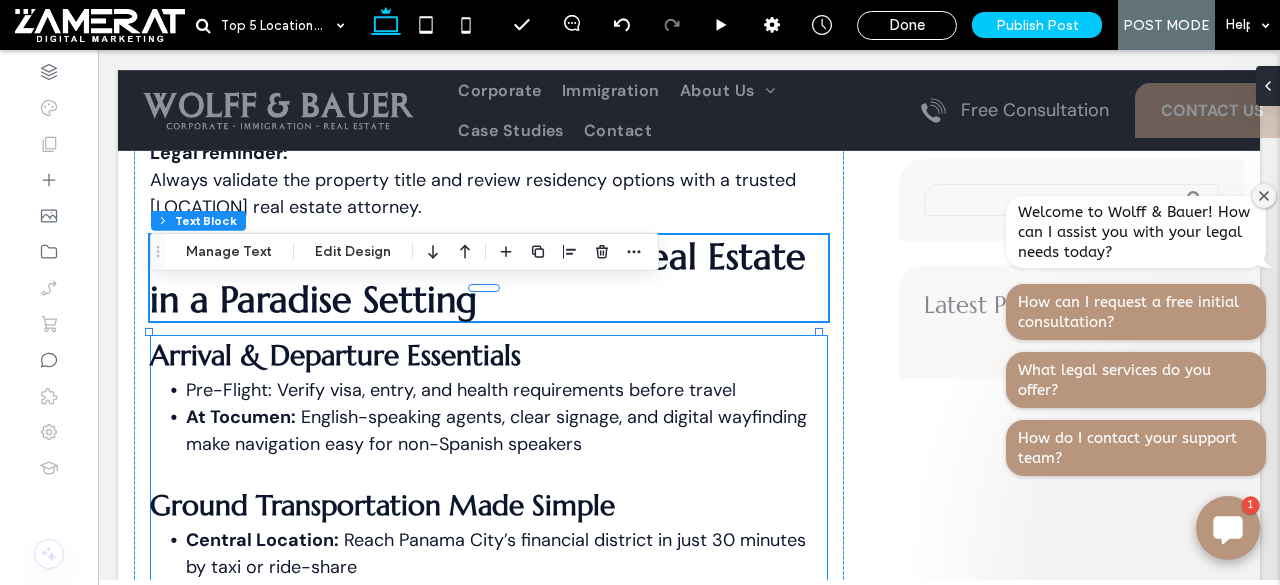 click on "English-speaking agents, clear signage, and digital wayfinding make navigation easy for non-Spanish speakers" at bounding box center (496, 430) 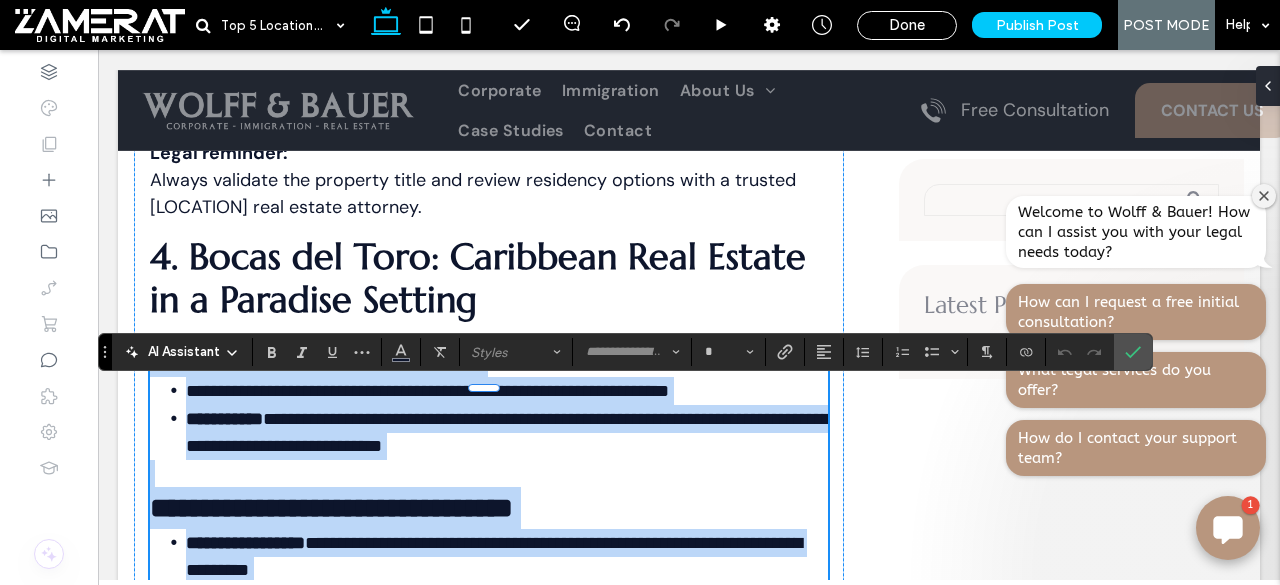 paste 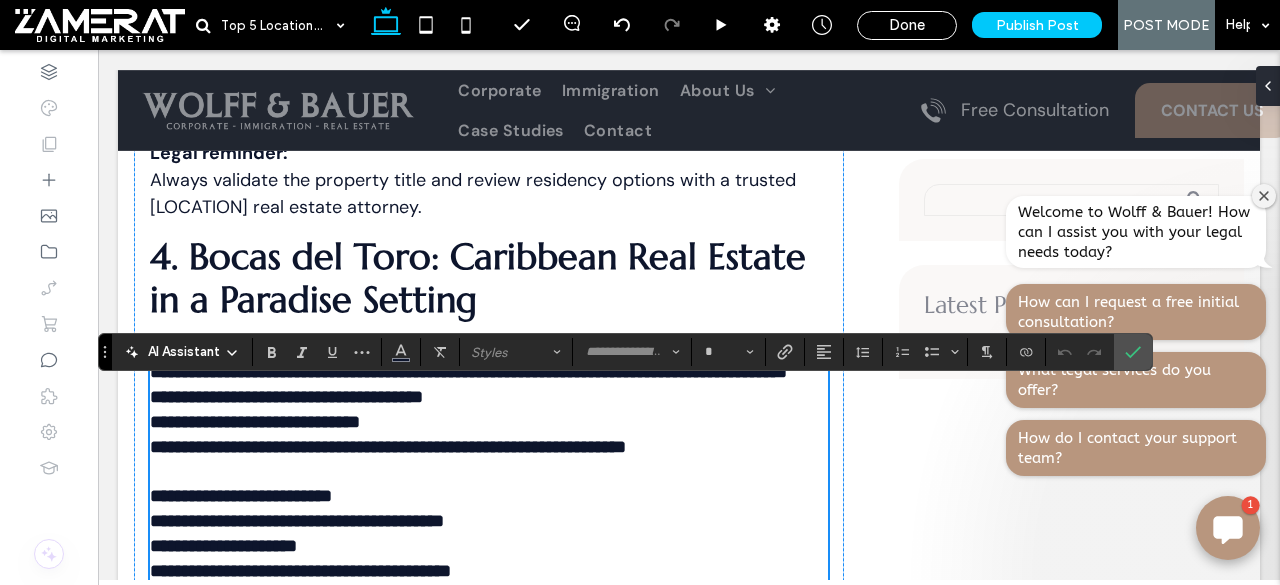 scroll, scrollTop: 5564, scrollLeft: 0, axis: vertical 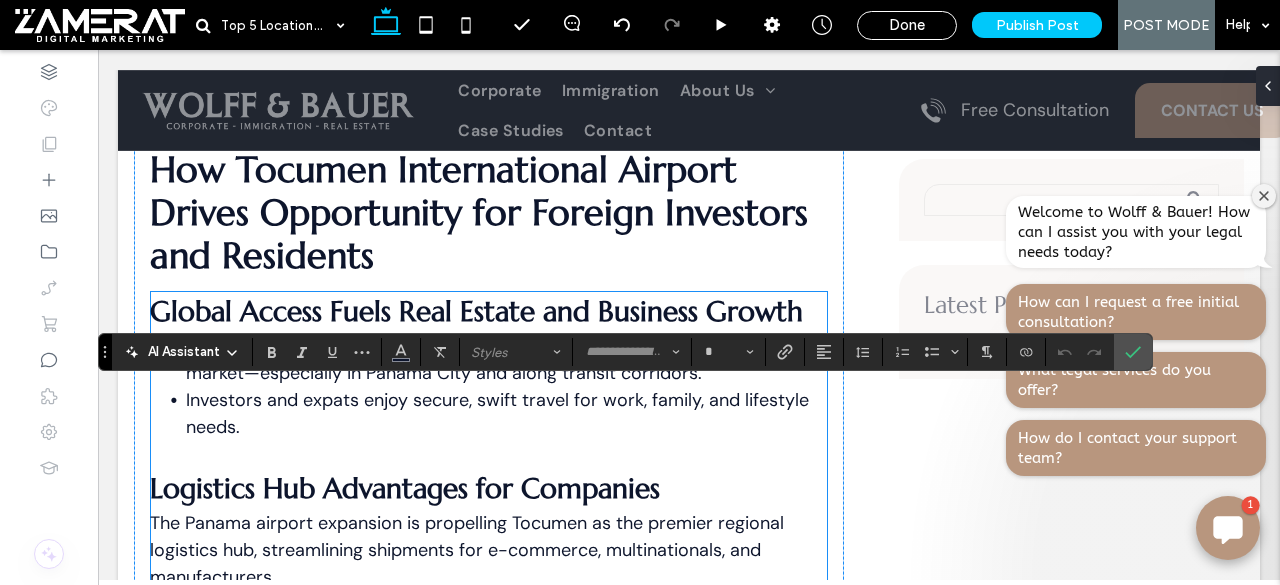 type on "*******" 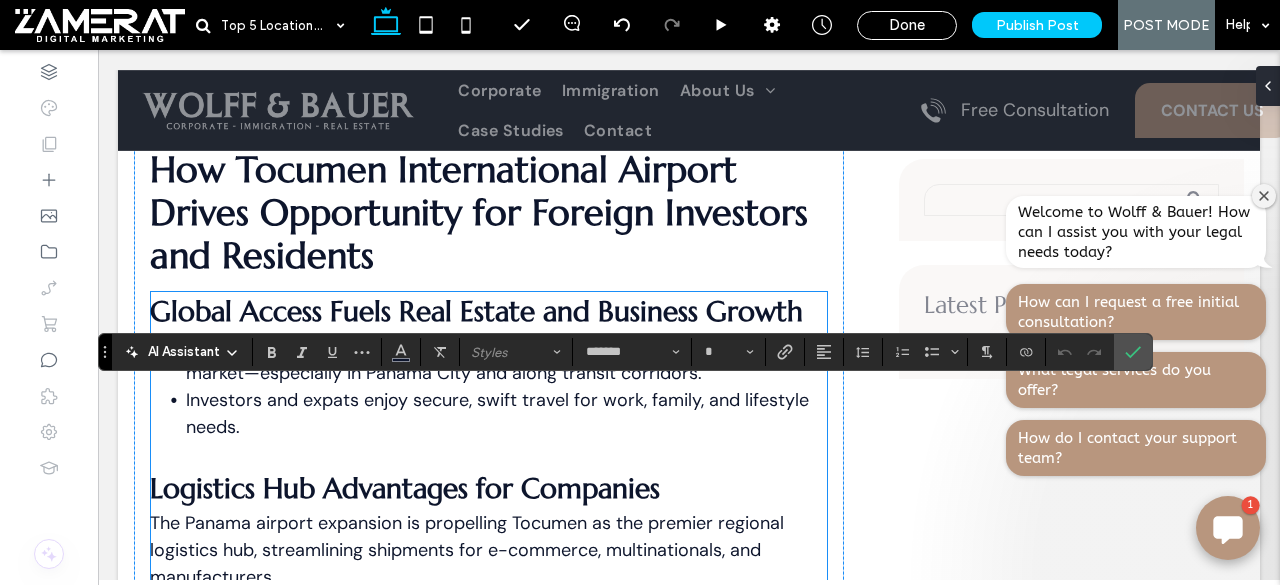 type on "**" 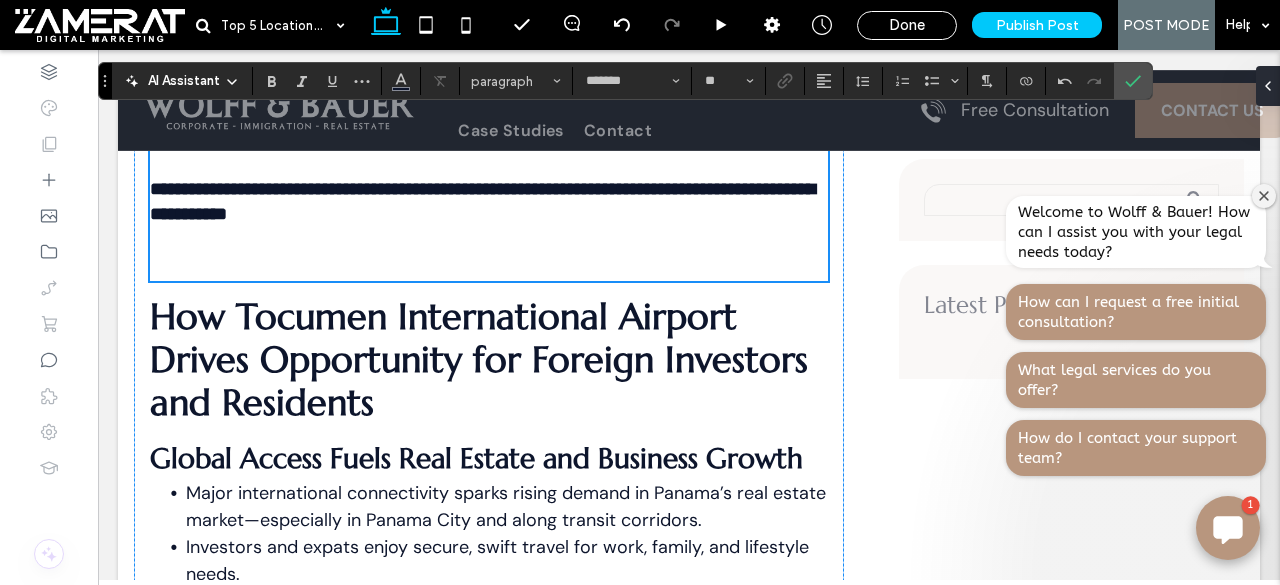 scroll, scrollTop: 5406, scrollLeft: 0, axis: vertical 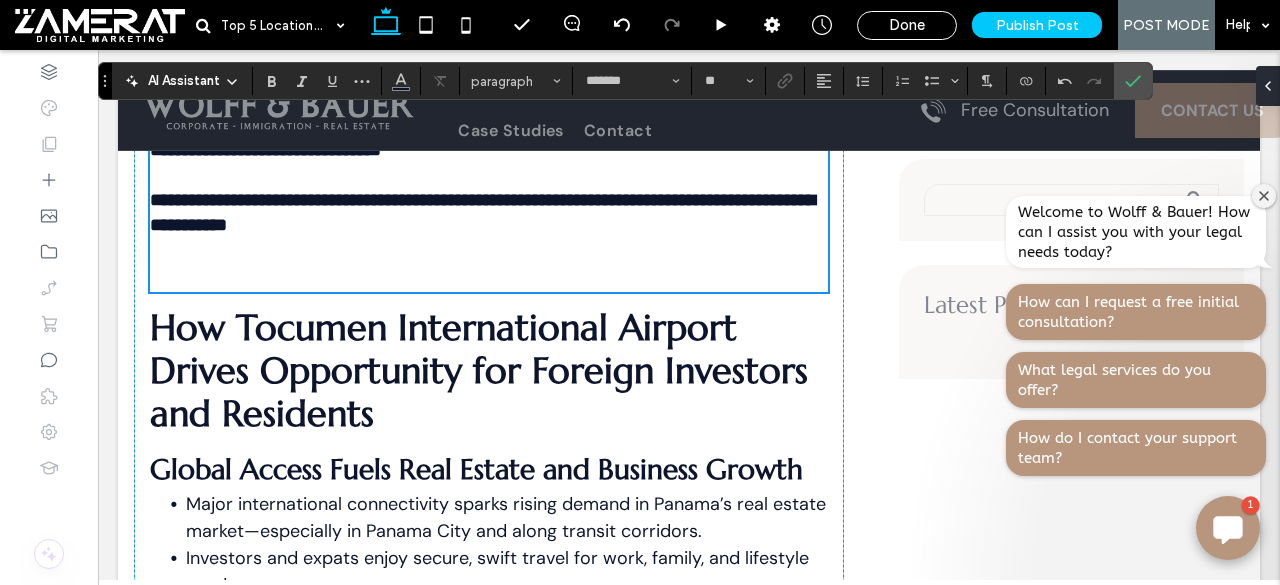click at bounding box center [489, 265] 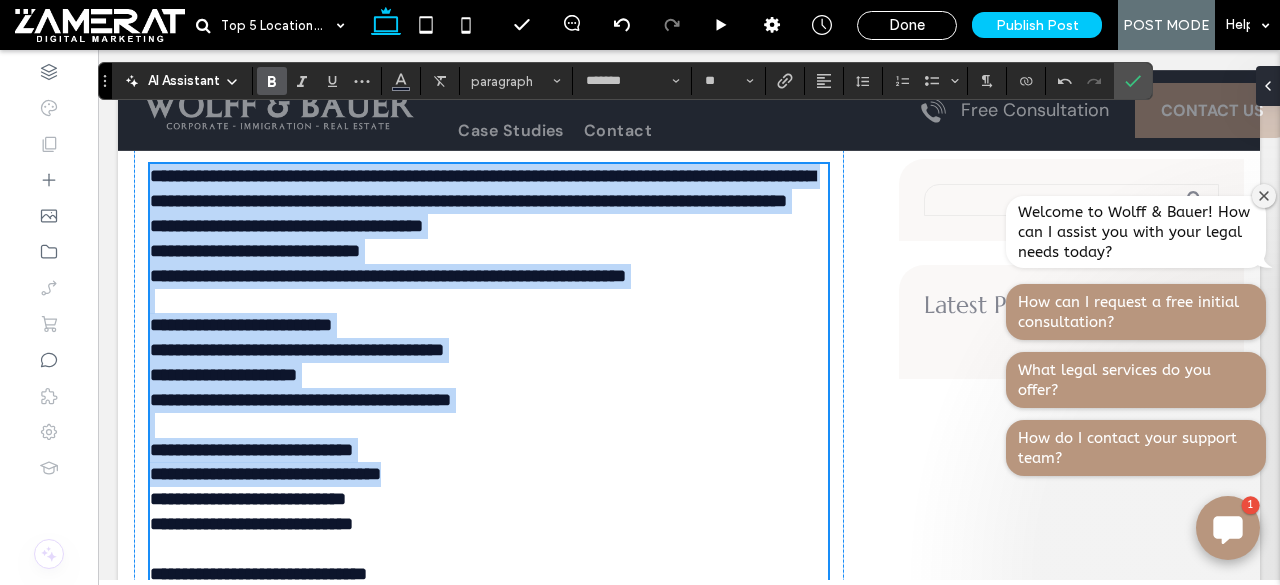 scroll, scrollTop: 5465, scrollLeft: 0, axis: vertical 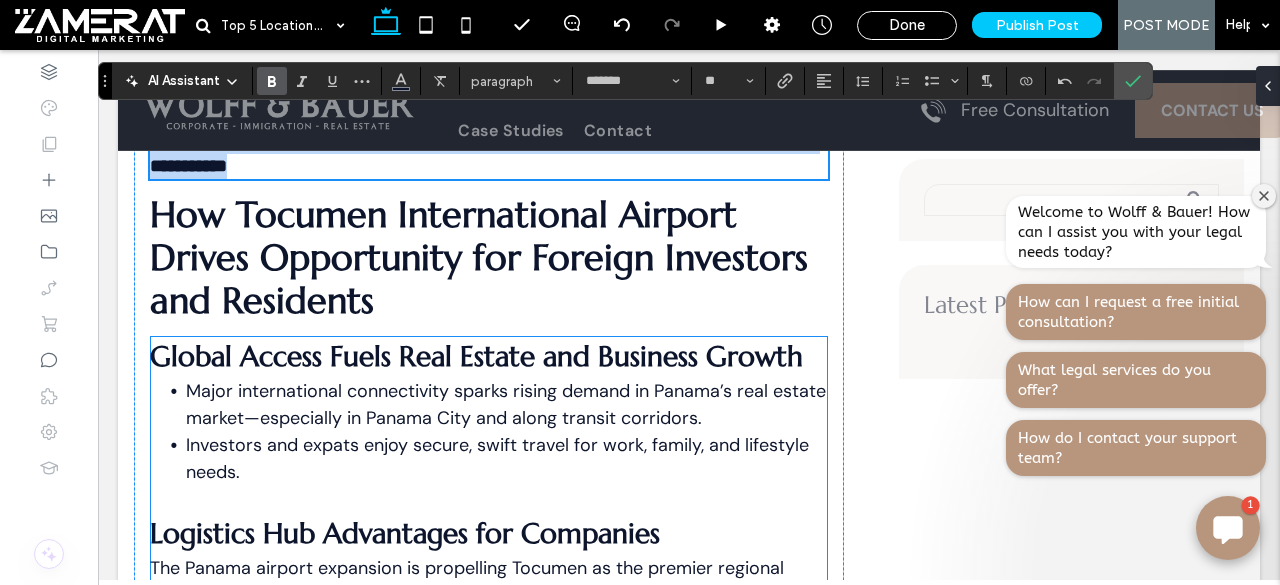 drag, startPoint x: 153, startPoint y: 222, endPoint x: 774, endPoint y: 491, distance: 676.7584 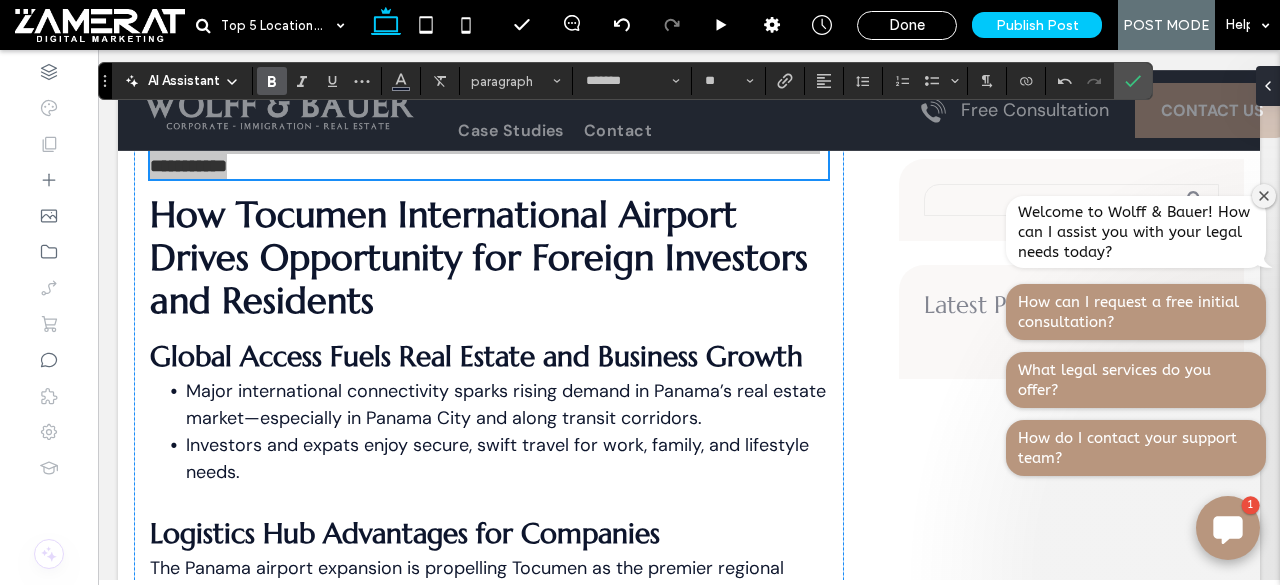 click 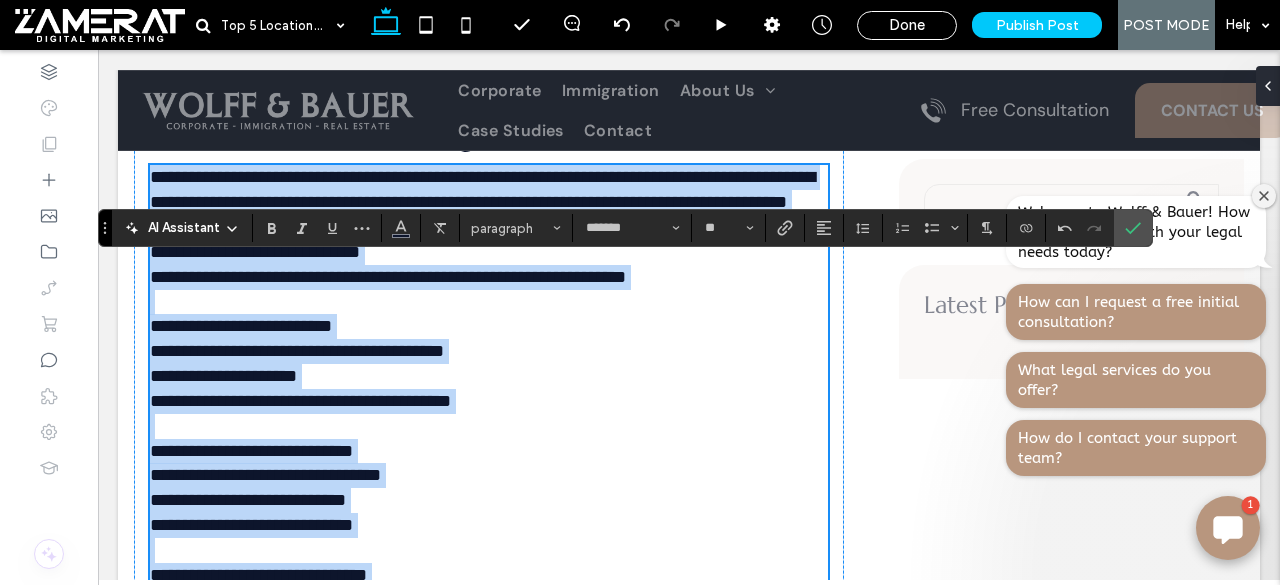 scroll, scrollTop: 4861, scrollLeft: 0, axis: vertical 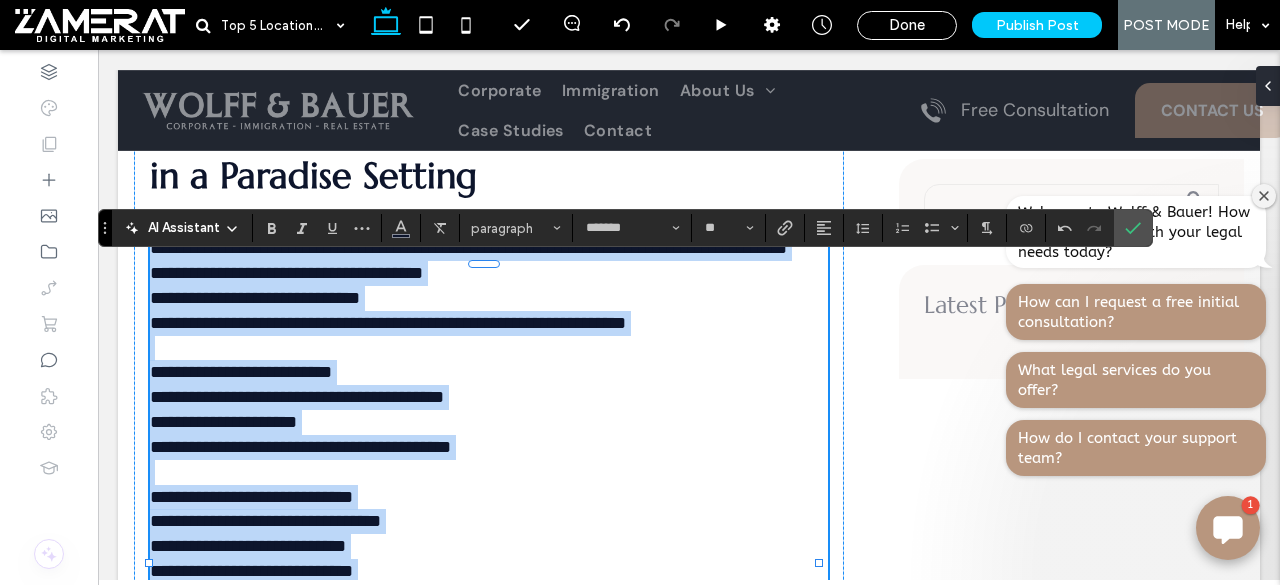 click on "**********" at bounding box center [489, 236] 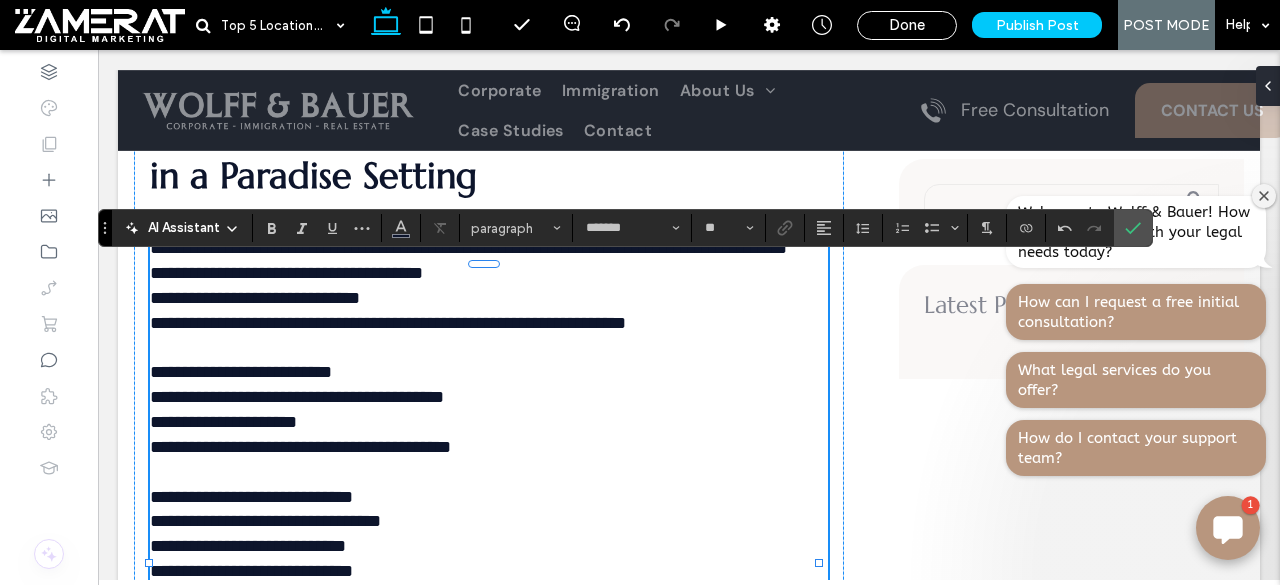 click on "**********" at bounding box center [286, 273] 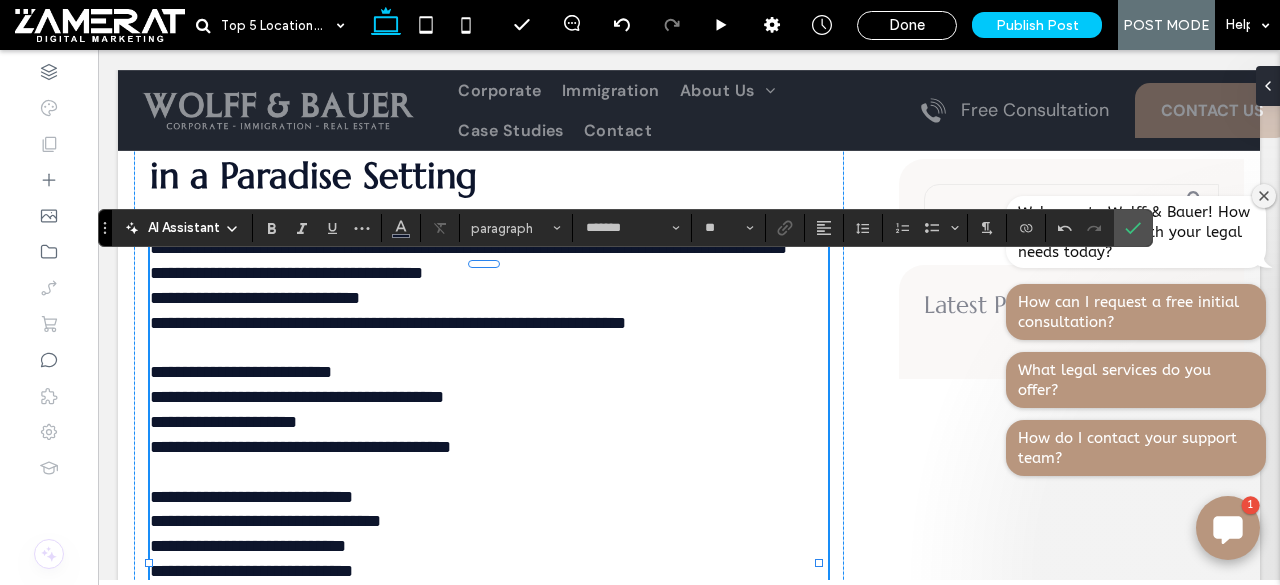 type 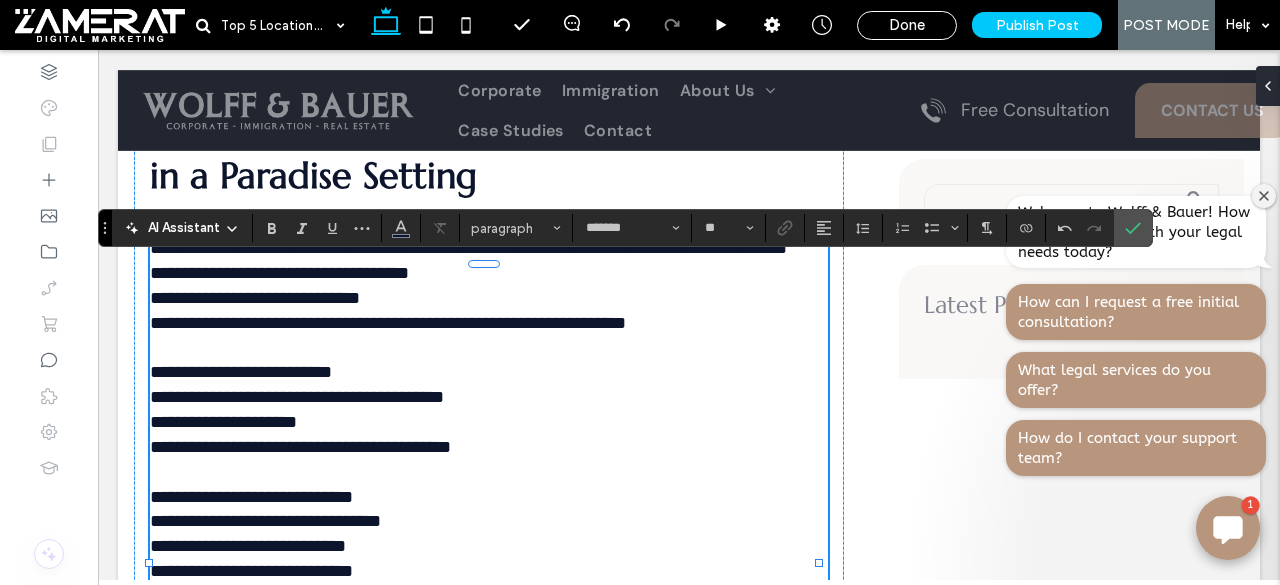 click on "**********" at bounding box center [255, 298] 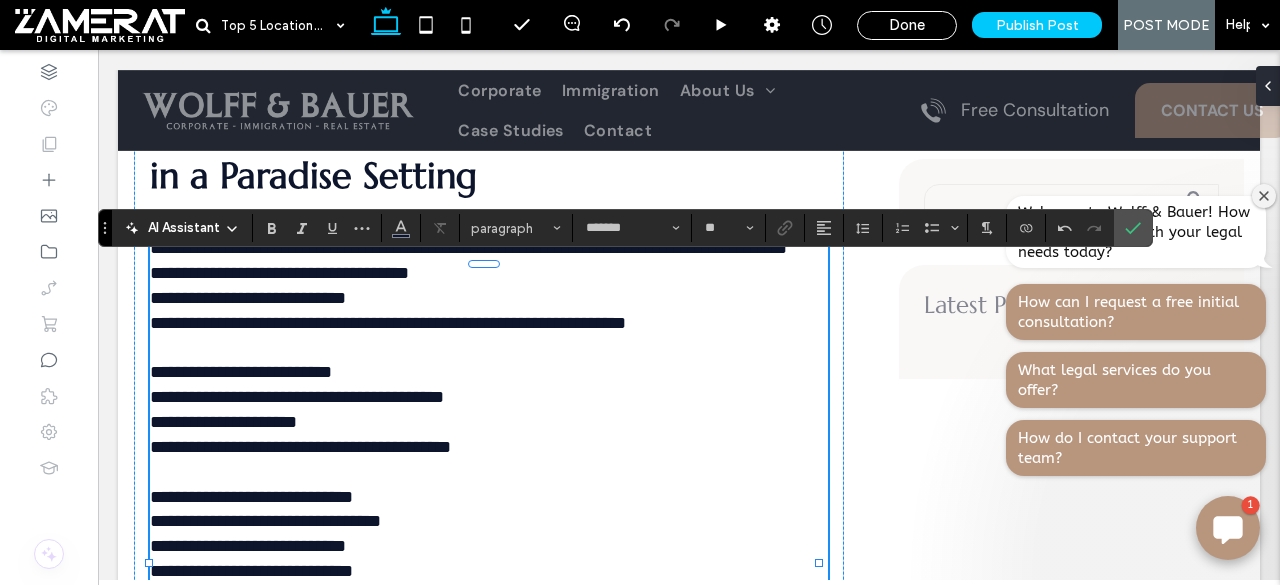 click on "**********" at bounding box center (388, 323) 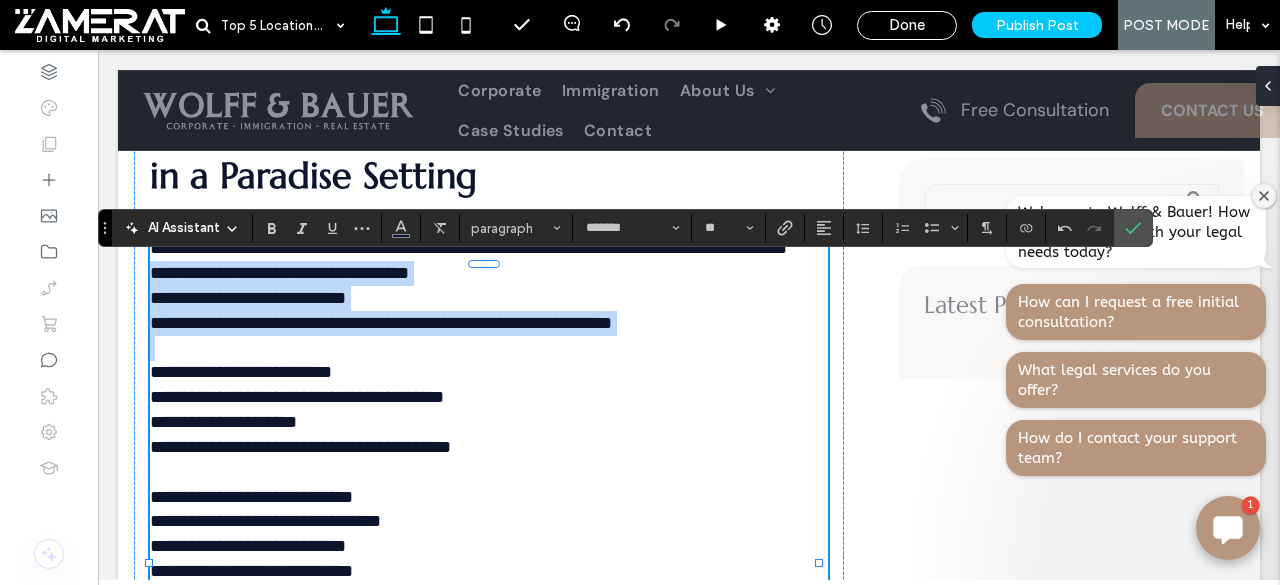 drag, startPoint x: 152, startPoint y: 348, endPoint x: 765, endPoint y: 413, distance: 616.4365 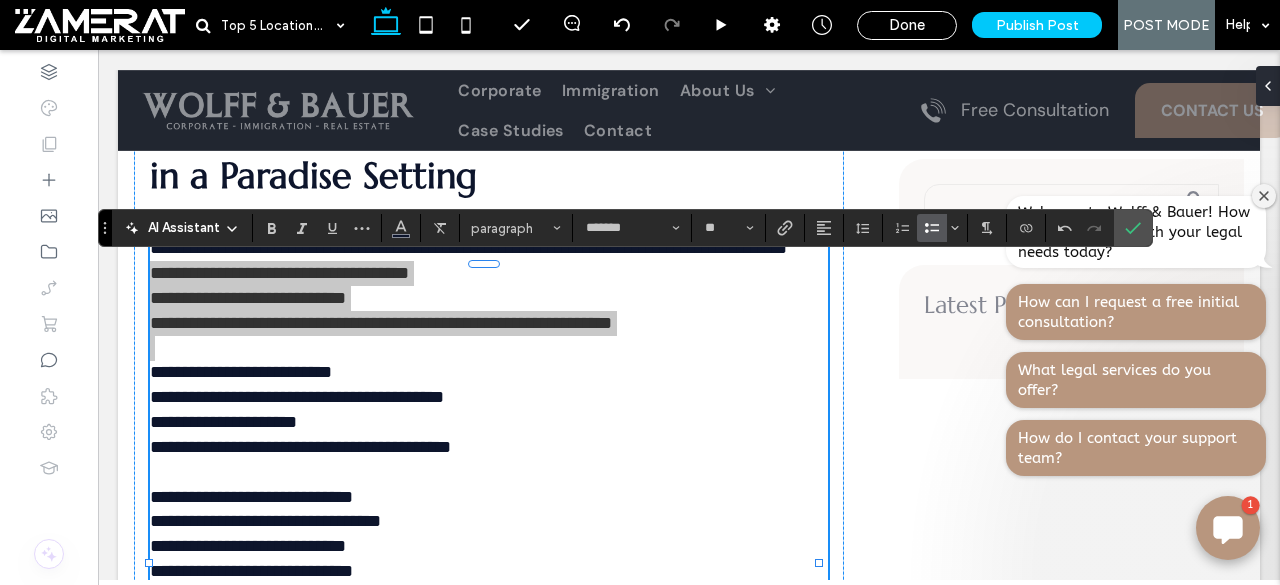 click 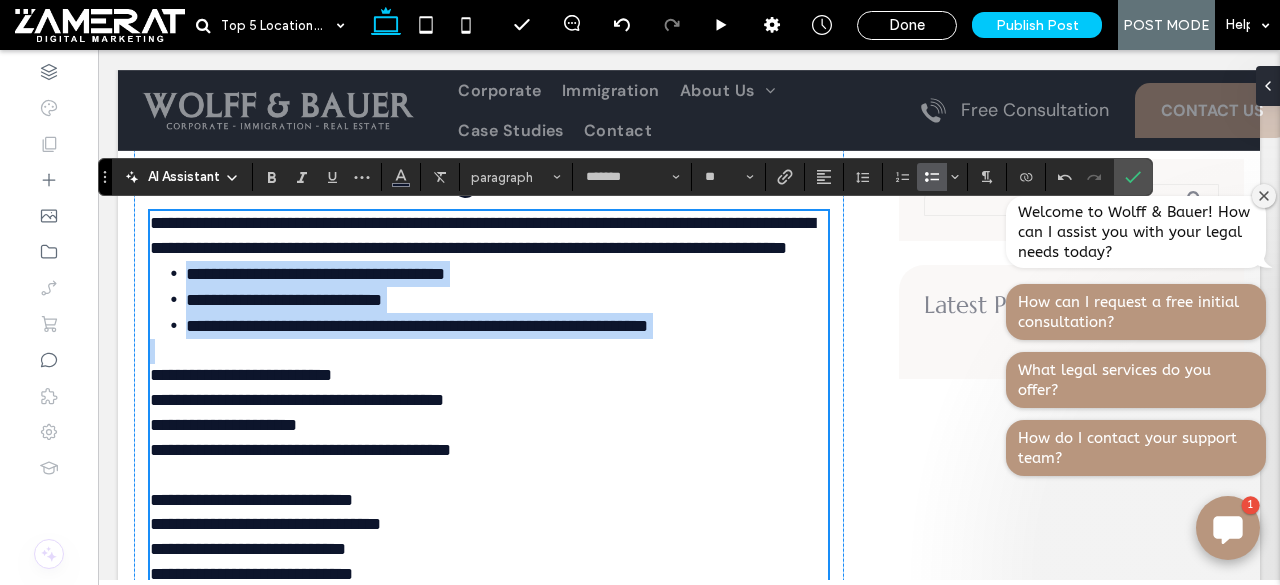 scroll, scrollTop: 4998, scrollLeft: 0, axis: vertical 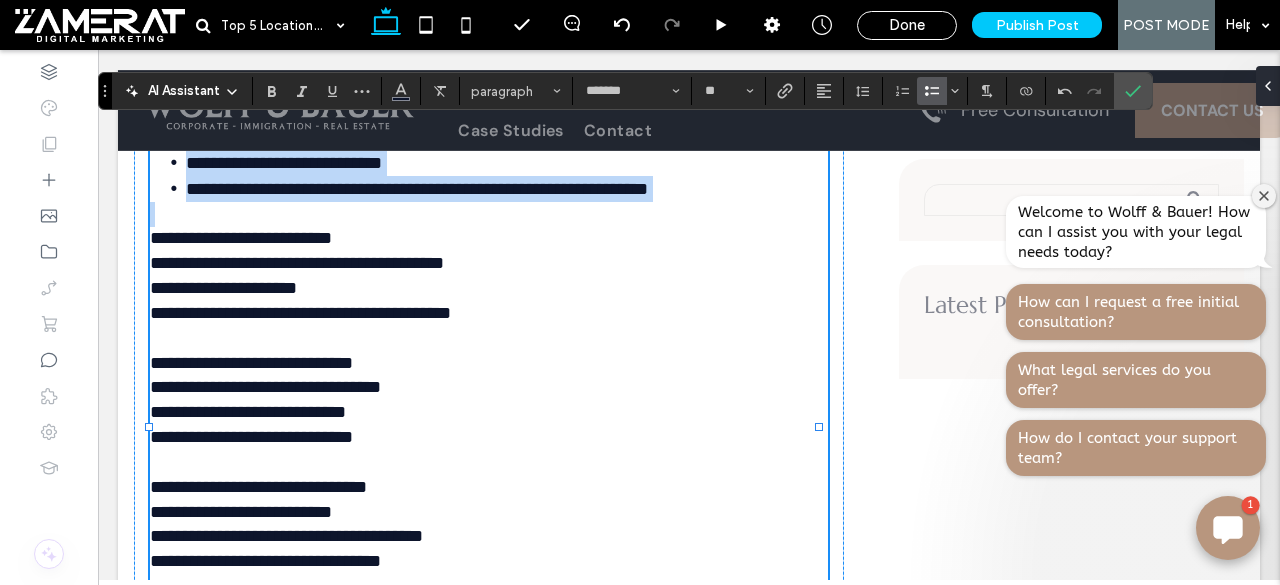 click on "**********" at bounding box center [241, 238] 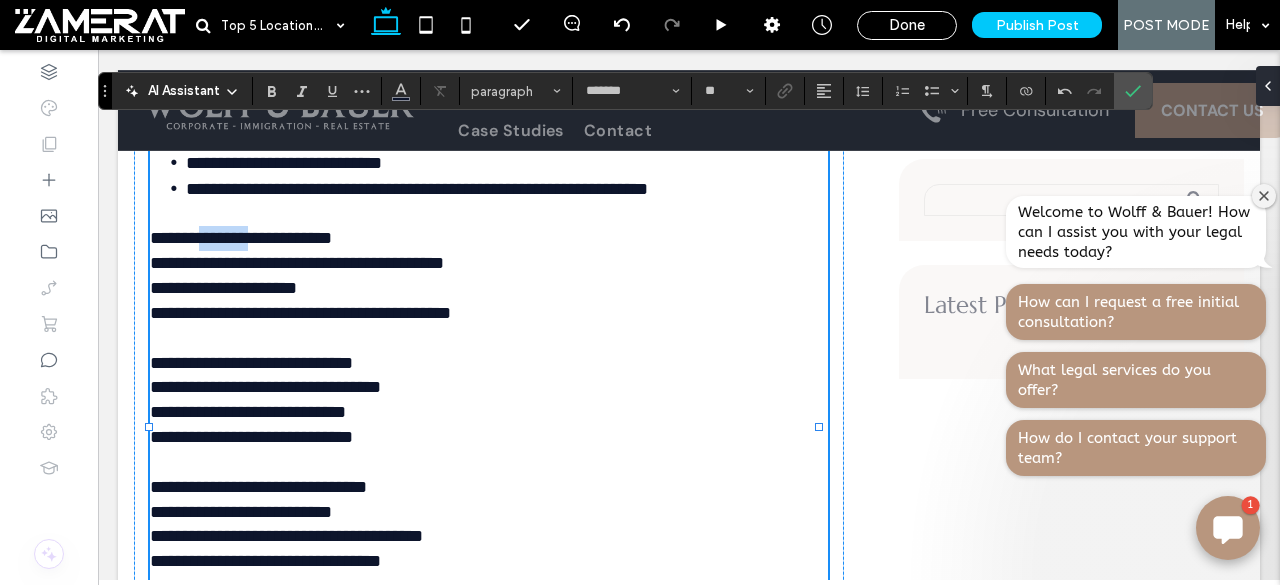 click on "**********" at bounding box center (241, 238) 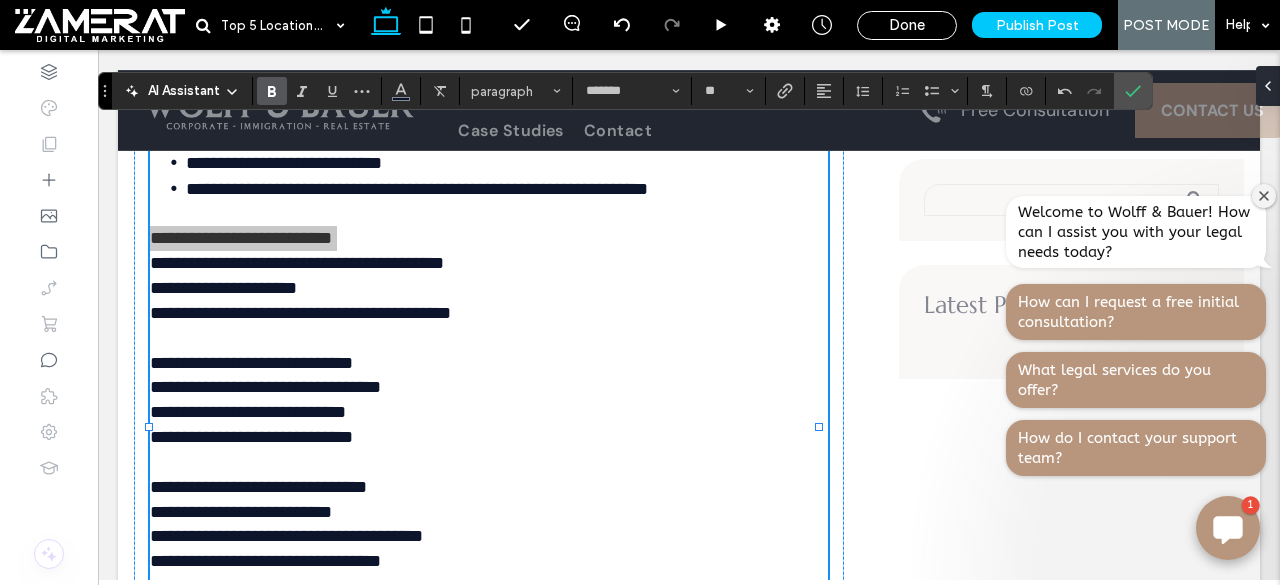 click at bounding box center (272, 91) 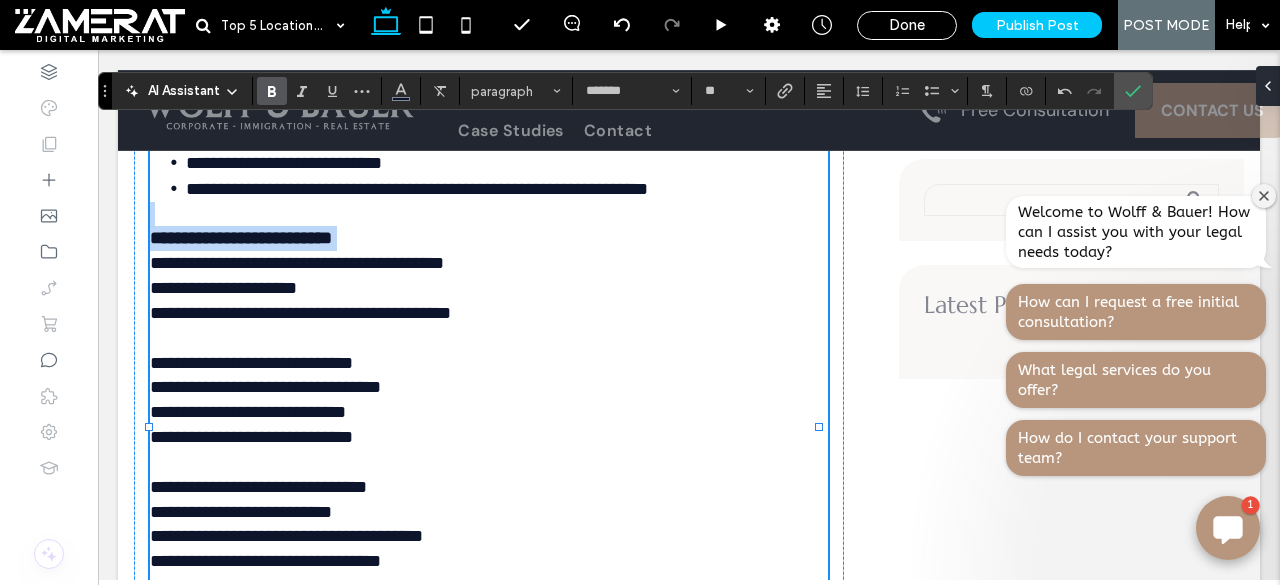 click on "**********" at bounding box center (241, 238) 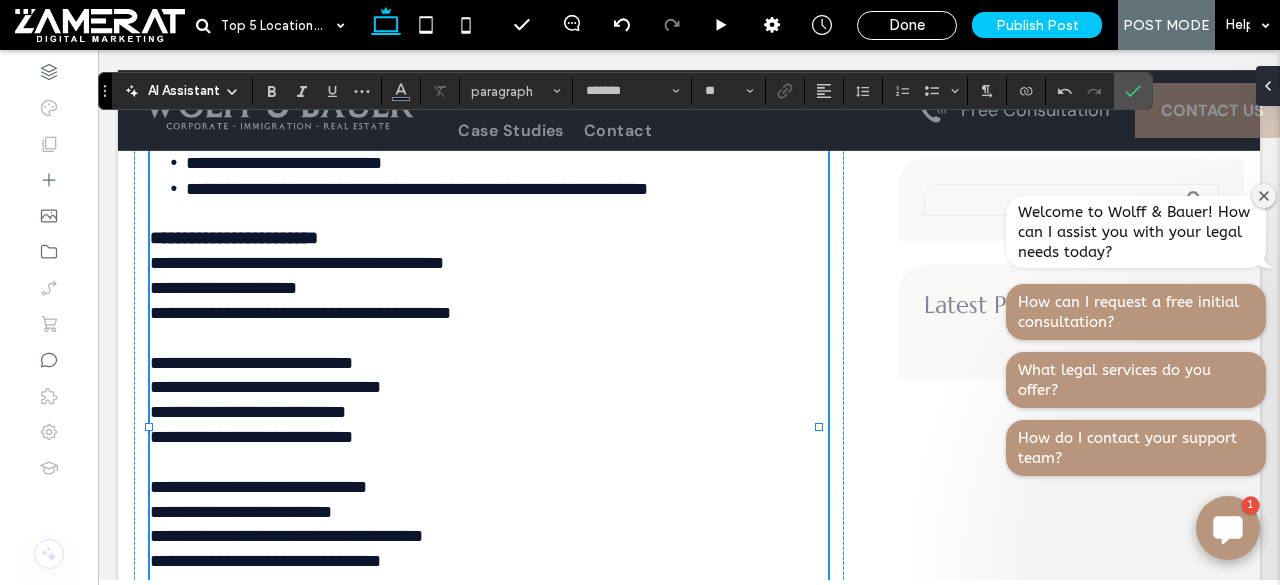 click on "**********" at bounding box center (489, 227) 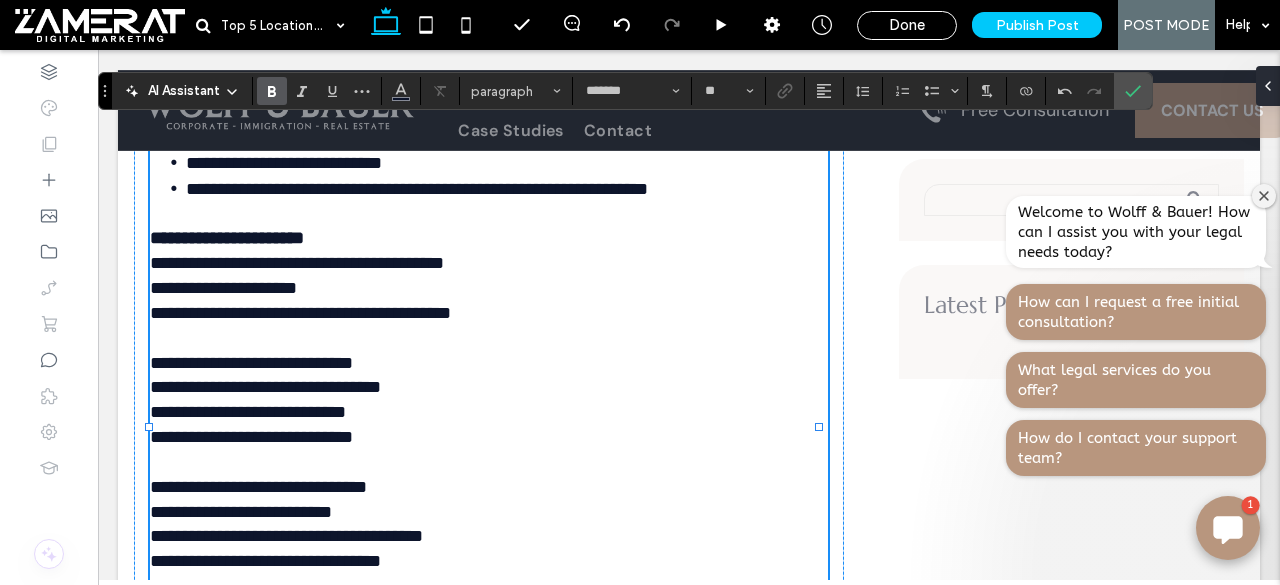 click on "**********" at bounding box center (297, 263) 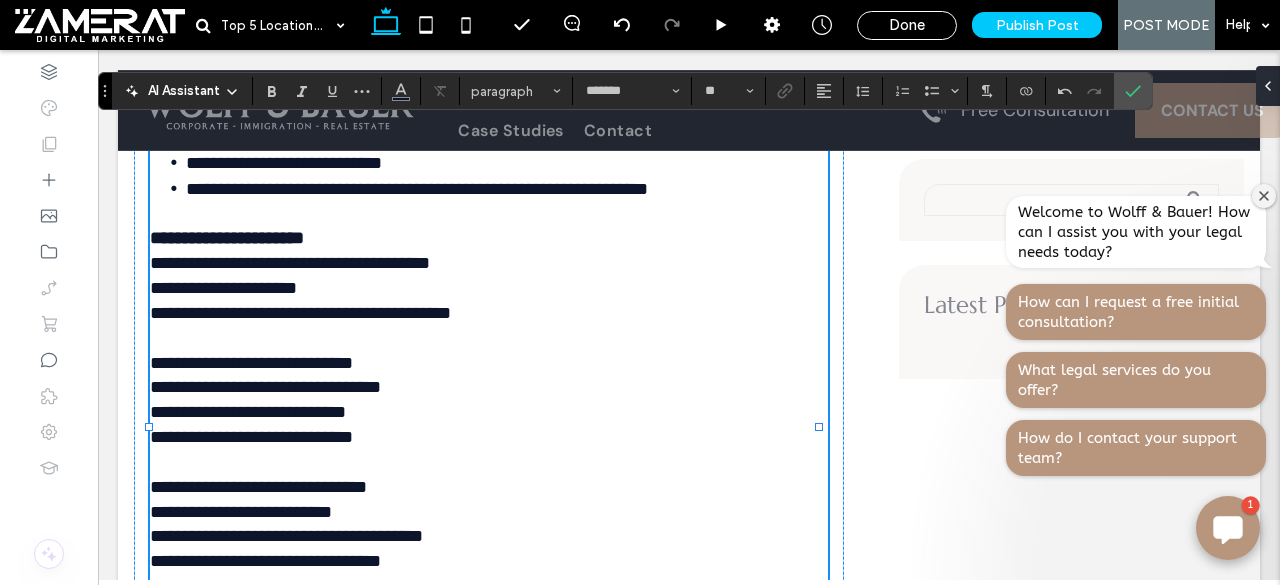 click on "**********" at bounding box center [223, 288] 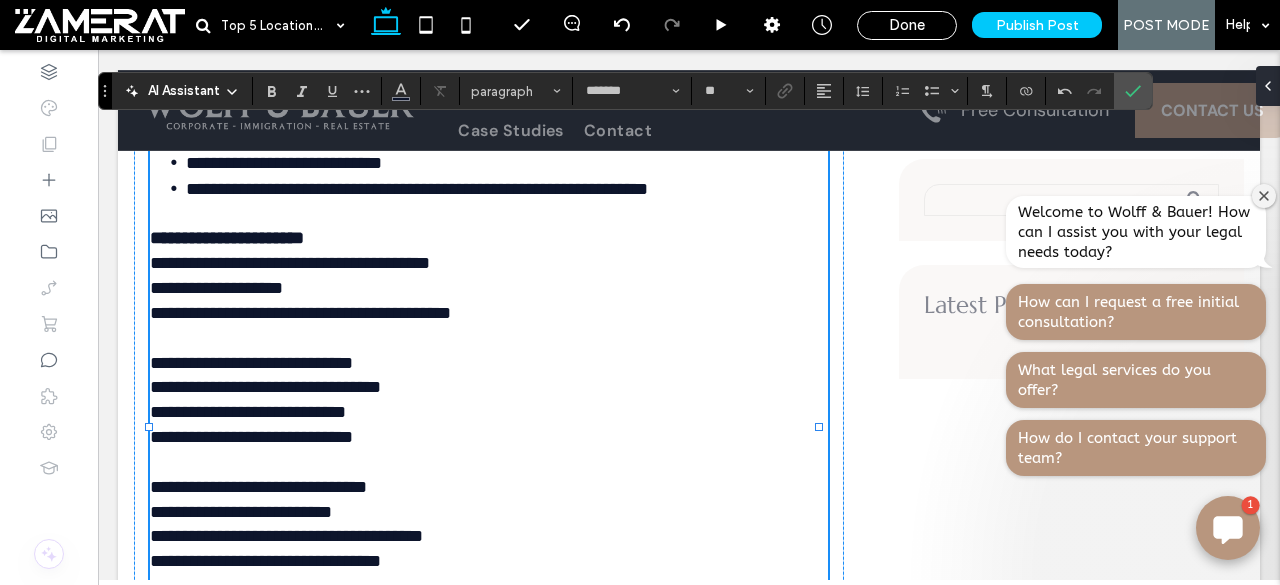 click on "**********" at bounding box center (300, 313) 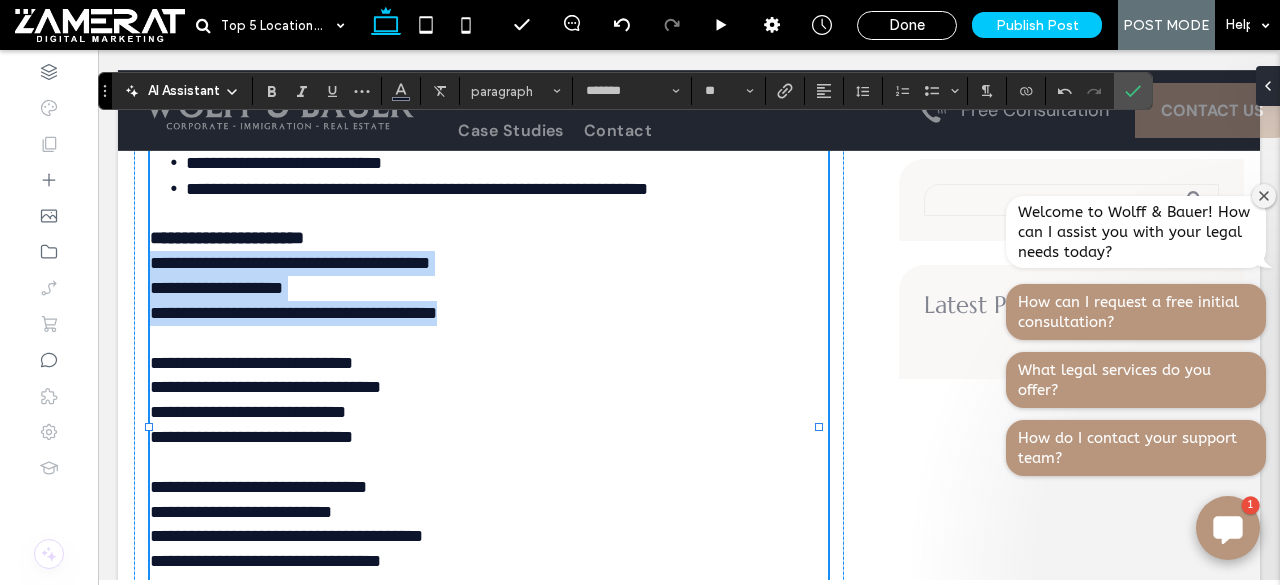 drag, startPoint x: 151, startPoint y: 337, endPoint x: 520, endPoint y: 383, distance: 371.85614 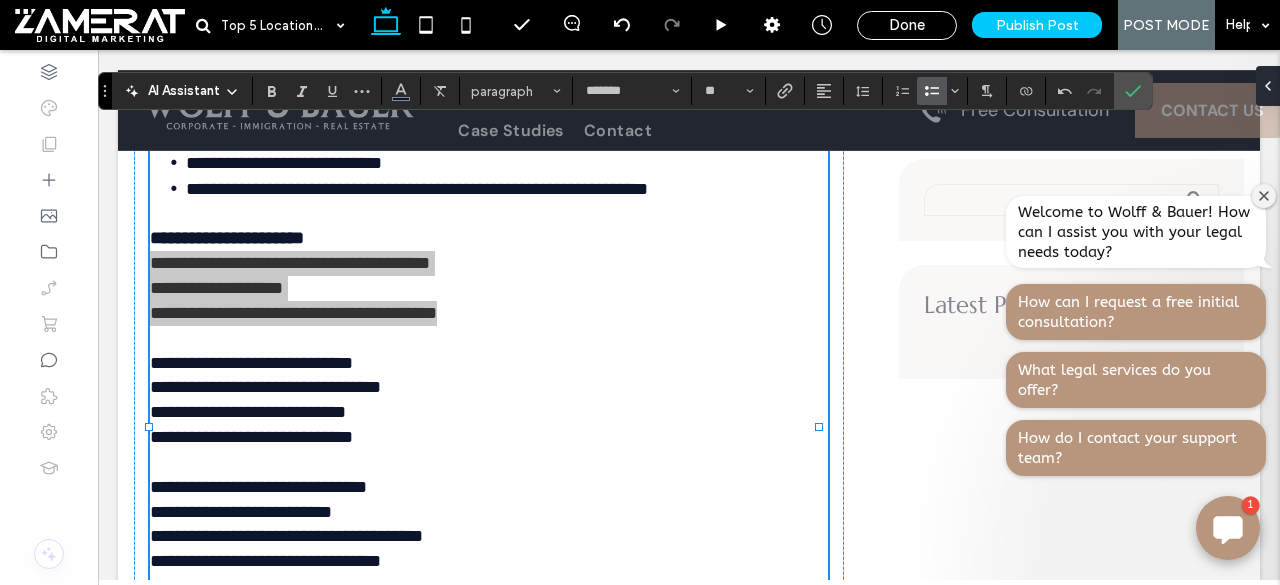 click 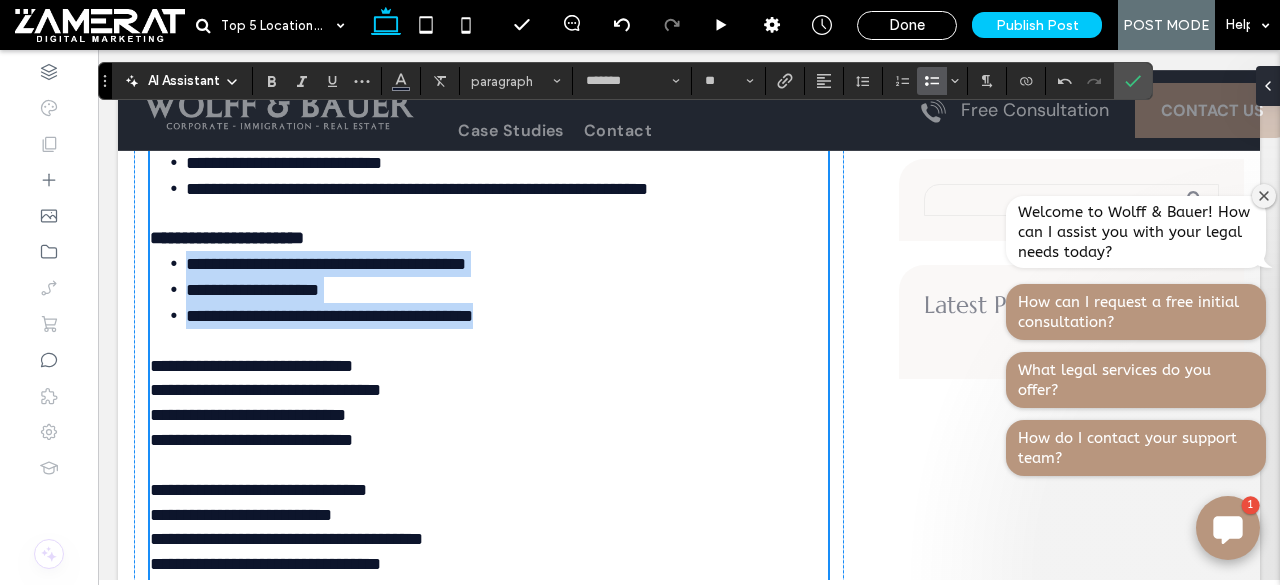 scroll, scrollTop: 5153, scrollLeft: 0, axis: vertical 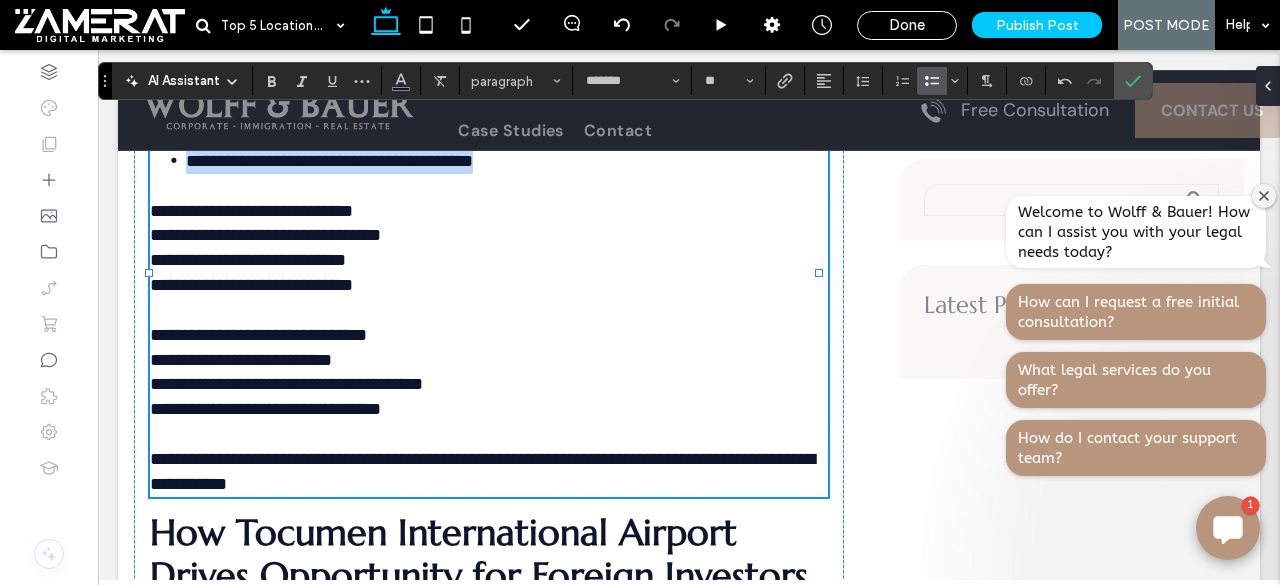 click on "**********" at bounding box center (251, 211) 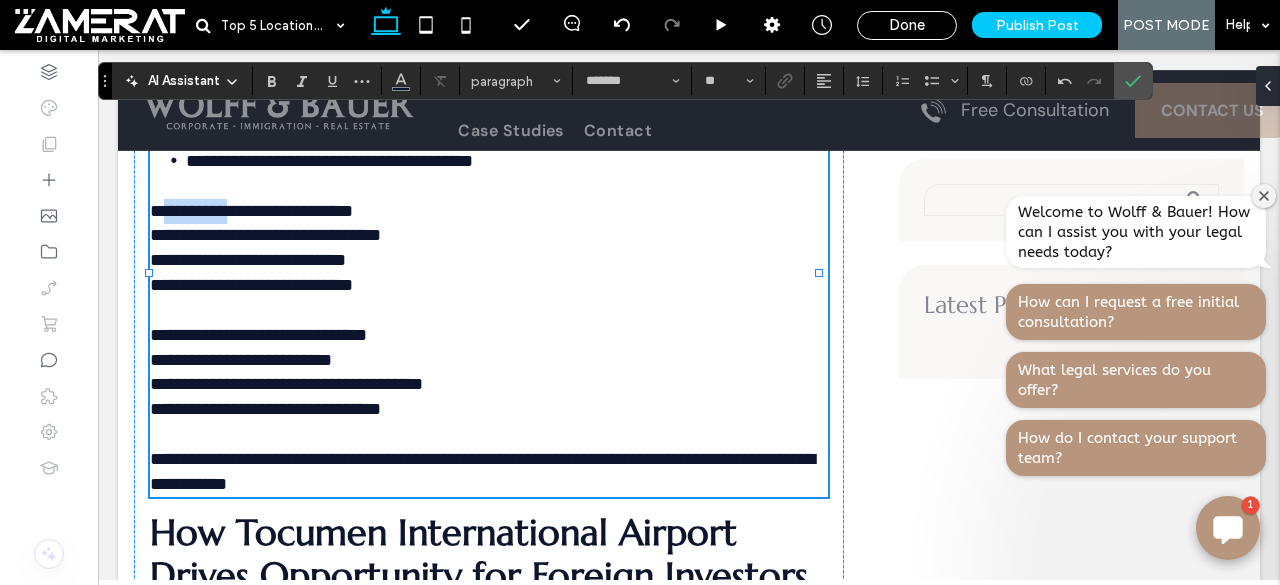 click on "**********" at bounding box center (251, 211) 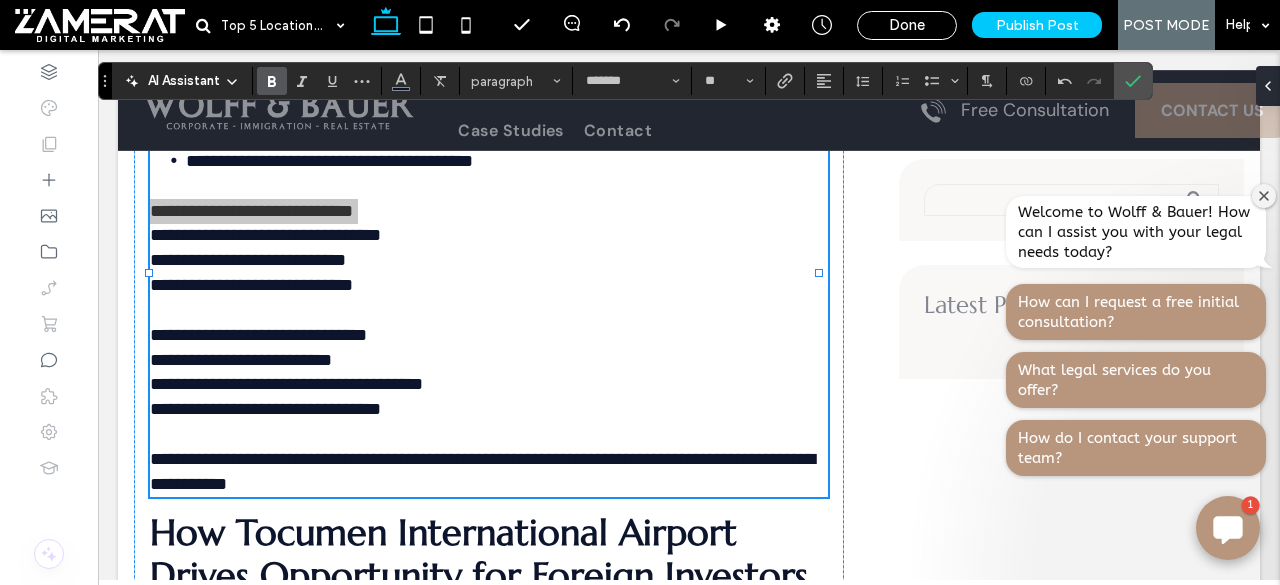 click 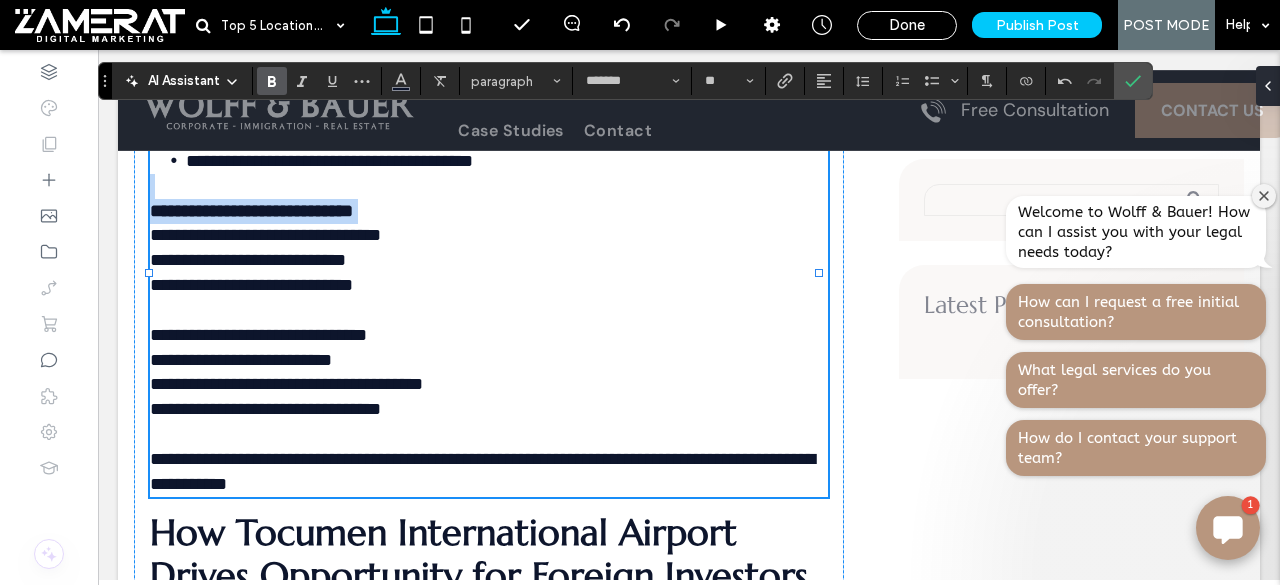 click on "**********" at bounding box center (251, 211) 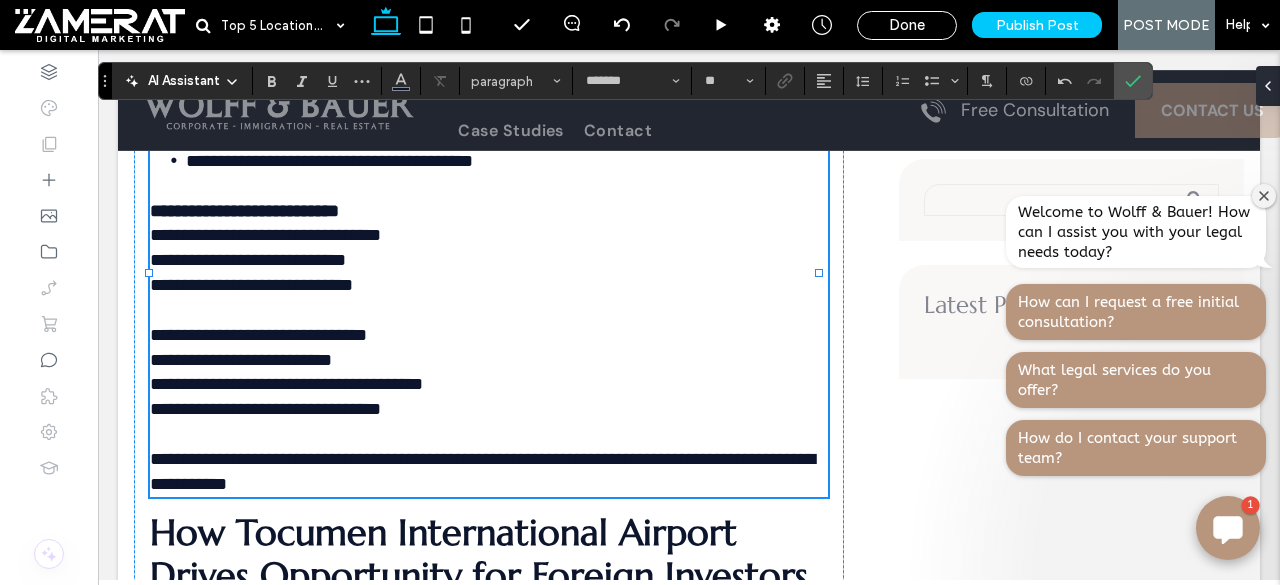 click on "**********" at bounding box center (244, 211) 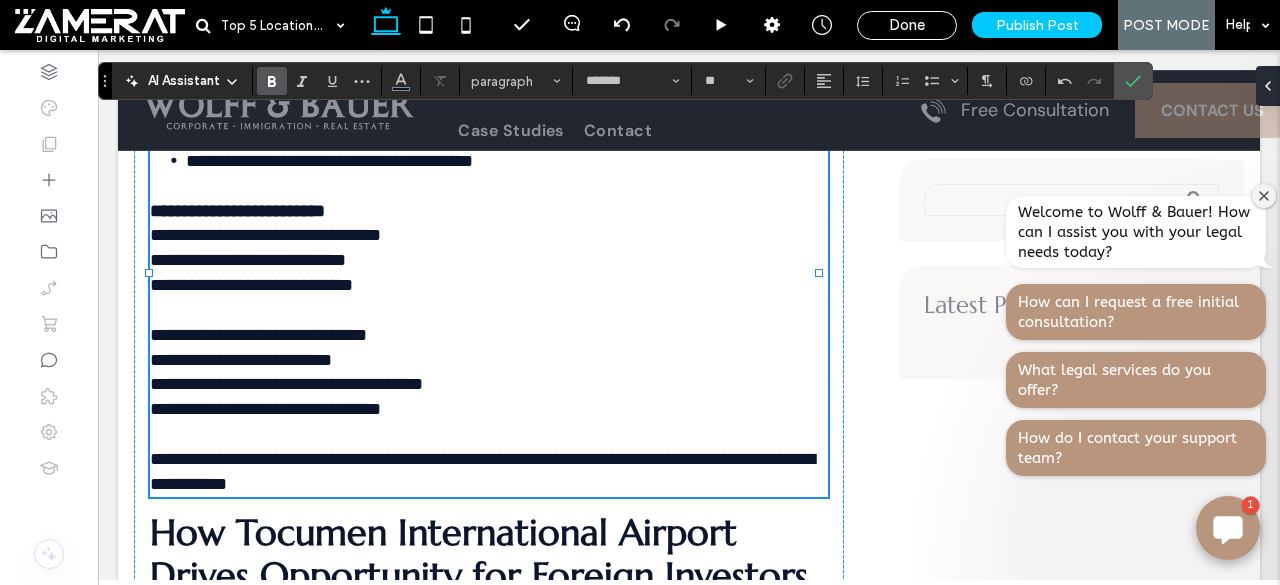 click on "**********" at bounding box center (265, 235) 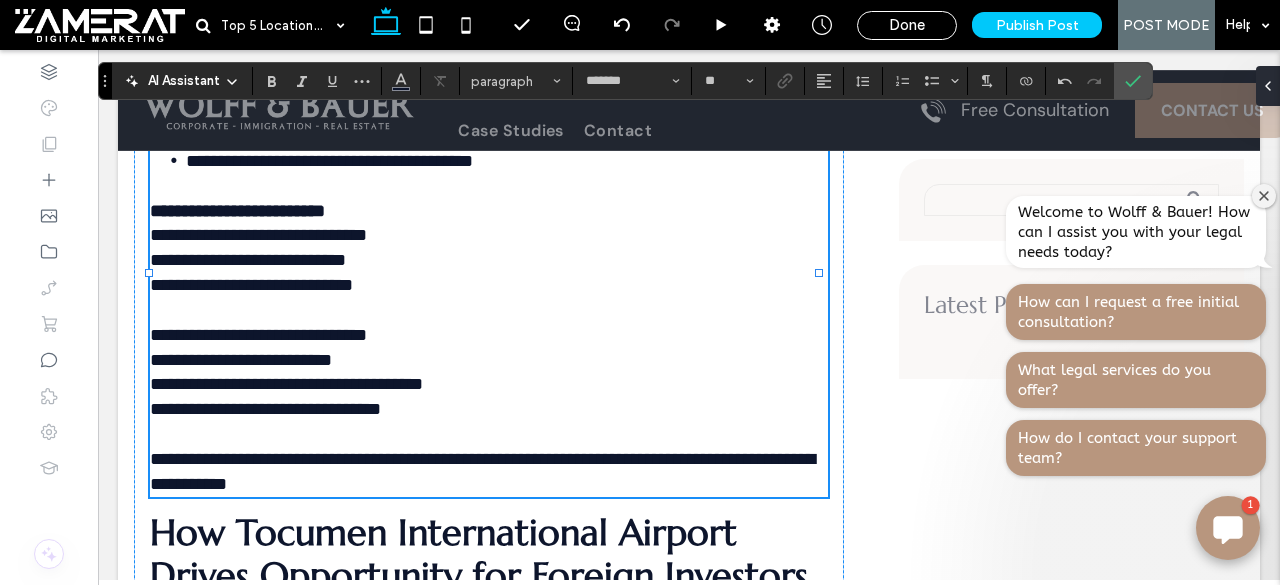 click on "**********" at bounding box center (248, 260) 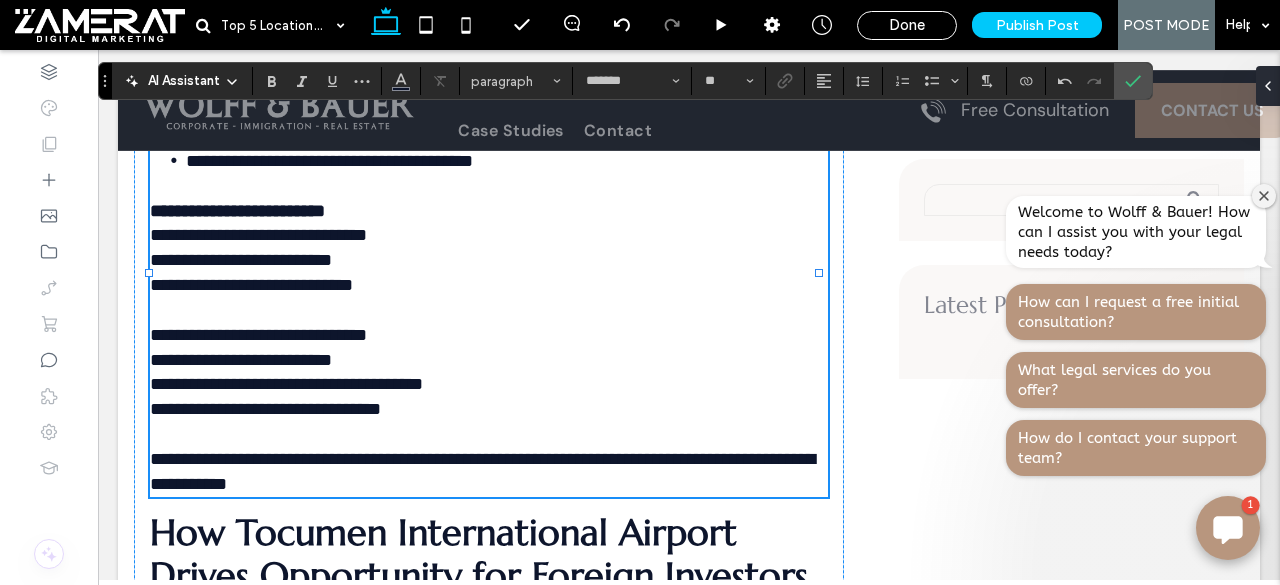 click on "**********" at bounding box center (251, 285) 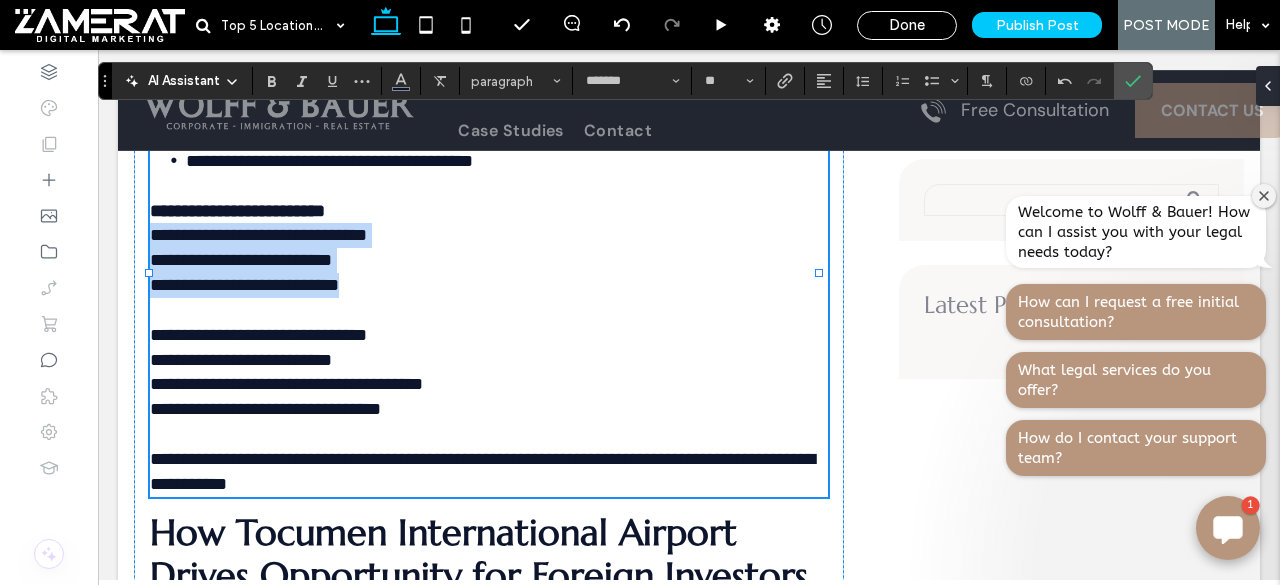 drag, startPoint x: 156, startPoint y: 311, endPoint x: 419, endPoint y: 361, distance: 267.71066 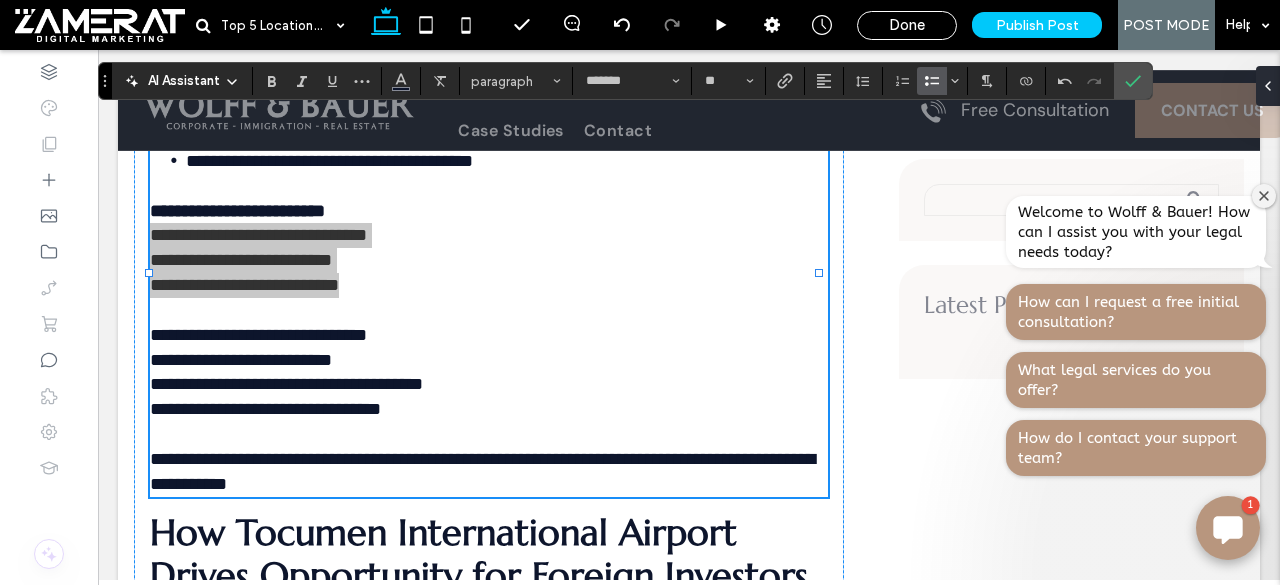 click 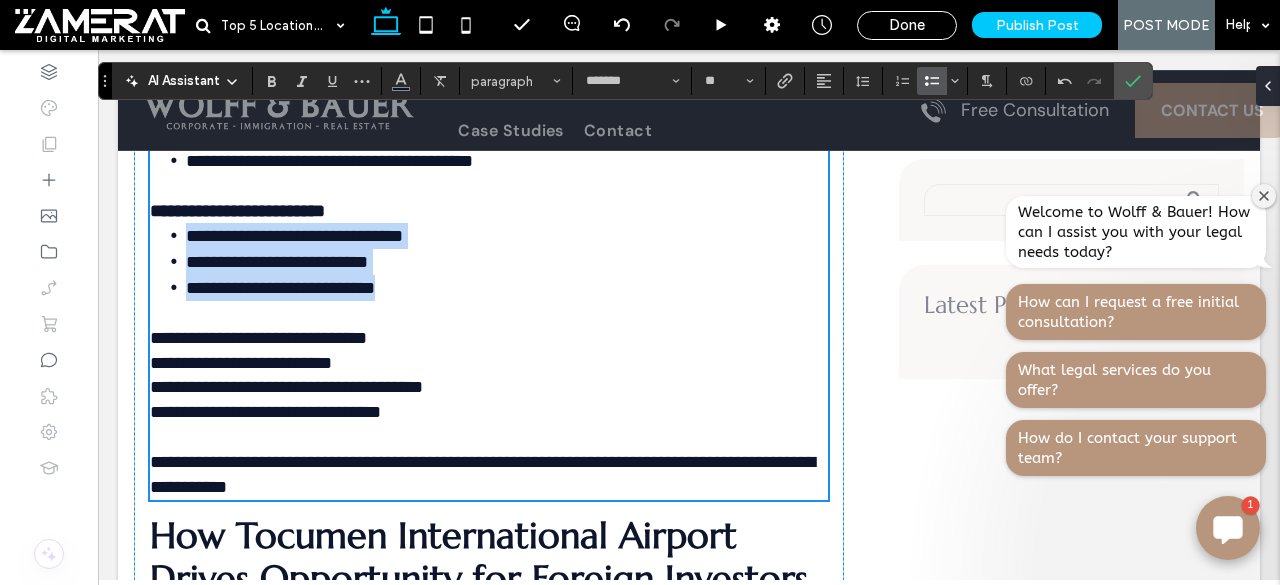 scroll, scrollTop: 5274, scrollLeft: 0, axis: vertical 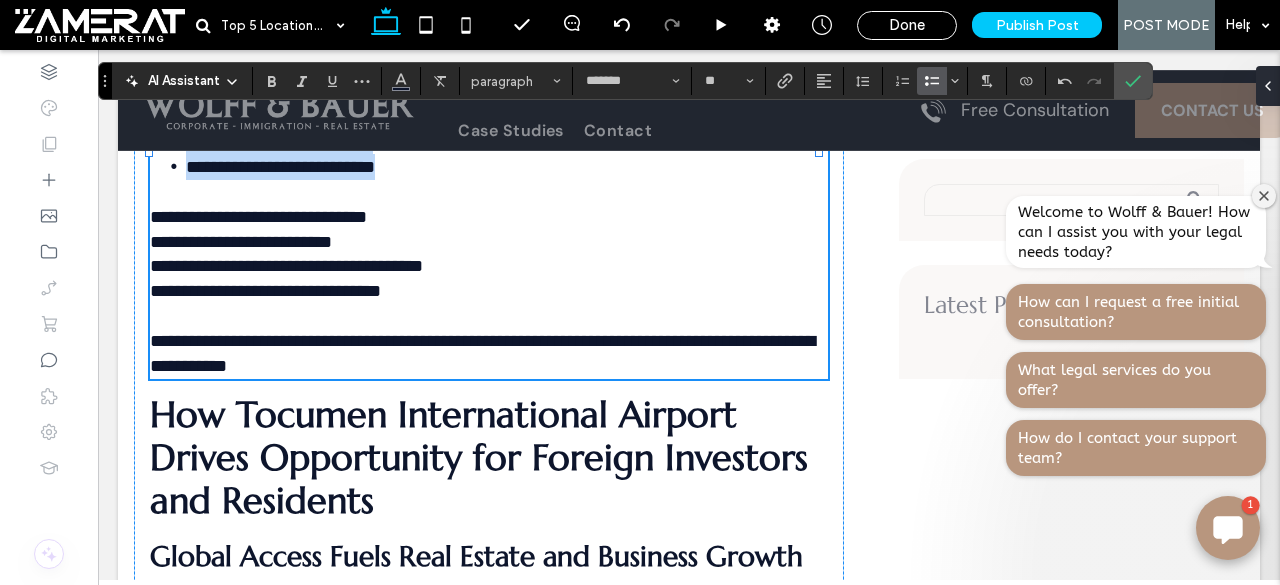 click on "**********" at bounding box center [258, 217] 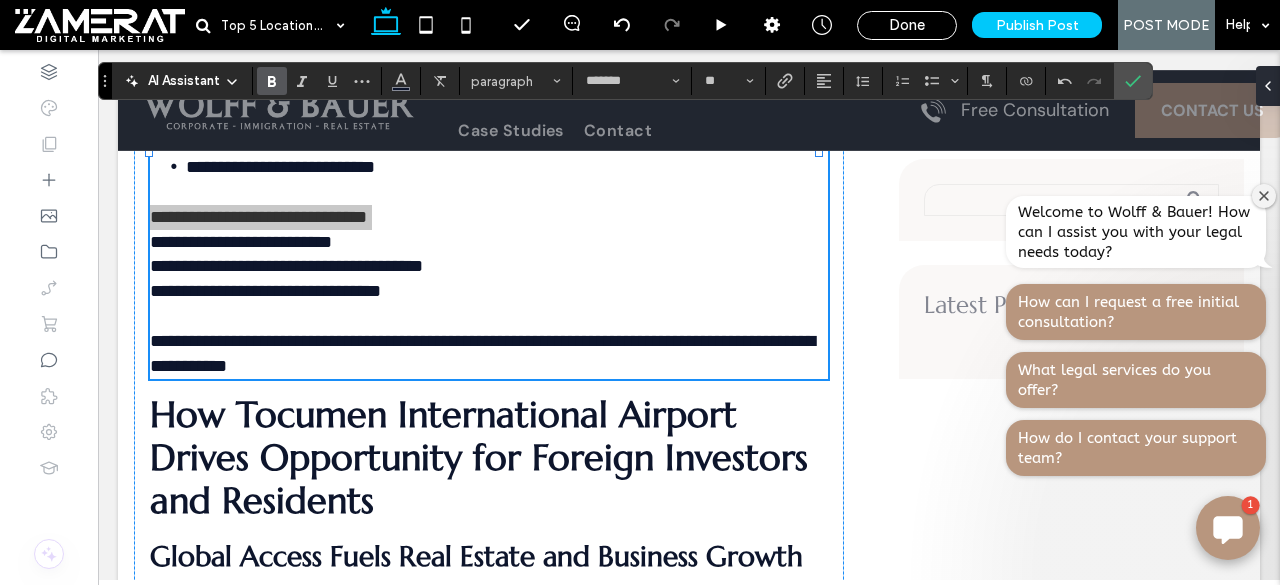 click 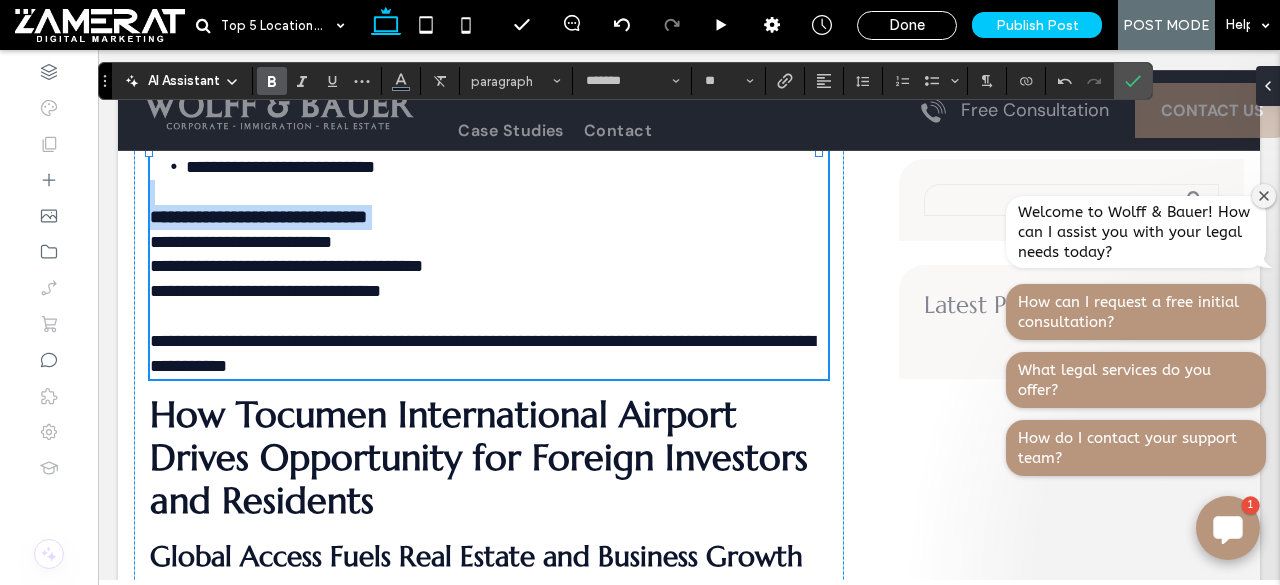 click on "**********" at bounding box center (258, 217) 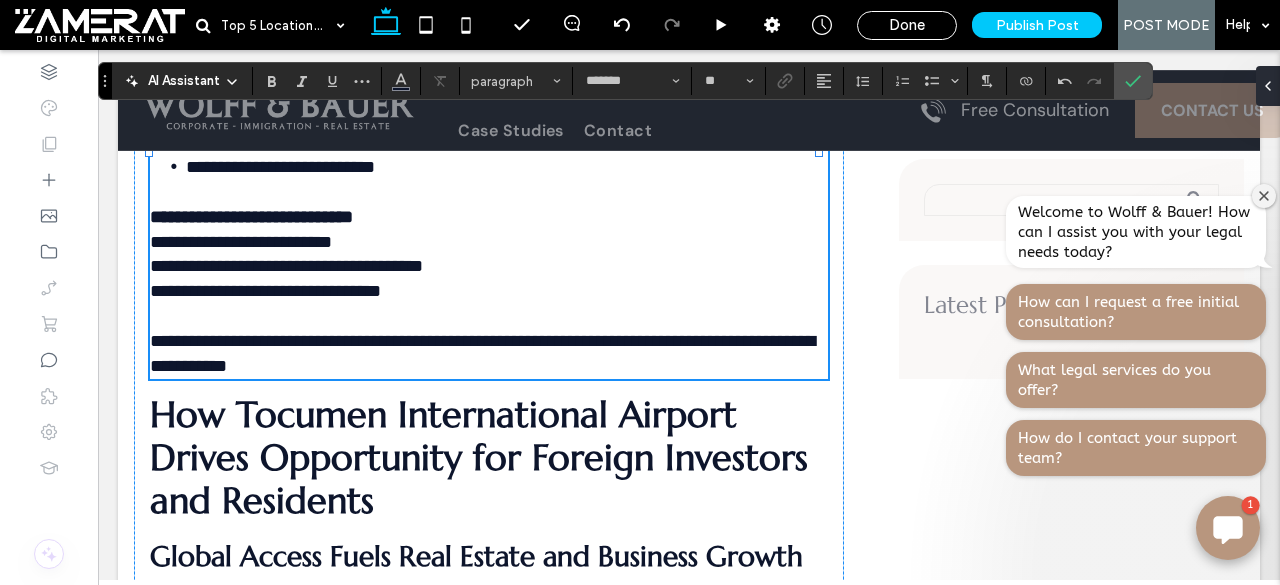 click on "**********" at bounding box center (251, 217) 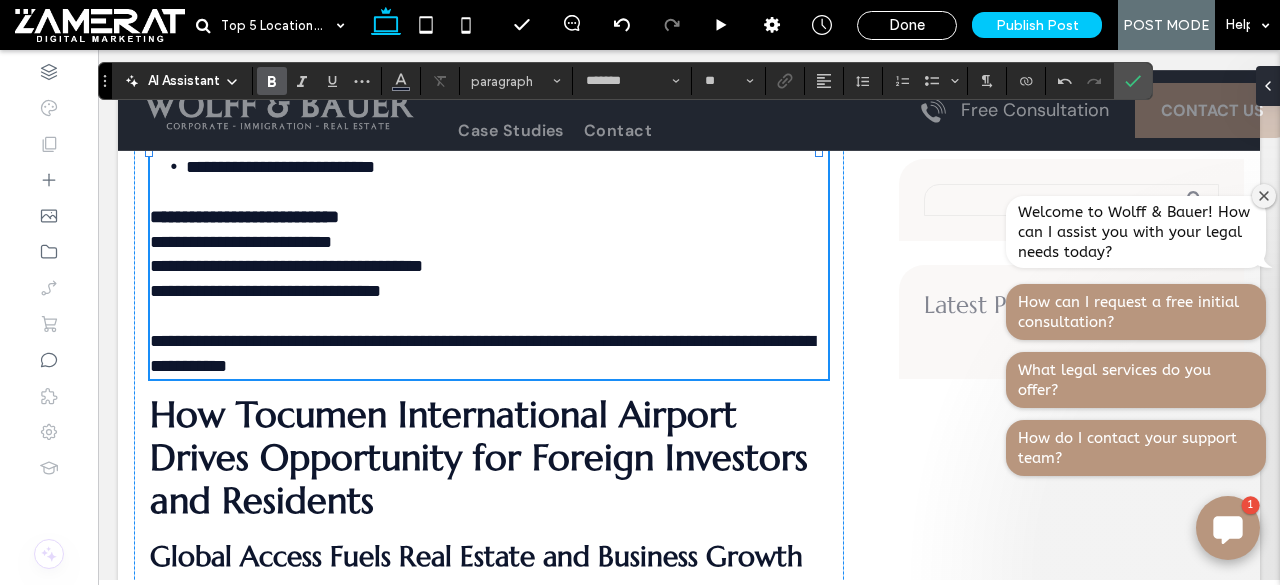 click on "**********" at bounding box center [241, 242] 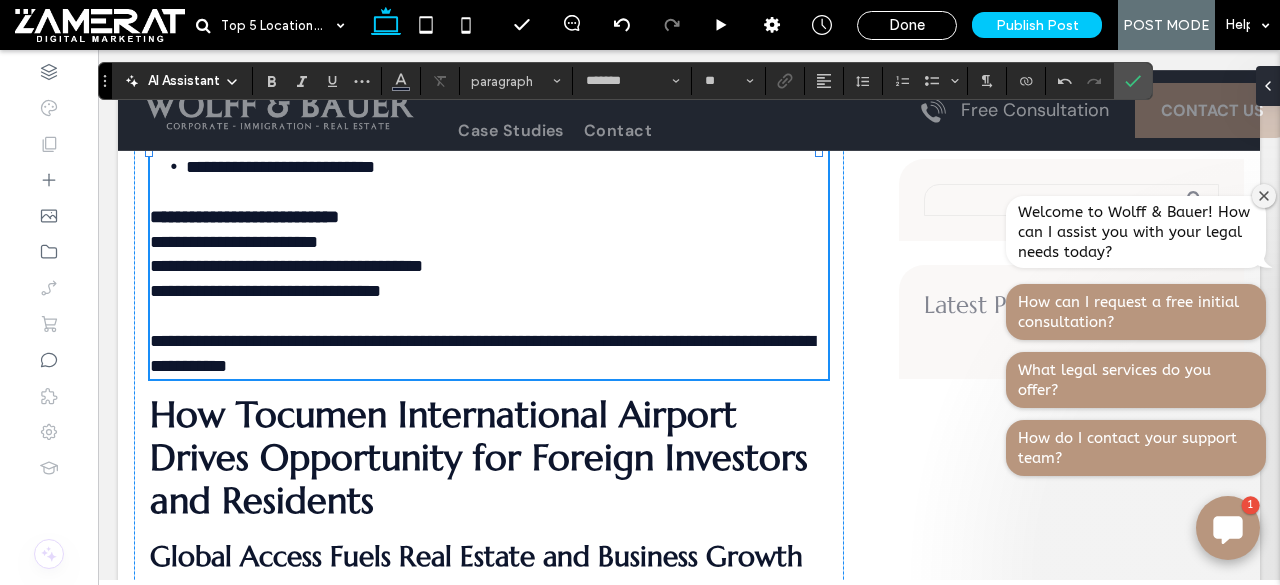 click on "**********" at bounding box center [286, 266] 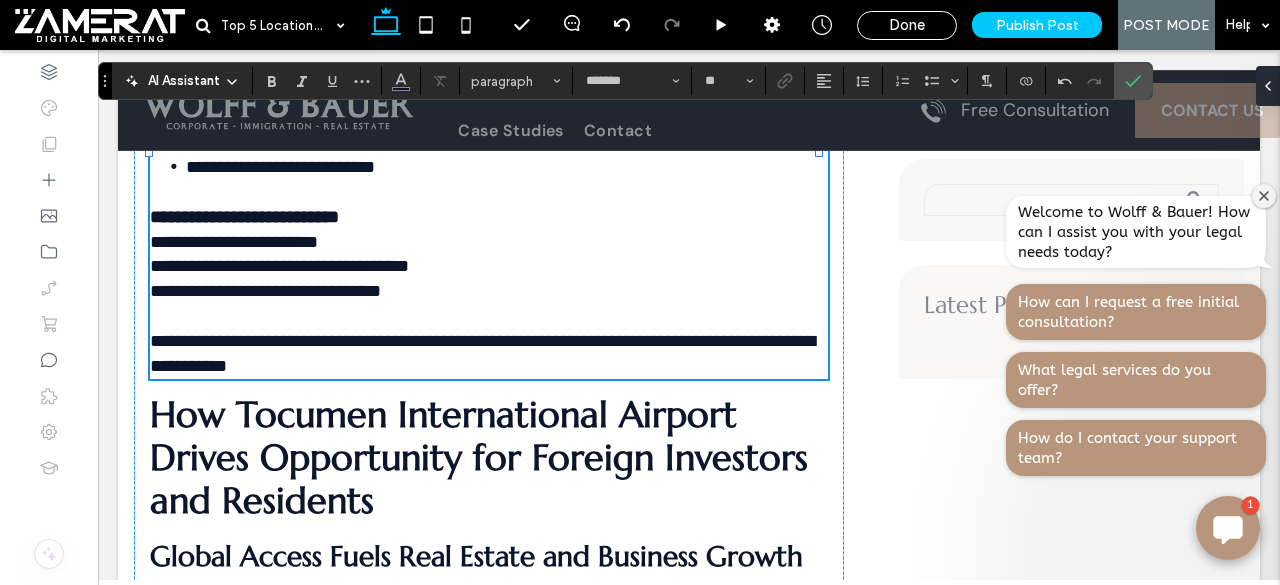 click on "**********" at bounding box center (265, 291) 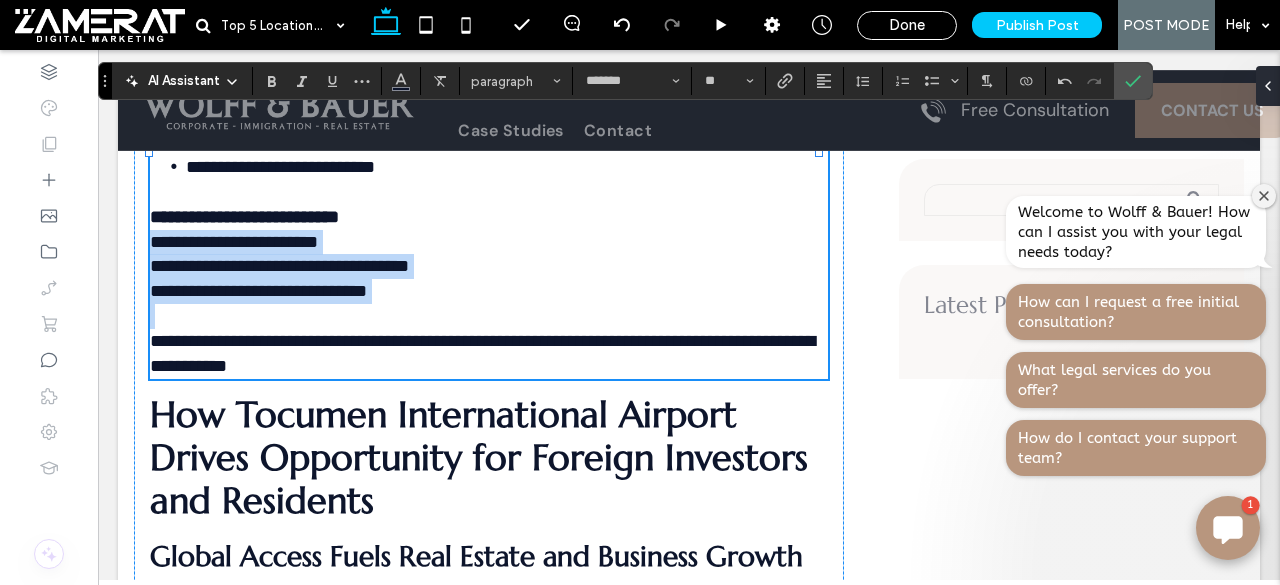 drag, startPoint x: 151, startPoint y: 317, endPoint x: 614, endPoint y: 387, distance: 468.2617 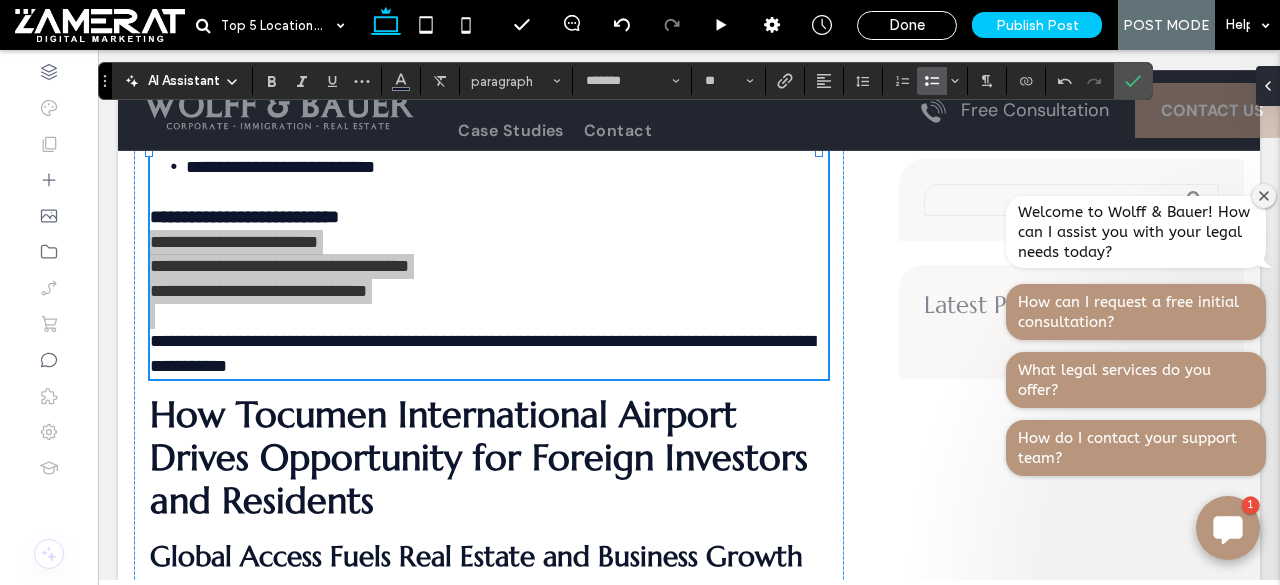 click 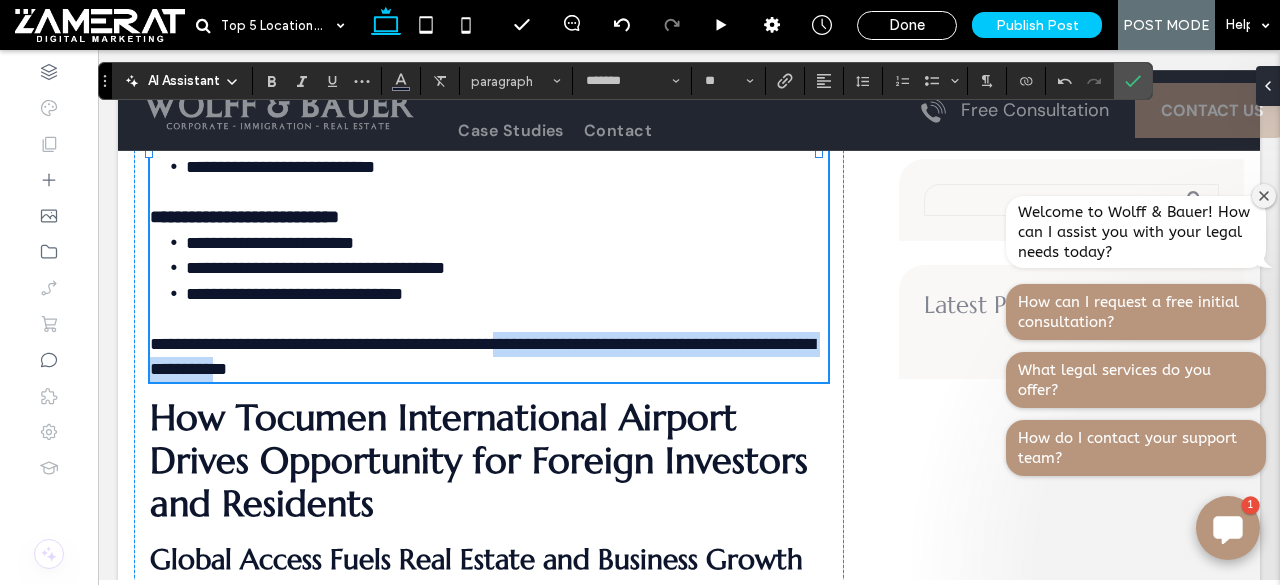 drag, startPoint x: 156, startPoint y: 436, endPoint x: 665, endPoint y: 439, distance: 509.00885 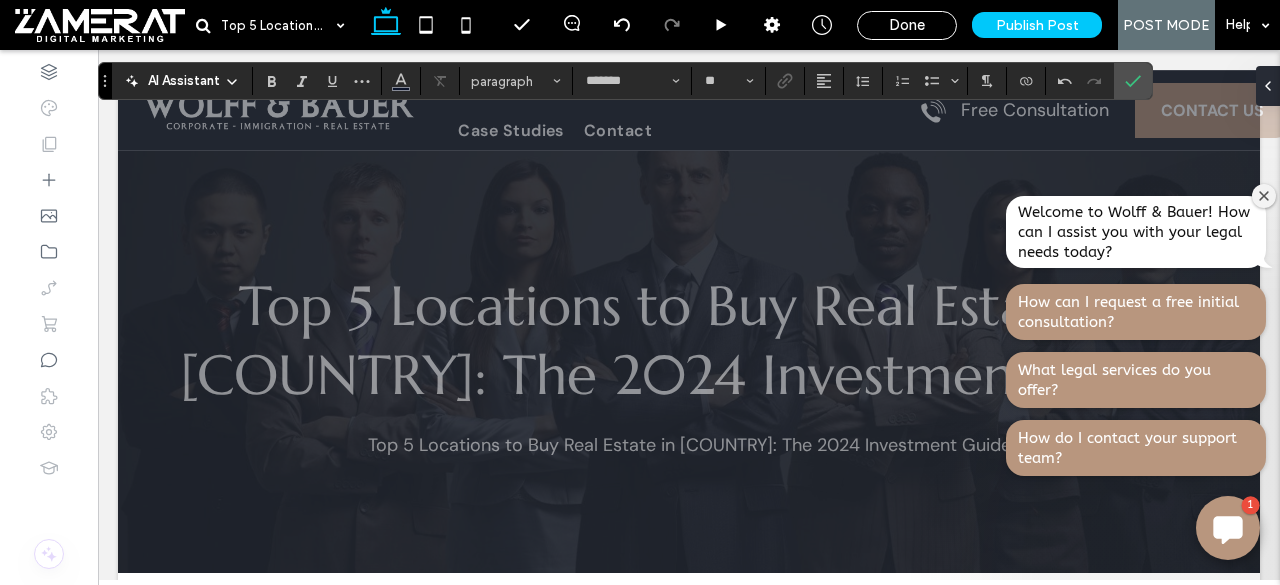 scroll, scrollTop: 5438, scrollLeft: 0, axis: vertical 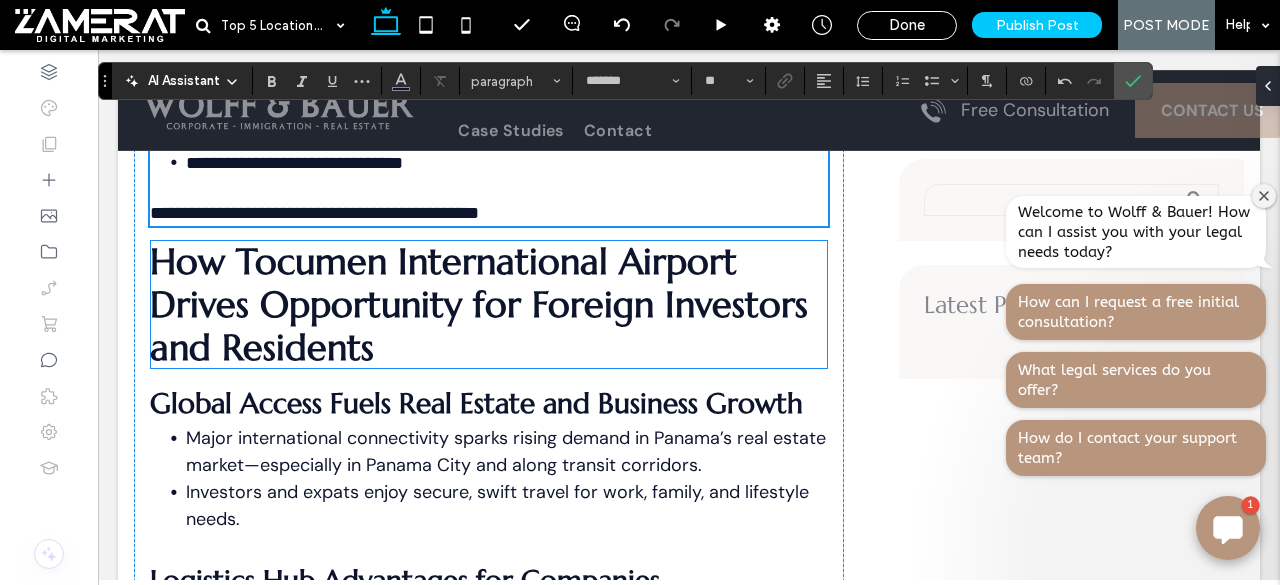 click on "How Tocumen International Airport Drives Opportunity for Foreign Investors and Residents" at bounding box center [479, 304] 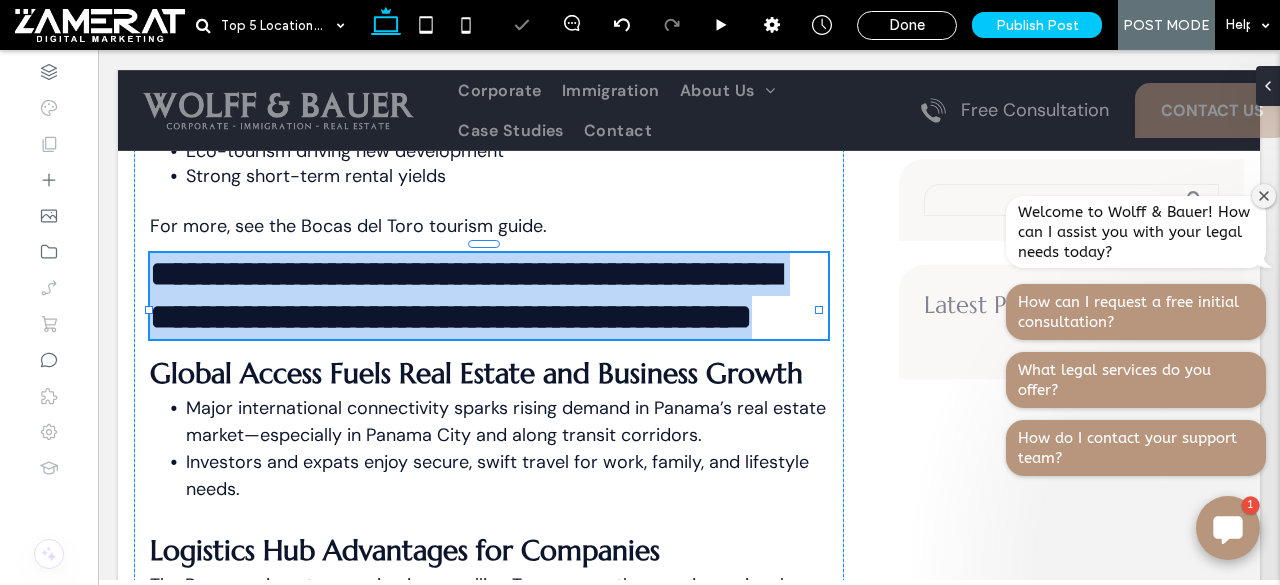 click on "**********" at bounding box center [489, 296] 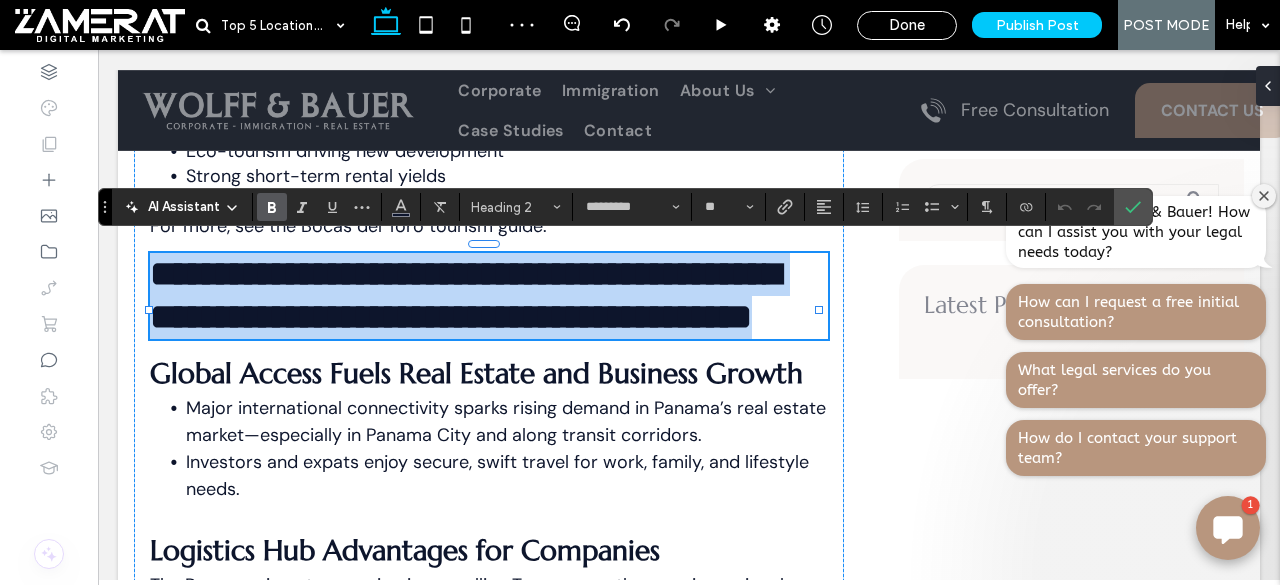 click on "**********" at bounding box center [489, 296] 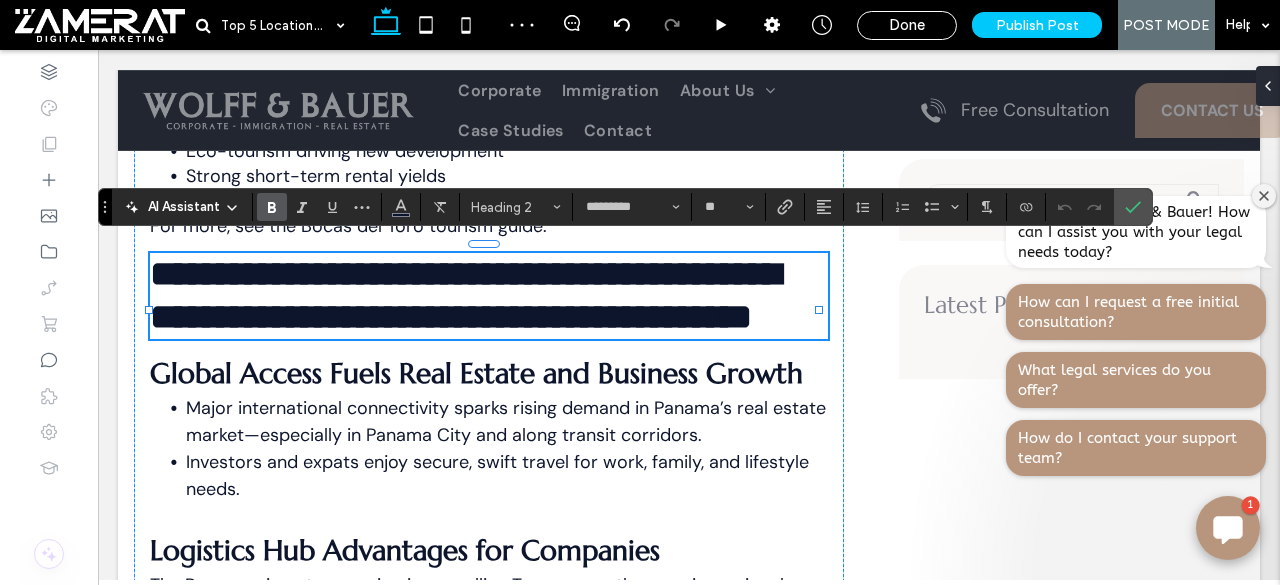 scroll, scrollTop: 0, scrollLeft: 0, axis: both 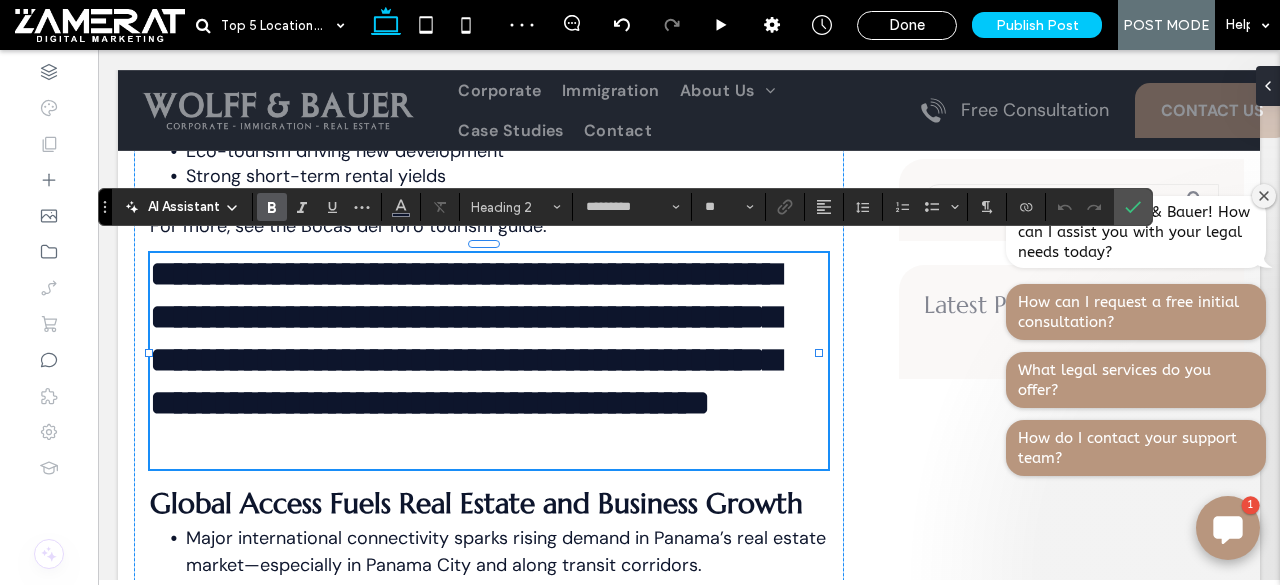 type on "*******" 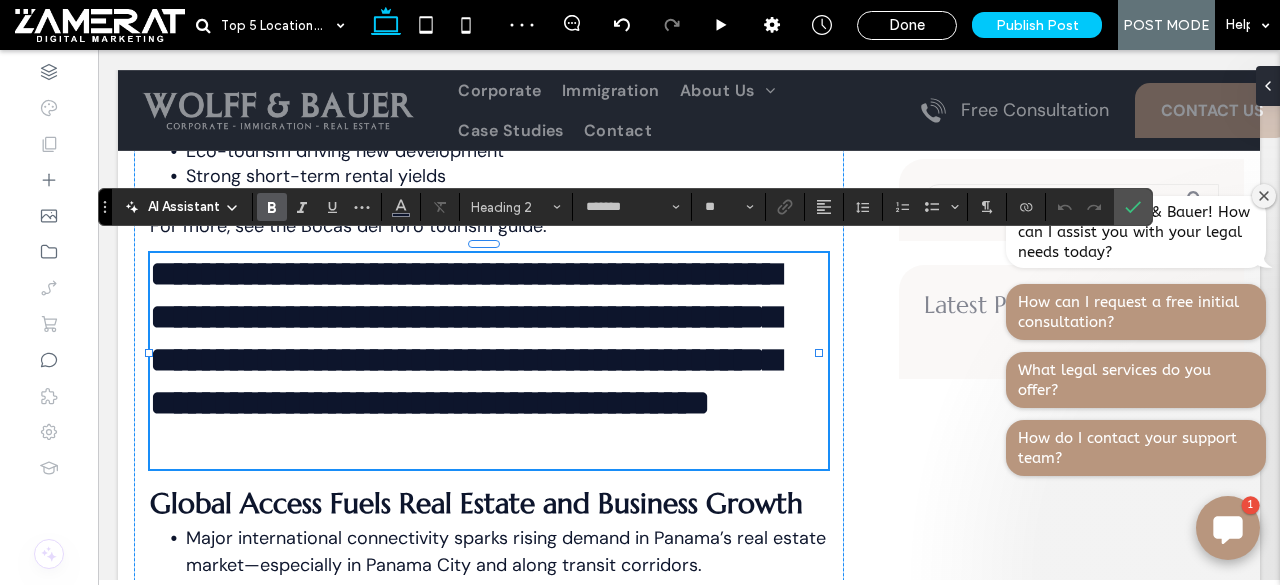 scroll, scrollTop: 0, scrollLeft: 0, axis: both 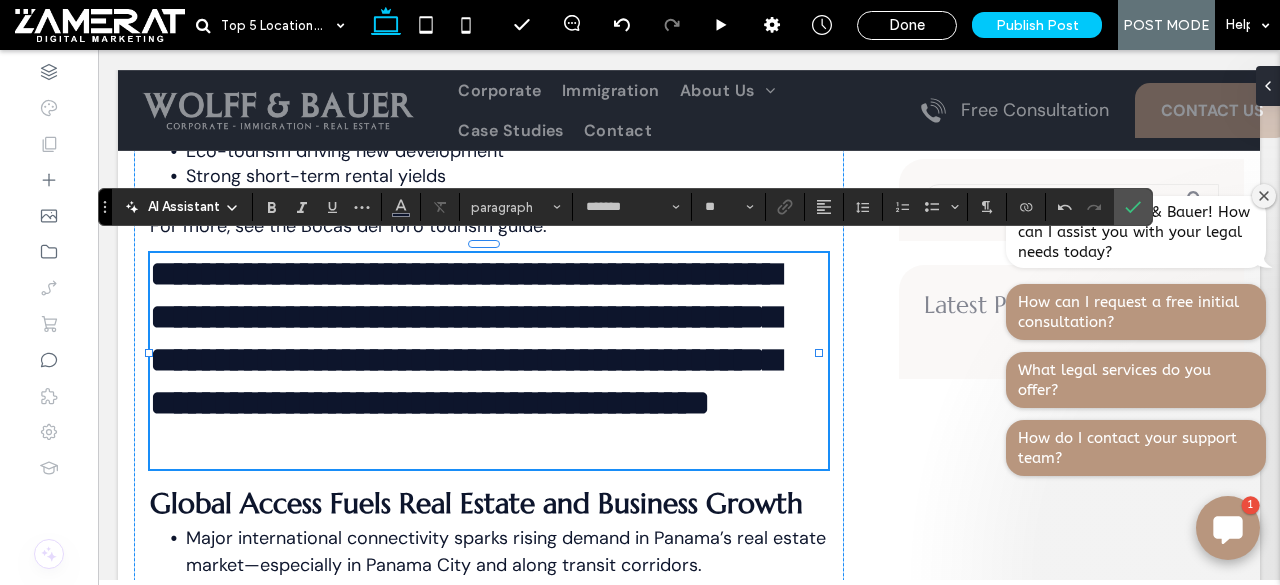 type on "*********" 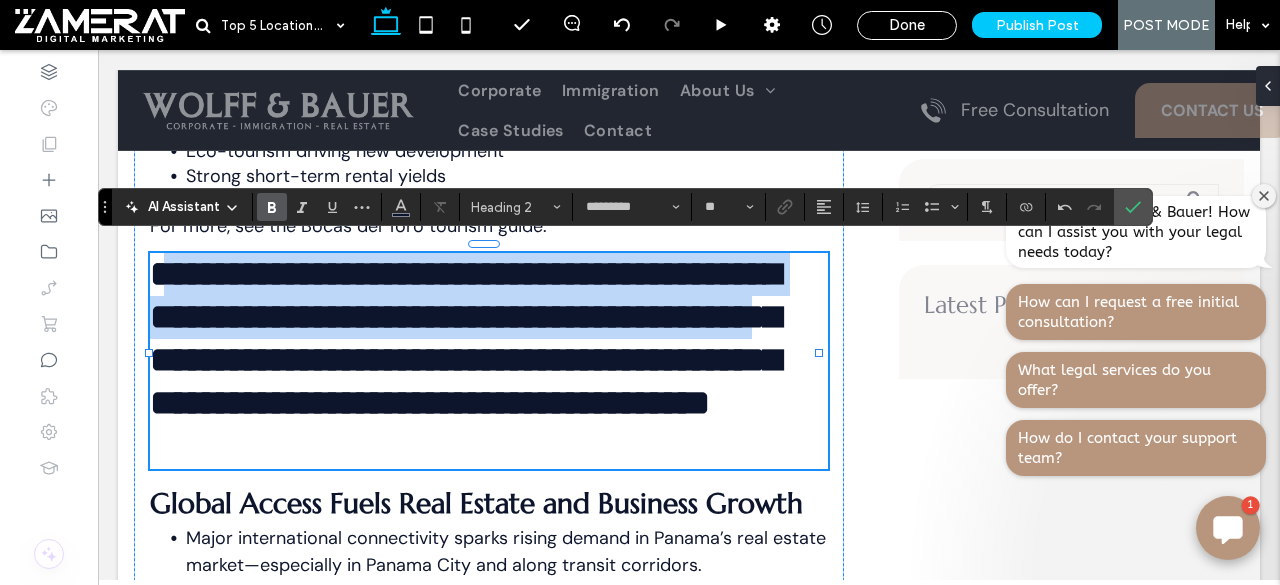 drag, startPoint x: 373, startPoint y: 351, endPoint x: 181, endPoint y: 247, distance: 218.3575 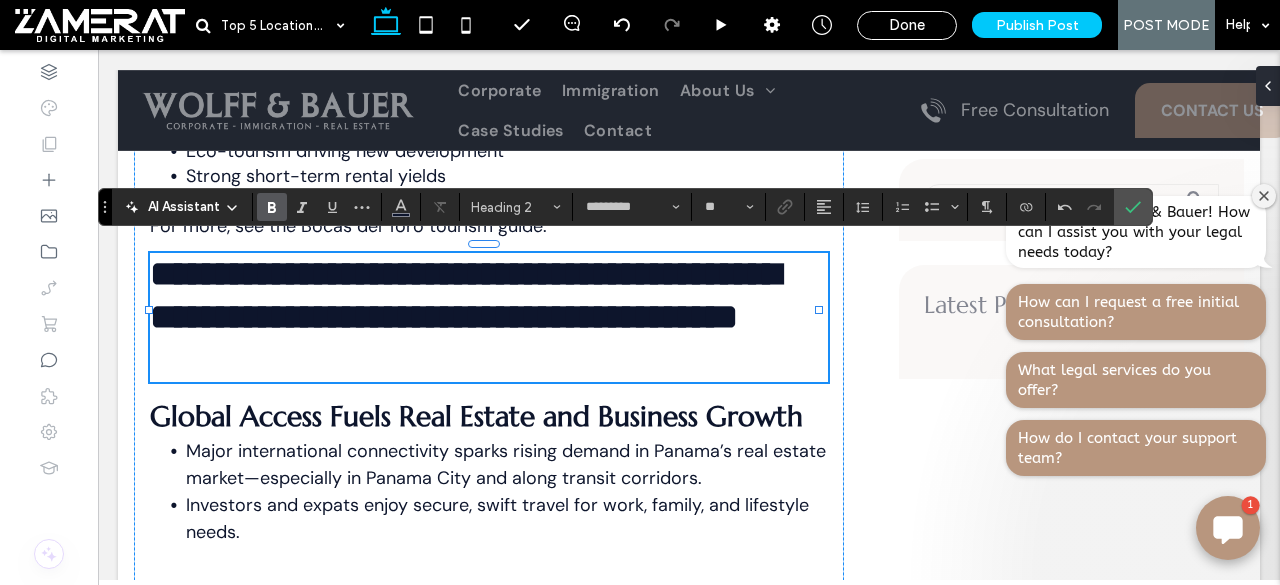 scroll, scrollTop: 0, scrollLeft: 0, axis: both 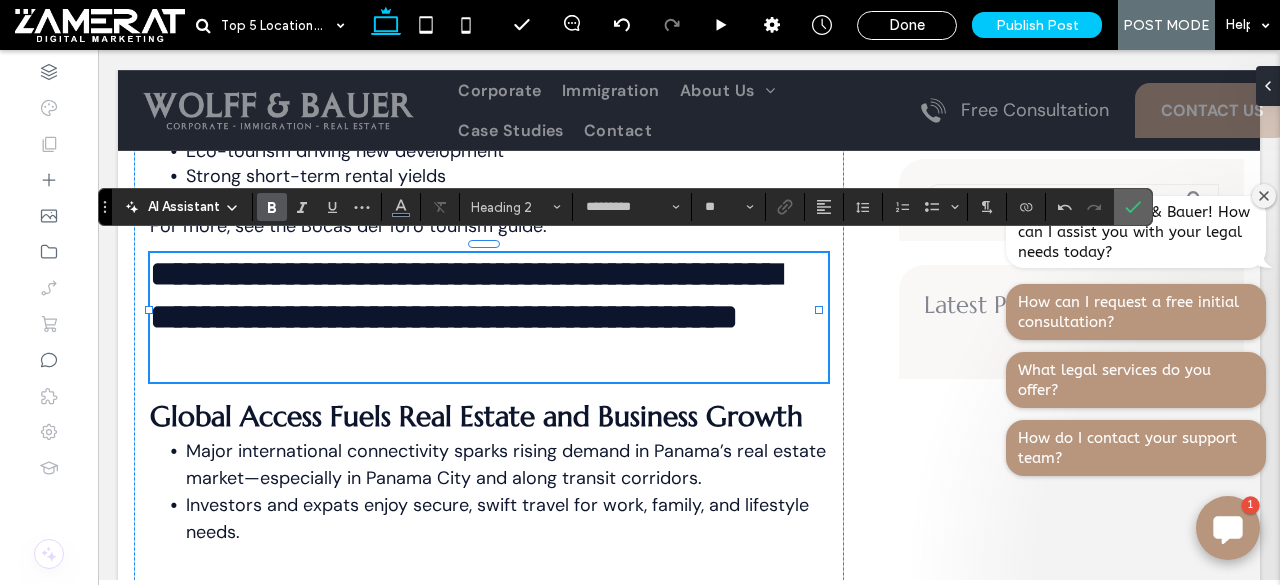 click 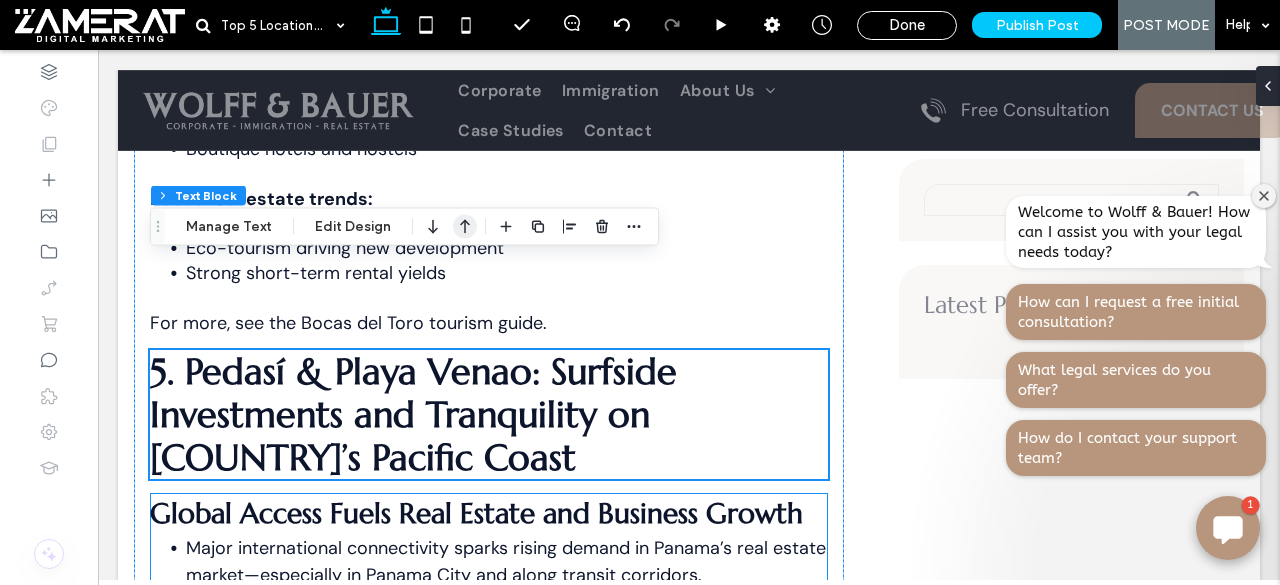 scroll, scrollTop: 5600, scrollLeft: 0, axis: vertical 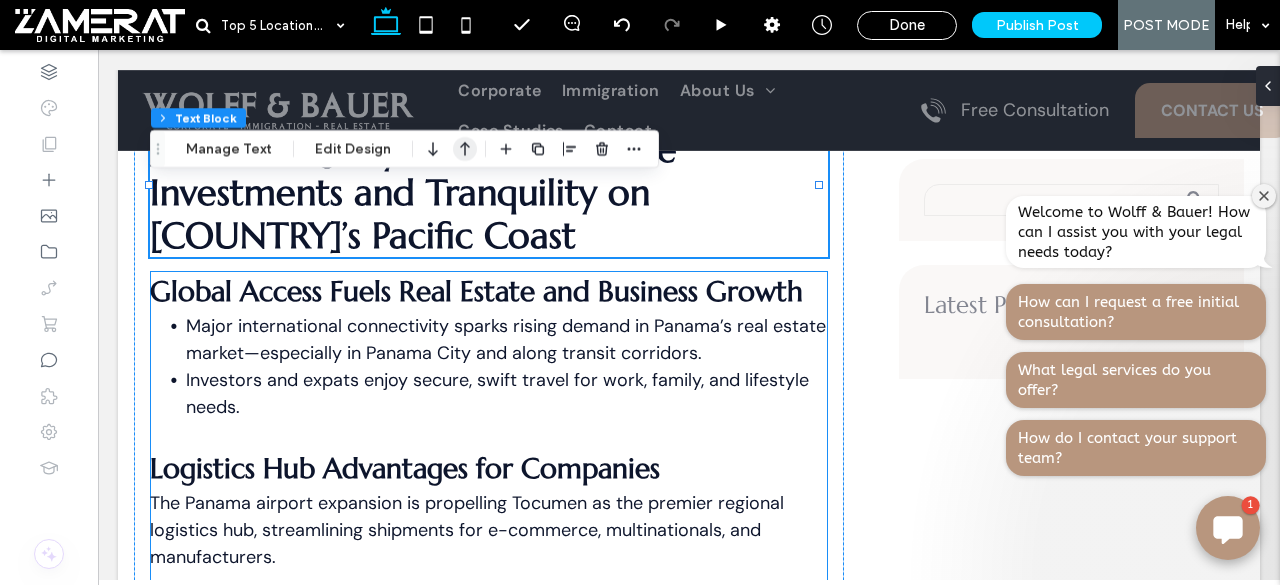 click on "Major international connectivity sparks rising demand in Panama’s real estate market—especially in Panama City and along transit corridors." at bounding box center (506, 339) 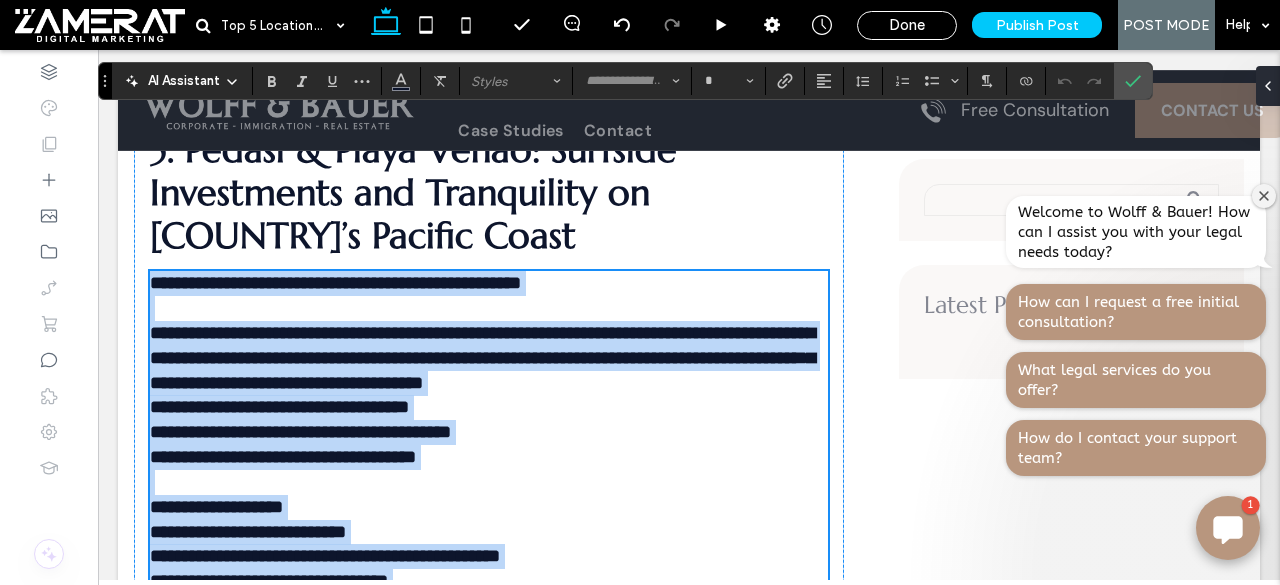 type on "*******" 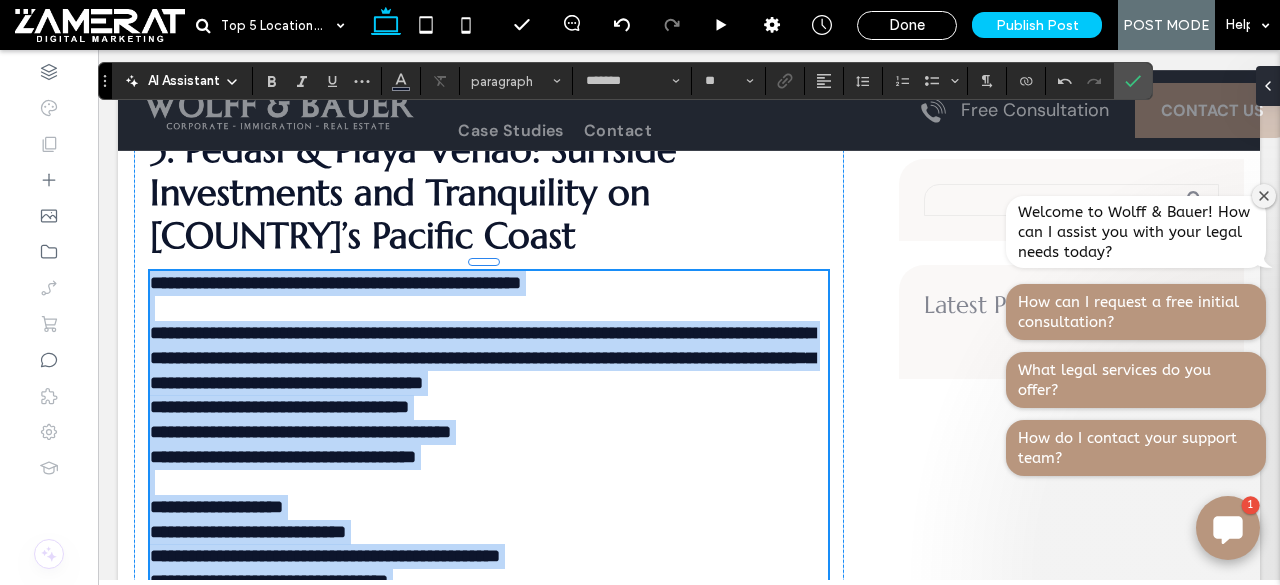 scroll, scrollTop: 6550, scrollLeft: 0, axis: vertical 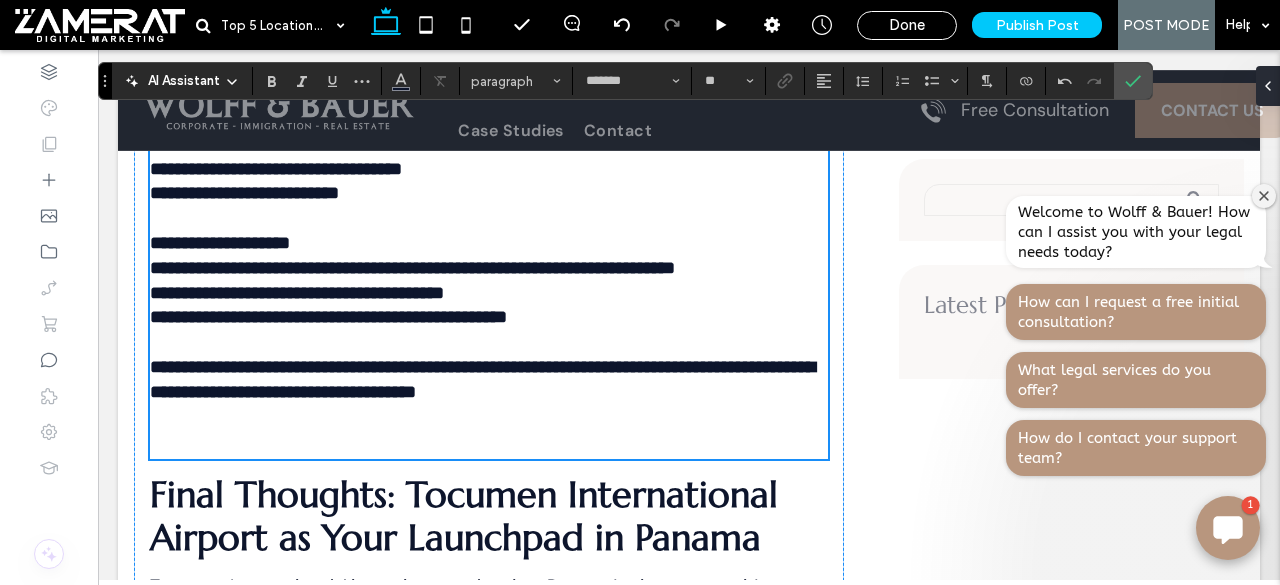 click at bounding box center [489, 432] 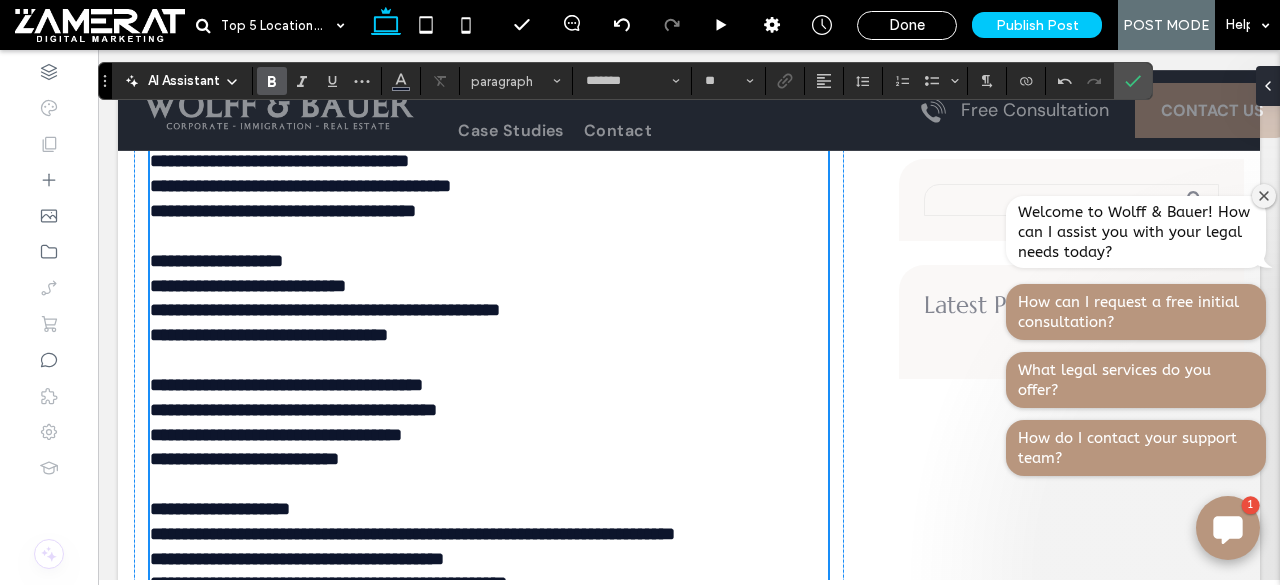 scroll, scrollTop: 5584, scrollLeft: 0, axis: vertical 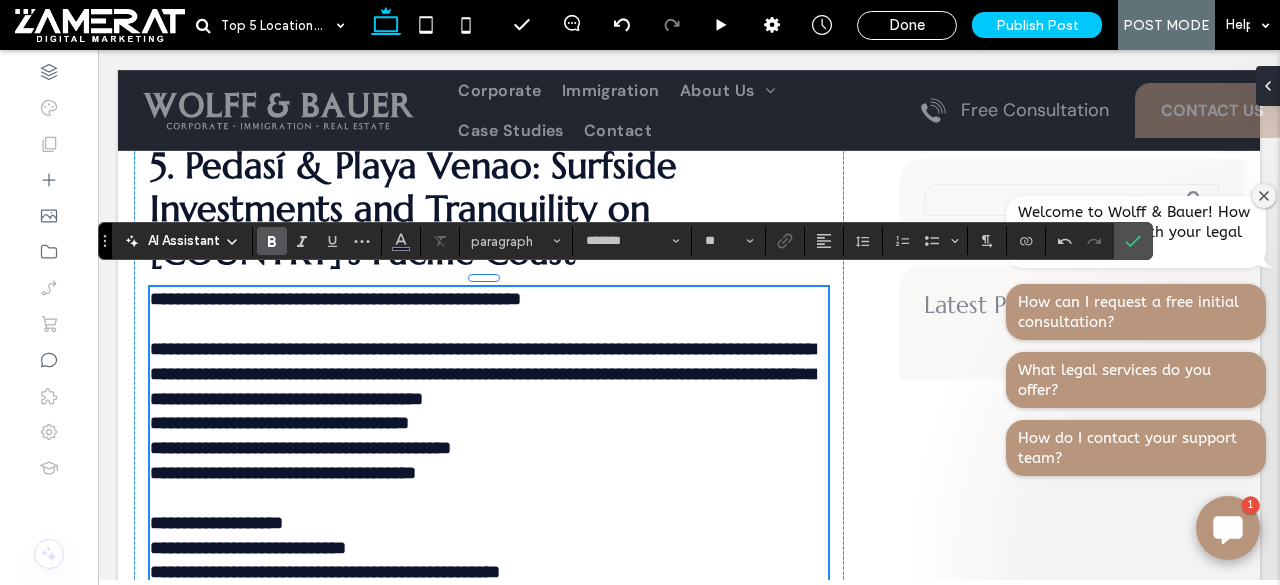 click on "**********" at bounding box center (335, 299) 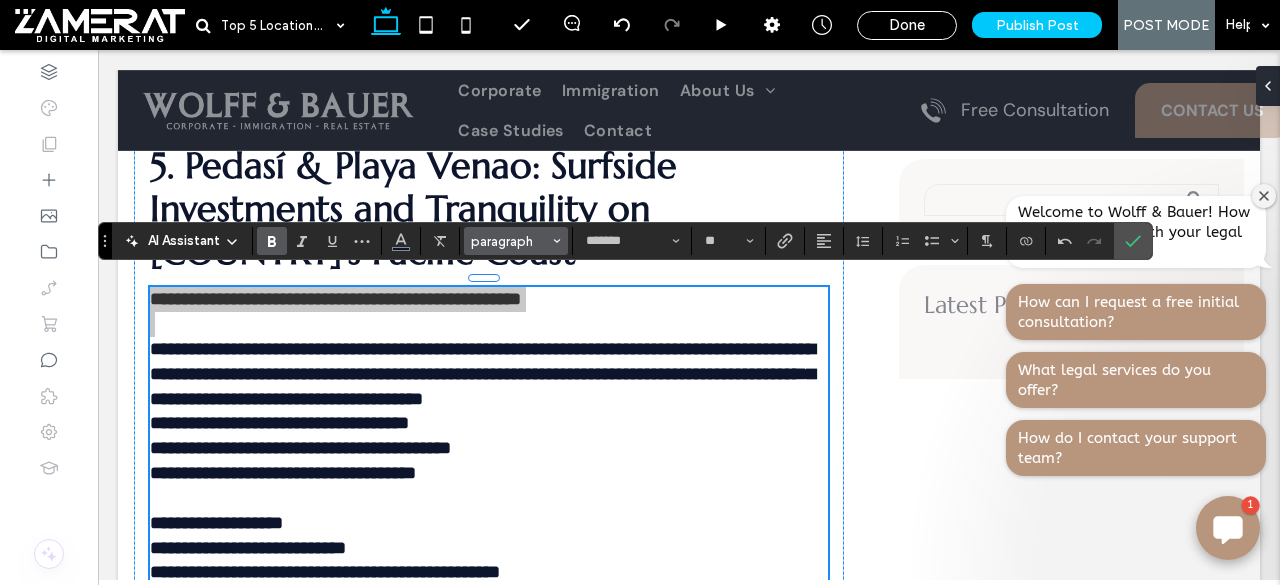 click on "paragraph" at bounding box center [510, 241] 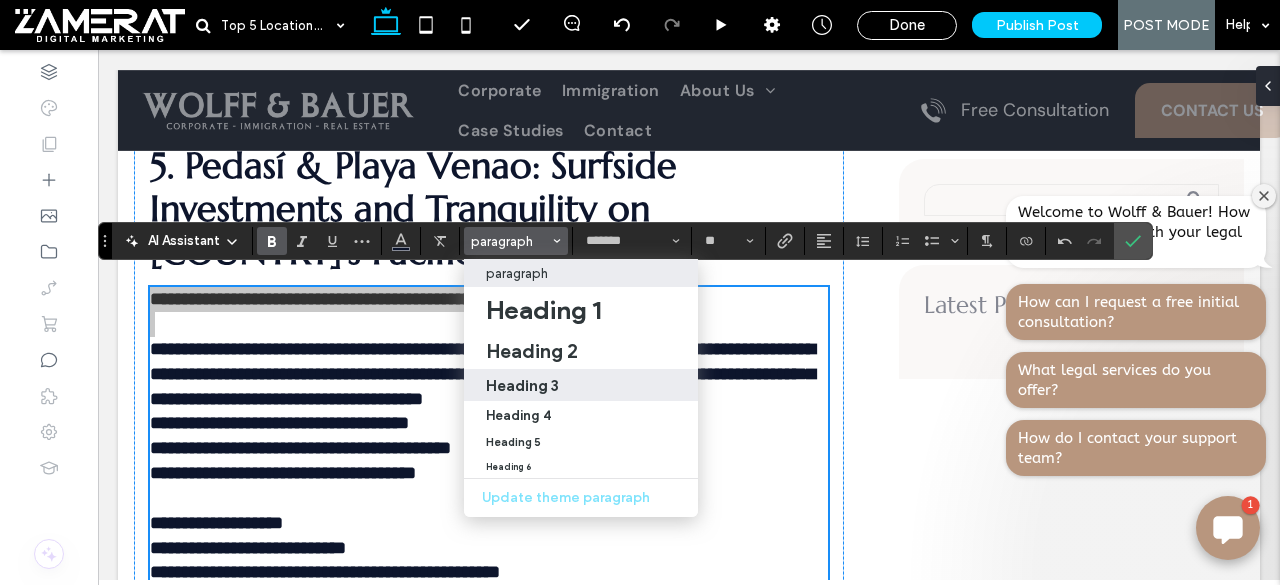 click on "Heading 3" at bounding box center (581, 385) 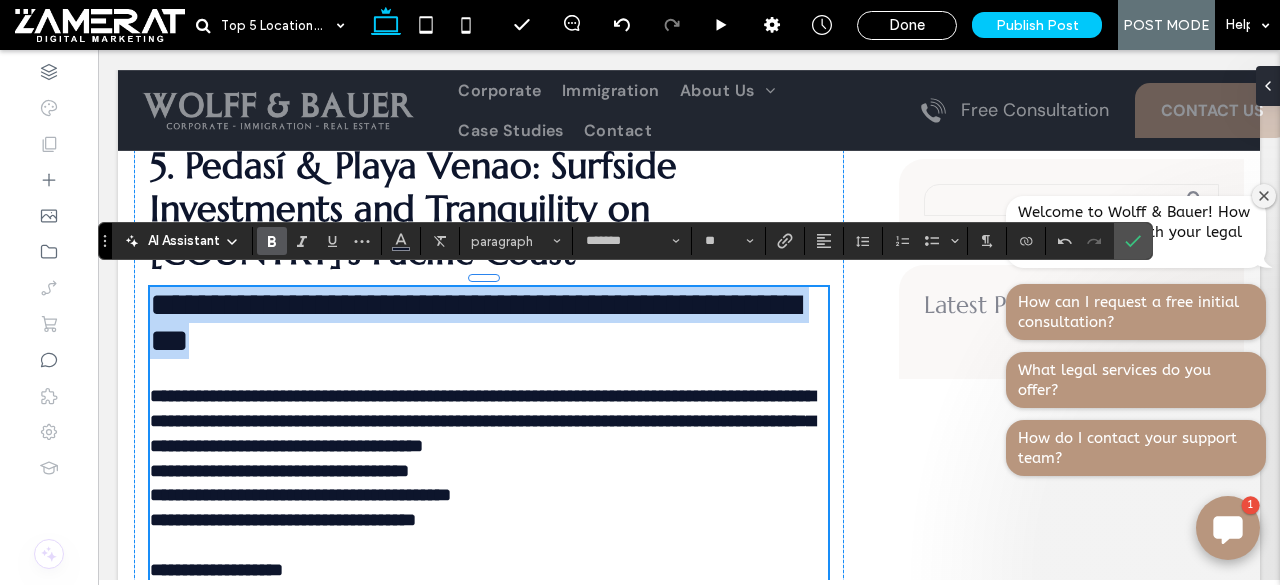 type 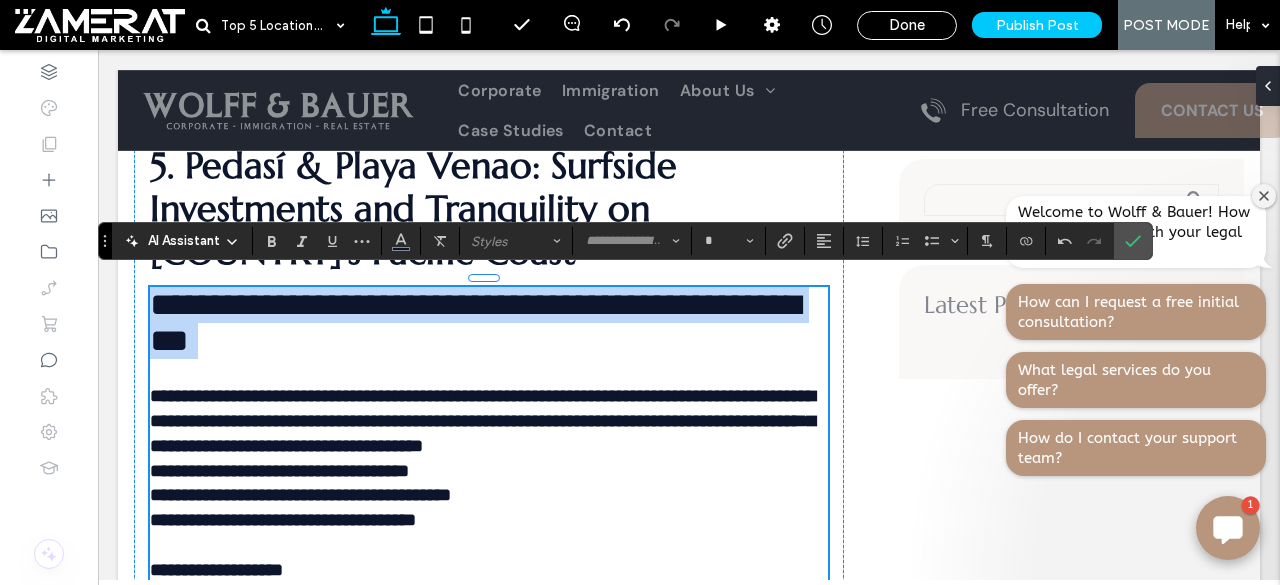 click on "**********" at bounding box center (489, 408) 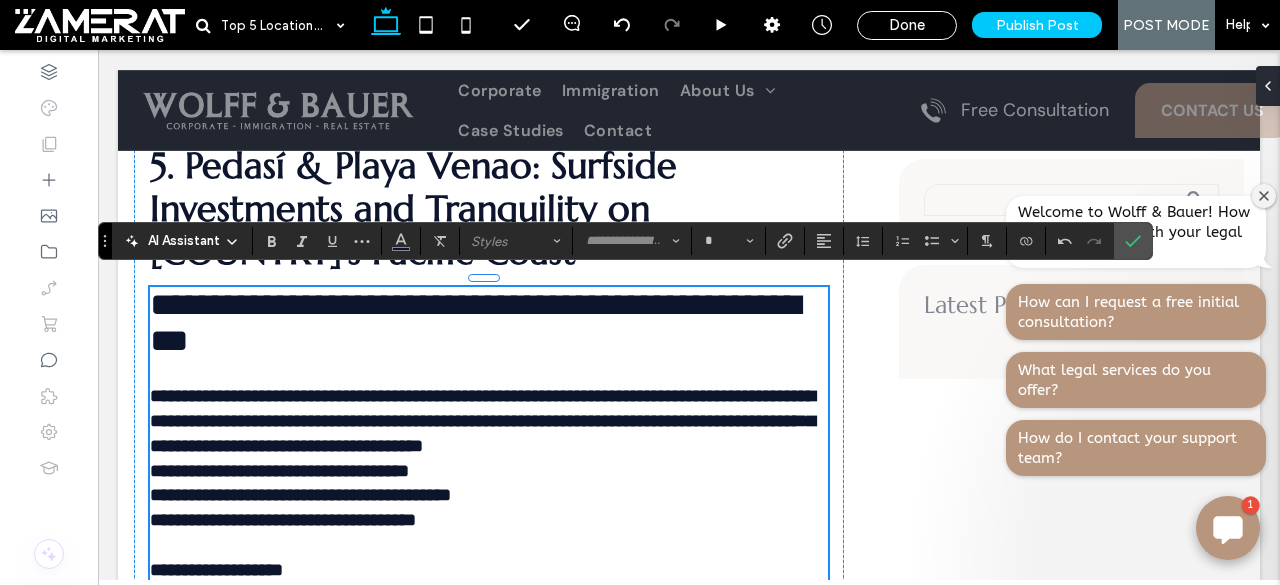 type on "*******" 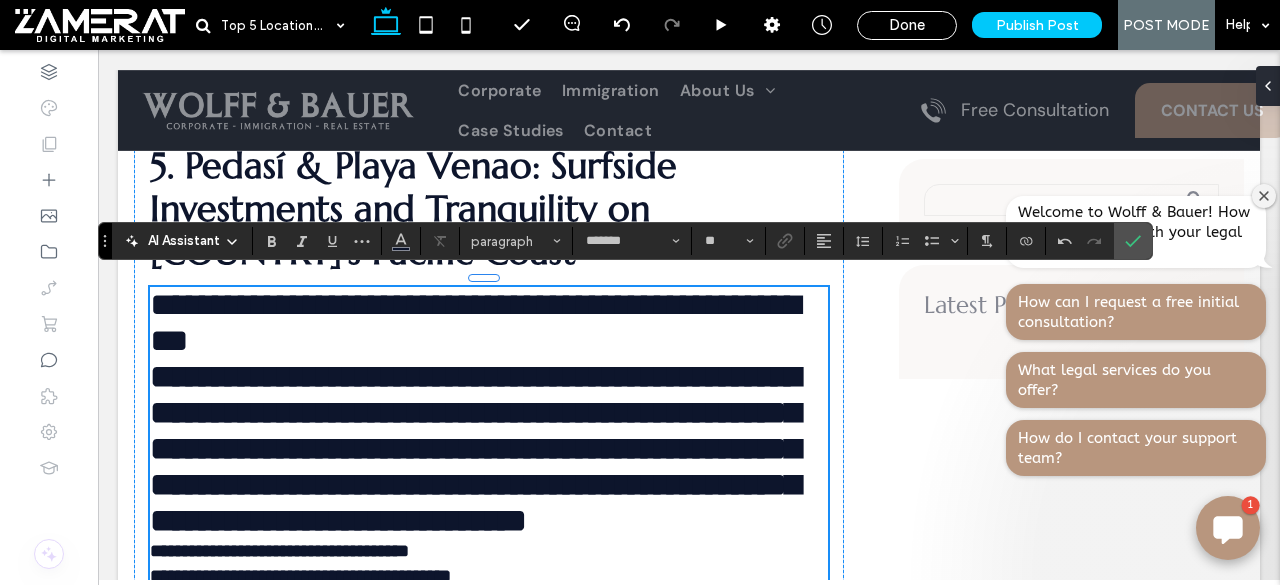 type on "*********" 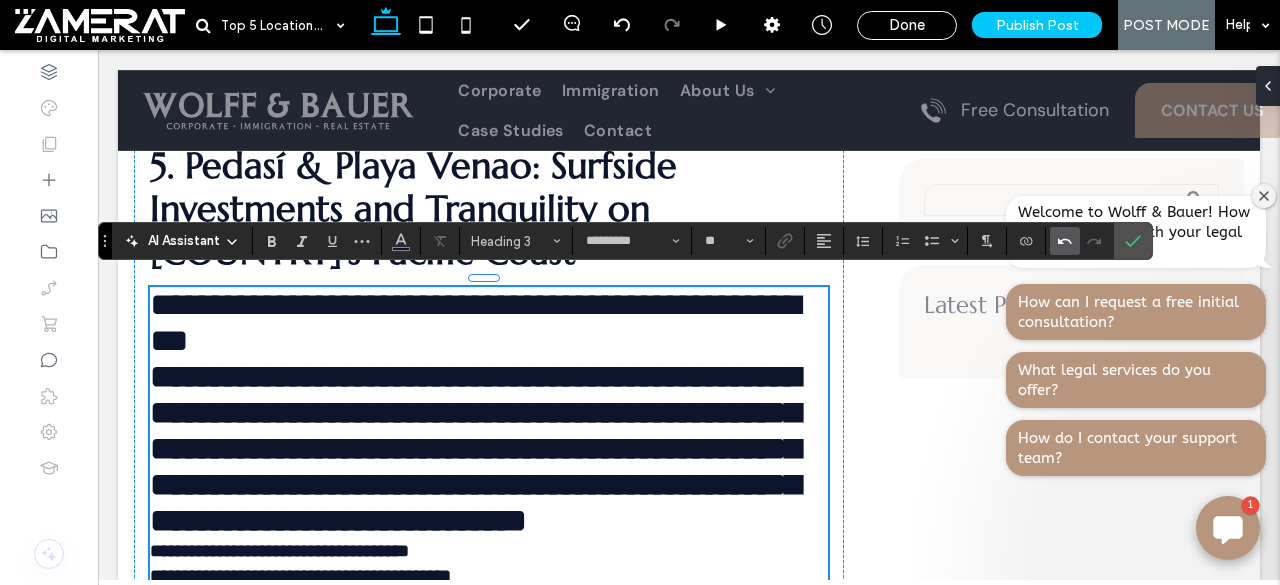 click 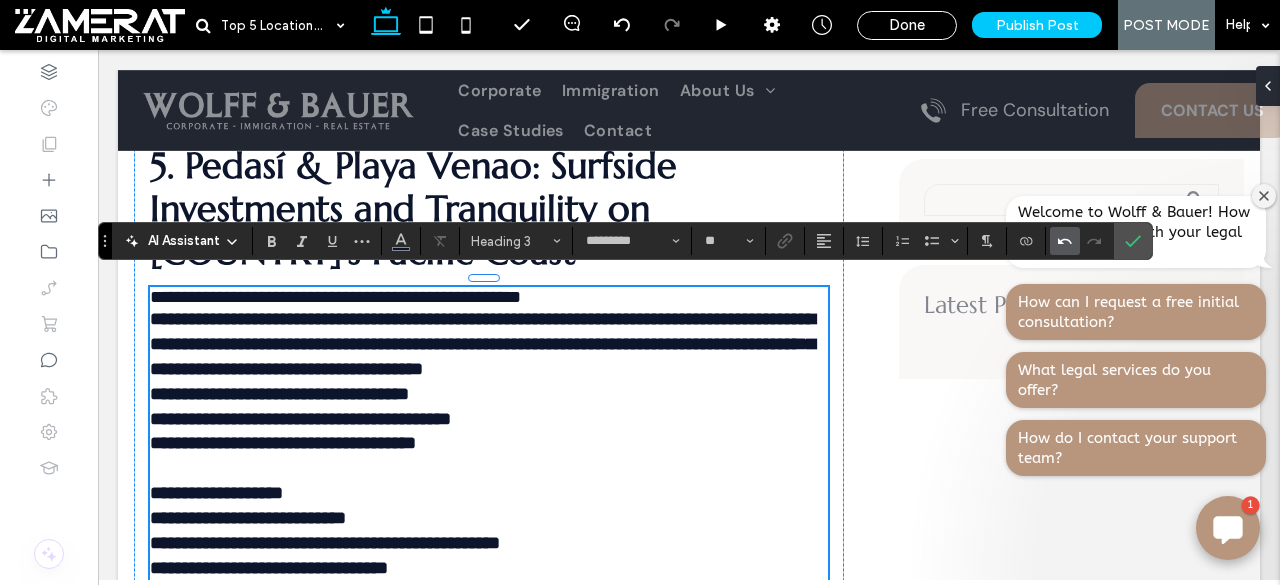type on "*******" 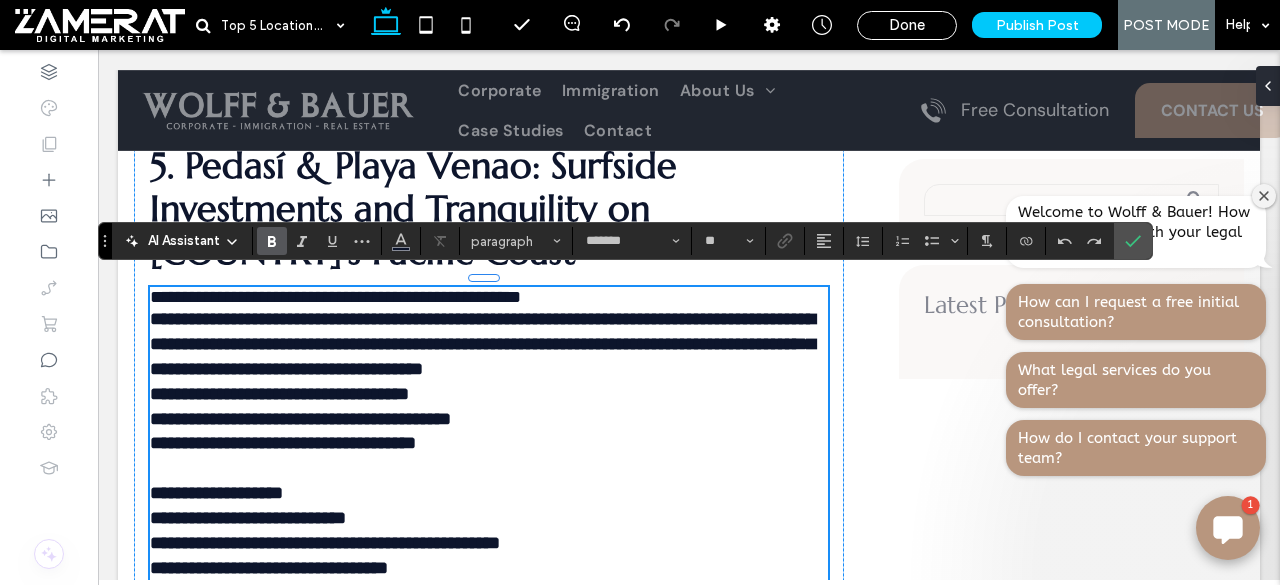 click on "**********" at bounding box center (335, 297) 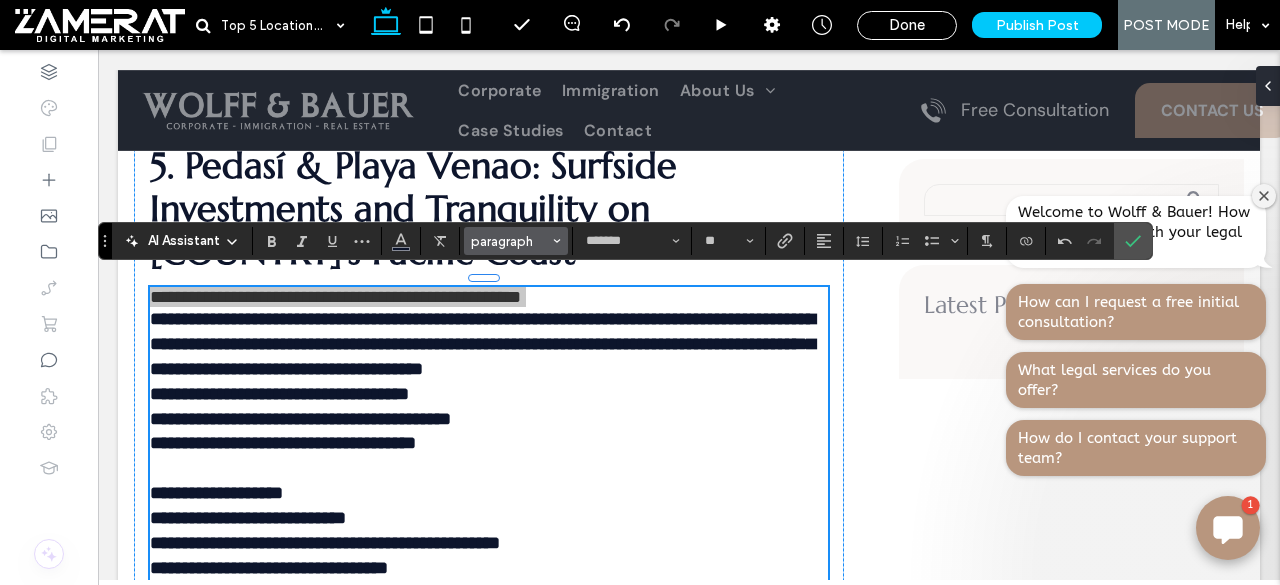 click on "paragraph" at bounding box center (510, 241) 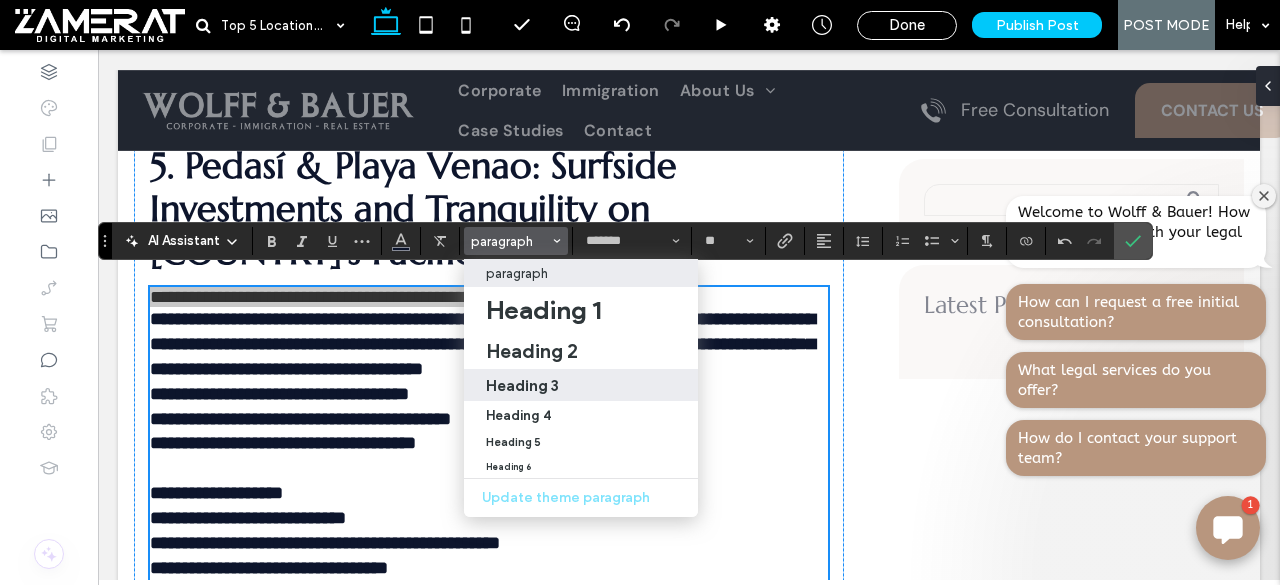 click on "Heading 3" at bounding box center (581, 385) 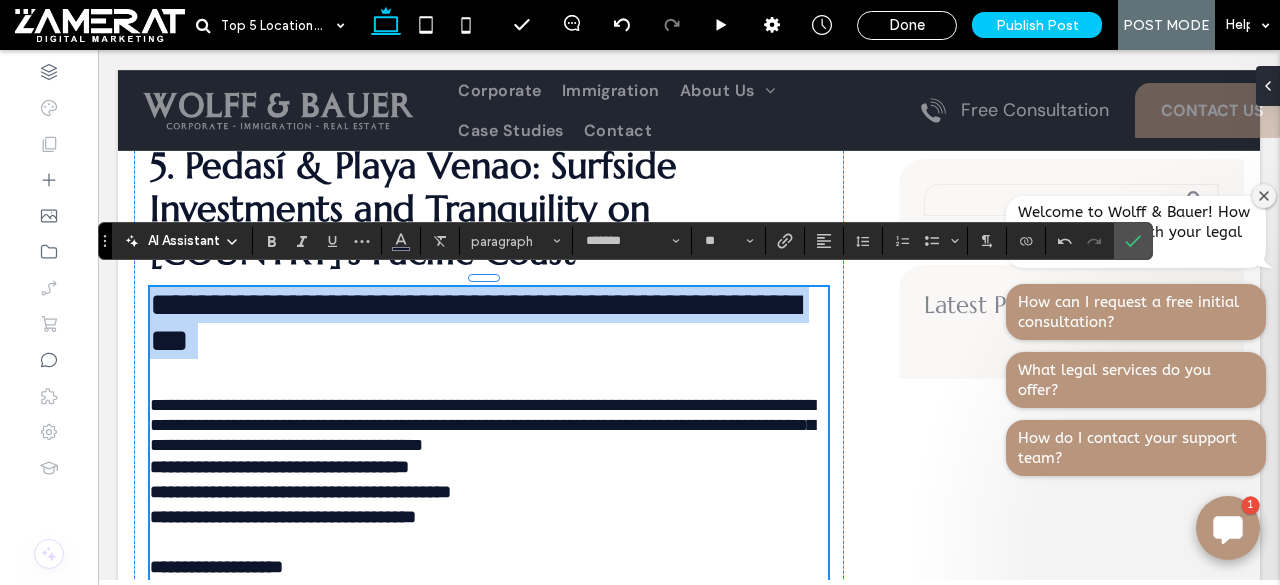 type on "*********" 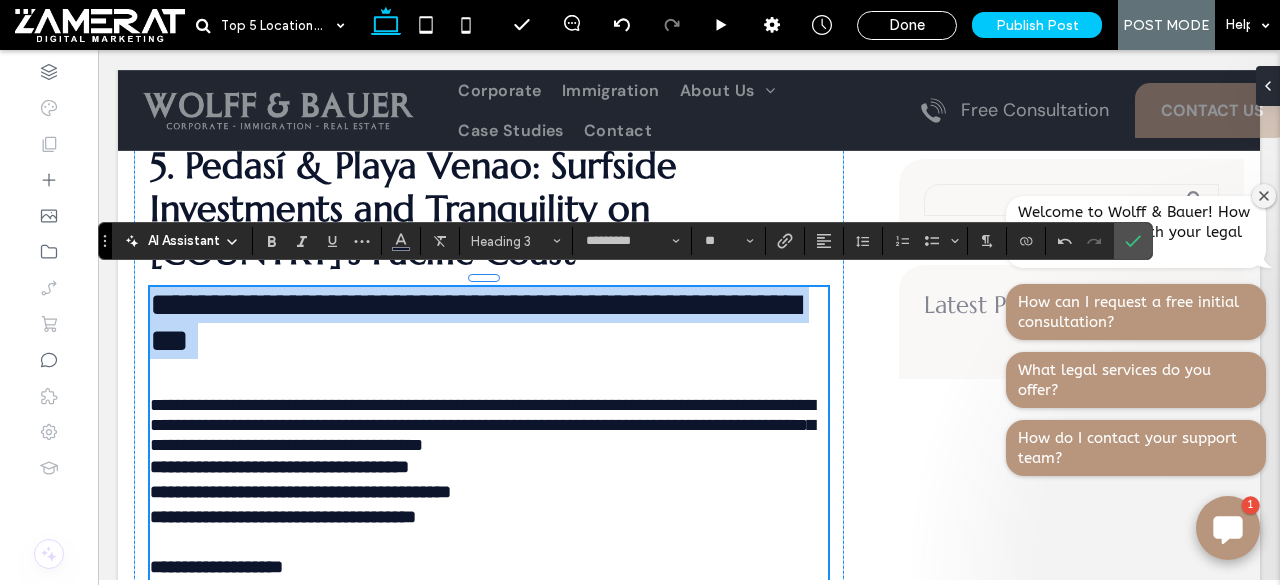 click on "**********" at bounding box center (489, 631) 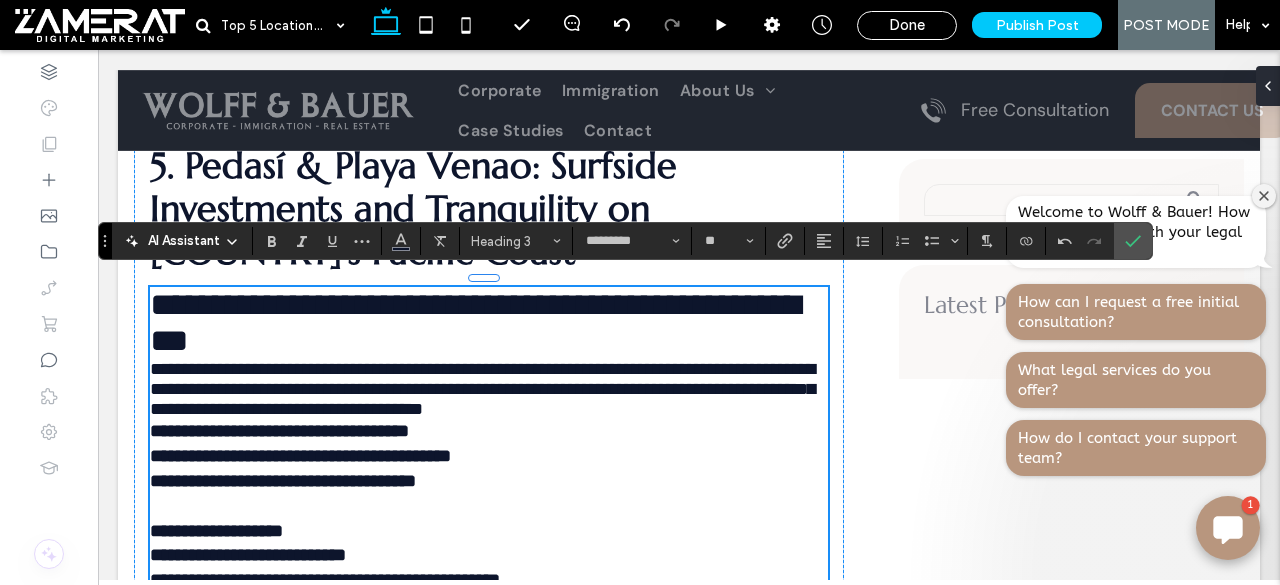 type on "*******" 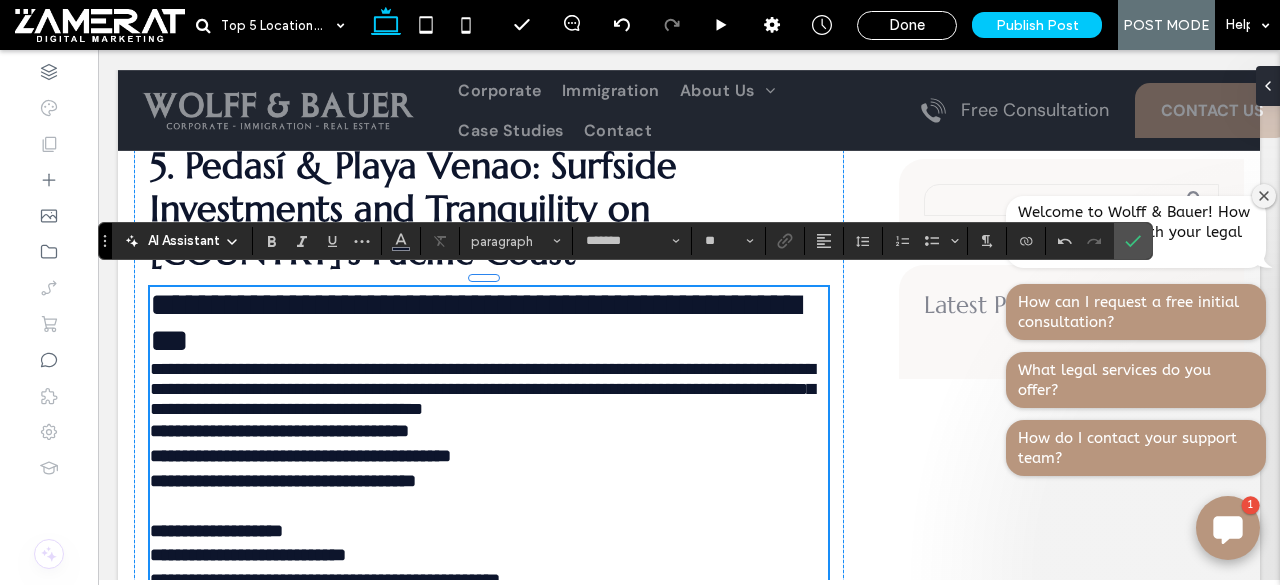 click on "**********" at bounding box center [475, 322] 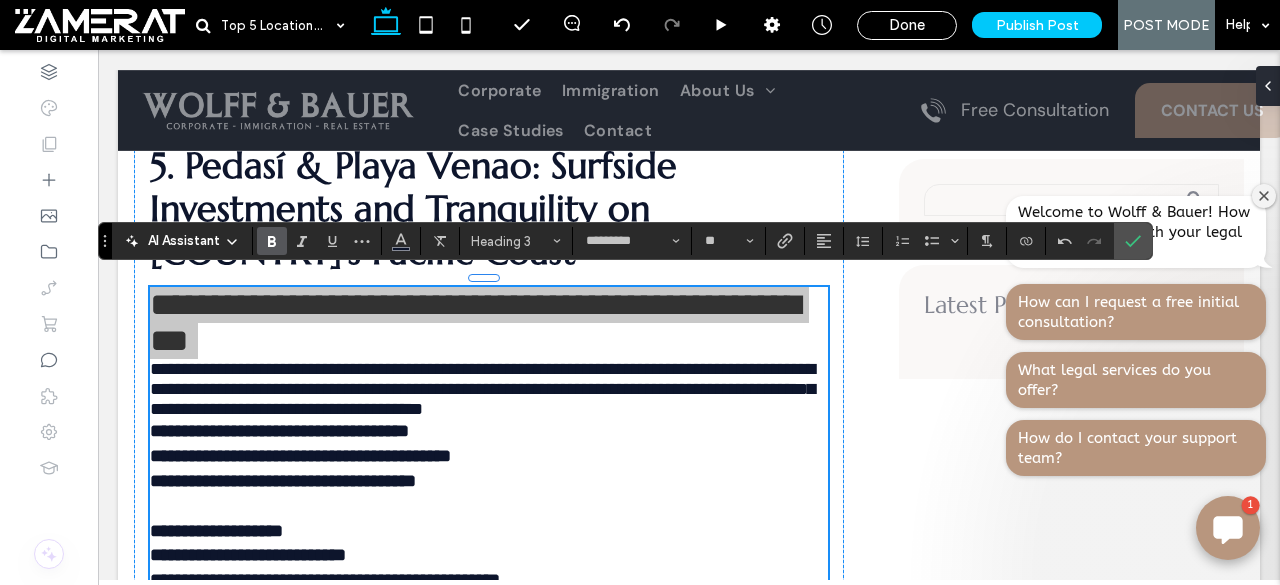 click 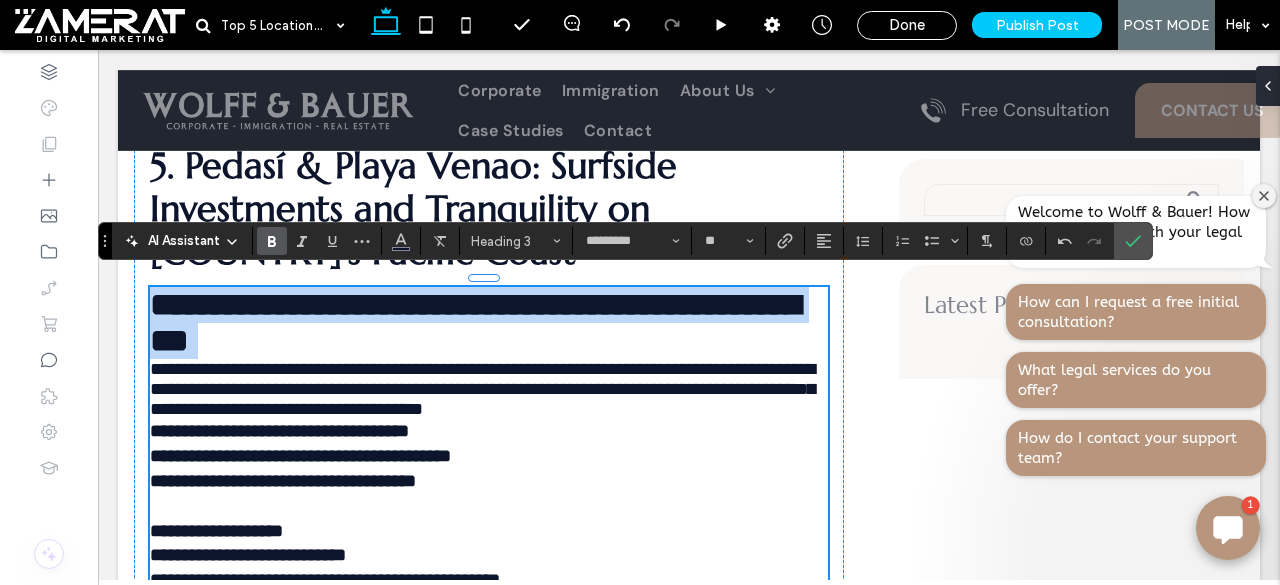 click on "**********" at bounding box center [475, 322] 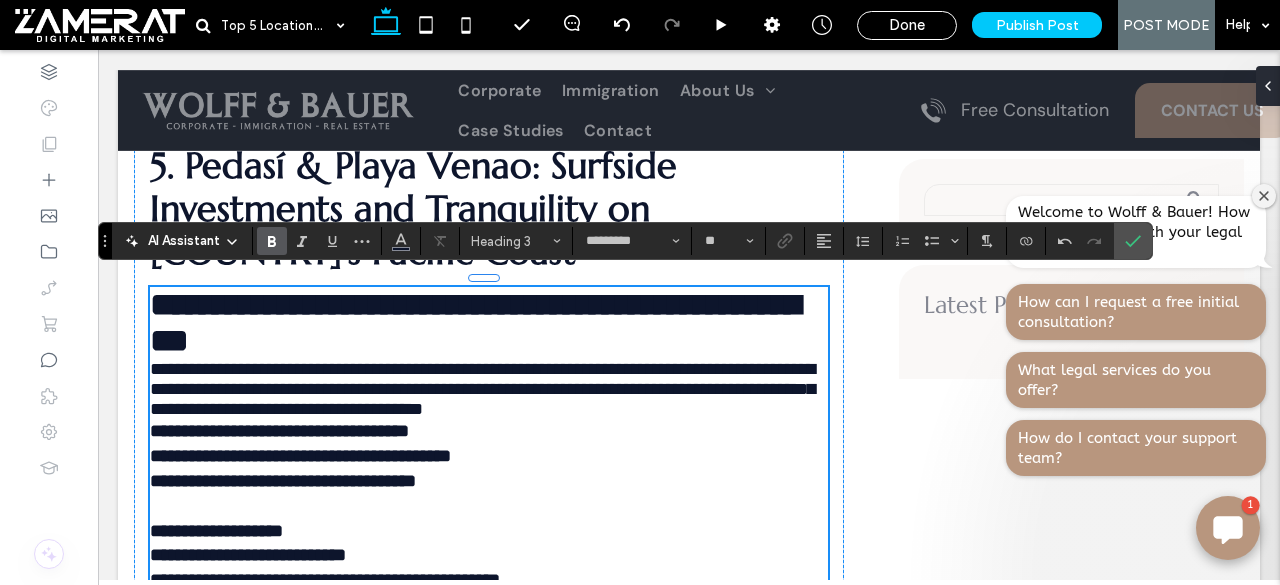 type 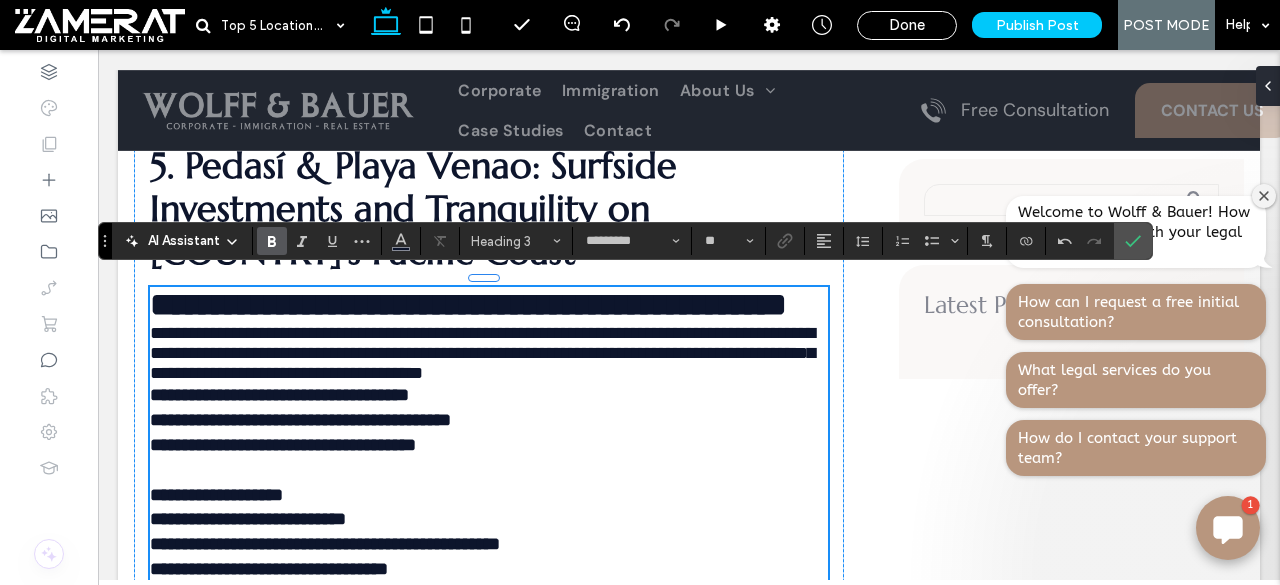 click on "**********" at bounding box center [468, 304] 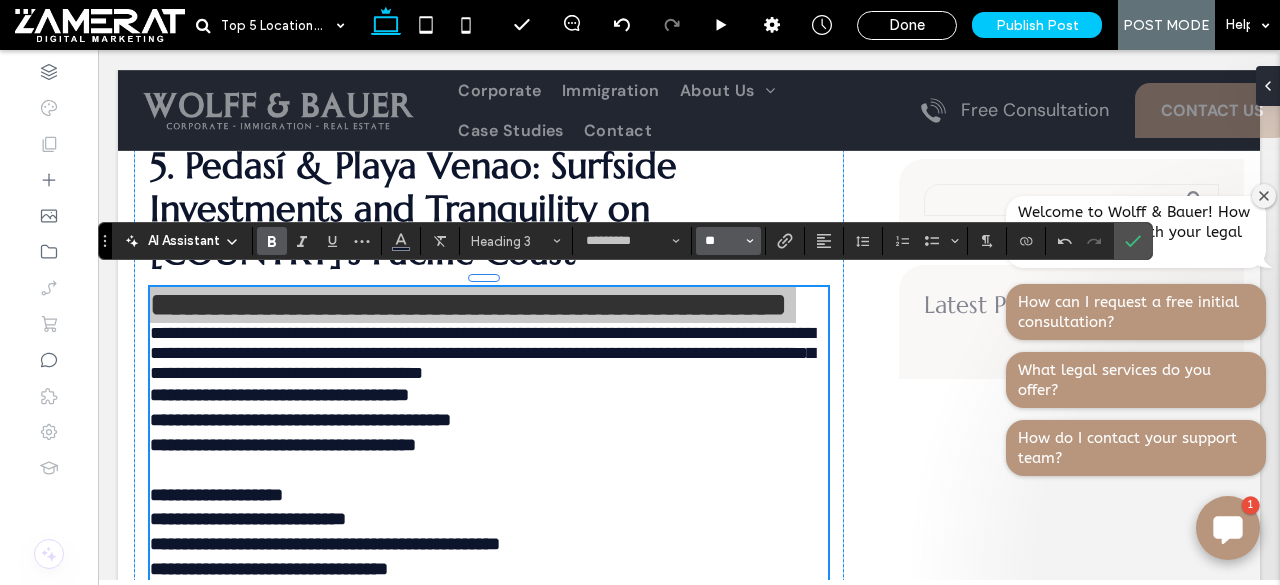 click on "**" at bounding box center [722, 241] 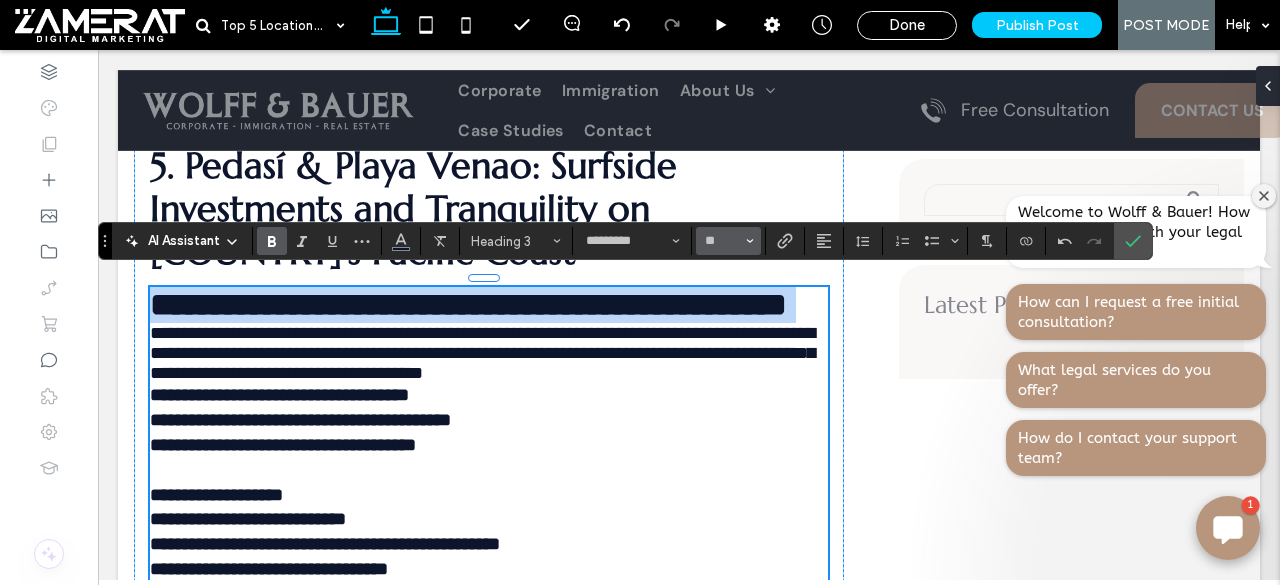 type on "**" 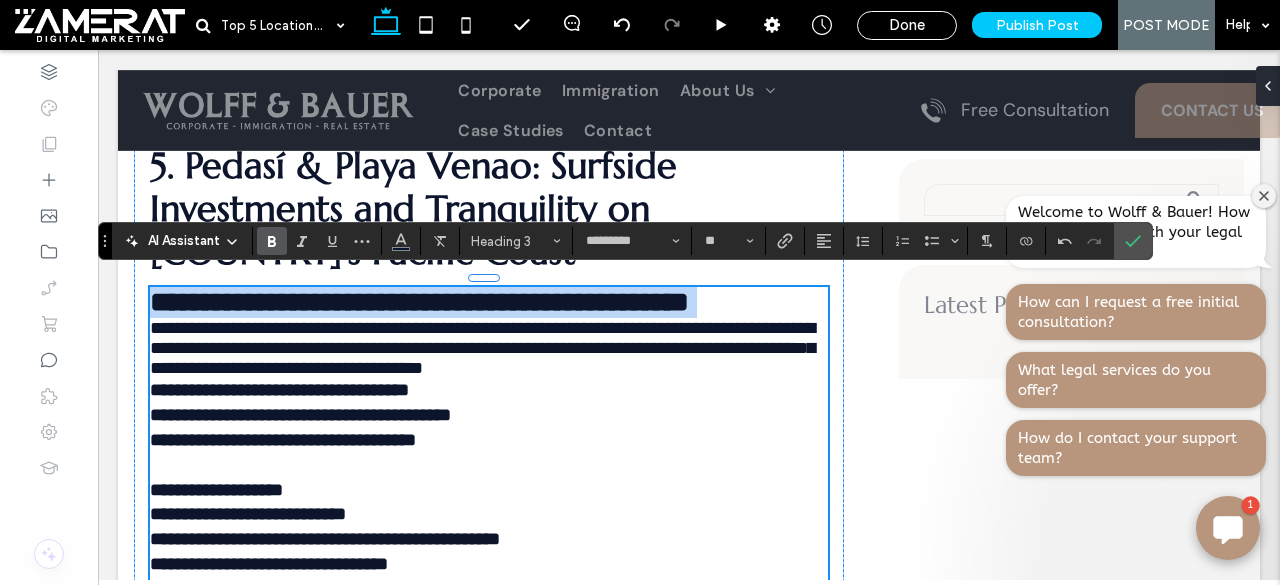 type on "*******" 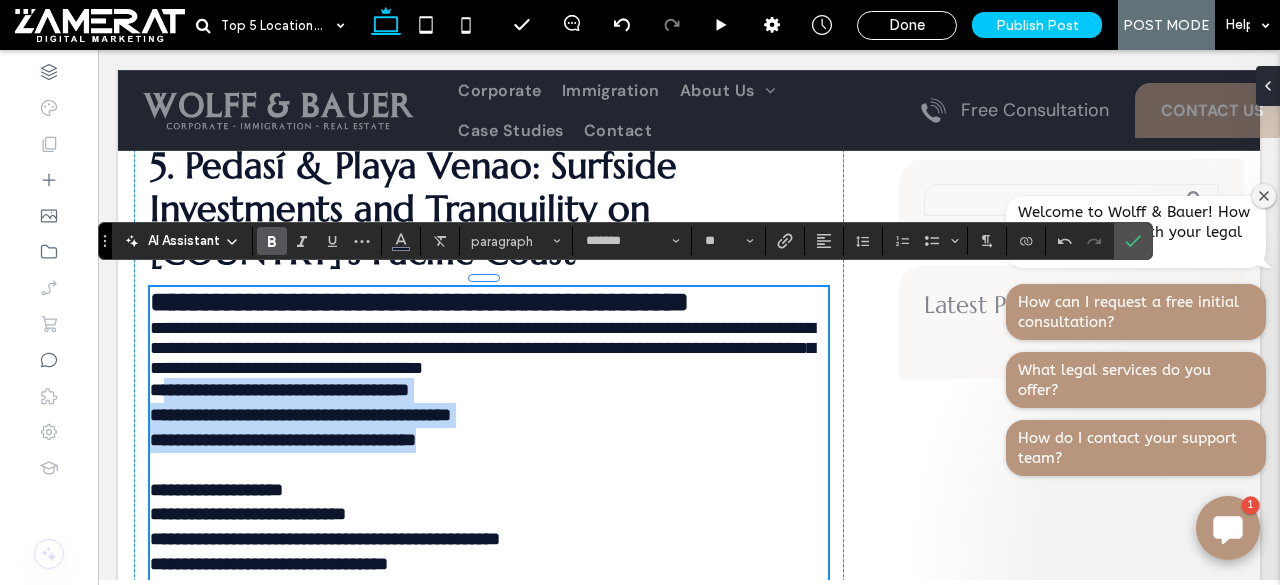 drag, startPoint x: 170, startPoint y: 389, endPoint x: 584, endPoint y: 448, distance: 418.18298 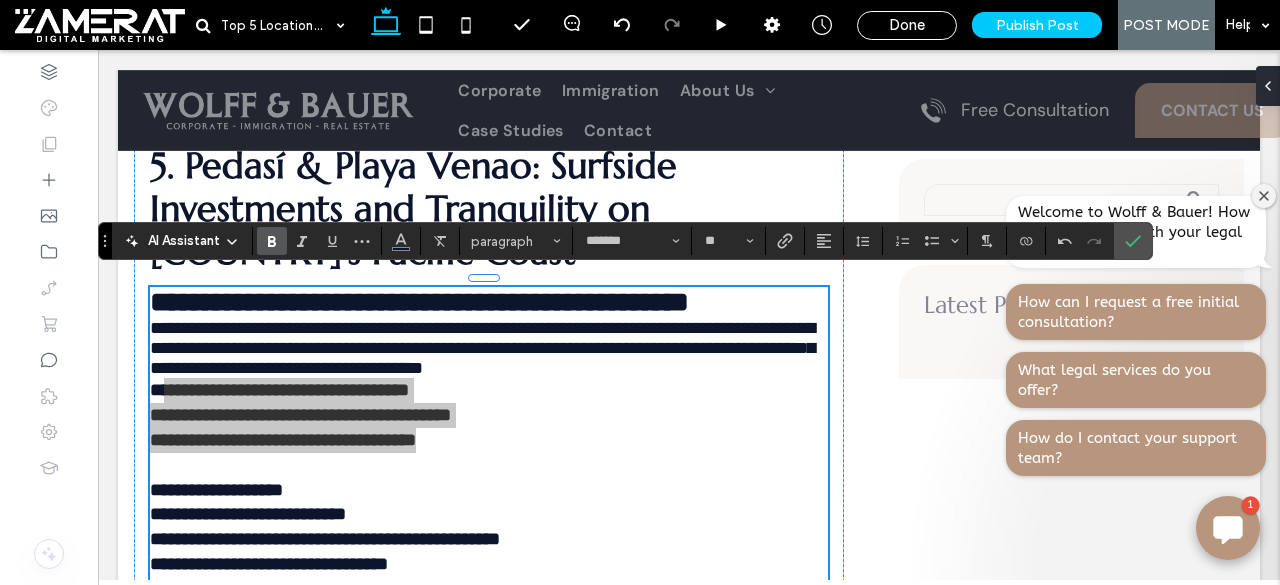 click 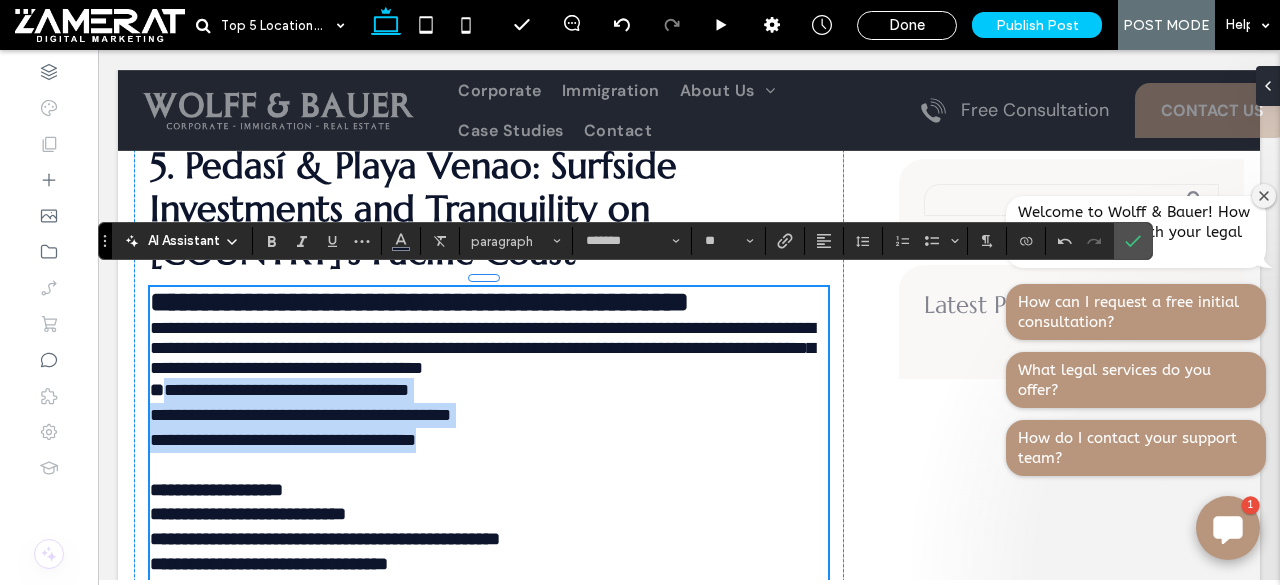click on "**********" at bounding box center (286, 390) 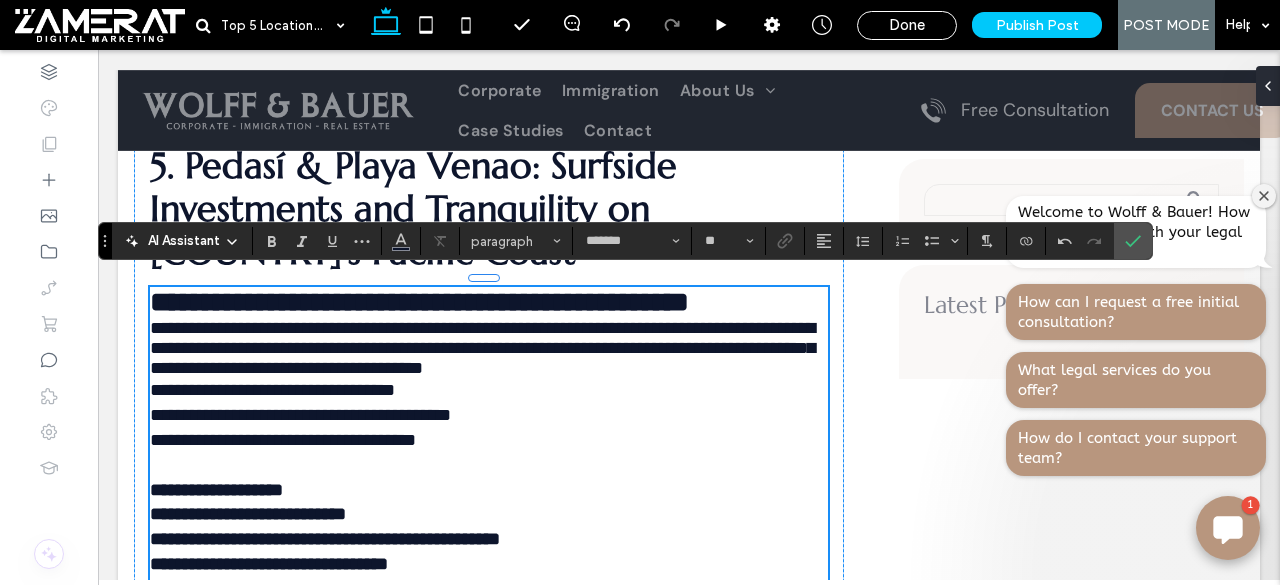 click on "**********" at bounding box center (300, 415) 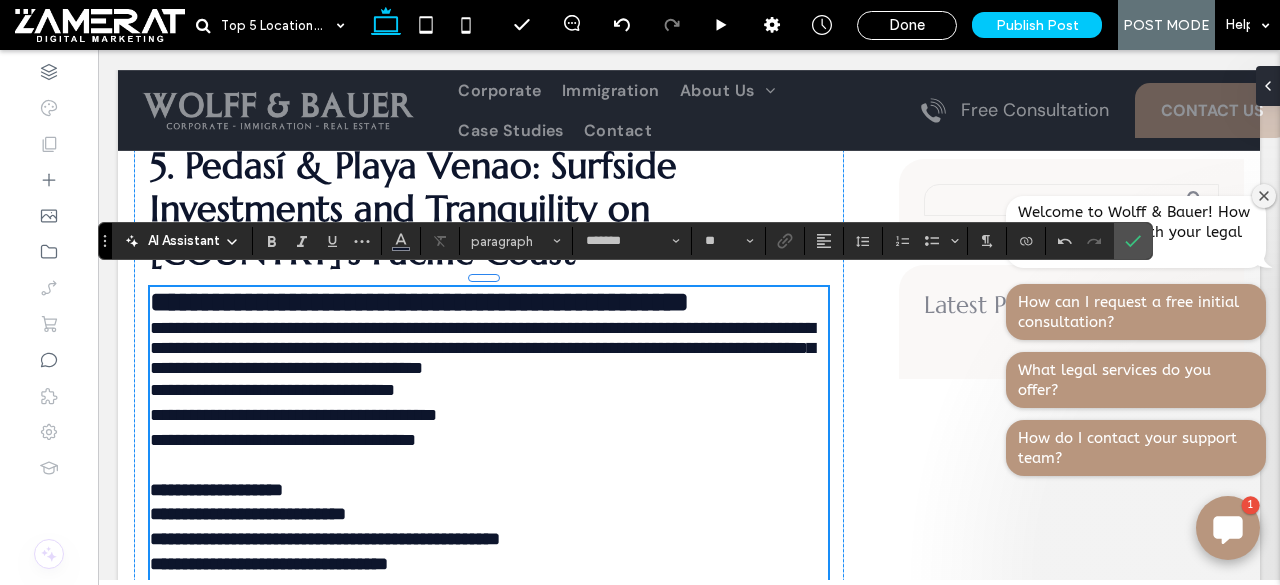 click on "**********" at bounding box center (283, 440) 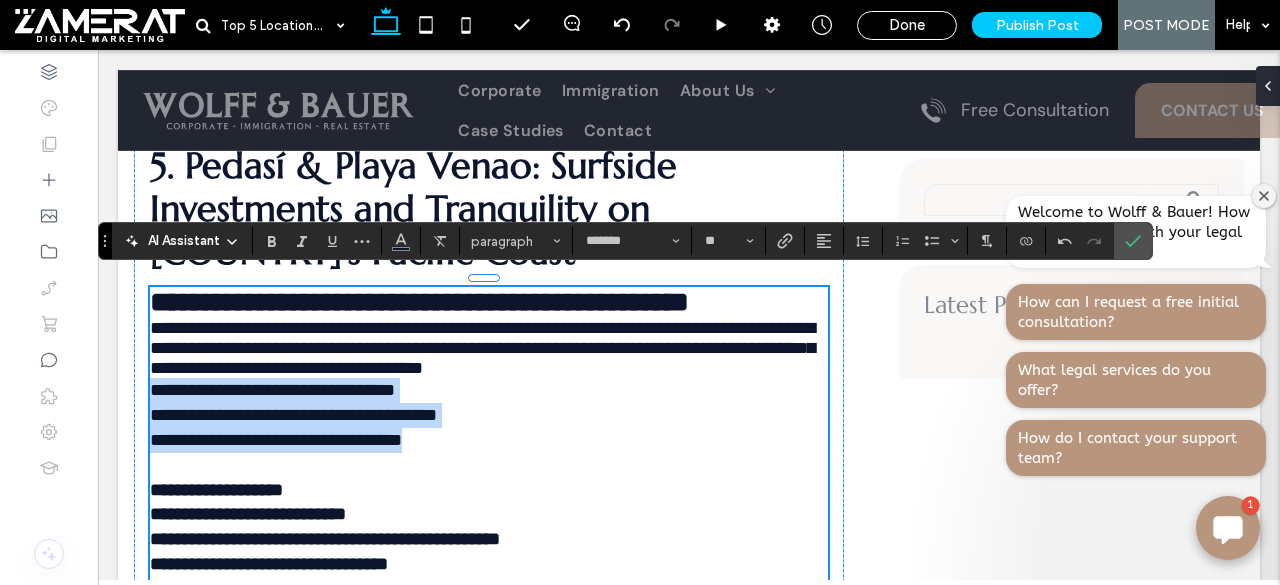 drag, startPoint x: 154, startPoint y: 398, endPoint x: 562, endPoint y: 444, distance: 410.58496 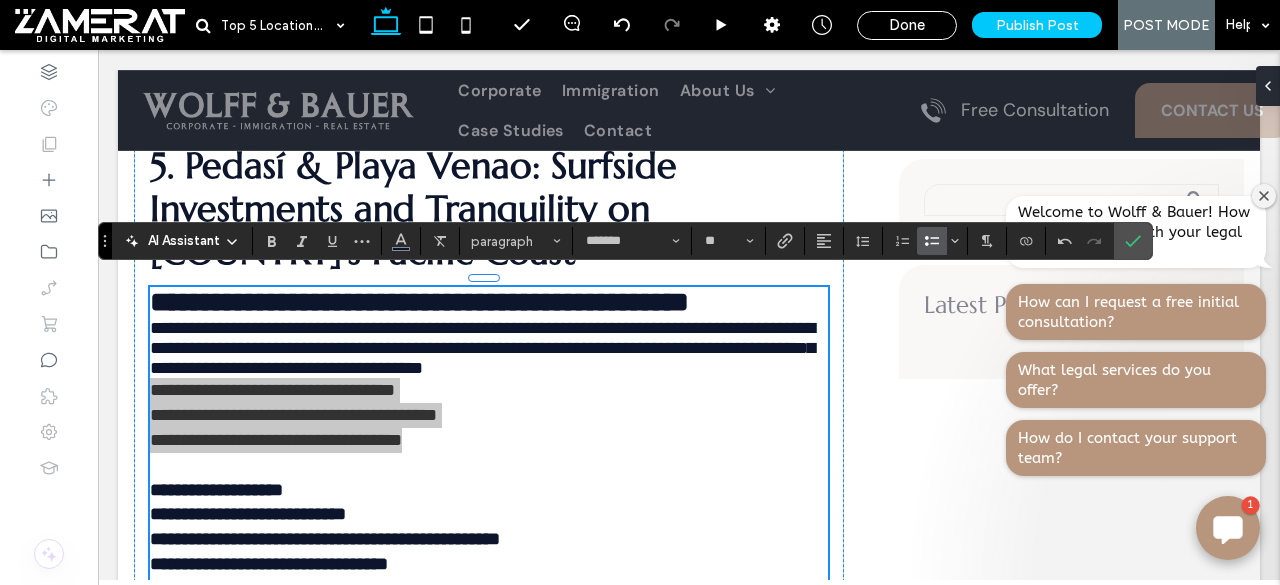 click 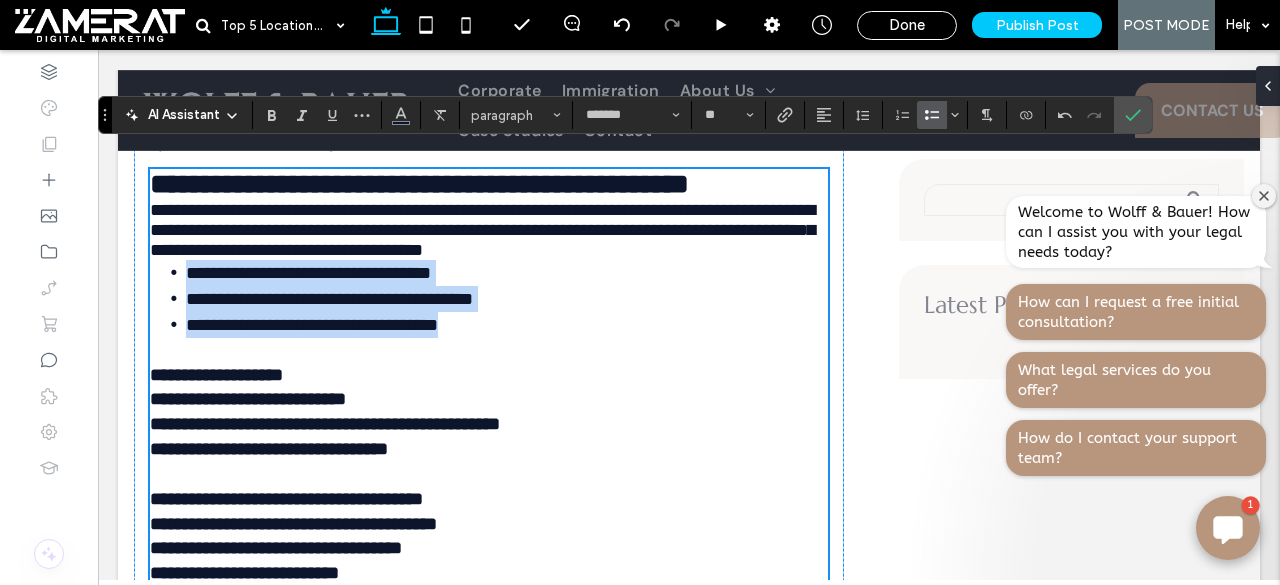 scroll, scrollTop: 5712, scrollLeft: 0, axis: vertical 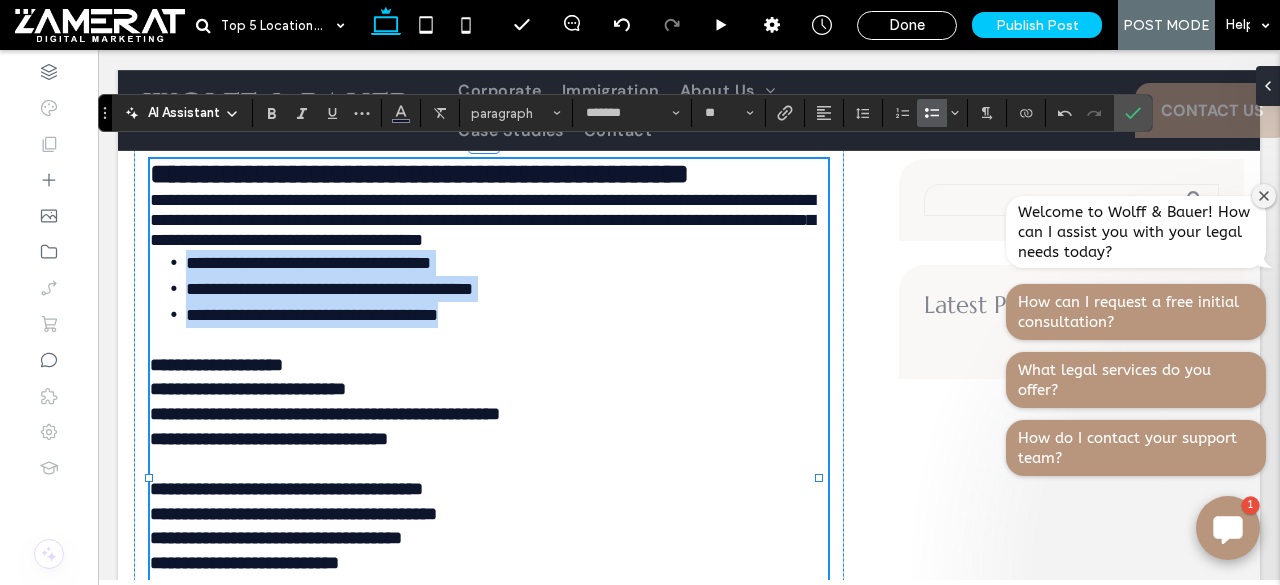 click on "**********" at bounding box center [216, 365] 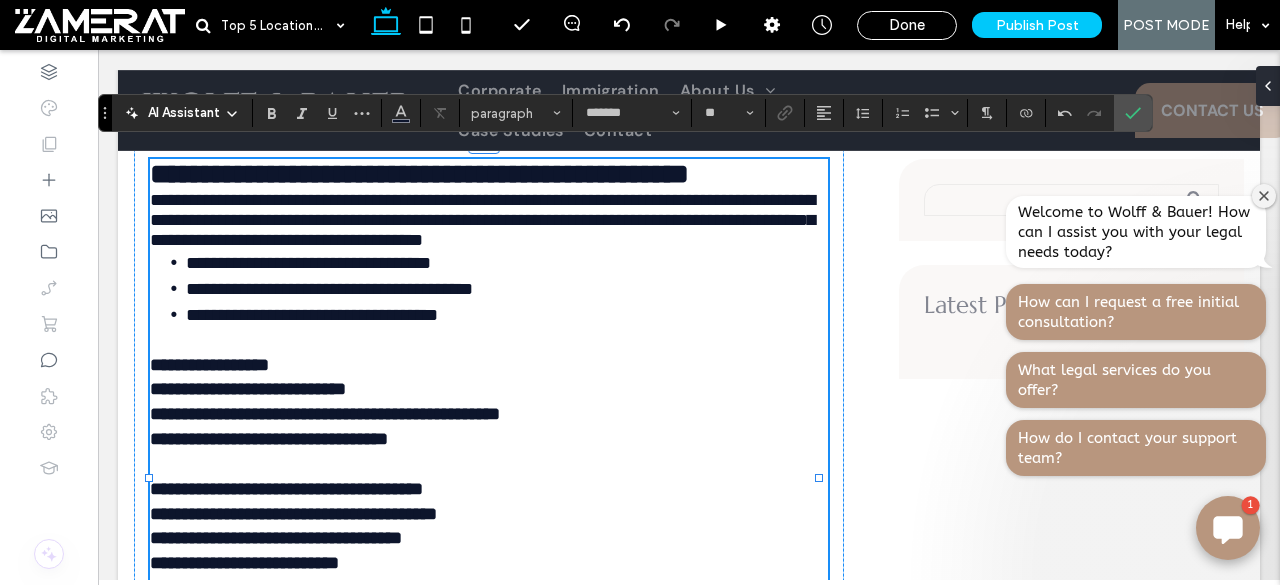 click on "**********" at bounding box center [489, 353] 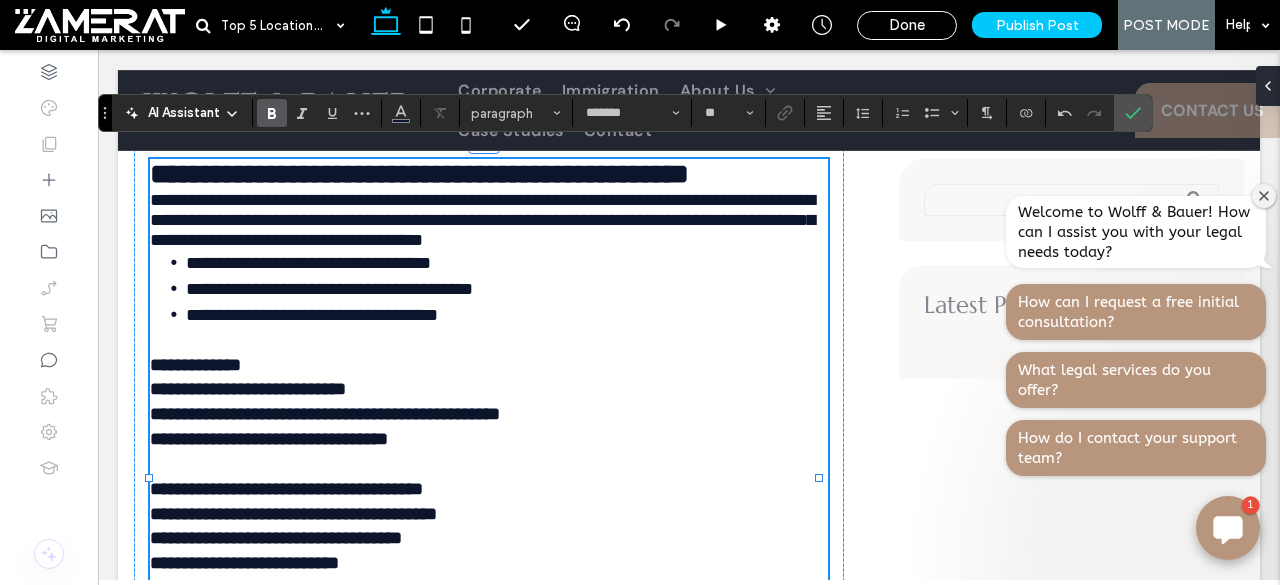 click on "**********" at bounding box center [248, 389] 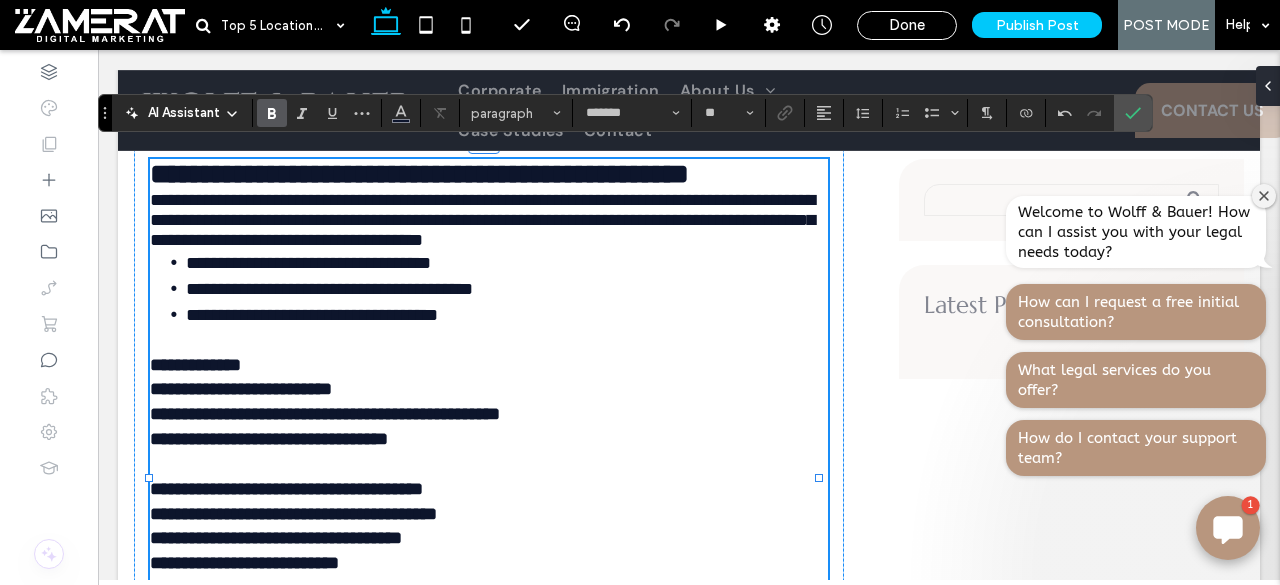click on "**********" at bounding box center (325, 414) 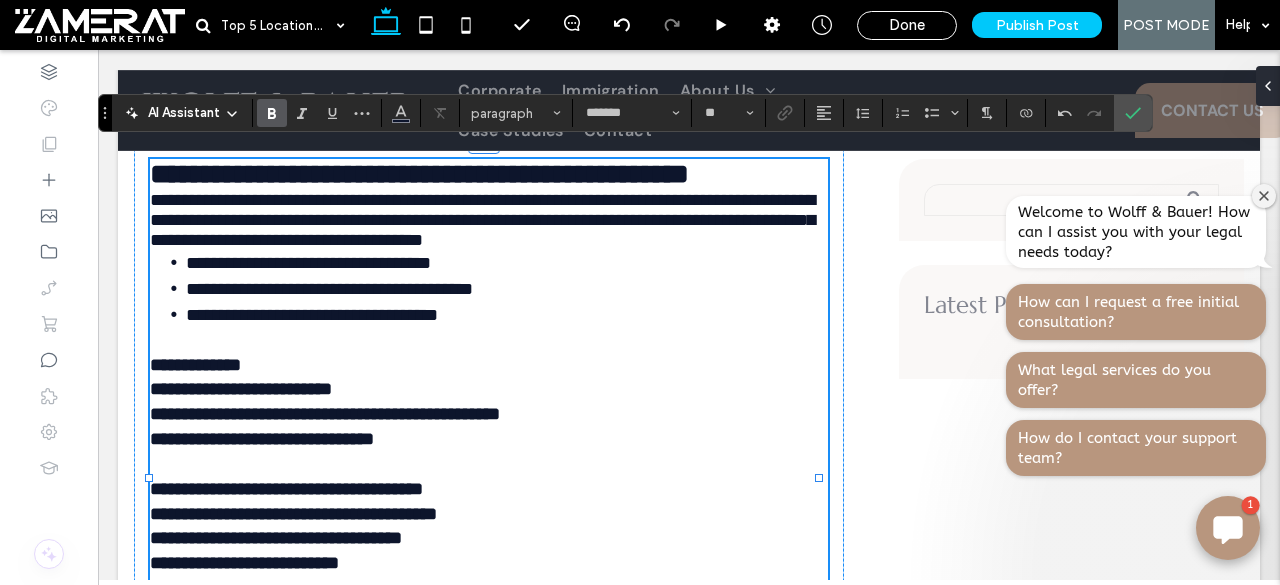 click on "**********" at bounding box center [325, 414] 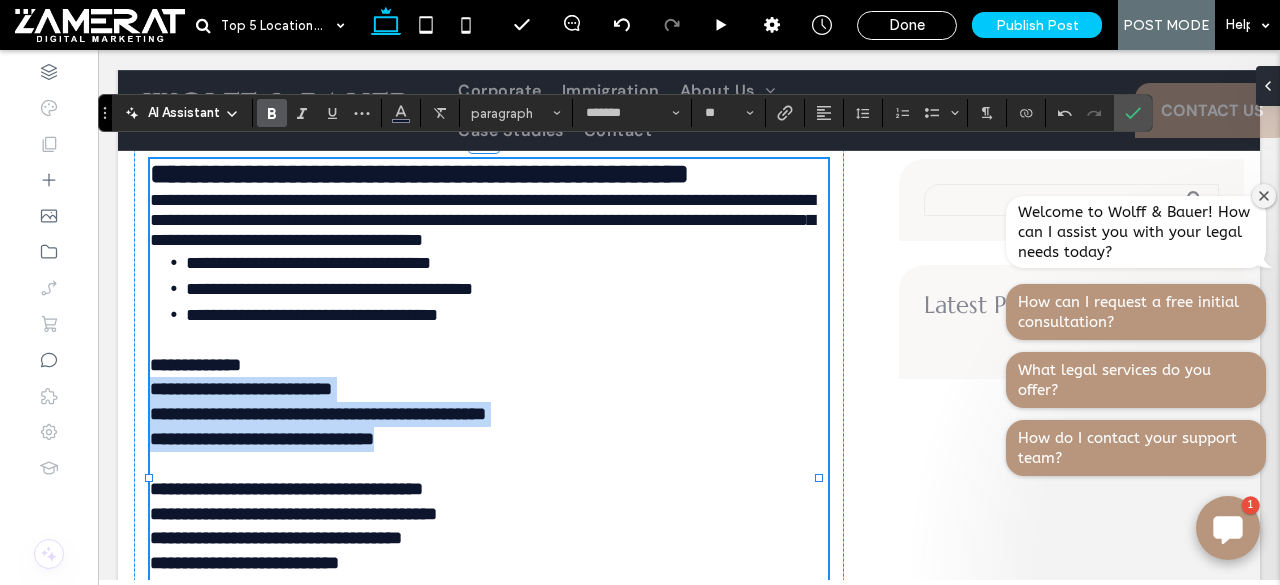 drag, startPoint x: 150, startPoint y: 387, endPoint x: 554, endPoint y: 440, distance: 407.46164 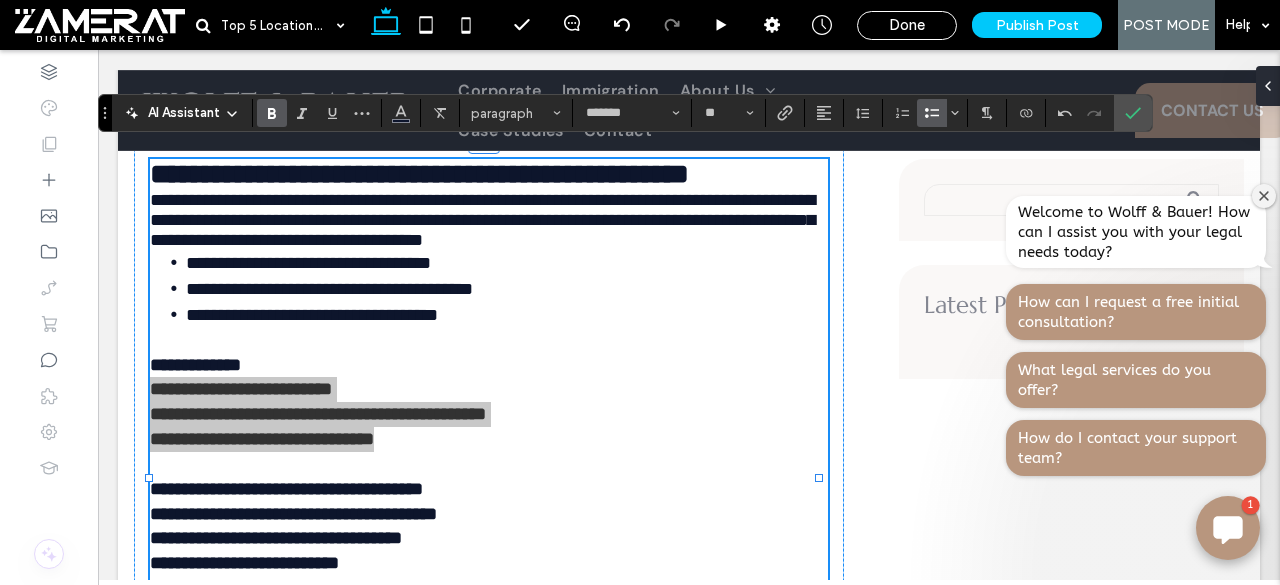 click 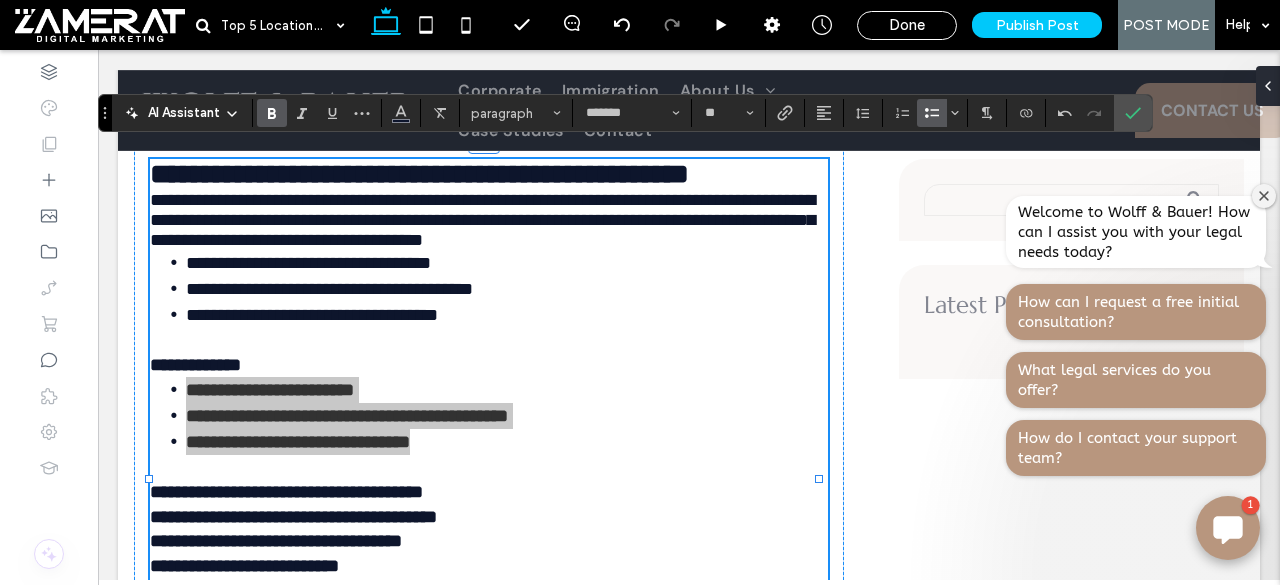click 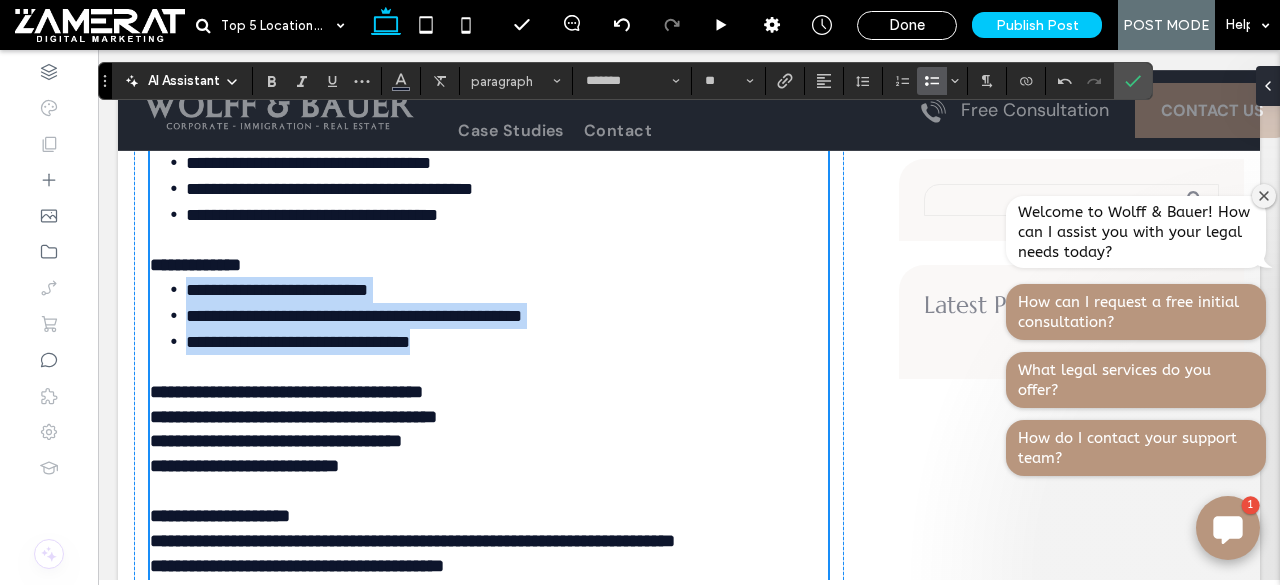 scroll, scrollTop: 5906, scrollLeft: 0, axis: vertical 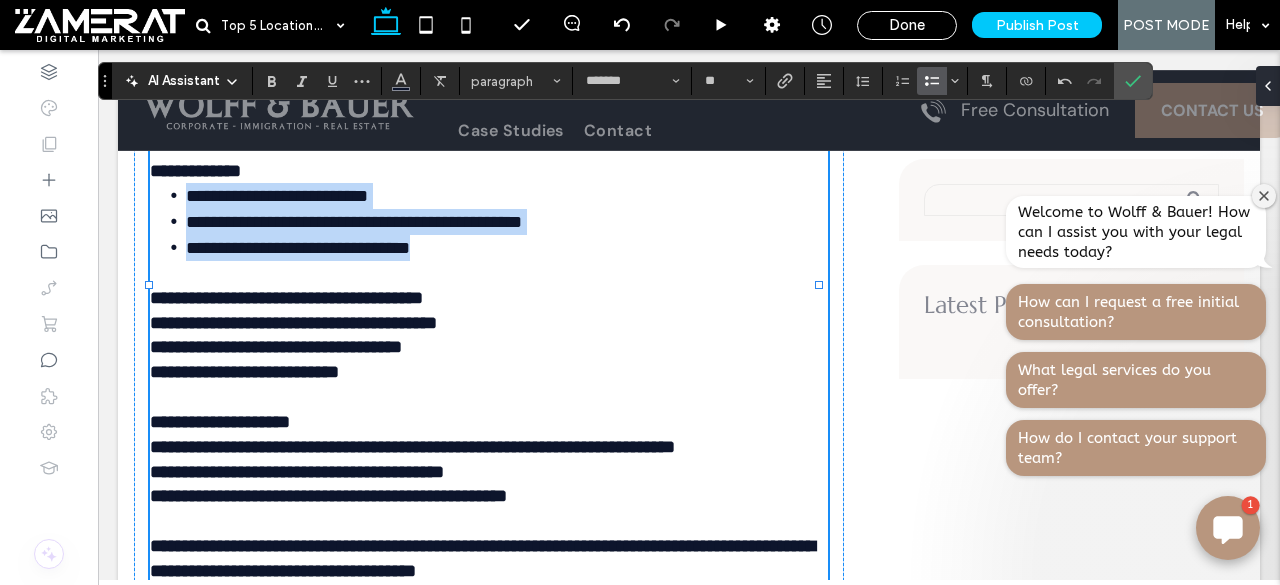 click on "**********" at bounding box center (286, 298) 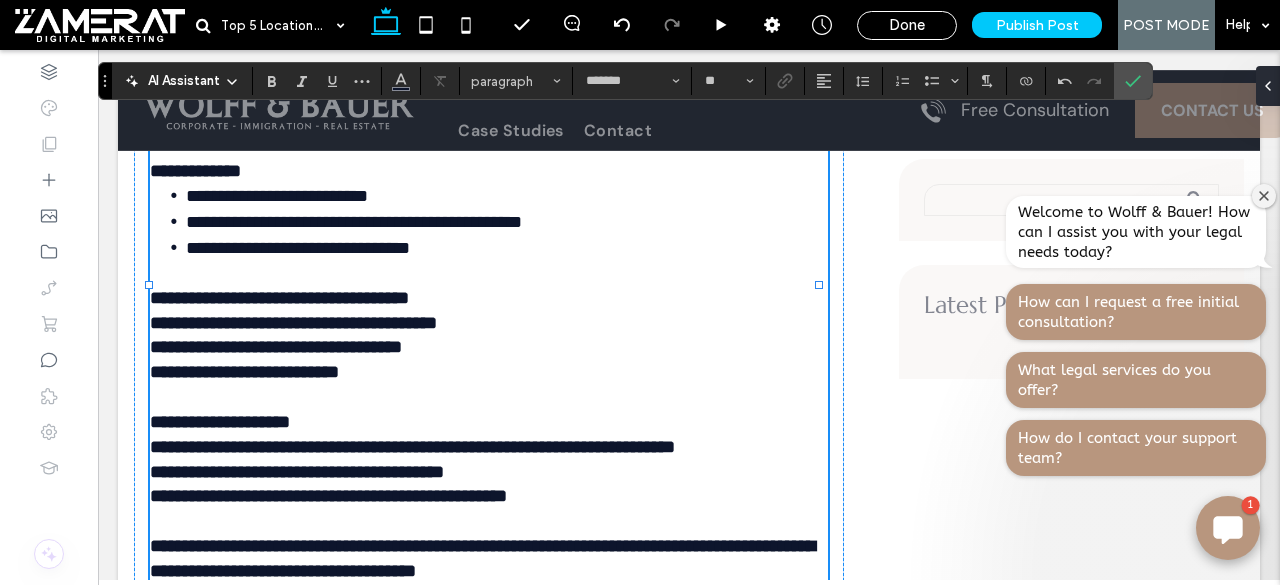 click on "**********" at bounding box center [279, 298] 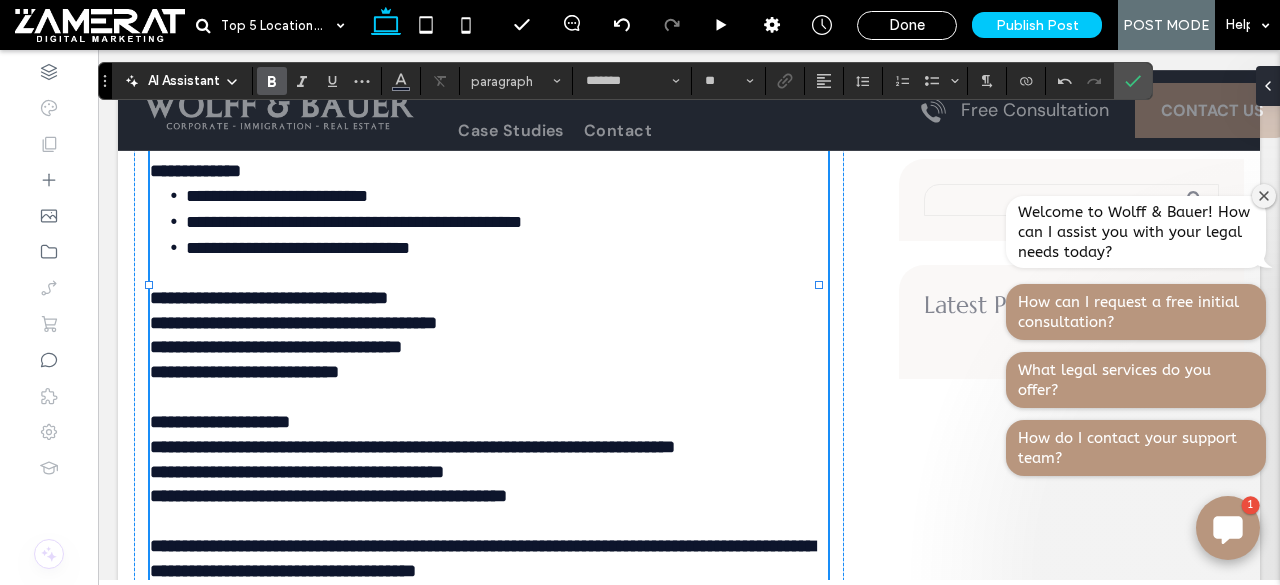 click on "**********" at bounding box center (293, 323) 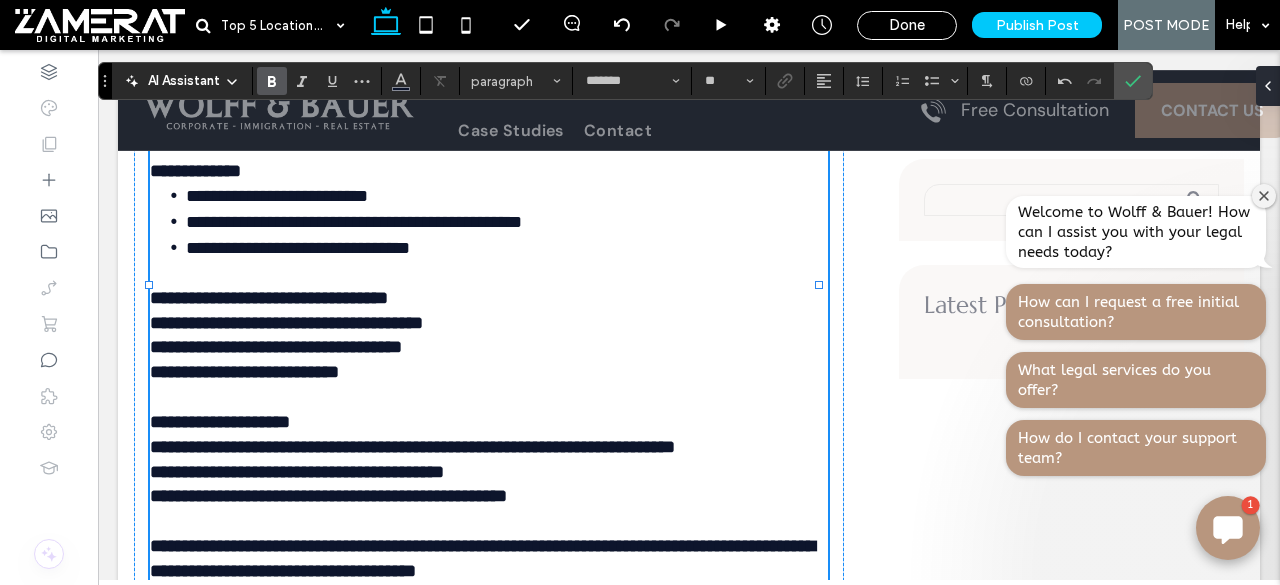 click on "**********" at bounding box center [276, 347] 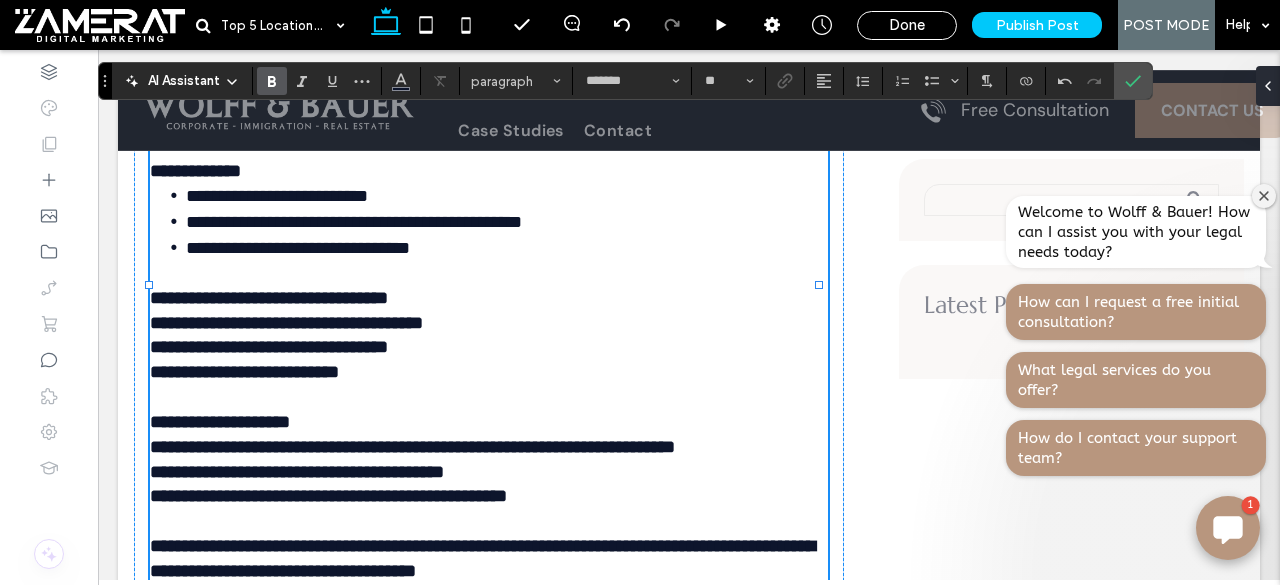 click on "**********" at bounding box center [244, 372] 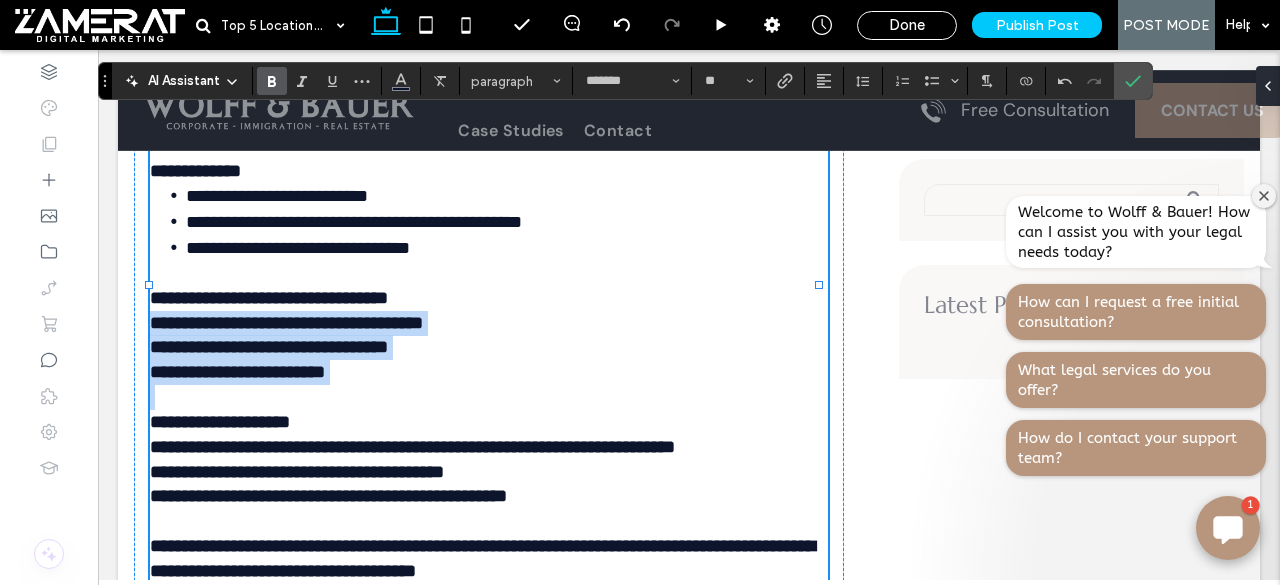 drag, startPoint x: 154, startPoint y: 325, endPoint x: 491, endPoint y: 390, distance: 343.2113 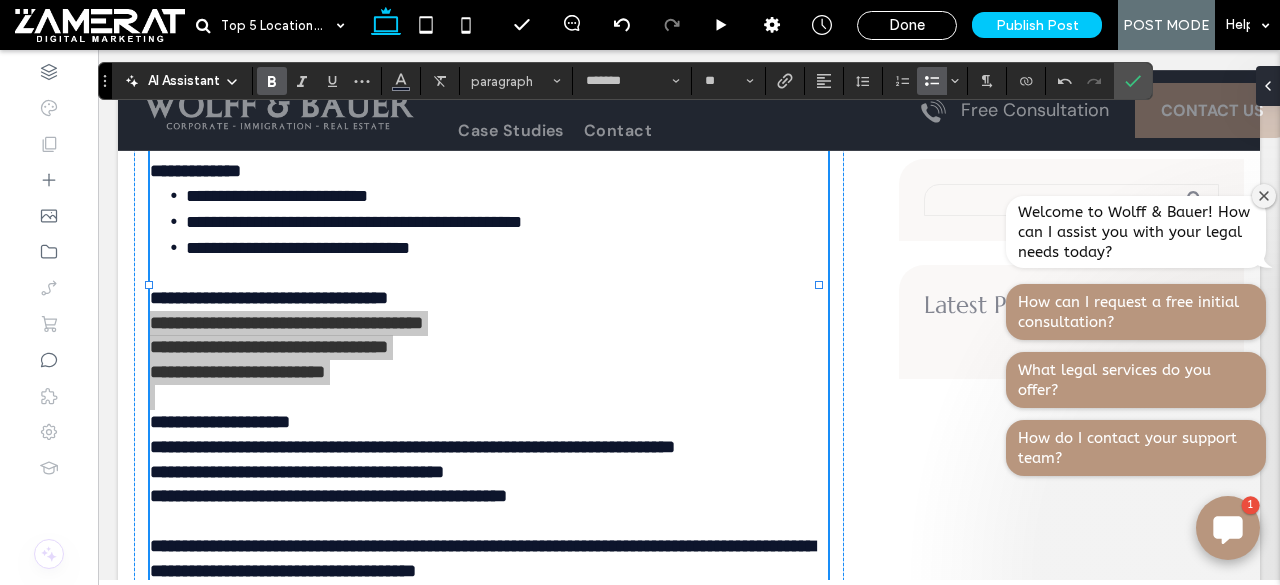 click 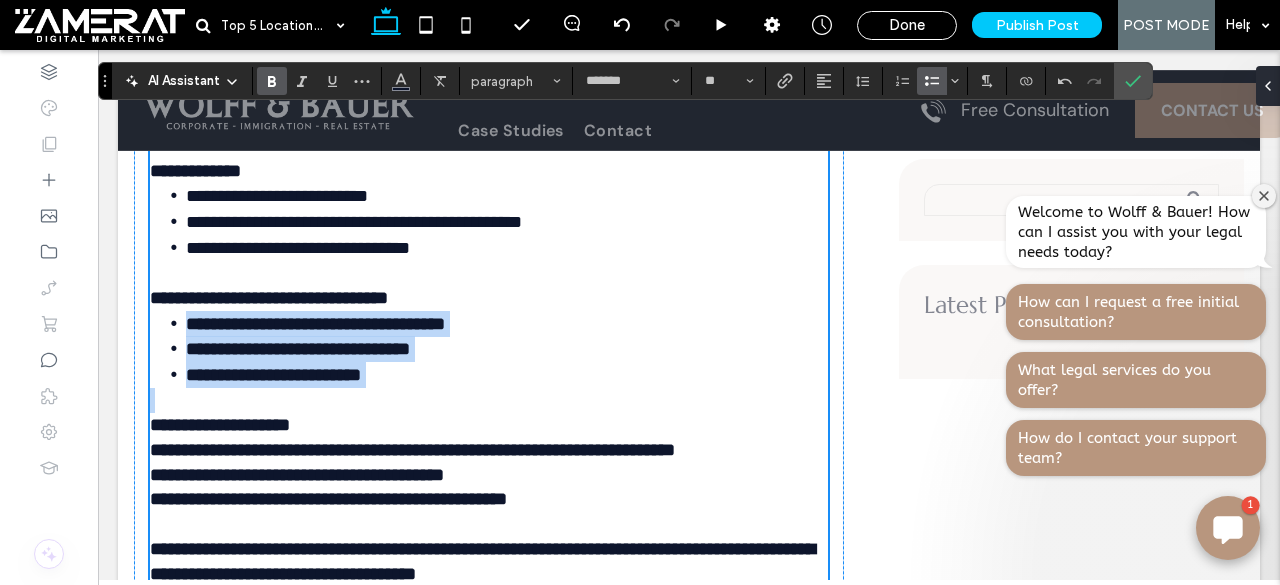 scroll, scrollTop: 5938, scrollLeft: 0, axis: vertical 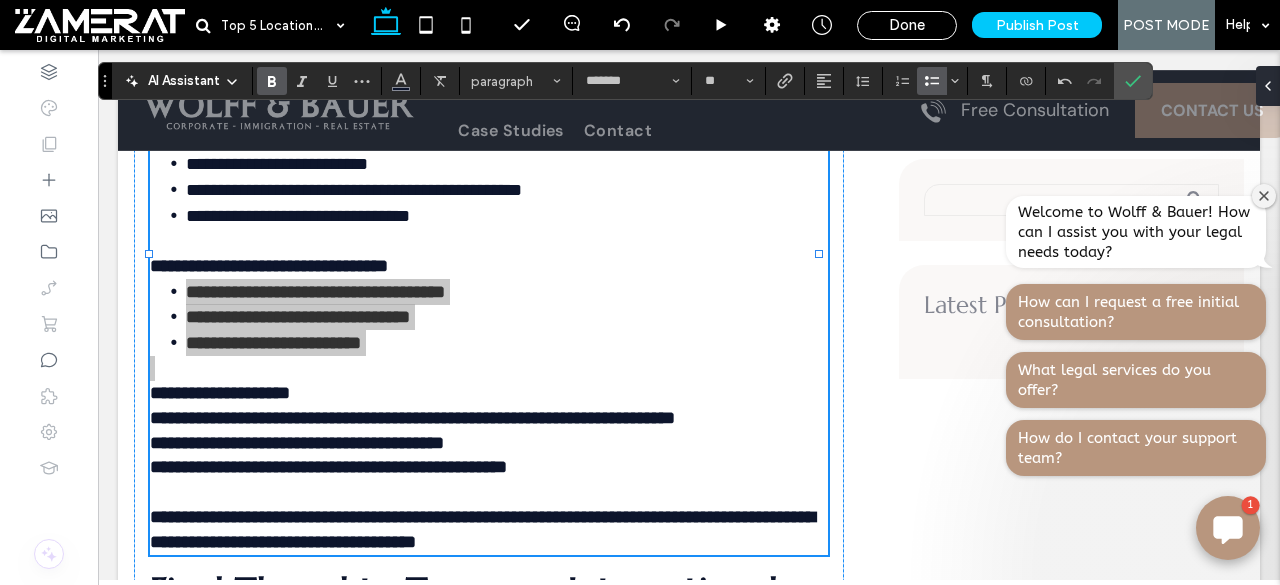 click 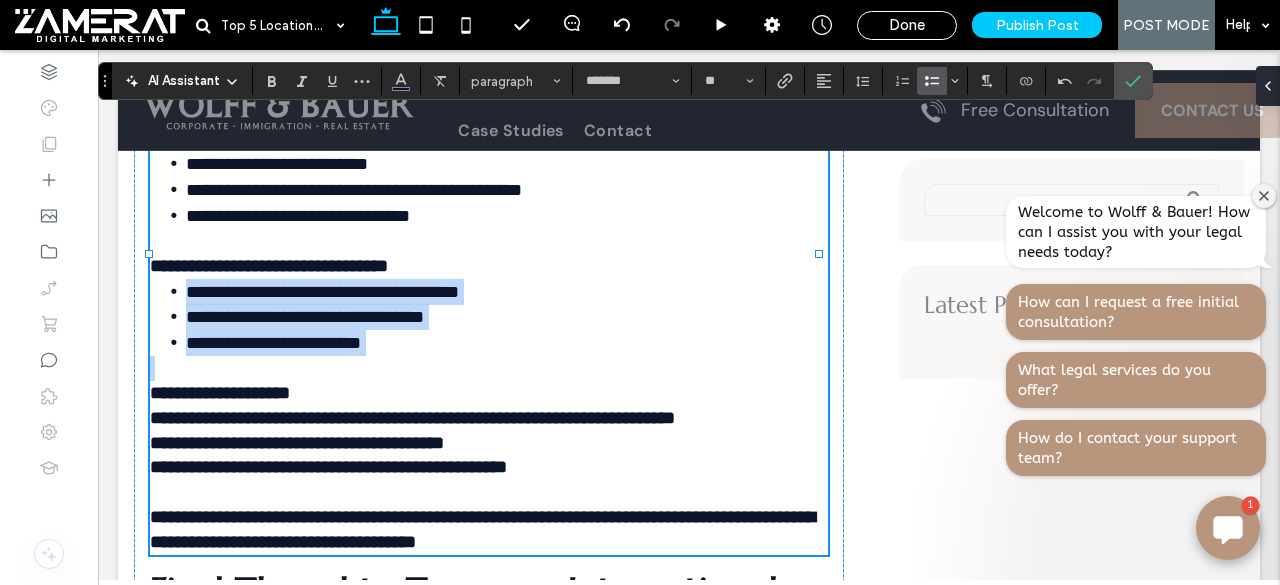 click on "**********" at bounding box center (220, 393) 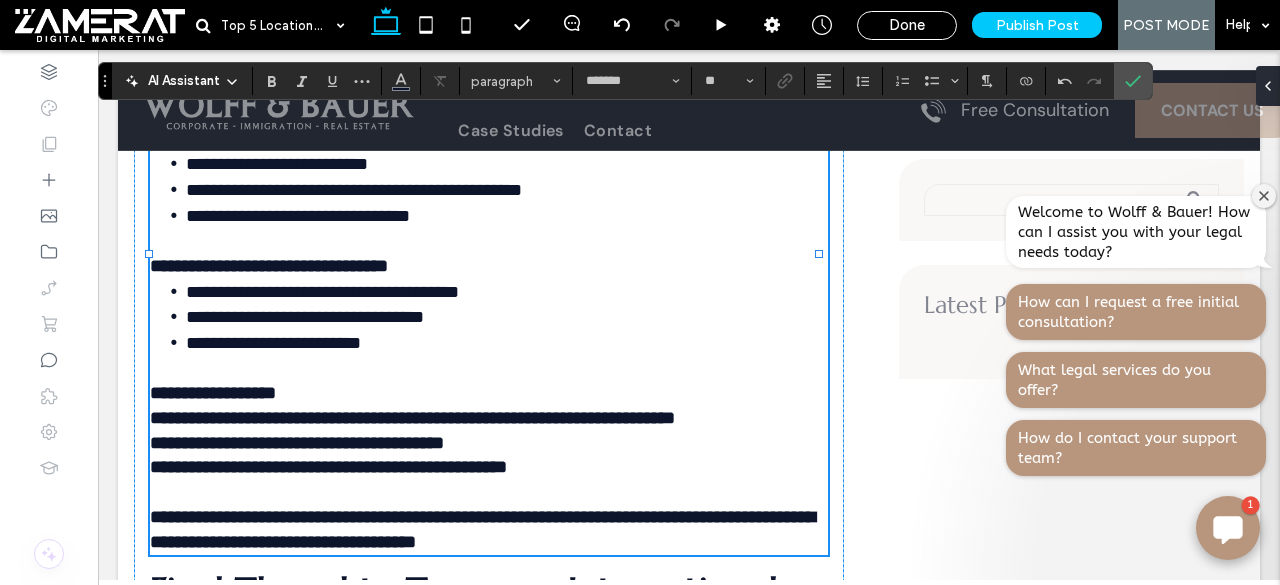 click on "**********" at bounding box center [489, 381] 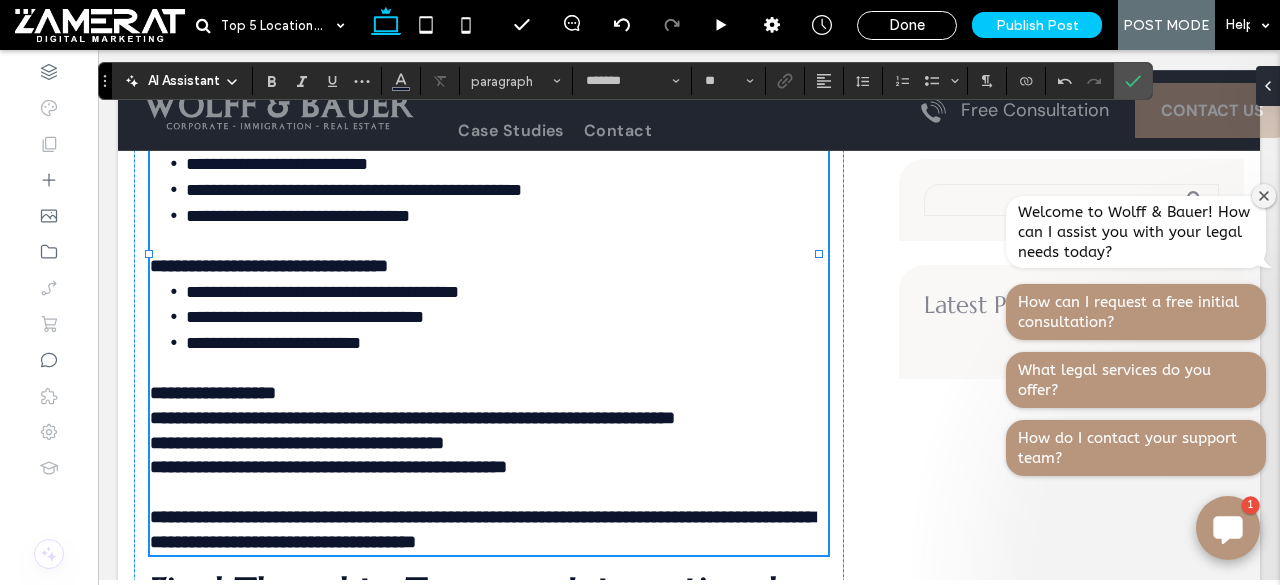 click on "**********" at bounding box center [412, 418] 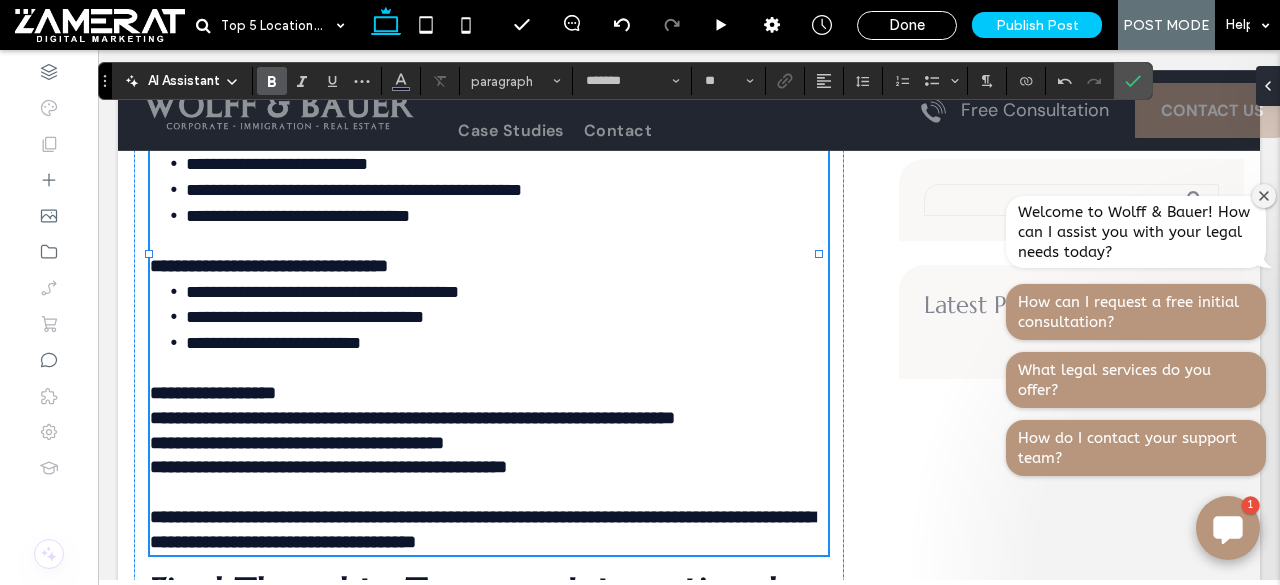 click on "**********" at bounding box center [213, 393] 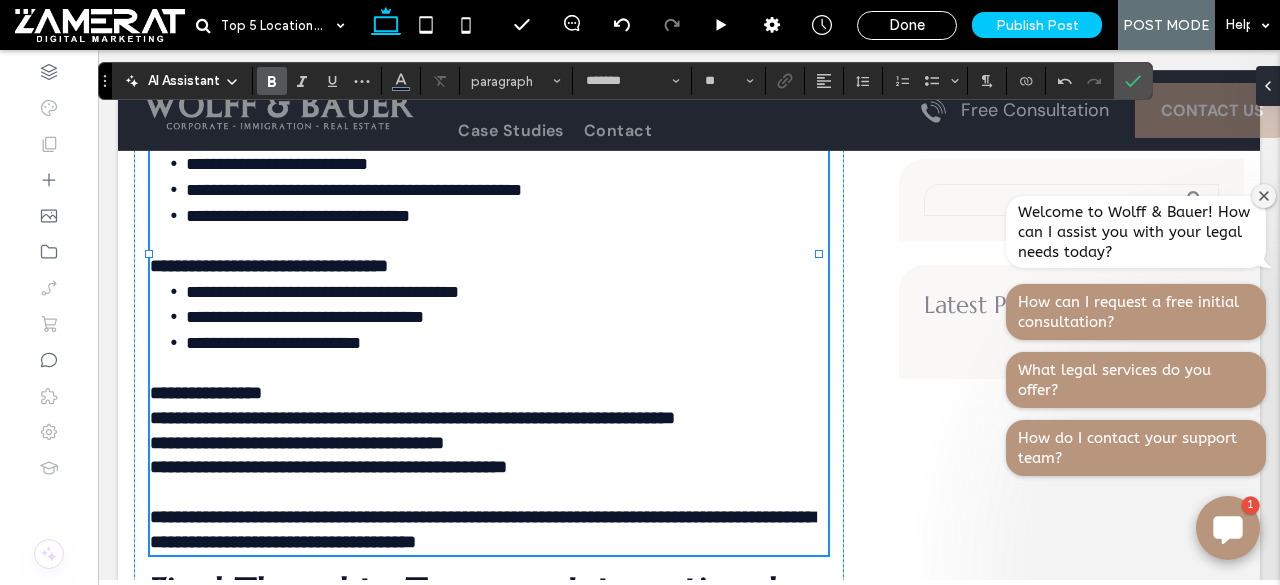 click on "**********" at bounding box center (412, 418) 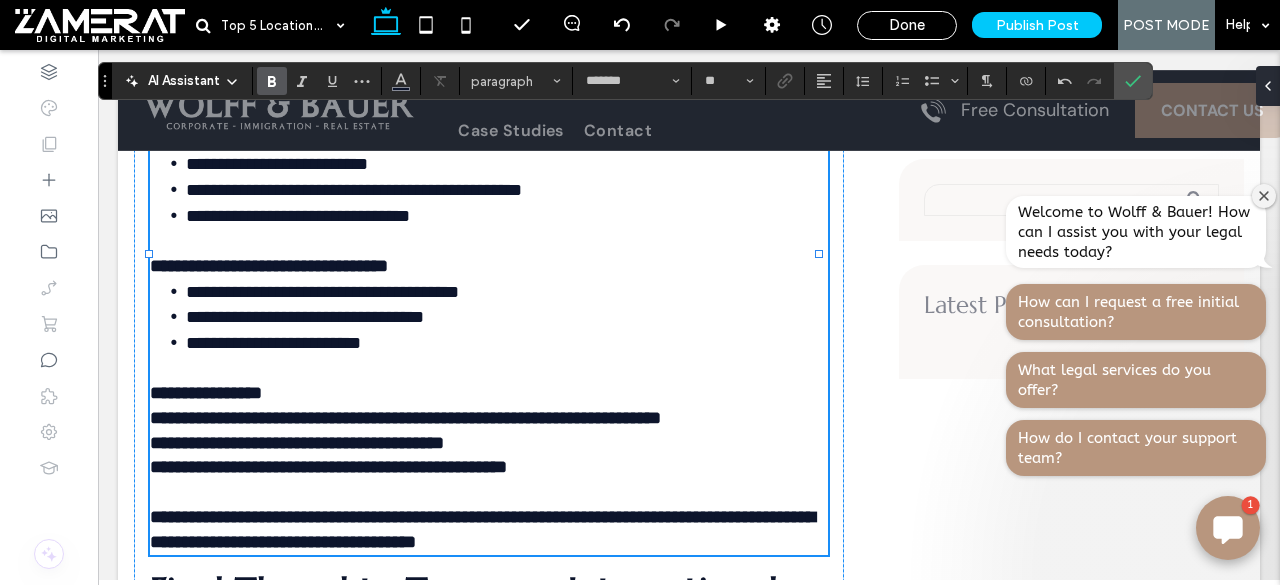 click on "**********" at bounding box center [297, 443] 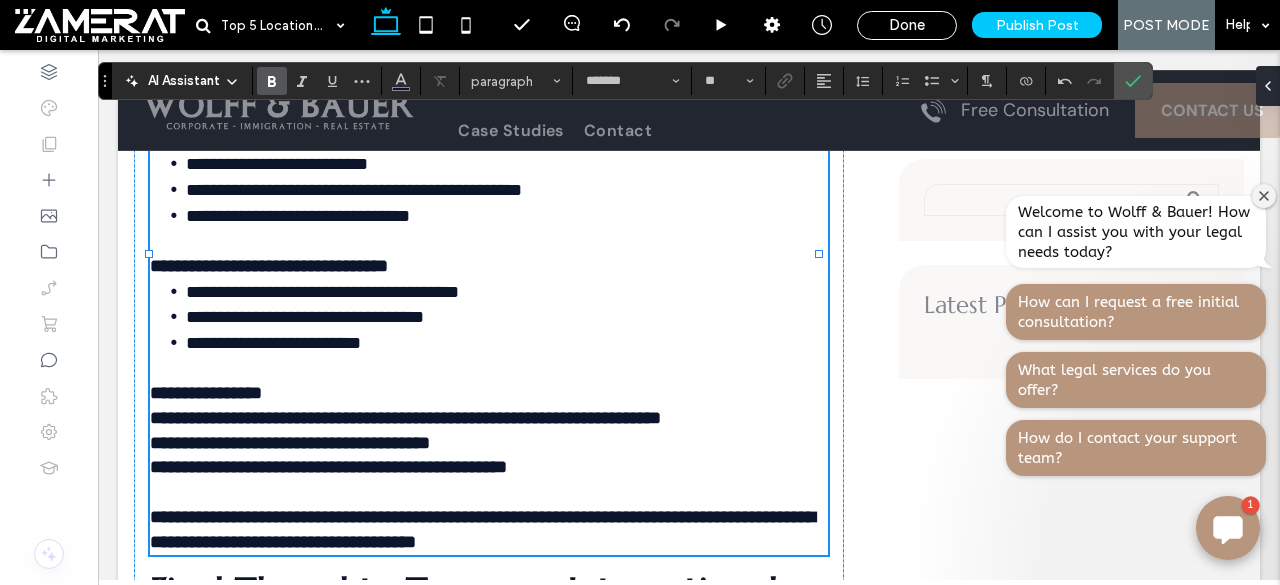 click on "**********" at bounding box center (328, 467) 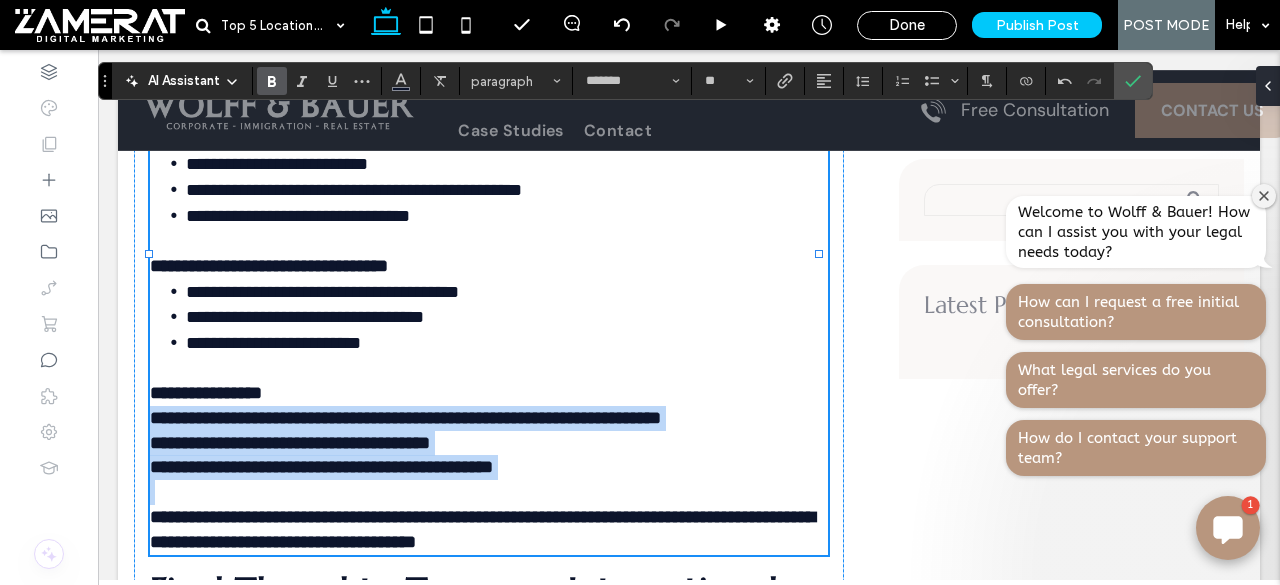 drag, startPoint x: 154, startPoint y: 415, endPoint x: 664, endPoint y: 494, distance: 516.08234 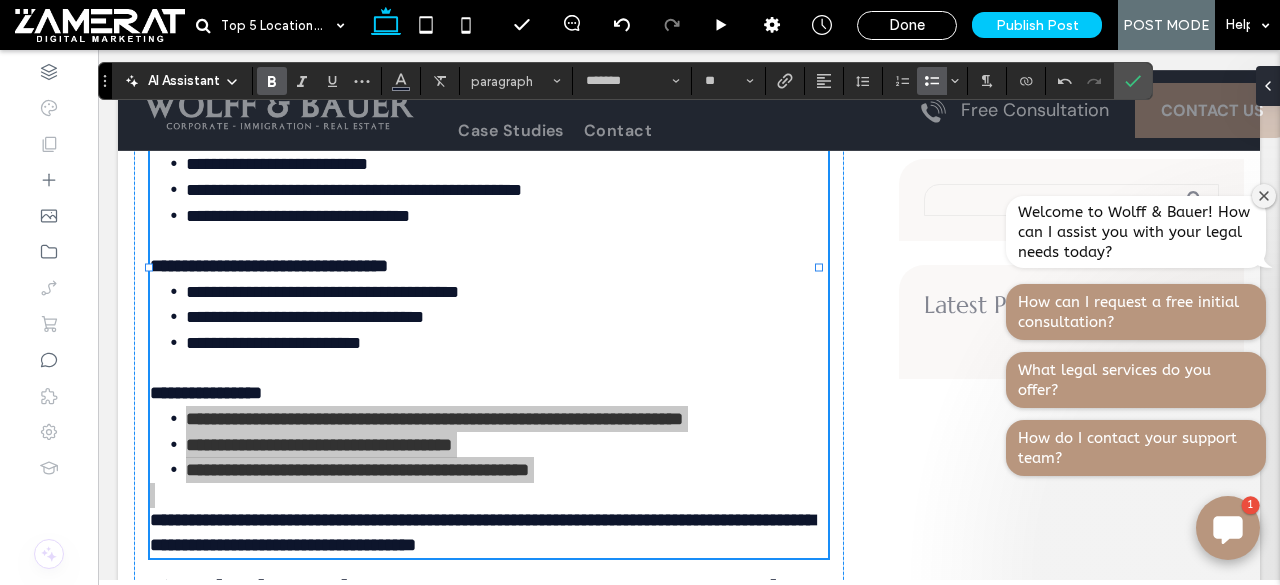 click 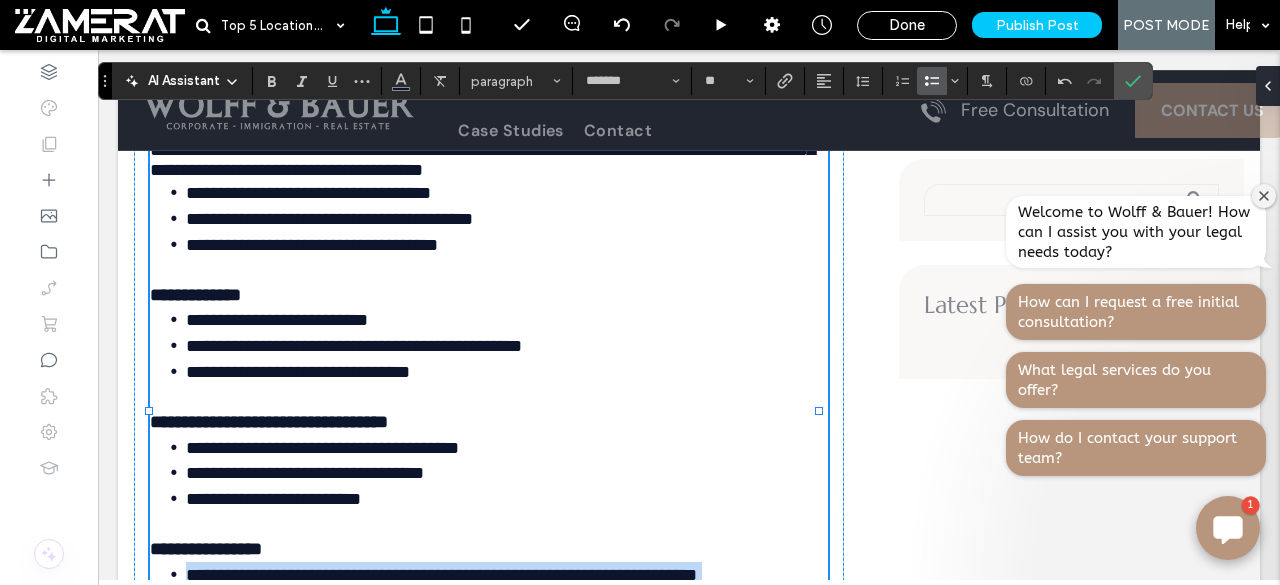 scroll, scrollTop: 5648, scrollLeft: 0, axis: vertical 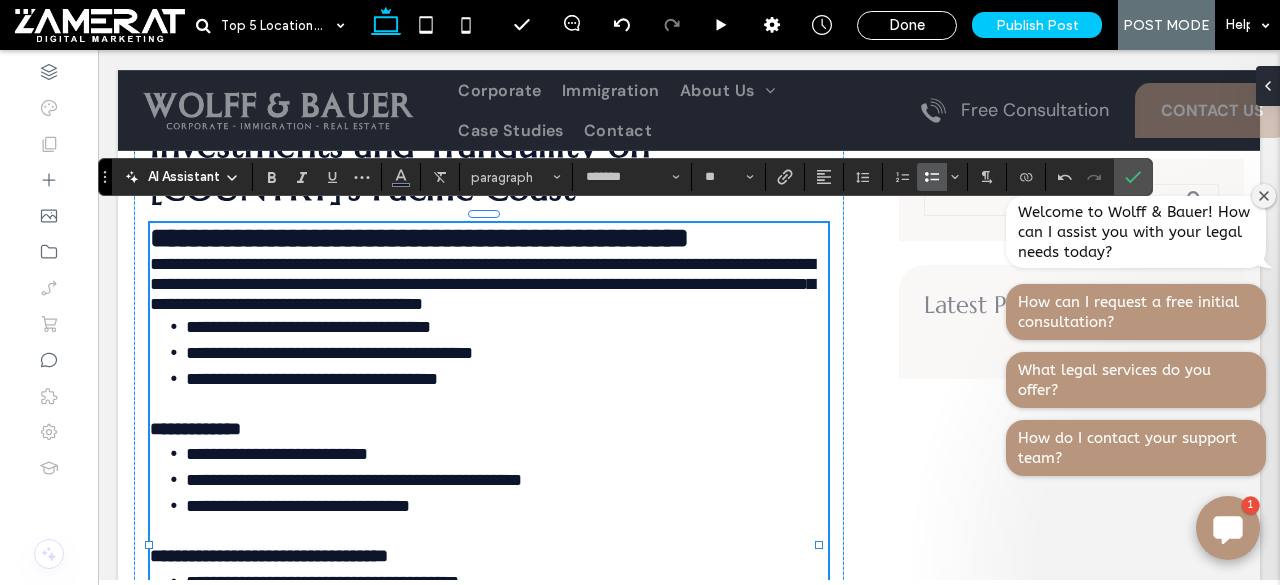 type on "*********" 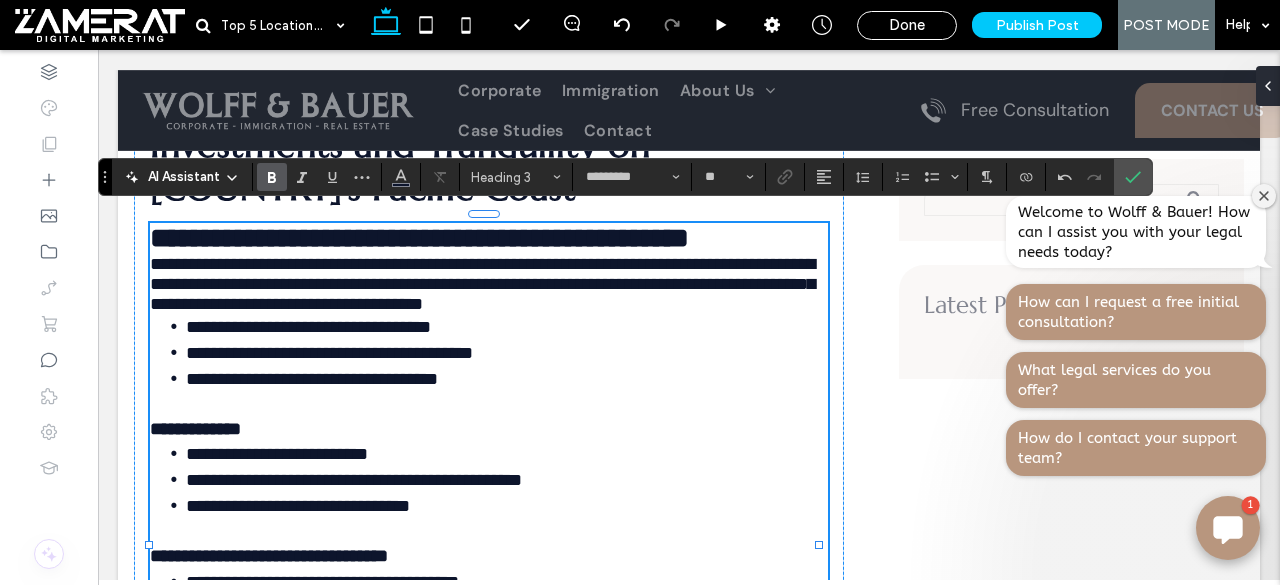 type 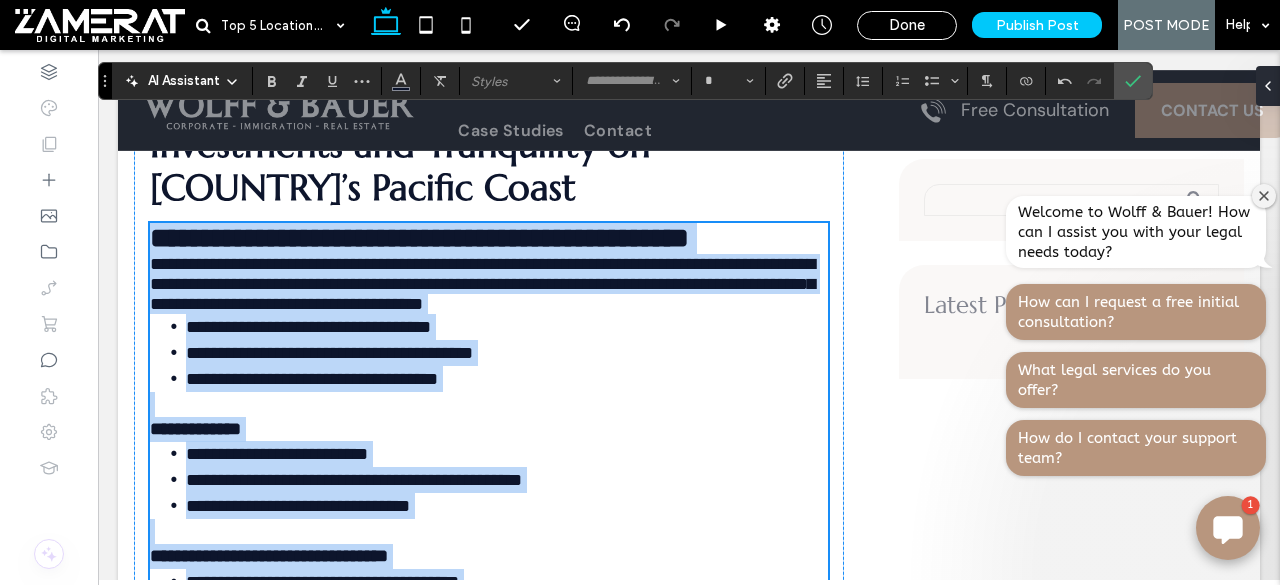 scroll, scrollTop: 6203, scrollLeft: 0, axis: vertical 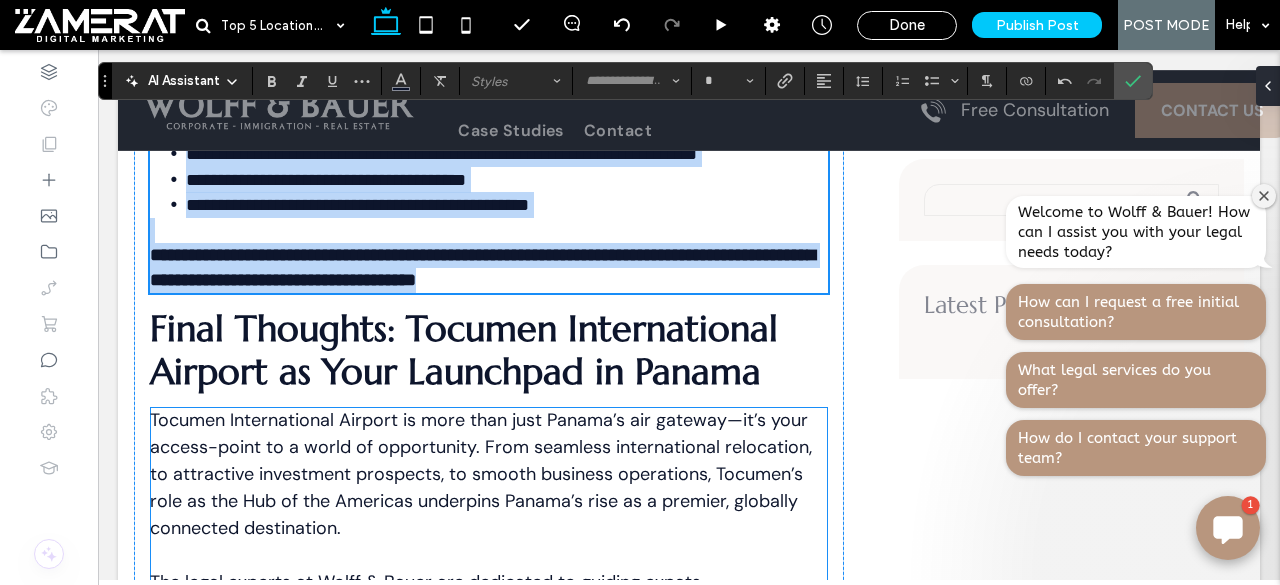 drag, startPoint x: 156, startPoint y: 226, endPoint x: 766, endPoint y: 465, distance: 655.1496 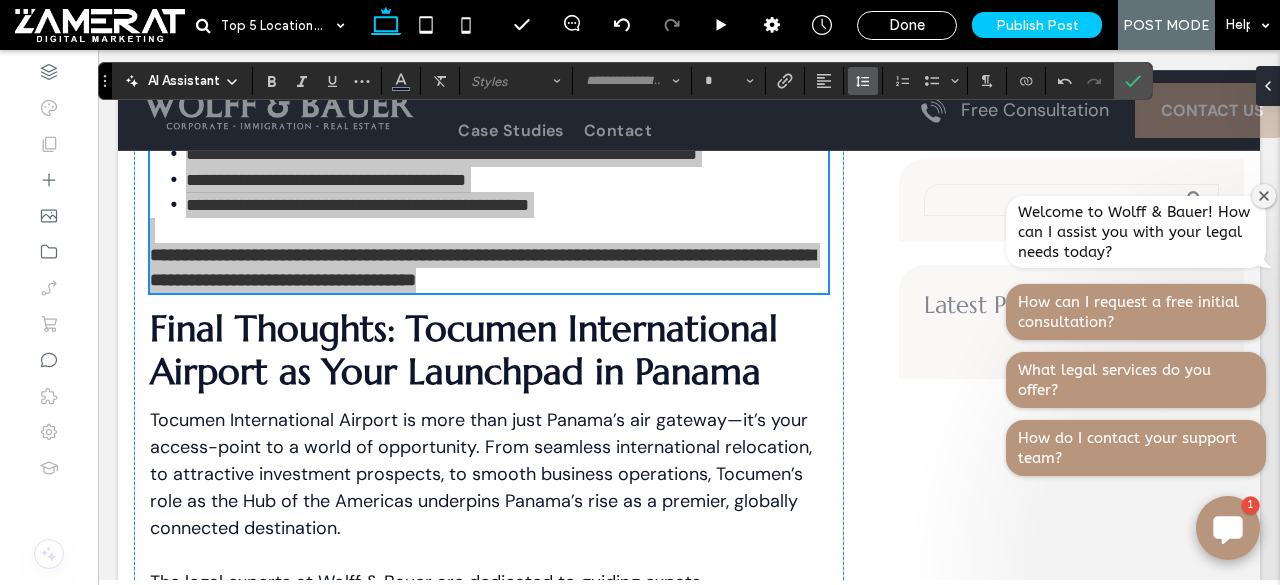 click 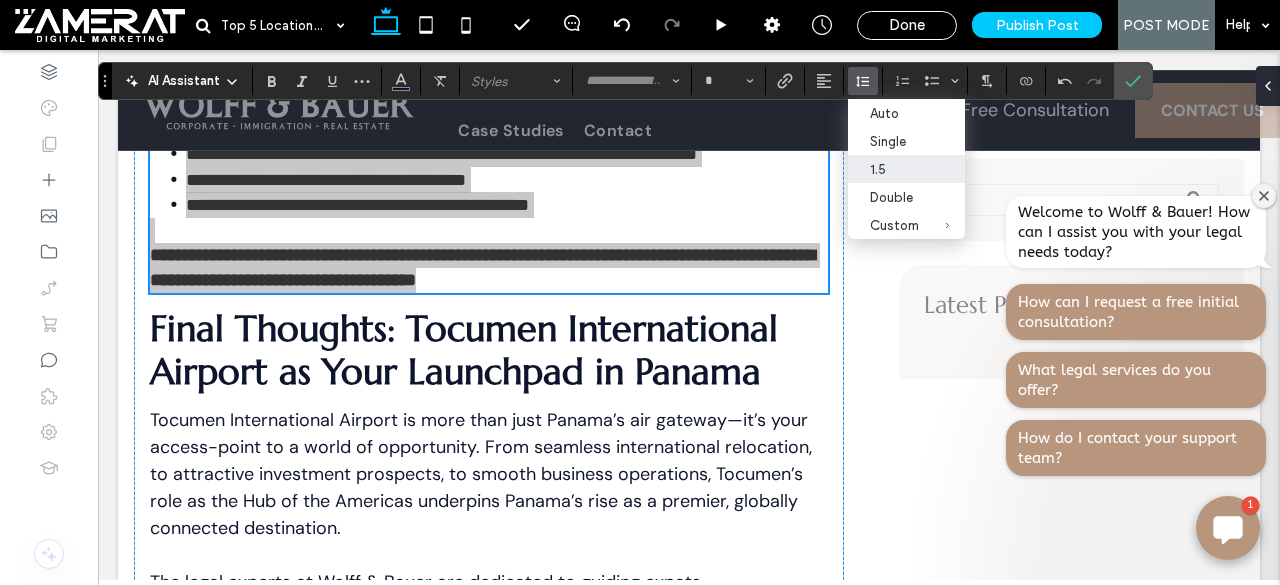 click on "1.5" at bounding box center (906, 169) 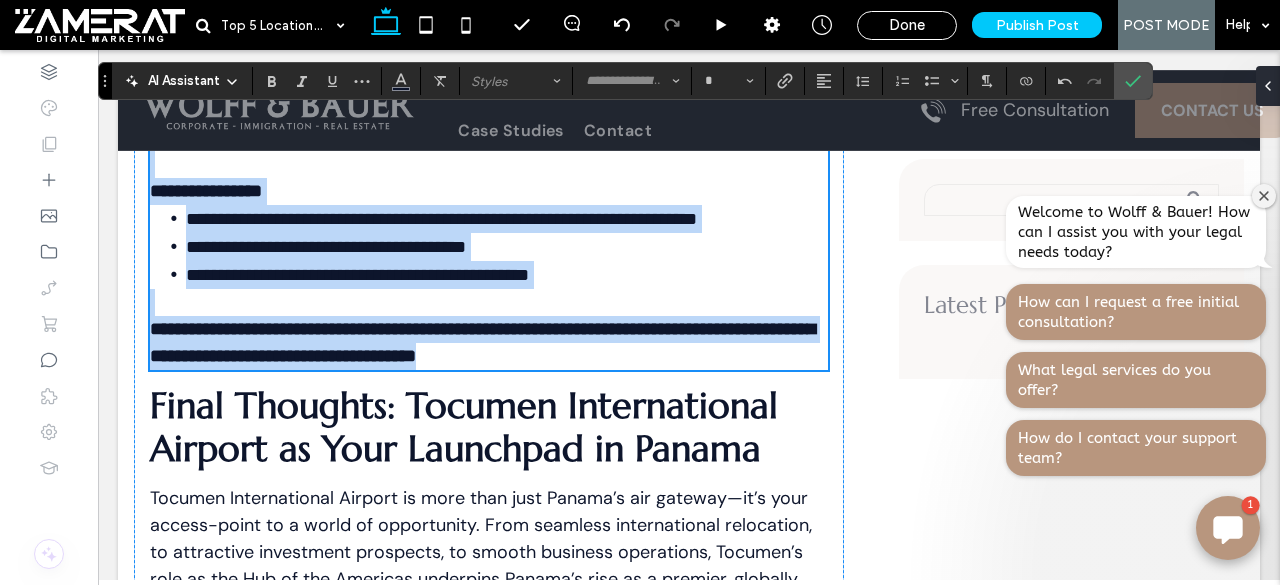 click on "**********" at bounding box center [489, 329] 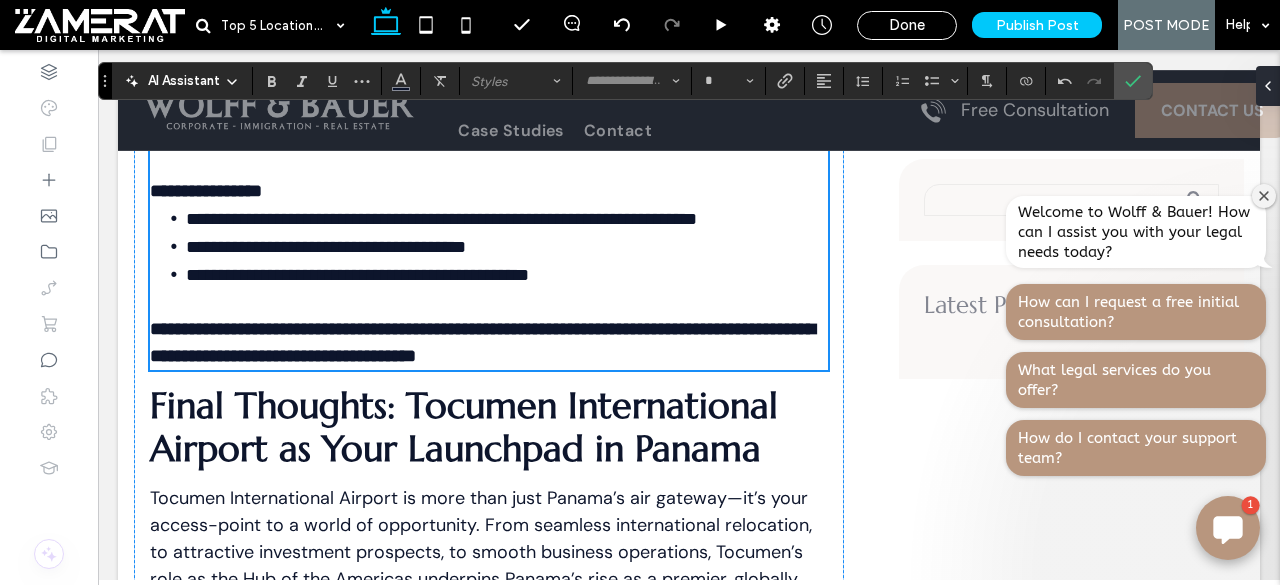 type on "*******" 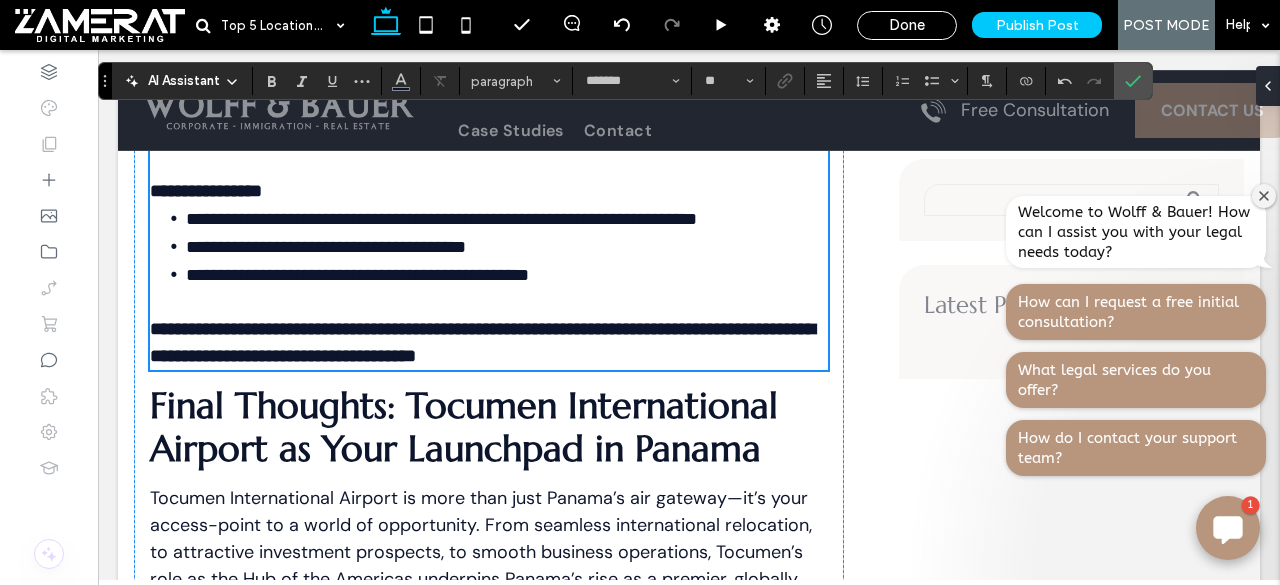 click on "**********" at bounding box center (482, 342) 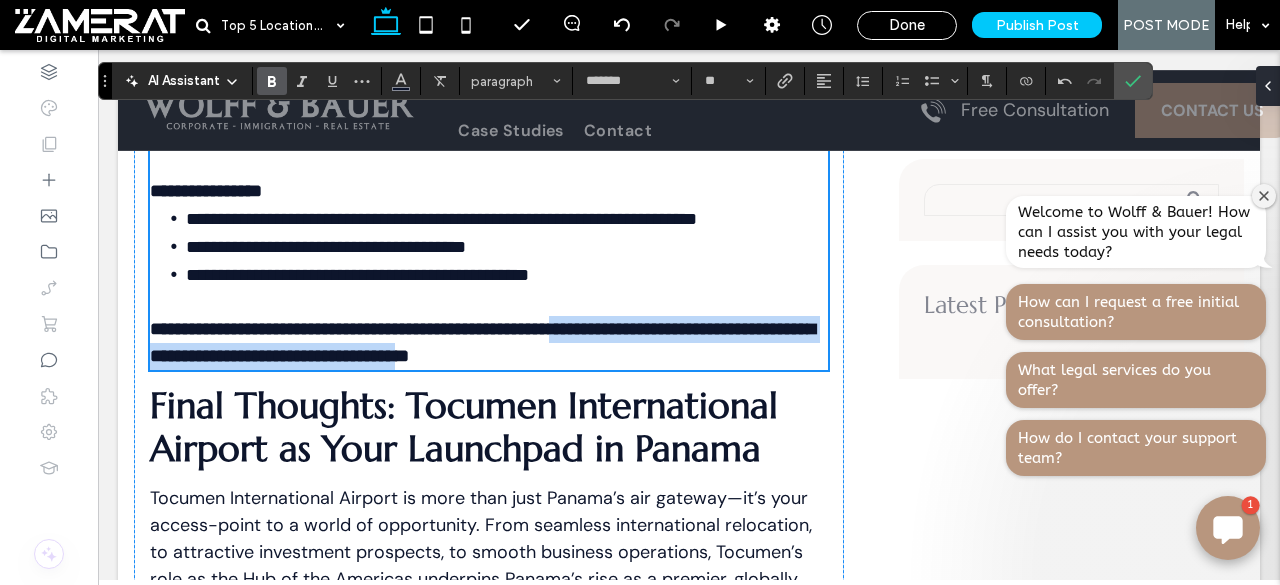 drag, startPoint x: 160, startPoint y: 329, endPoint x: 274, endPoint y: 355, distance: 116.92733 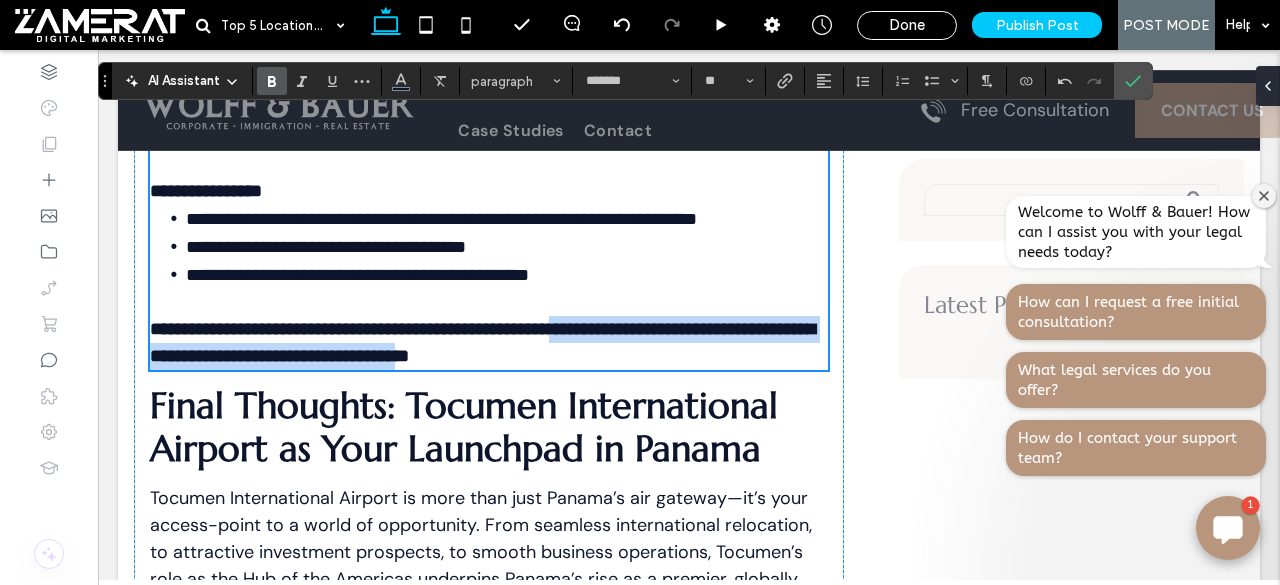 click on "**********" at bounding box center [482, 342] 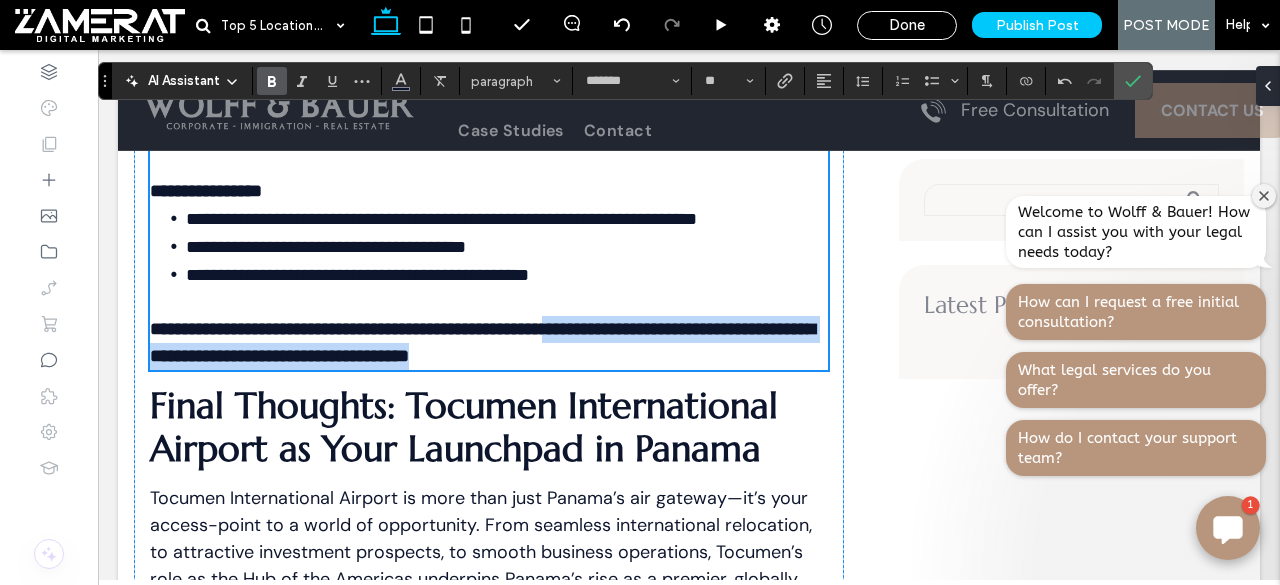 drag, startPoint x: 150, startPoint y: 331, endPoint x: 320, endPoint y: 361, distance: 172.62677 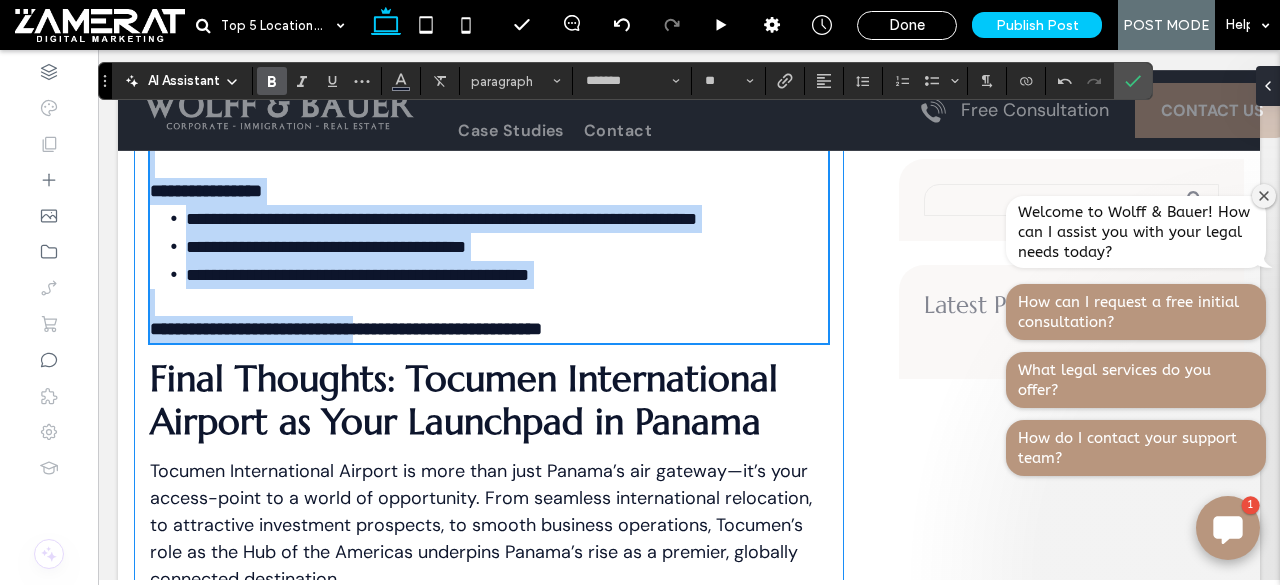 type 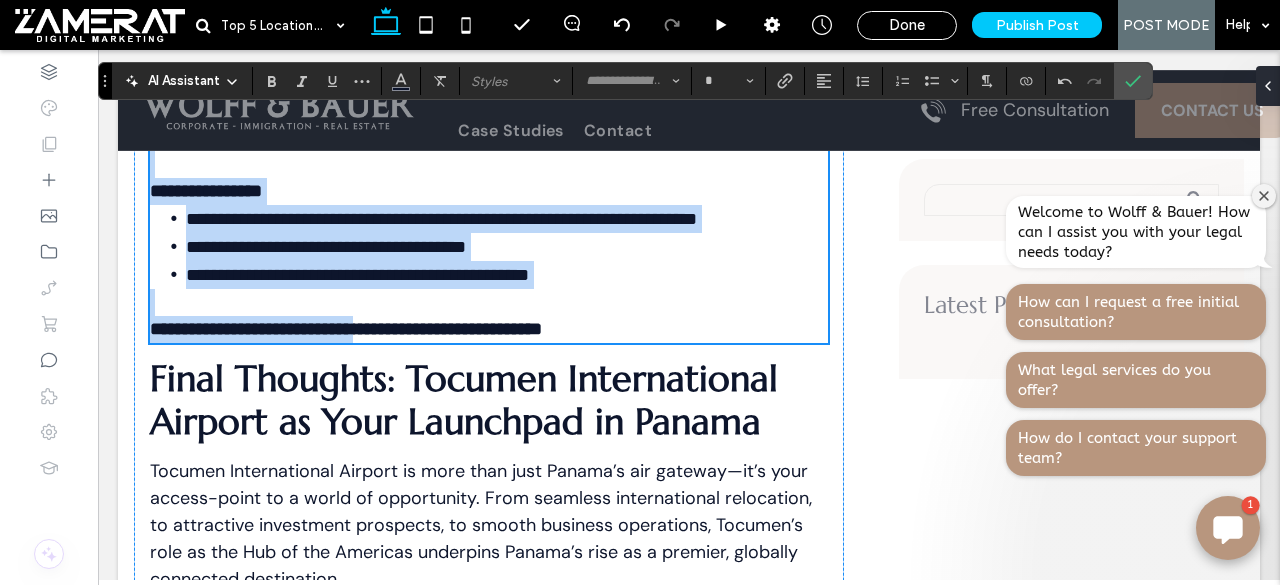 drag, startPoint x: 387, startPoint y: 299, endPoint x: 635, endPoint y: 307, distance: 248.129 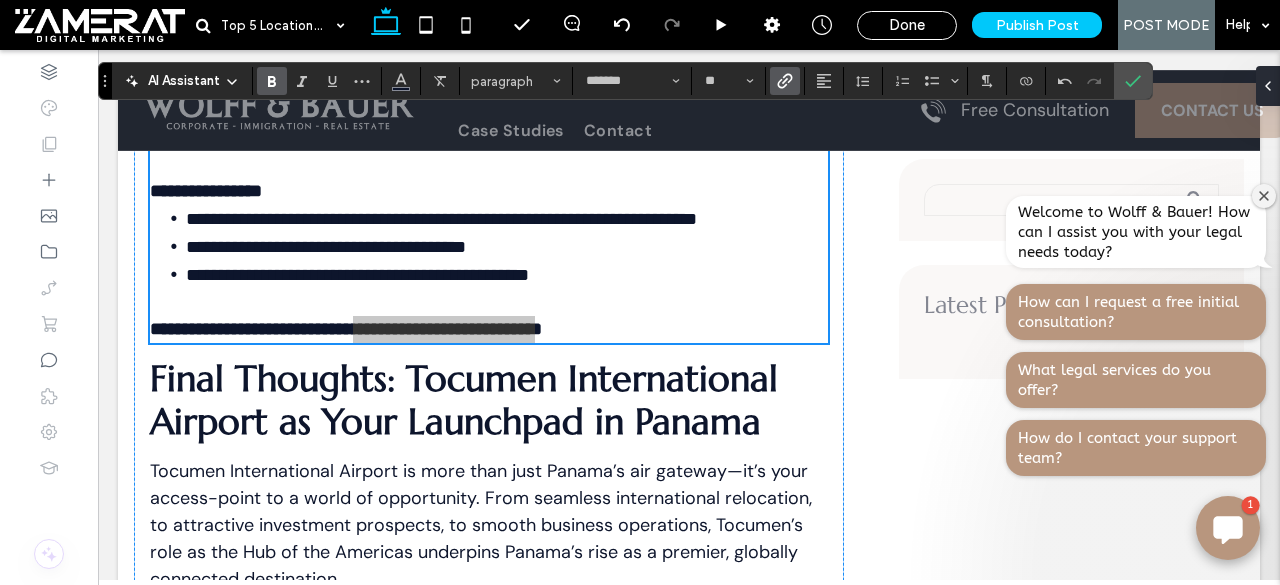 click at bounding box center [785, 81] 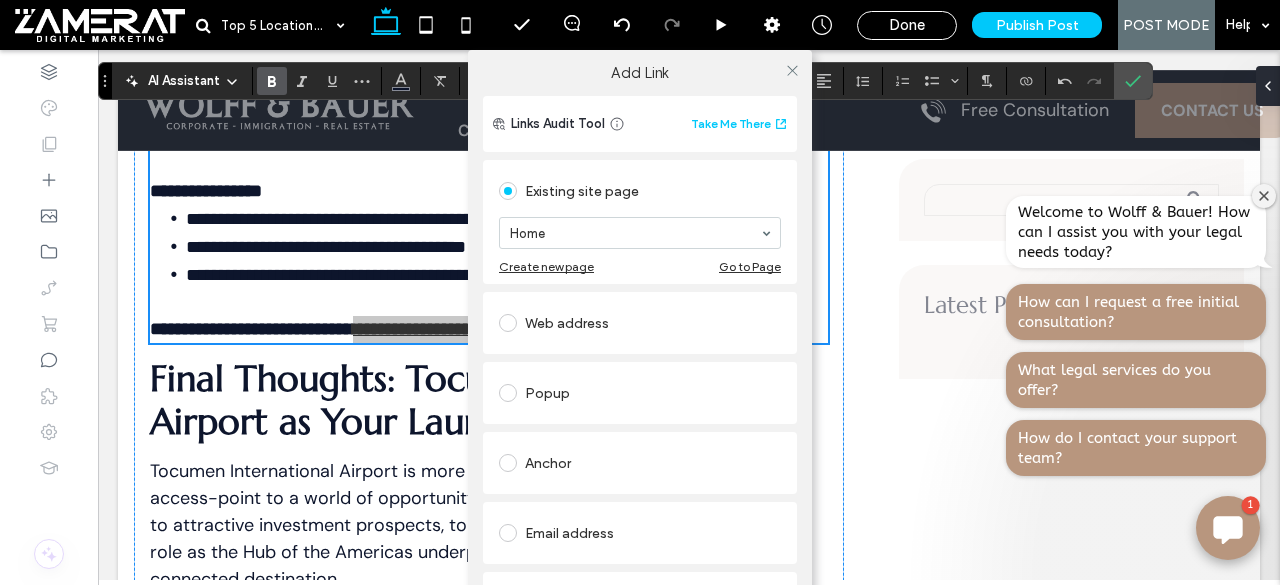click on "Web address" at bounding box center [640, 323] 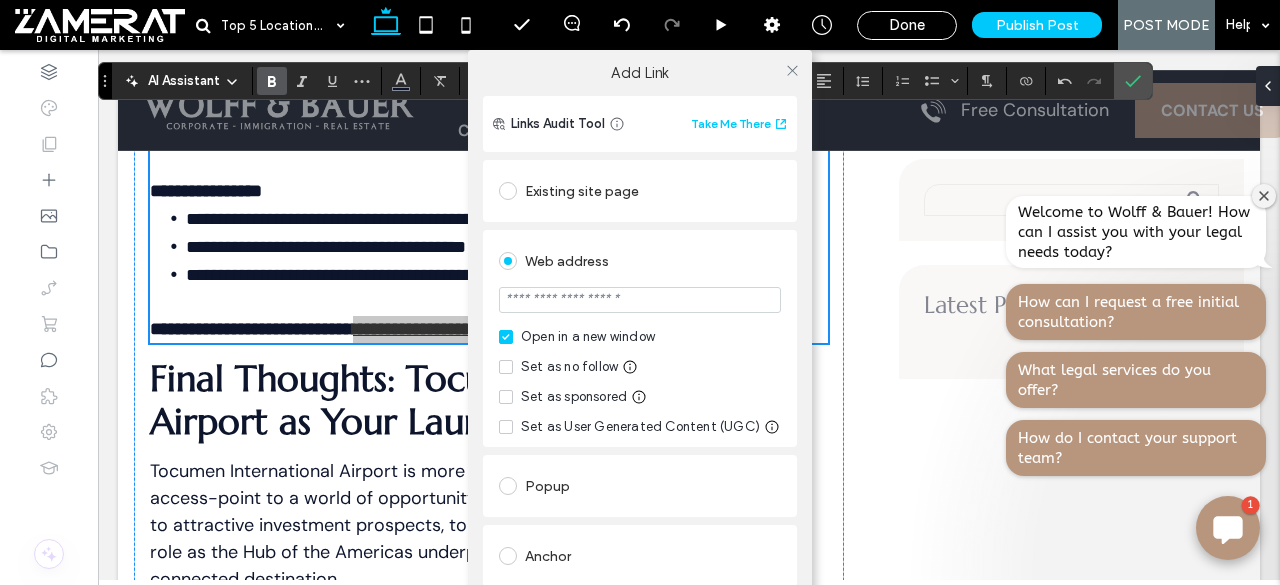 click at bounding box center (640, 300) 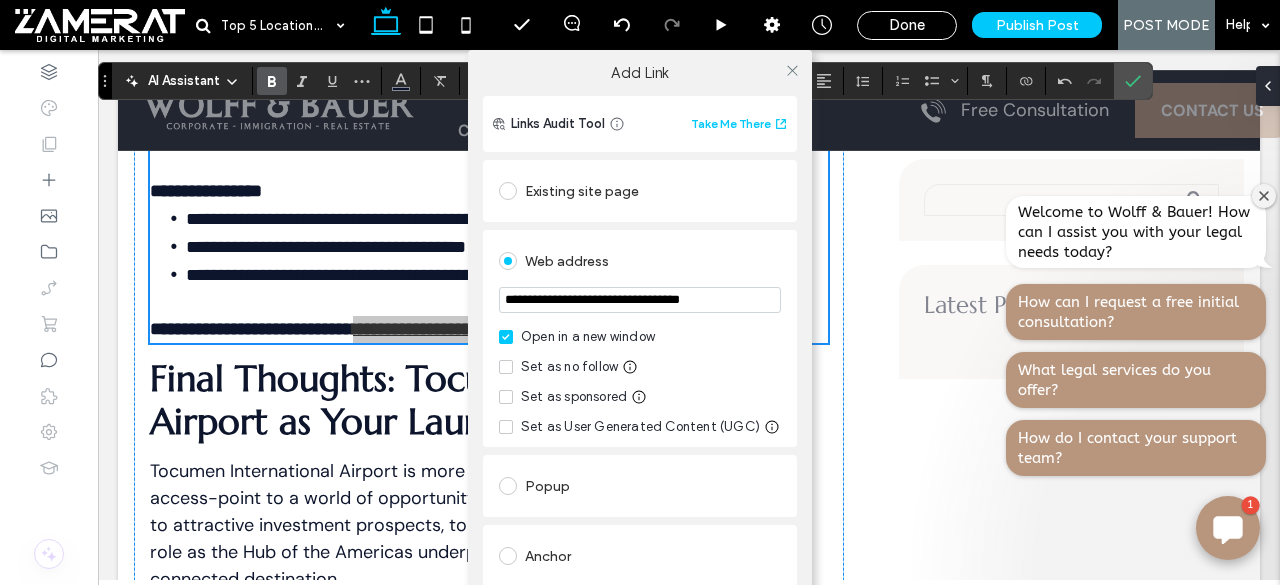 type on "**********" 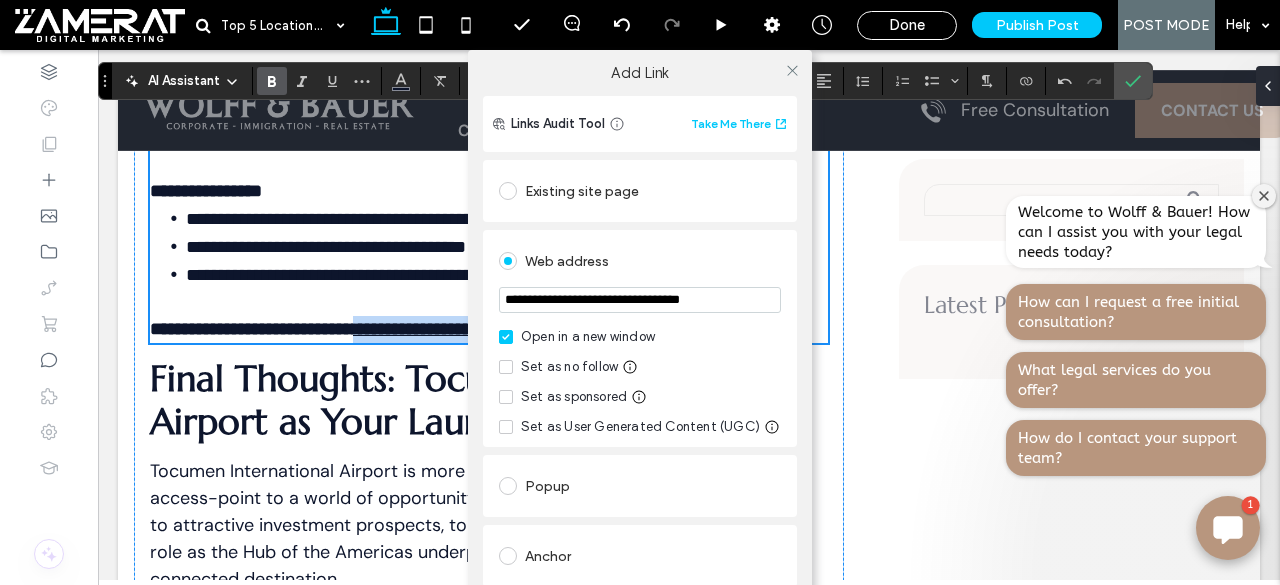 click on "**********" at bounding box center [640, 338] 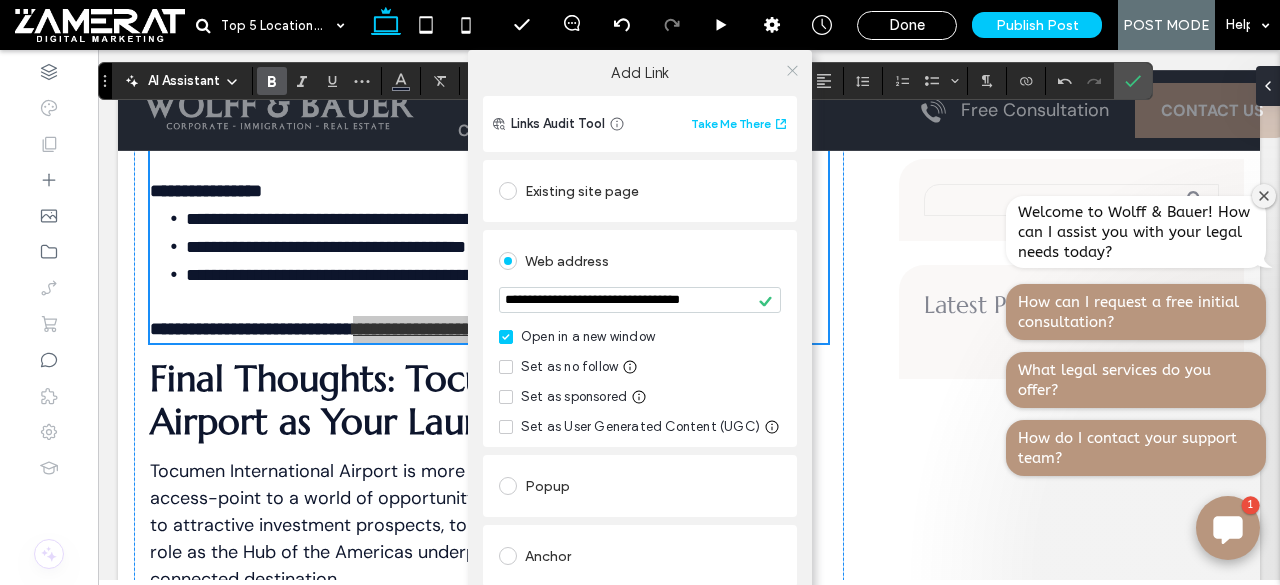 click 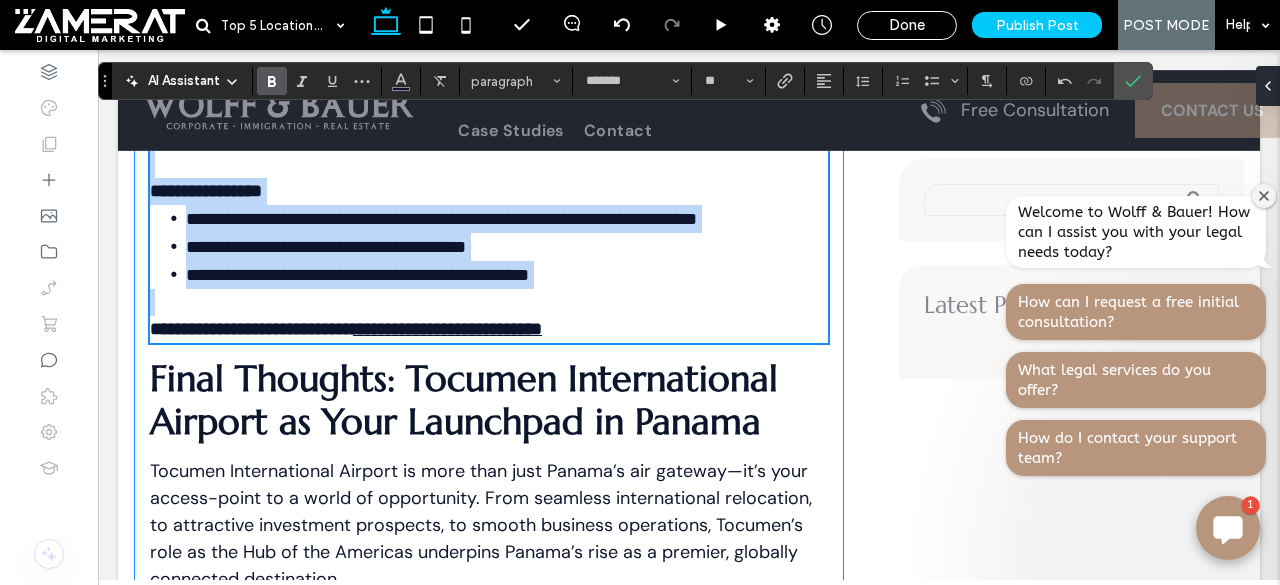 type 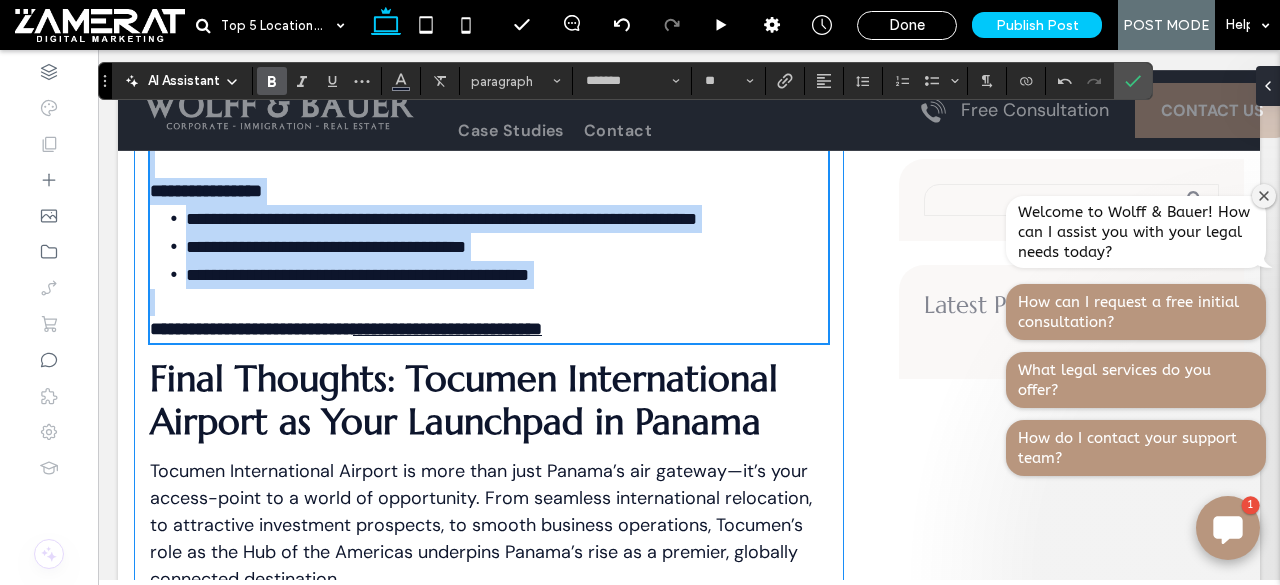 type on "*" 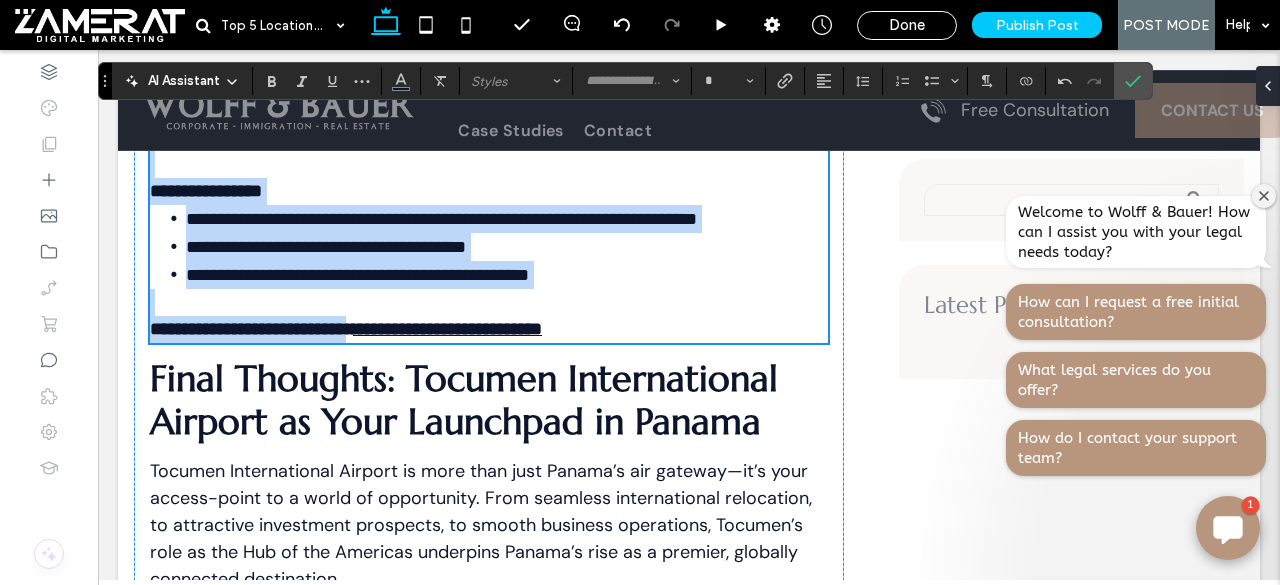 drag, startPoint x: 150, startPoint y: 305, endPoint x: 376, endPoint y: 298, distance: 226.10838 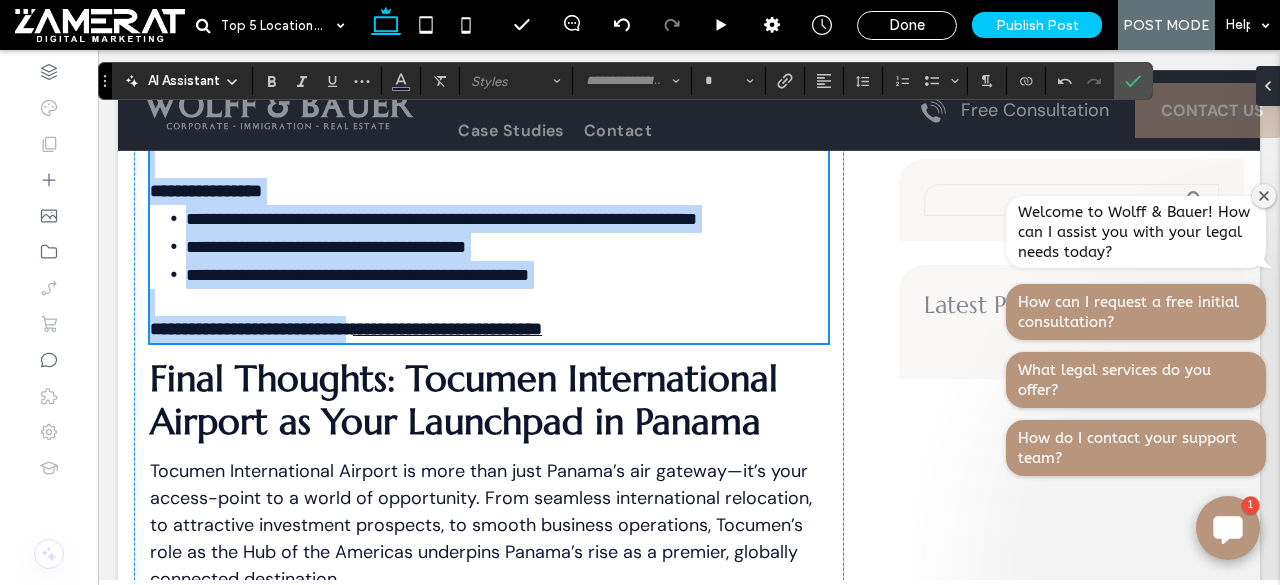 click on "**********" at bounding box center [251, 329] 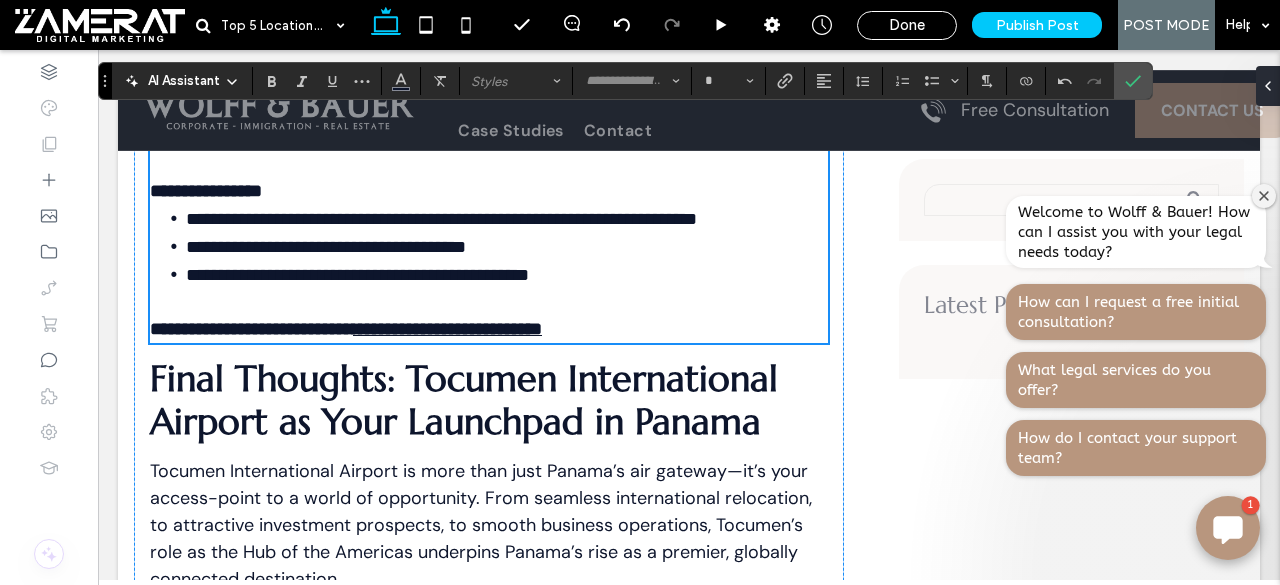 type on "*******" 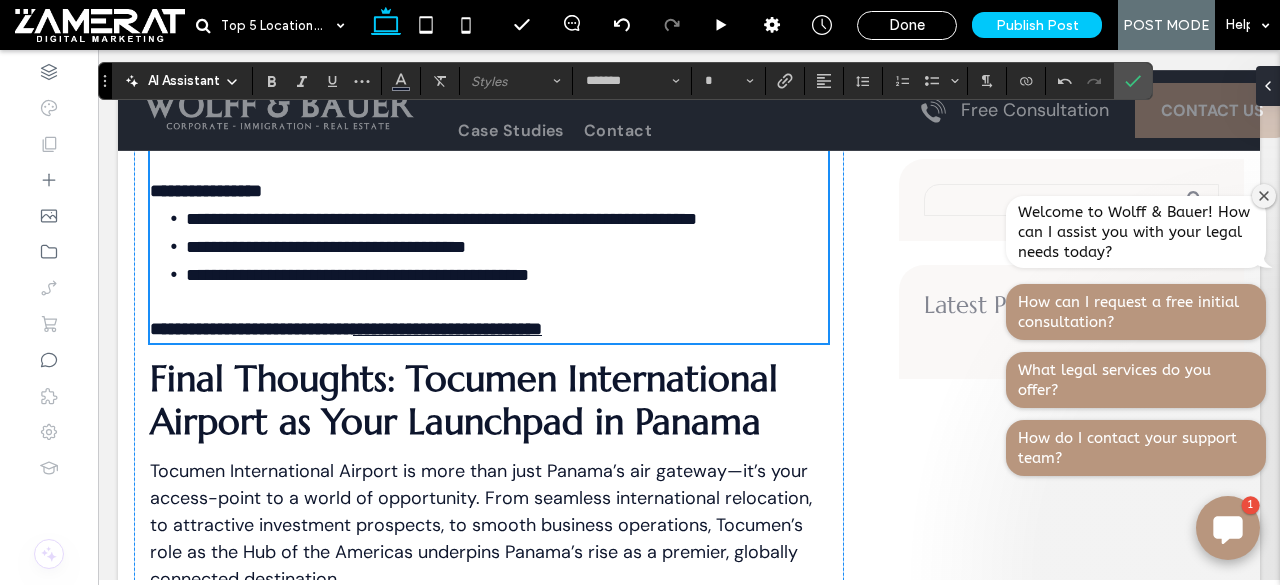 type on "**" 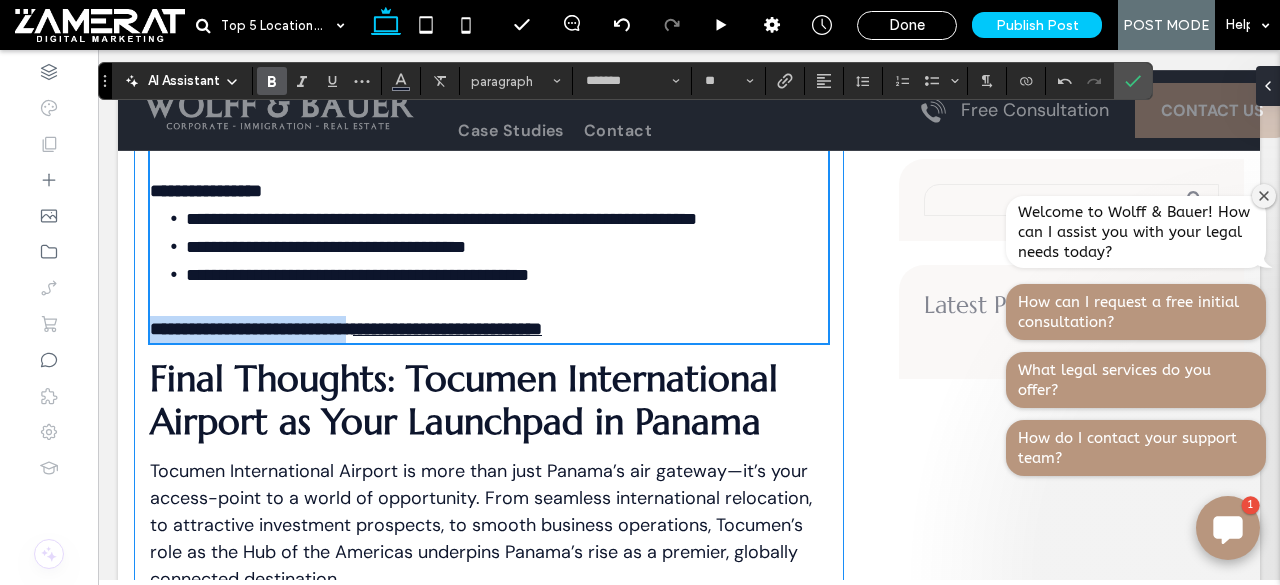 drag, startPoint x: 379, startPoint y: 303, endPoint x: 134, endPoint y: 303, distance: 245 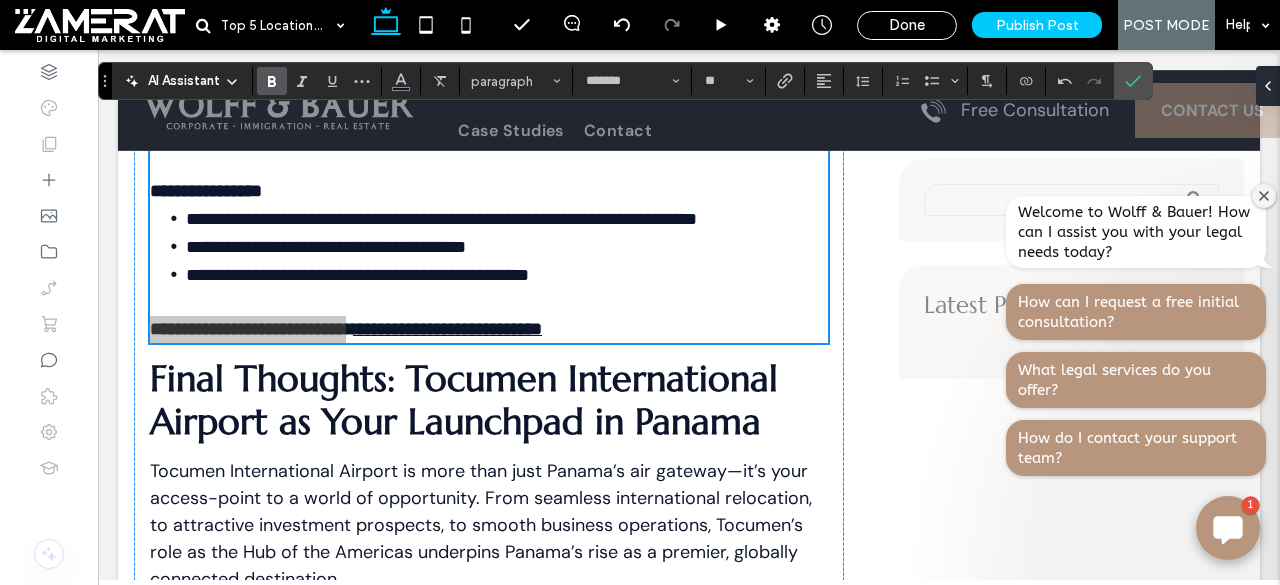 click 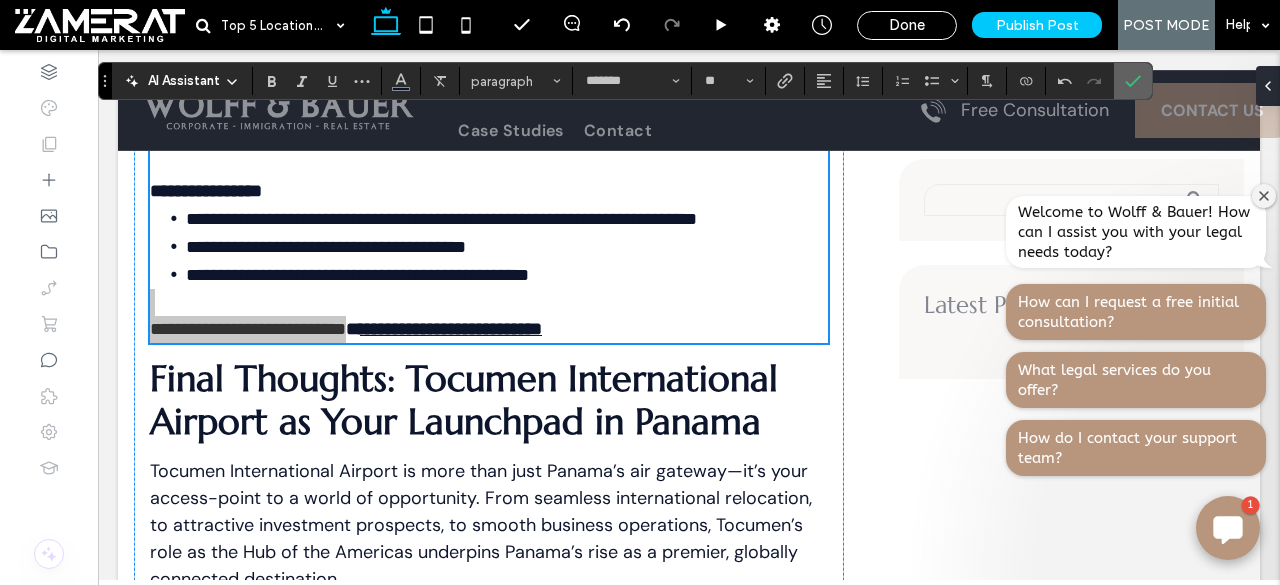 click 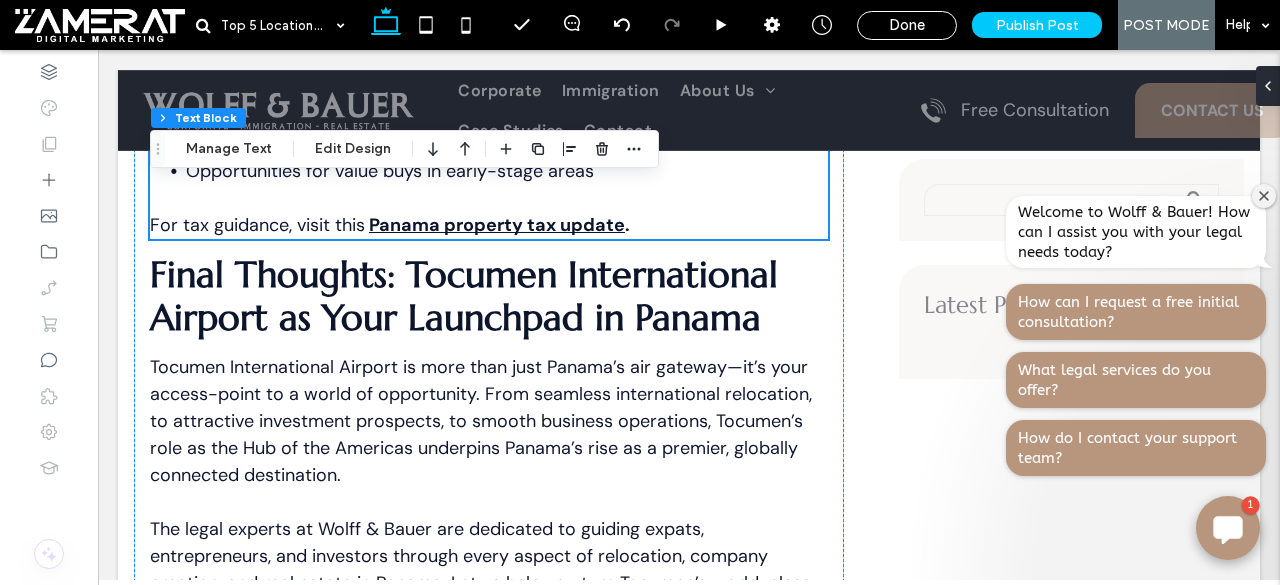 scroll, scrollTop: 6330, scrollLeft: 0, axis: vertical 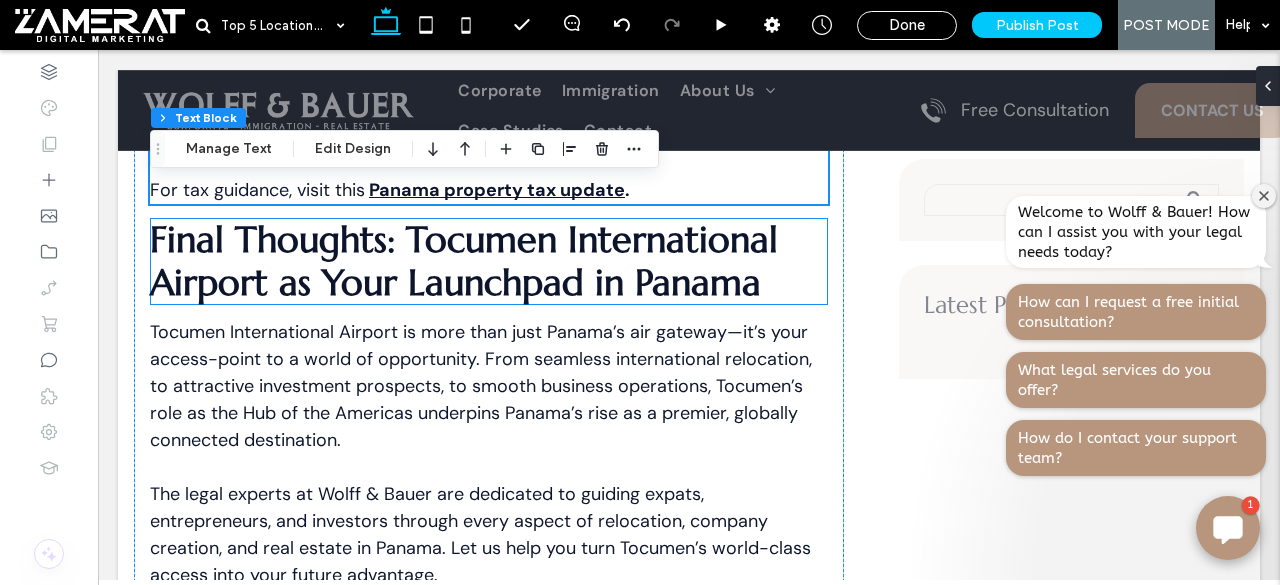 click on "Final Thoughts: Tocumen International Airport as Your Launchpad in Panama" at bounding box center [464, 261] 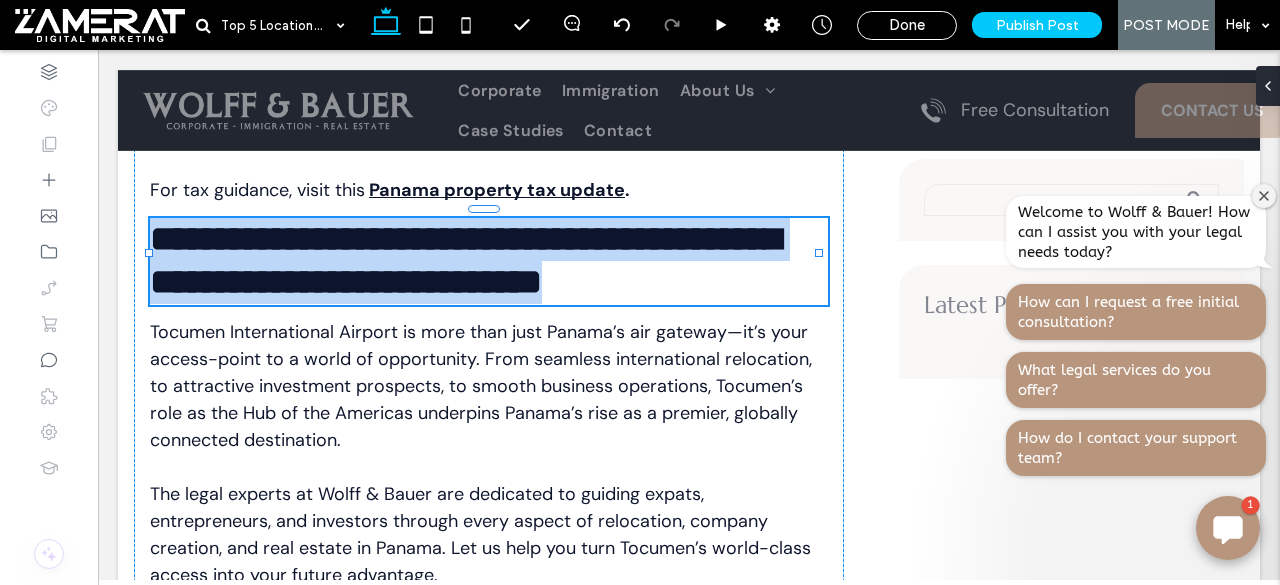 type on "*********" 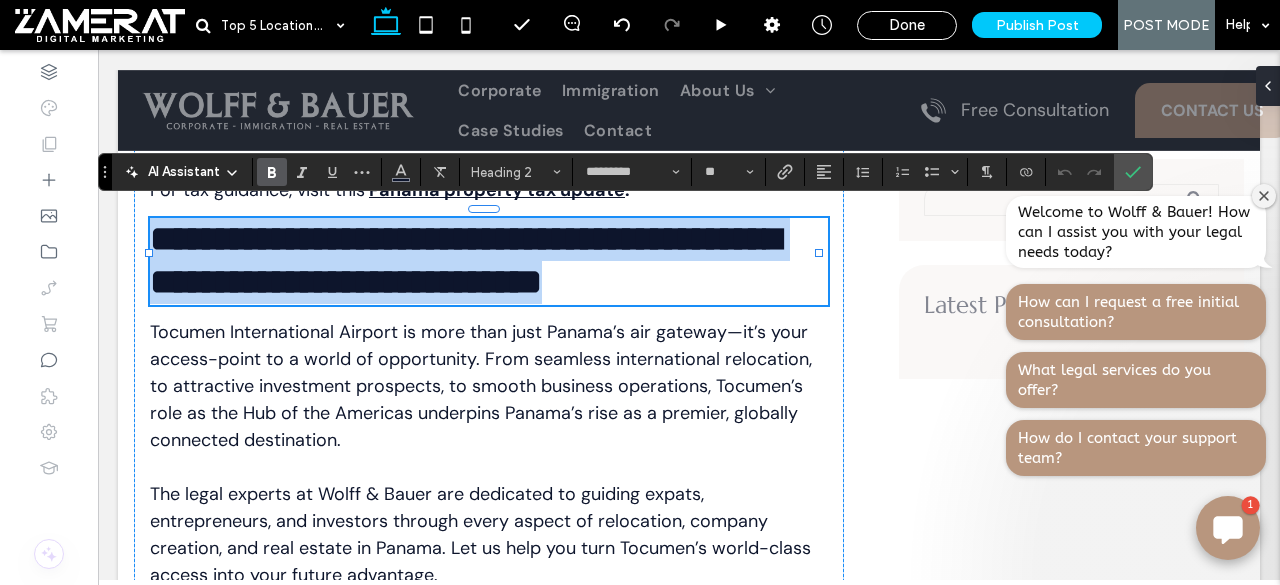 click on "**********" at bounding box center [489, 261] 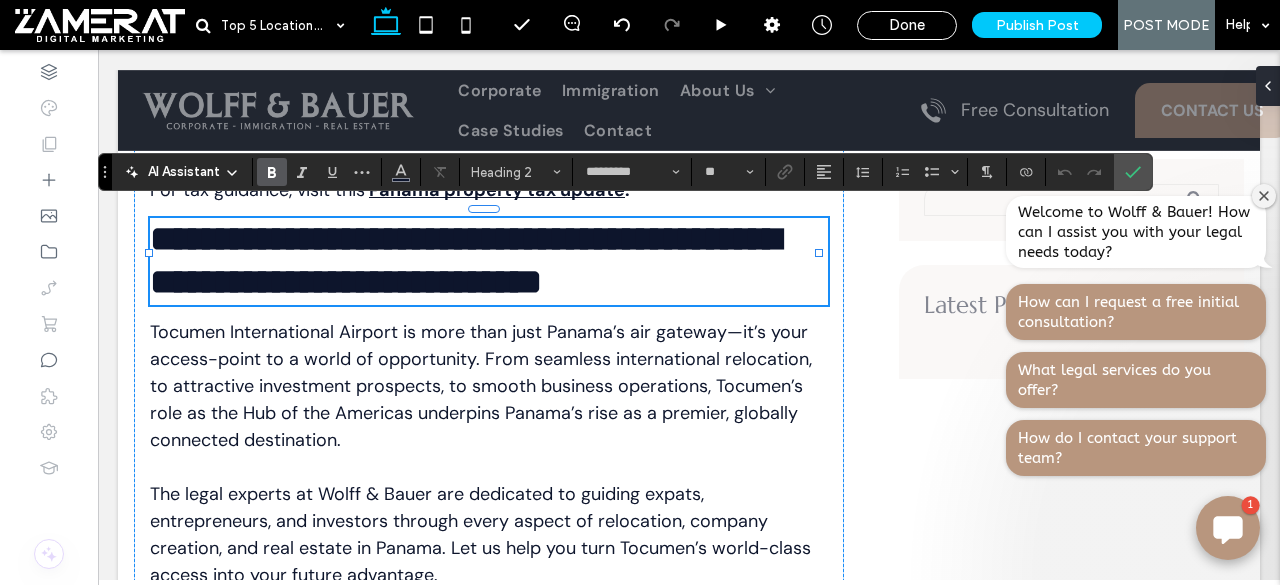 scroll, scrollTop: 0, scrollLeft: 0, axis: both 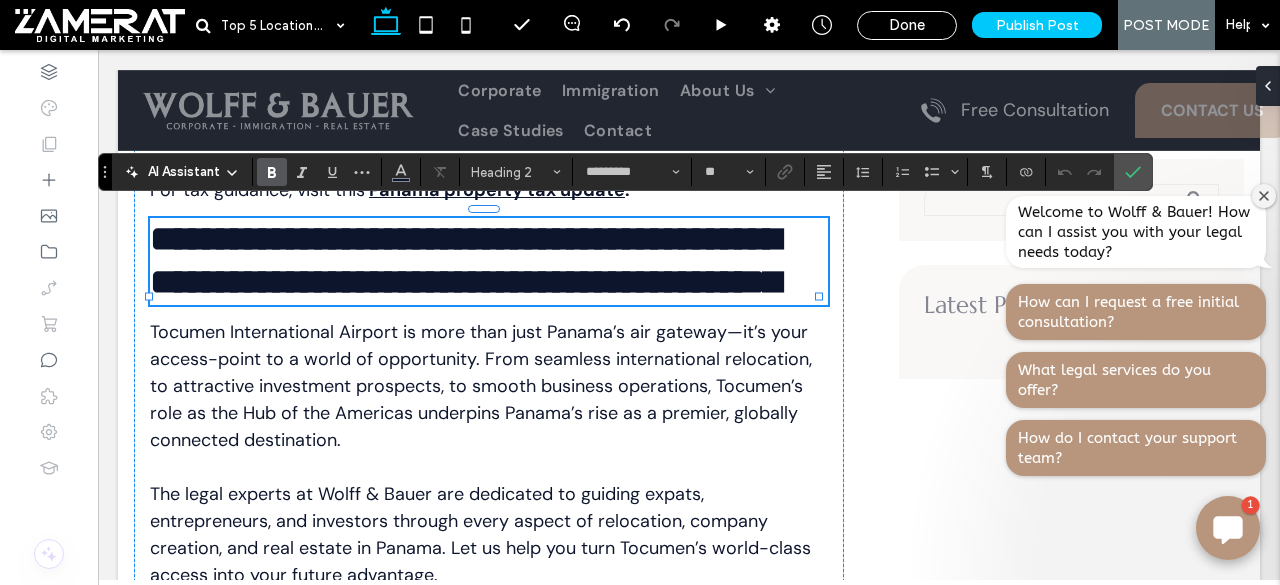 type on "*******" 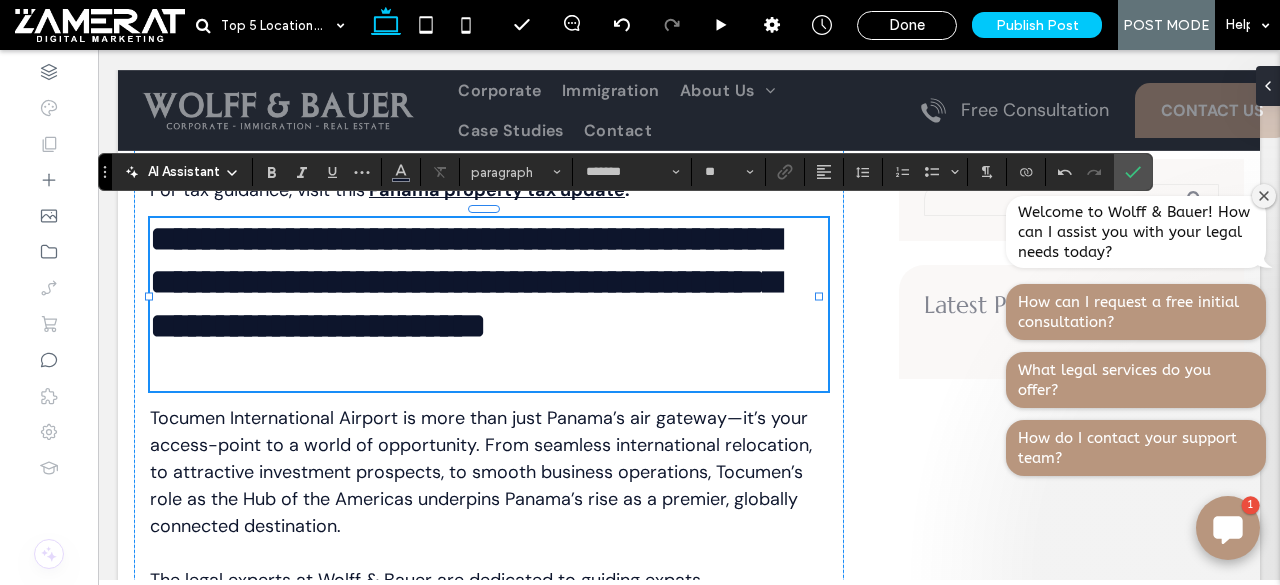 scroll, scrollTop: 0, scrollLeft: 0, axis: both 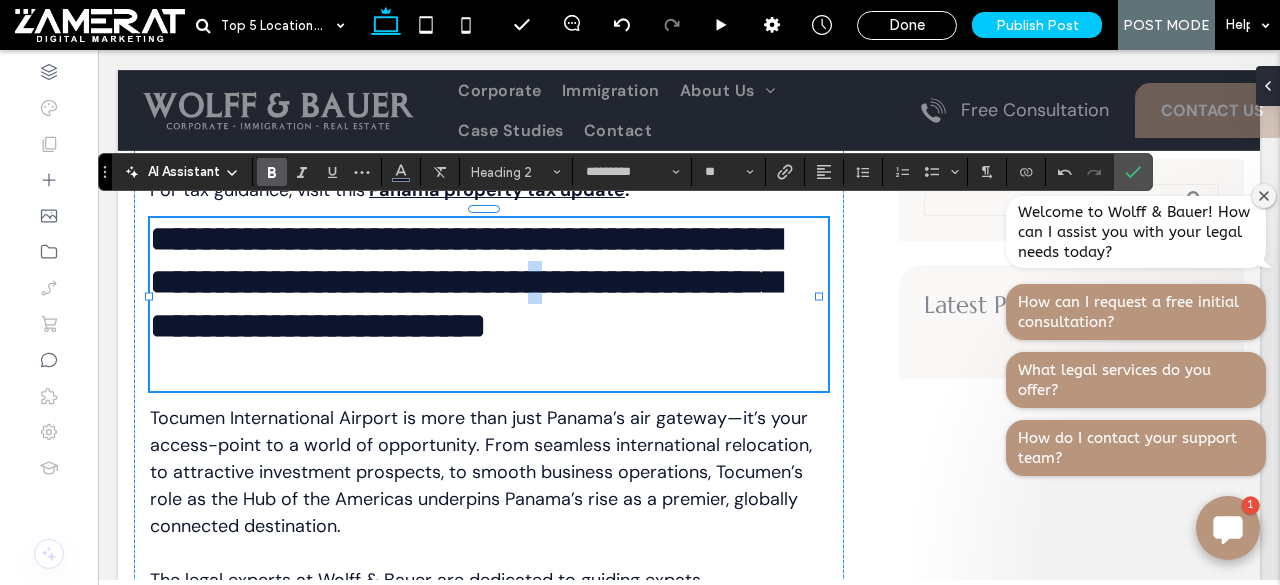 drag, startPoint x: 275, startPoint y: 314, endPoint x: 109, endPoint y: 227, distance: 187.41664 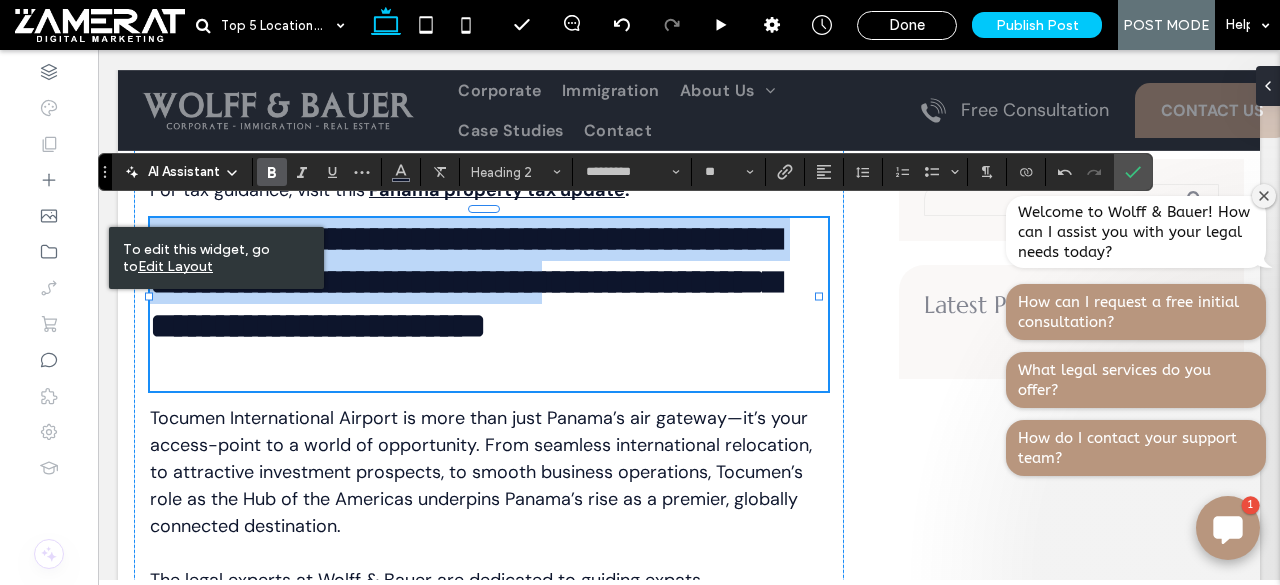 scroll, scrollTop: 0, scrollLeft: 0, axis: both 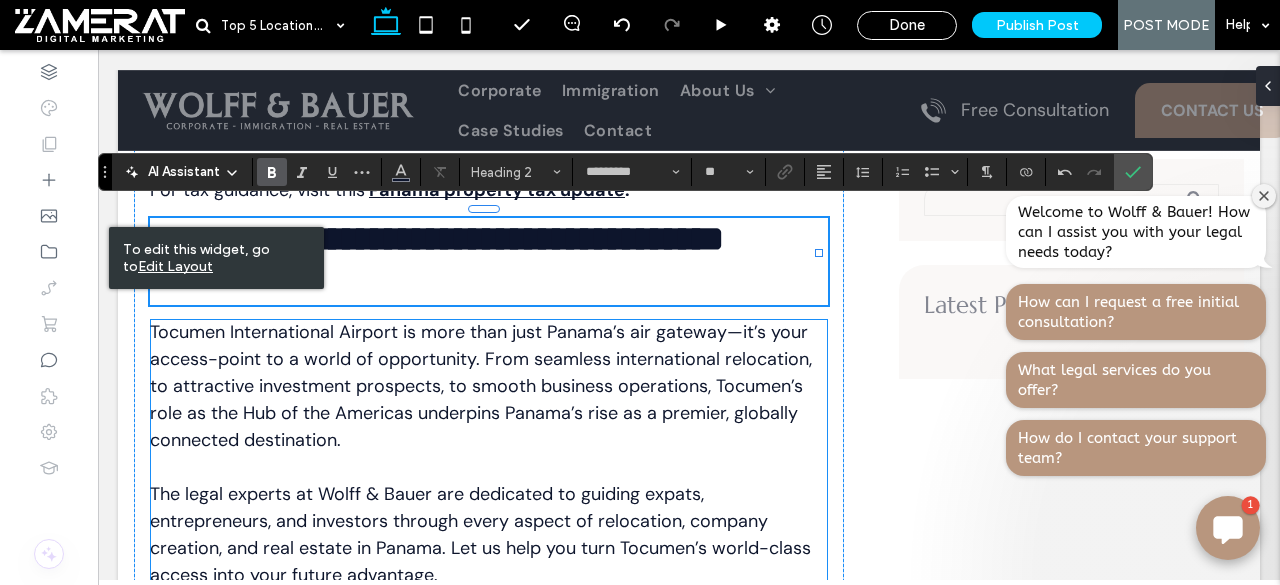 click on "Tocumen International Airport is more than just Panama’s air gateway—it’s your access-point to a world of opportunity. From seamless international relocation, to attractive investment prospects, to smooth business operations, Tocumen’s role as the Hub of the Americas underpins Panama’s rise as a premier, globally connected destination." at bounding box center [489, 386] 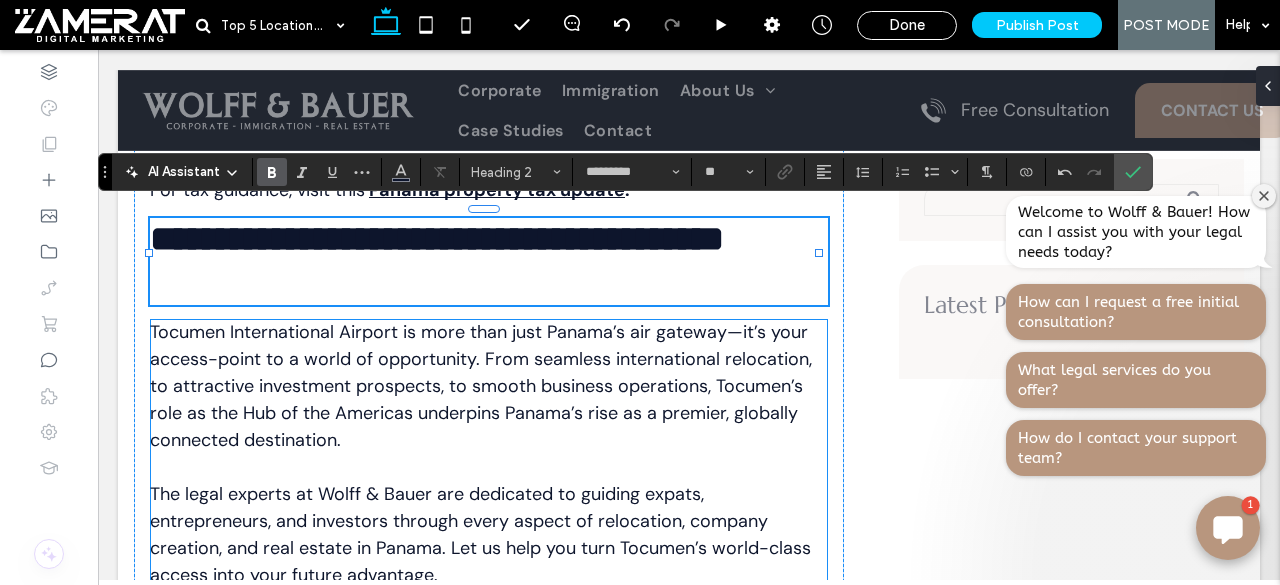 click on "Tocumen International Airport is more than just Panama’s air gateway—it’s your access-point to a world of opportunity. From seamless international relocation, to attractive investment prospects, to smooth business operations, Tocumen’s role as the Hub of the Americas underpins Panama’s rise as a premier, globally connected destination." at bounding box center [489, 386] 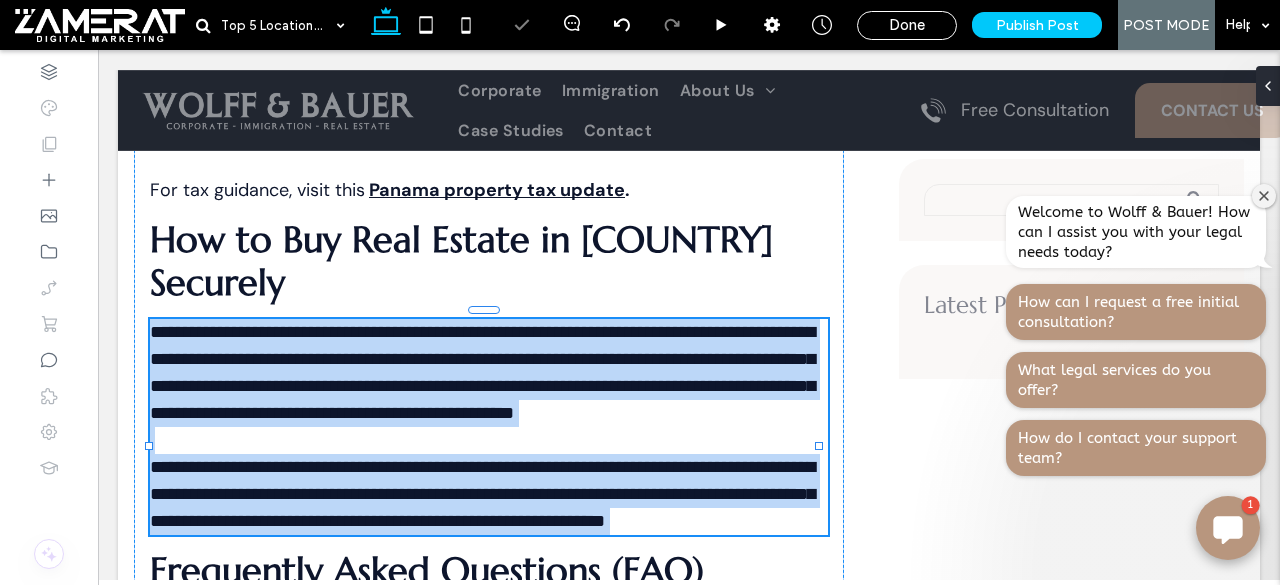 type on "*******" 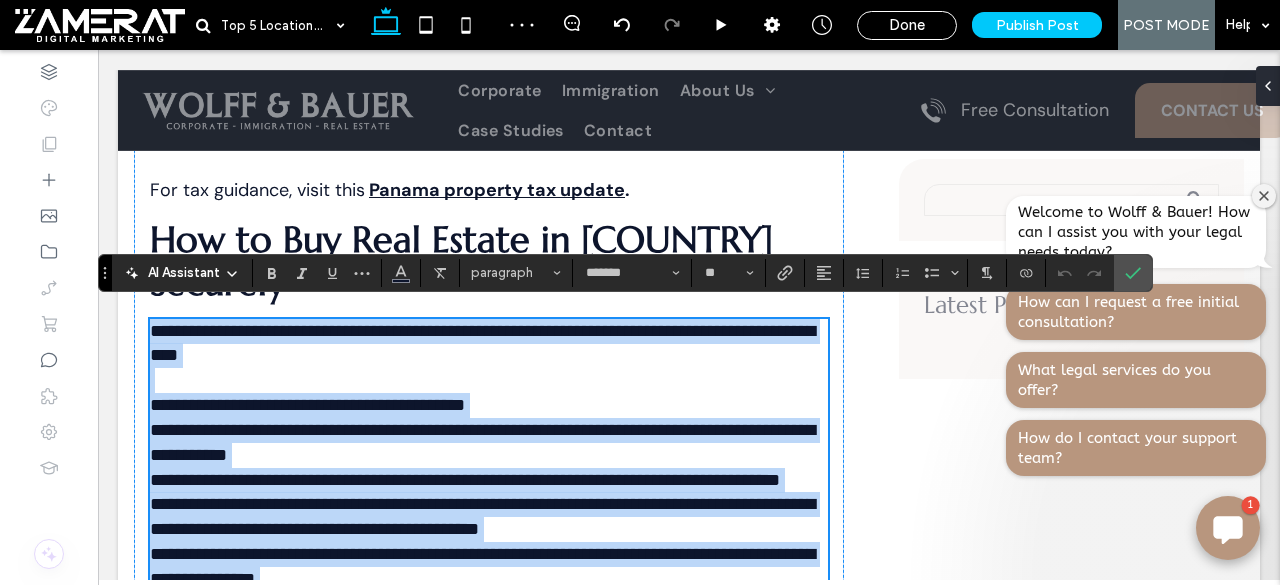 scroll, scrollTop: 6956, scrollLeft: 0, axis: vertical 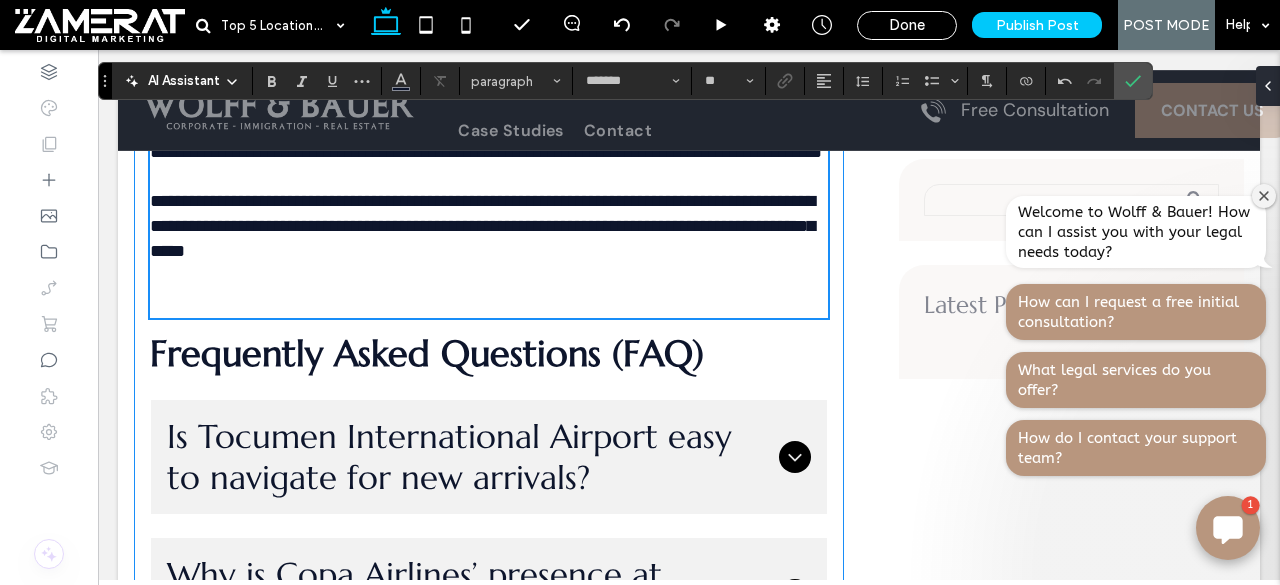 click at bounding box center (489, 291) 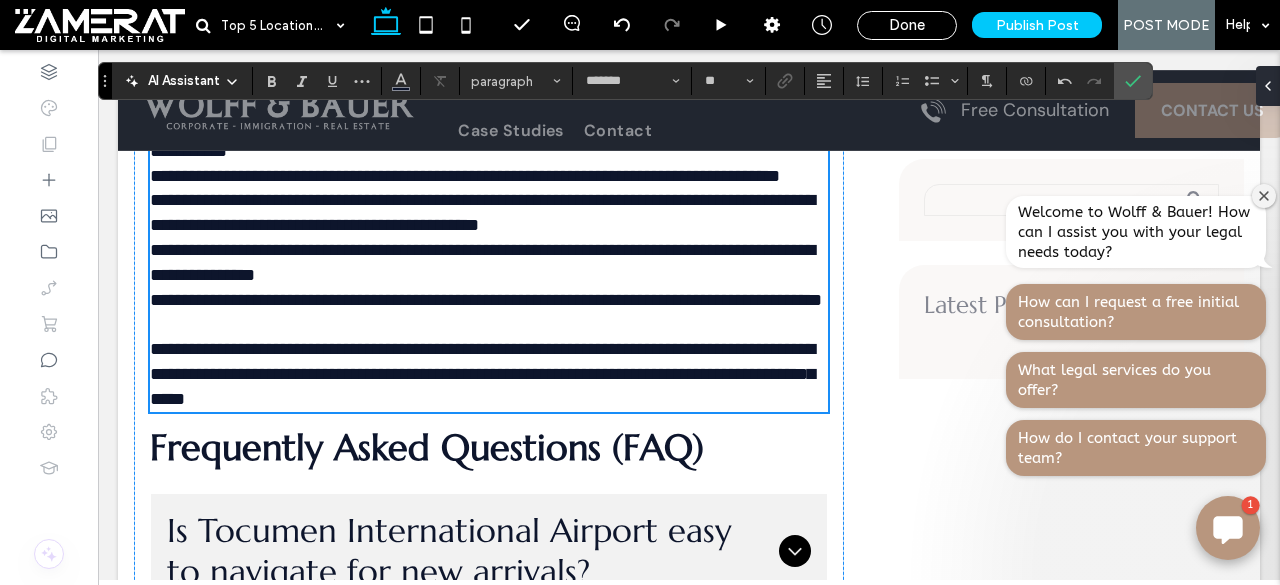 scroll, scrollTop: 6634, scrollLeft: 0, axis: vertical 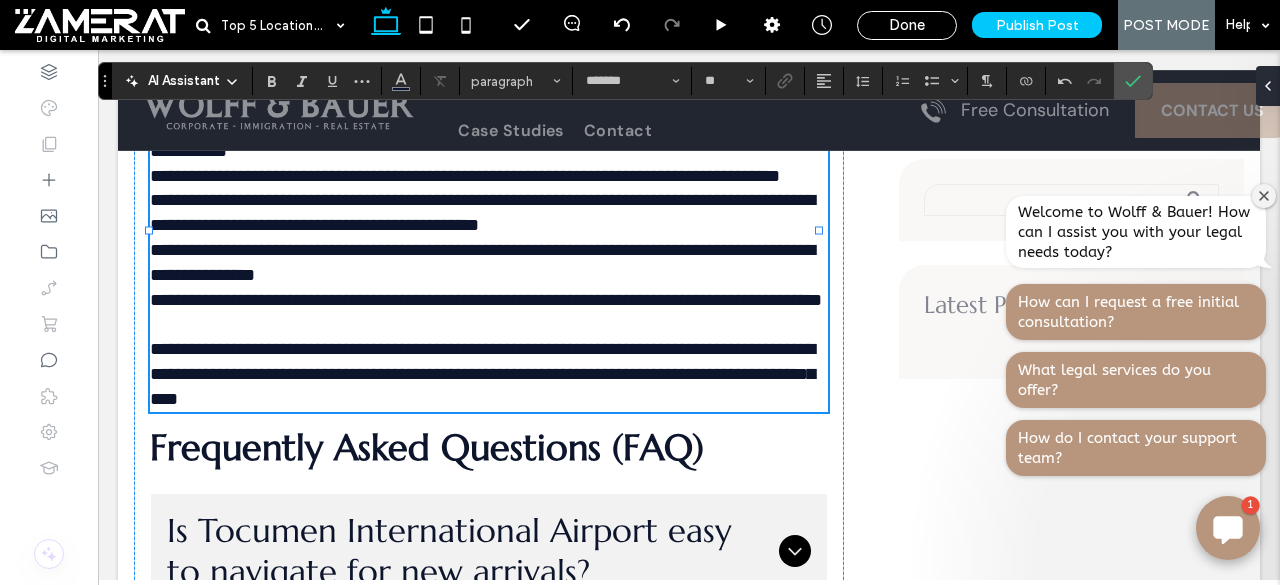 click on "**********" at bounding box center [482, 374] 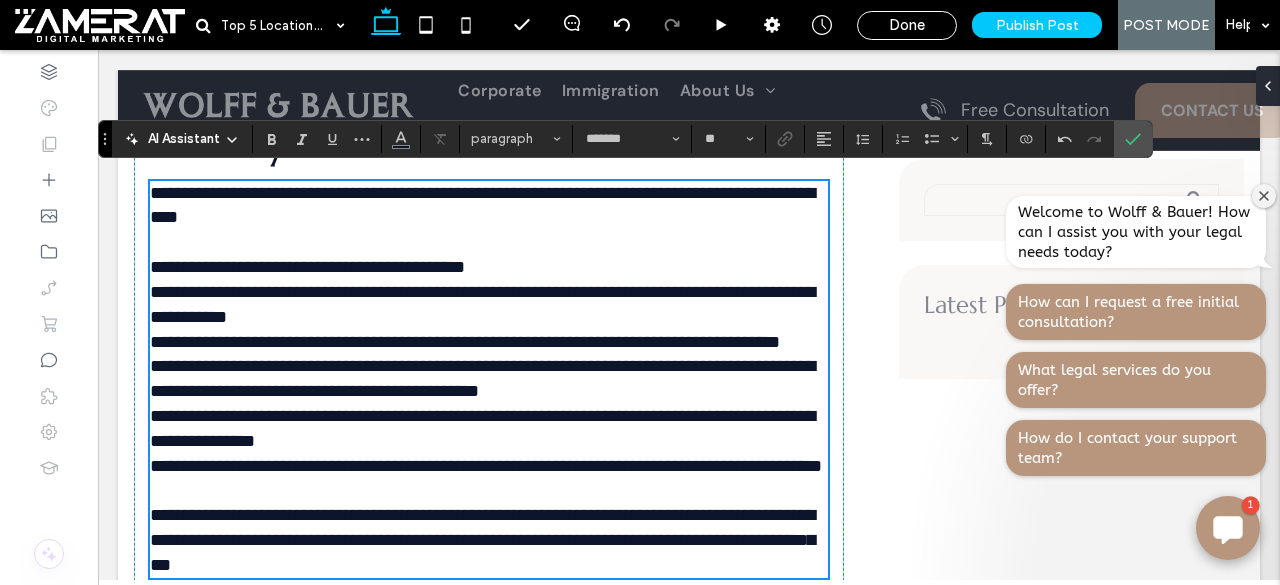 scroll, scrollTop: 6464, scrollLeft: 0, axis: vertical 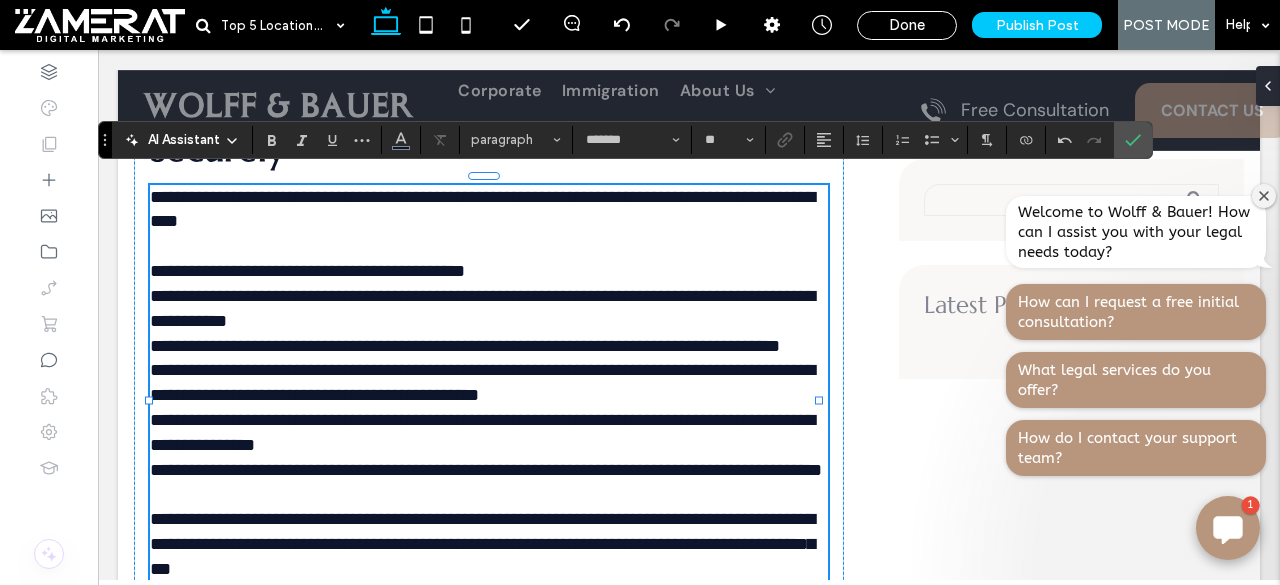 click on "**********" at bounding box center [307, 271] 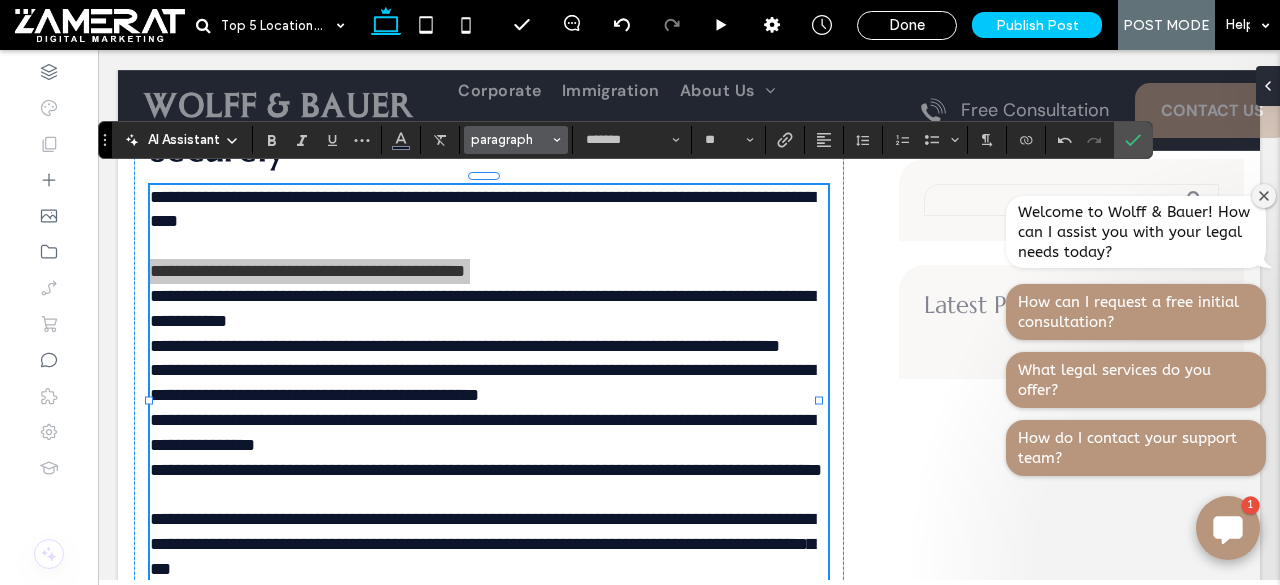 click on "paragraph" at bounding box center (510, 139) 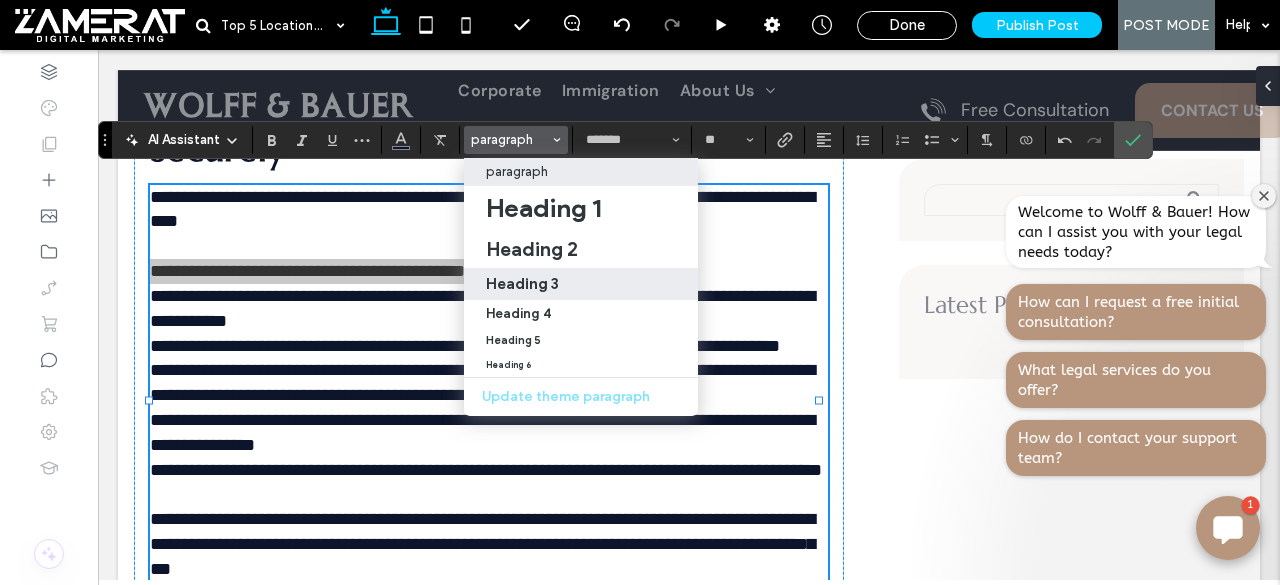 click on "Heading 3" at bounding box center [581, 283] 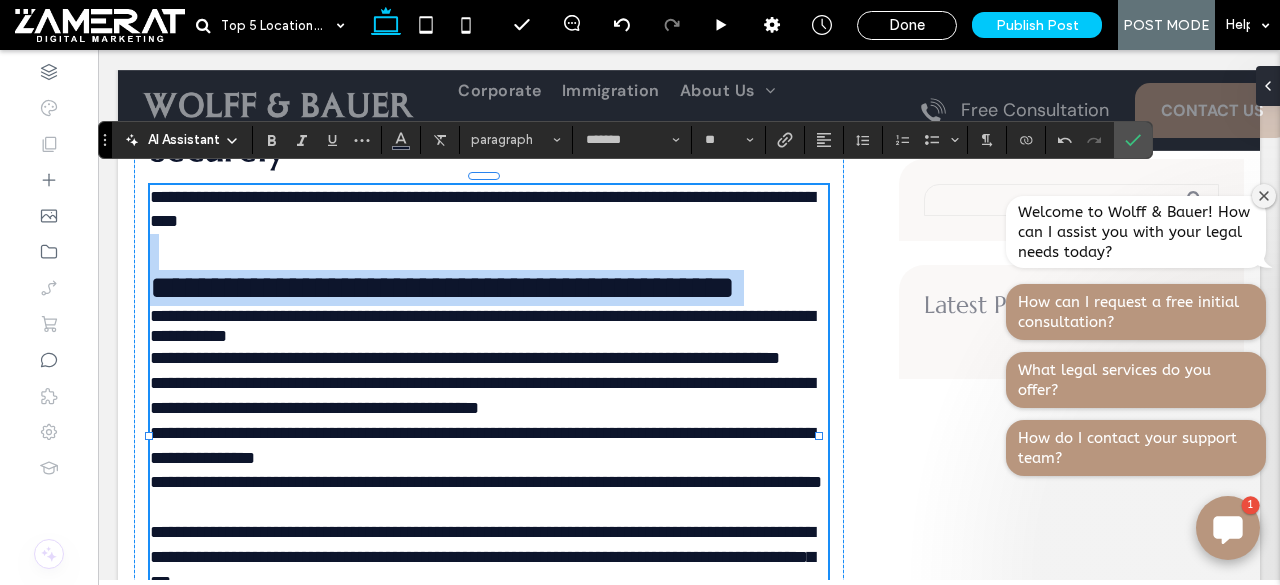 type on "*********" 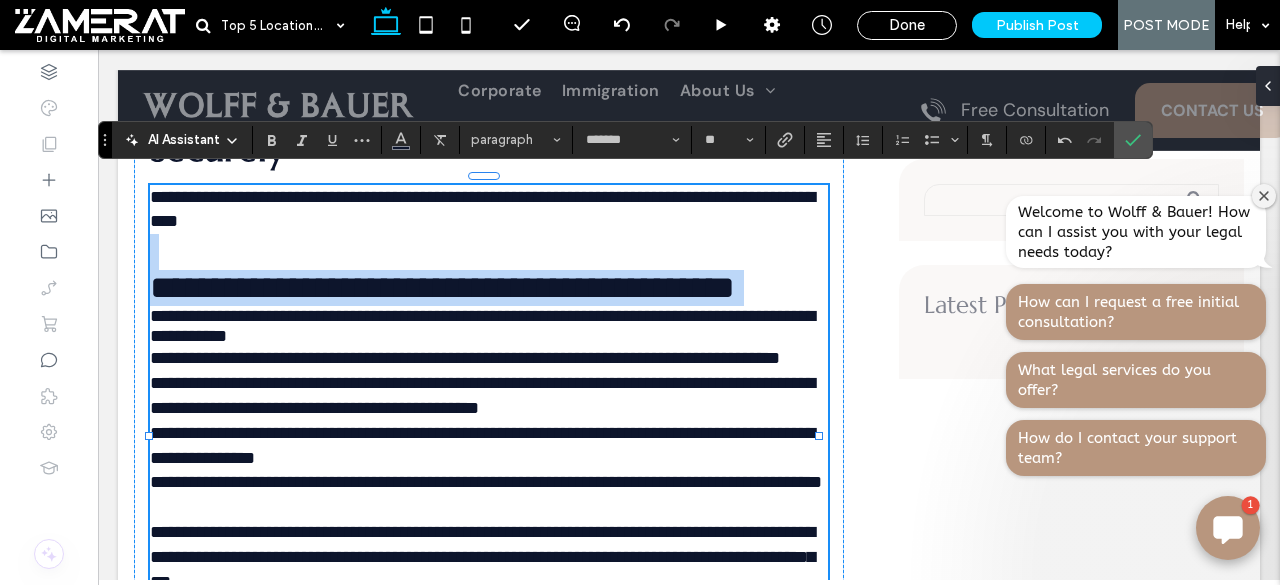 type on "**" 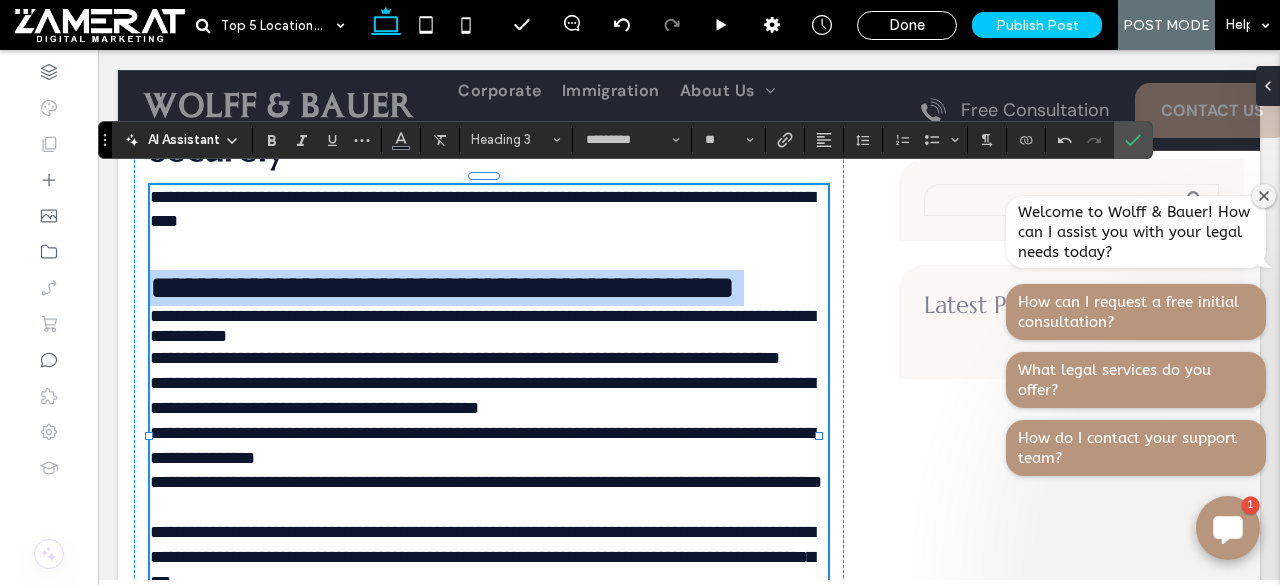 click on "**********" at bounding box center [489, 270] 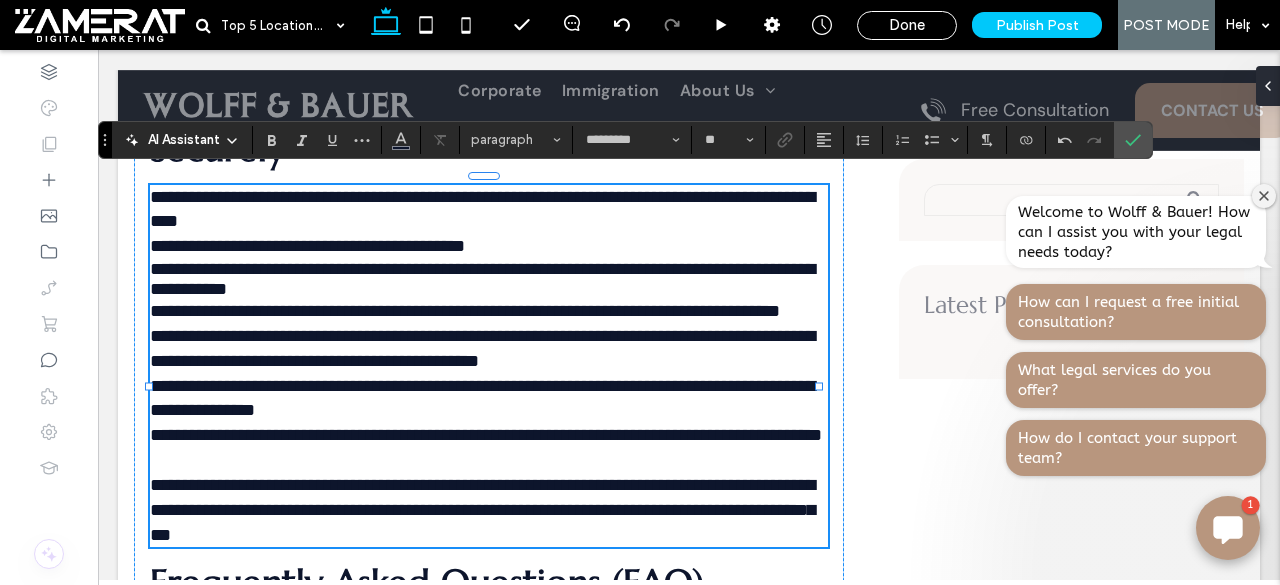 type on "*******" 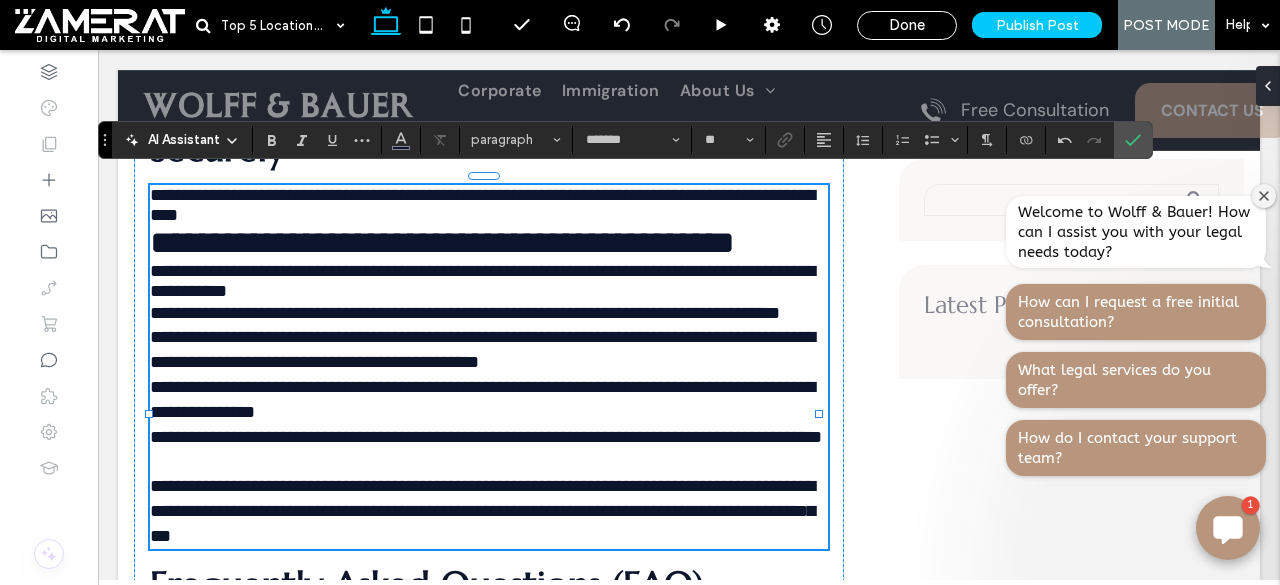 type on "*********" 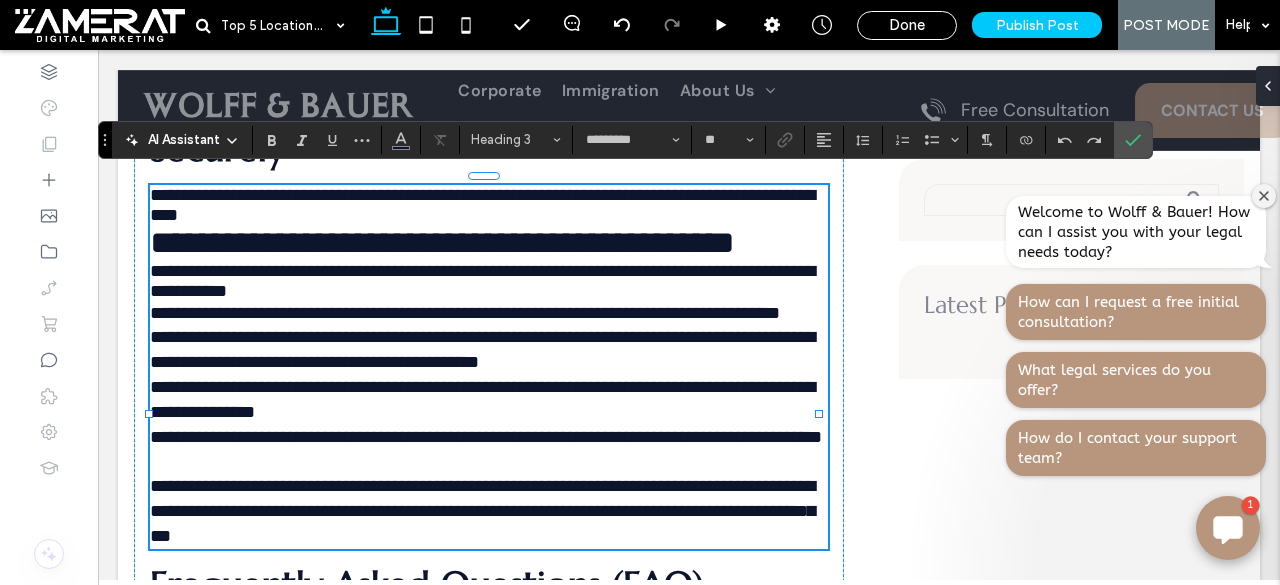 click on "**********" at bounding box center [489, 205] 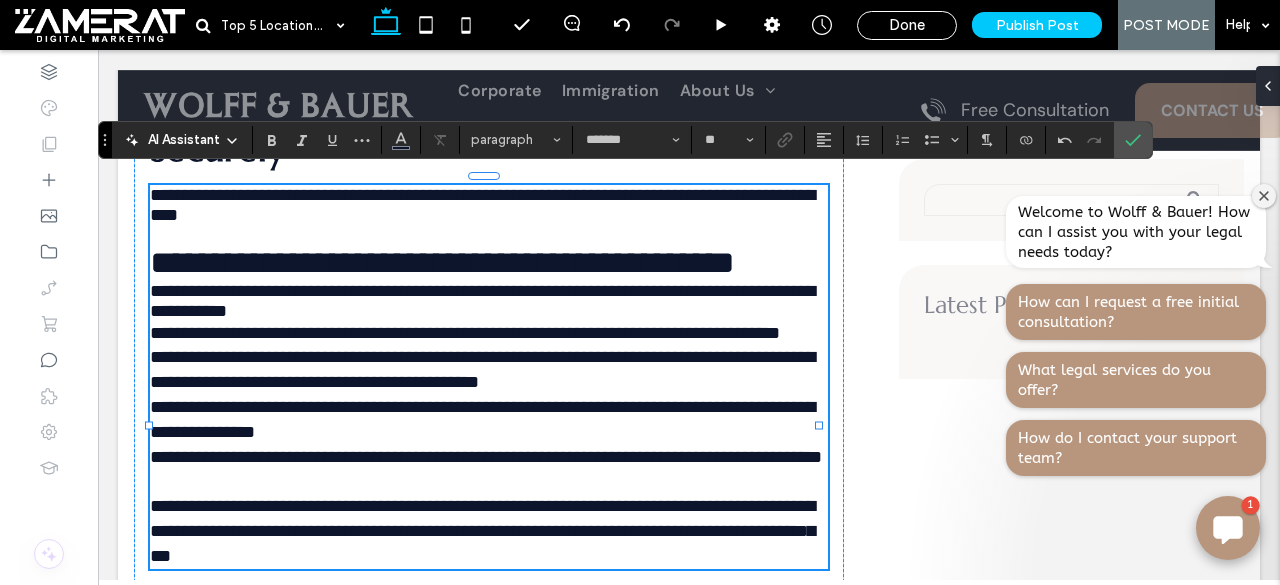 click on "**********" at bounding box center (442, 262) 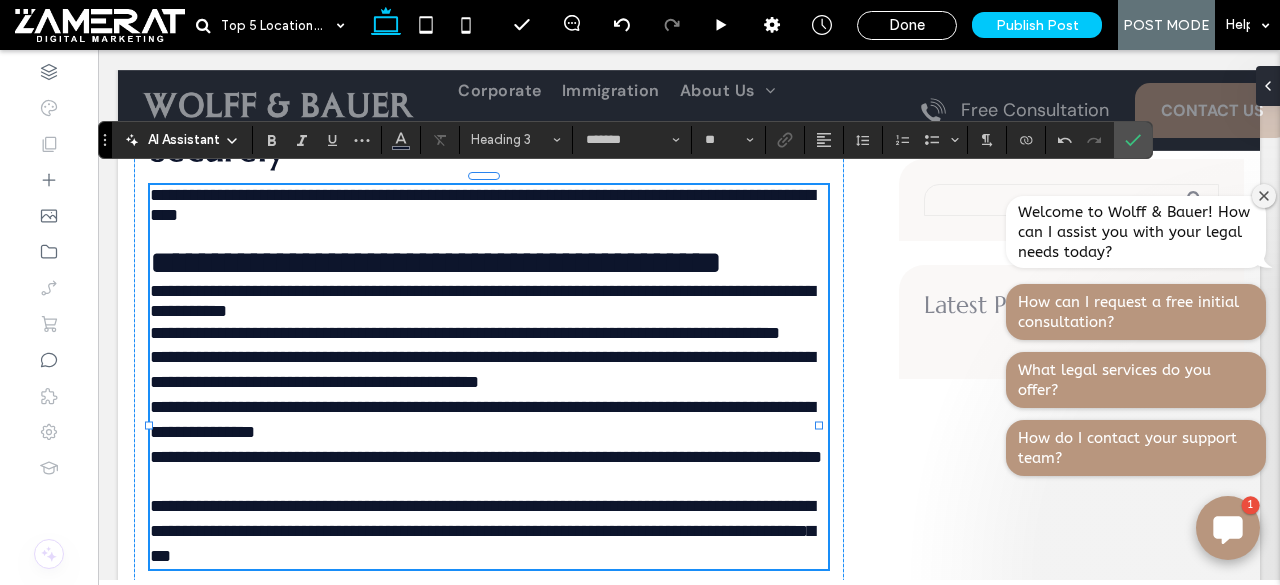 type on "*********" 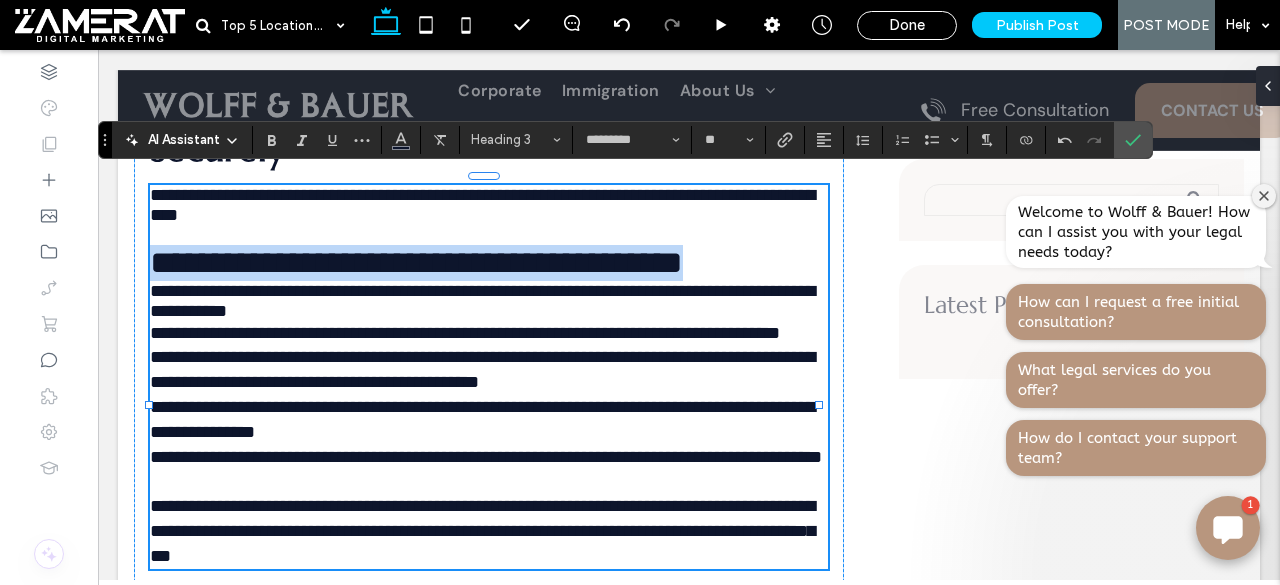 drag, startPoint x: 150, startPoint y: 261, endPoint x: 780, endPoint y: 260, distance: 630.0008 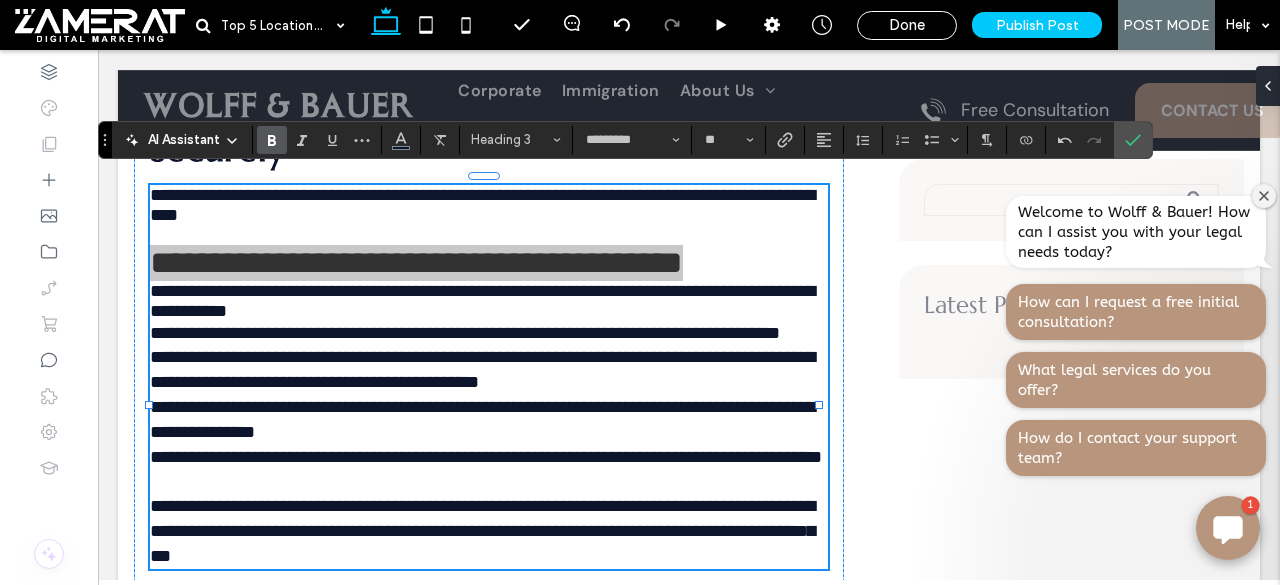 click 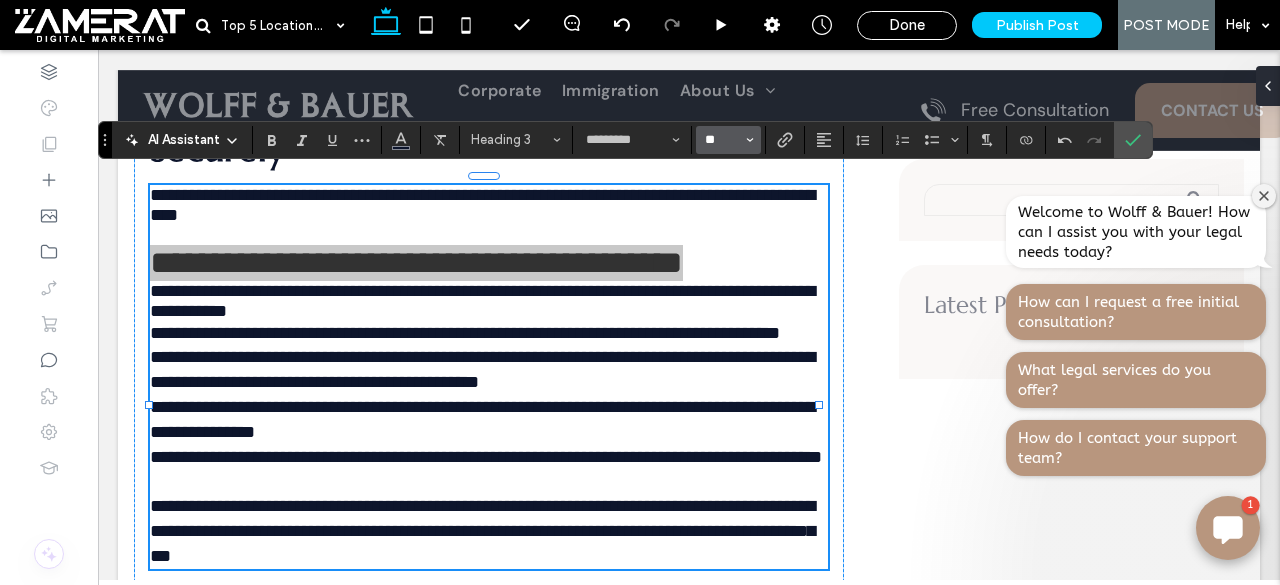 click on "**" at bounding box center [722, 140] 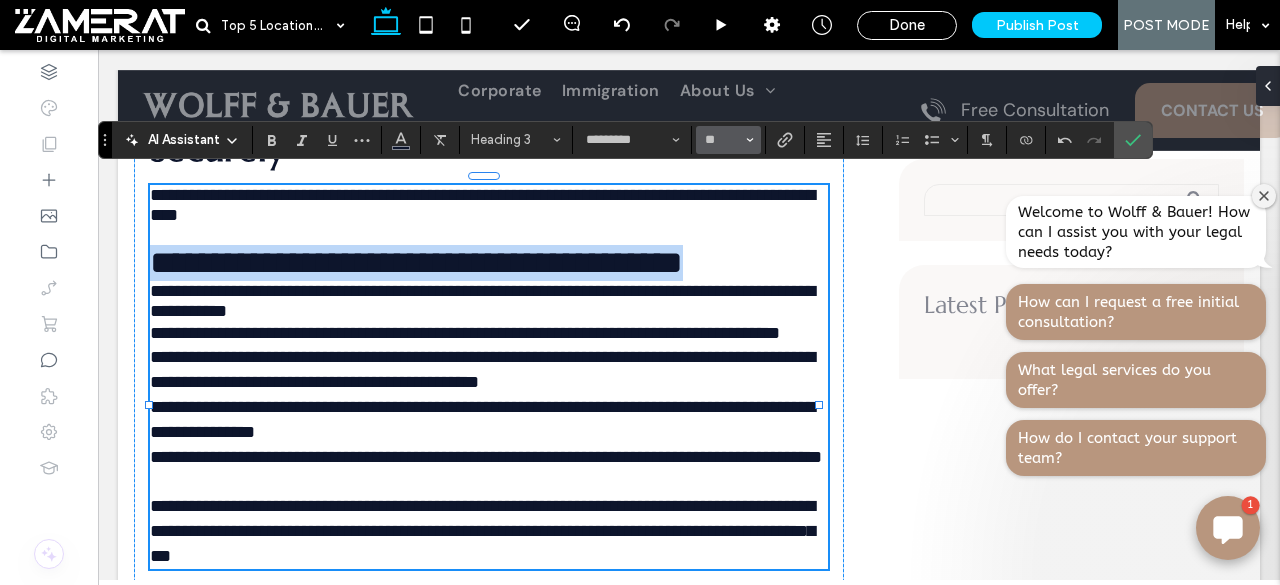 type on "**" 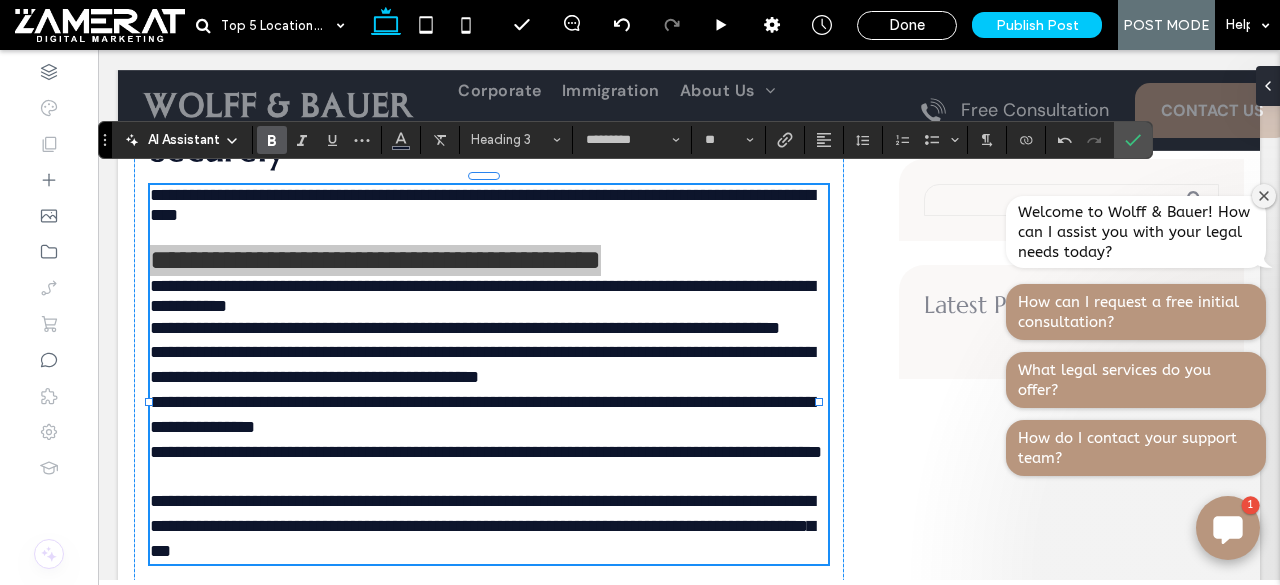 click at bounding box center (272, 140) 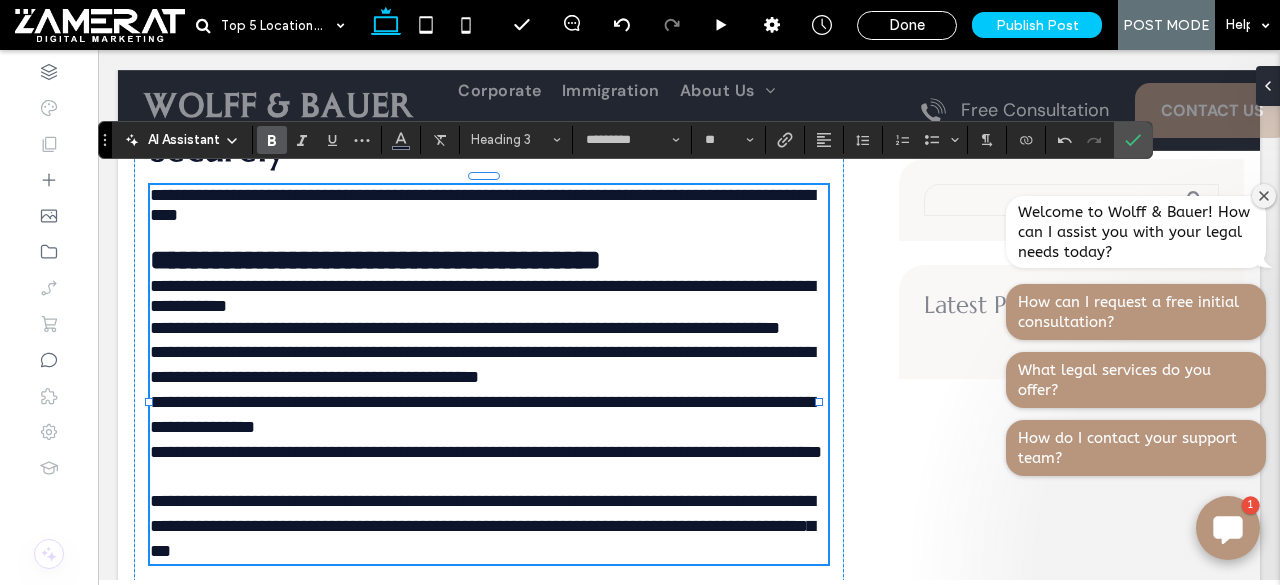 click on "**********" at bounding box center (482, 296) 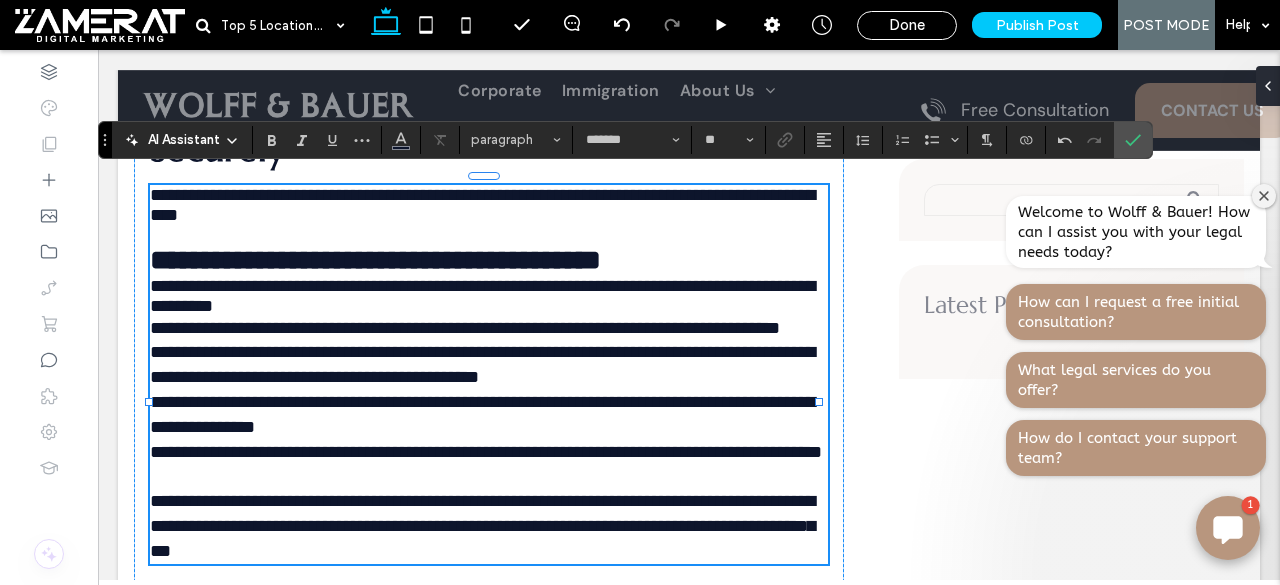 click on "**********" at bounding box center [482, 296] 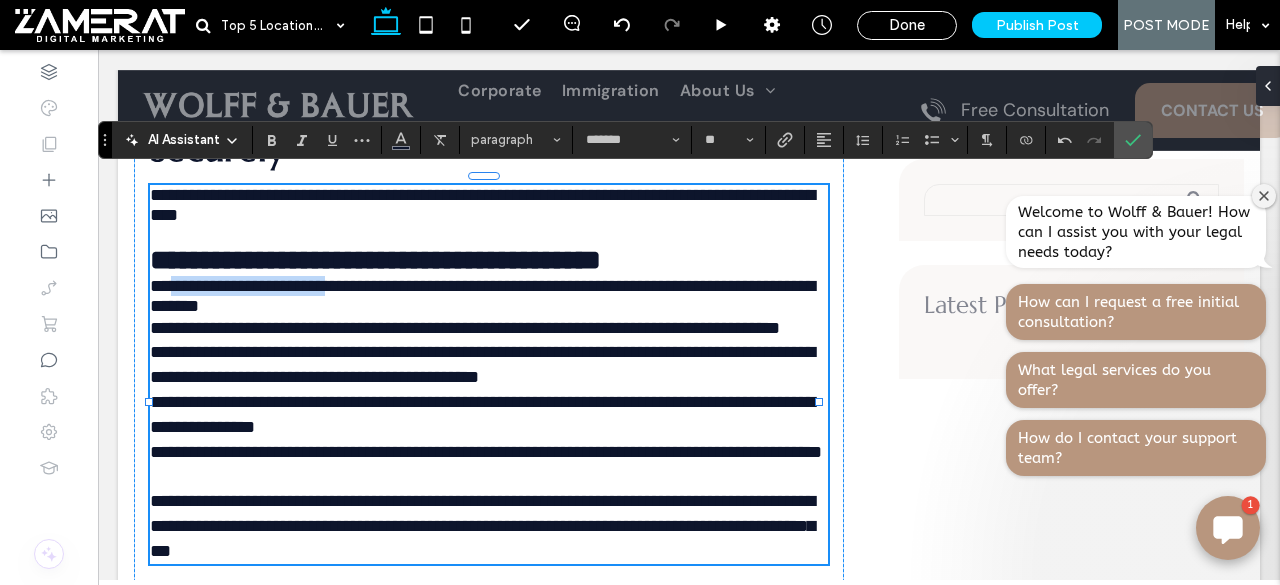 drag, startPoint x: 356, startPoint y: 293, endPoint x: 169, endPoint y: 295, distance: 187.0107 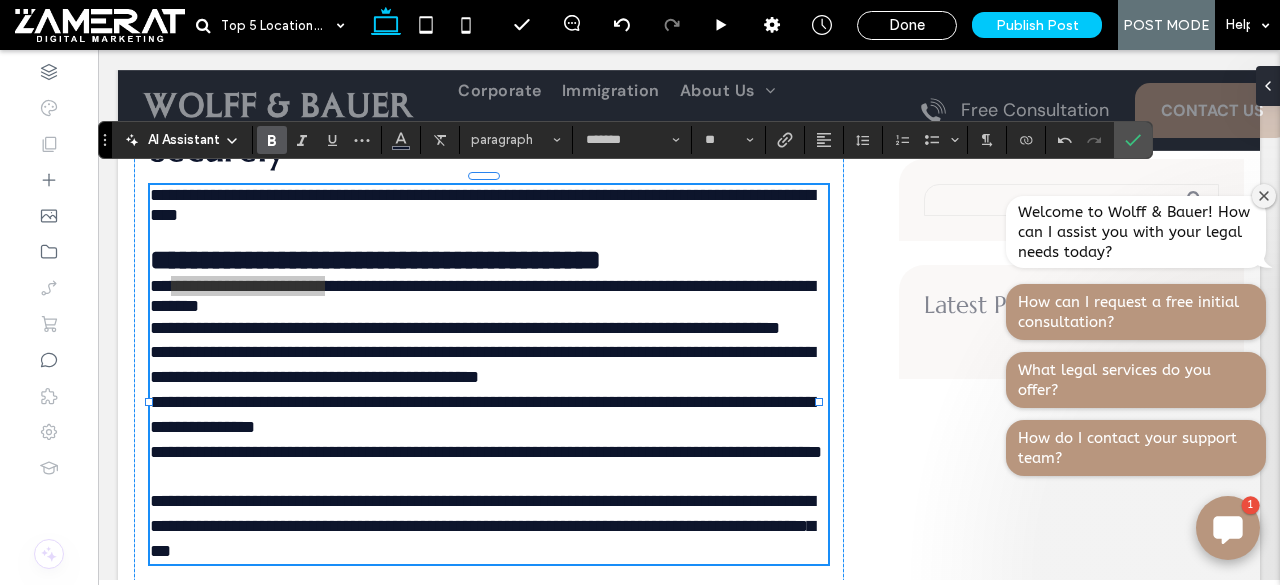 click 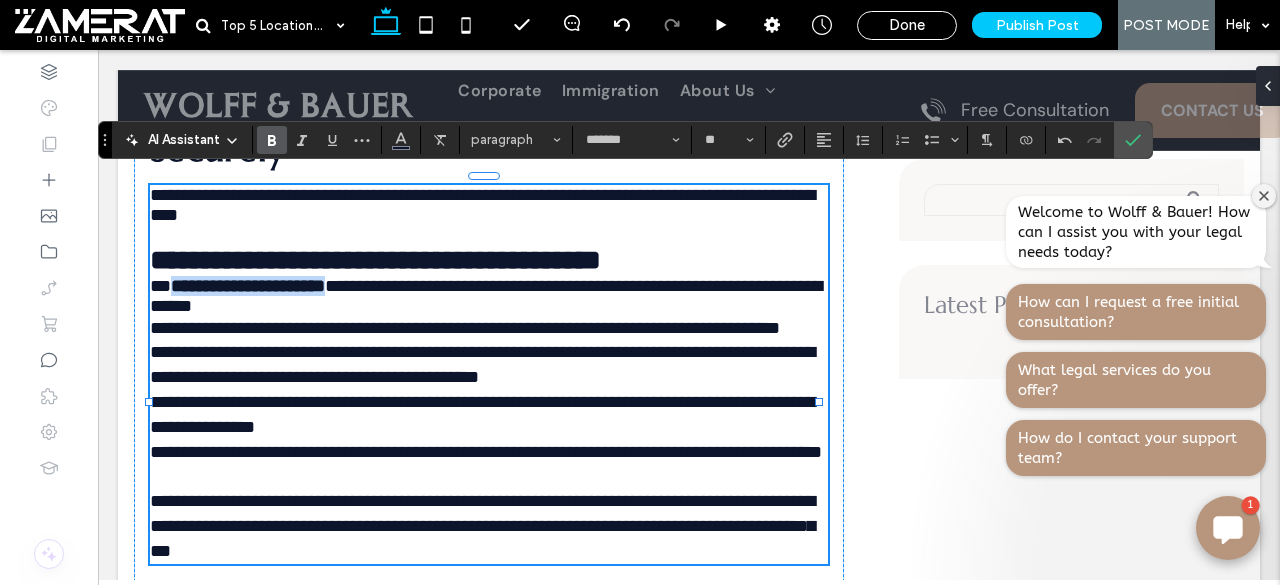 click on "**********" at bounding box center (465, 328) 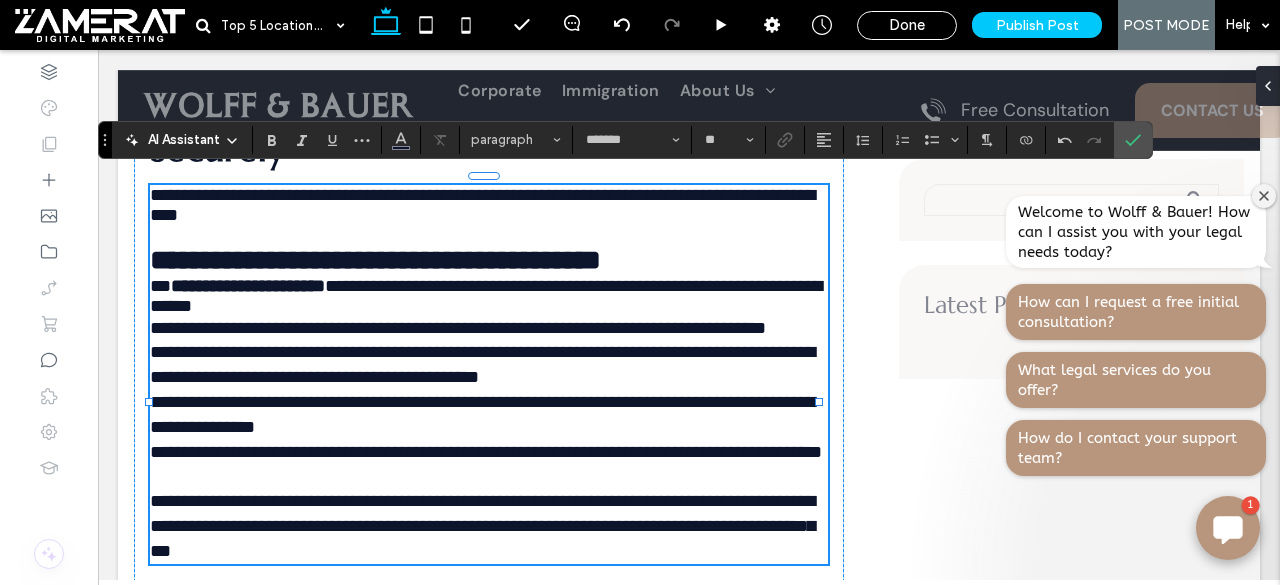click on "**********" at bounding box center (458, 328) 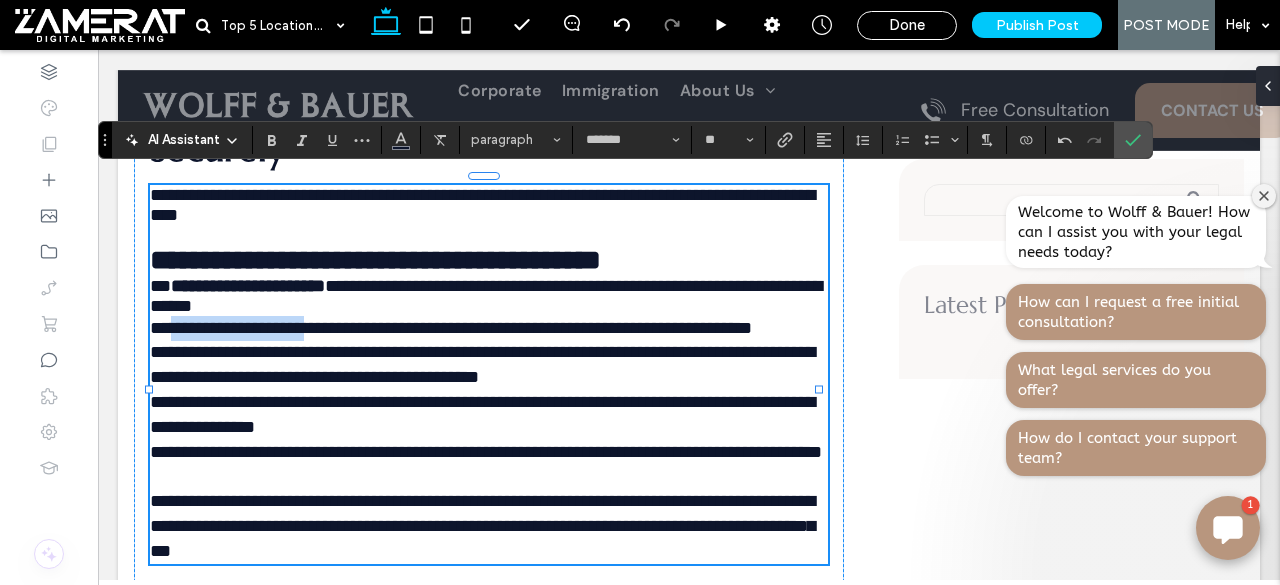 drag, startPoint x: 307, startPoint y: 339, endPoint x: 170, endPoint y: 341, distance: 137.0146 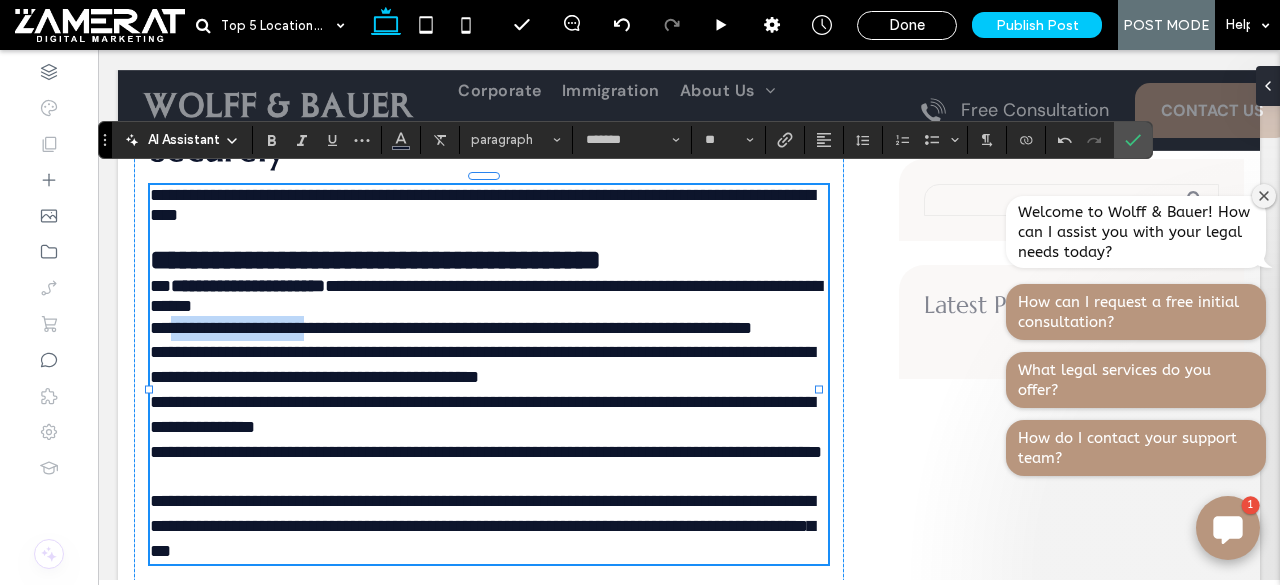 click on "**********" at bounding box center [451, 328] 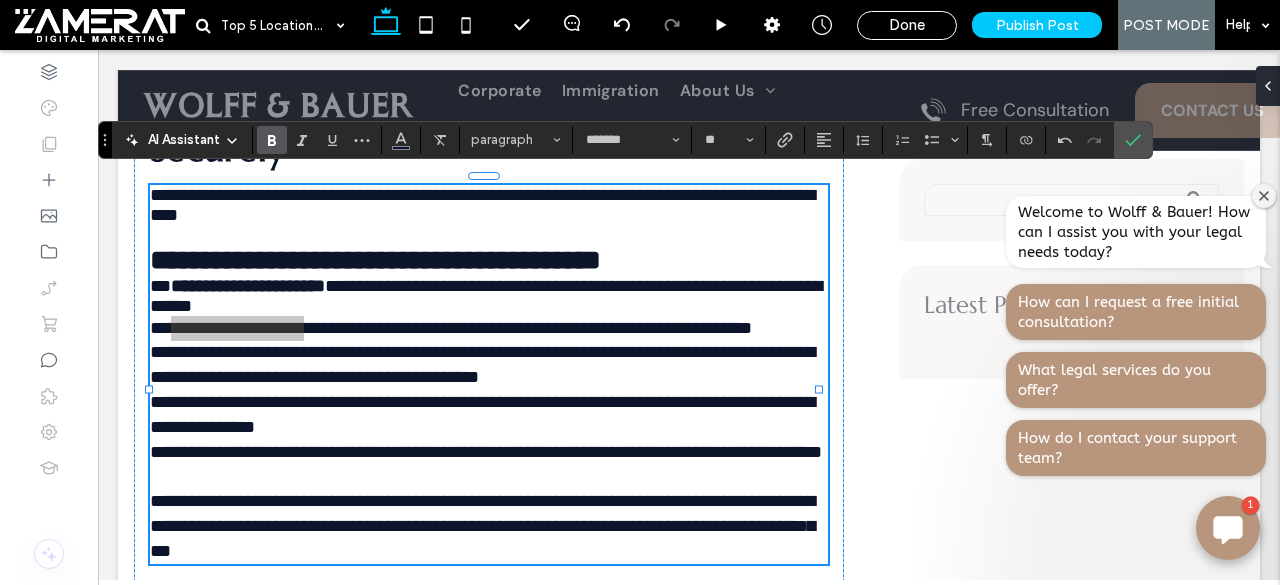 click 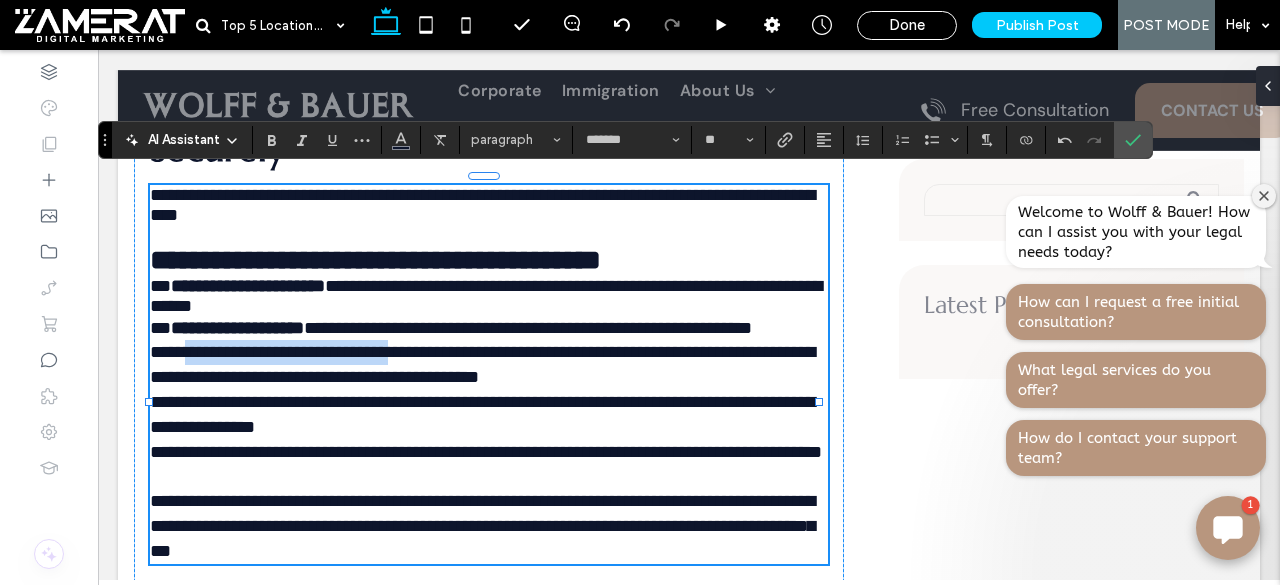 drag, startPoint x: 278, startPoint y: 395, endPoint x: 426, endPoint y: 383, distance: 148.48569 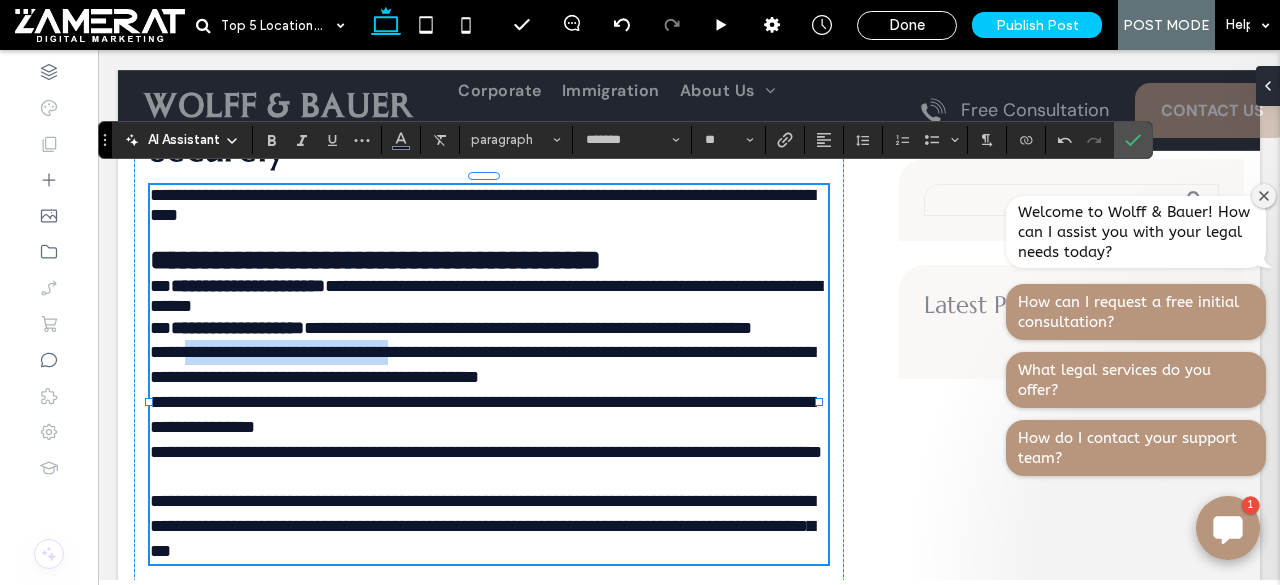 click on "**********" at bounding box center [482, 364] 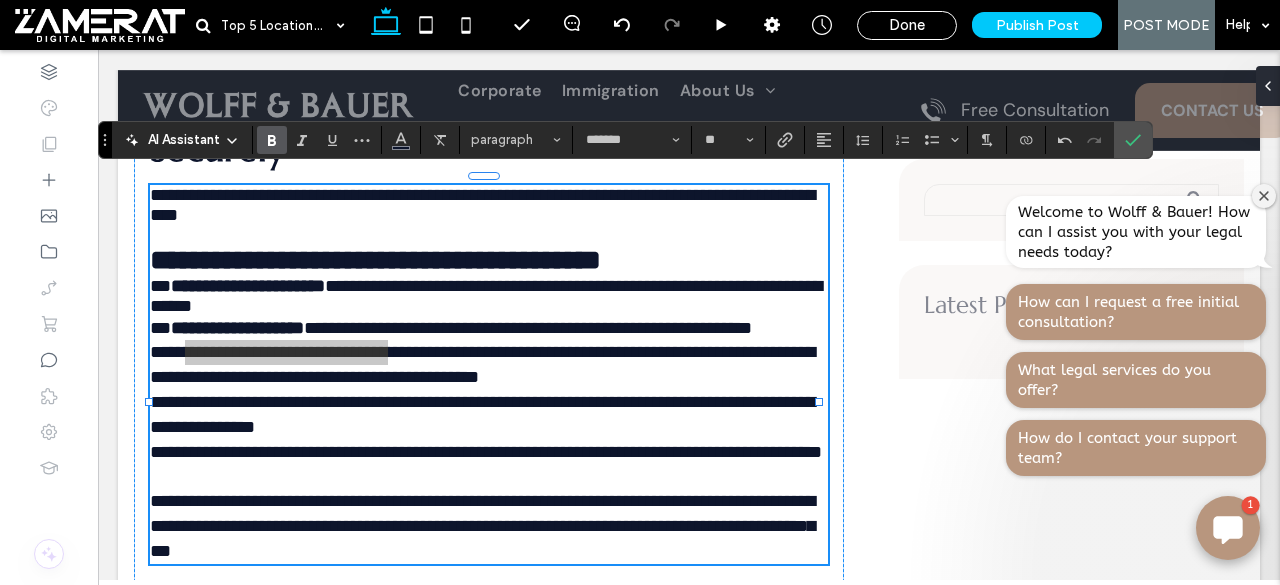 click at bounding box center [272, 140] 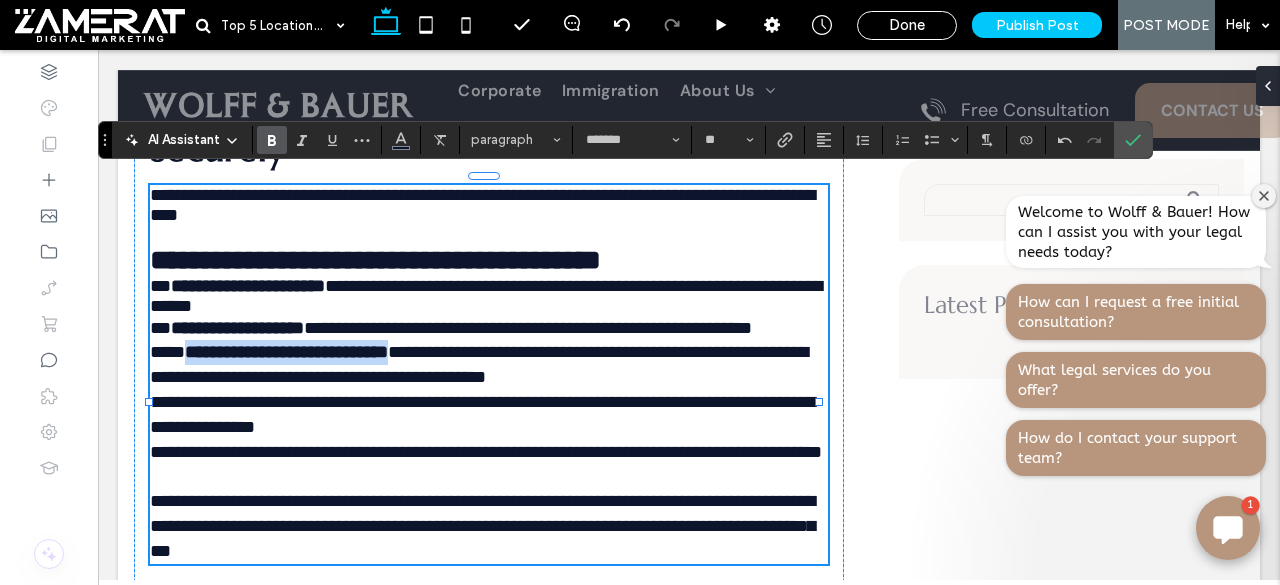 click on "**********" at bounding box center (286, 352) 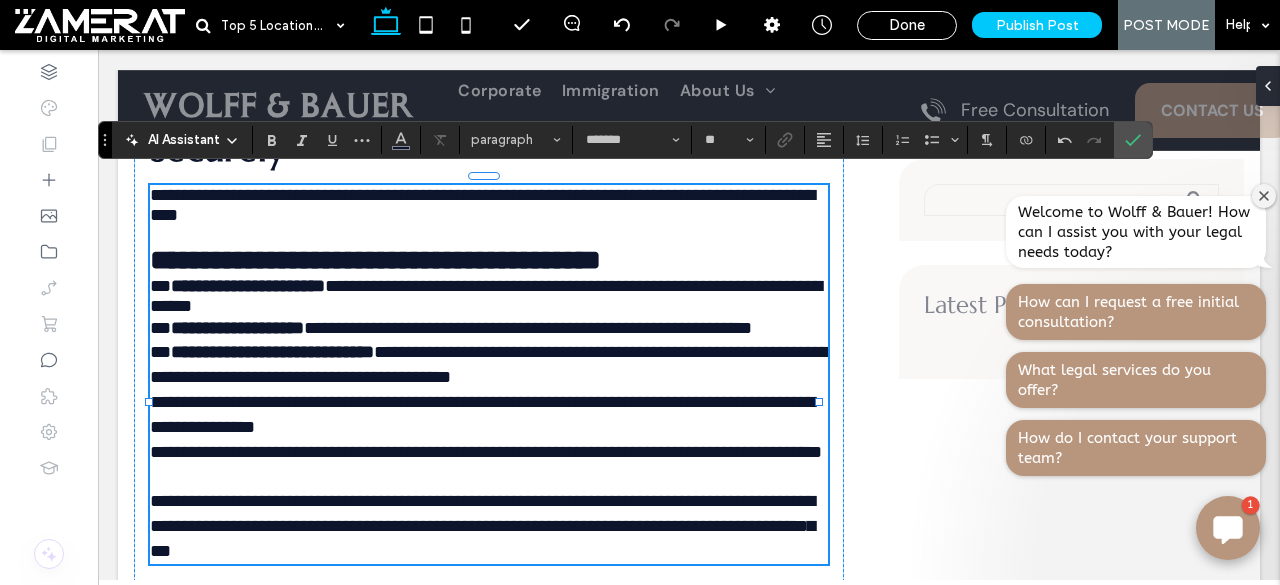 click on "**********" at bounding box center (489, 364) 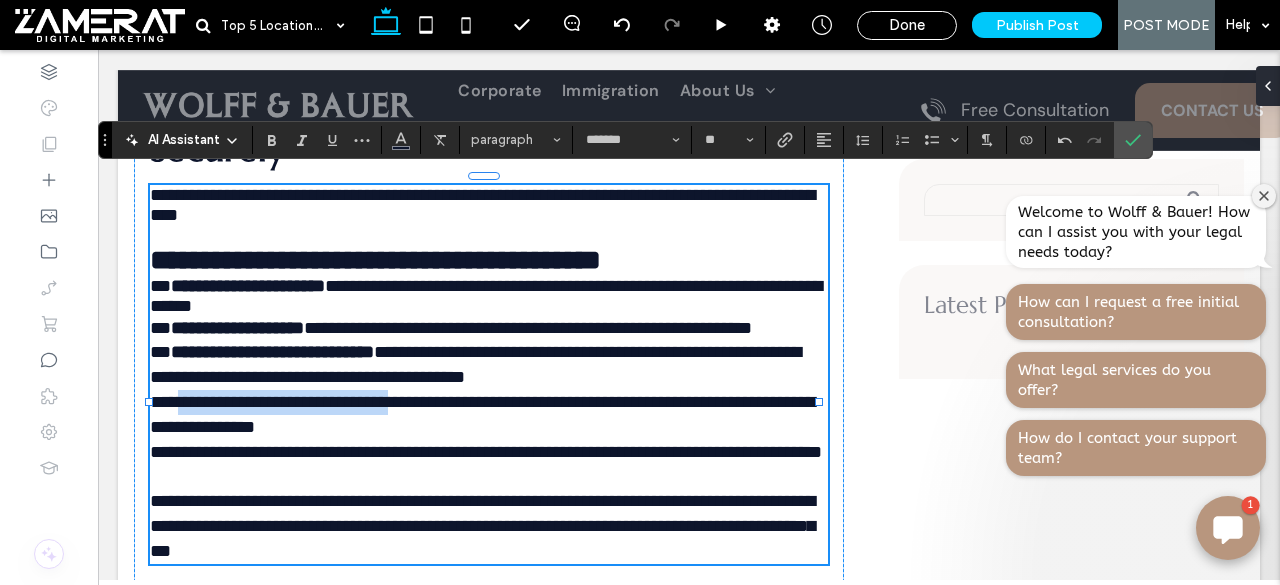 drag, startPoint x: 190, startPoint y: 439, endPoint x: 440, endPoint y: 437, distance: 250.008 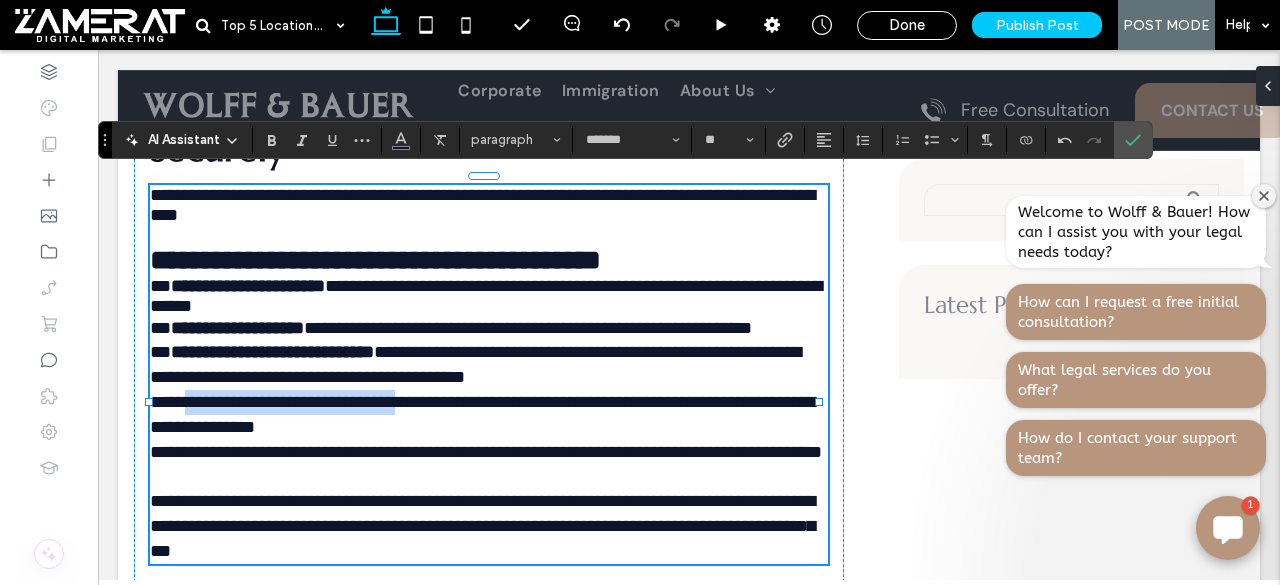 drag, startPoint x: 443, startPoint y: 437, endPoint x: 183, endPoint y: 436, distance: 260.00192 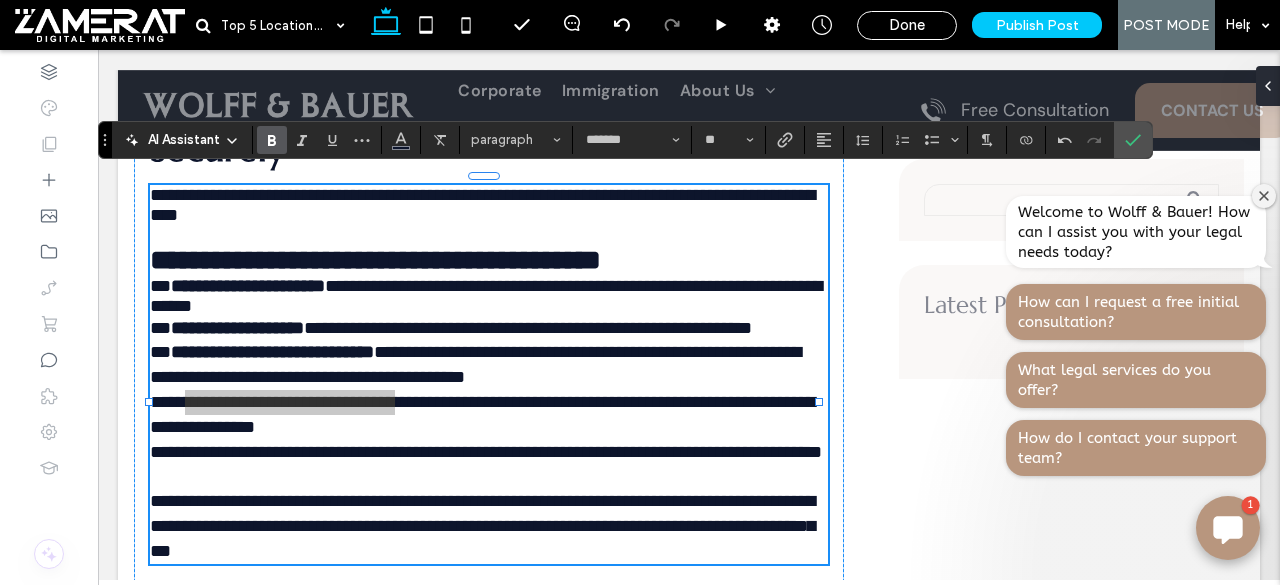 drag, startPoint x: 270, startPoint y: 130, endPoint x: 120, endPoint y: 317, distance: 239.72693 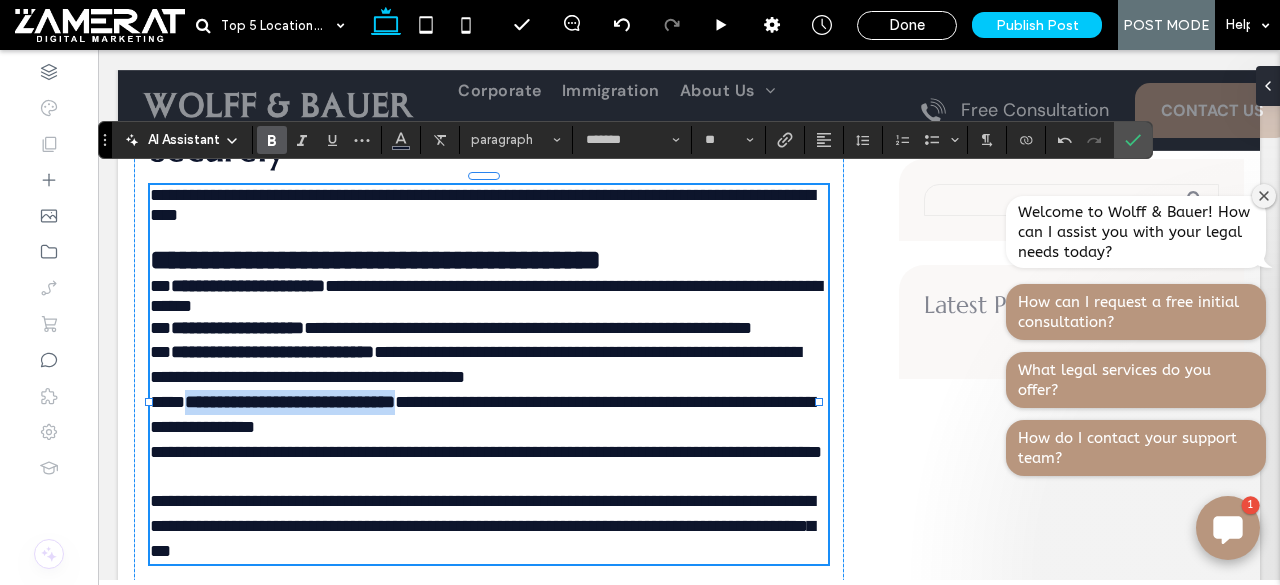 click on "**********" at bounding box center [290, 402] 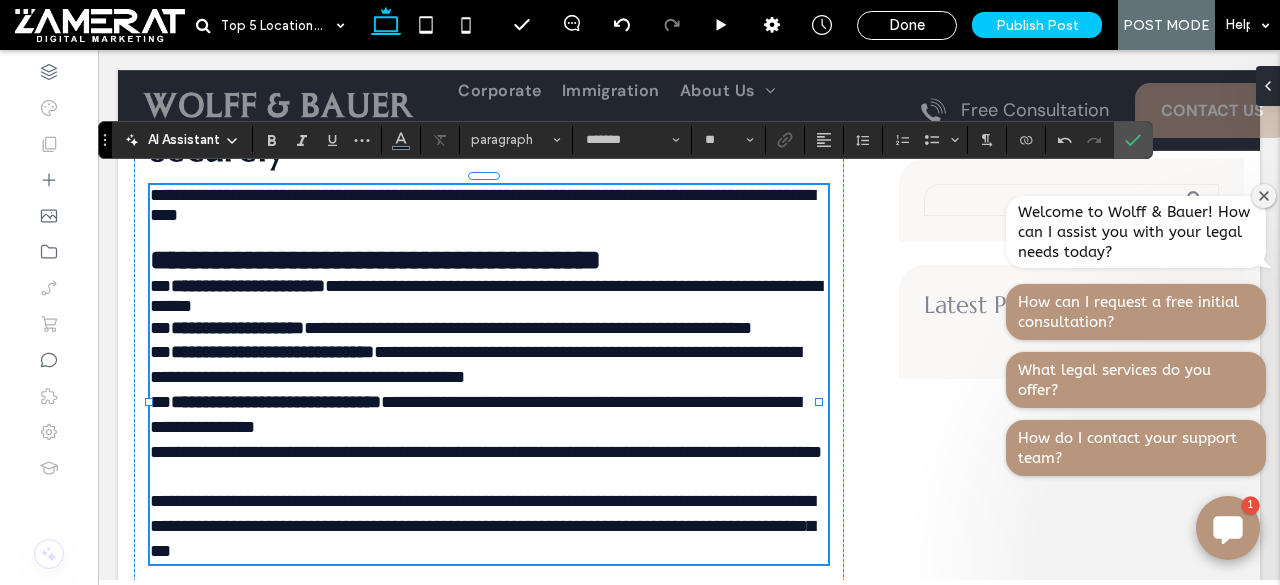 click on "**********" at bounding box center (475, 414) 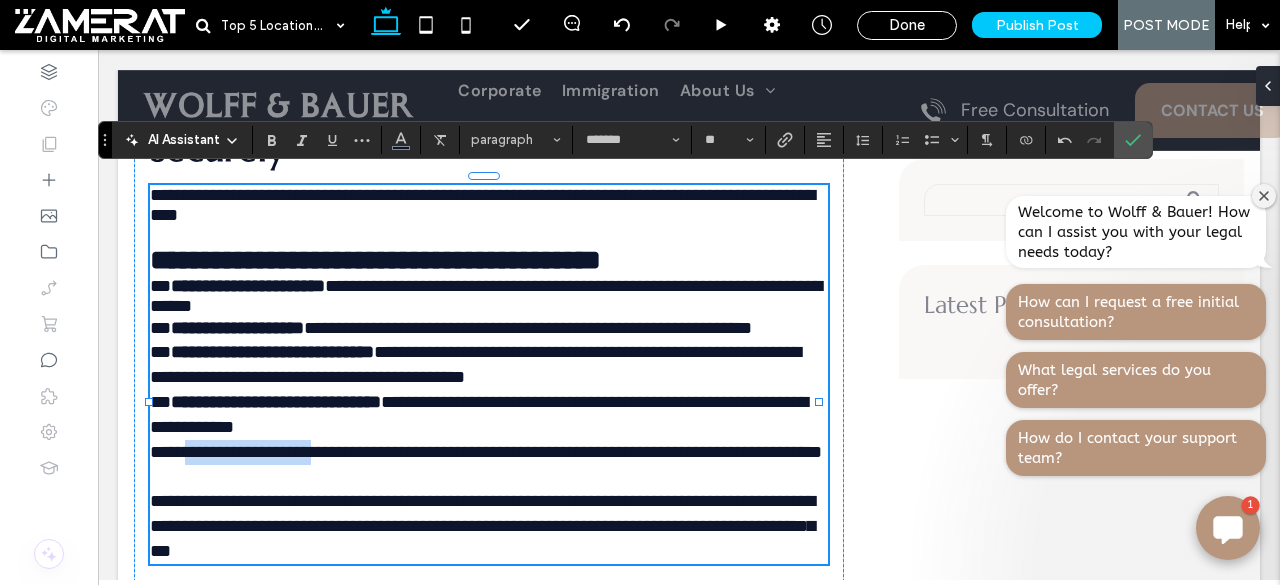 drag, startPoint x: 346, startPoint y: 487, endPoint x: 191, endPoint y: 491, distance: 155.0516 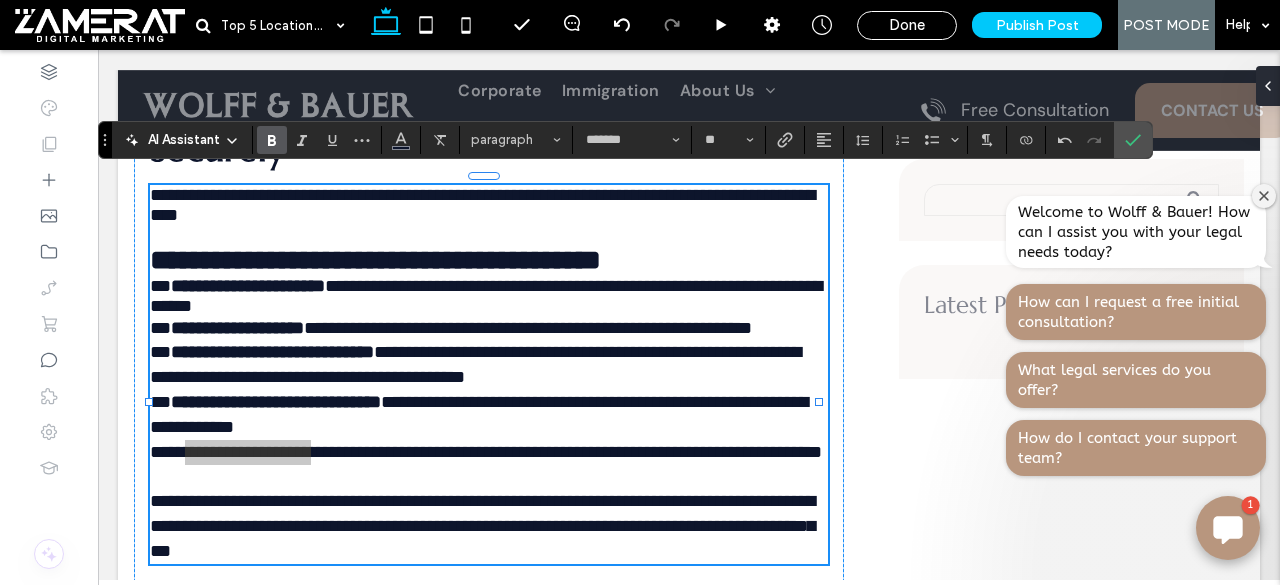 click 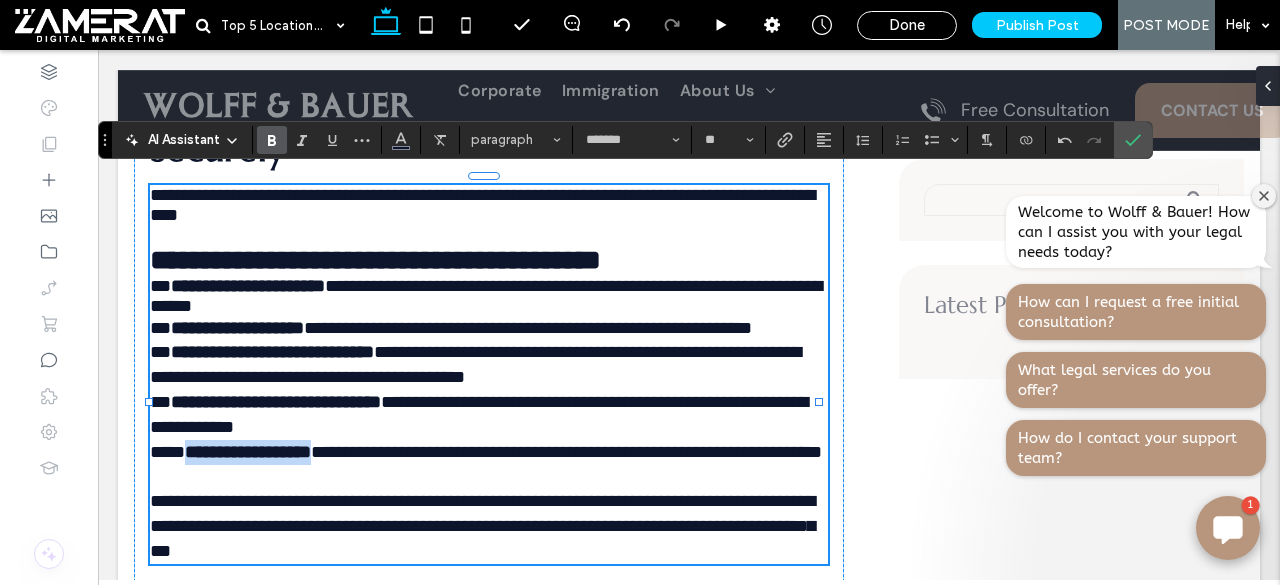 click on "**********" at bounding box center (248, 452) 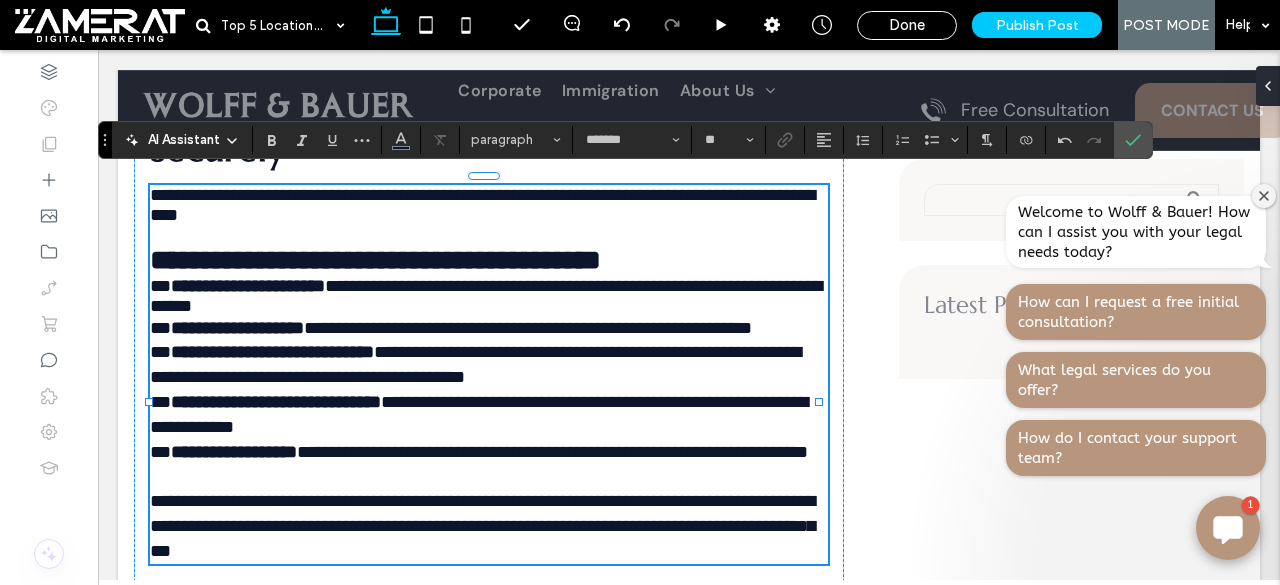 click on "**********" at bounding box center [552, 452] 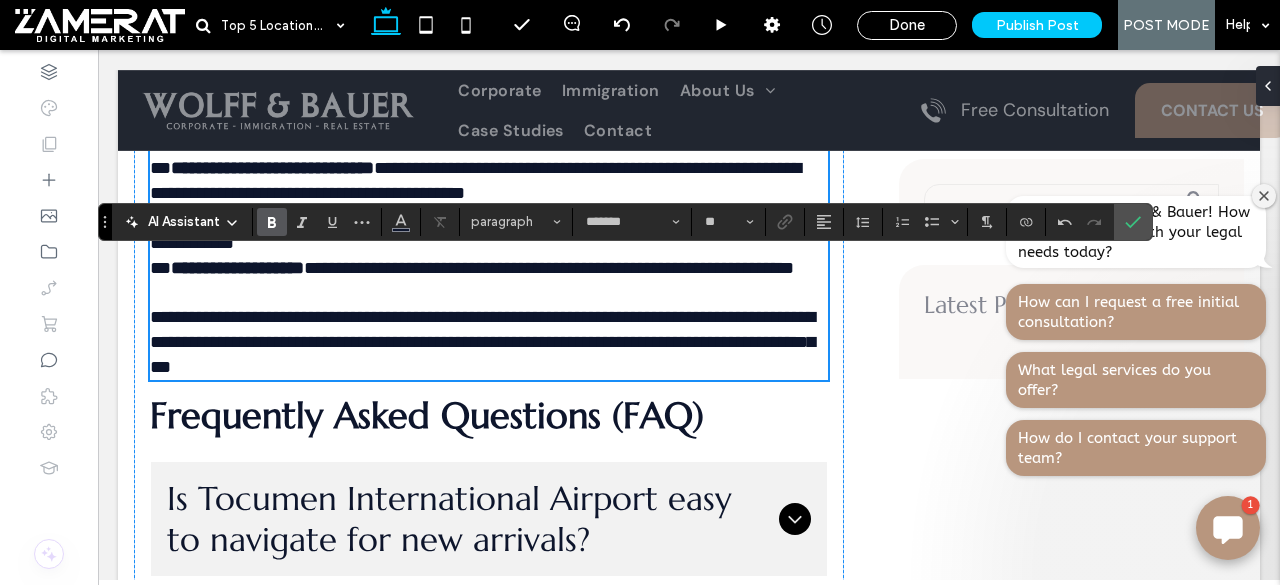 scroll, scrollTop: 6336, scrollLeft: 0, axis: vertical 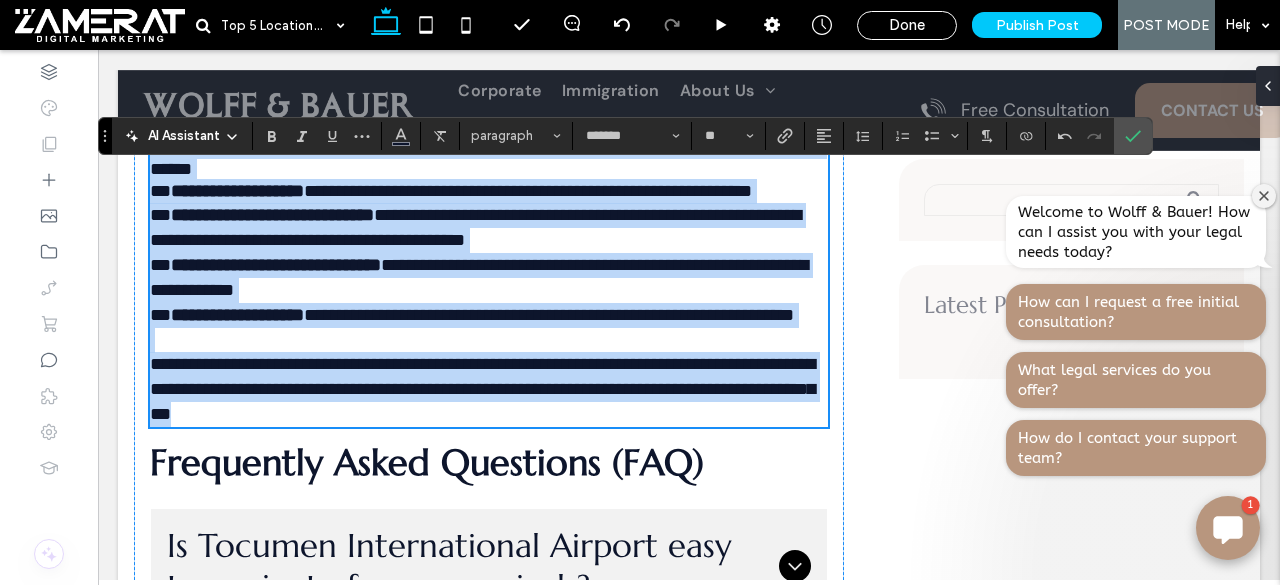 type 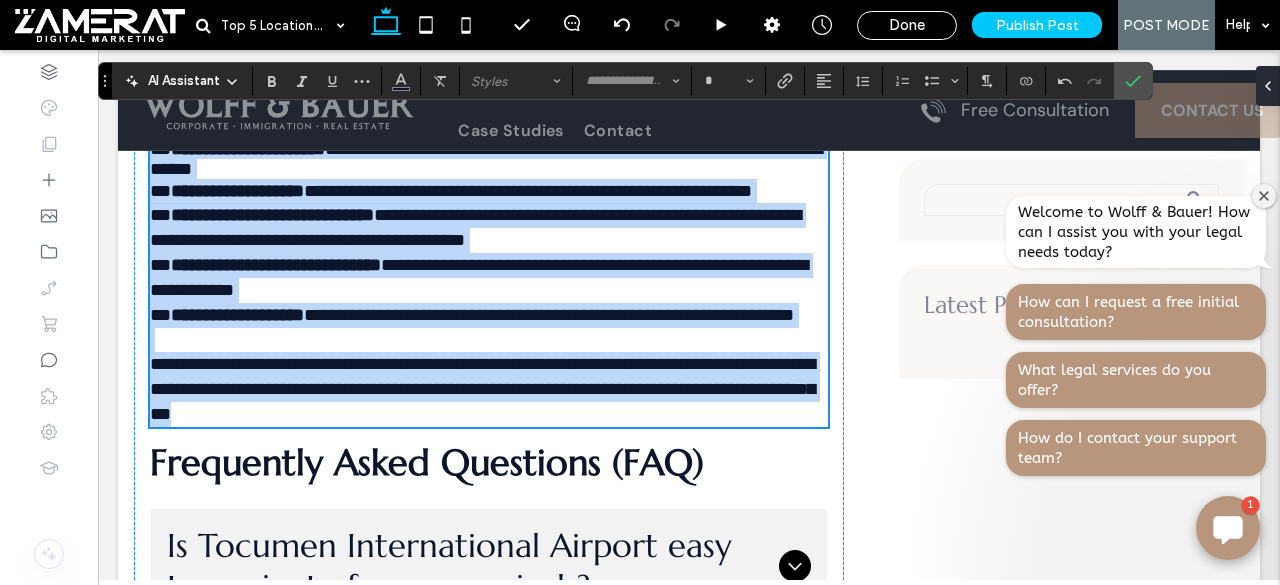 scroll, scrollTop: 6870, scrollLeft: 0, axis: vertical 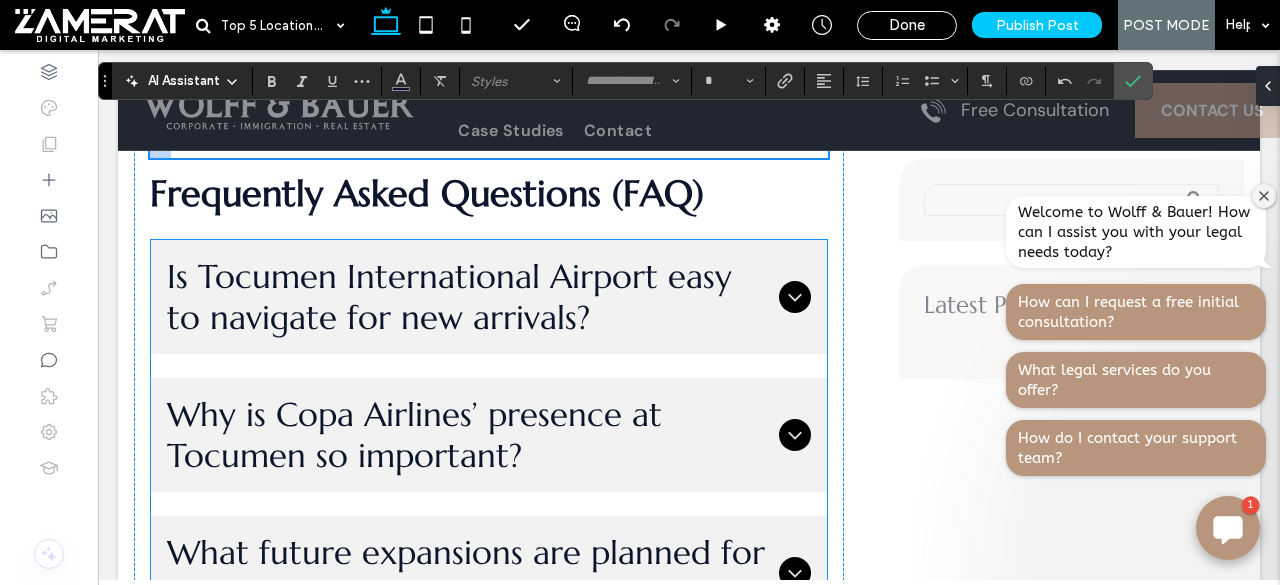 drag, startPoint x: 150, startPoint y: 315, endPoint x: 796, endPoint y: 412, distance: 653.24194 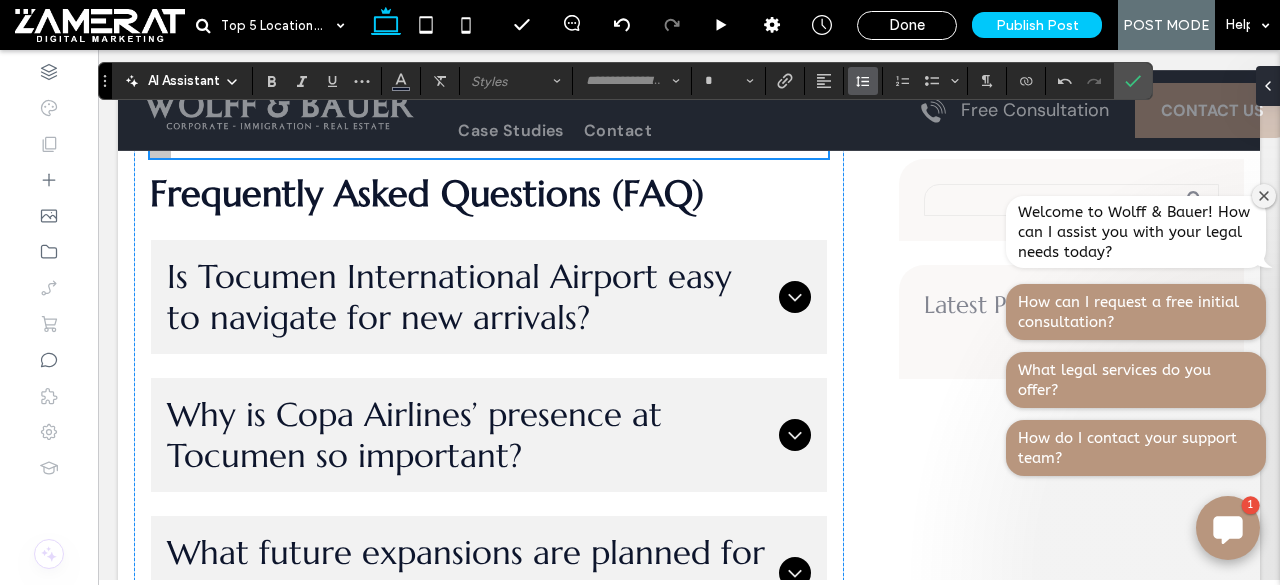 click at bounding box center (863, 81) 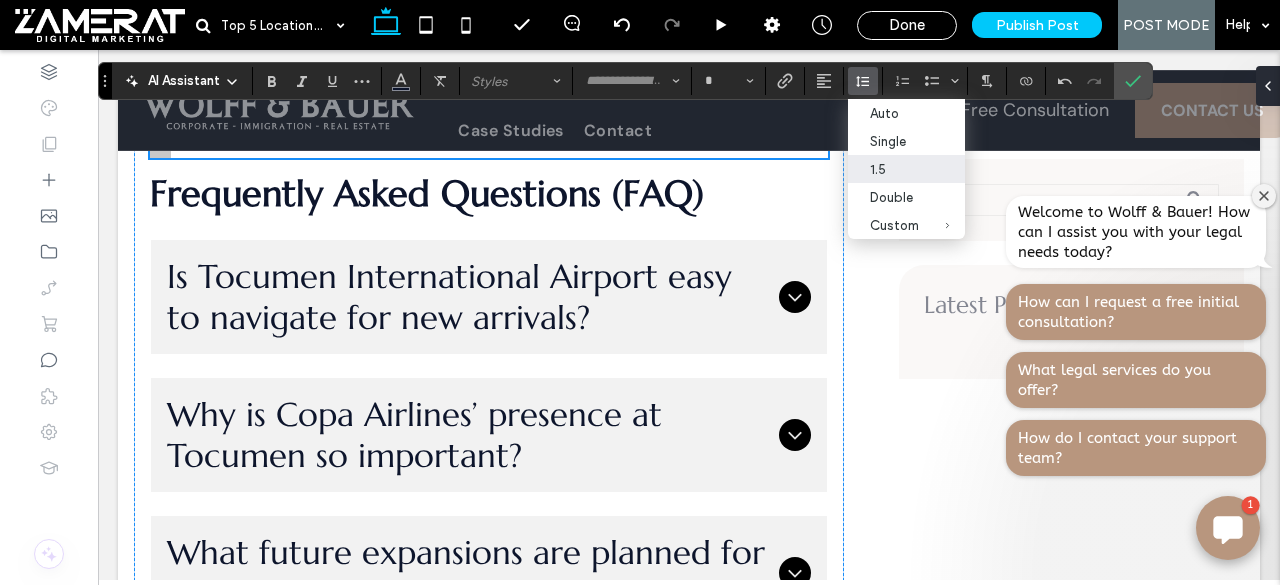 click on "1.5" at bounding box center (894, 169) 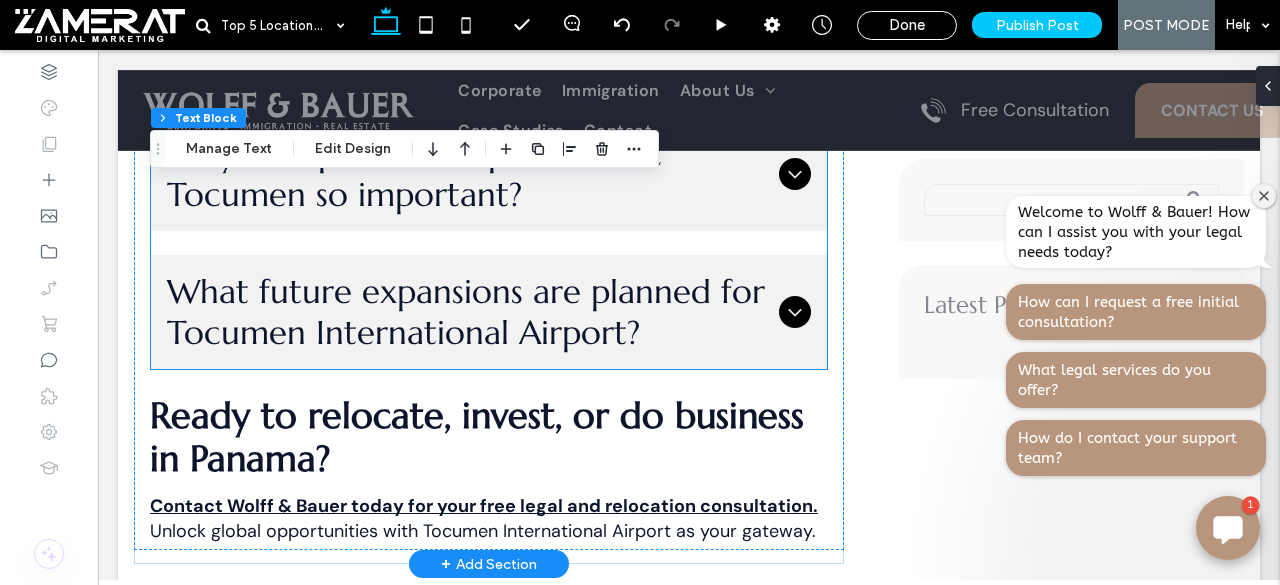 scroll, scrollTop: 6968, scrollLeft: 0, axis: vertical 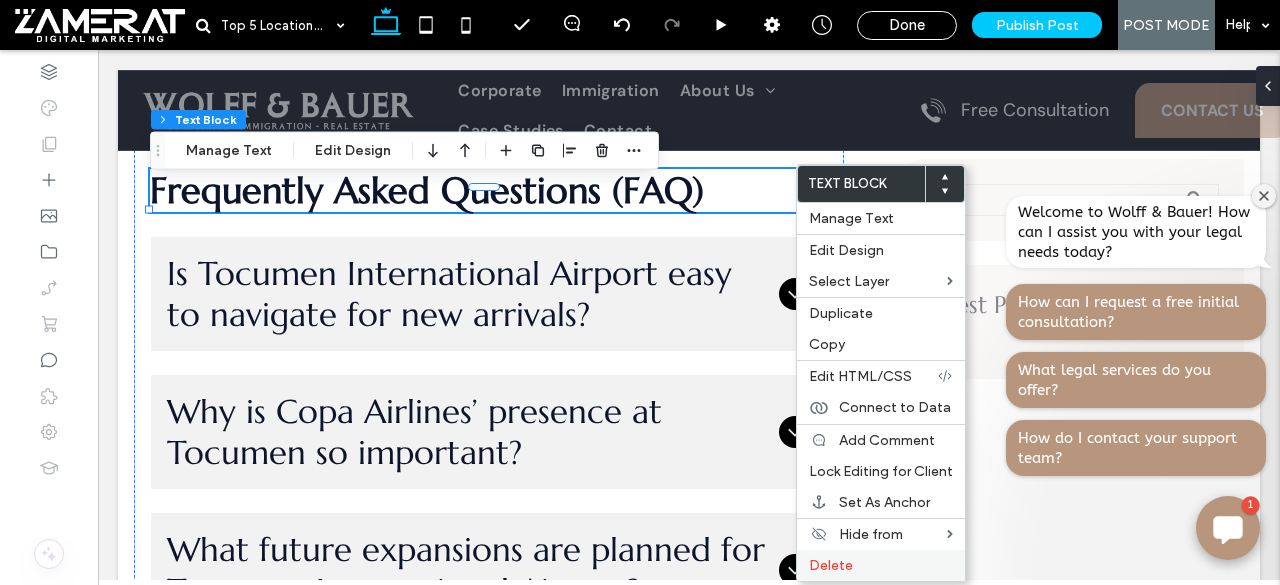 drag, startPoint x: 838, startPoint y: 549, endPoint x: 388, endPoint y: 313, distance: 508.1299 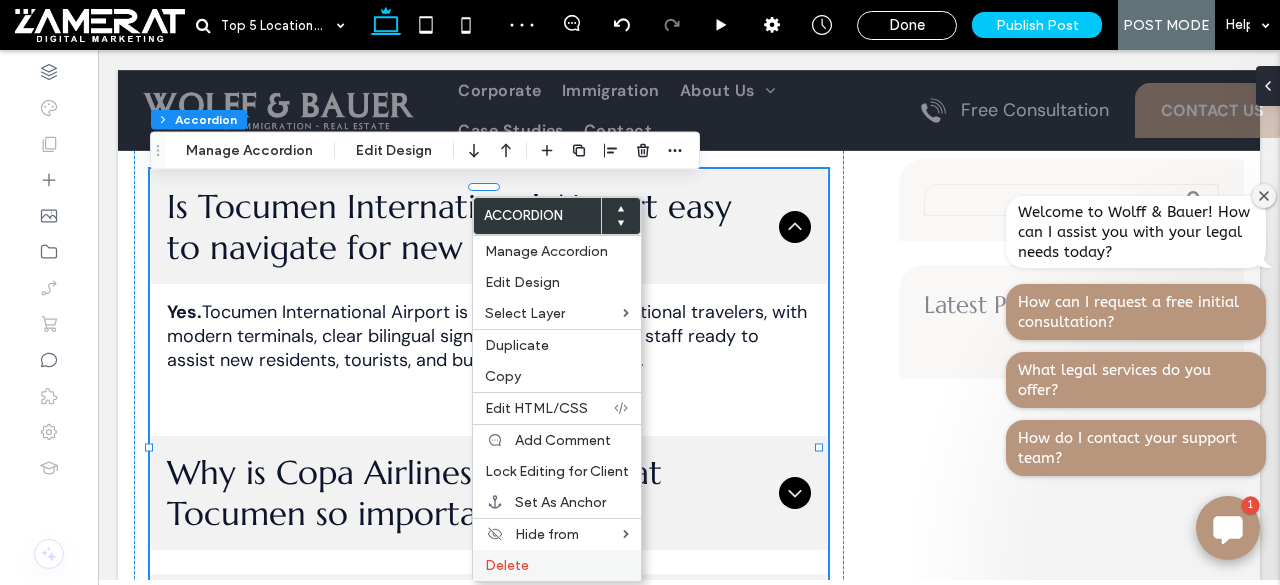 click on "Delete" at bounding box center (557, 565) 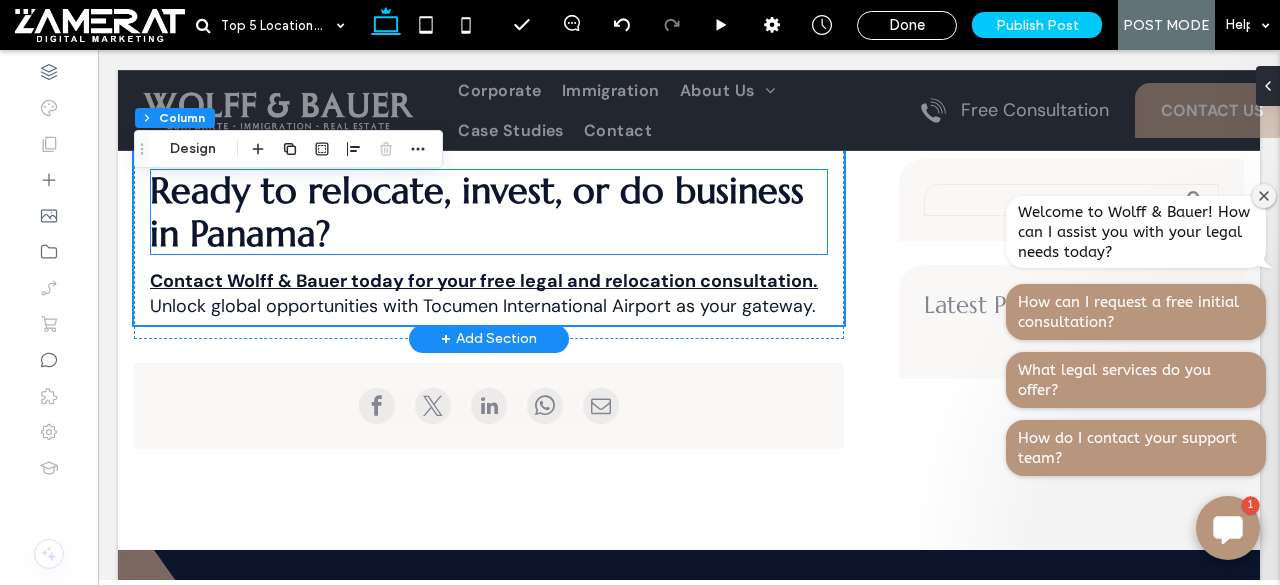 click on "Ready to relocate, invest, or do business in Panama?" at bounding box center [489, 212] 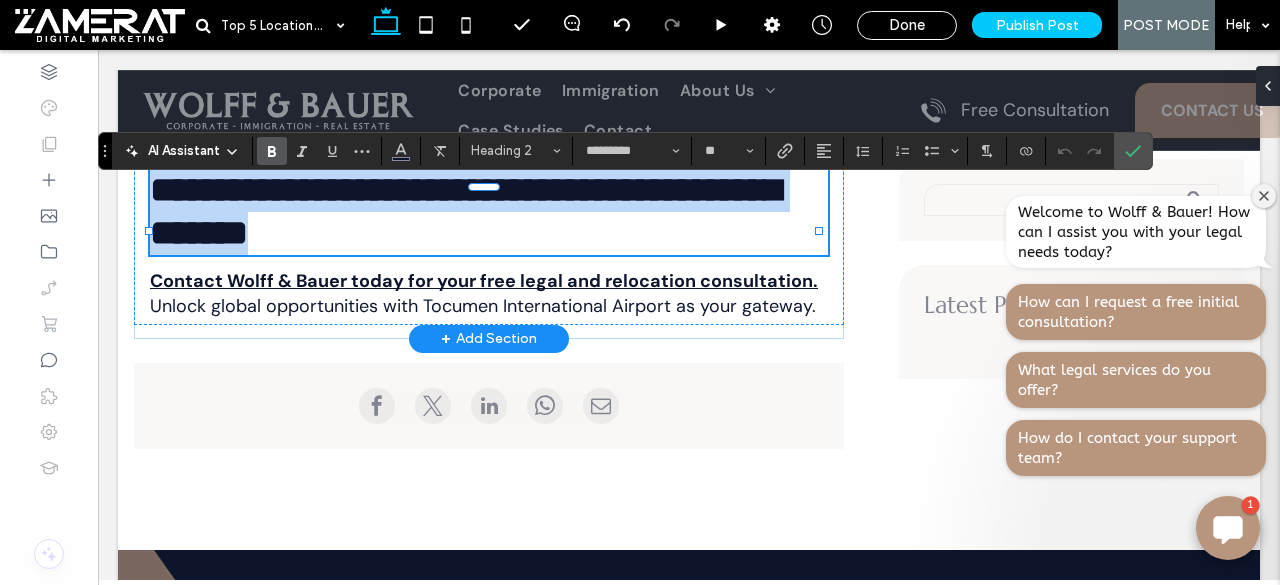 type on "*********" 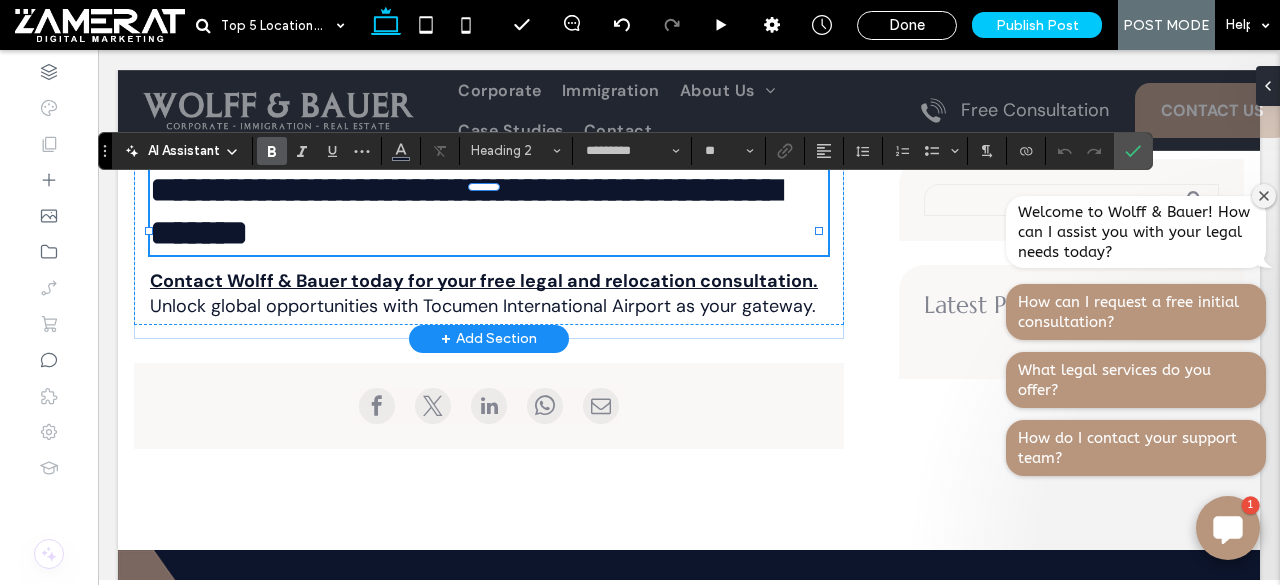 scroll, scrollTop: 0, scrollLeft: 0, axis: both 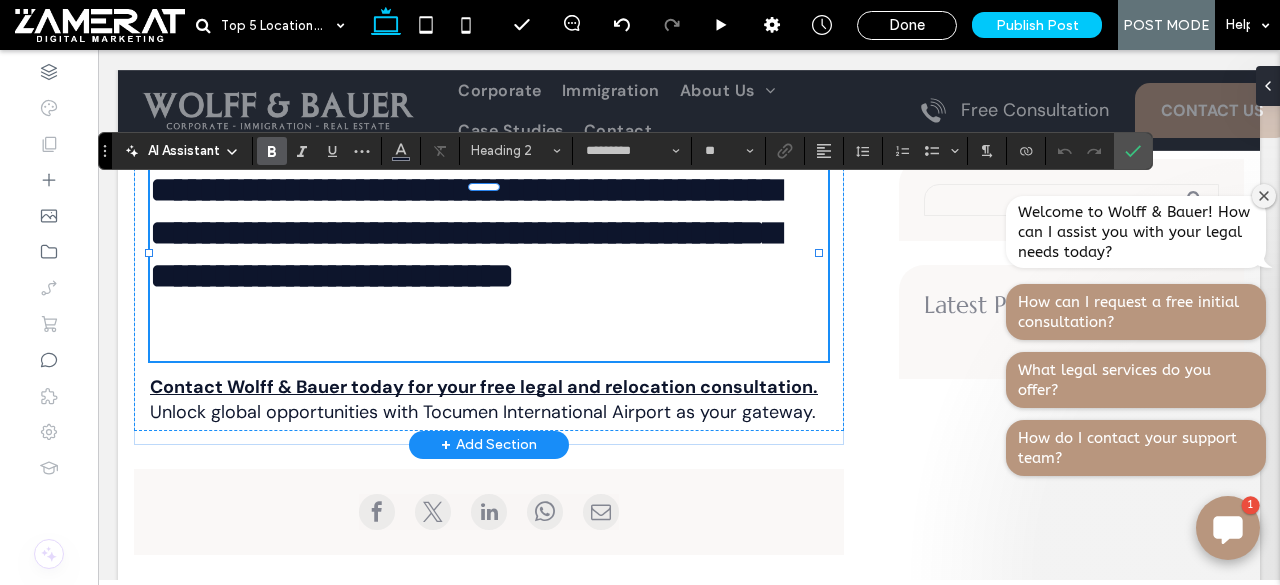 type on "*******" 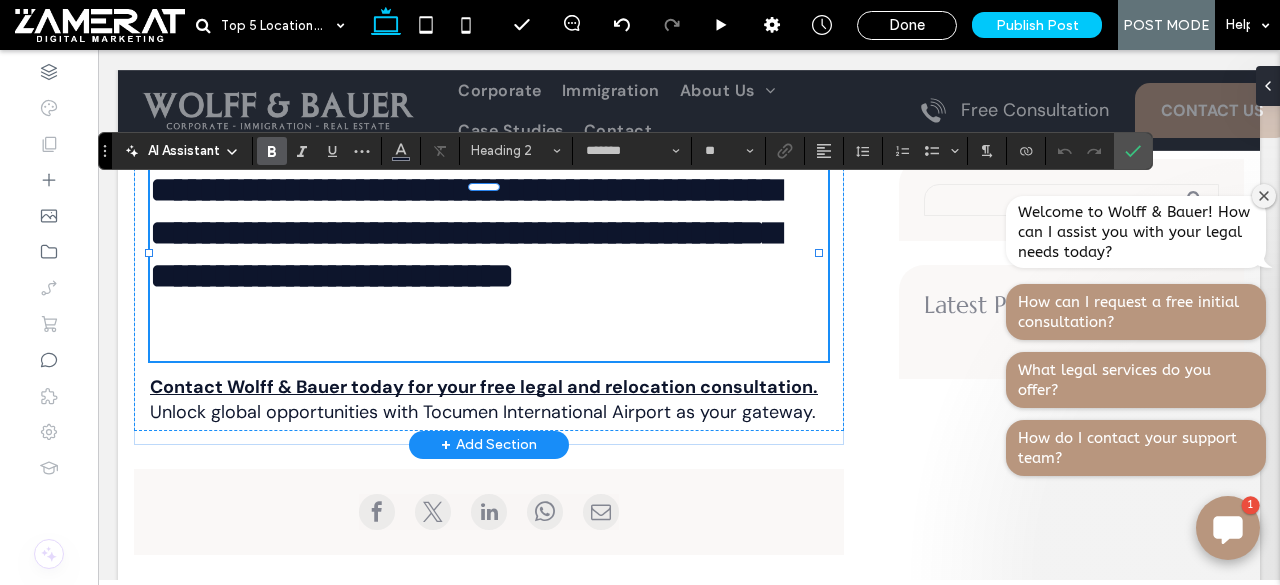 scroll, scrollTop: 0, scrollLeft: 0, axis: both 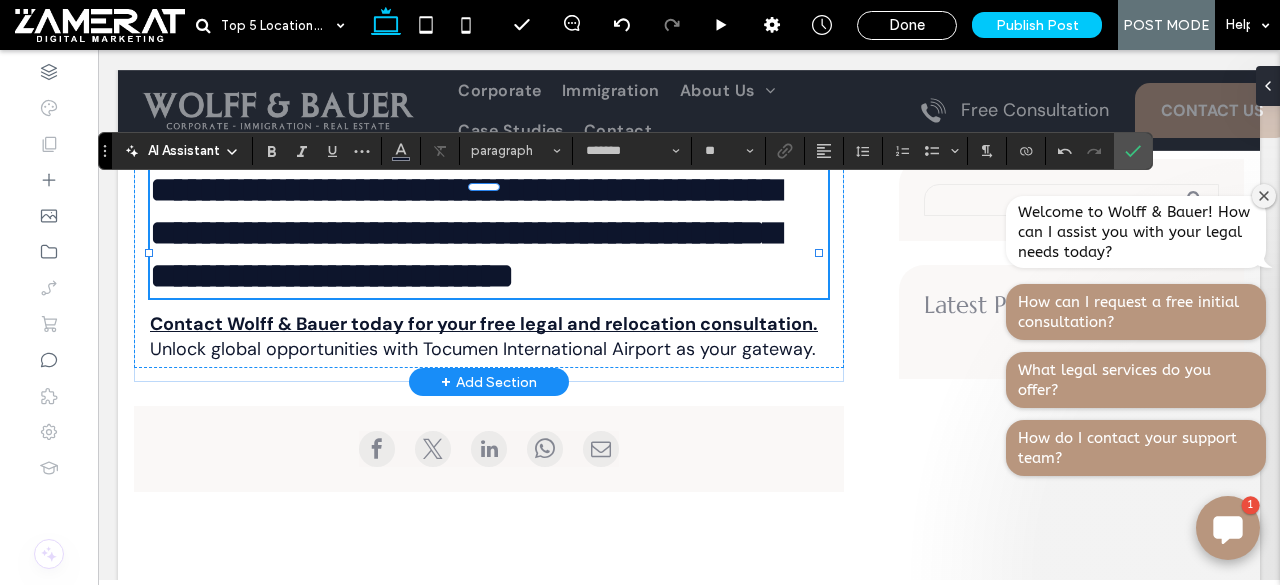 type on "*********" 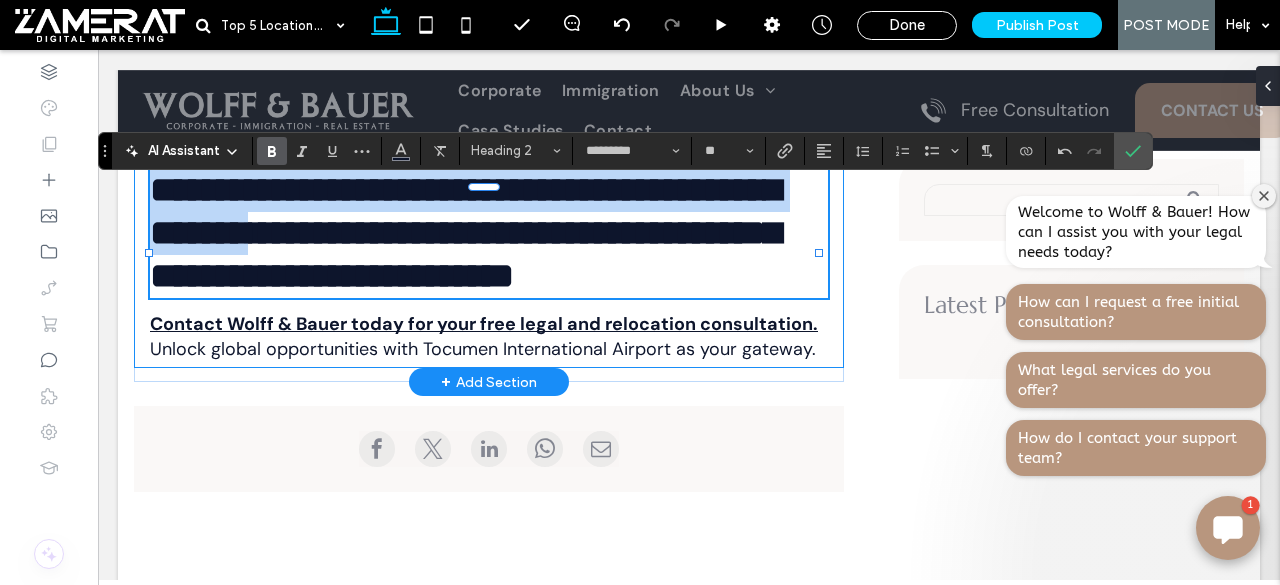 scroll, scrollTop: 0, scrollLeft: 0, axis: both 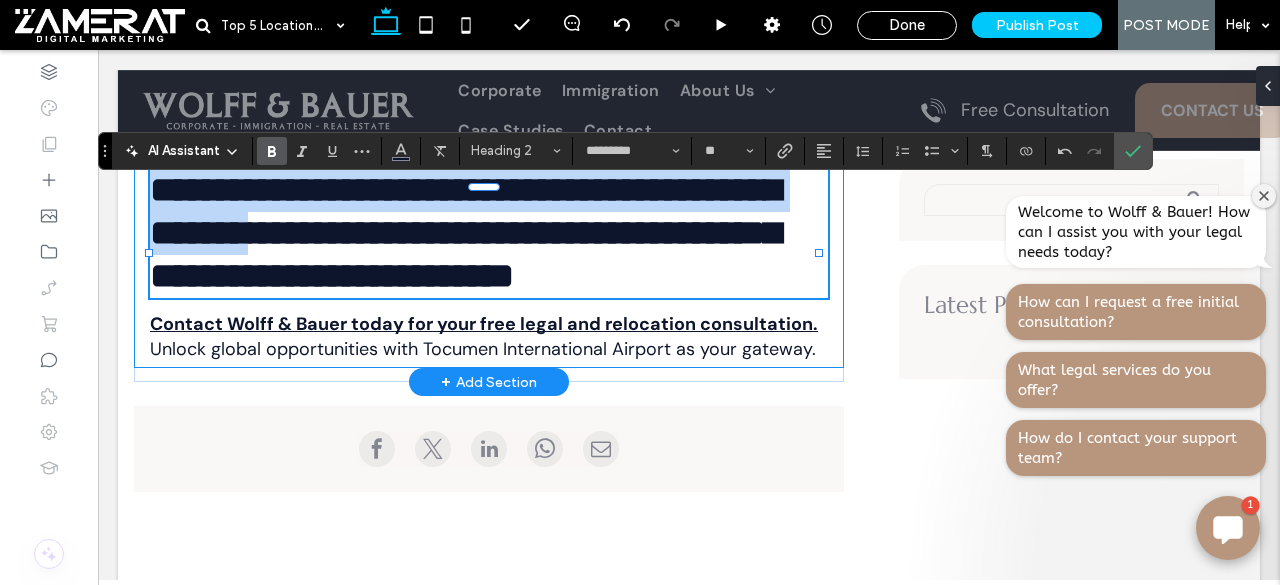 drag, startPoint x: 326, startPoint y: 247, endPoint x: 144, endPoint y: 202, distance: 187.48067 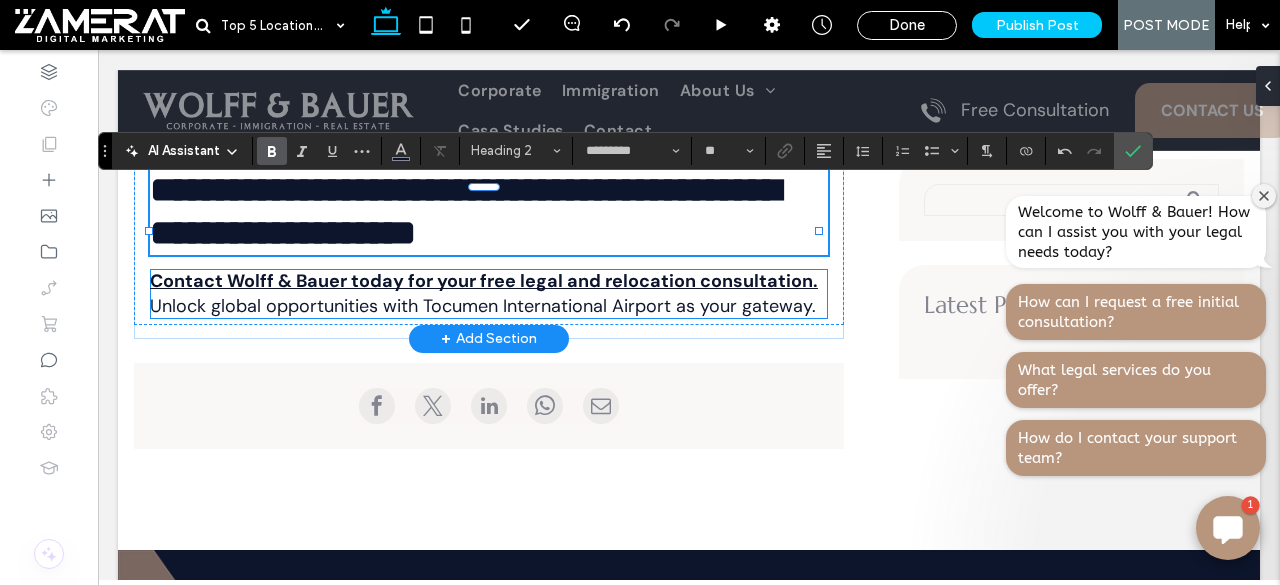 click on "Unlock global opportunities with Tocumen International Airport as your gateway." at bounding box center [483, 306] 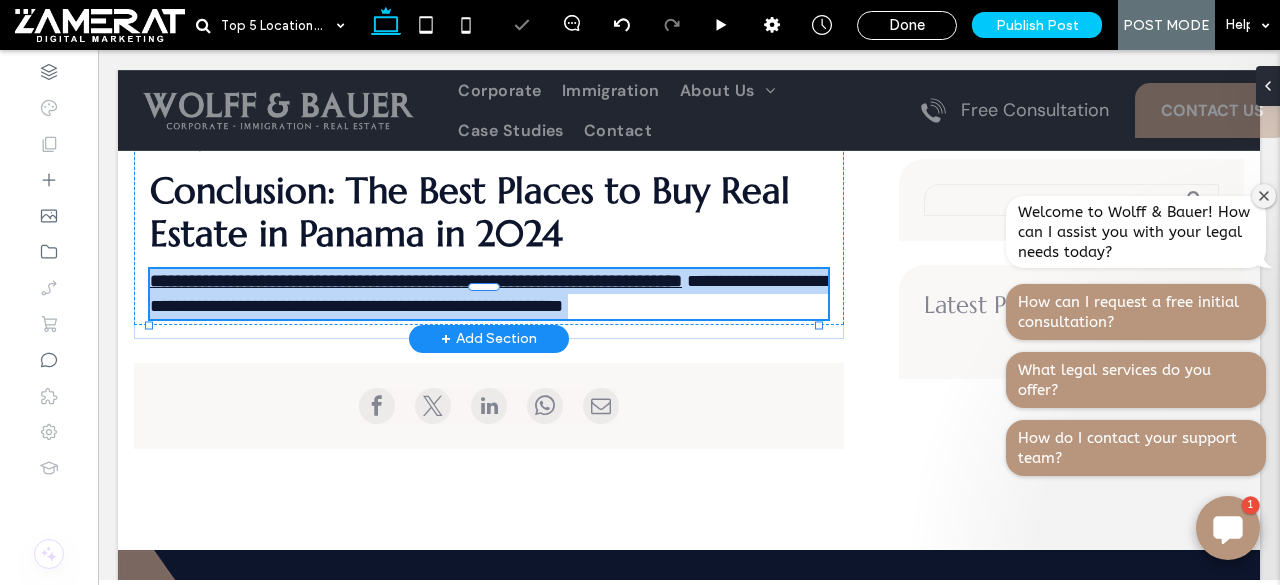 type on "*******" 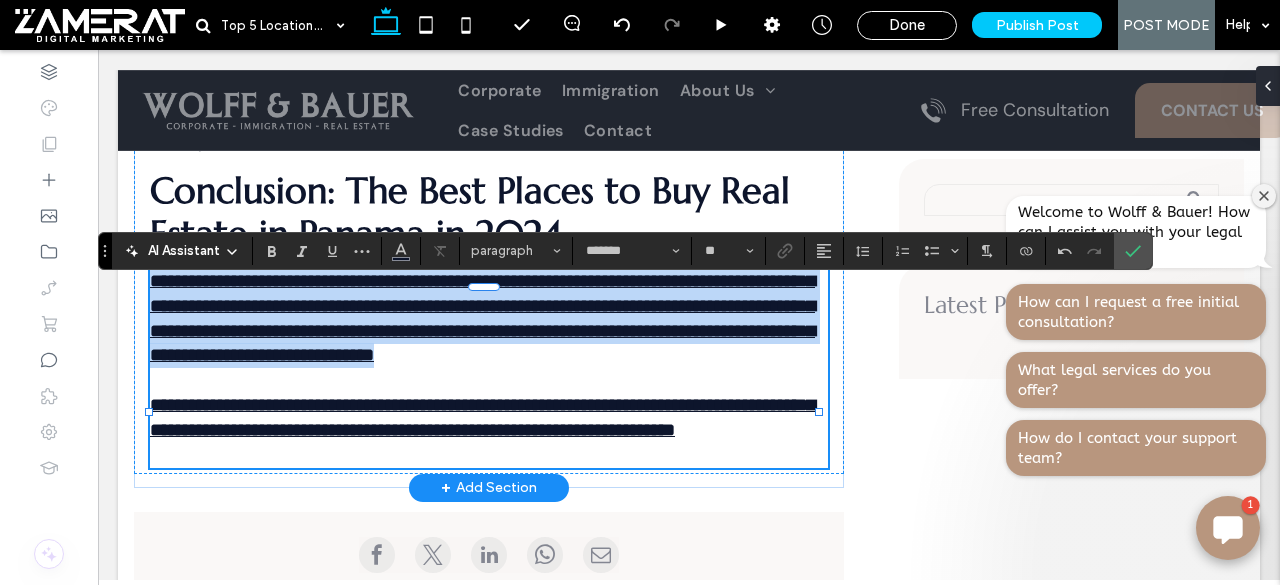 scroll, scrollTop: 0, scrollLeft: 0, axis: both 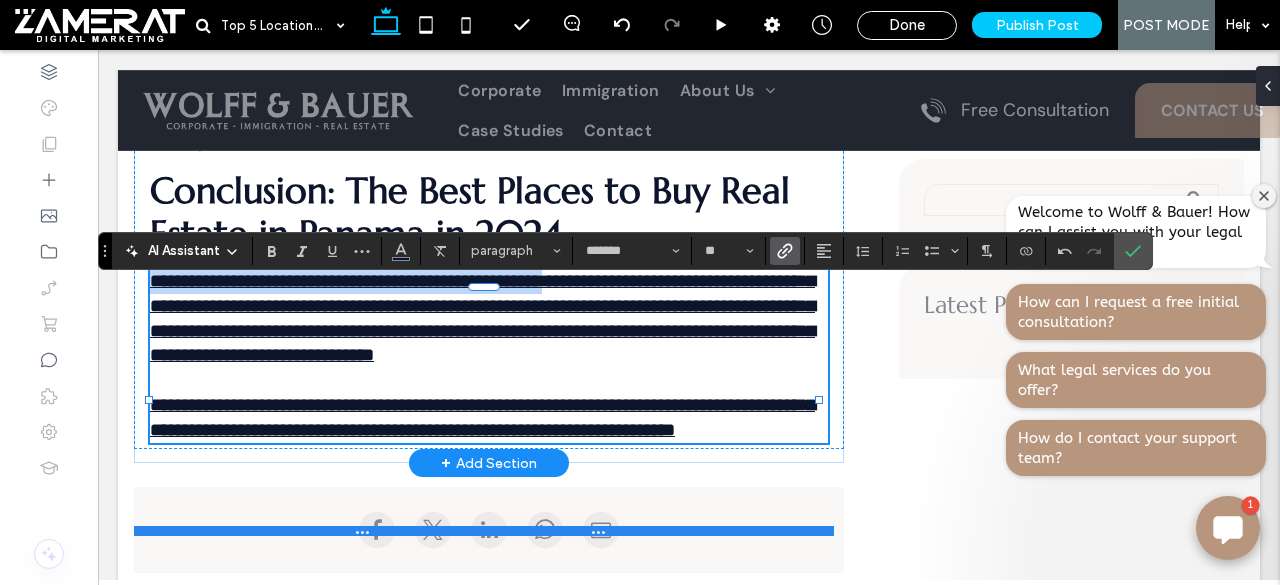 drag, startPoint x: 152, startPoint y: 294, endPoint x: 662, endPoint y: 528, distance: 561.1203 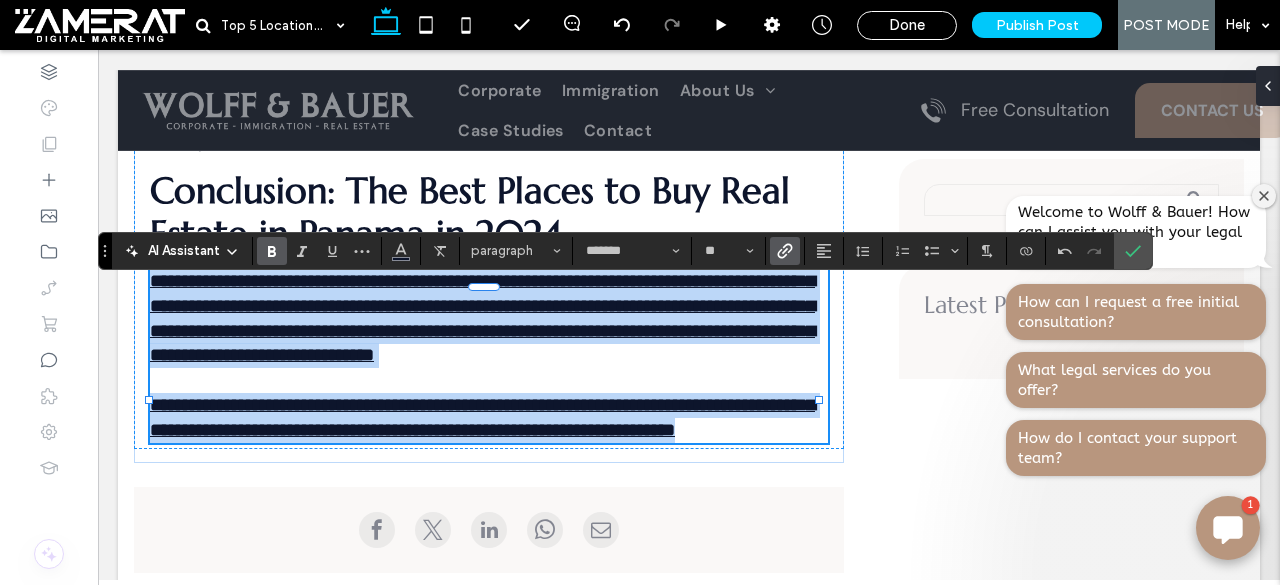 drag, startPoint x: 440, startPoint y: 493, endPoint x: 108, endPoint y: 288, distance: 390.19098 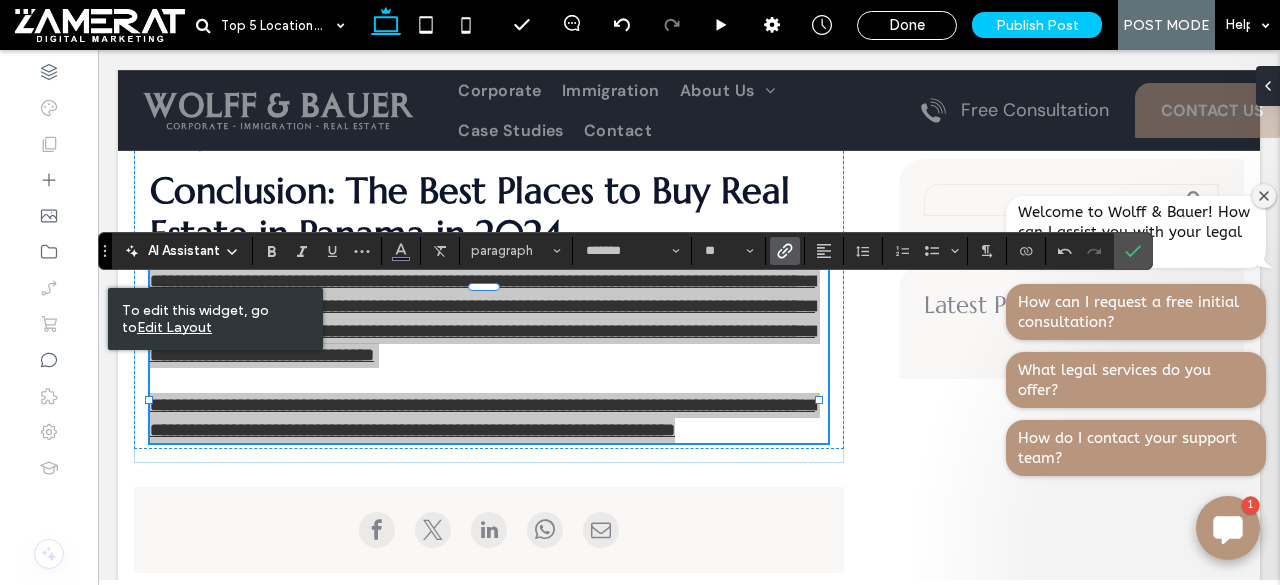 click 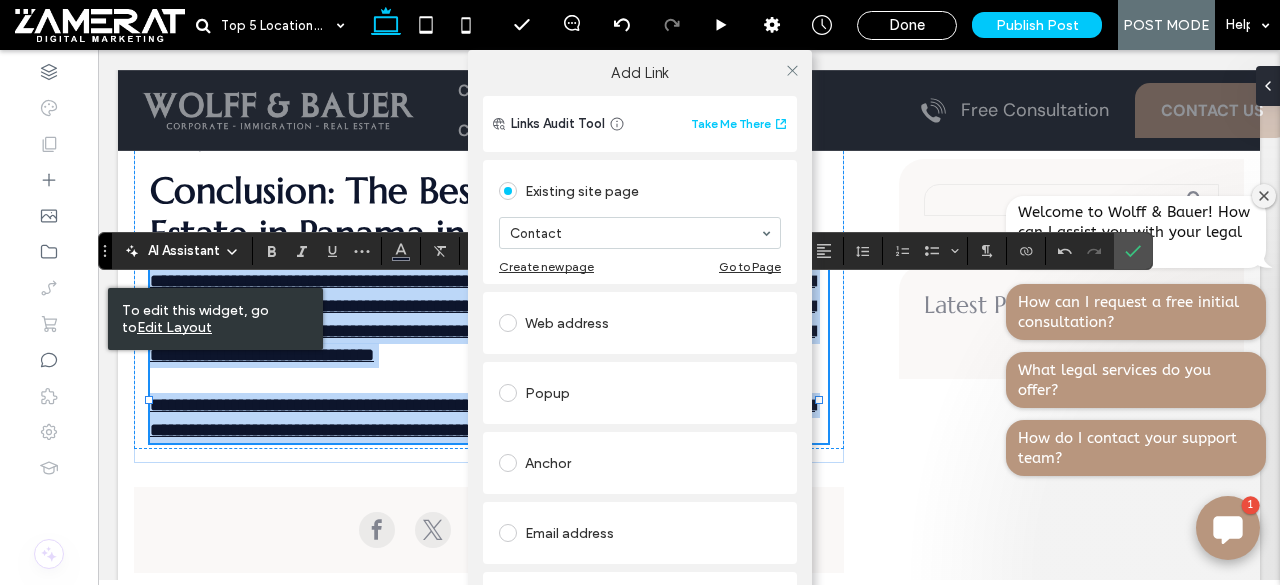 scroll, scrollTop: 140, scrollLeft: 0, axis: vertical 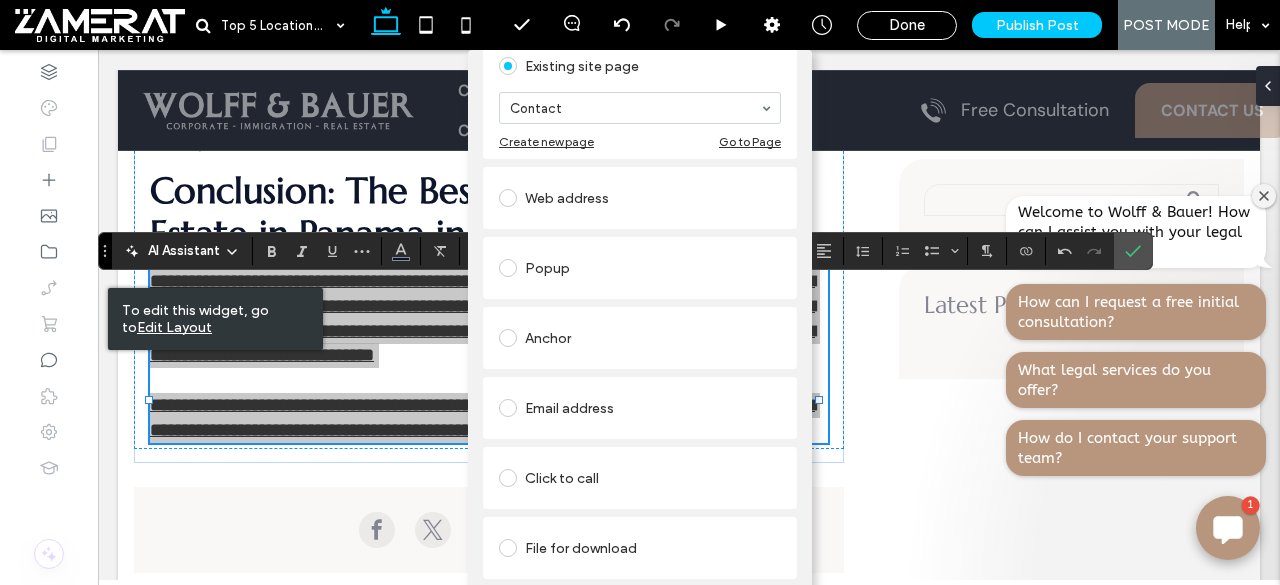 click on "Remove link" at bounding box center (640, 597) 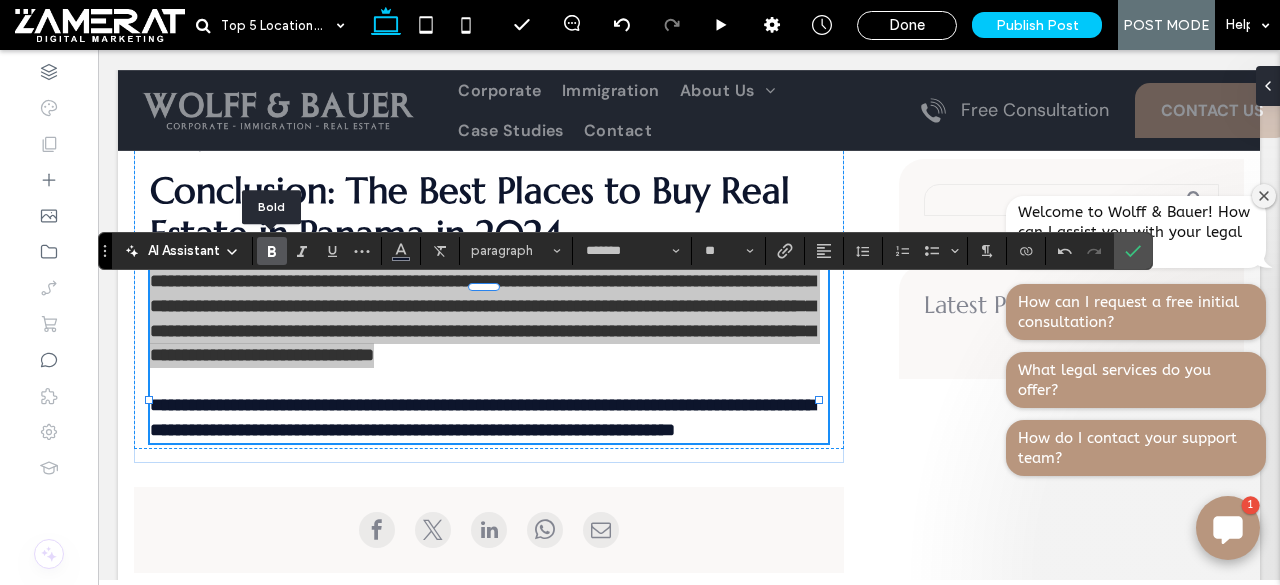 click at bounding box center (272, 251) 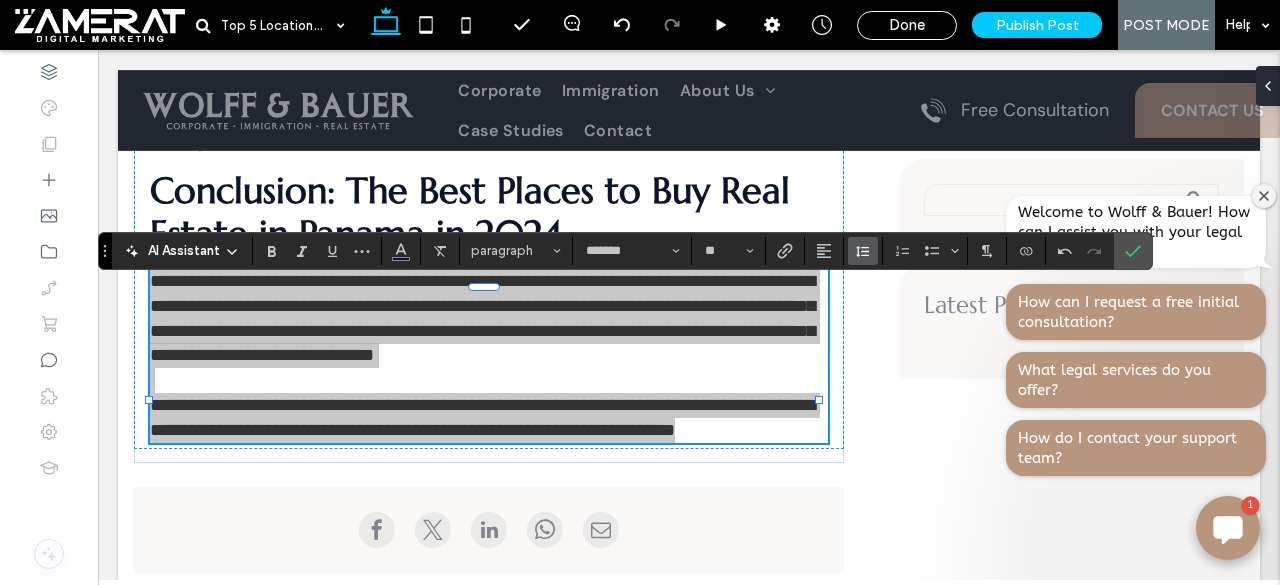click 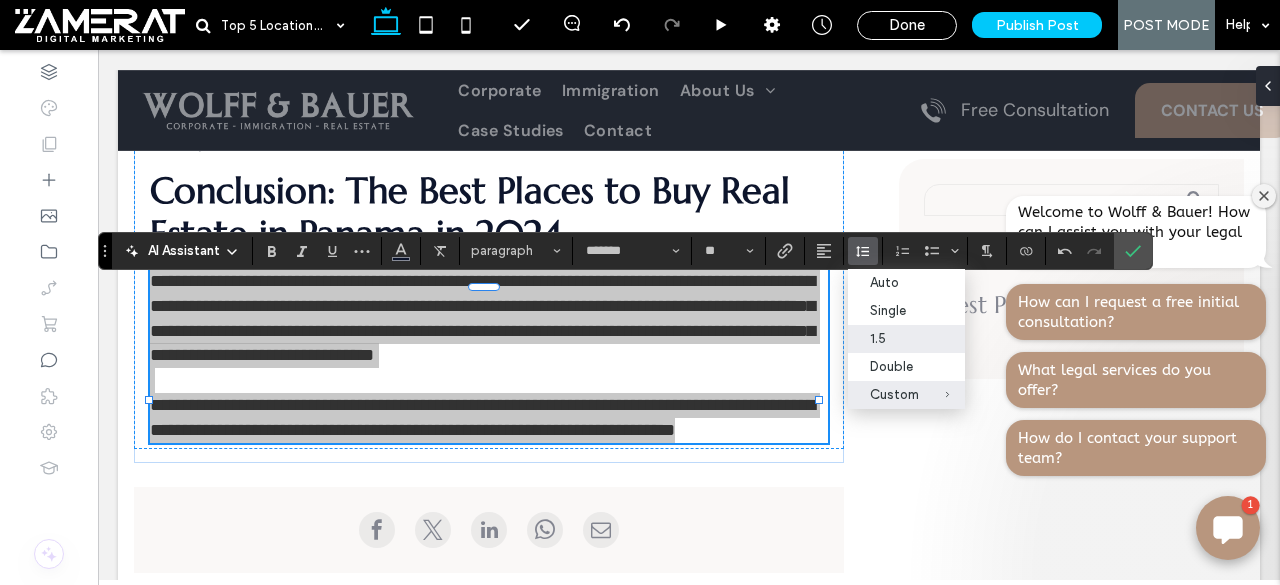 click on "1.5" at bounding box center [894, 338] 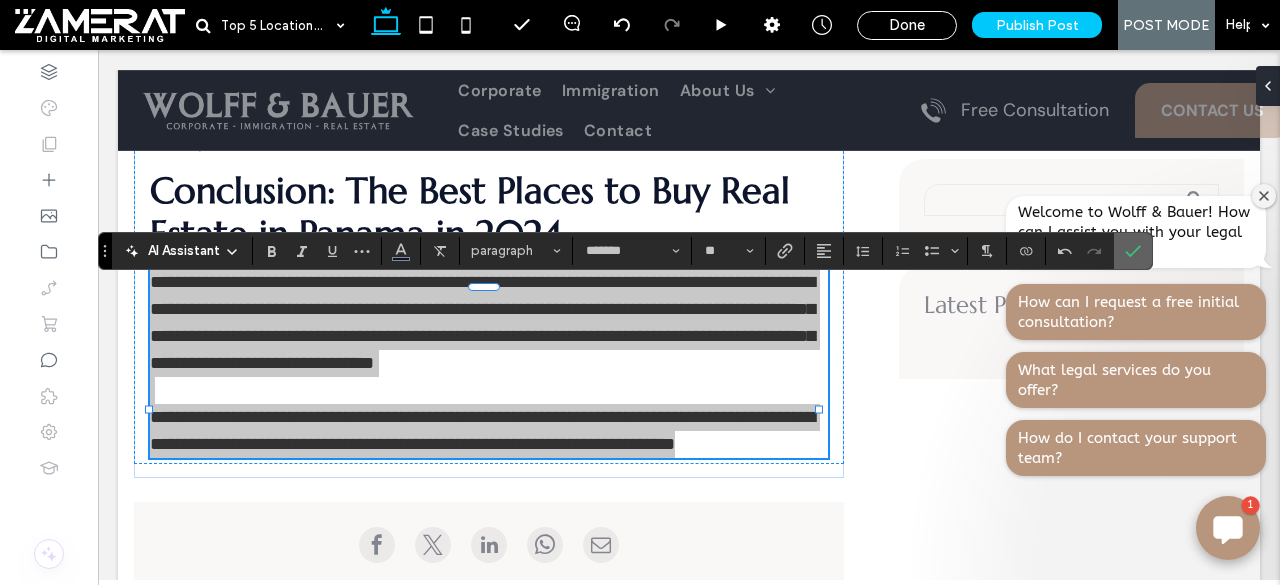 click 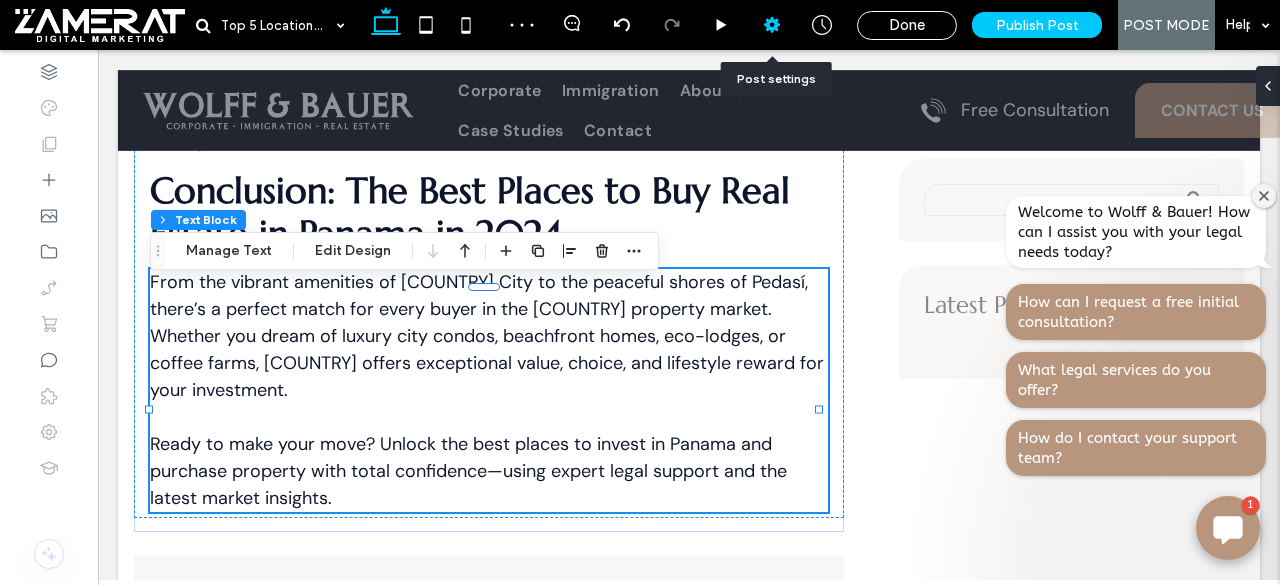 click 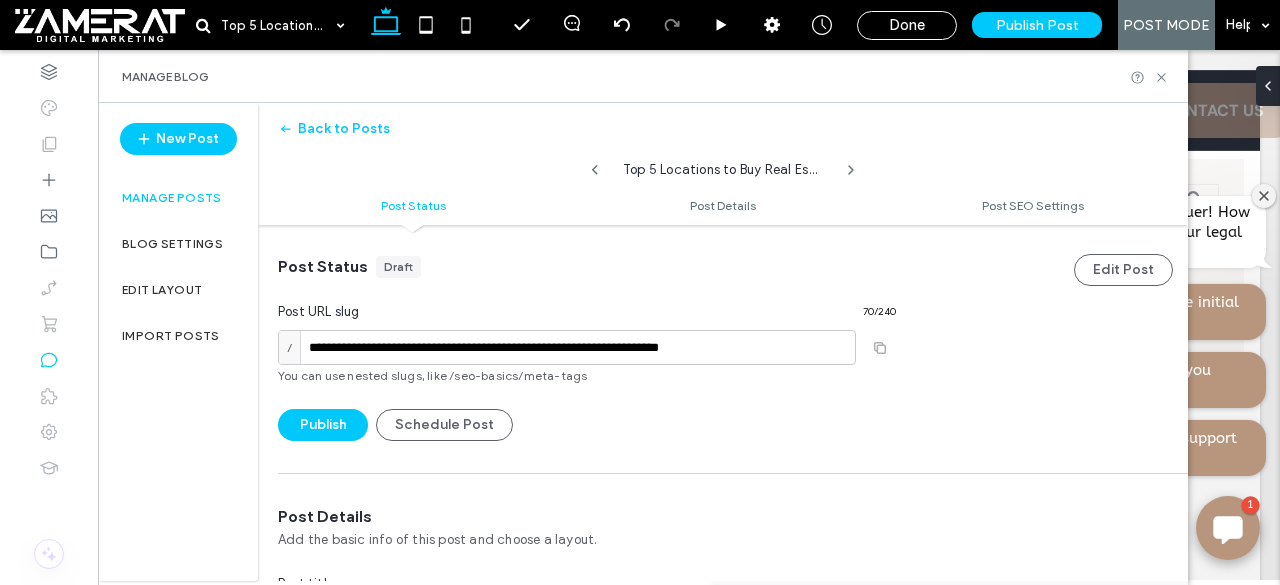 scroll, scrollTop: 72, scrollLeft: 0, axis: vertical 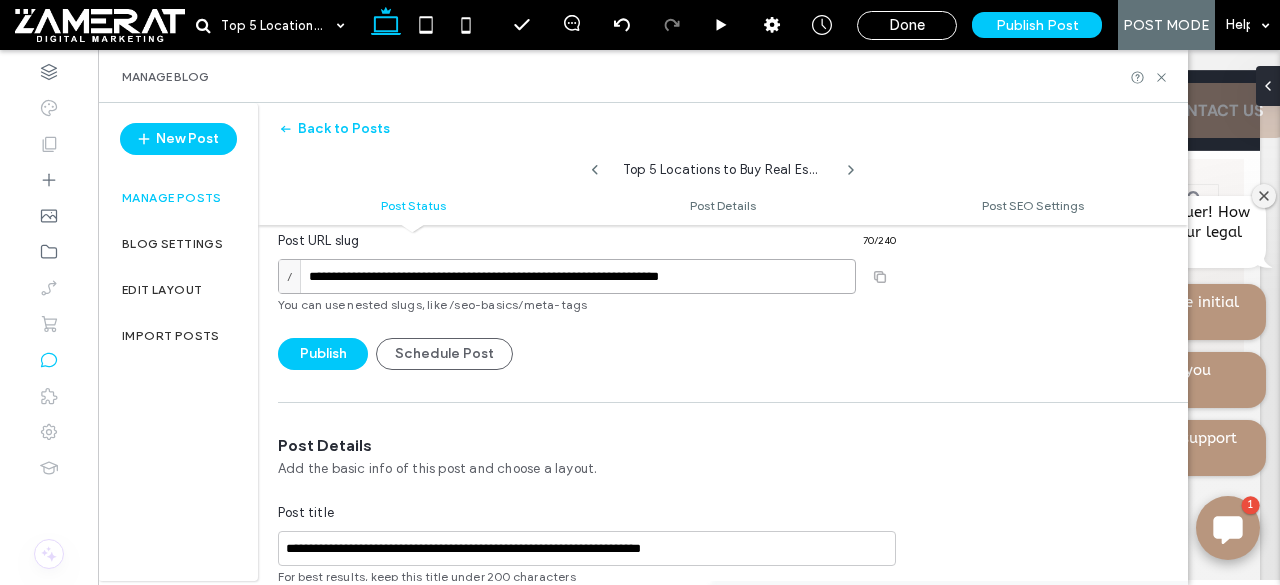 click on "**********" at bounding box center (567, 276) 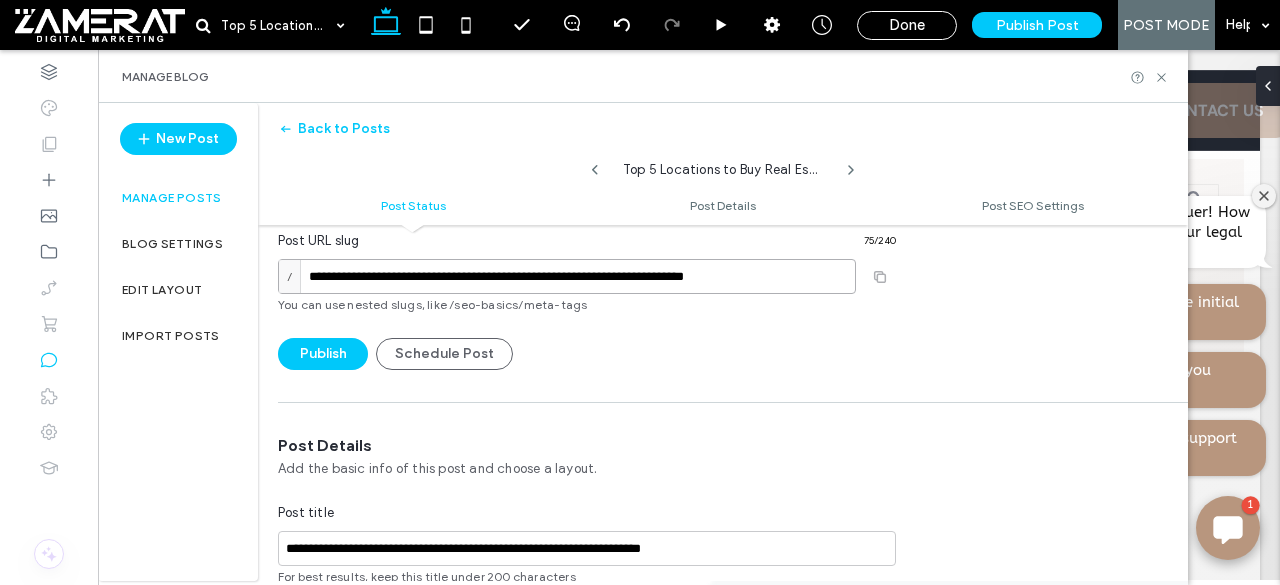 type on "**********" 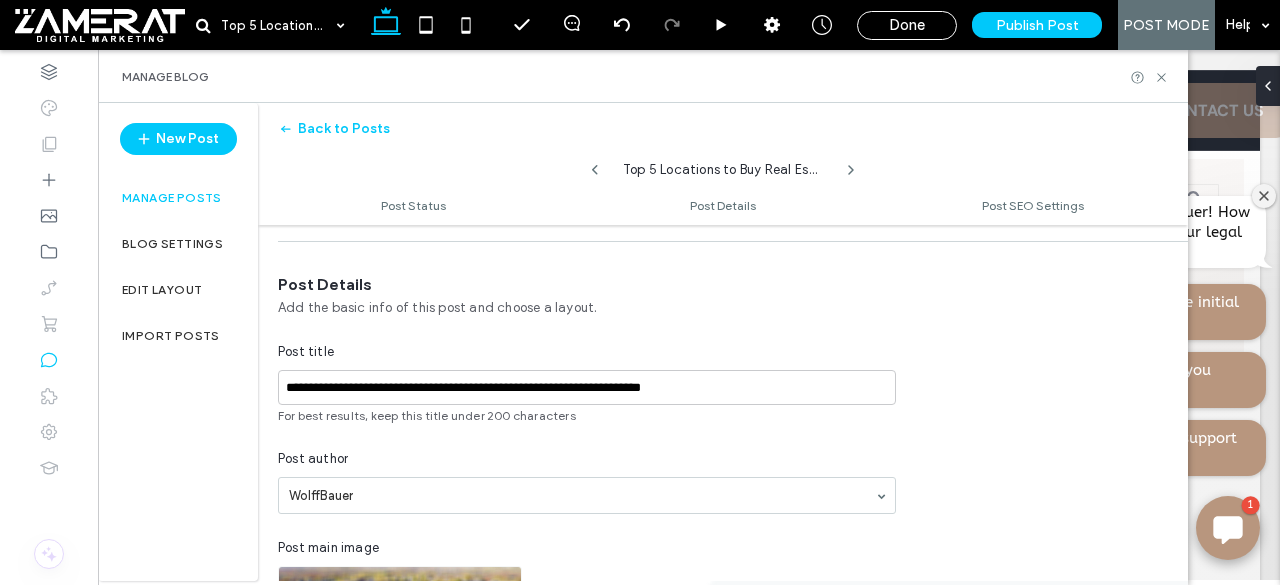 scroll, scrollTop: 402, scrollLeft: 0, axis: vertical 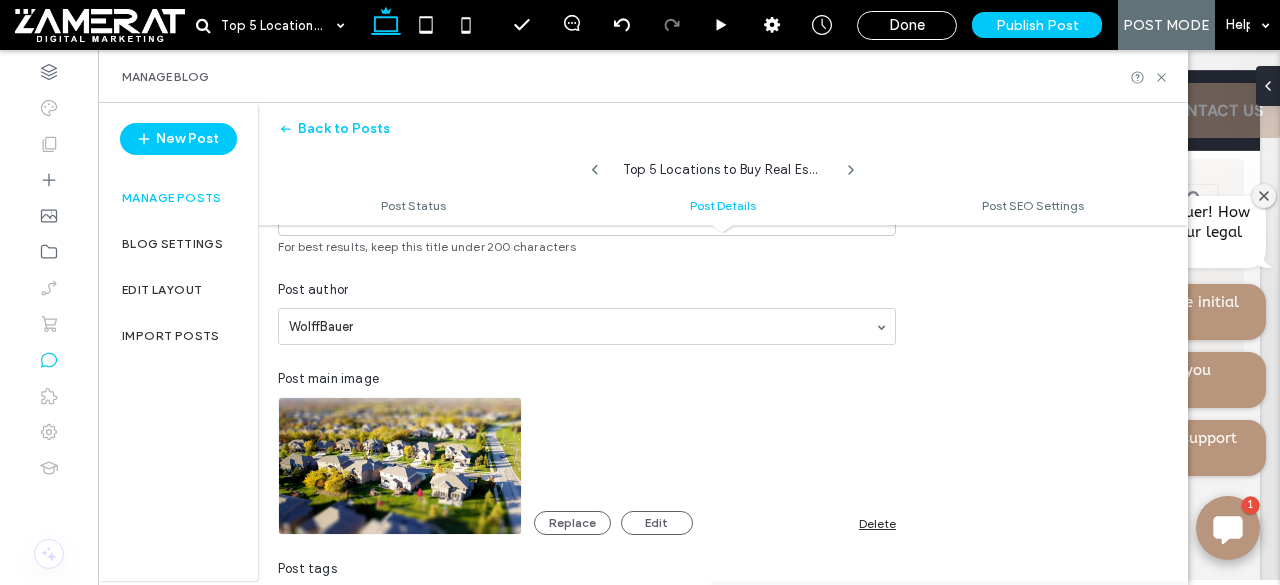drag, startPoint x: 314, startPoint y: 273, endPoint x: 937, endPoint y: 384, distance: 632.8112 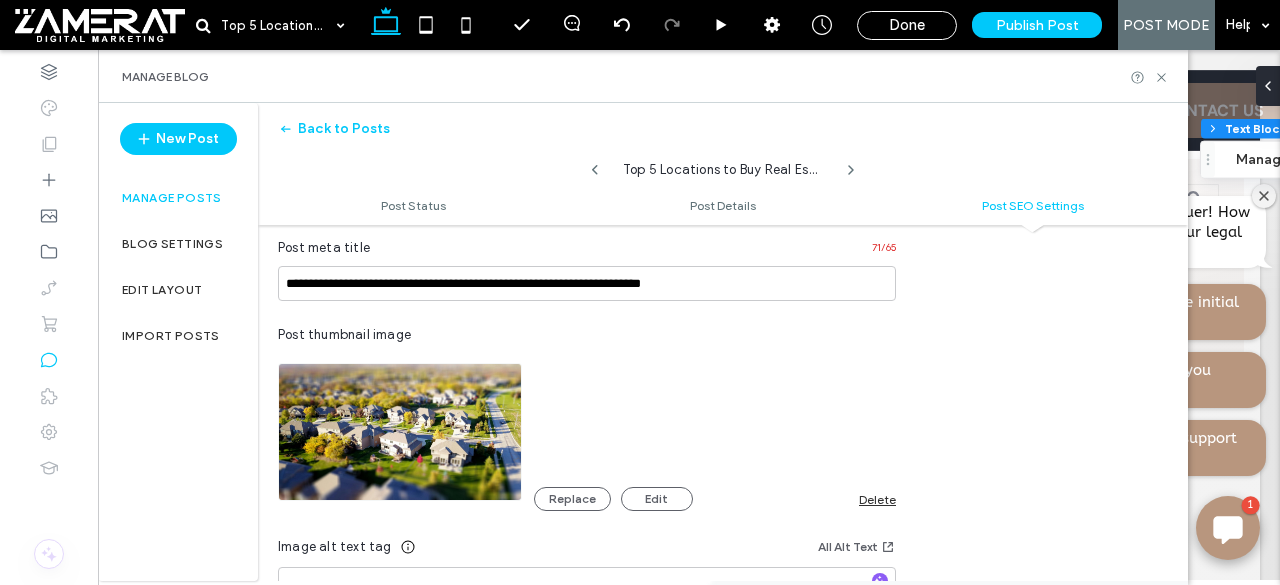 scroll, scrollTop: 1034, scrollLeft: 0, axis: vertical 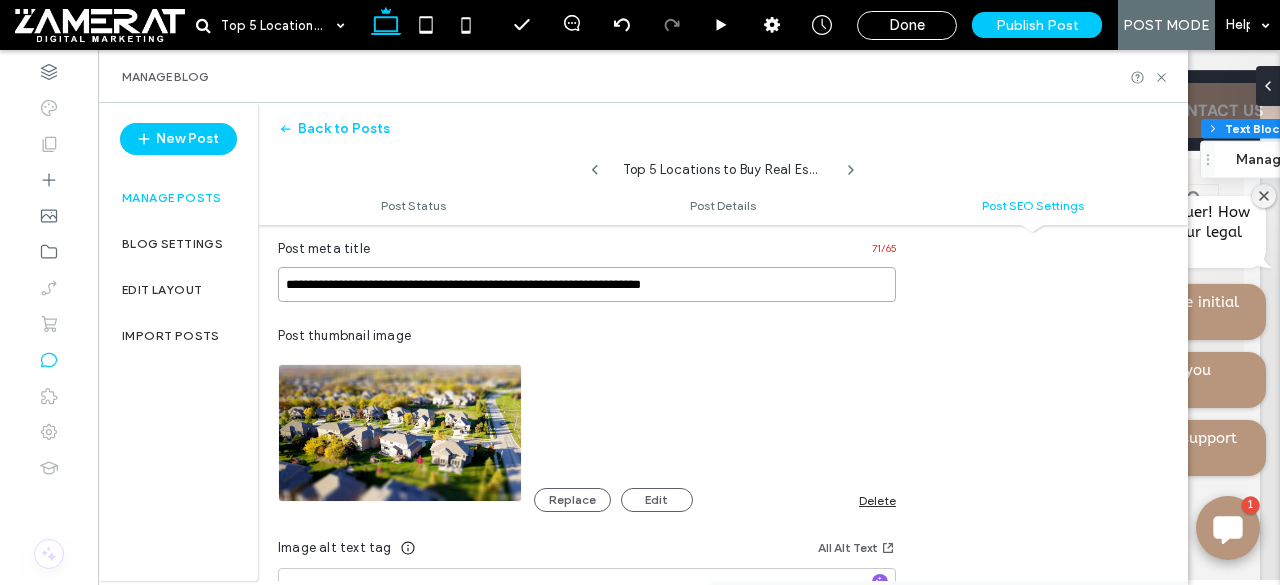 click on "**********" at bounding box center (587, 284) 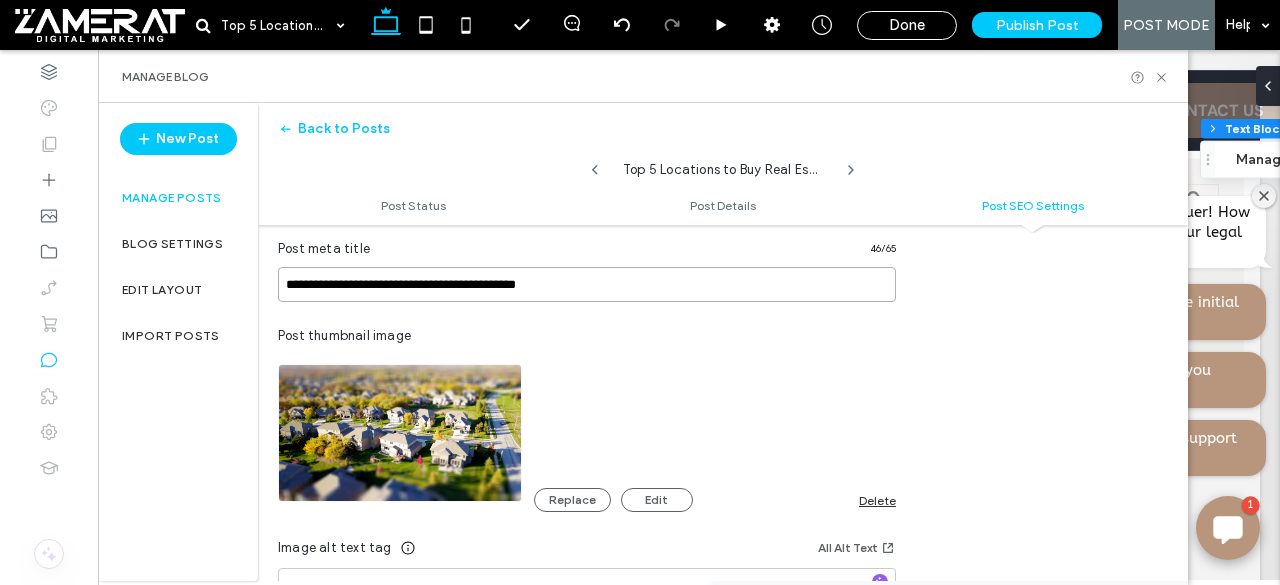 type on "**********" 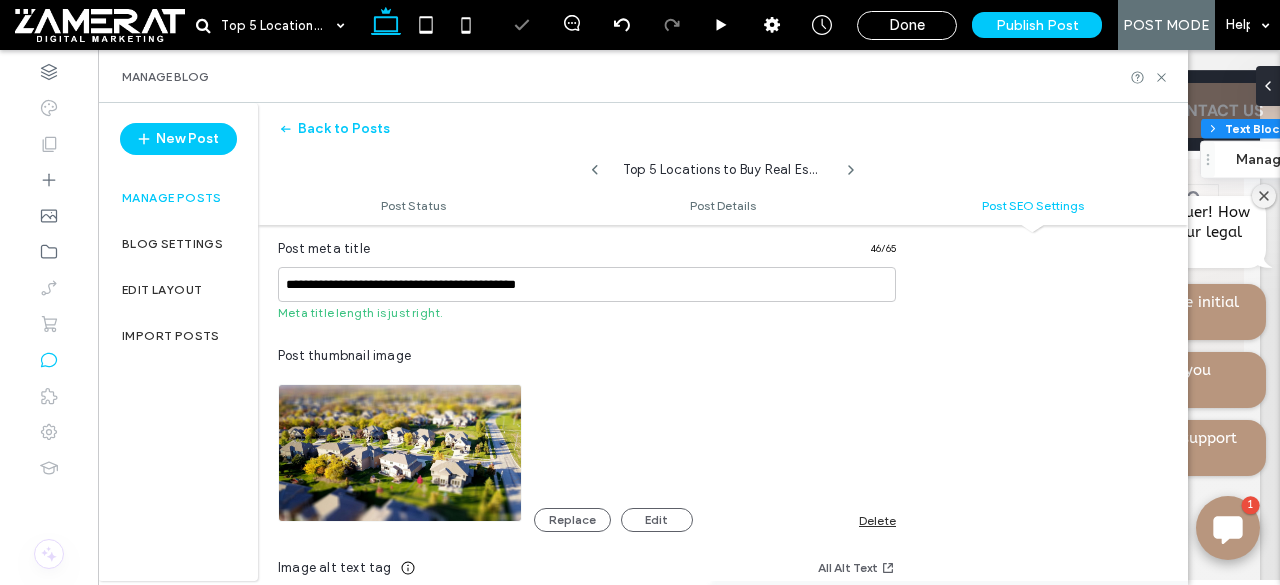click at bounding box center [587, 766] 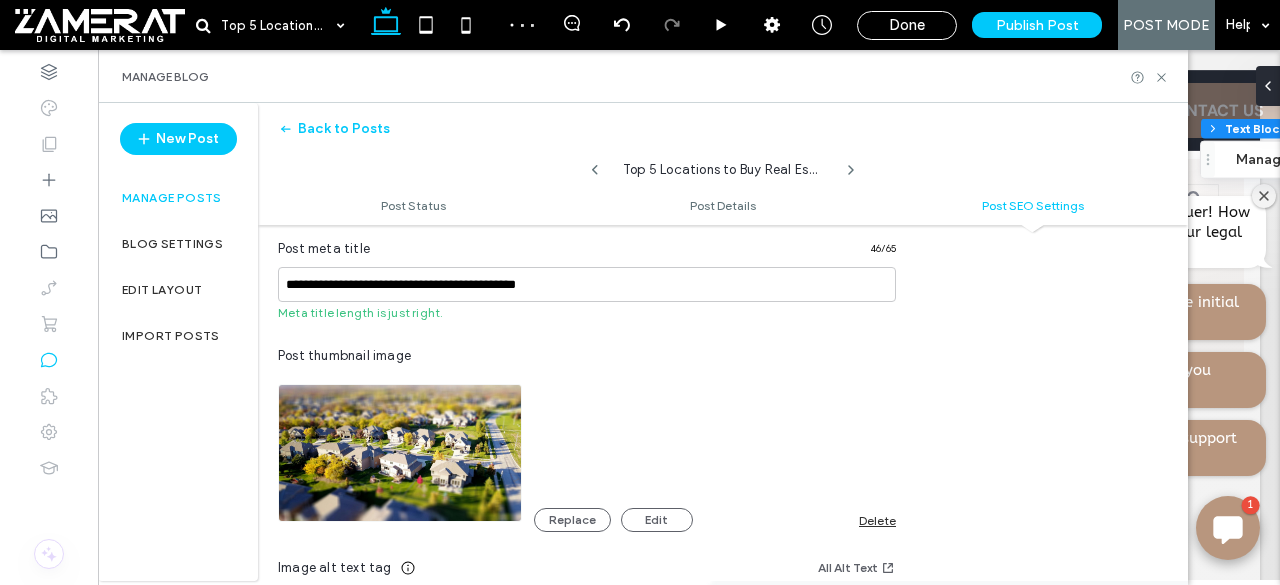 scroll, scrollTop: 1341, scrollLeft: 0, axis: vertical 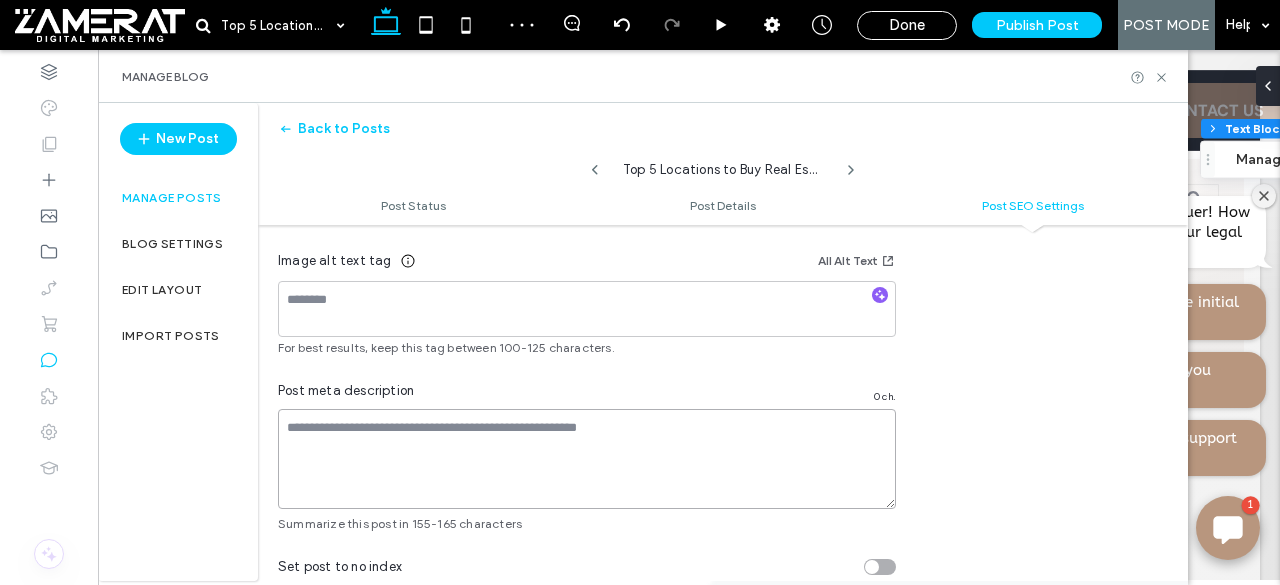paste on "**********" 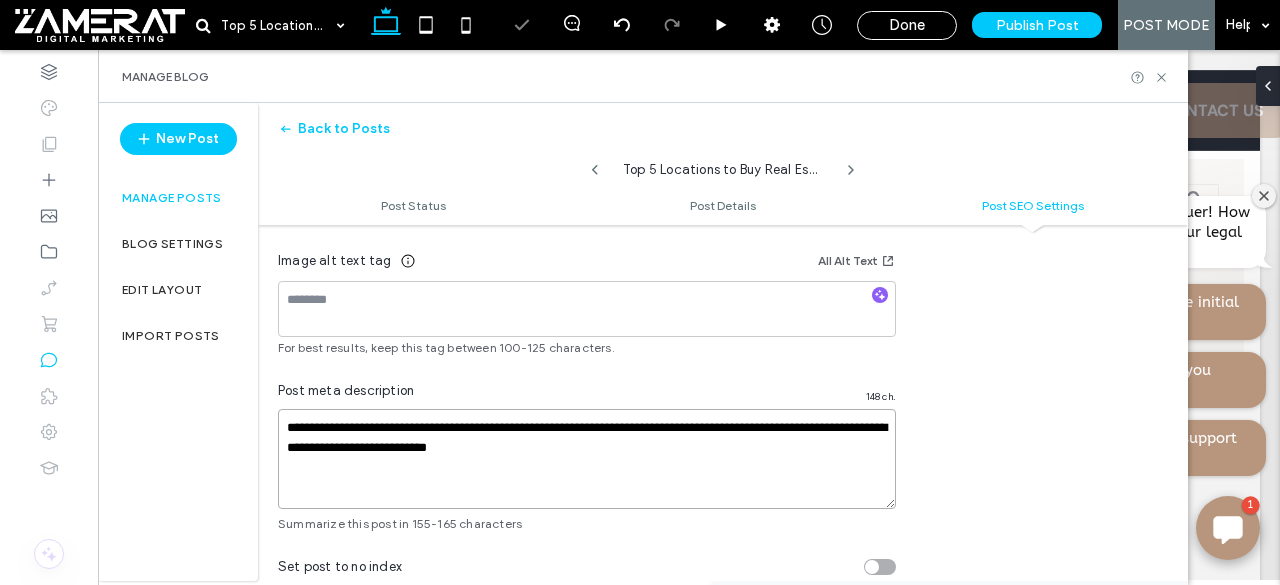 type on "**********" 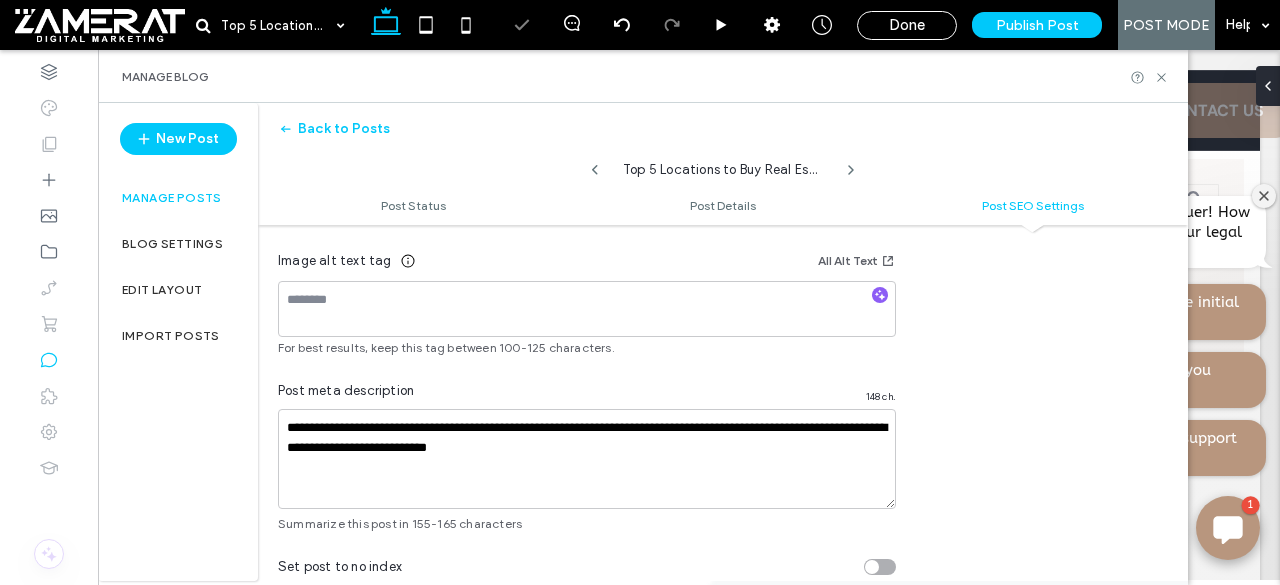 click on "**********" at bounding box center [723, 150] 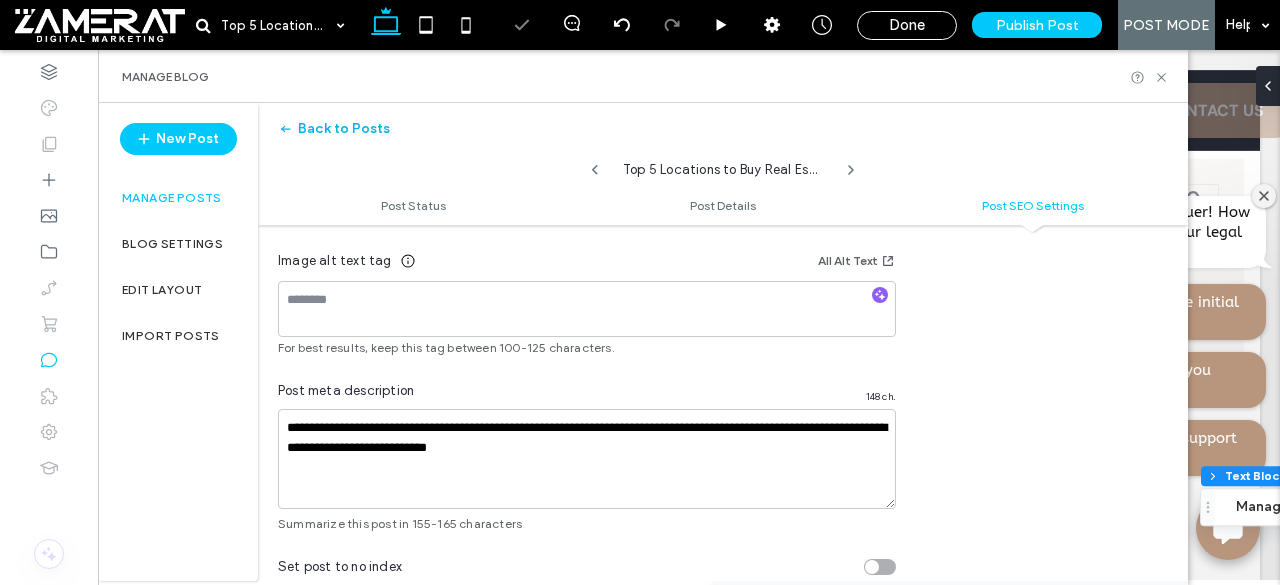 click on "Back to Posts" at bounding box center (334, 129) 